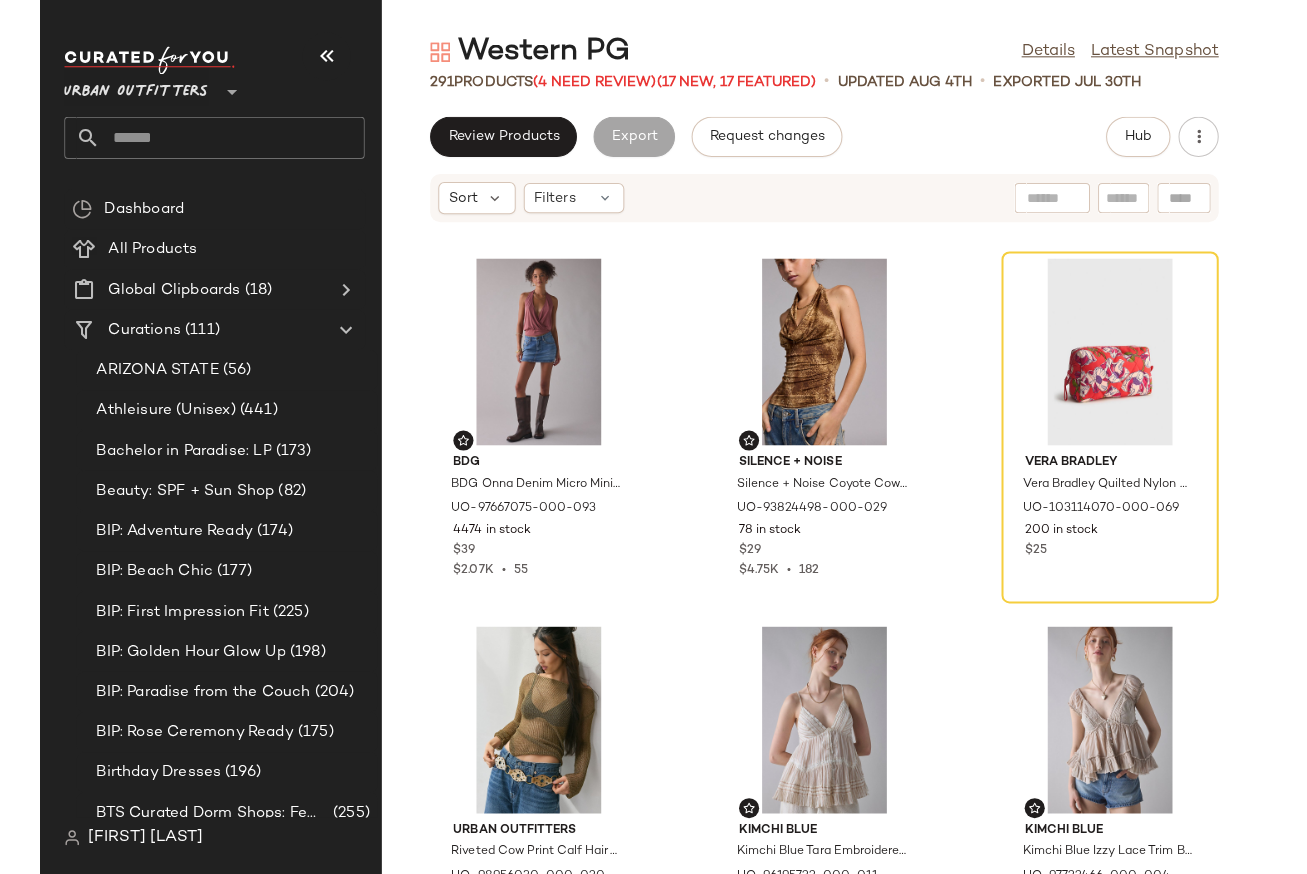 scroll, scrollTop: 0, scrollLeft: 0, axis: both 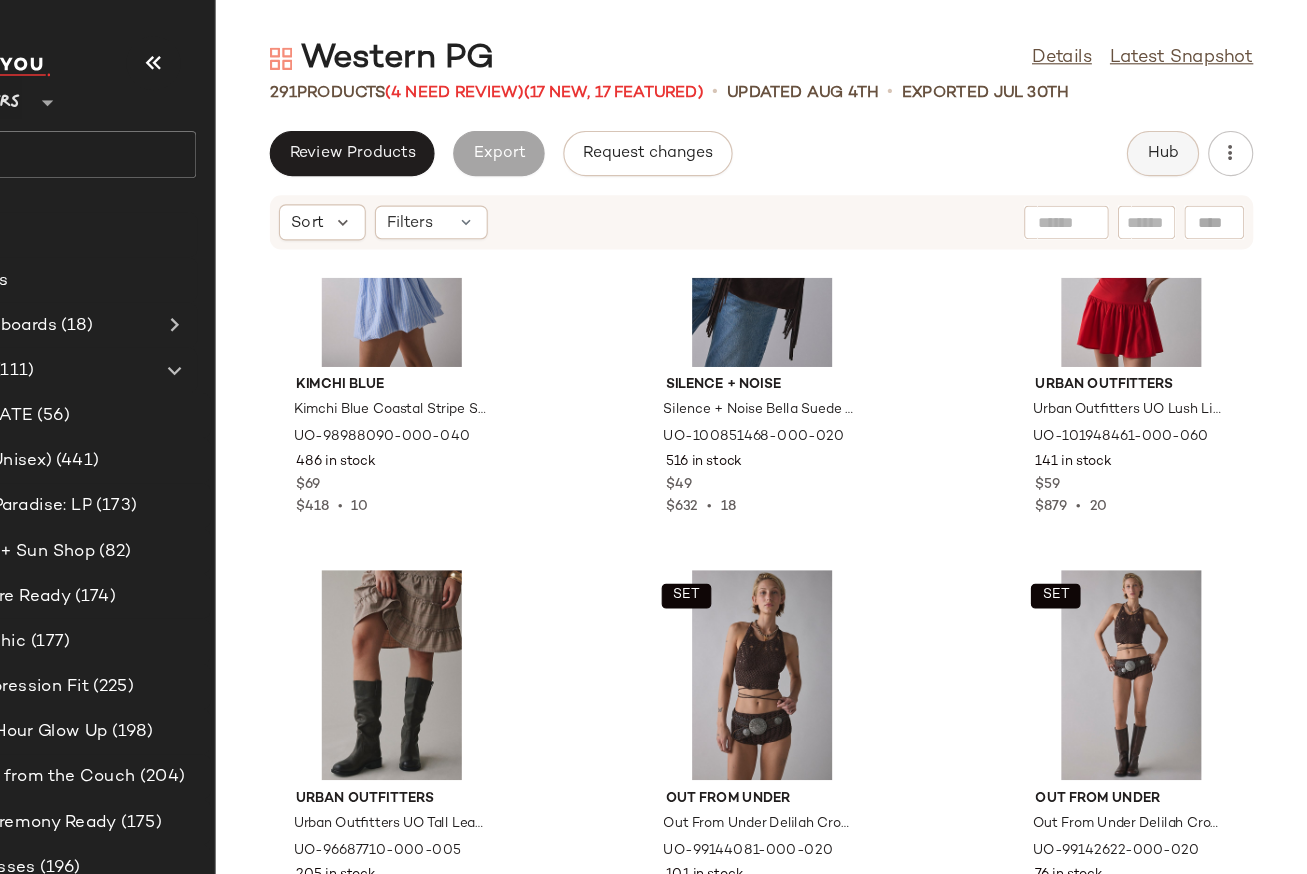 click on "Hub" 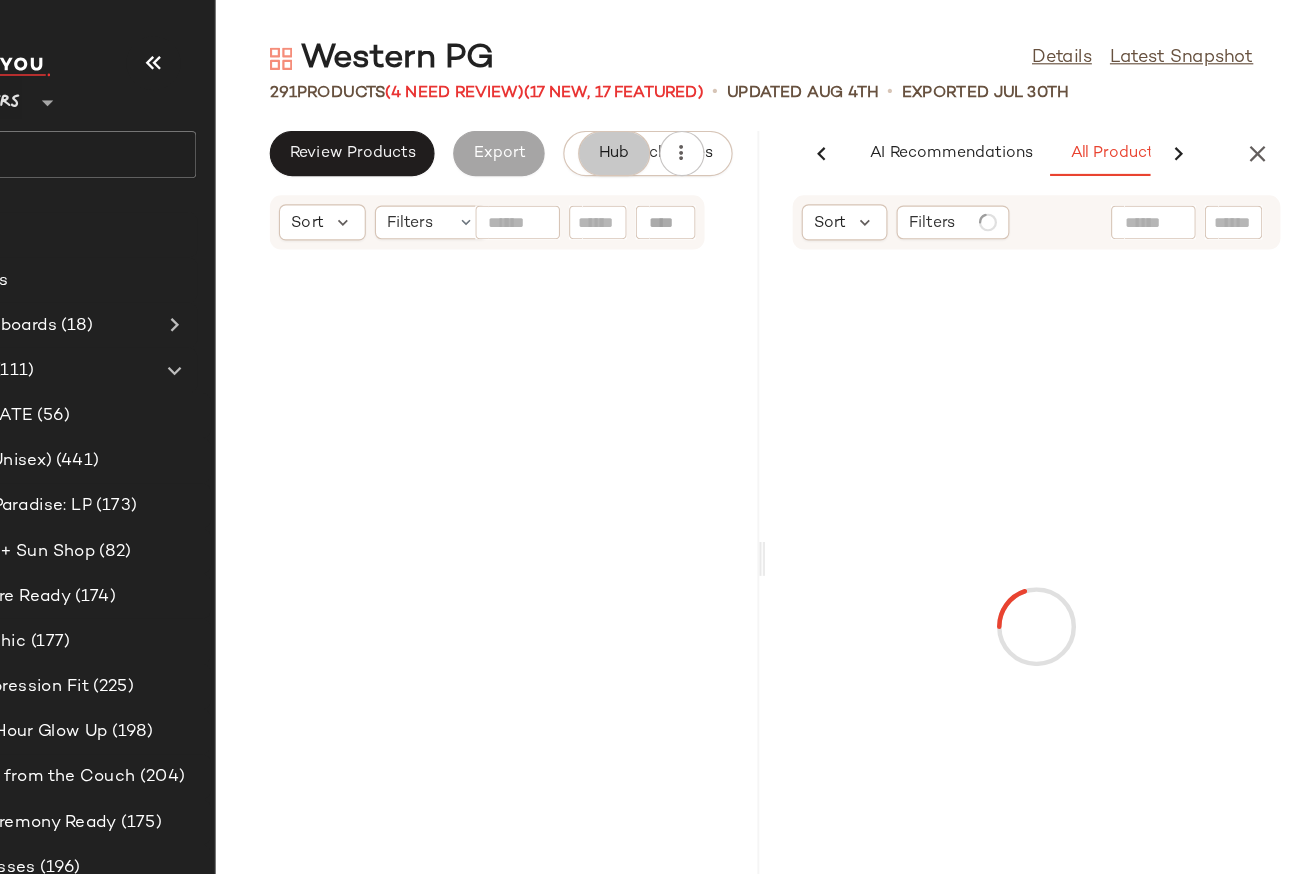 scroll, scrollTop: 0, scrollLeft: 130, axis: horizontal 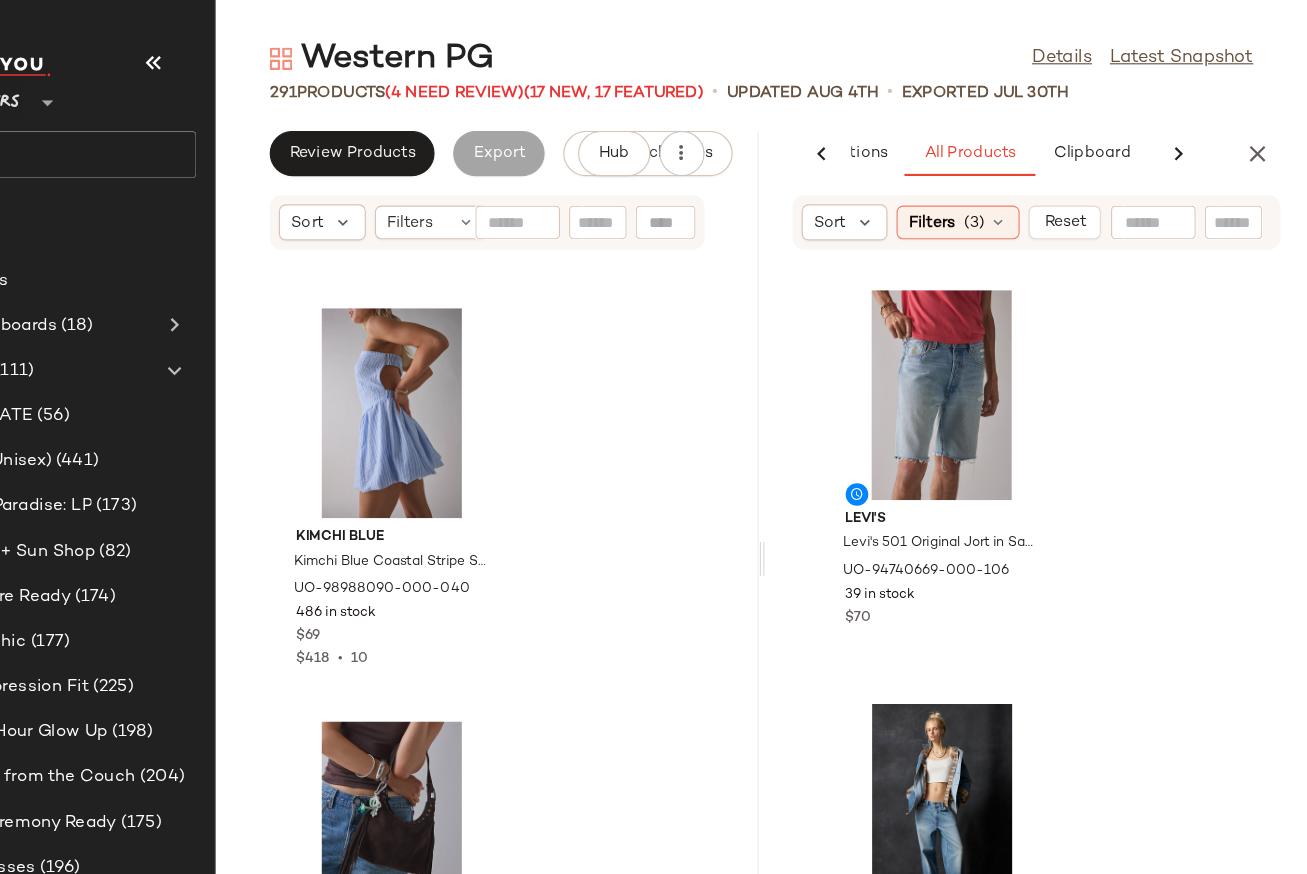 click at bounding box center (1193, 136) 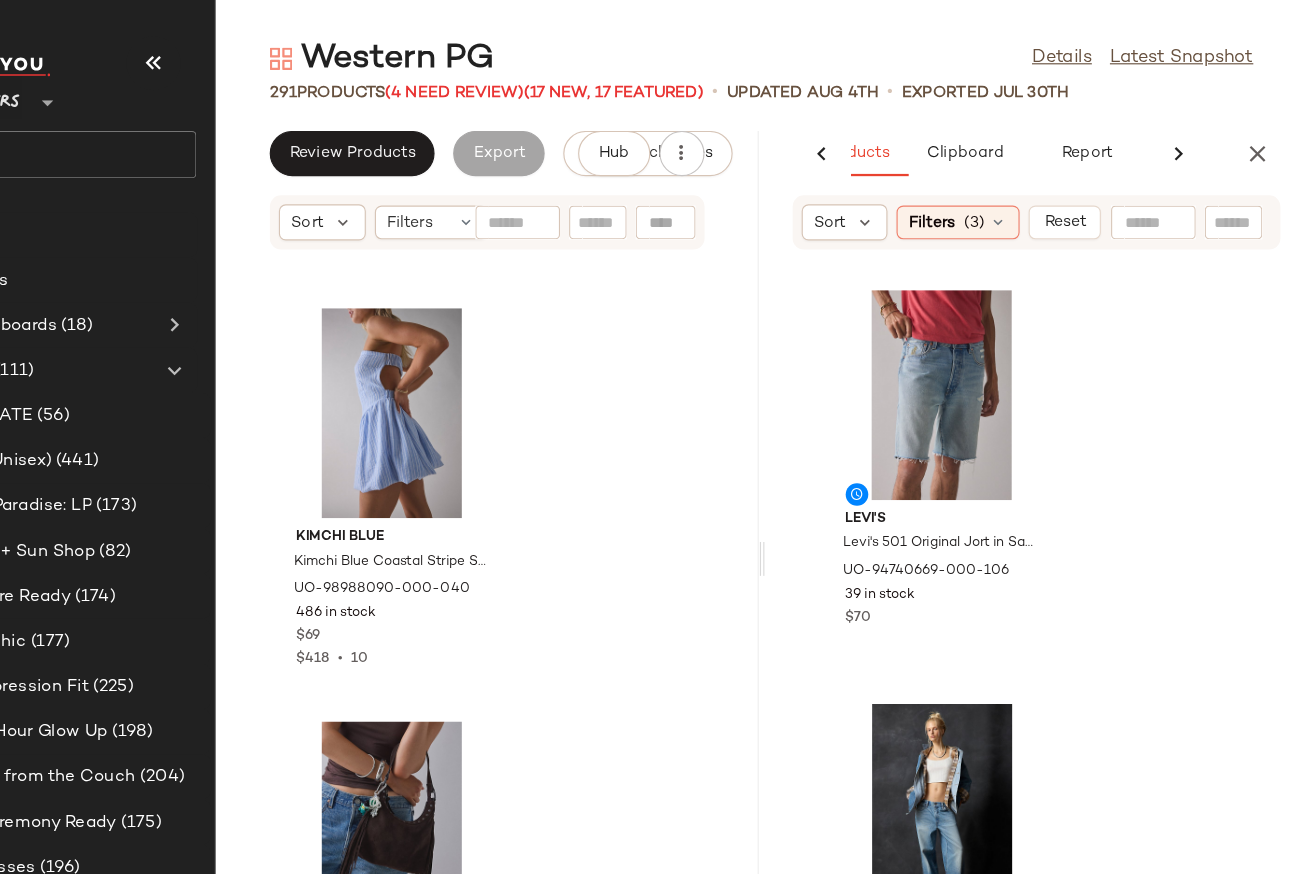 scroll, scrollTop: 0, scrollLeft: 243, axis: horizontal 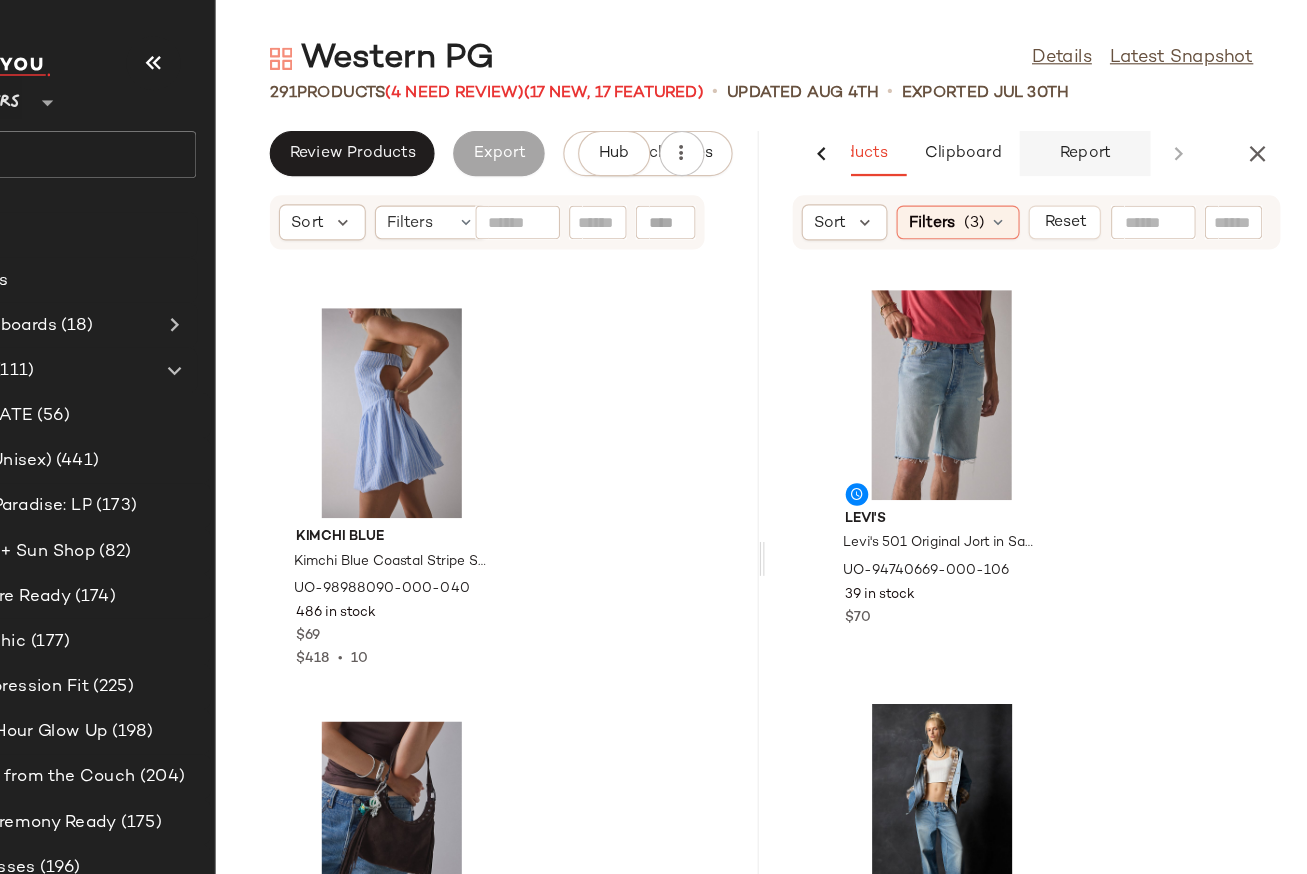 click on "Report" 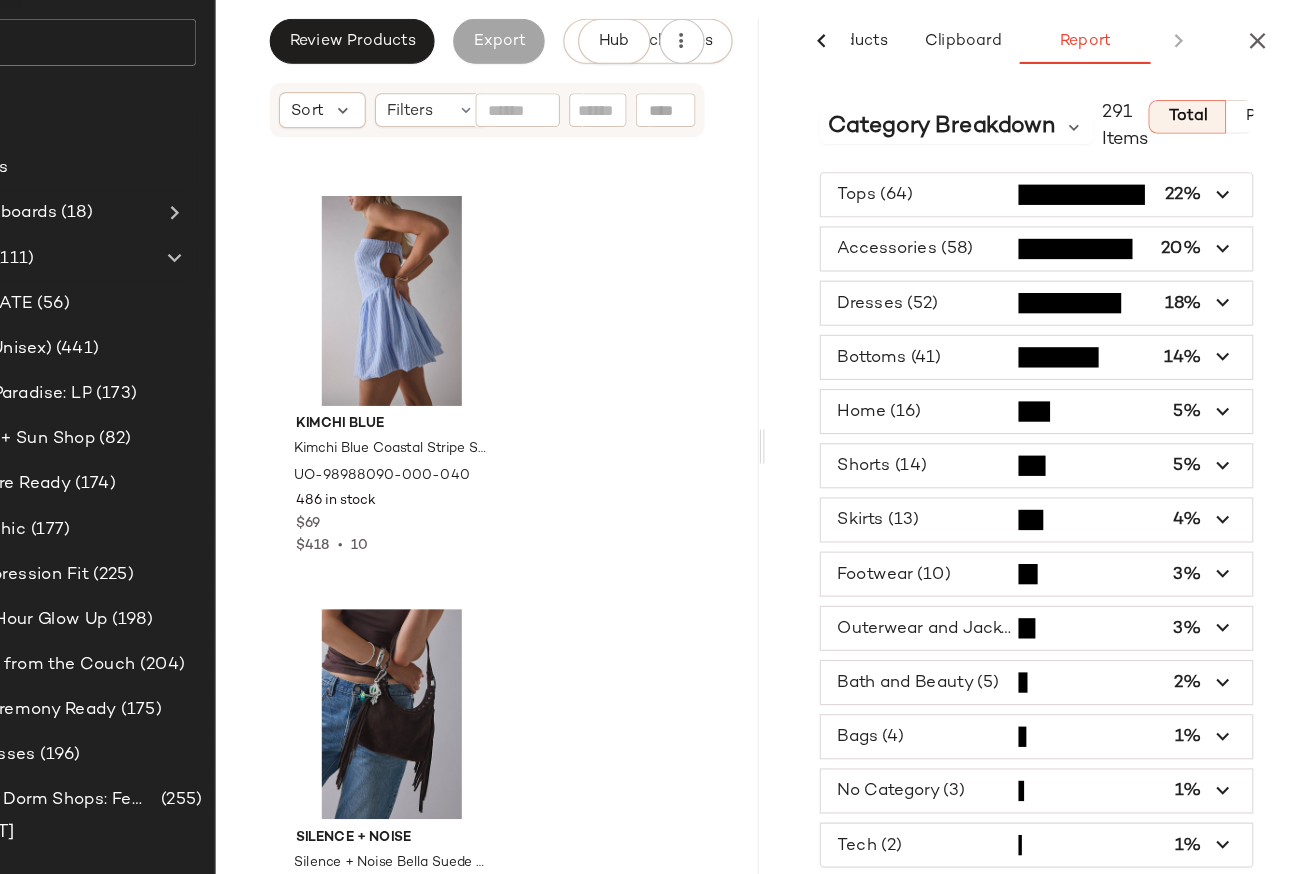 click at bounding box center (1067, 320) 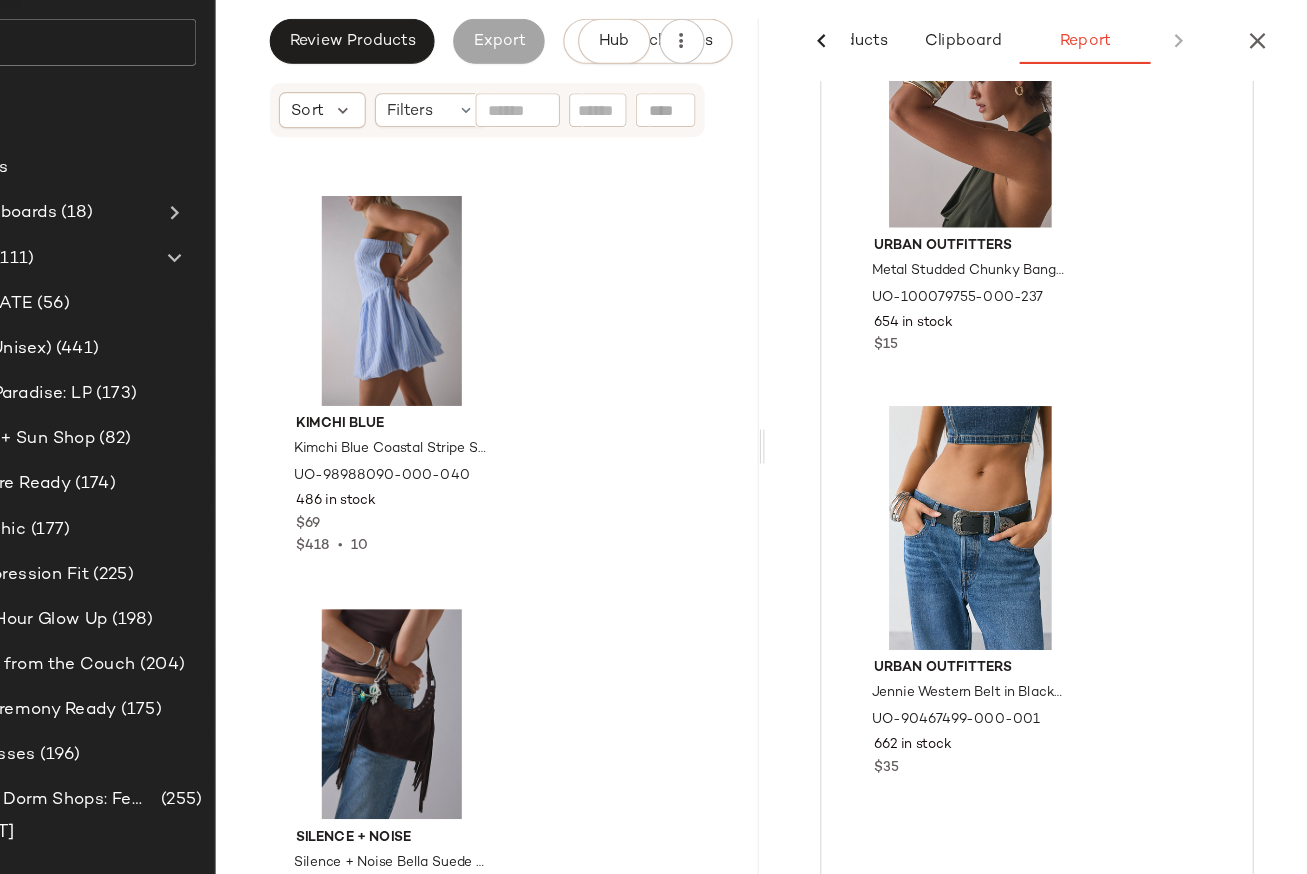 scroll, scrollTop: 648, scrollLeft: 0, axis: vertical 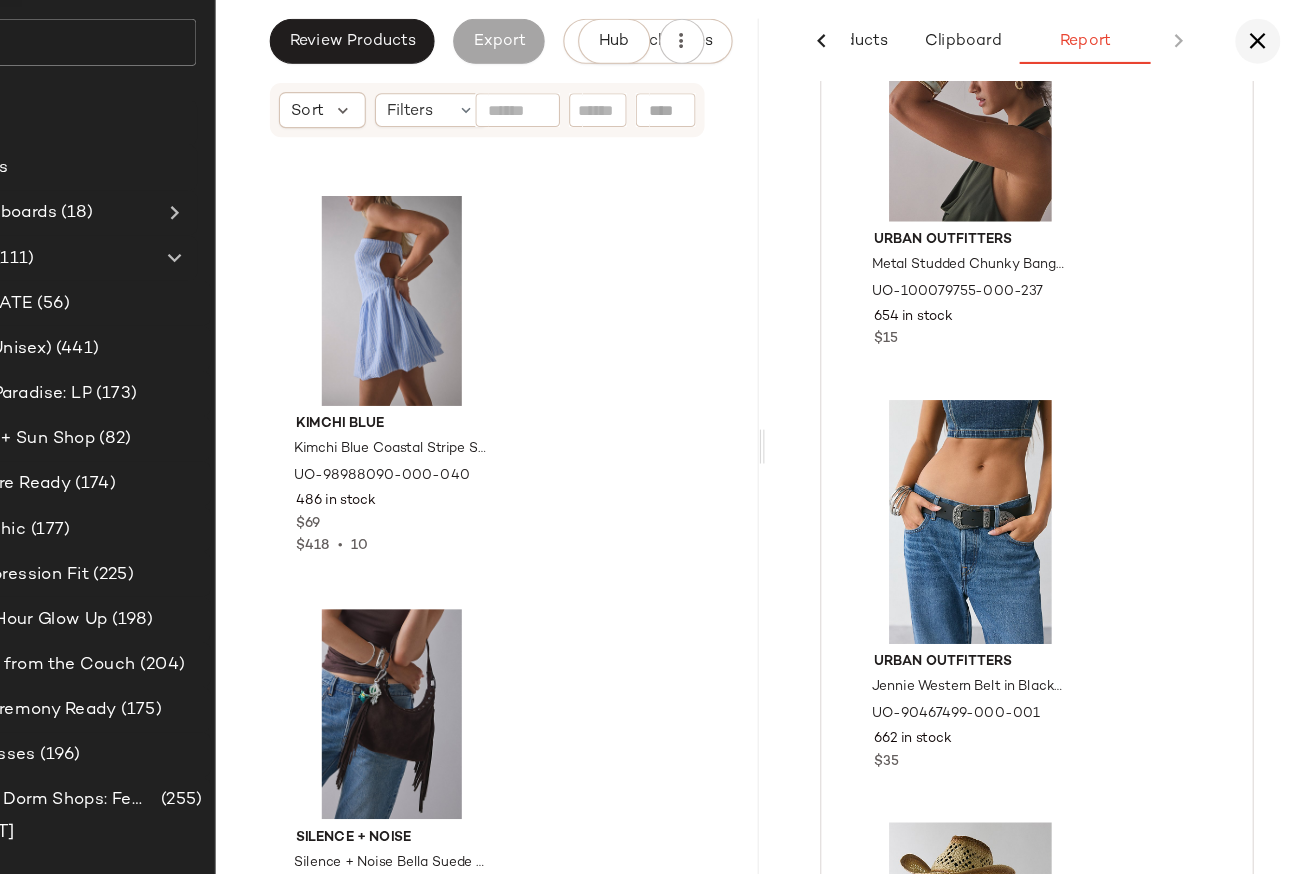 click at bounding box center (1263, 136) 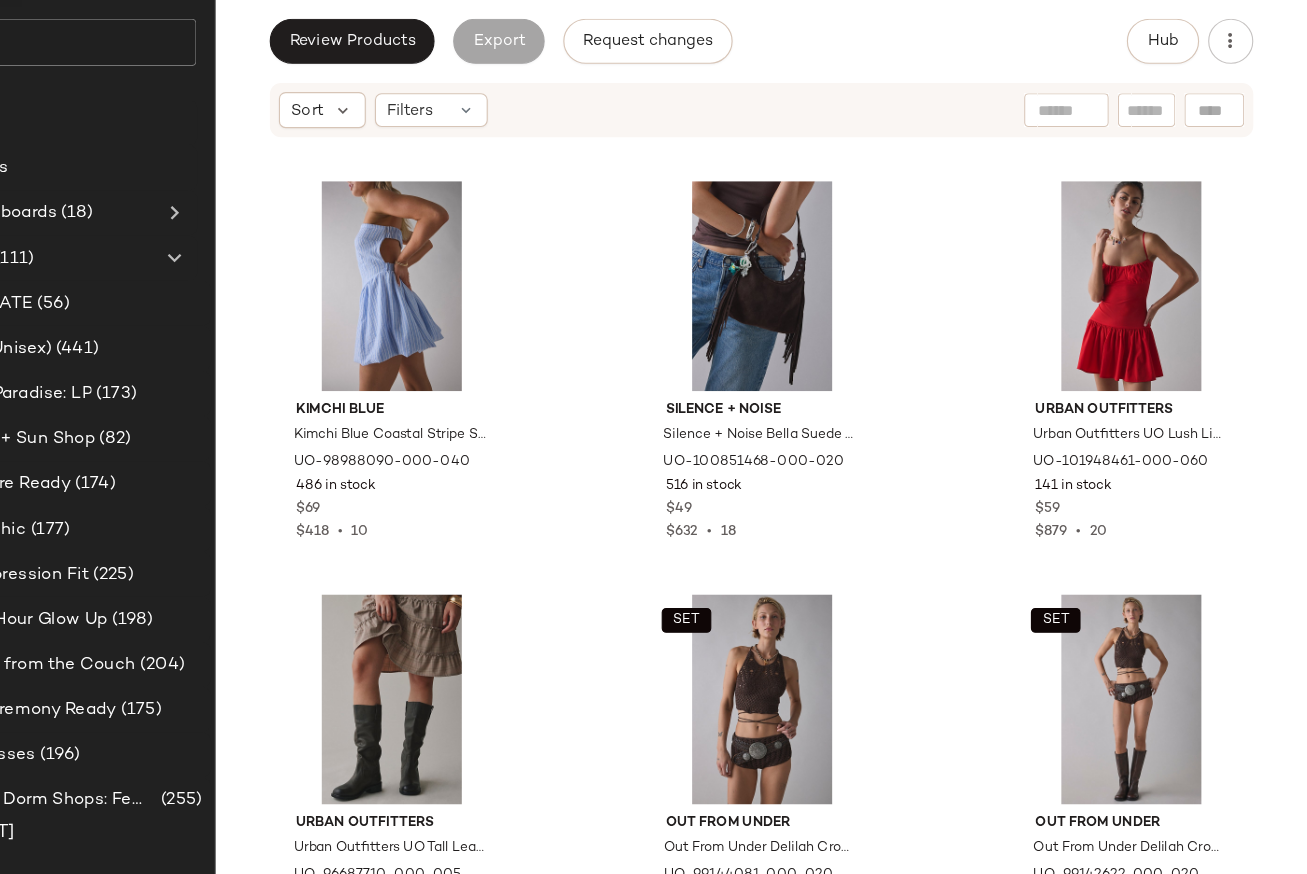 scroll, scrollTop: 10265, scrollLeft: 0, axis: vertical 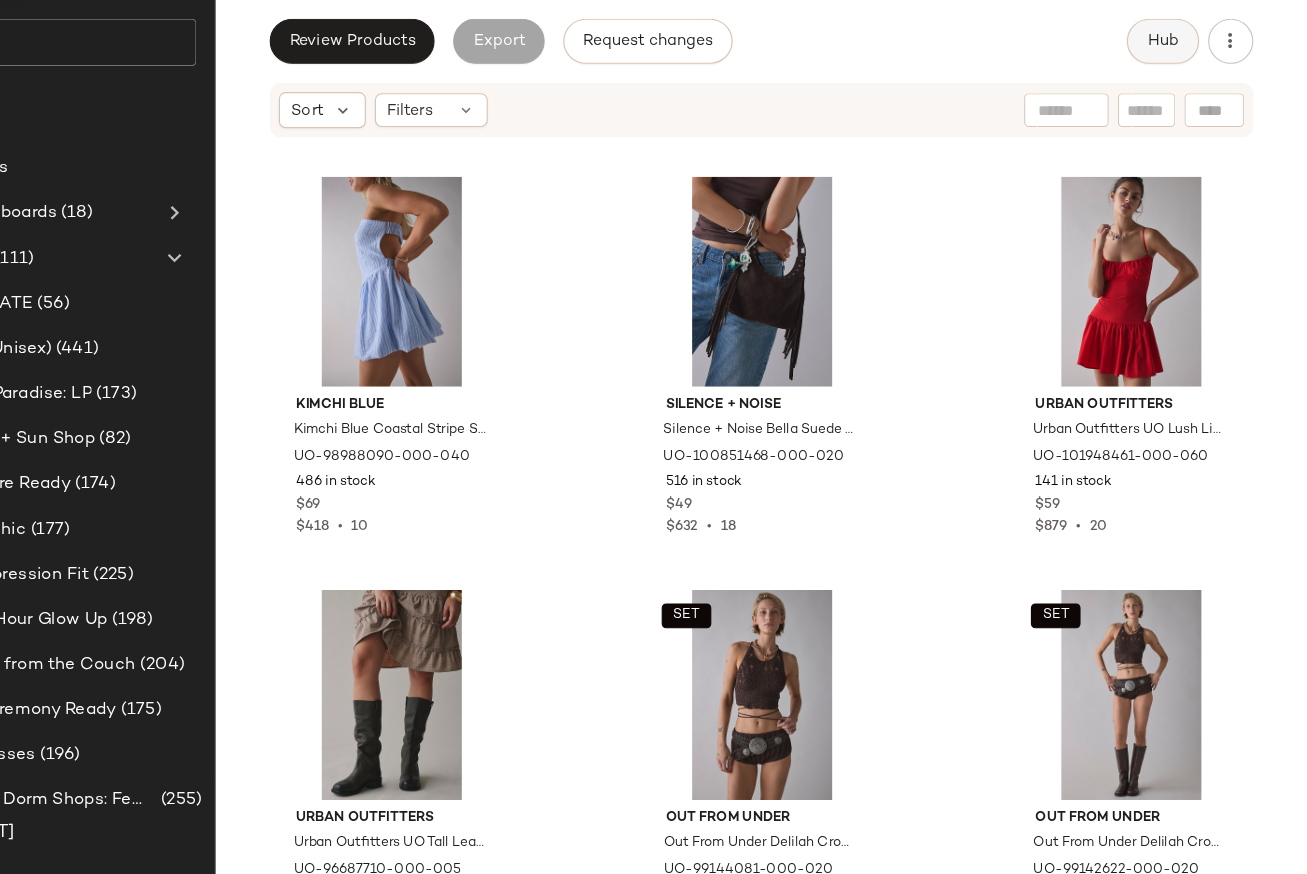 click on "Hub" 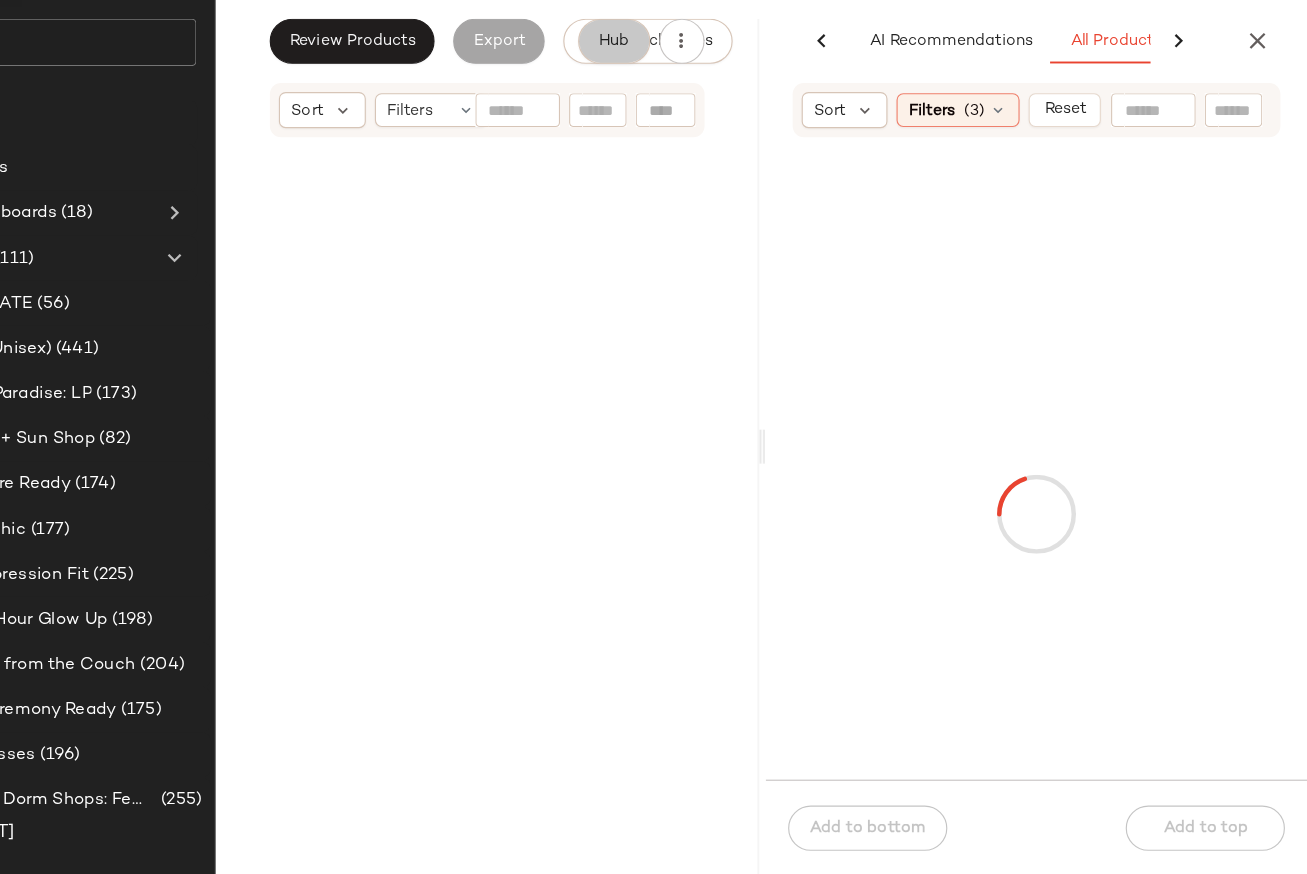 scroll, scrollTop: 0, scrollLeft: 171, axis: horizontal 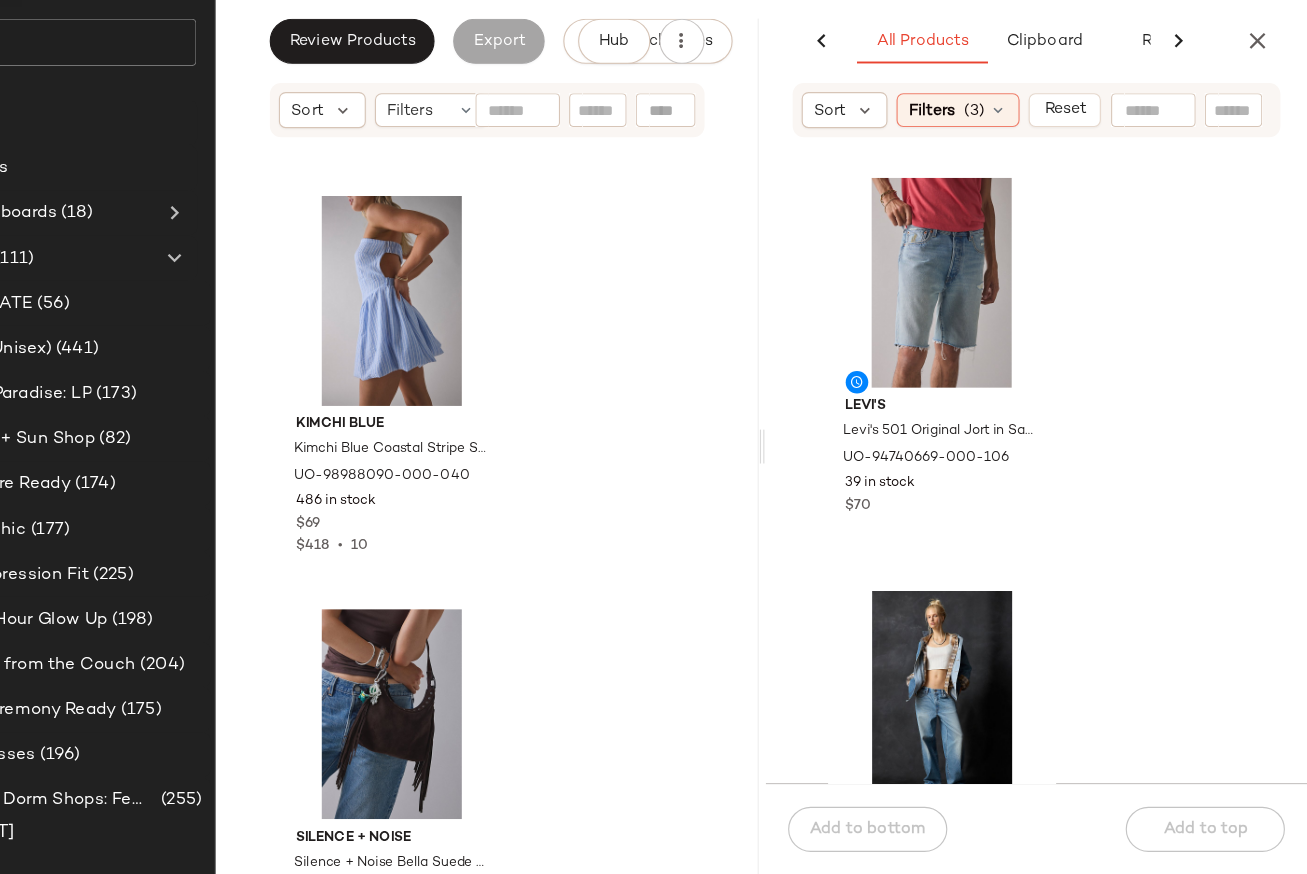 click at bounding box center [1193, 136] 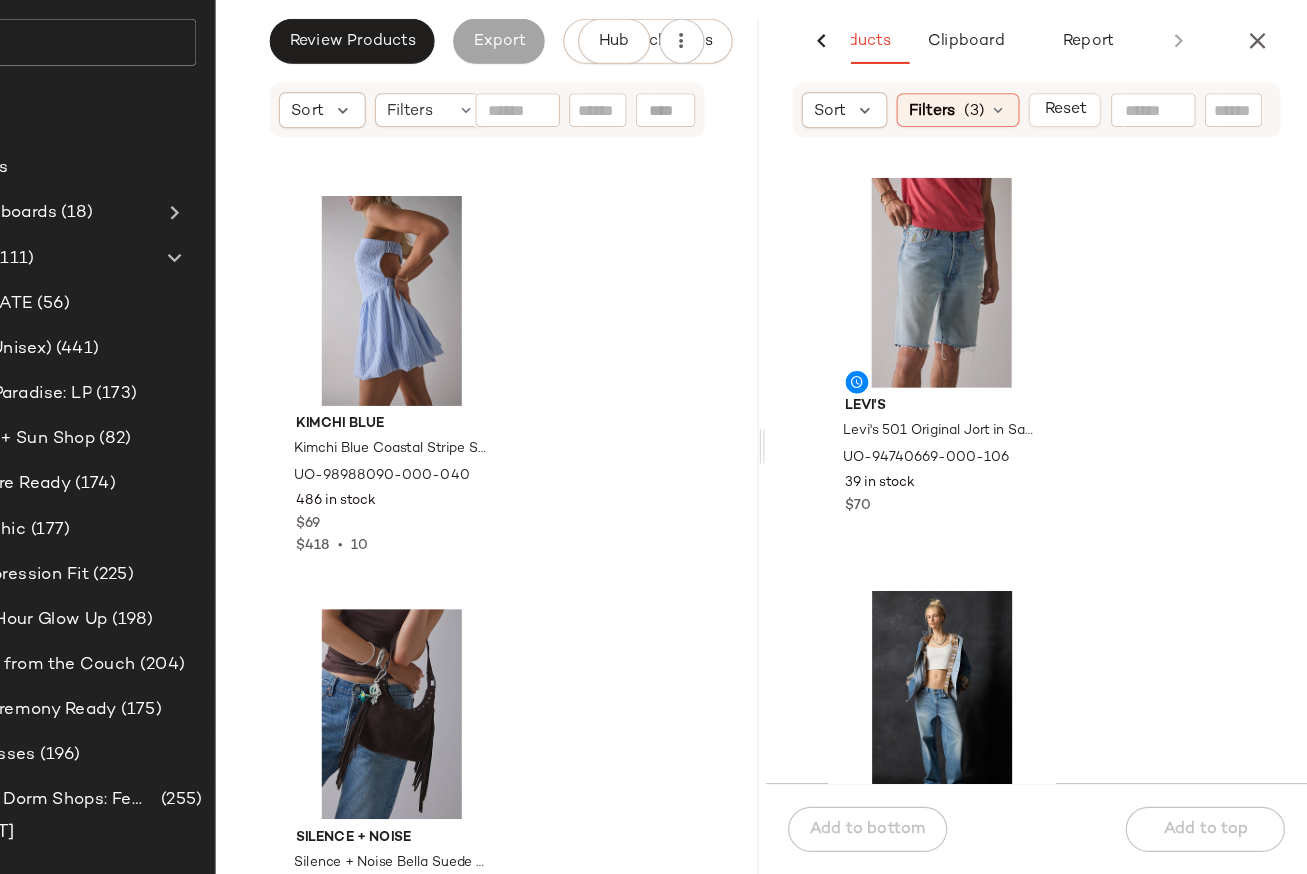 scroll, scrollTop: 0, scrollLeft: 243, axis: horizontal 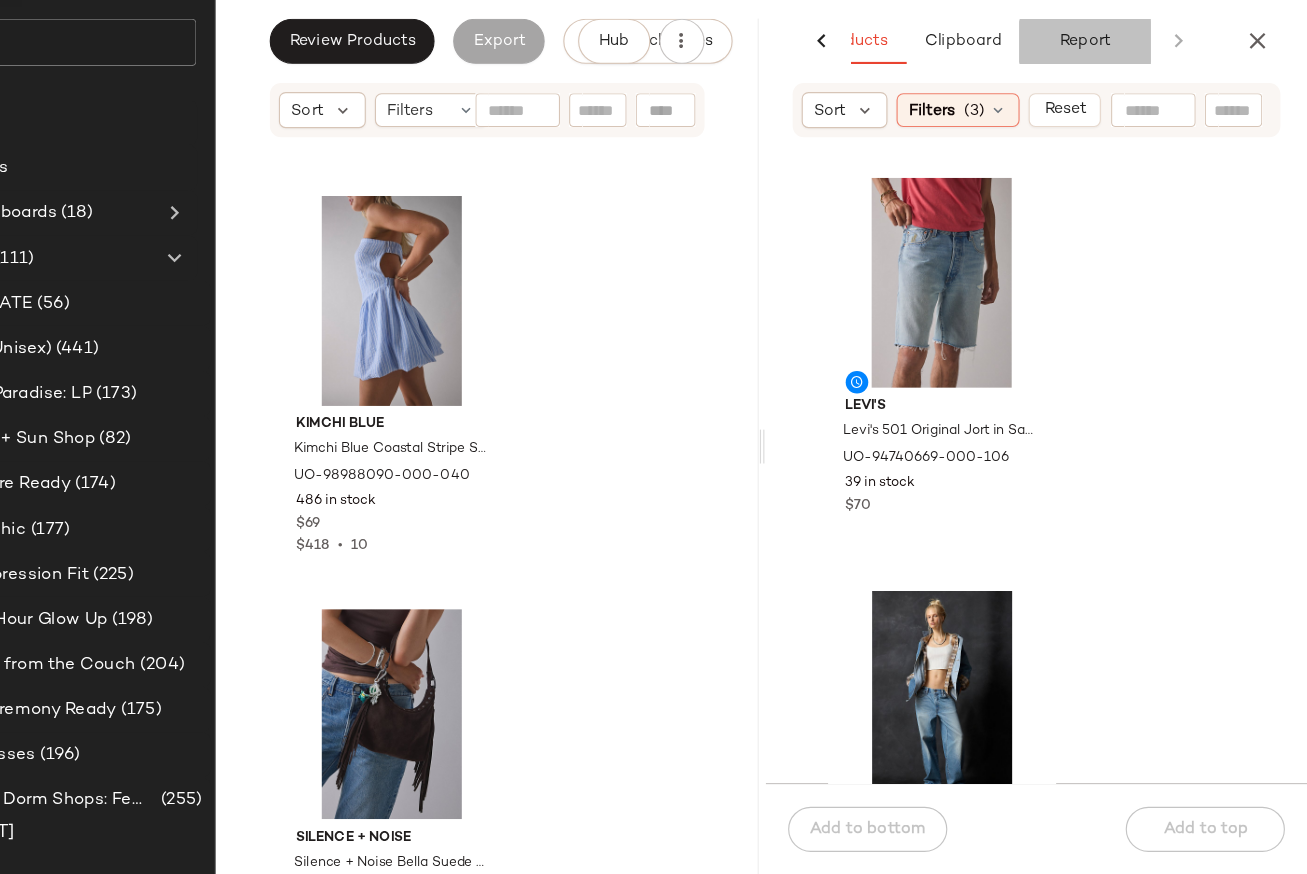 click on "Report" 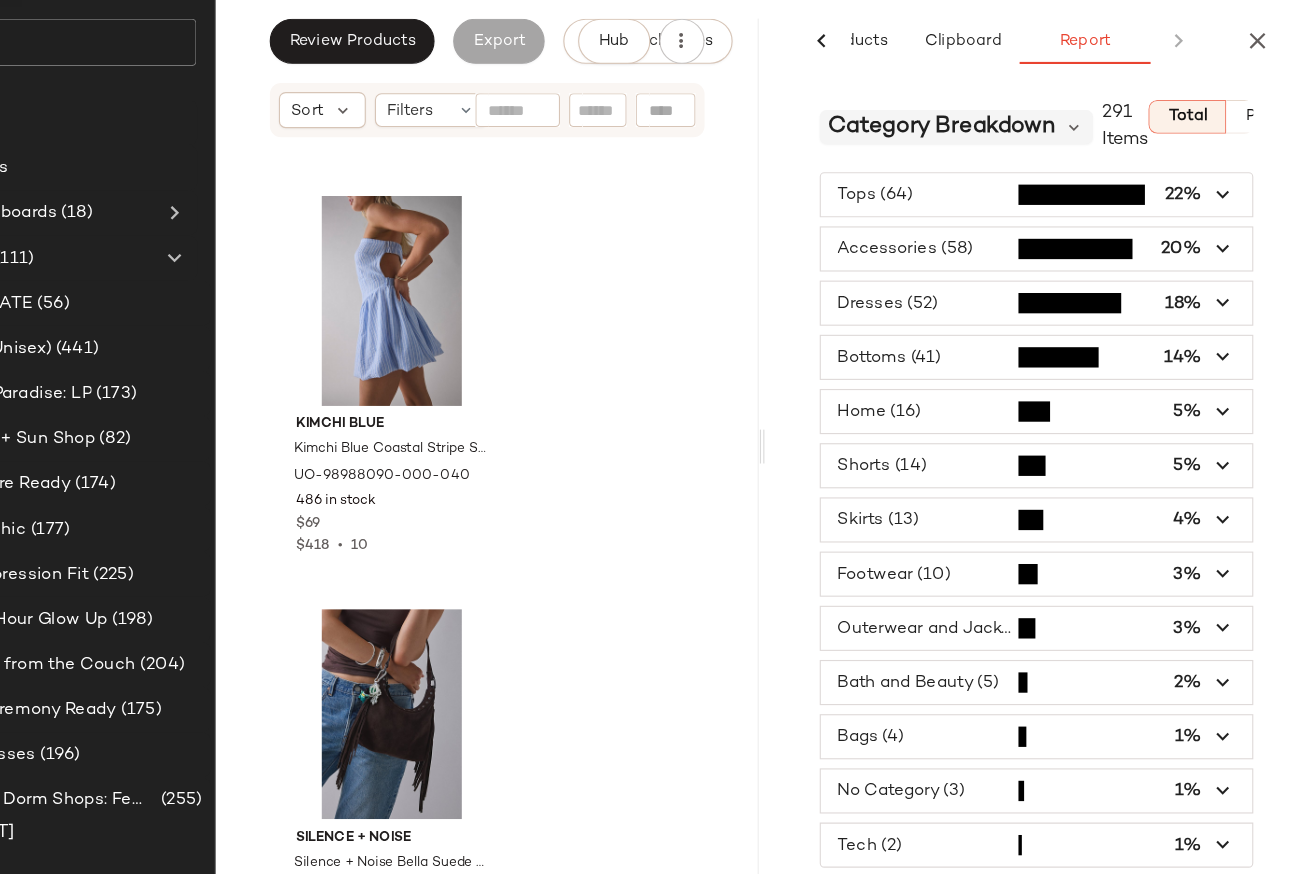 click on "Category Breakdown" at bounding box center (983, 212) 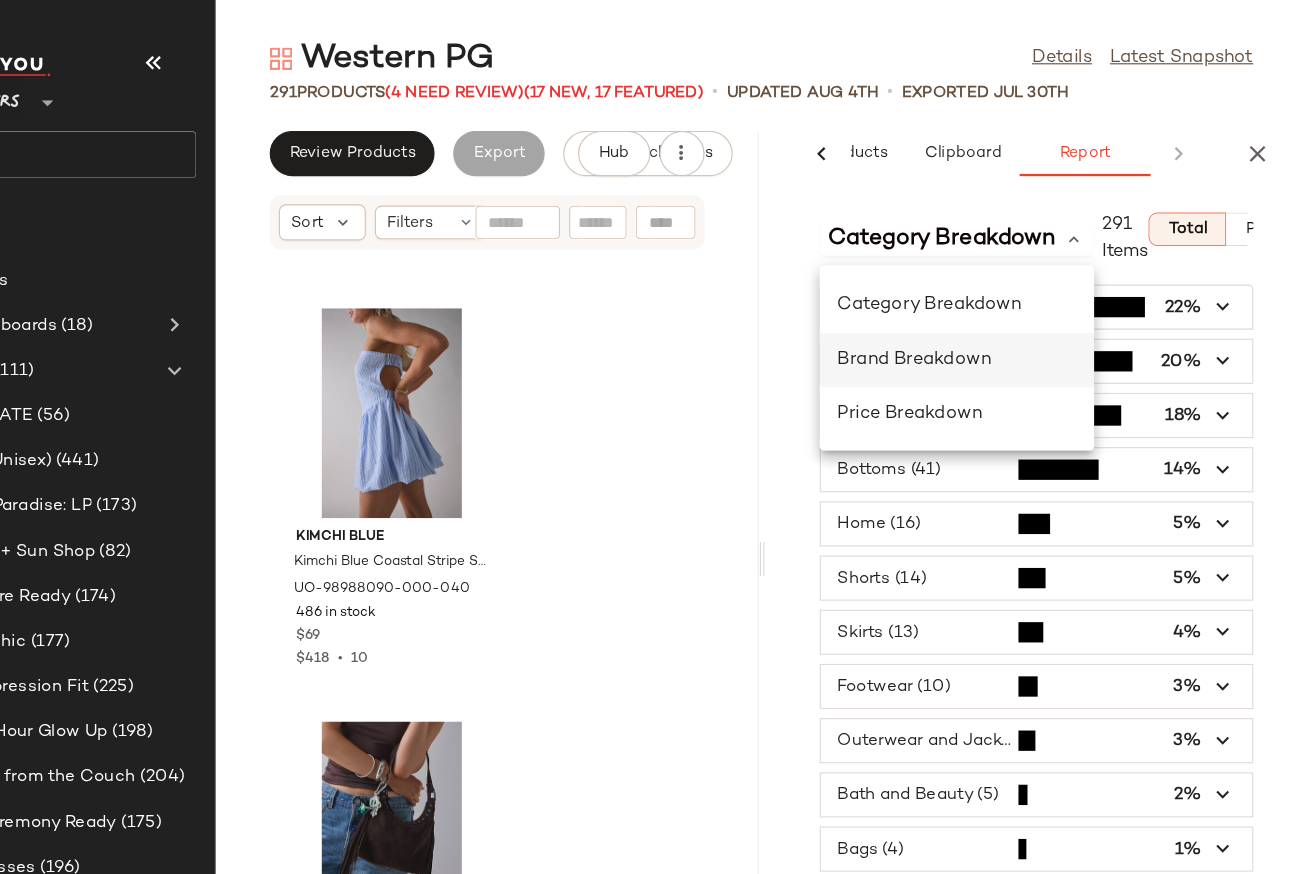 click on "Brand Breakdown" 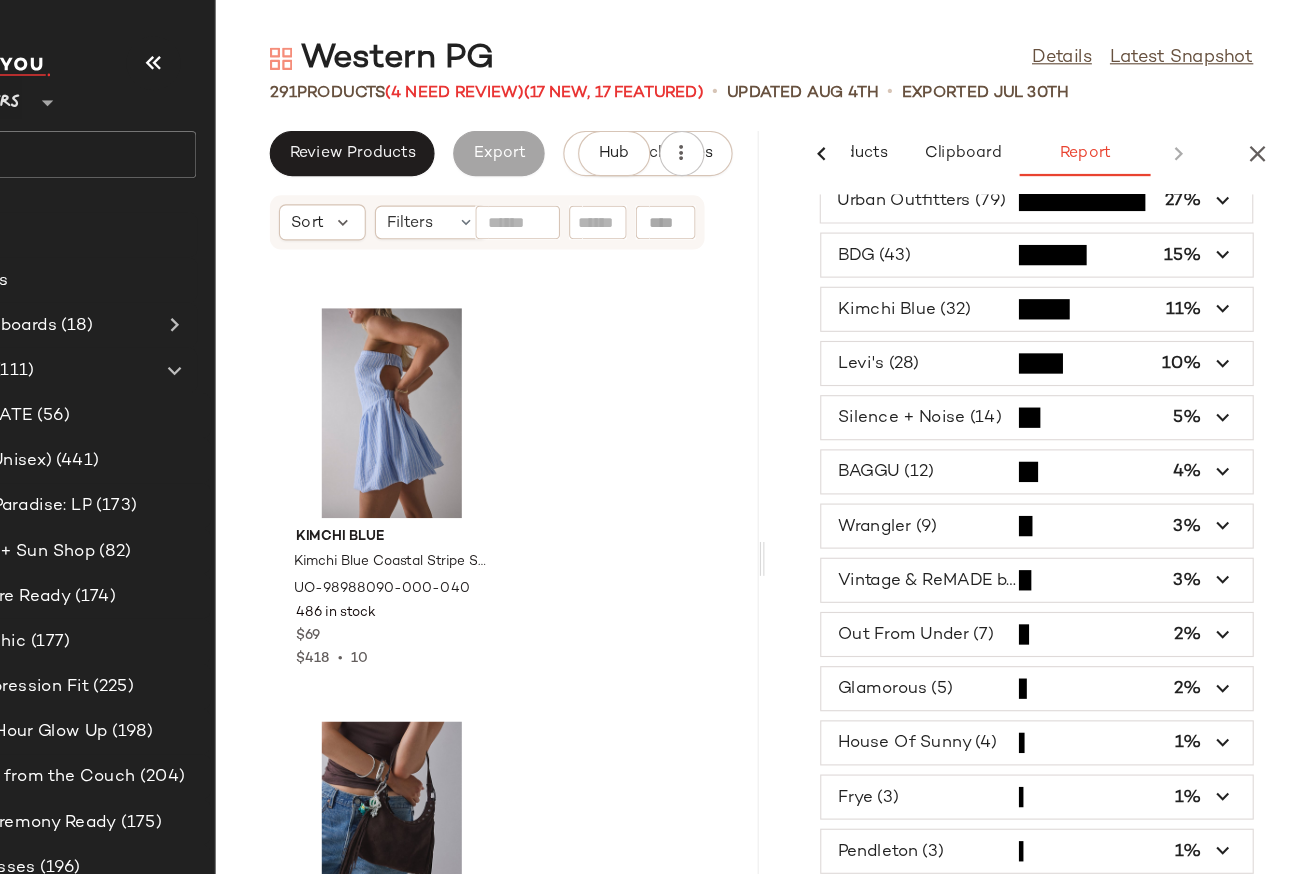 scroll, scrollTop: 0, scrollLeft: 0, axis: both 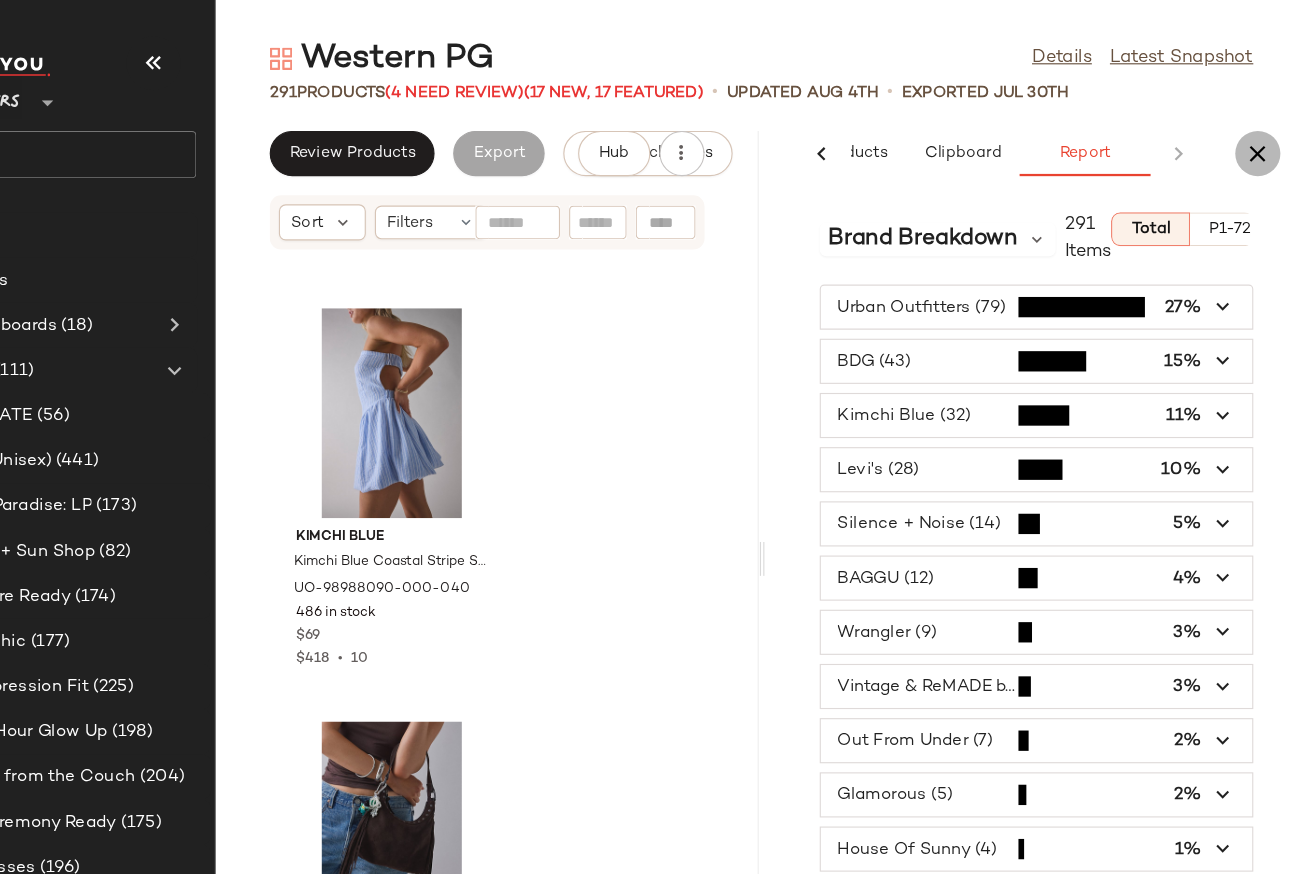 click at bounding box center (1263, 136) 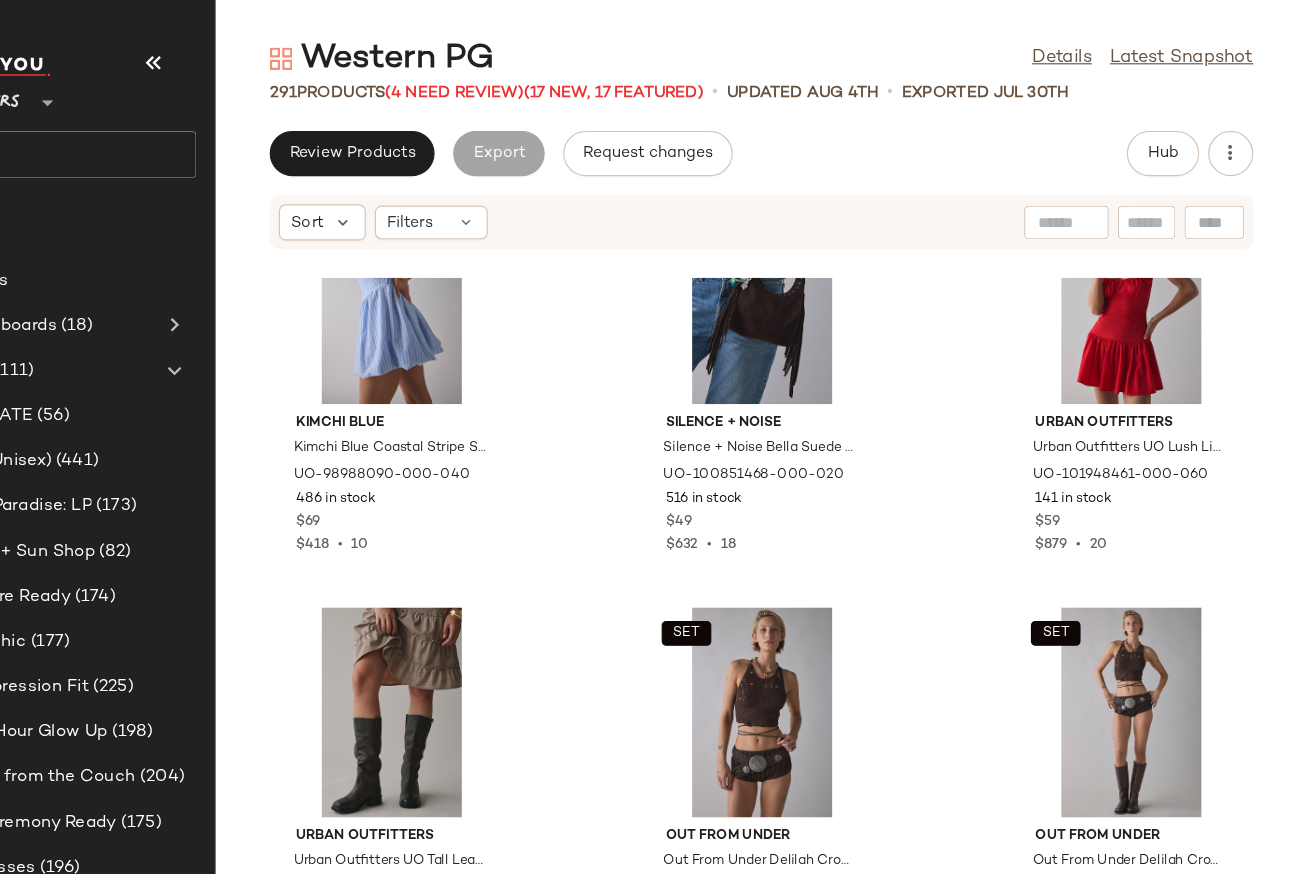 scroll, scrollTop: 10464, scrollLeft: 0, axis: vertical 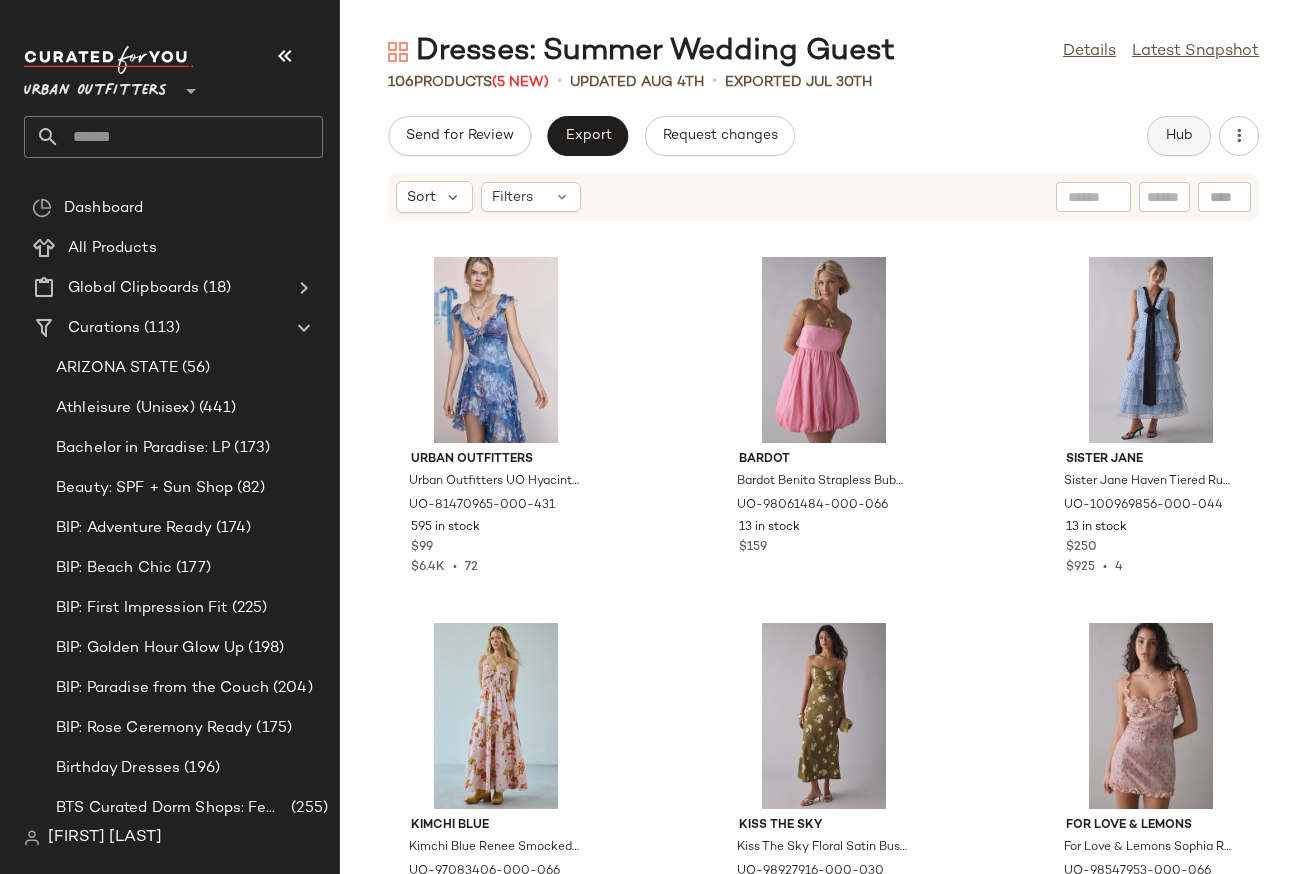 click on "Hub" 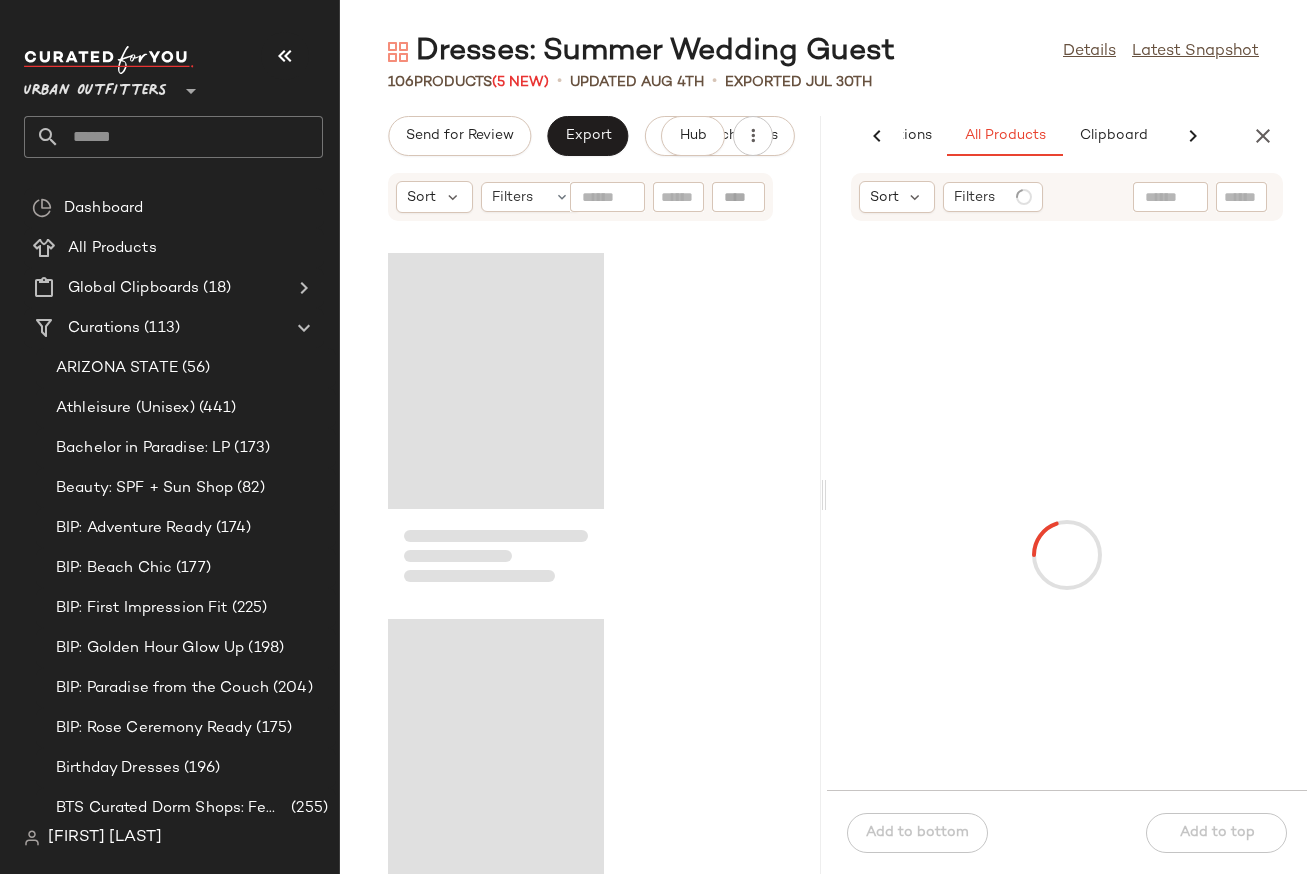 scroll, scrollTop: 0, scrollLeft: 129, axis: horizontal 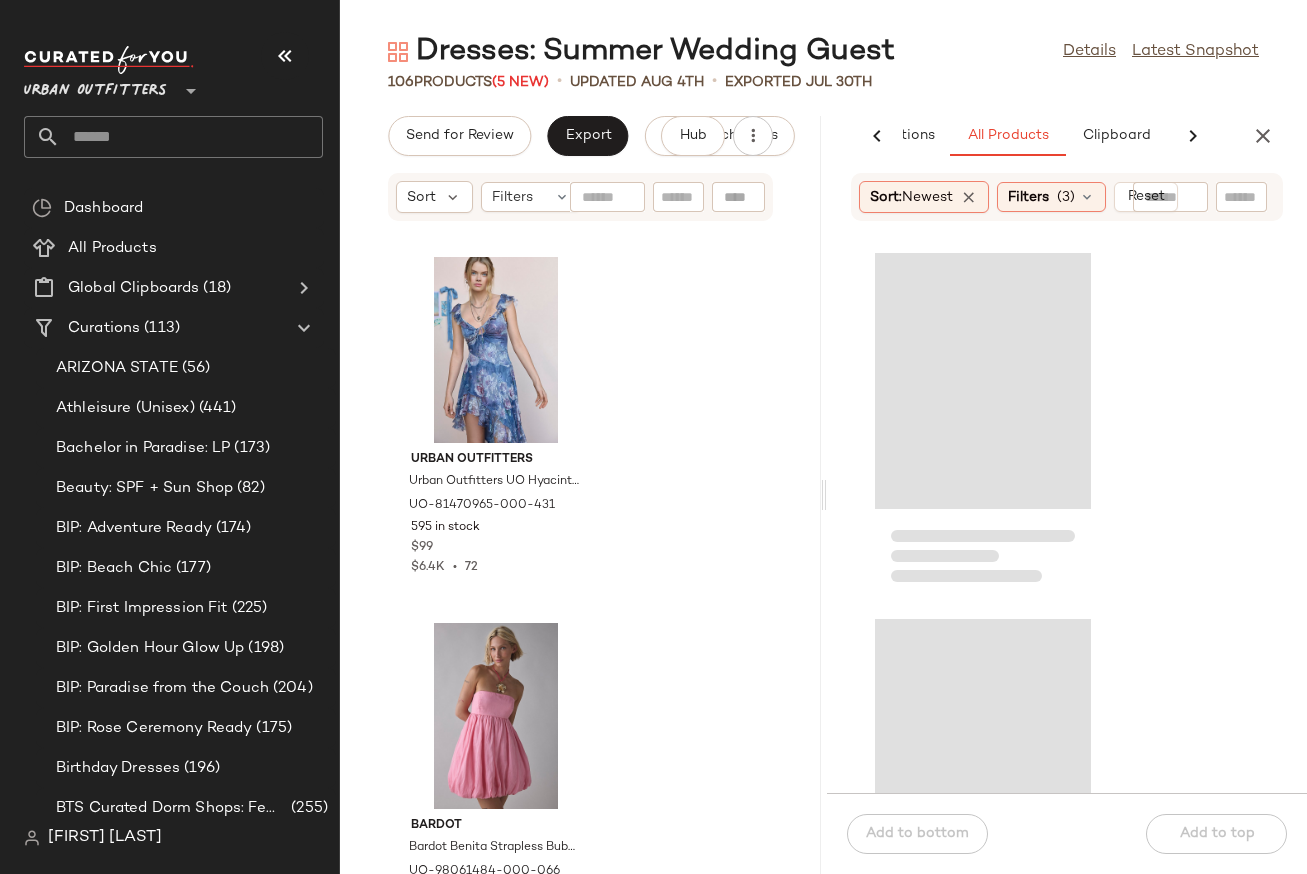 click at bounding box center (1193, 136) 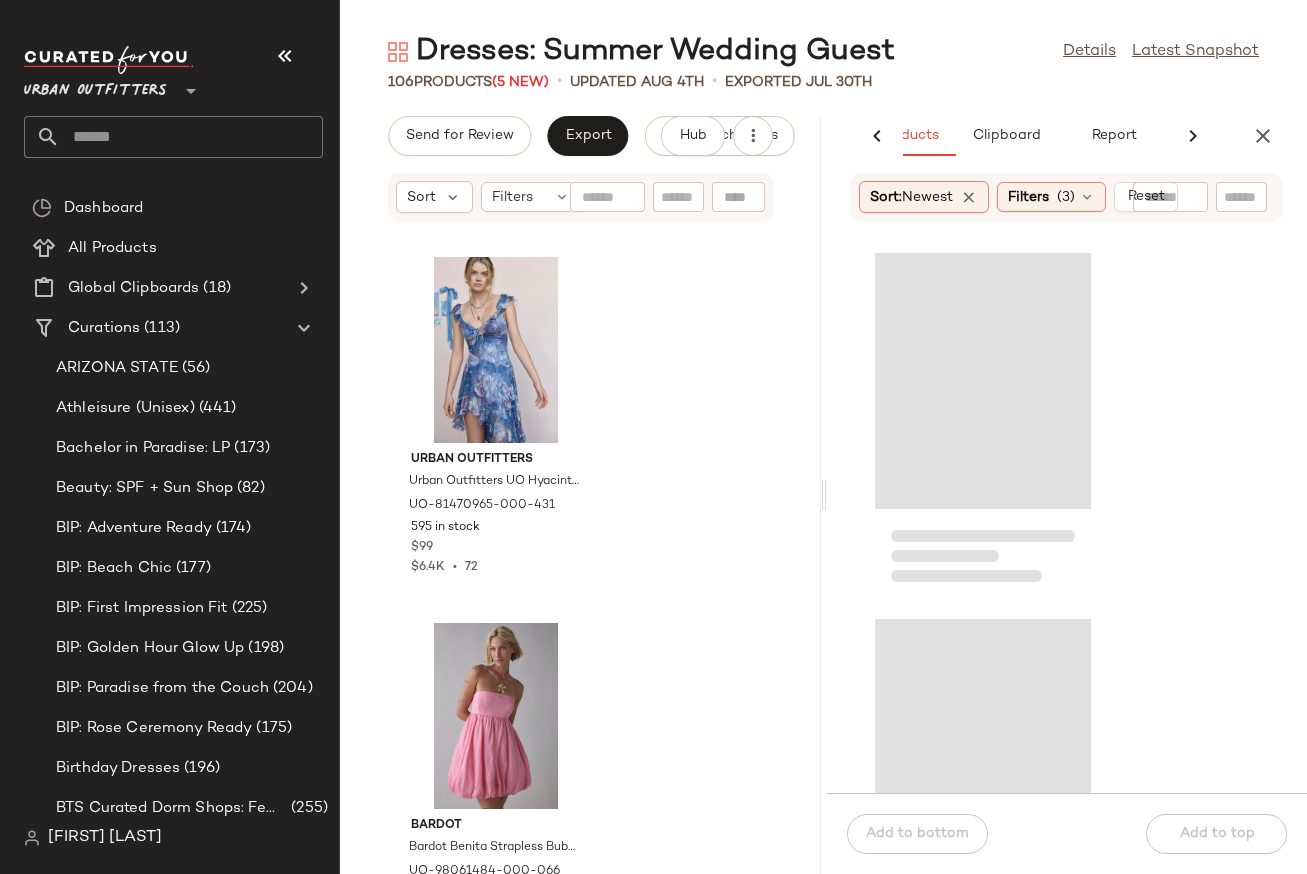 scroll, scrollTop: 0, scrollLeft: 243, axis: horizontal 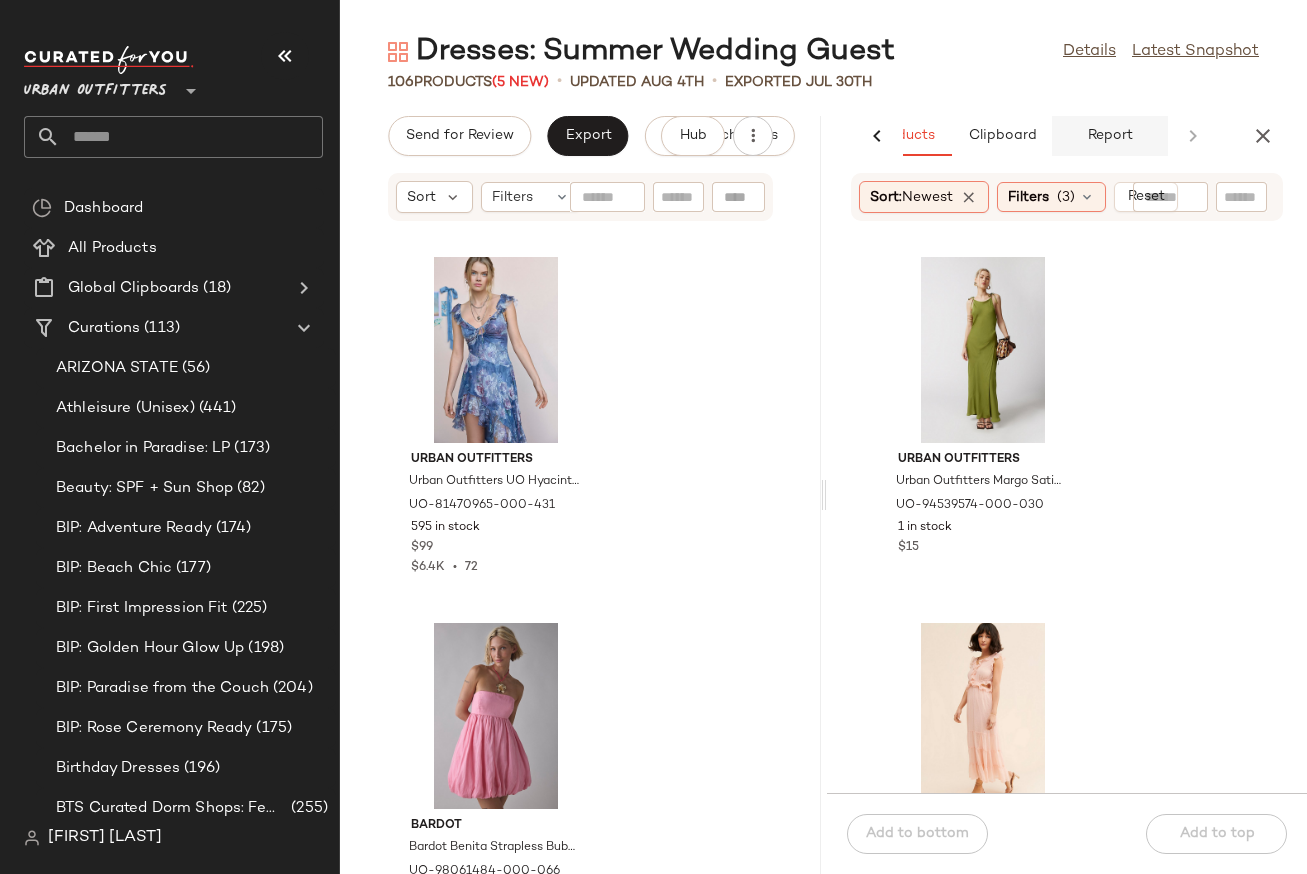 click on "Report" 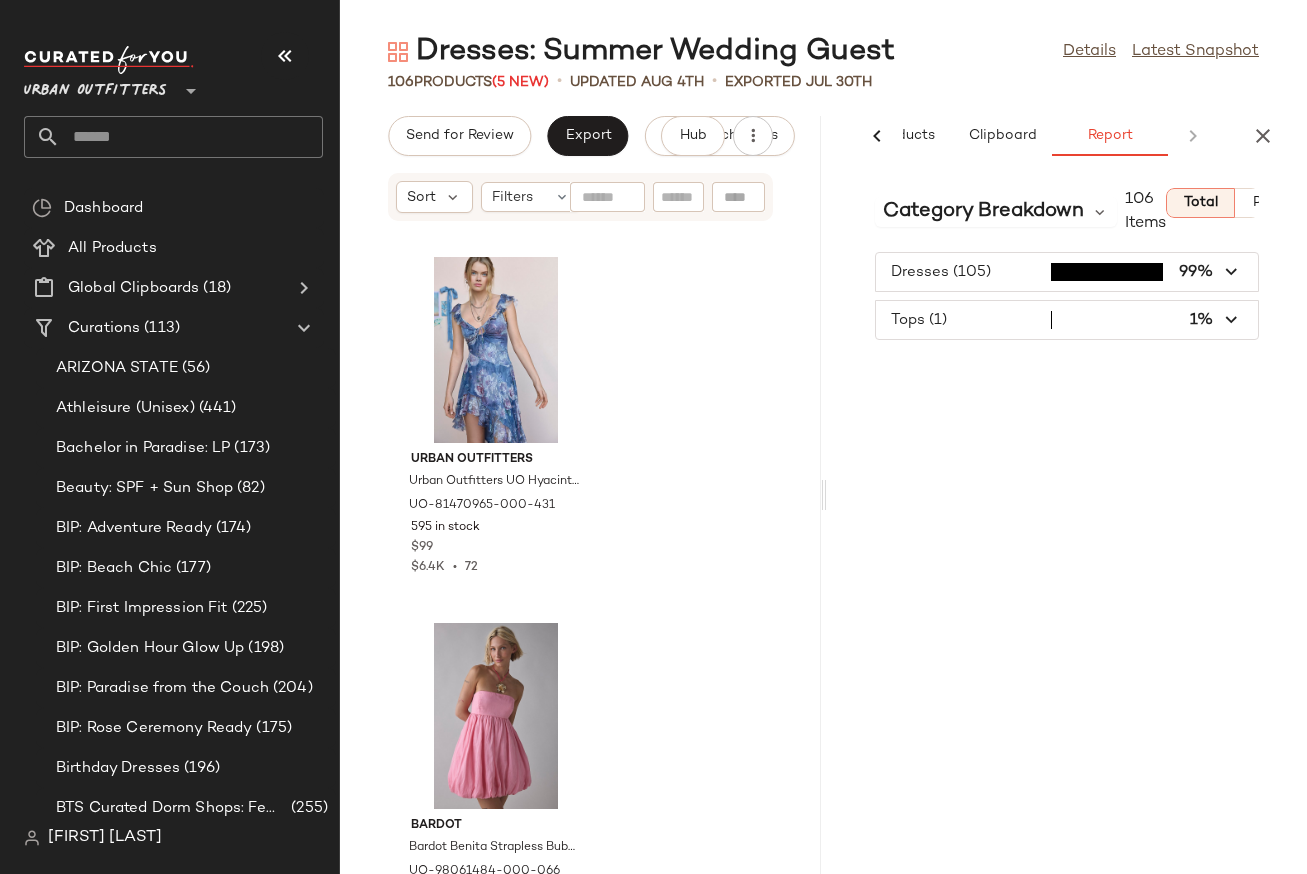 click at bounding box center [1067, 320] 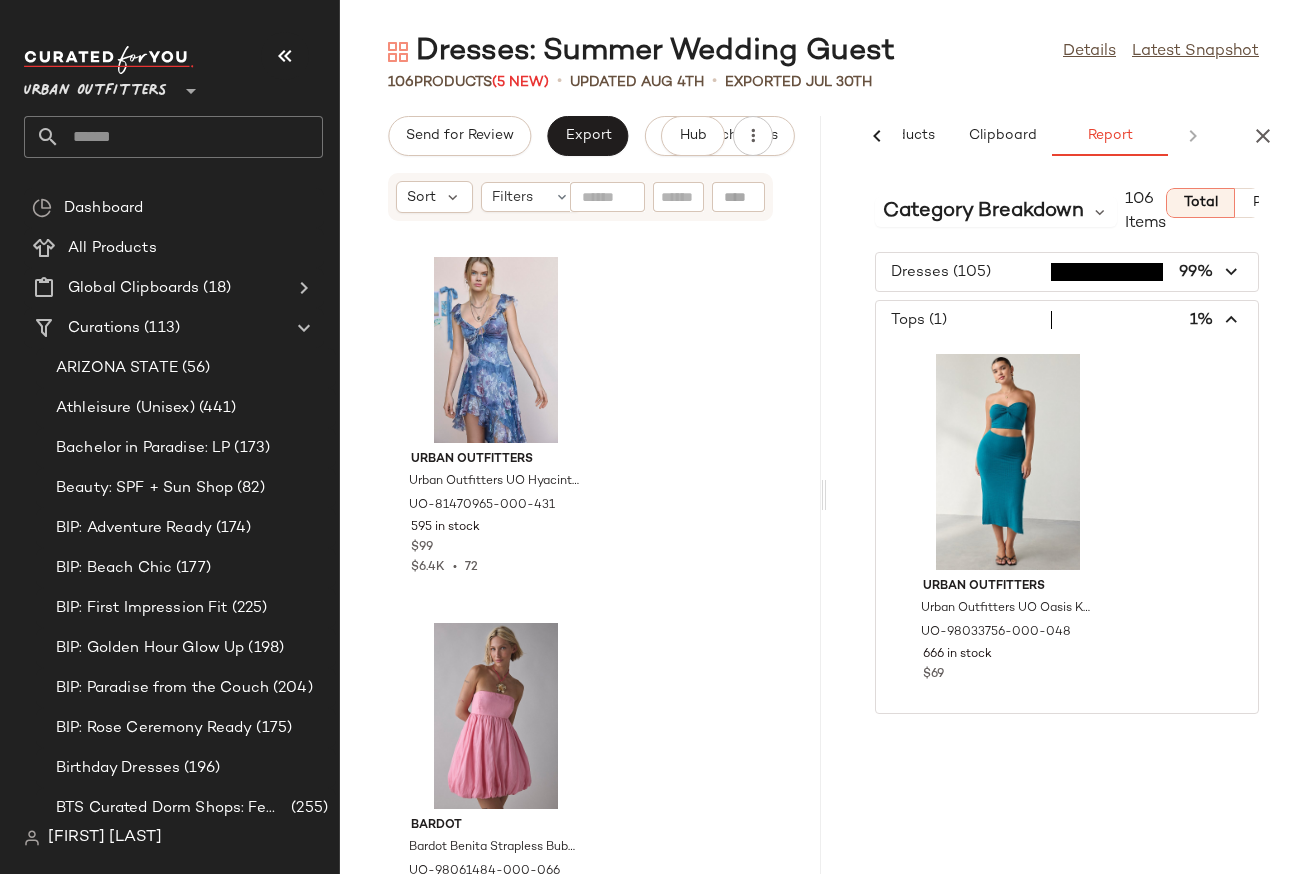 click at bounding box center [1232, 320] 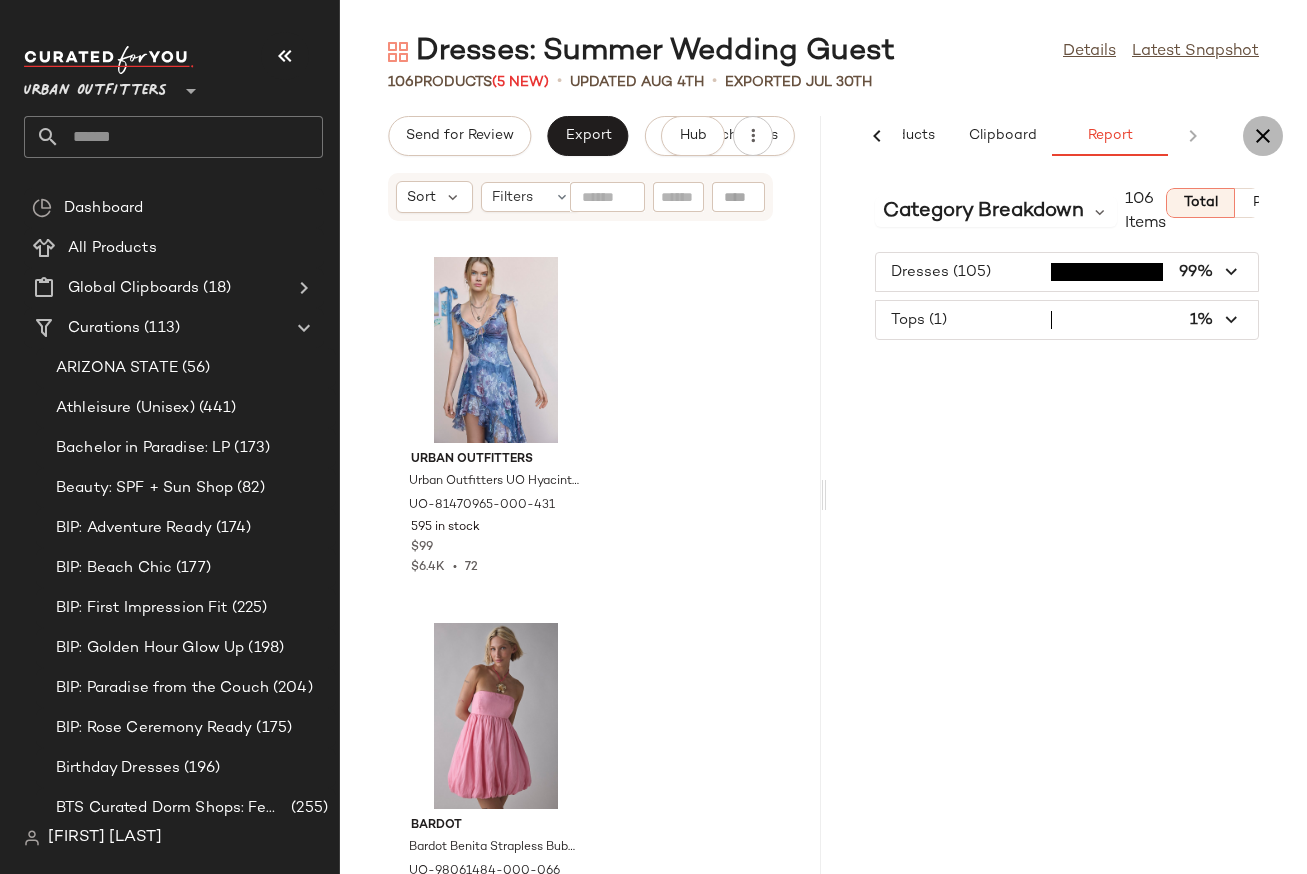 click at bounding box center [1263, 136] 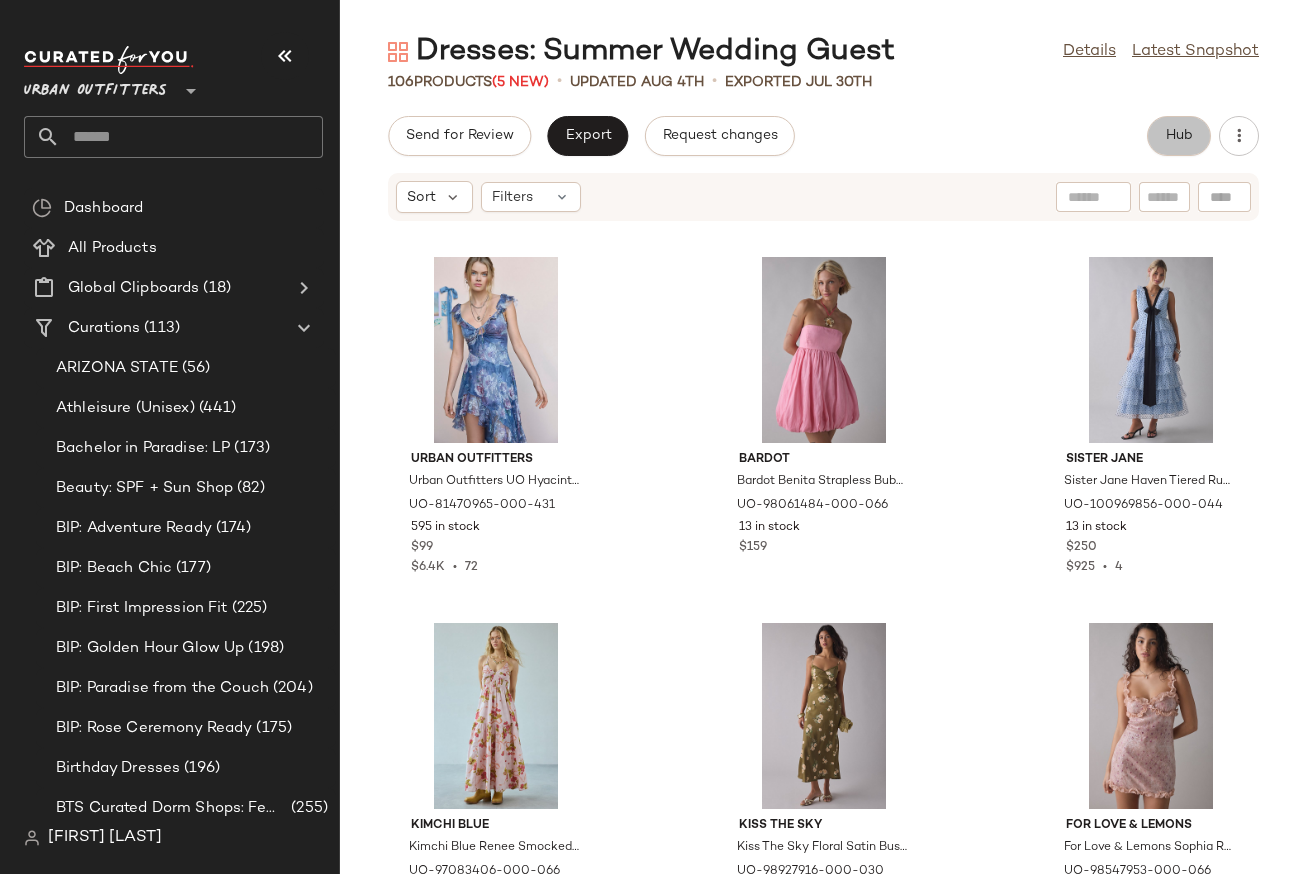 click on "Hub" 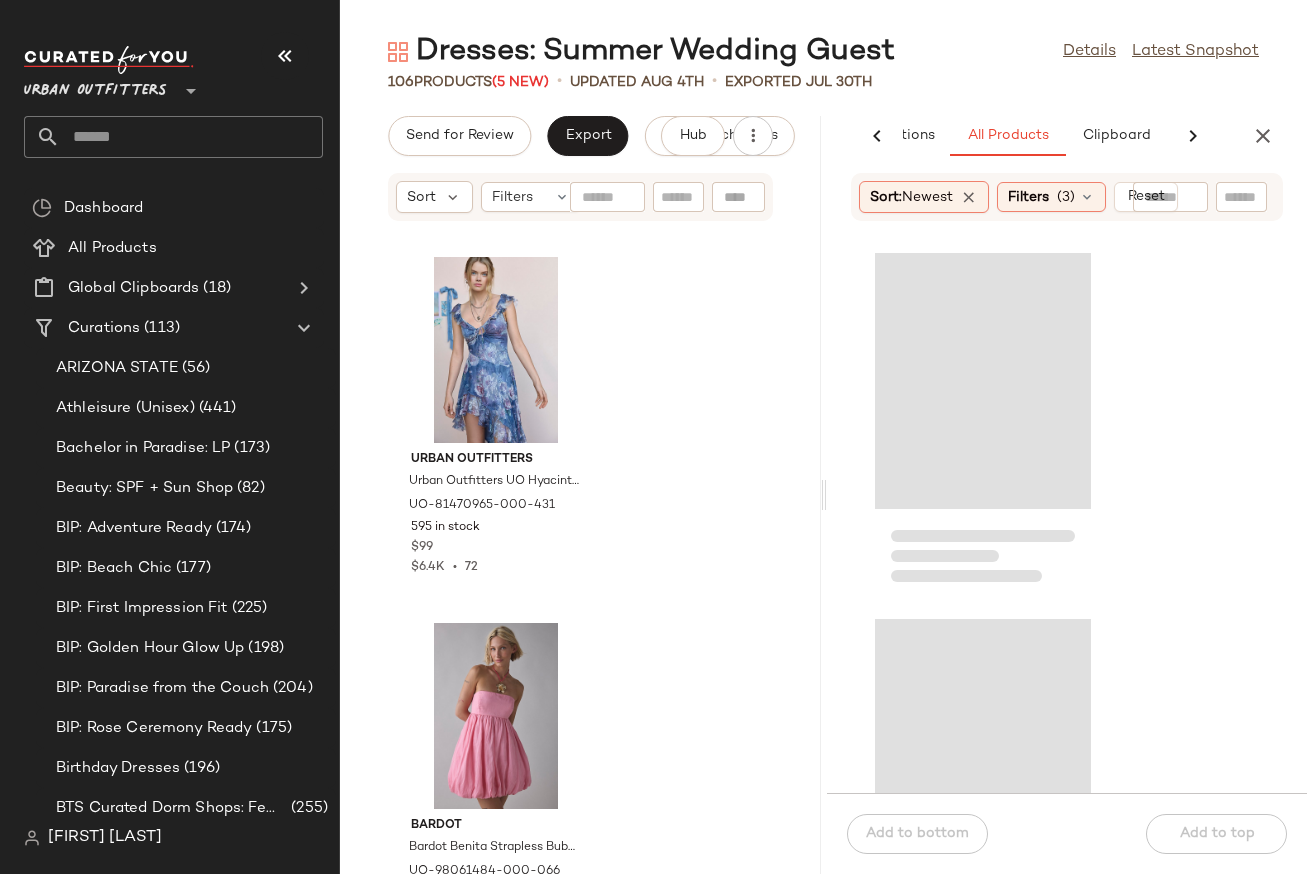 click at bounding box center (1193, 136) 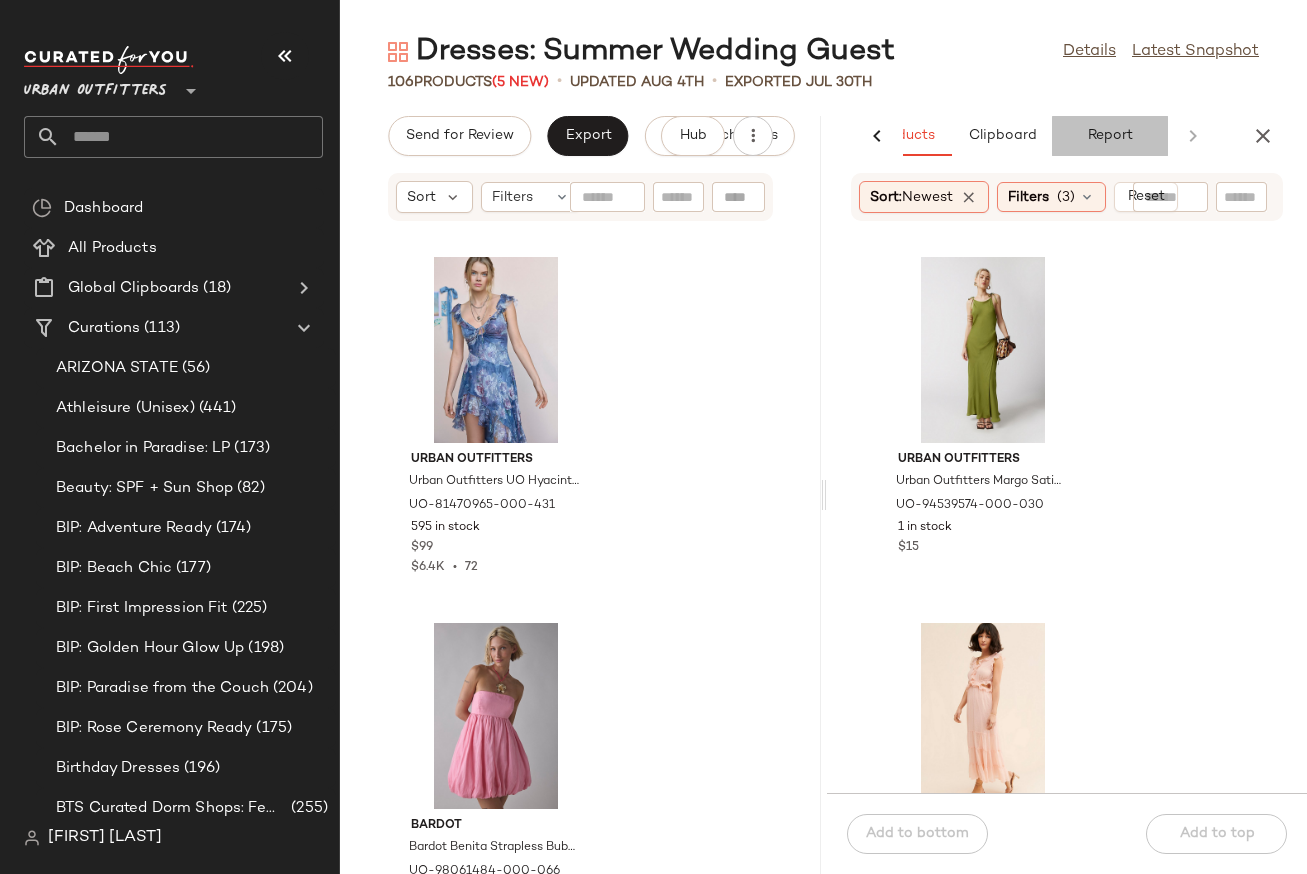 click on "Report" 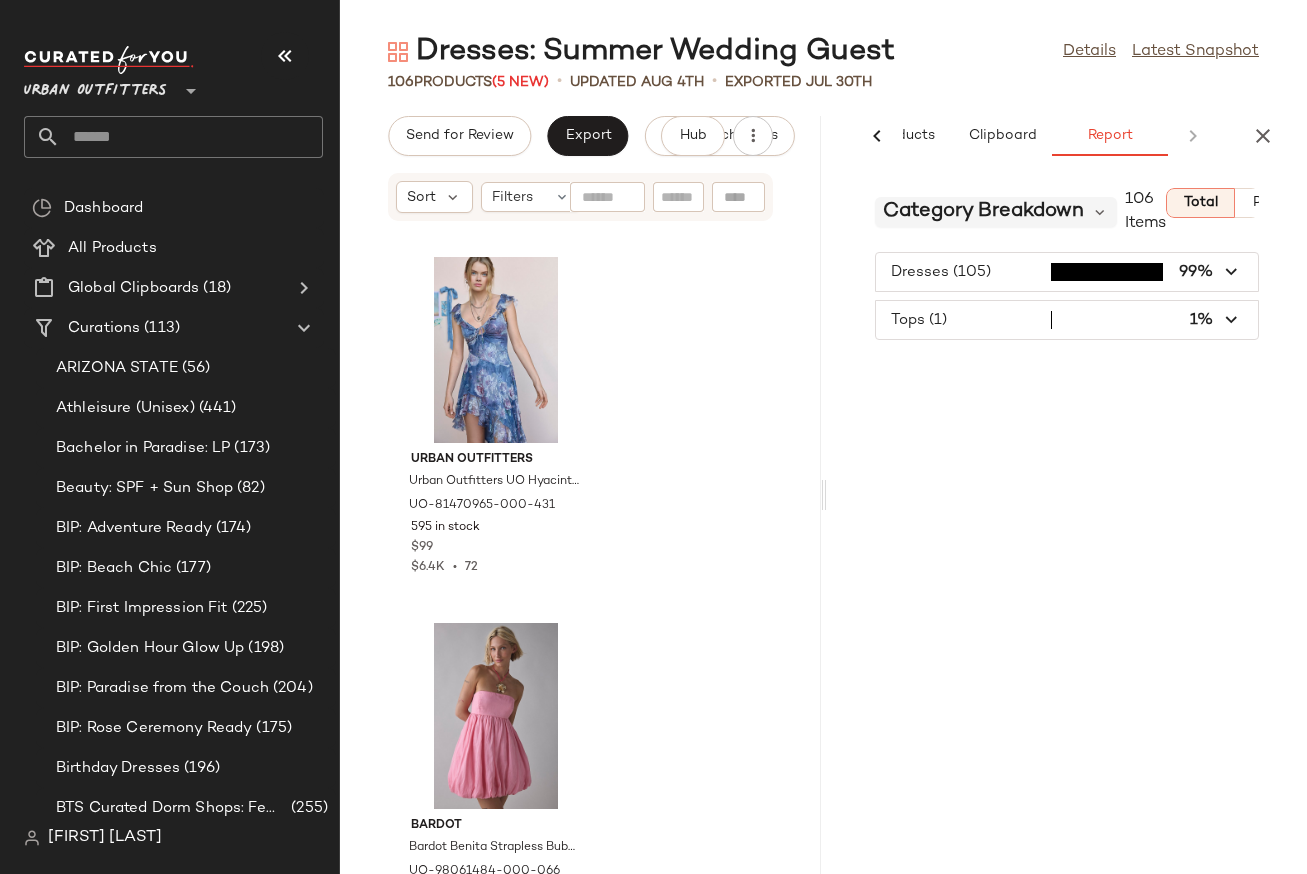 click on "Category Breakdown" at bounding box center [983, 212] 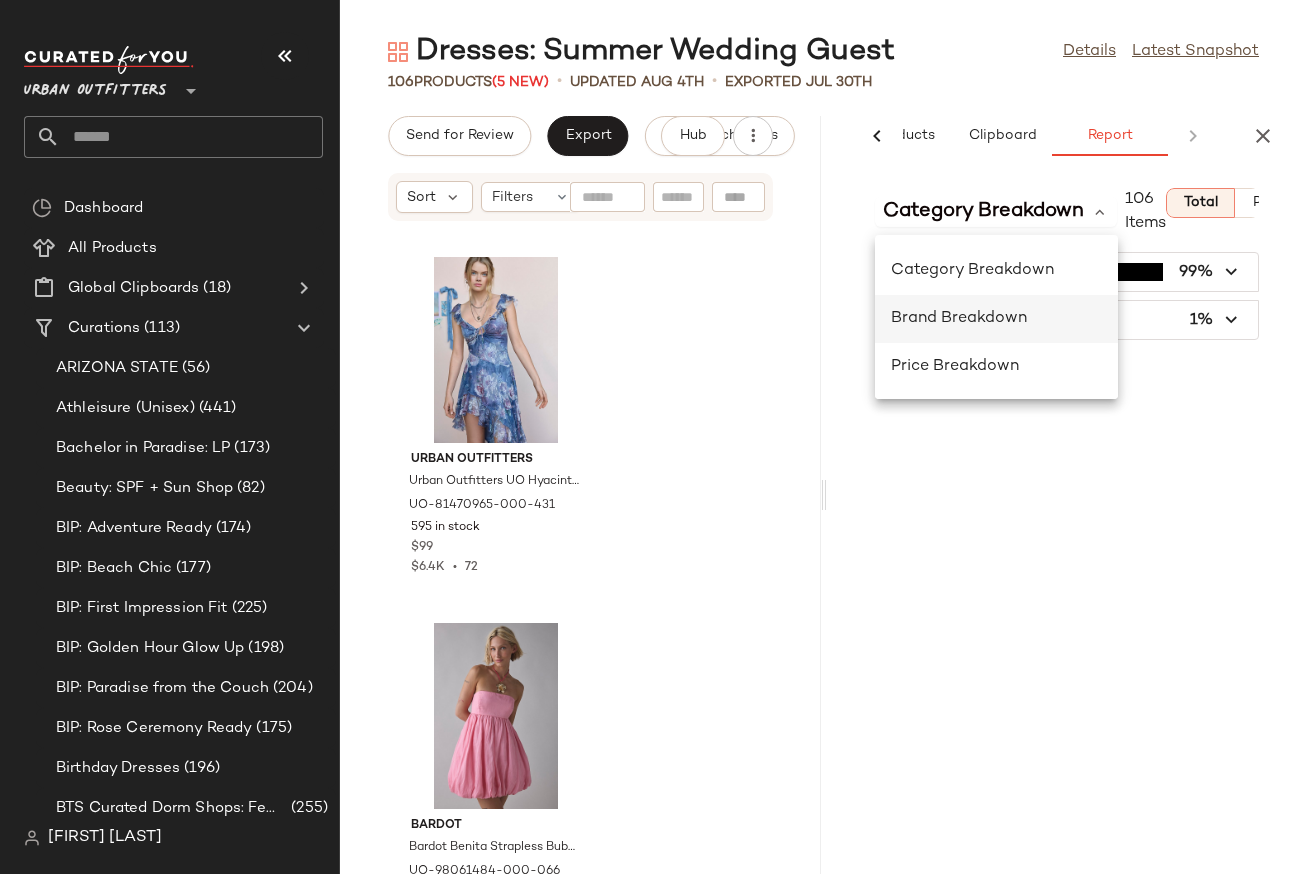click on "Brand Breakdown" 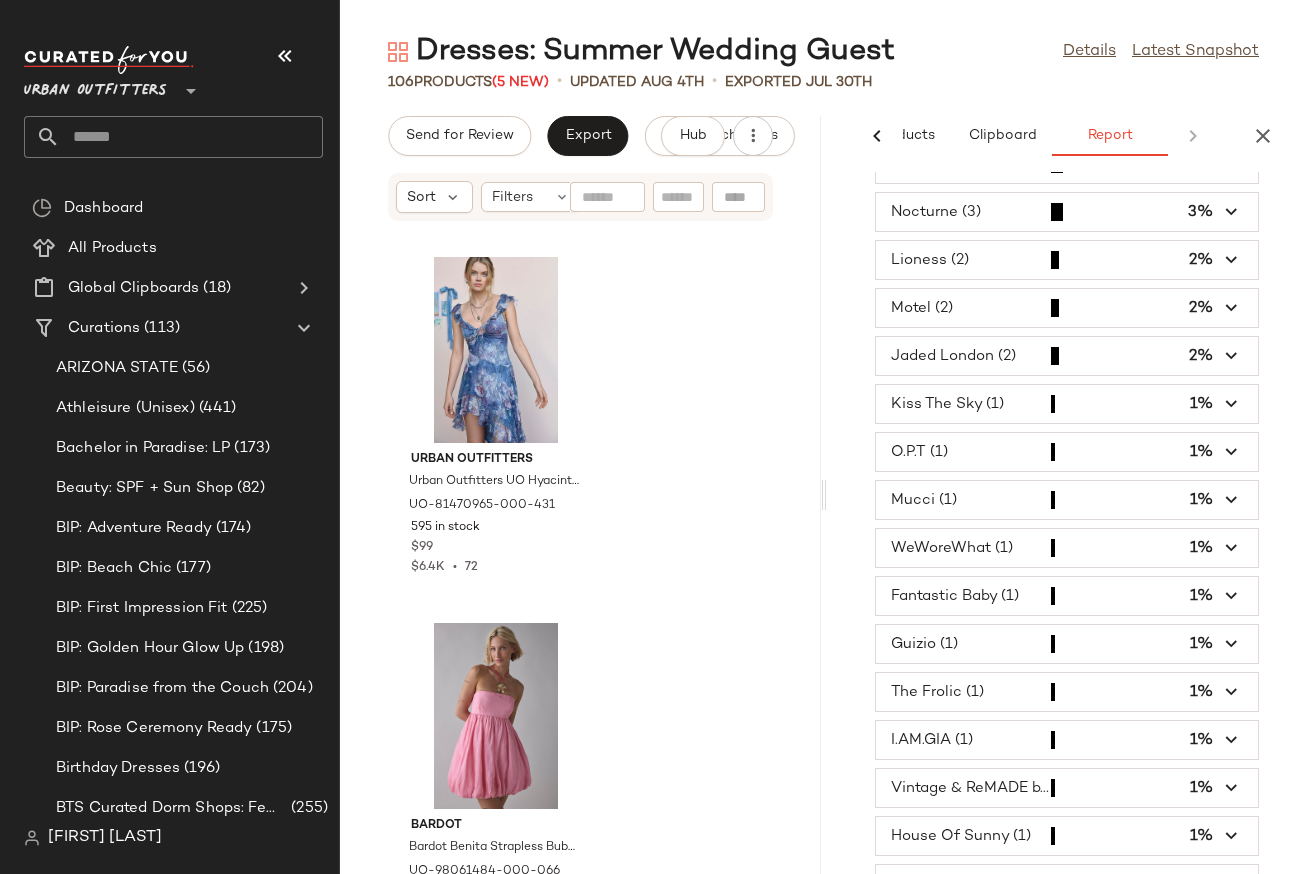 scroll, scrollTop: 0, scrollLeft: 0, axis: both 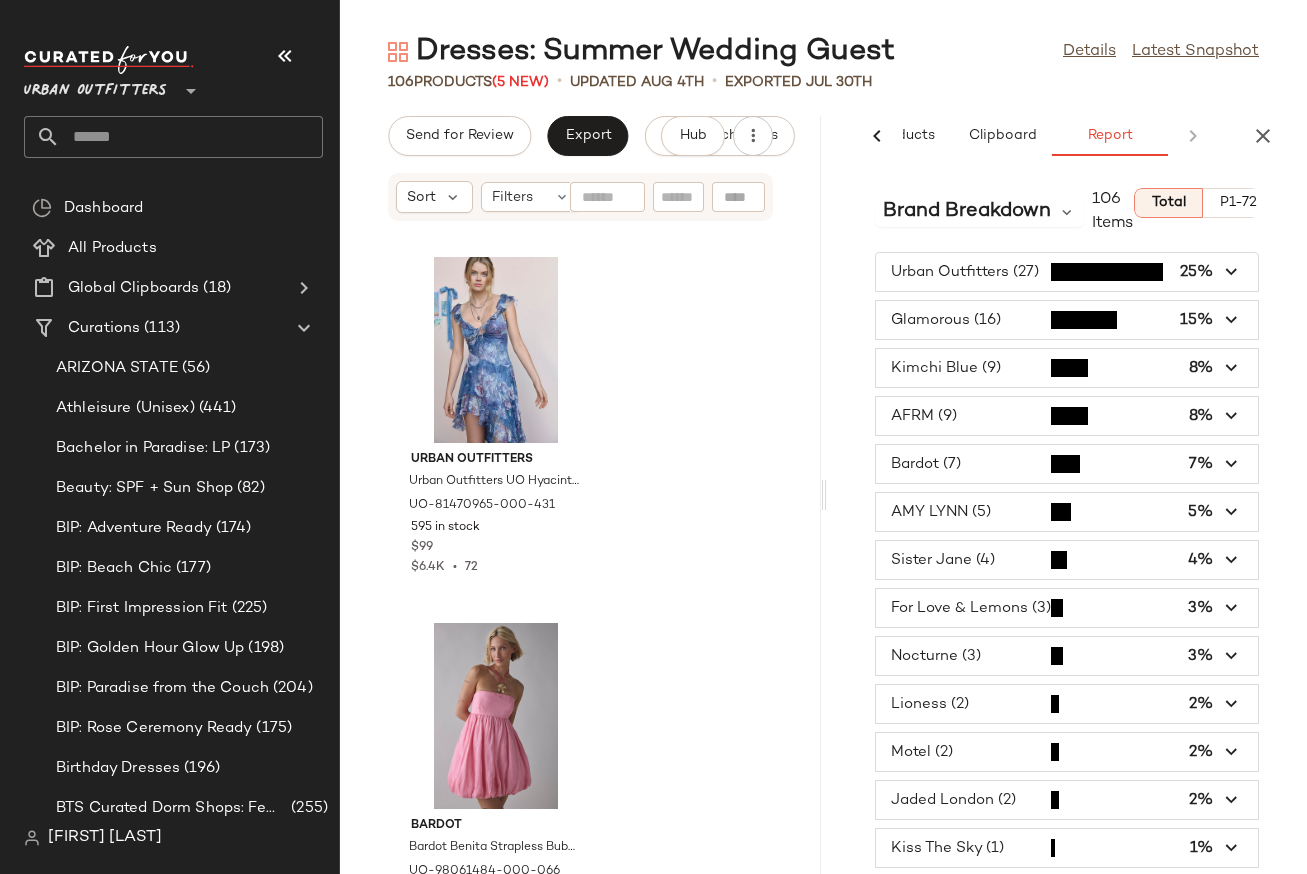 click at bounding box center (877, 136) 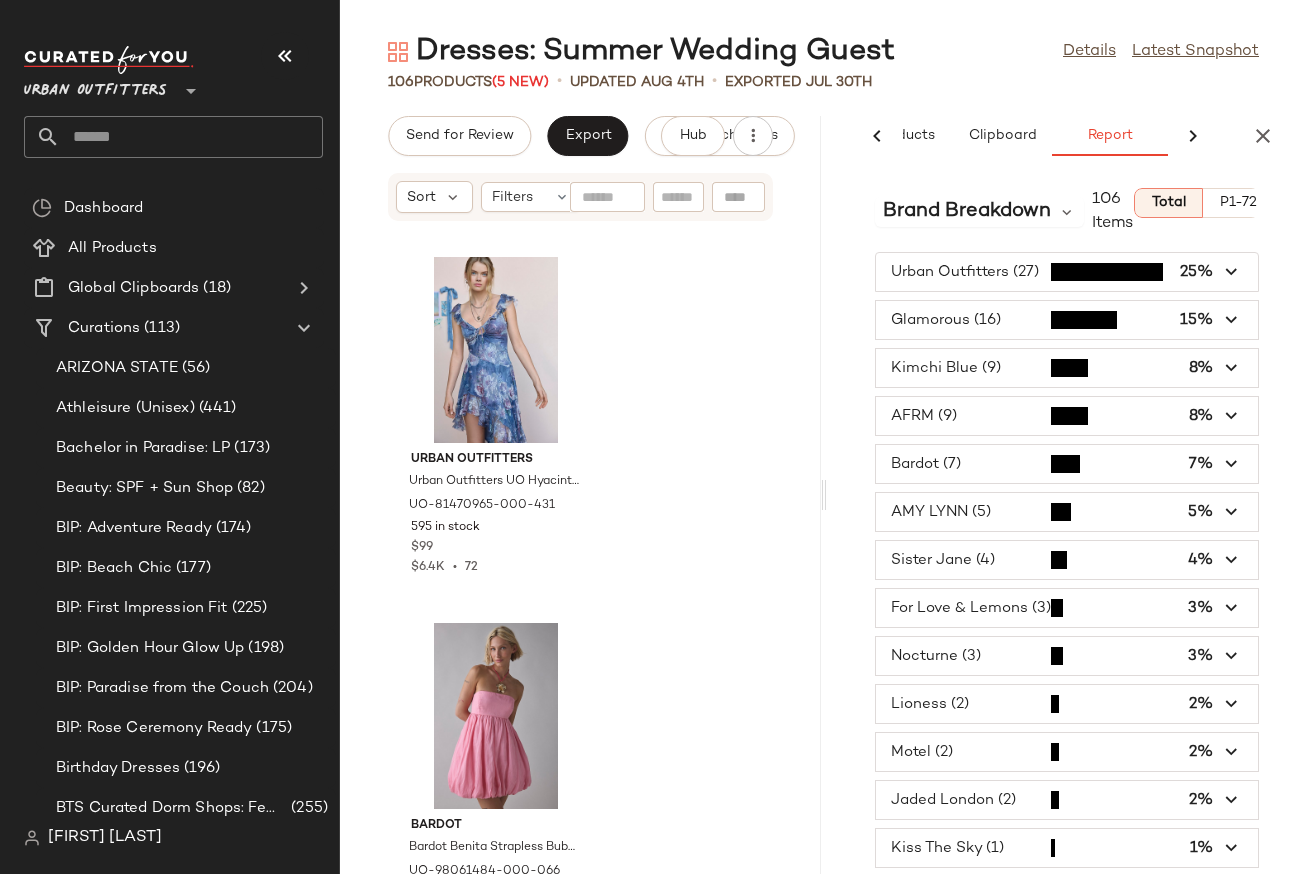 scroll, scrollTop: 0, scrollLeft: 0, axis: both 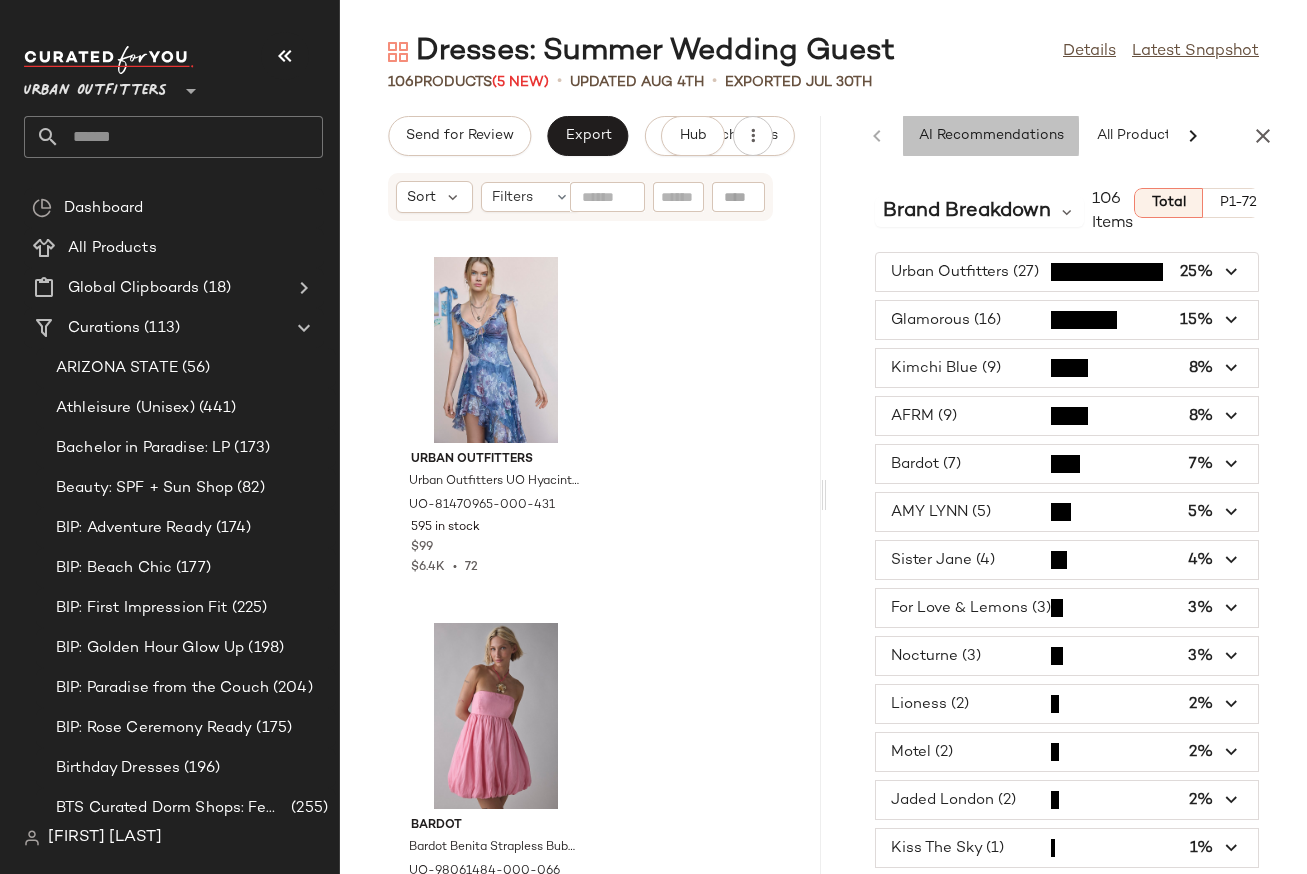 click on "AI Recommendations" 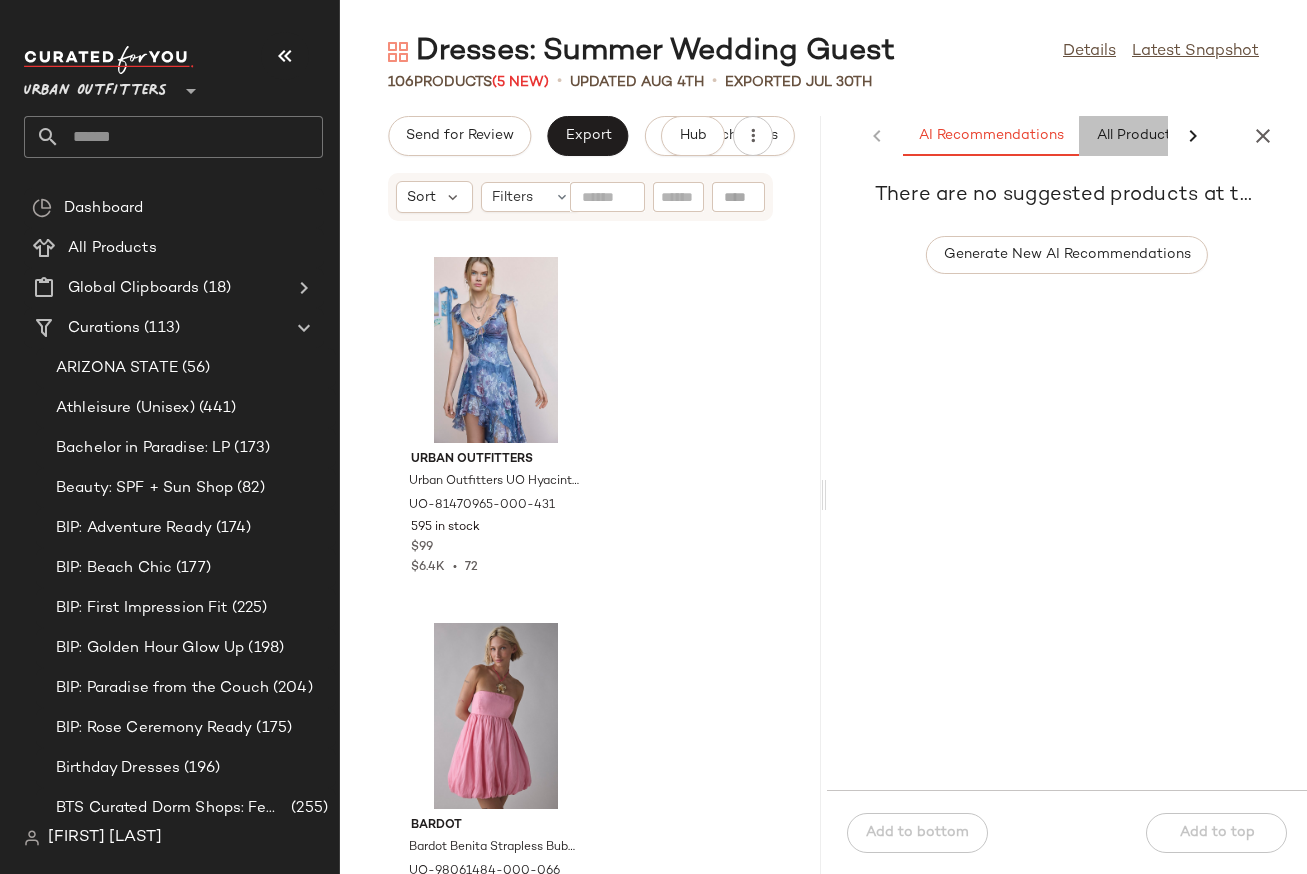 click on "All Products" 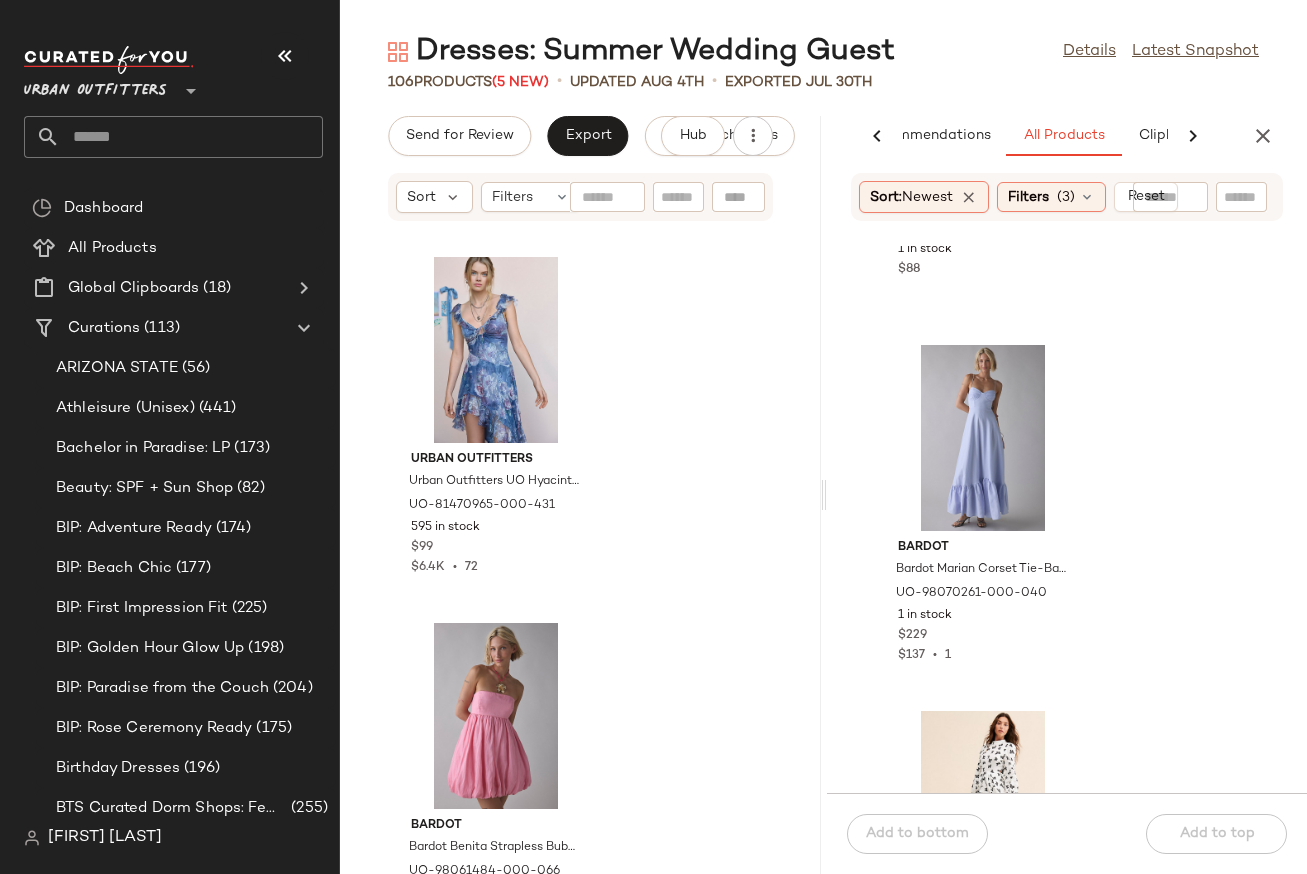 scroll, scrollTop: 1031, scrollLeft: 0, axis: vertical 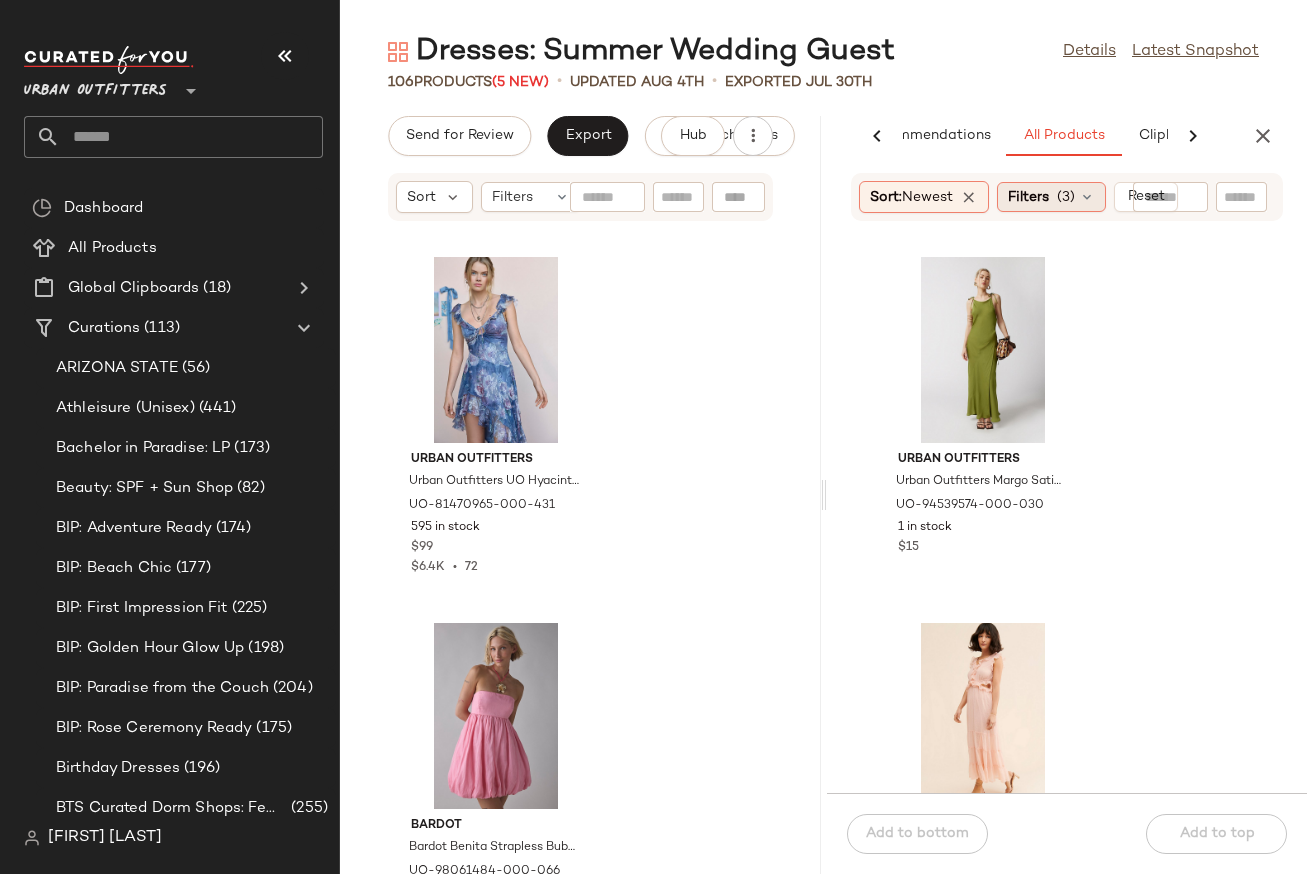 click on "(3)" at bounding box center (1066, 197) 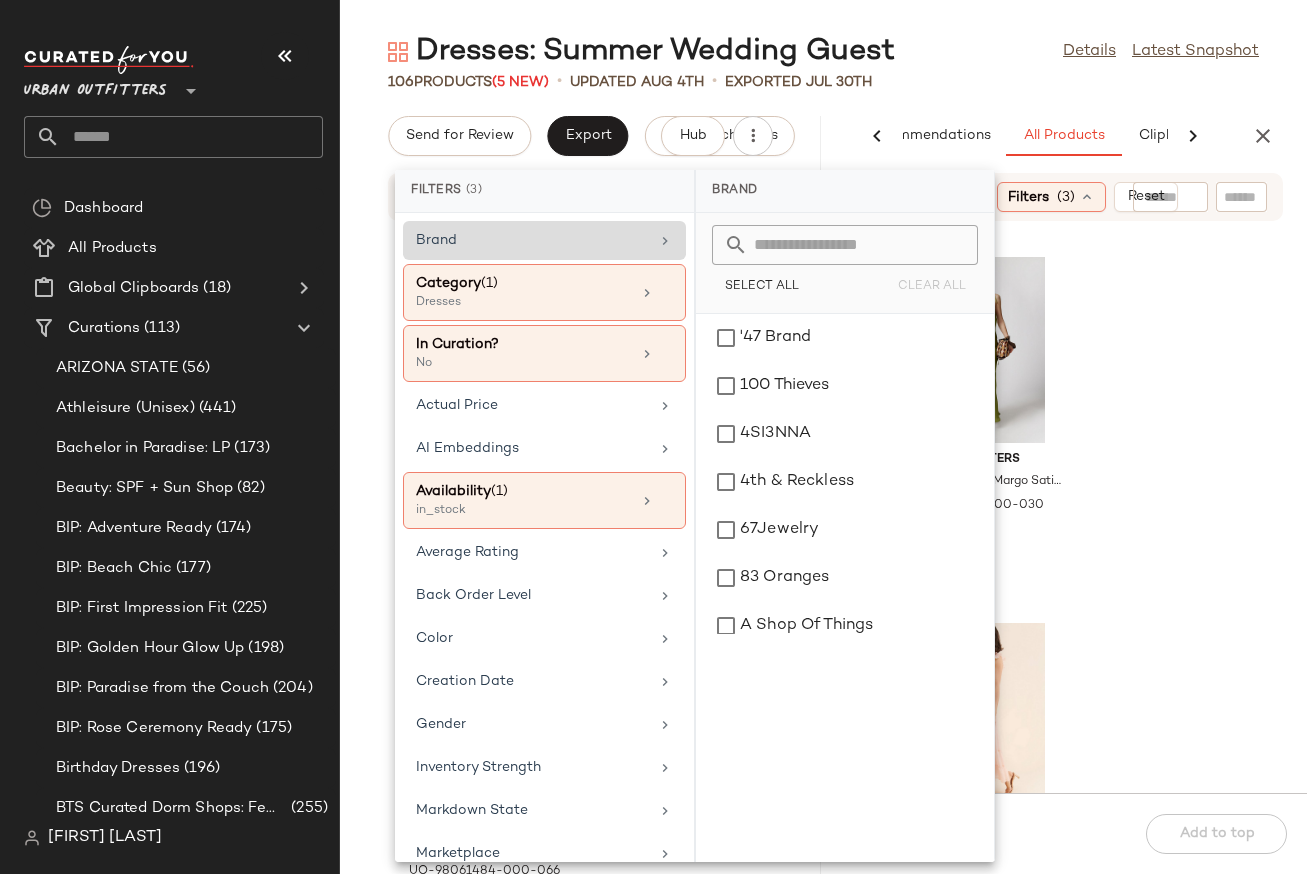 click on "Brand" at bounding box center [532, 240] 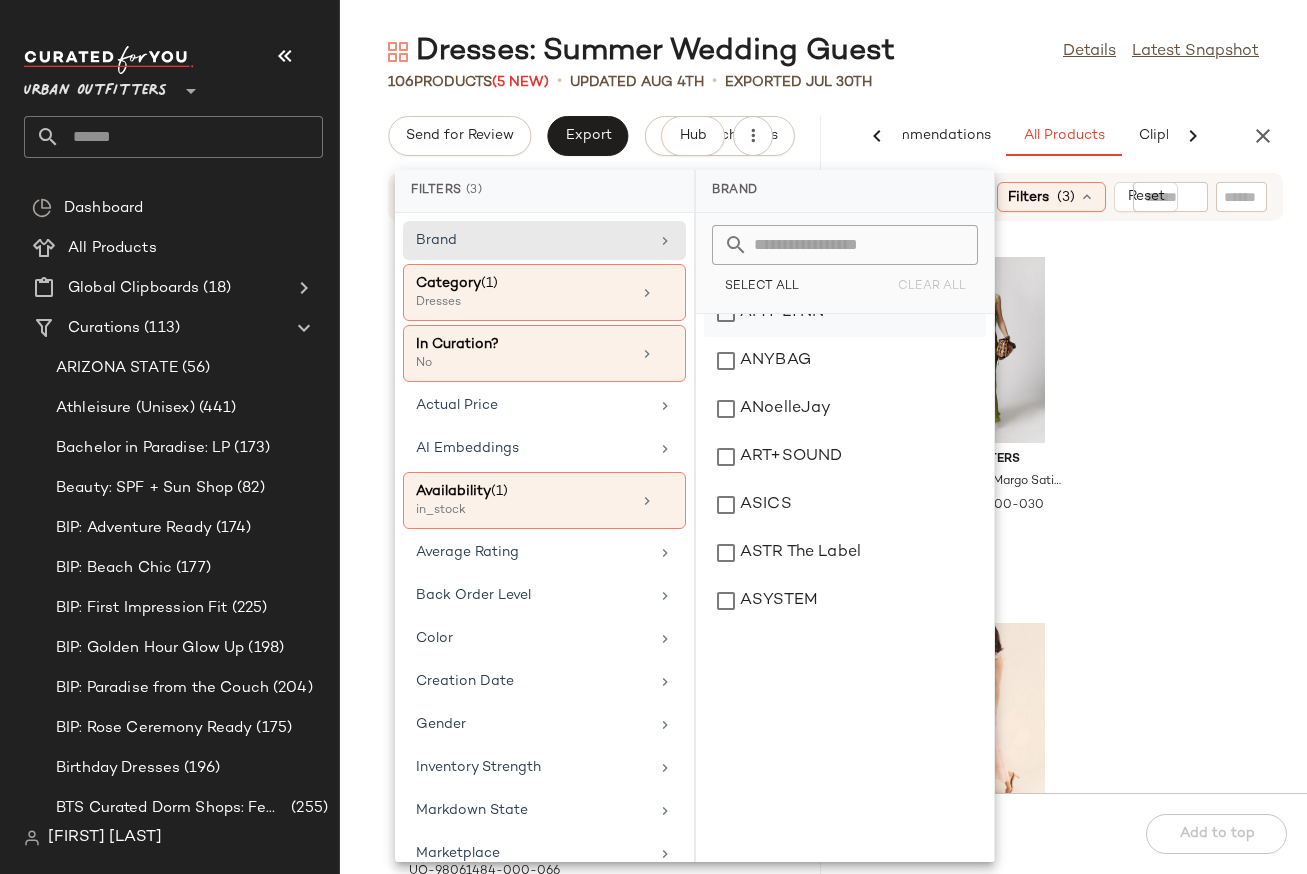 scroll, scrollTop: 663, scrollLeft: 0, axis: vertical 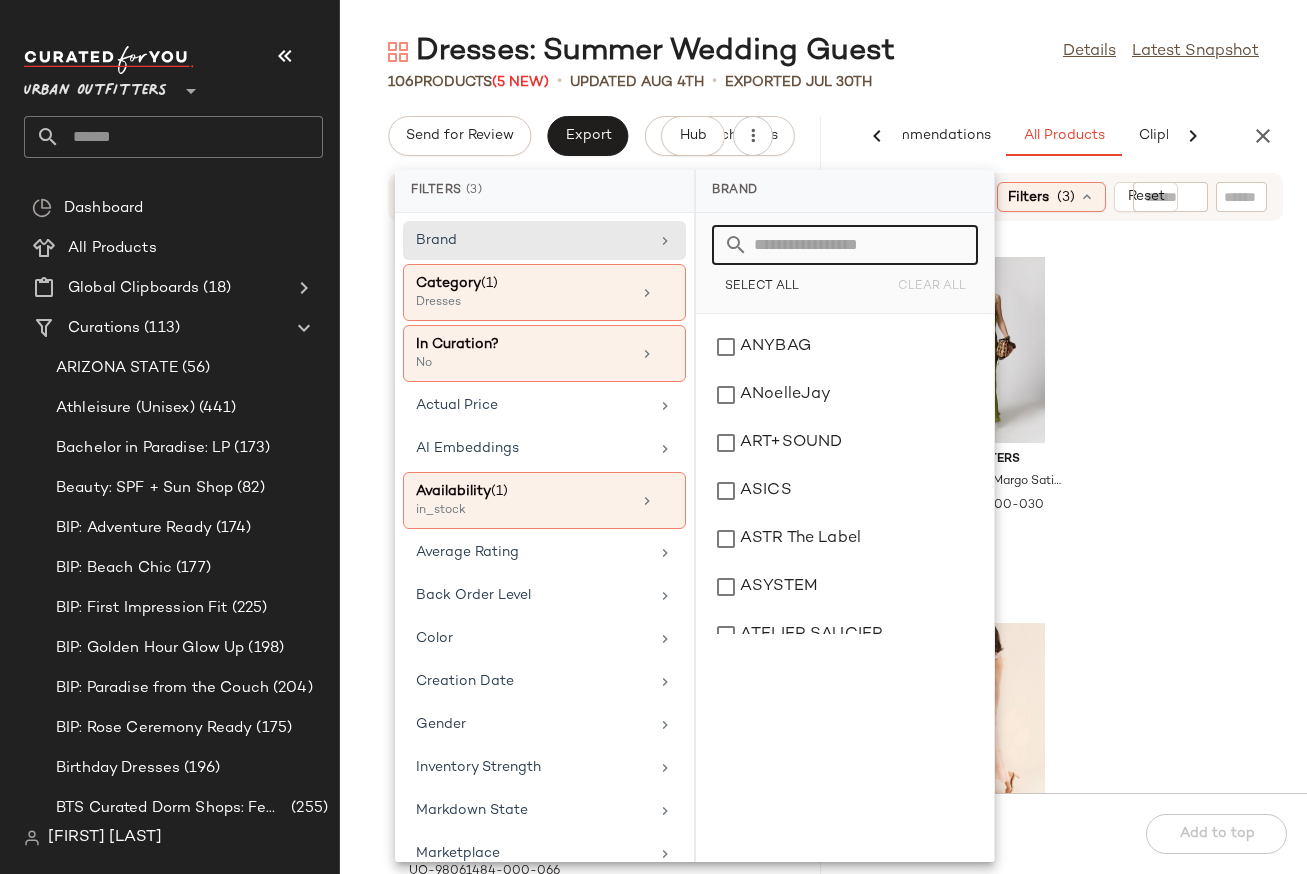 click 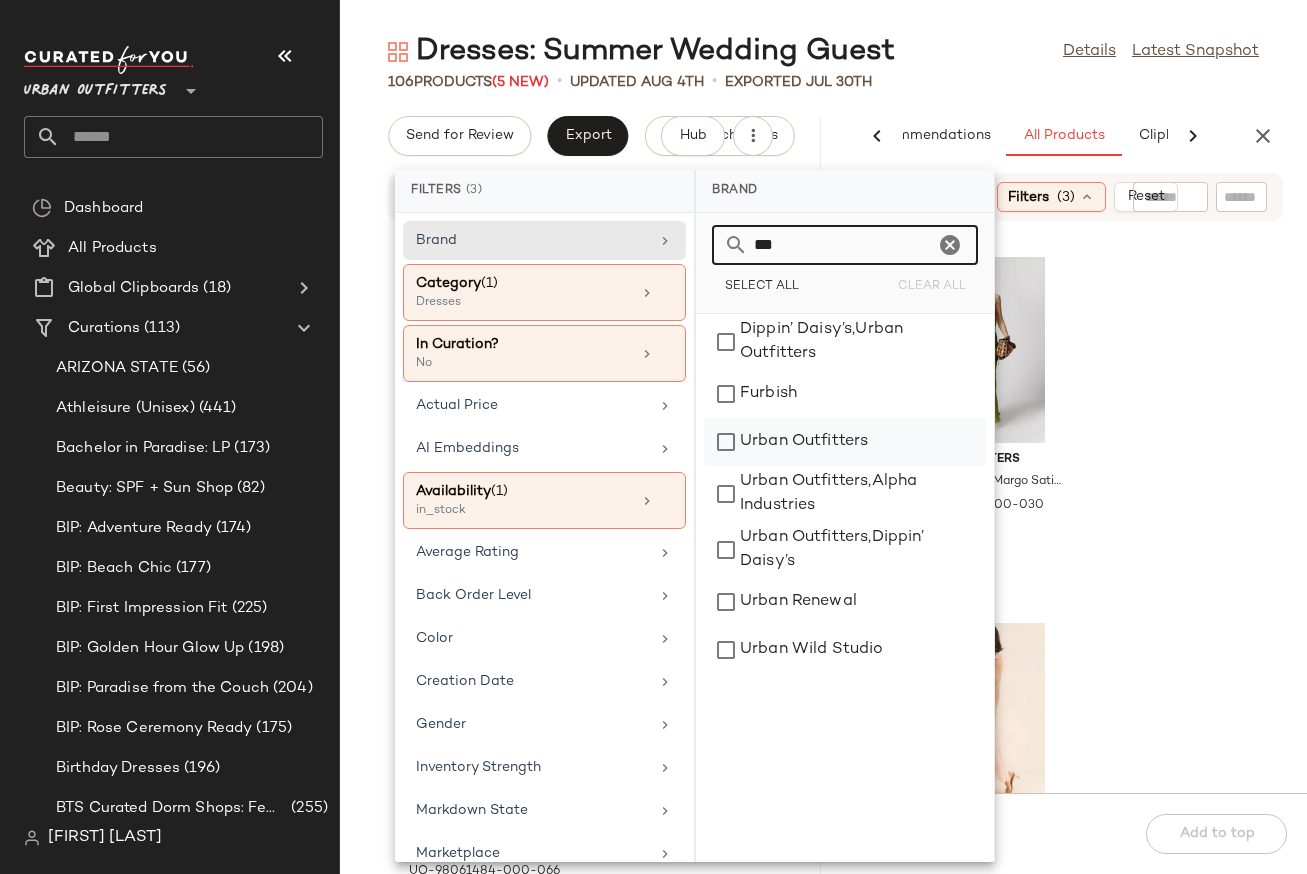 click on "Urban Outfitters" 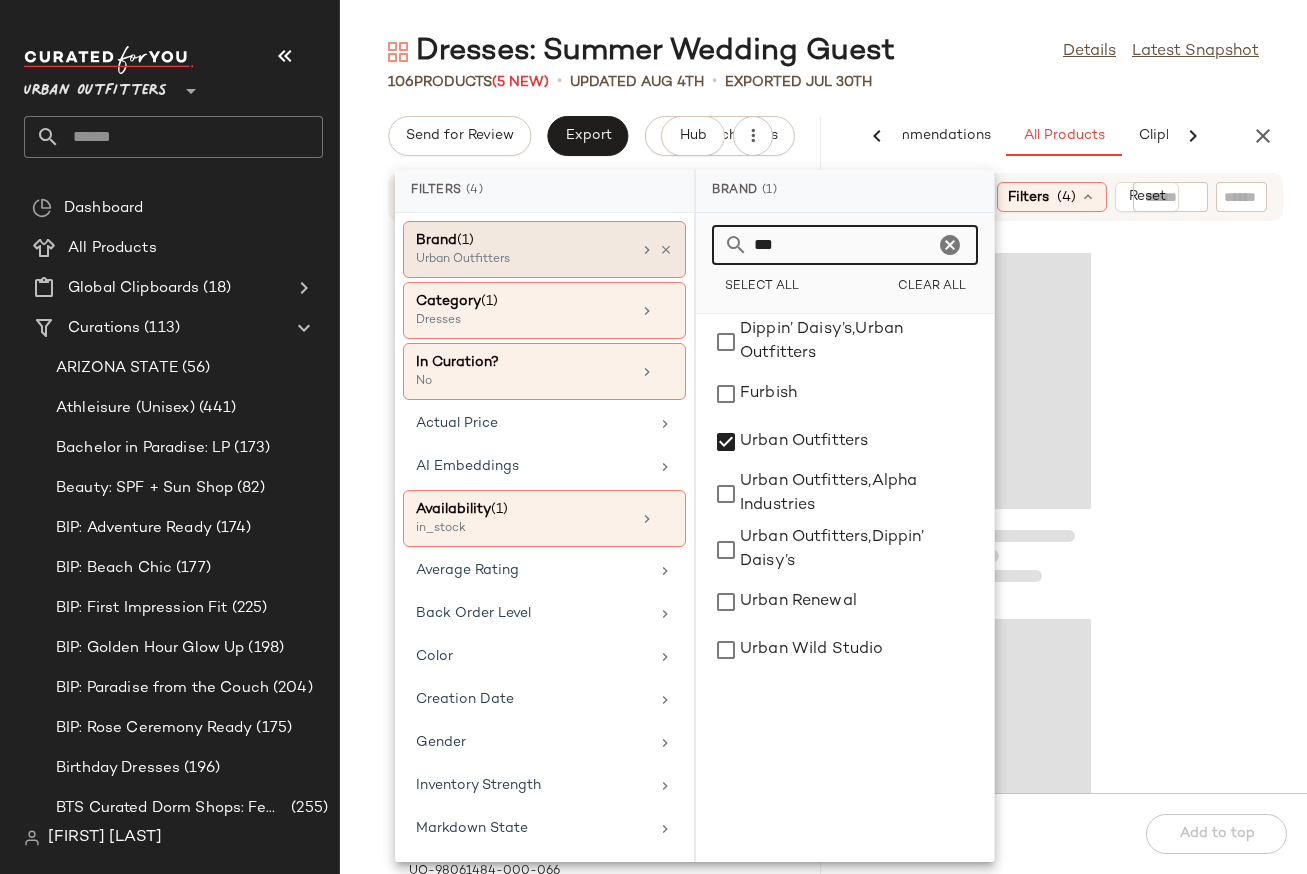 drag, startPoint x: 812, startPoint y: 249, endPoint x: 675, endPoint y: 246, distance: 137.03284 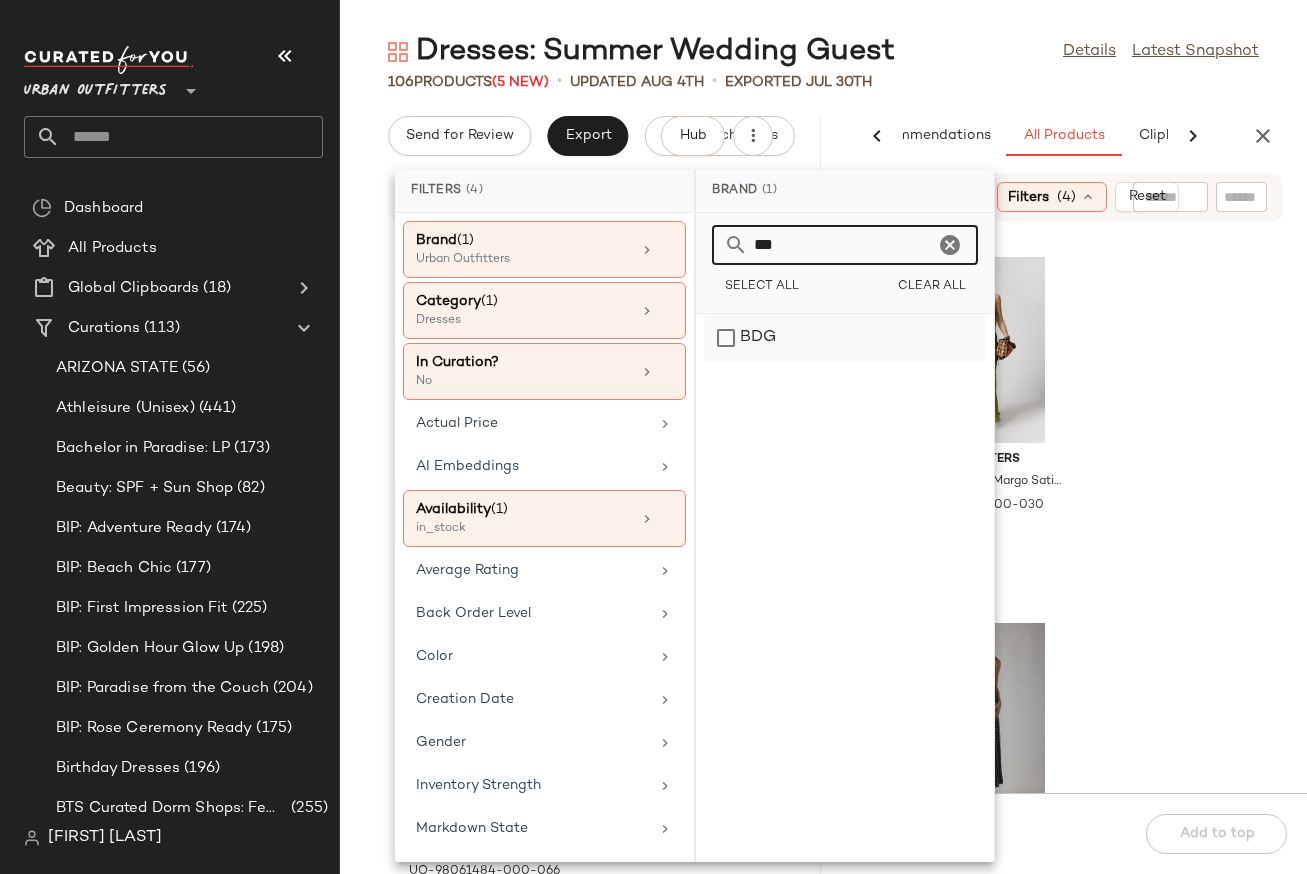 click on "BDG" 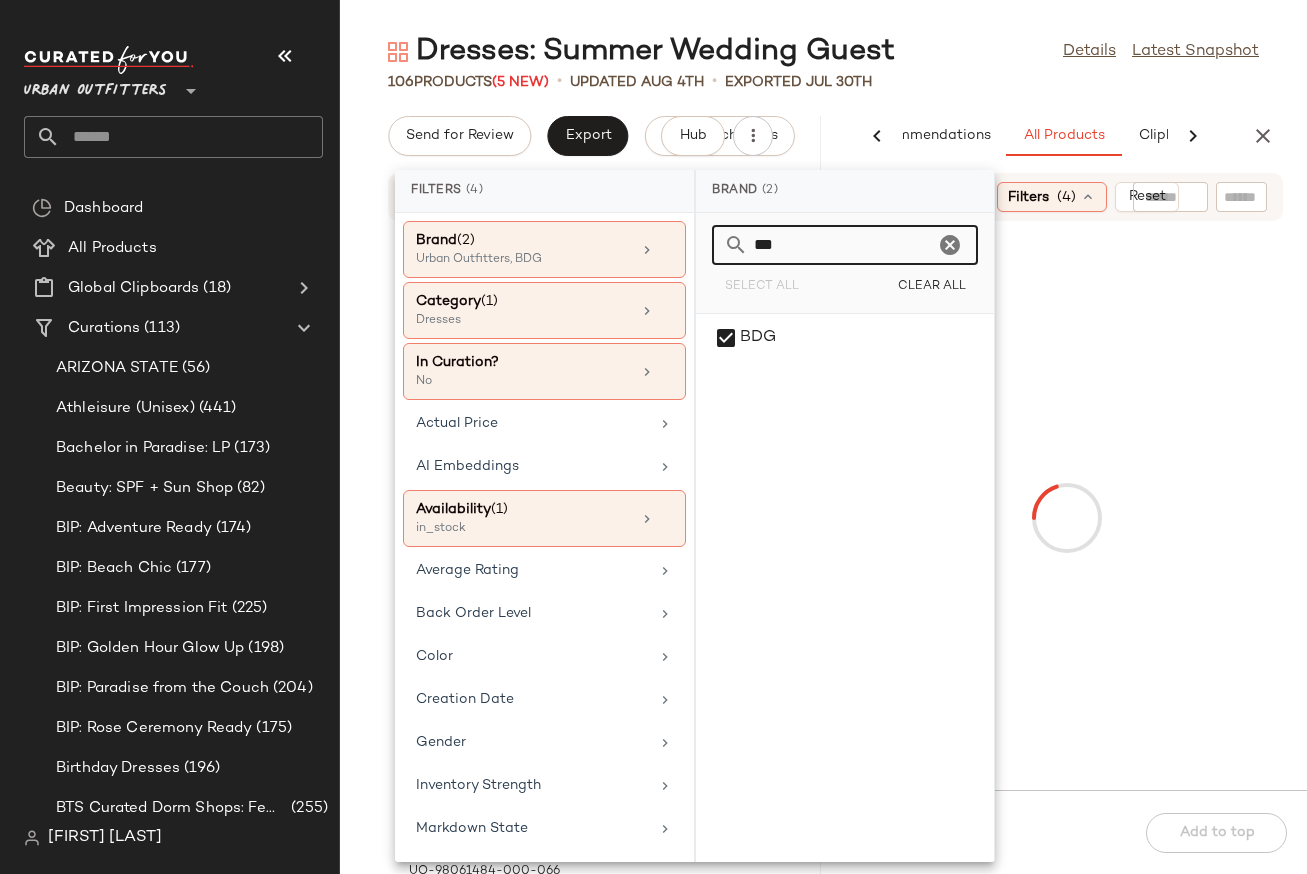 drag, startPoint x: 848, startPoint y: 242, endPoint x: 706, endPoint y: 242, distance: 142 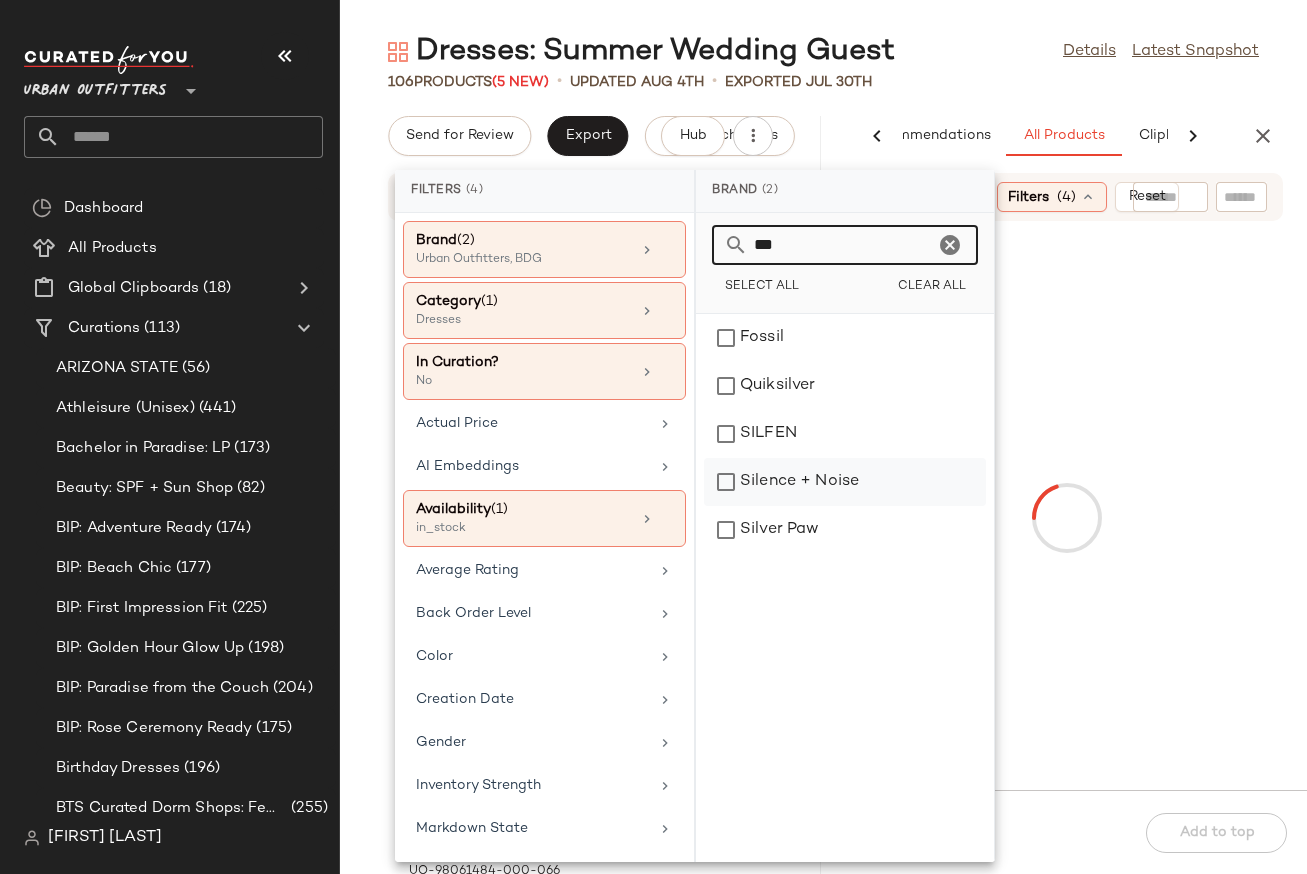 click on "Silence + Noise" 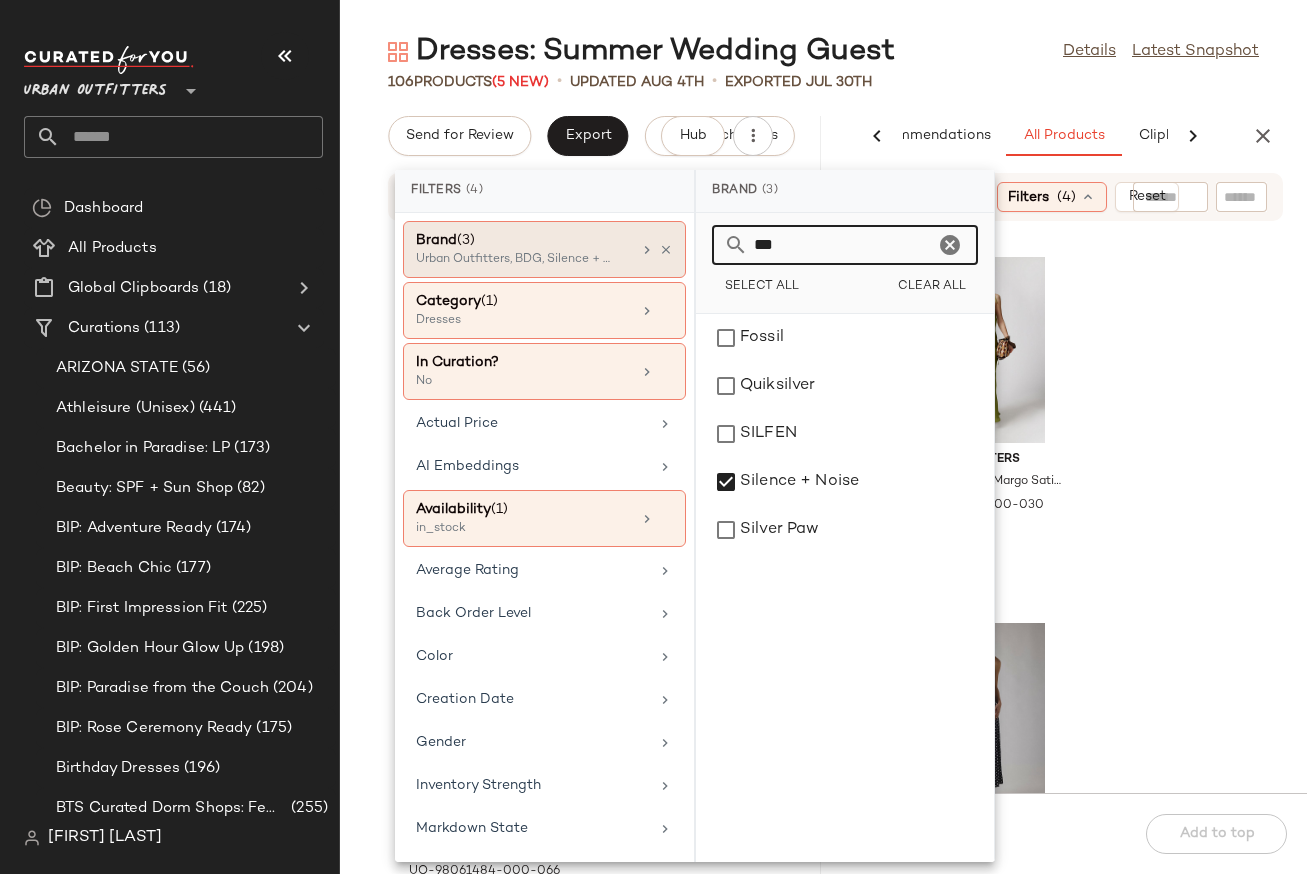 drag, startPoint x: 785, startPoint y: 246, endPoint x: 648, endPoint y: 246, distance: 137 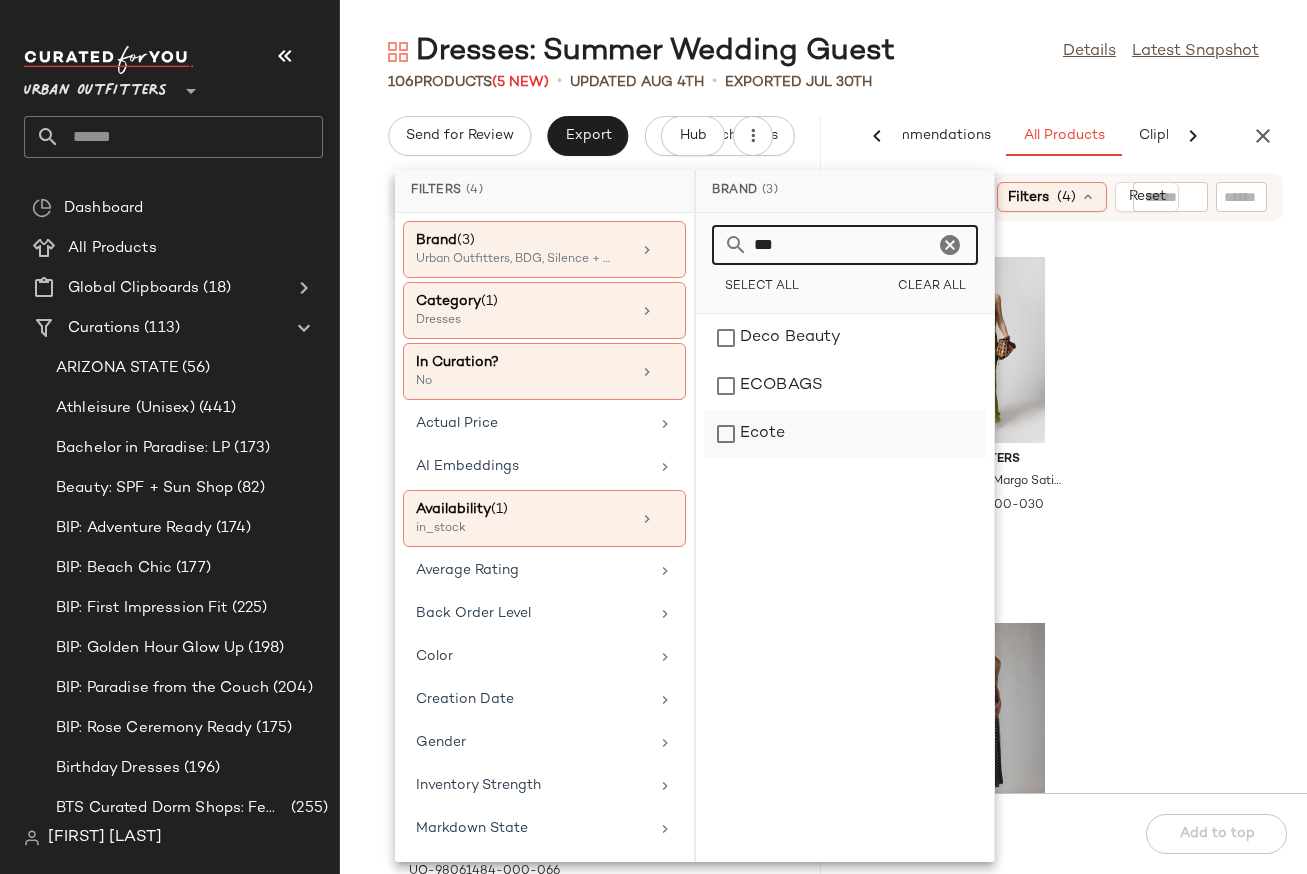 type on "***" 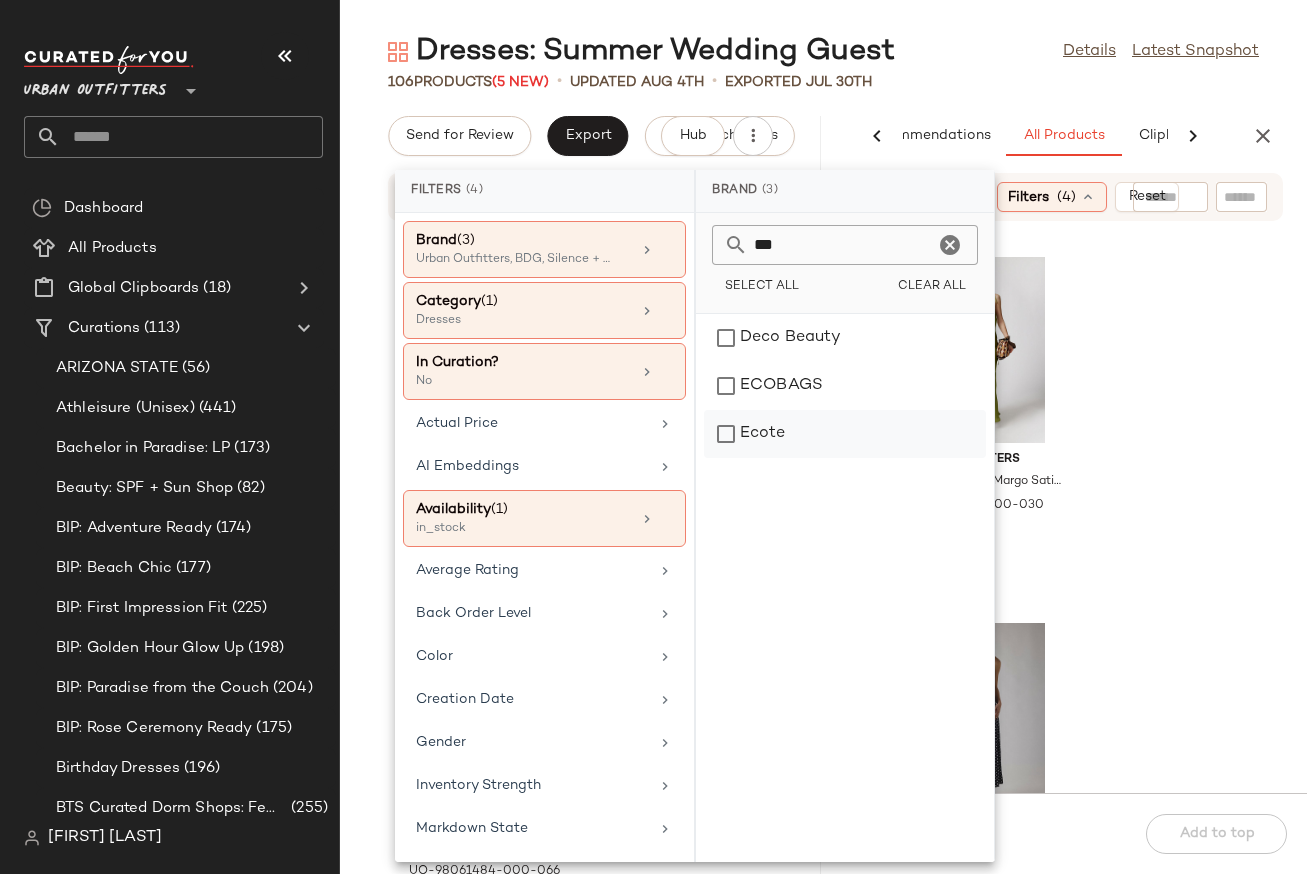 click on "Ecote" 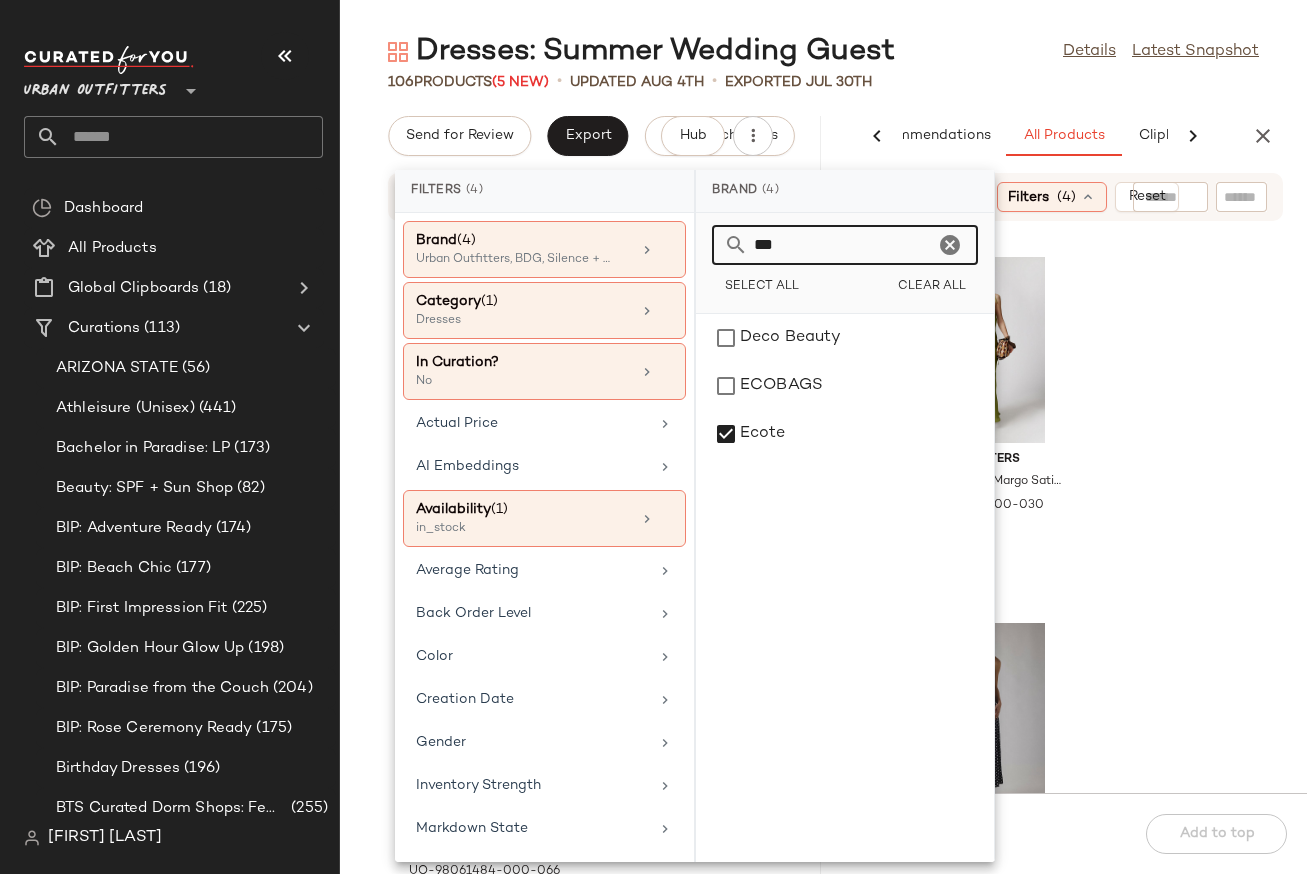 drag, startPoint x: 805, startPoint y: 241, endPoint x: 733, endPoint y: 241, distance: 72 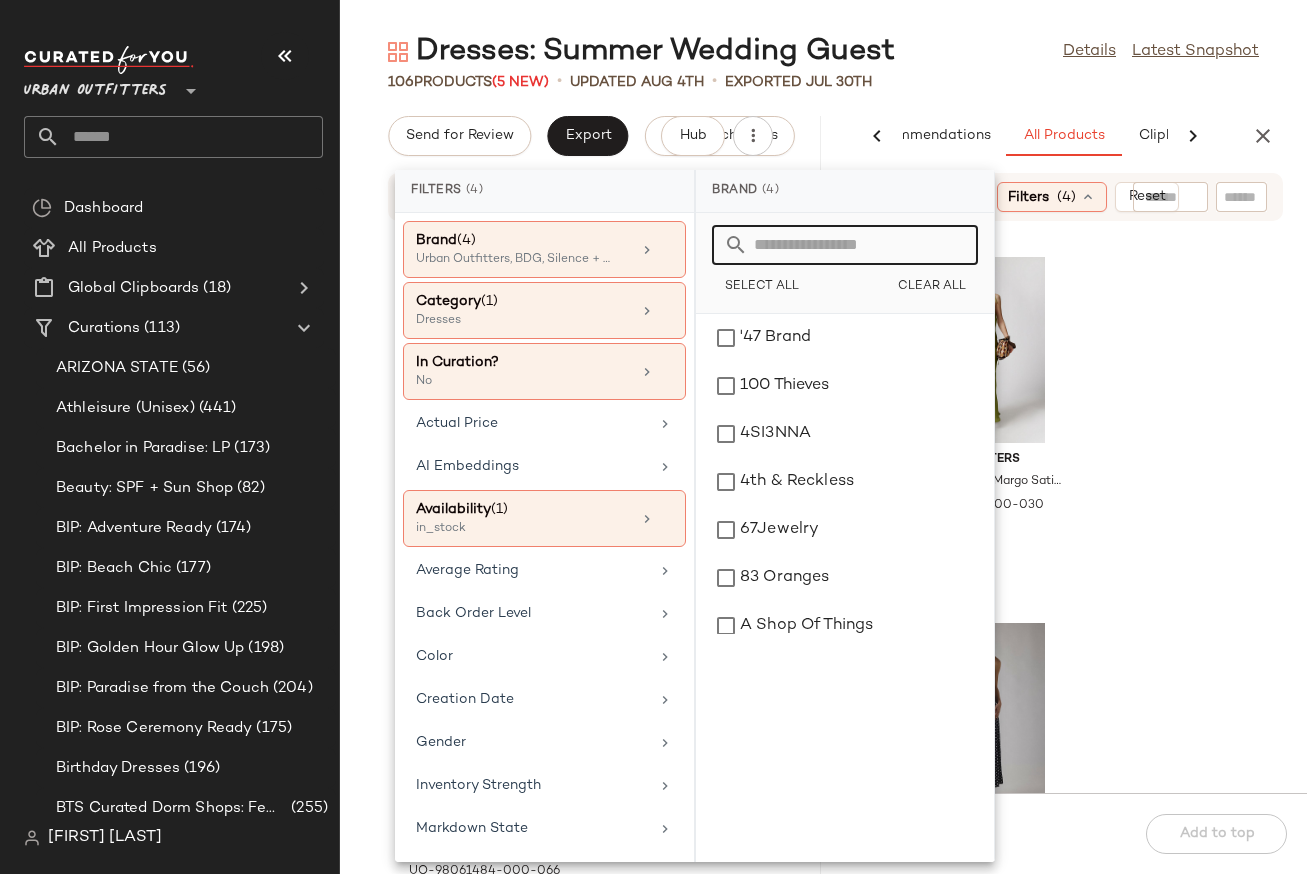 type 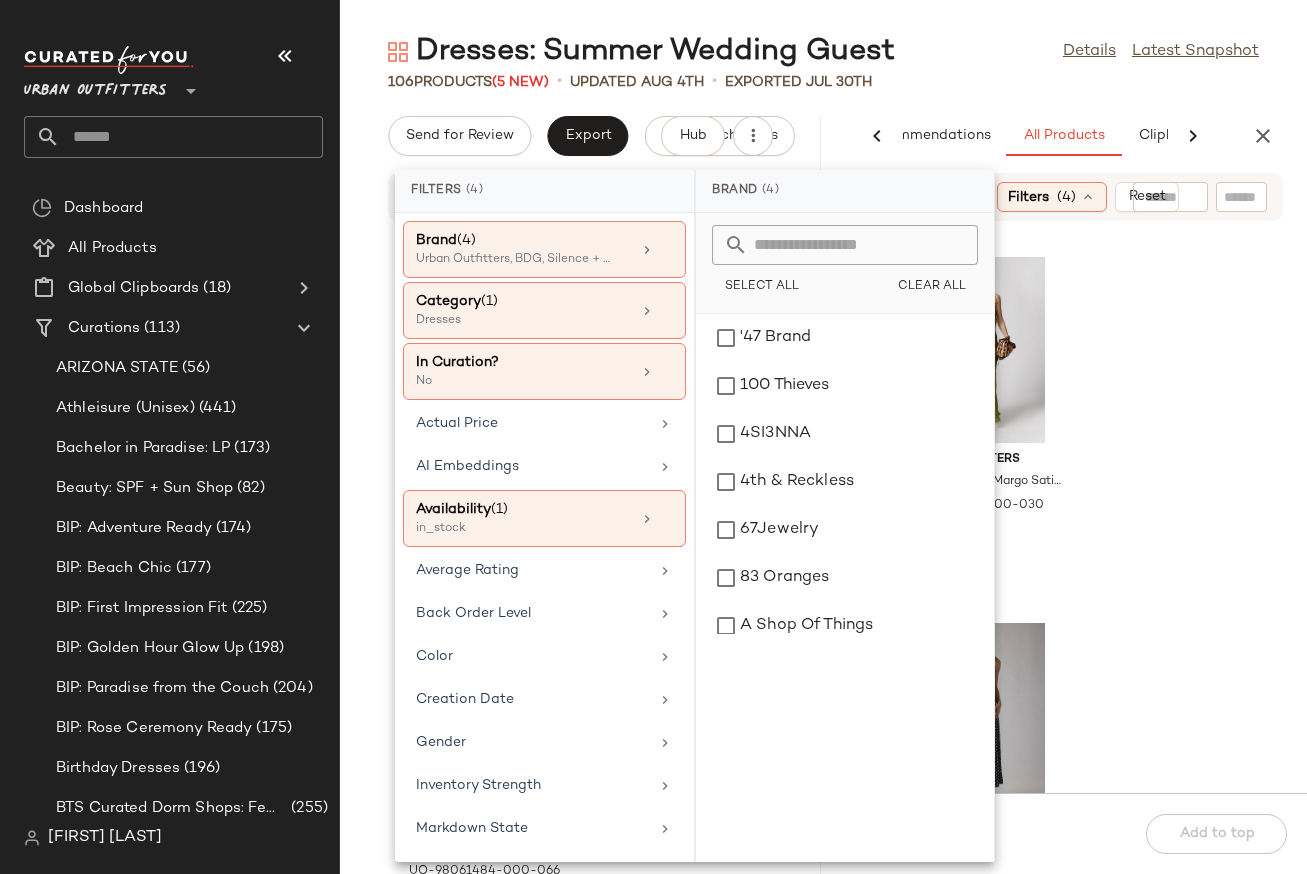 click on "Urban Outfitters Urban Outfitters Margo Satin Maxi Dress in Green, Women's at Urban Outfitters UO-94539574-000-030 1 in stock $15 Urban Outfitters Urban Outfitters UO Alexis Printed Knit Strapless Tube Maxi Dress in Black/White Polka Dot, Women's at Urban Outfitters UO-100959063-000-009 56 in stock $49 $583  •  13 Urban Outfitters Urban Outfitters UO Nora Jersey Knit Tube Midi Dress in Light Brown, Women's at Urban Outfitters UO-100075217-000-022 415 in stock $39 $6.01K  •  171 Urban Outfitters Urban Outfitters UO Deep Plunge Halter Ruched Mesh Midi Dress in Purple, Women's at Urban Outfitters UO-101566123-000-050 408 in stock $69 $6.65K  •  101" 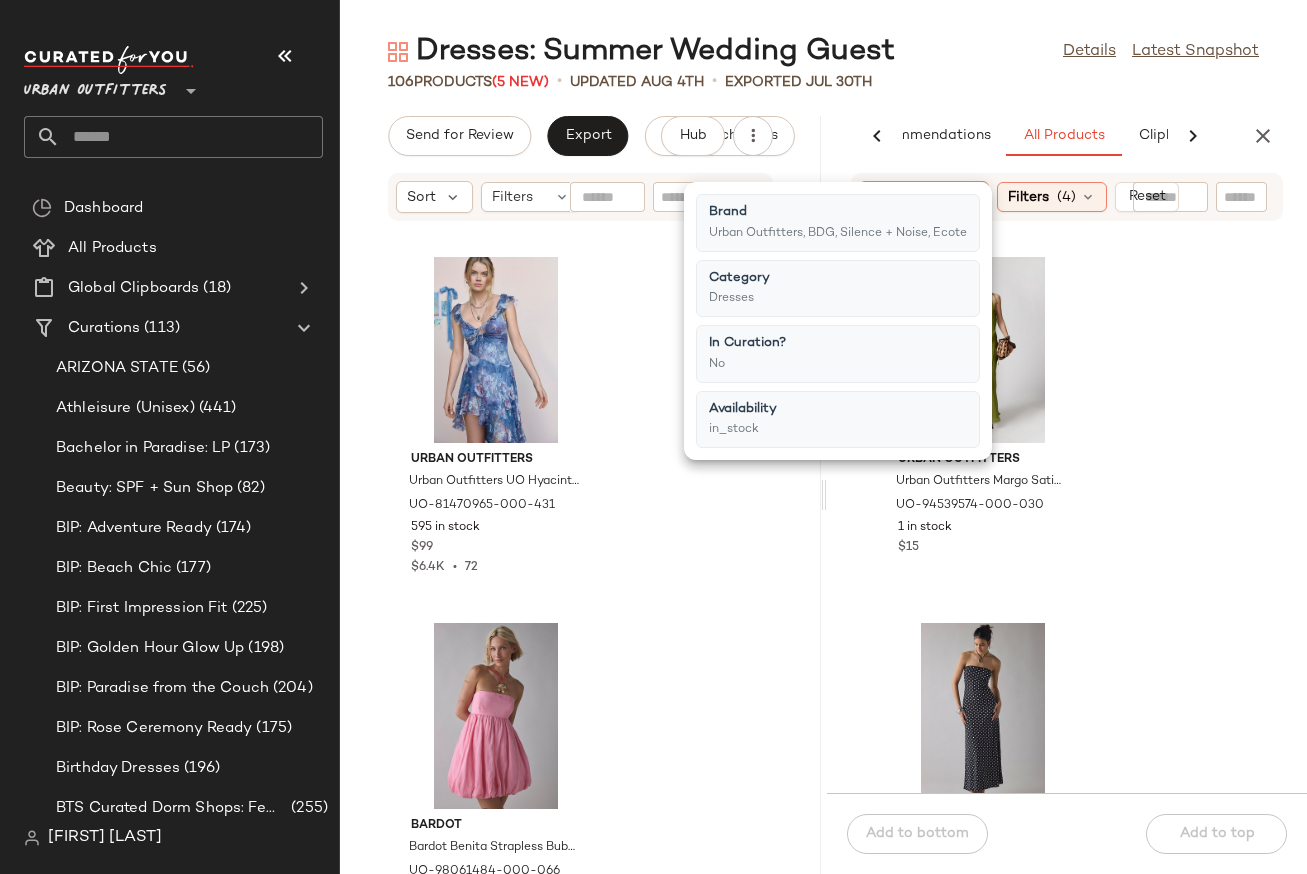 click on "Urban Outfitters Urban Outfitters Margo Satin Maxi Dress in Green, Women's at Urban Outfitters UO-94539574-000-030 1 in stock $15 Urban Outfitters Urban Outfitters UO Alexis Printed Knit Strapless Tube Maxi Dress in Black/White Polka Dot, Women's at Urban Outfitters UO-100959063-000-009 56 in stock $49 $583  •  13 Urban Outfitters Urban Outfitters UO Nora Jersey Knit Tube Midi Dress in Light Brown, Women's at Urban Outfitters UO-100075217-000-022 415 in stock $39 $6.01K  •  171 Urban Outfitters Urban Outfitters UO Deep Plunge Halter Ruched Mesh Midi Dress in Purple, Women's at Urban Outfitters UO-101566123-000-050 408 in stock $69 $6.65K  •  101" 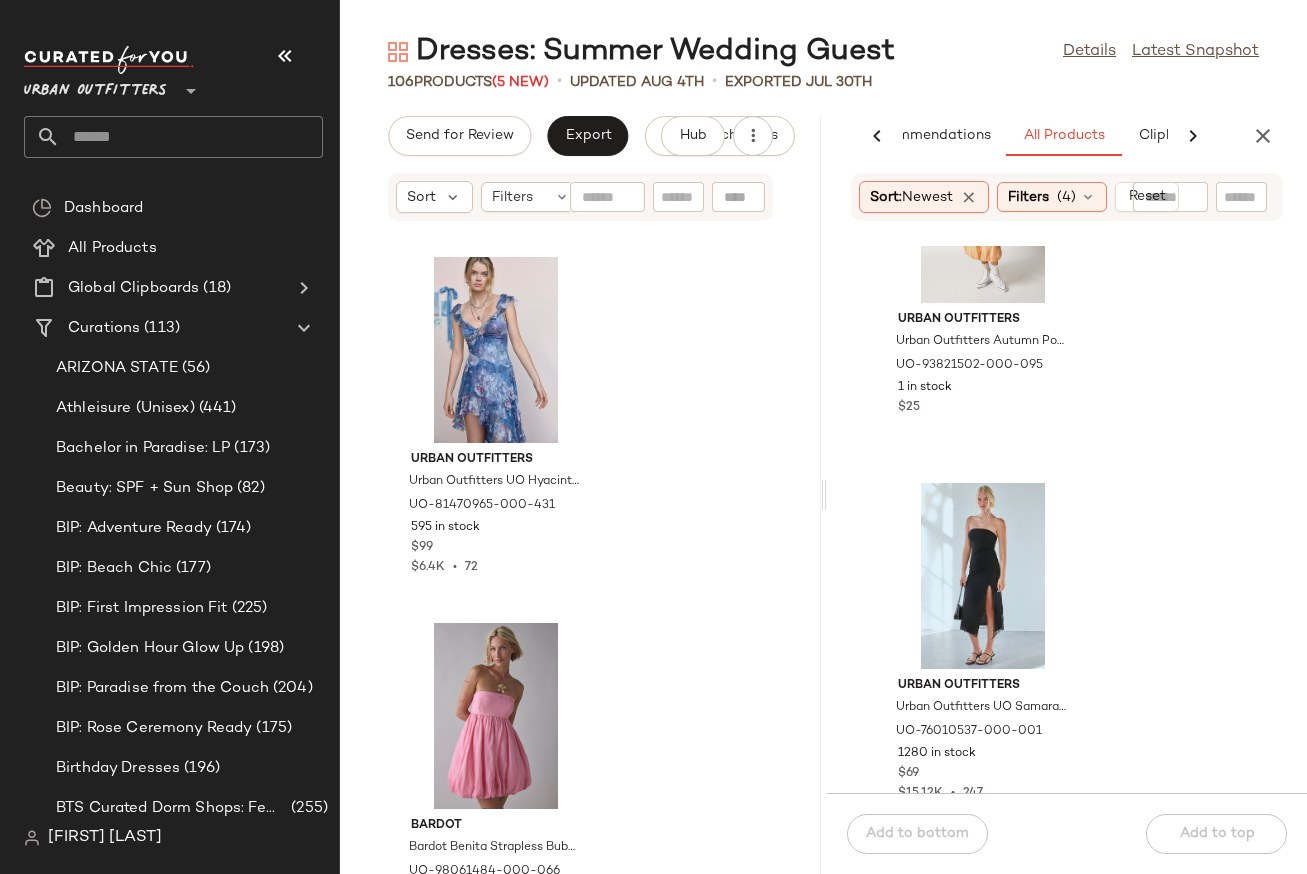 scroll, scrollTop: 5648, scrollLeft: 0, axis: vertical 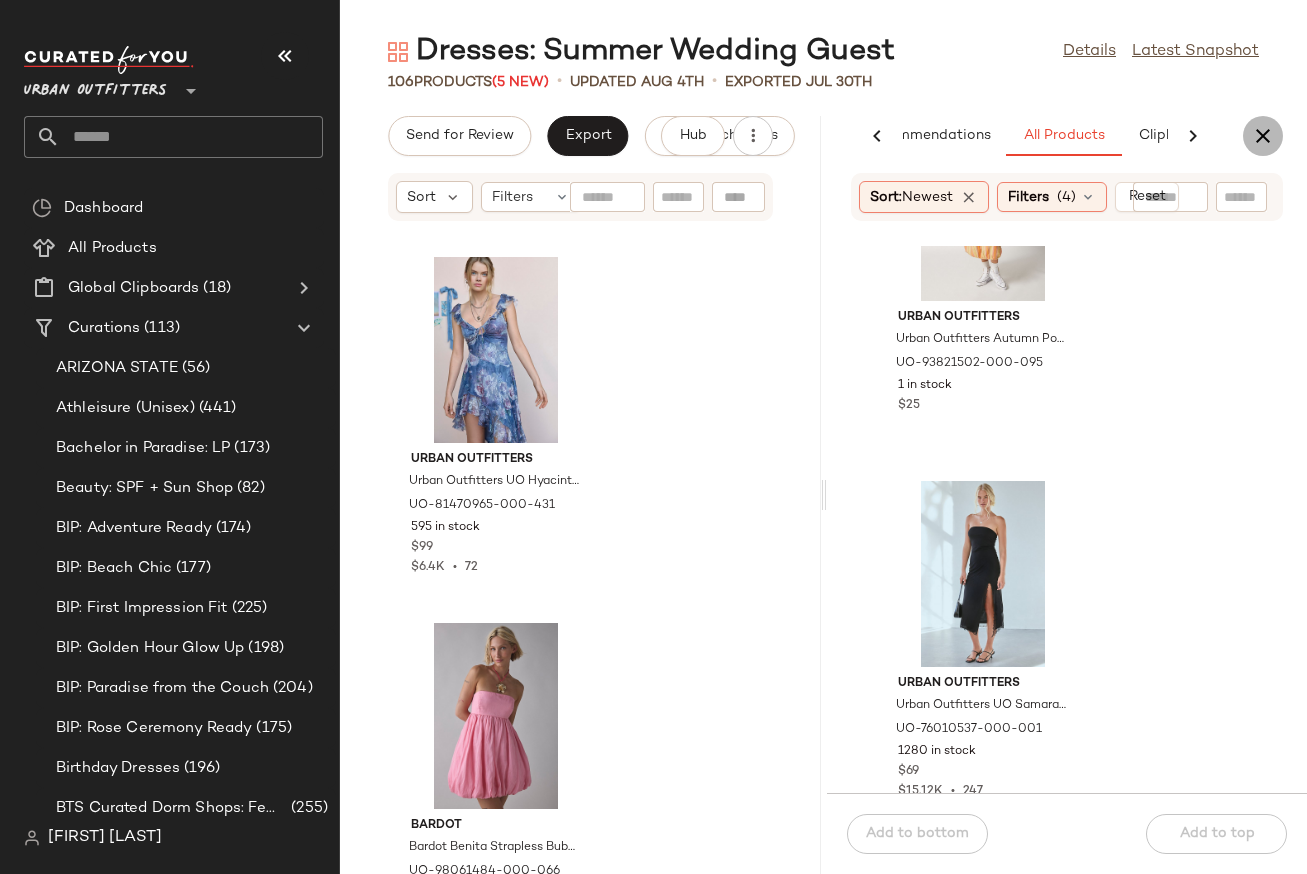 click at bounding box center [1263, 136] 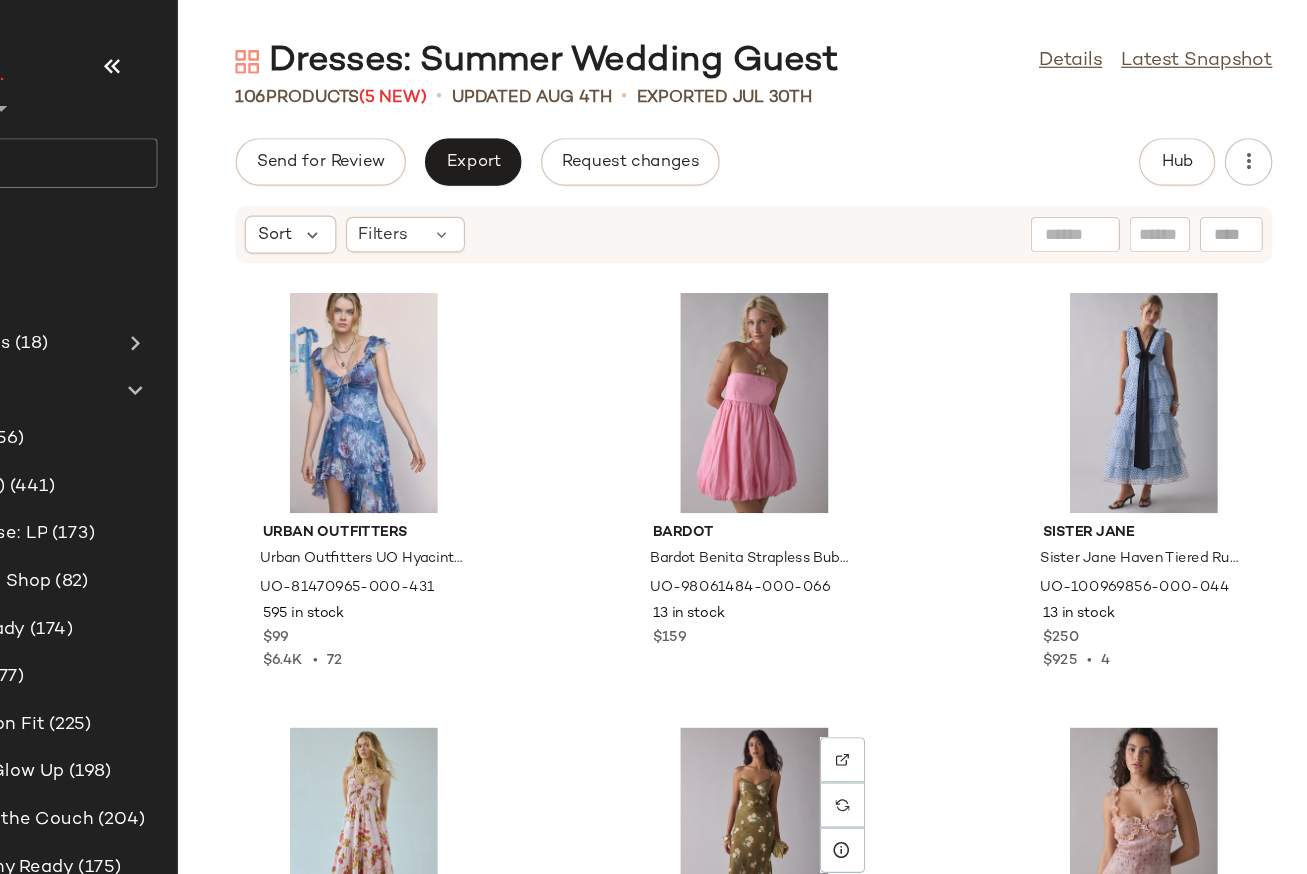 scroll, scrollTop: 0, scrollLeft: 0, axis: both 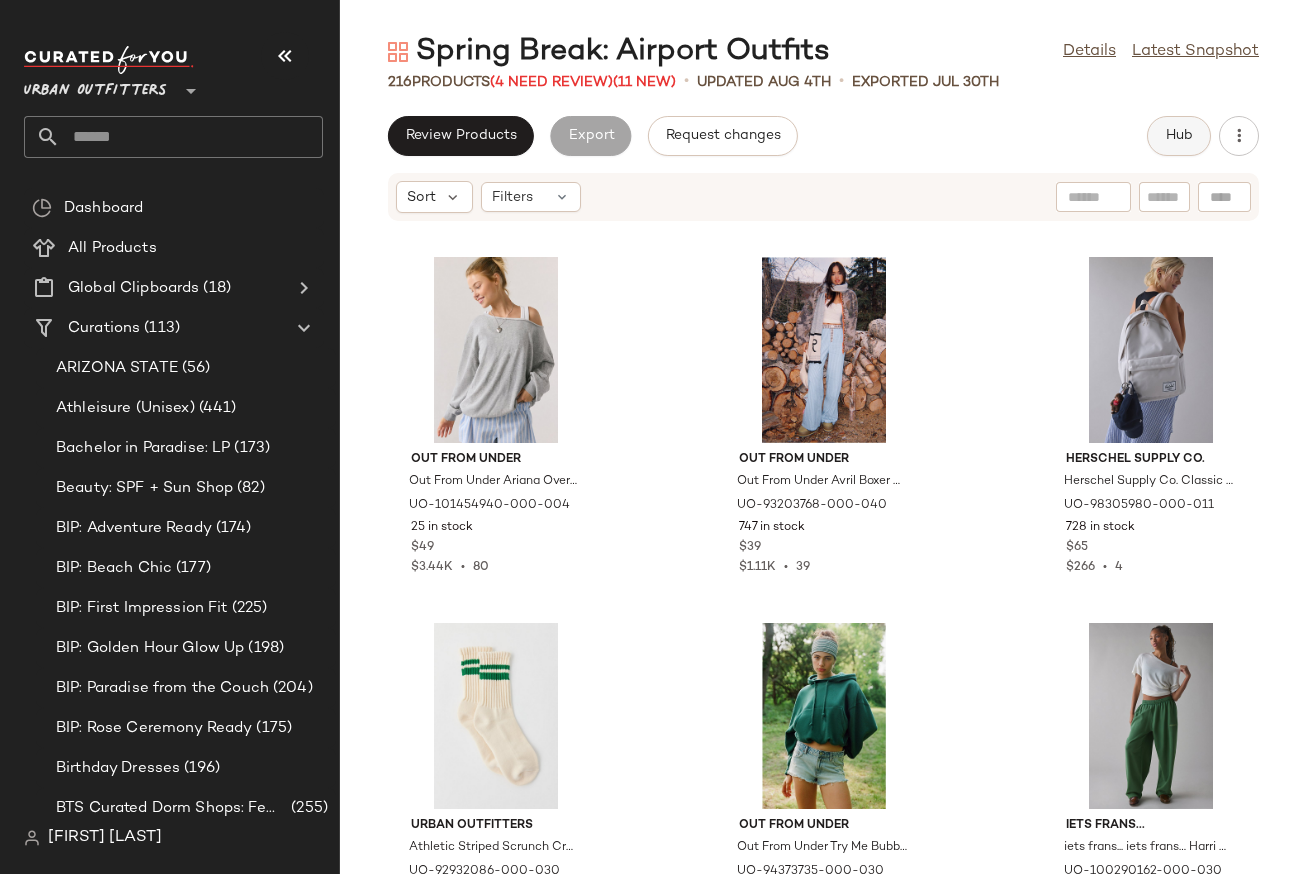 click on "Hub" 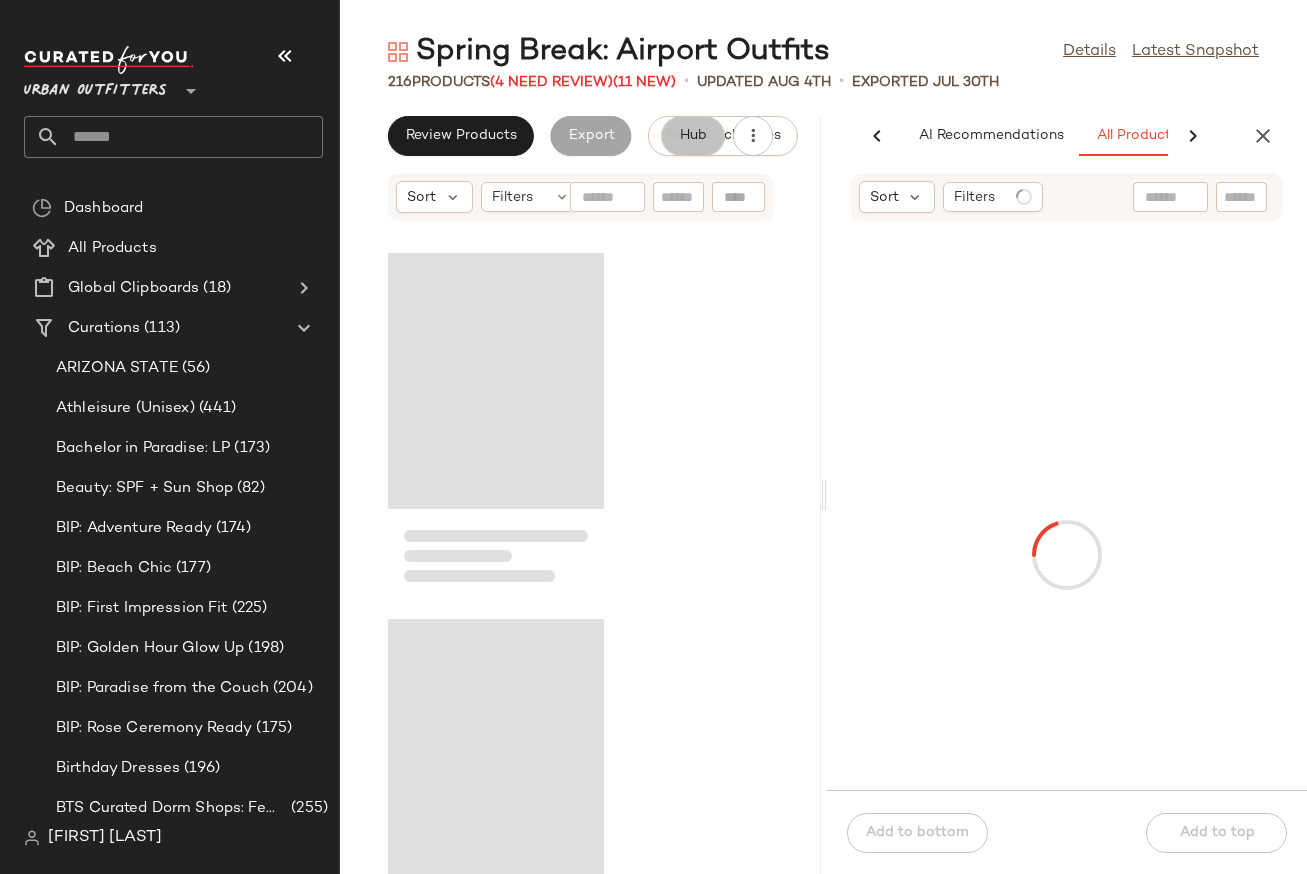 scroll, scrollTop: 0, scrollLeft: 171, axis: horizontal 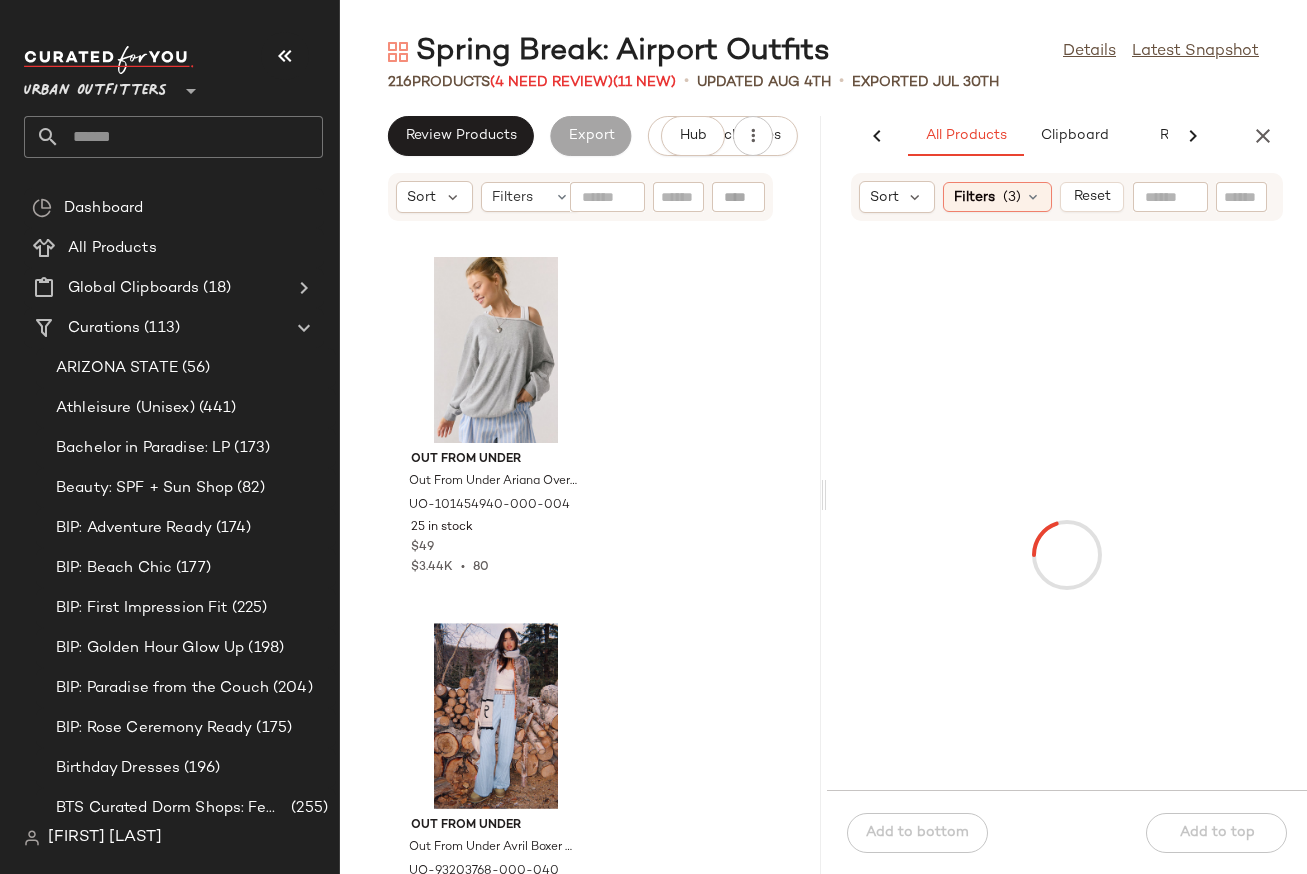 click at bounding box center [1193, 136] 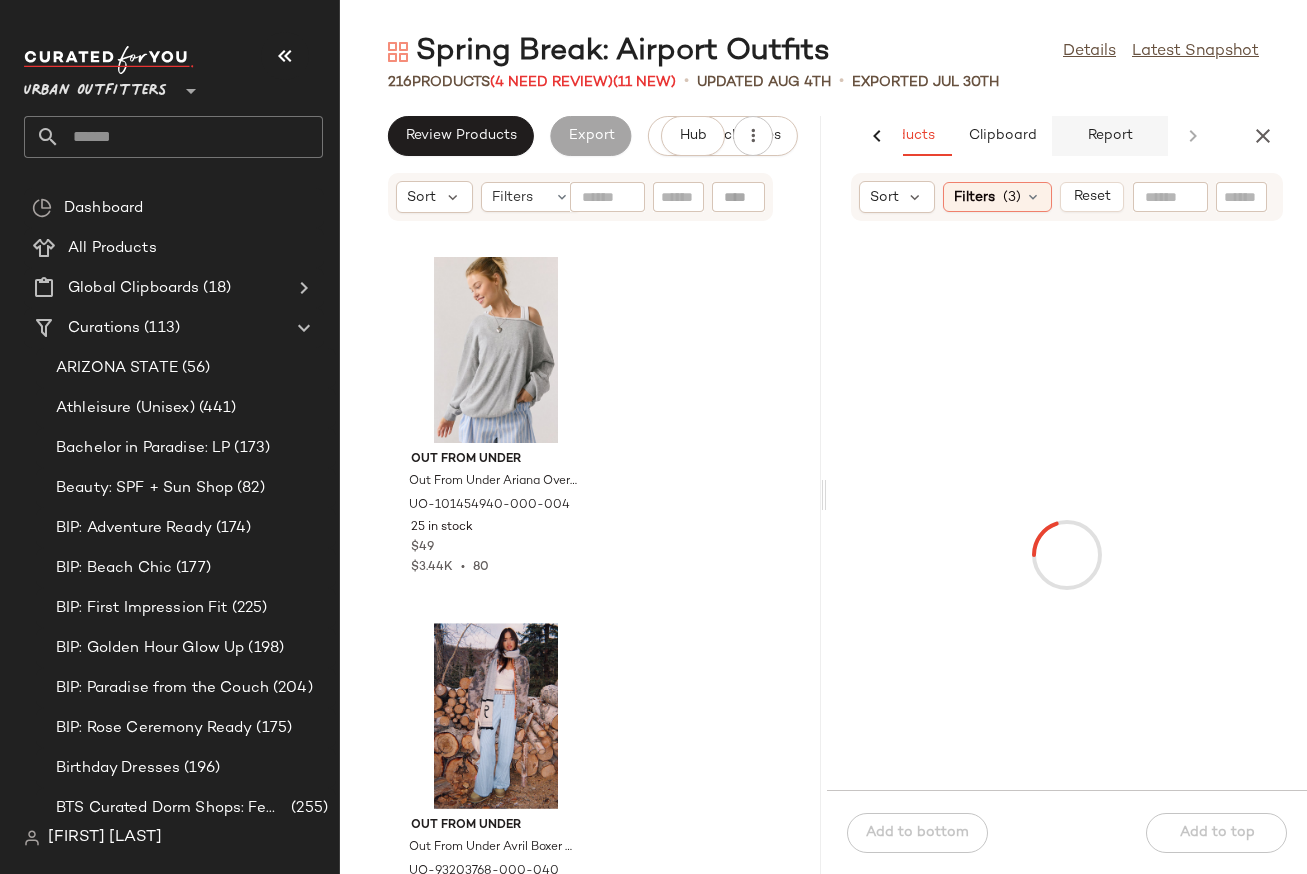 click on "Report" 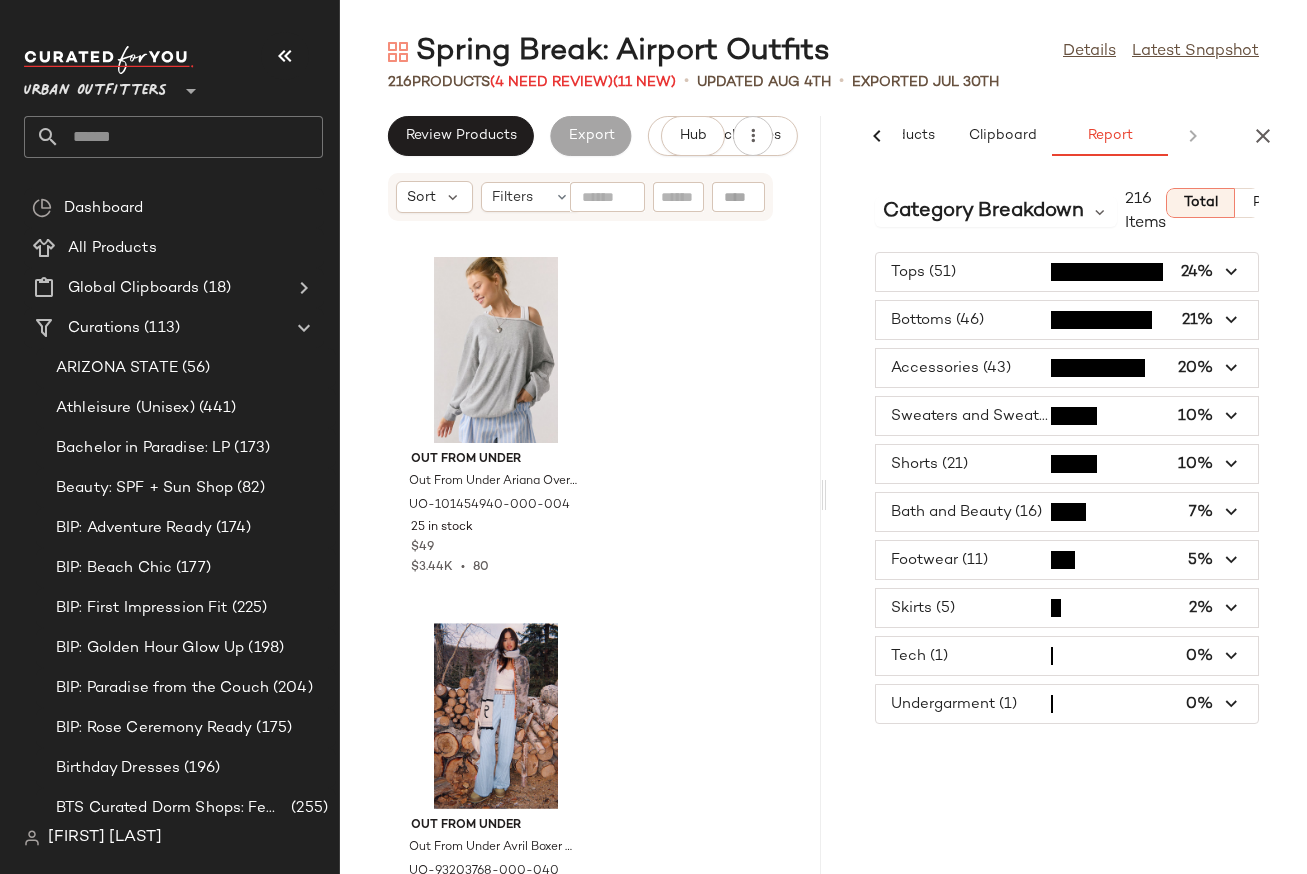 click at bounding box center (1067, 704) 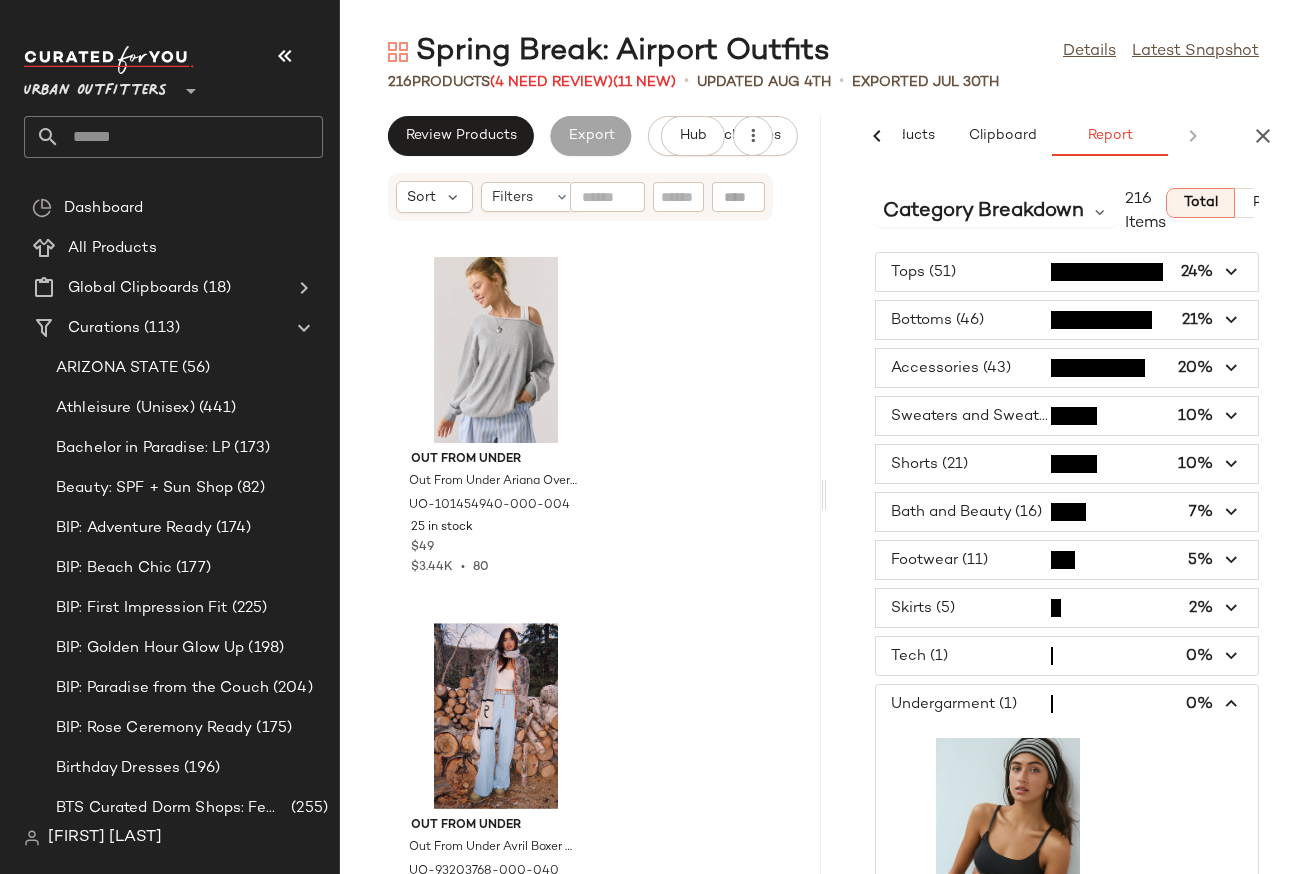 scroll, scrollTop: 224, scrollLeft: 0, axis: vertical 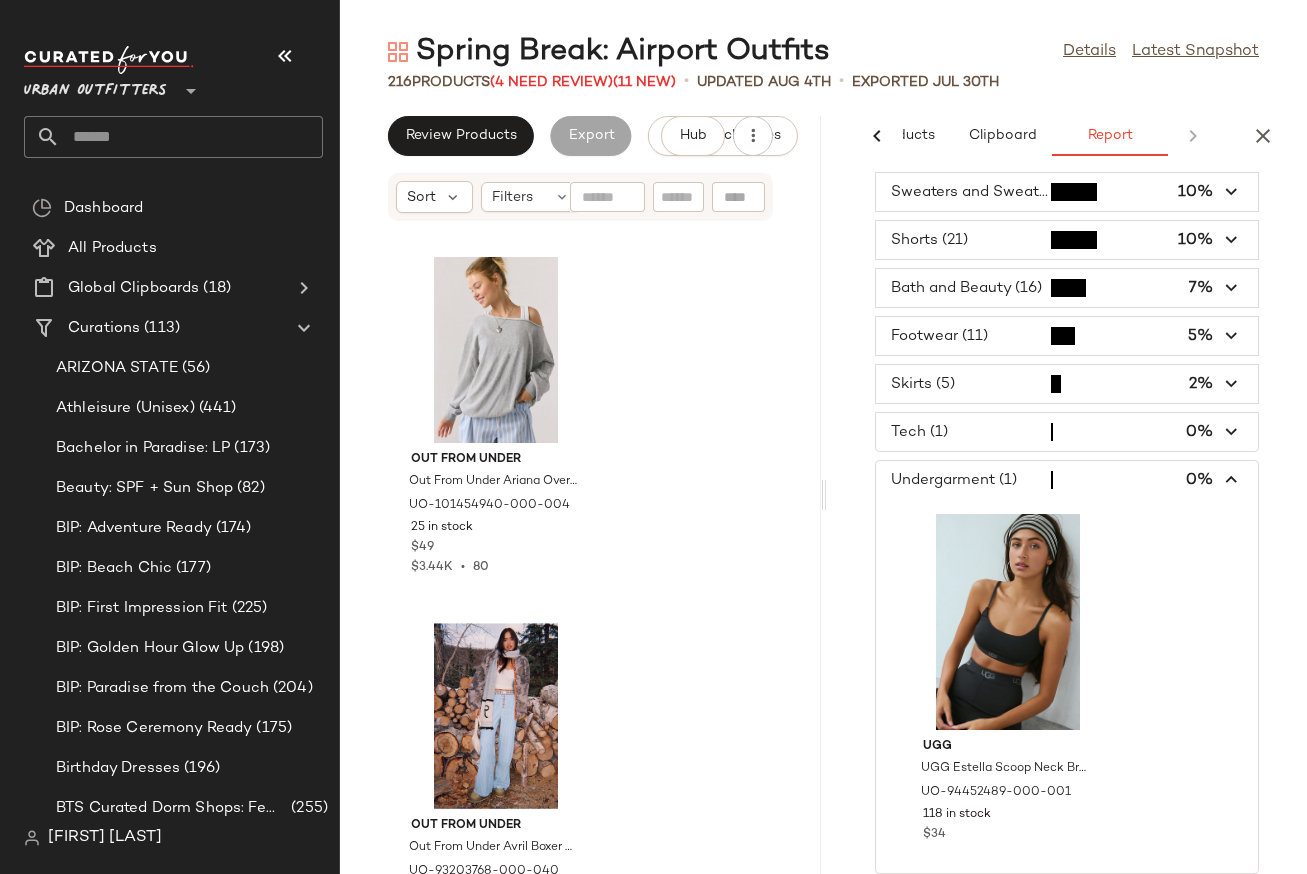 click at bounding box center (1232, 480) 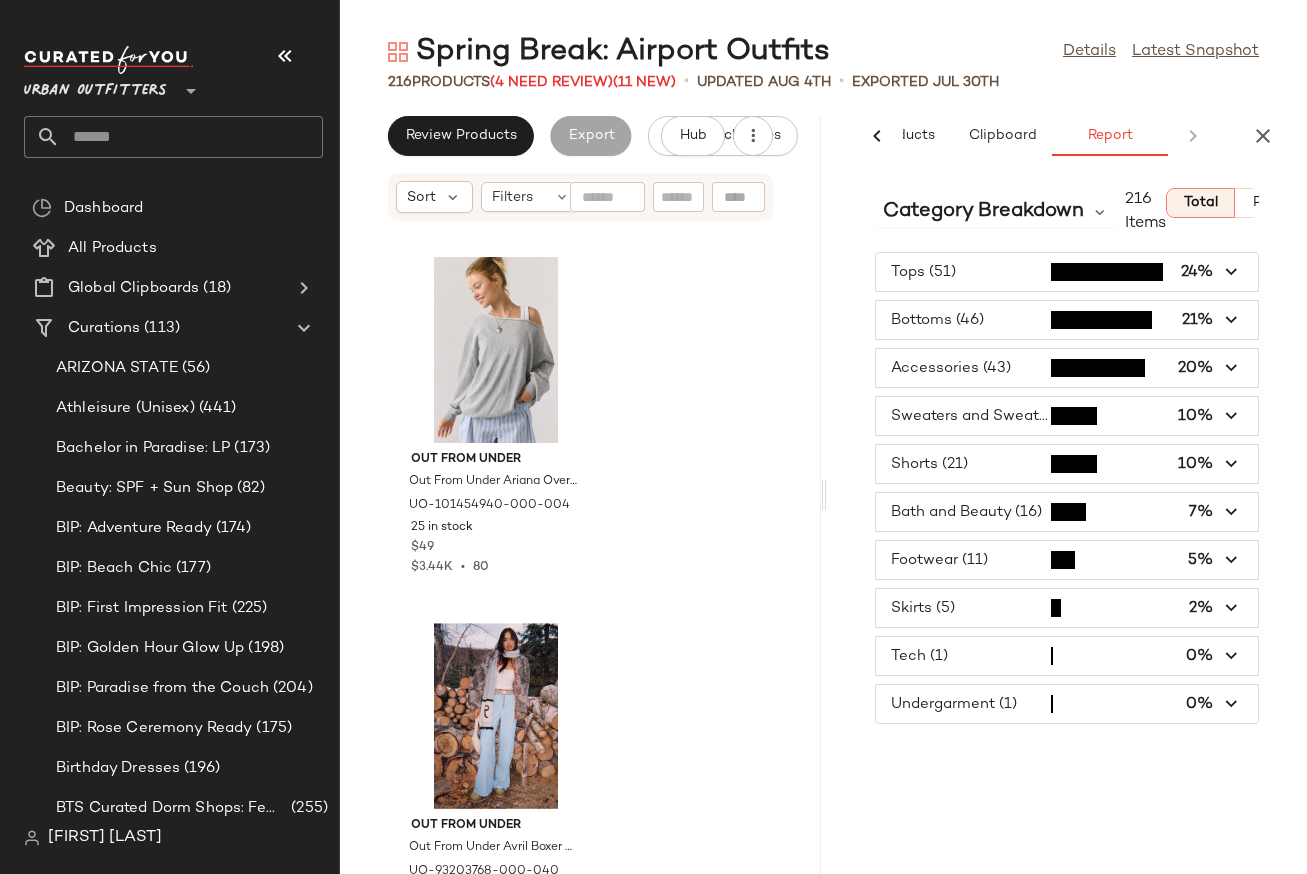 scroll, scrollTop: 0, scrollLeft: 0, axis: both 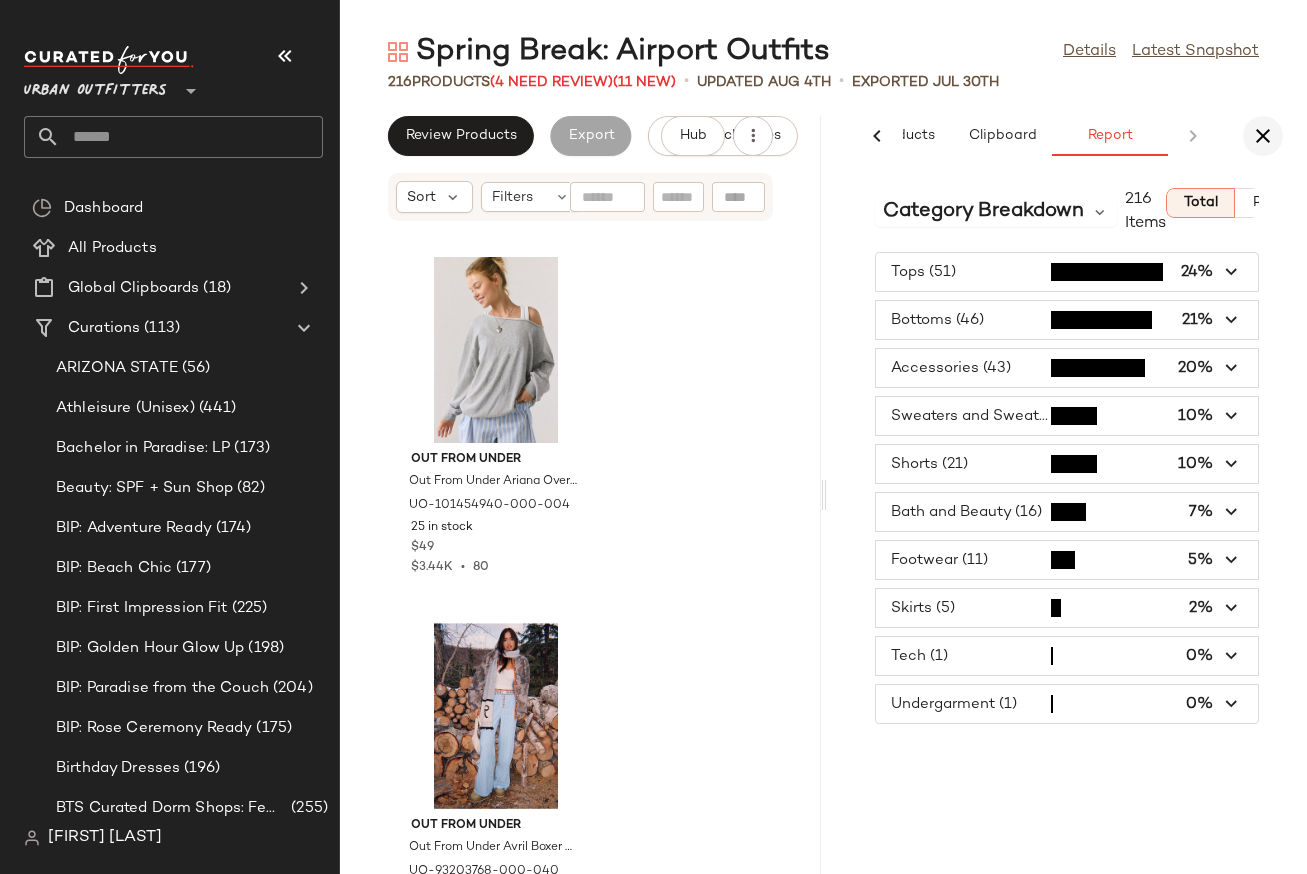 click at bounding box center [1263, 136] 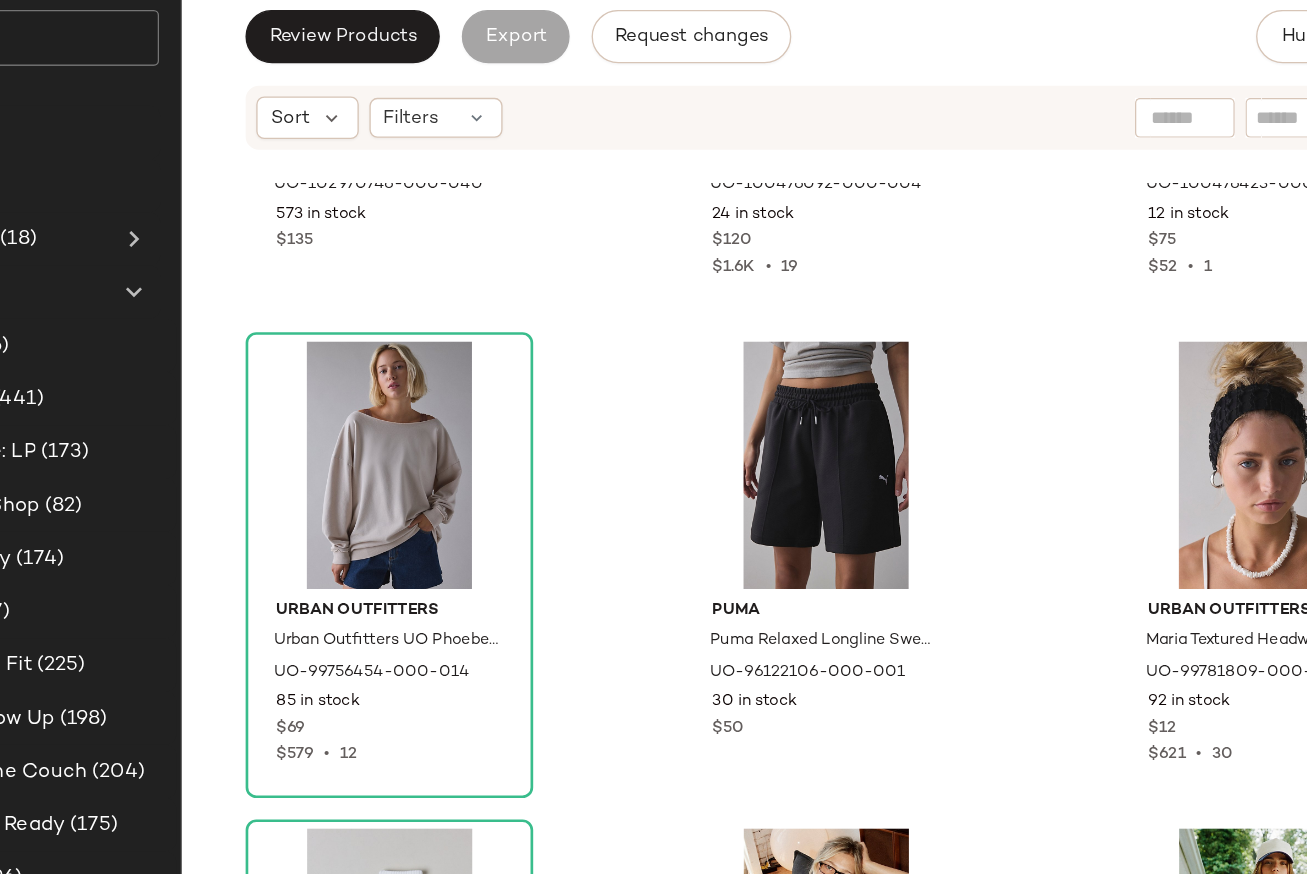 scroll, scrollTop: 7234, scrollLeft: 0, axis: vertical 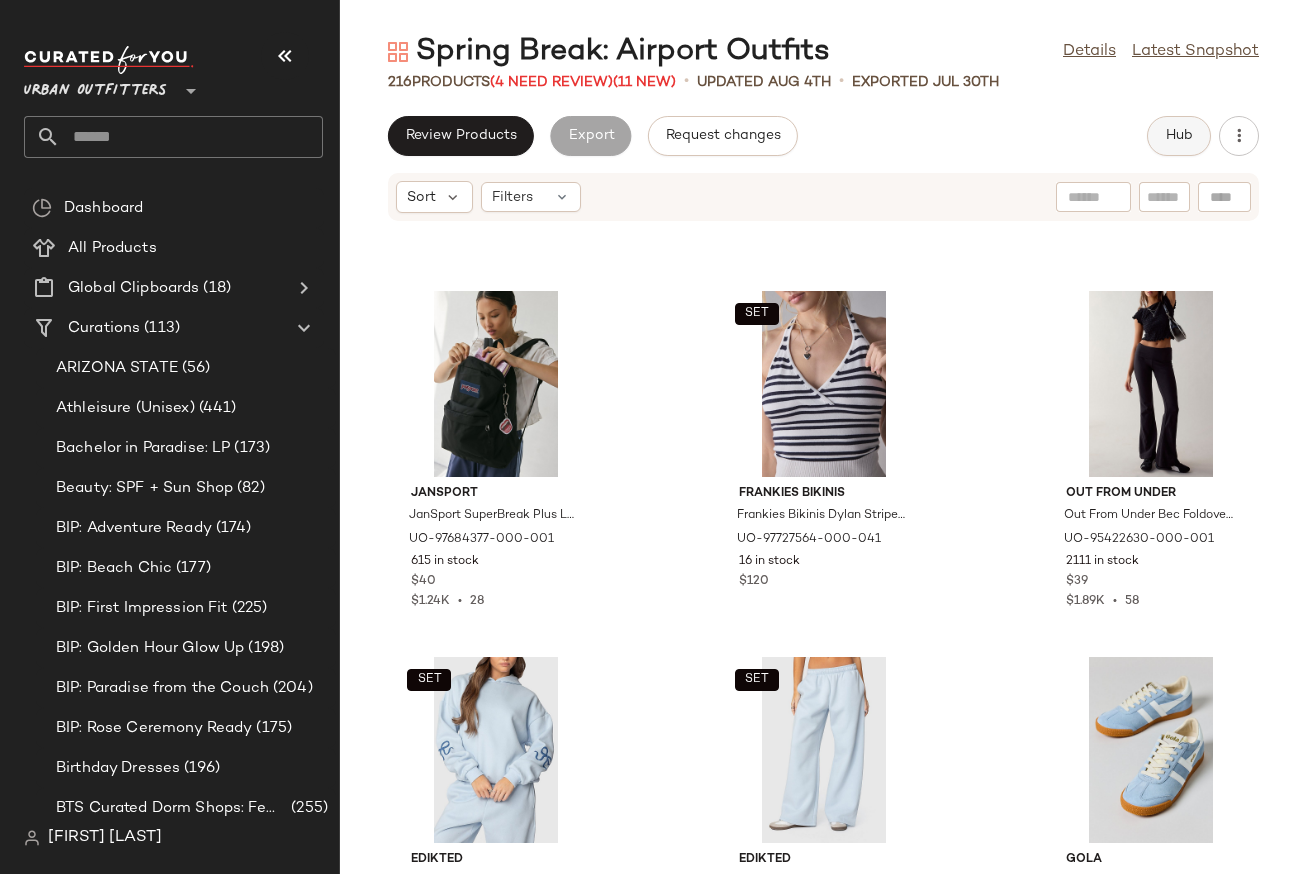 click on "Hub" 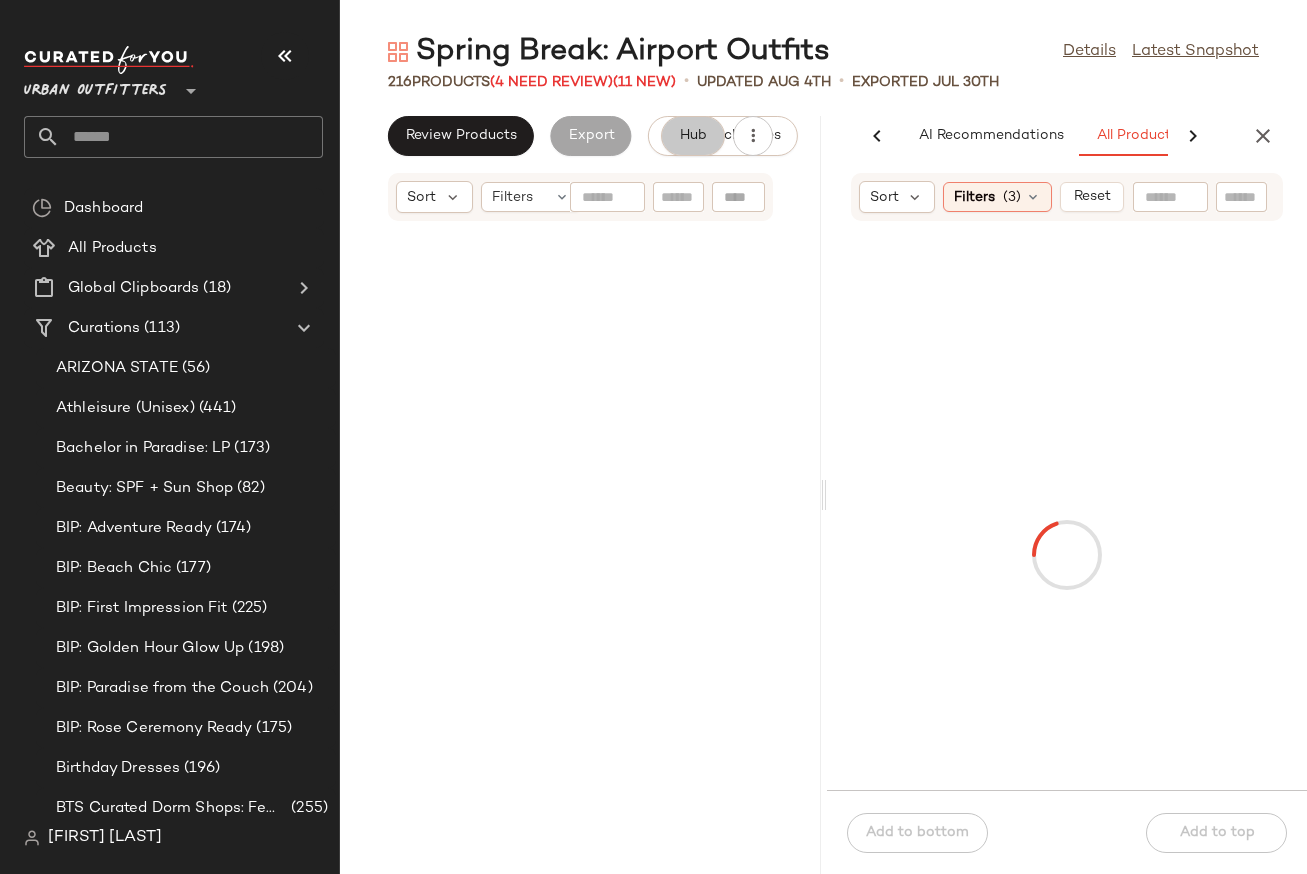 scroll, scrollTop: 0, scrollLeft: 135, axis: horizontal 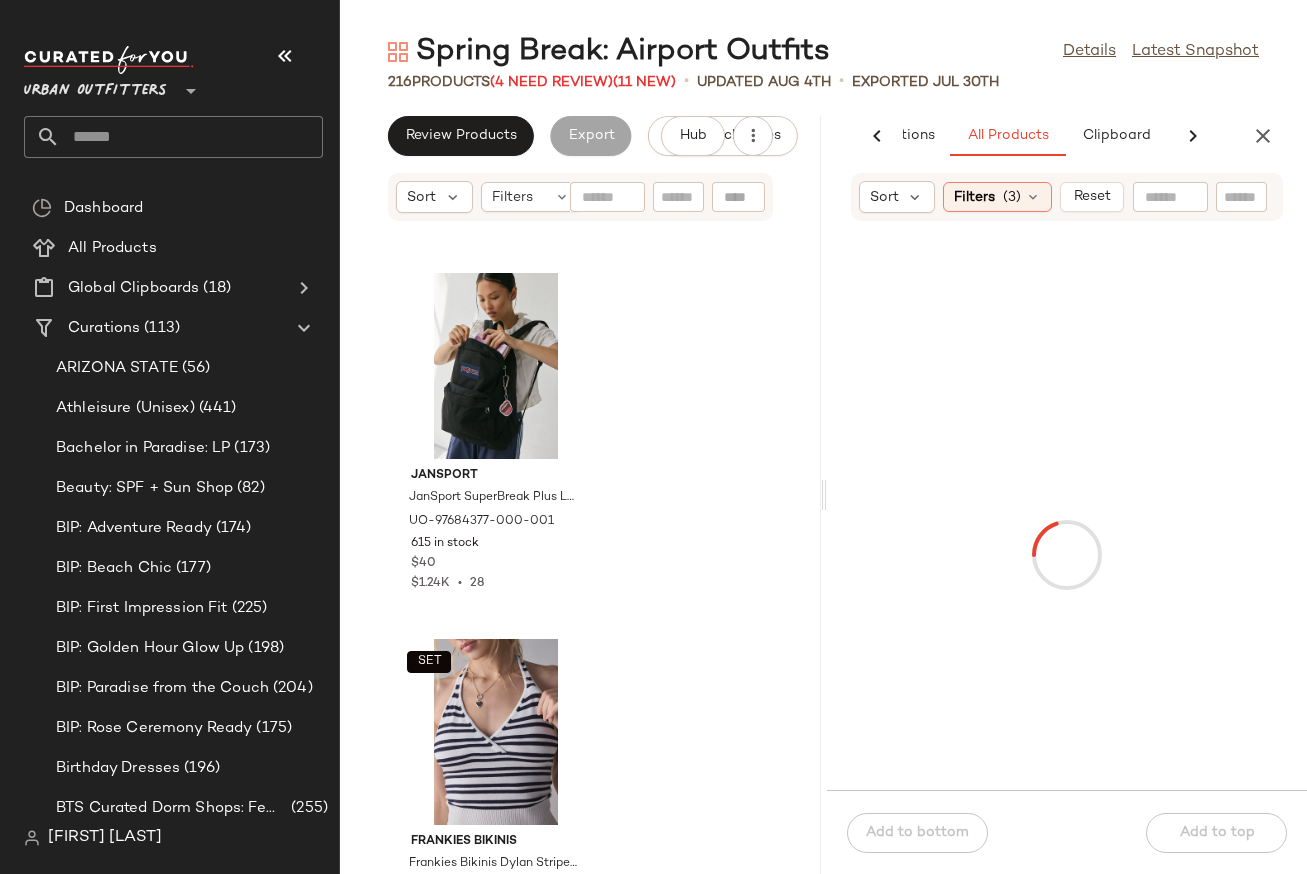 click at bounding box center [1193, 136] 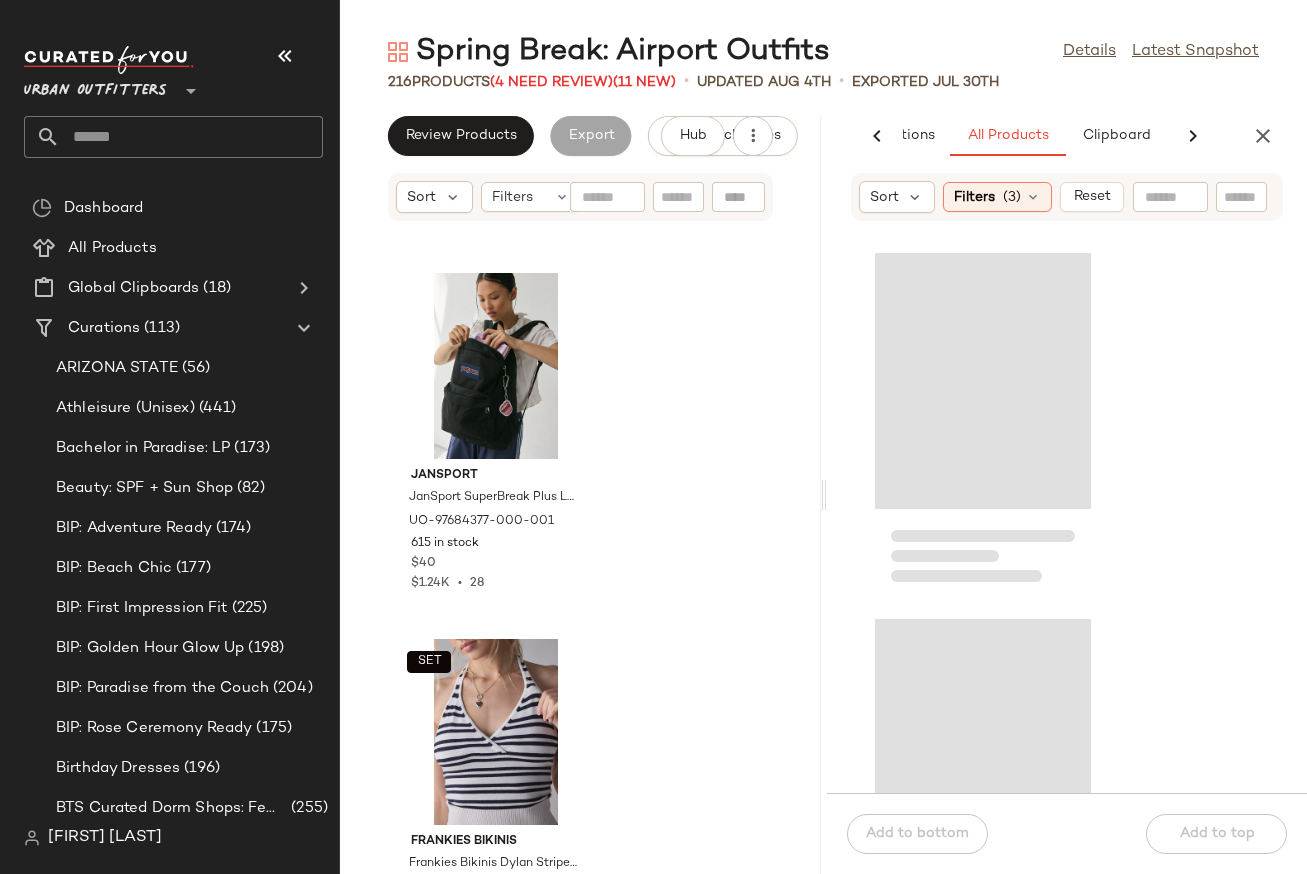 scroll, scrollTop: 0, scrollLeft: 243, axis: horizontal 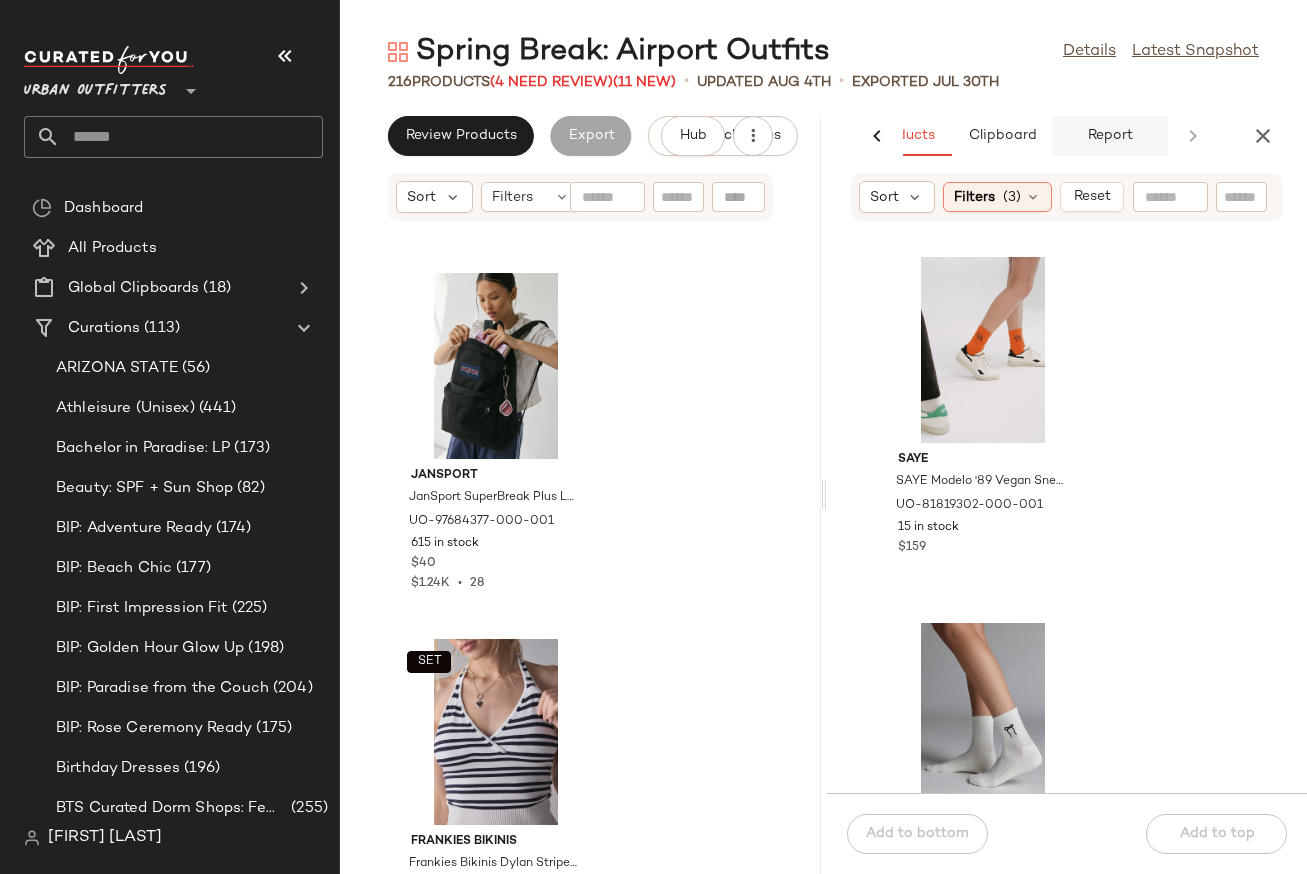 click on "Report" 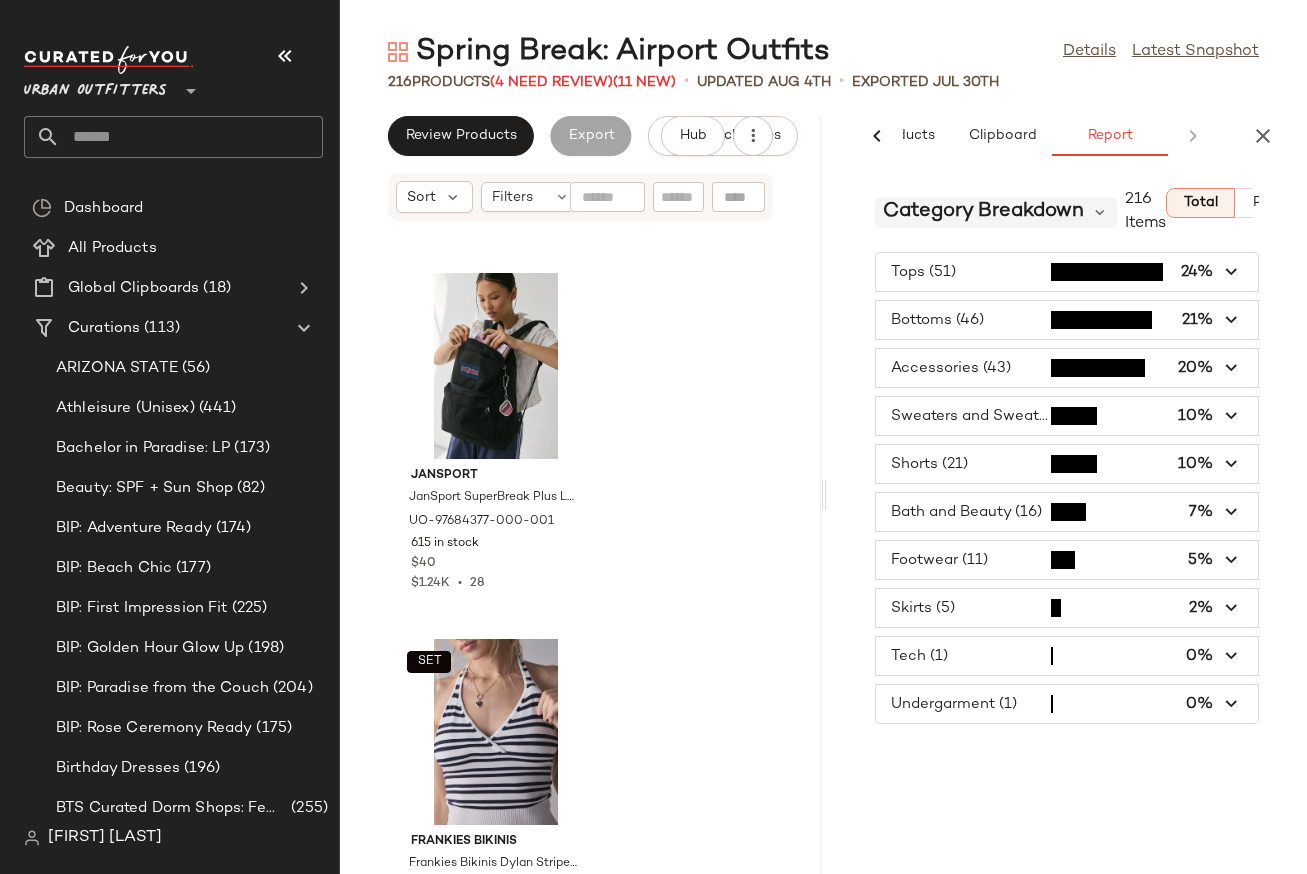 click on "Category Breakdown" at bounding box center (983, 212) 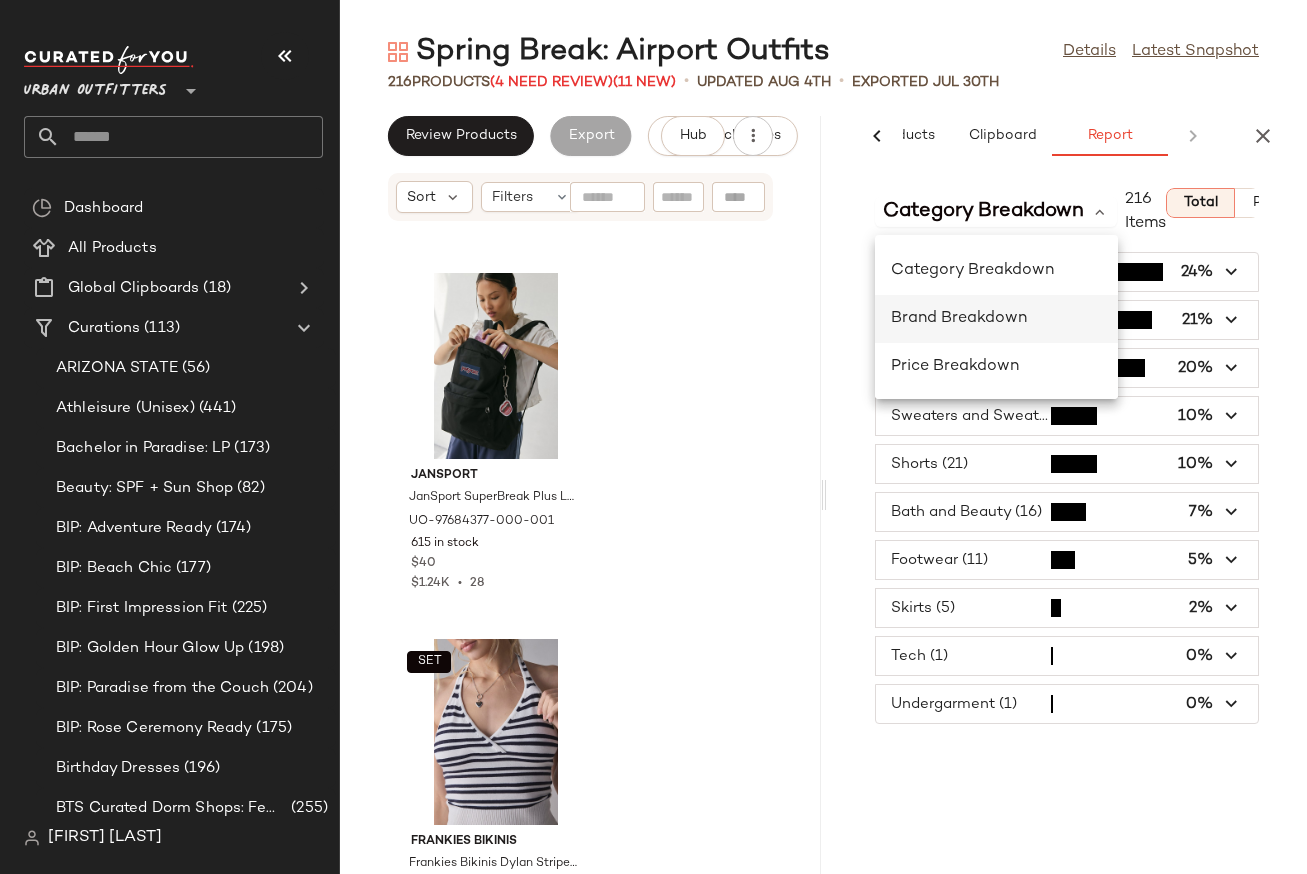 click on "Brand Breakdown" 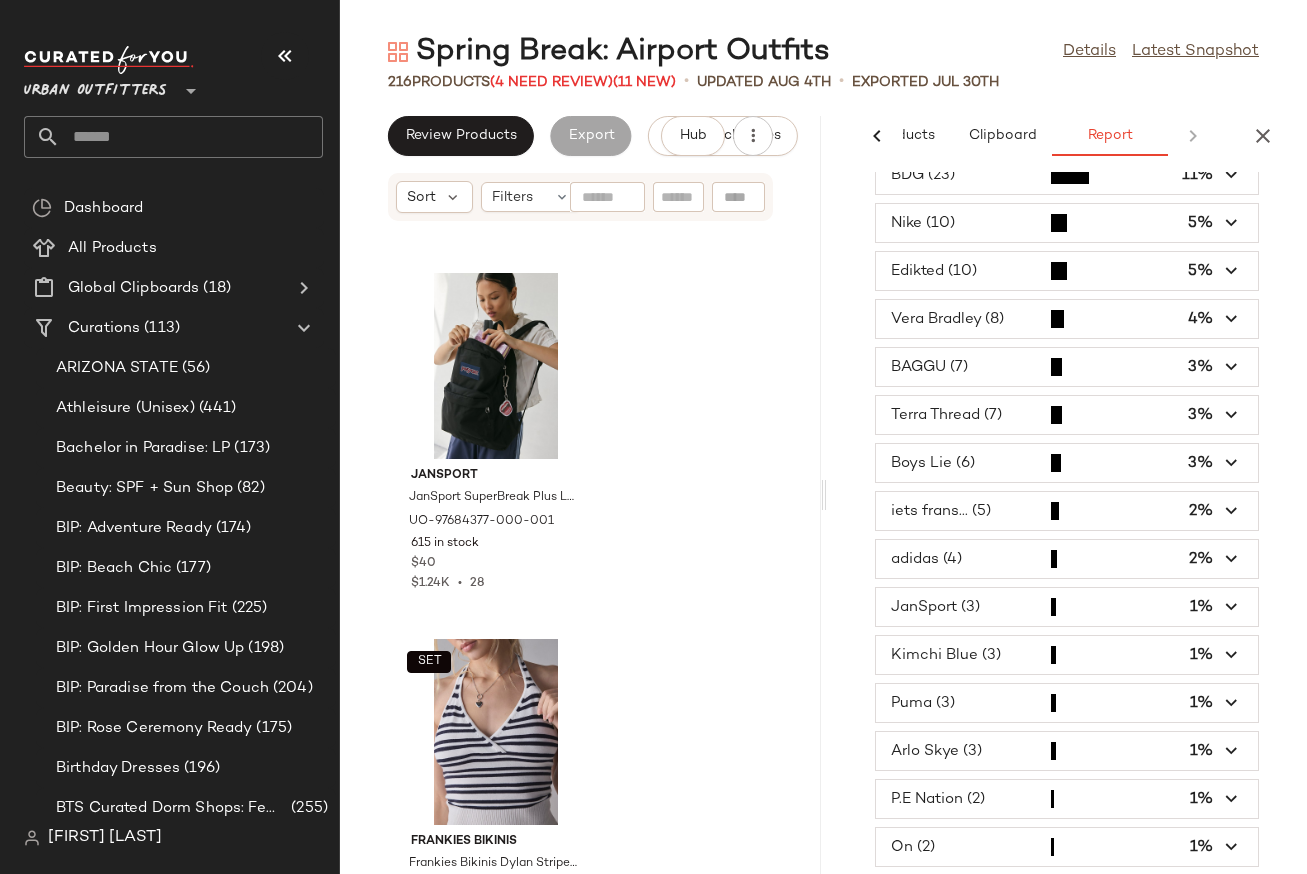 scroll, scrollTop: 0, scrollLeft: 0, axis: both 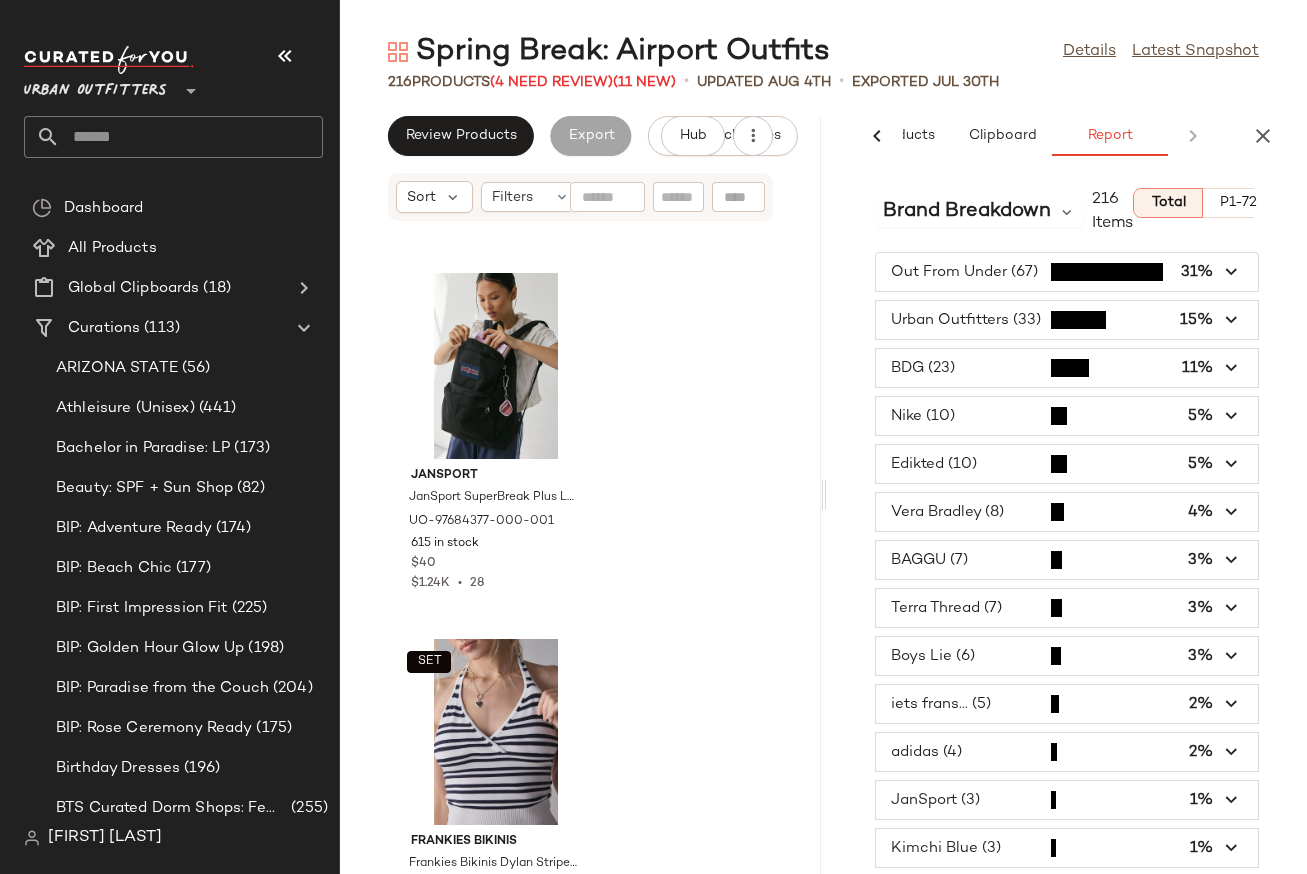 click at bounding box center [1067, 272] 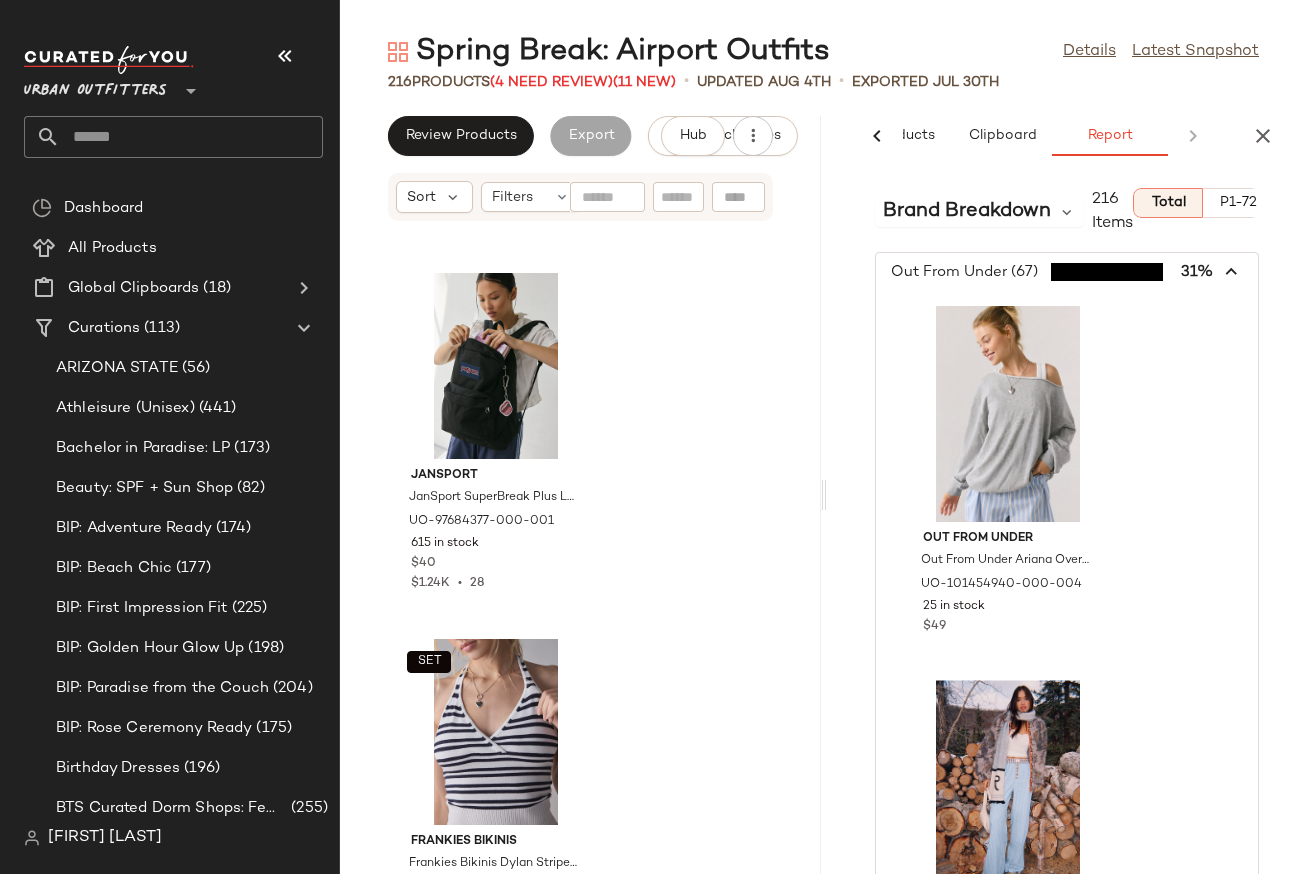 click at bounding box center [1232, 272] 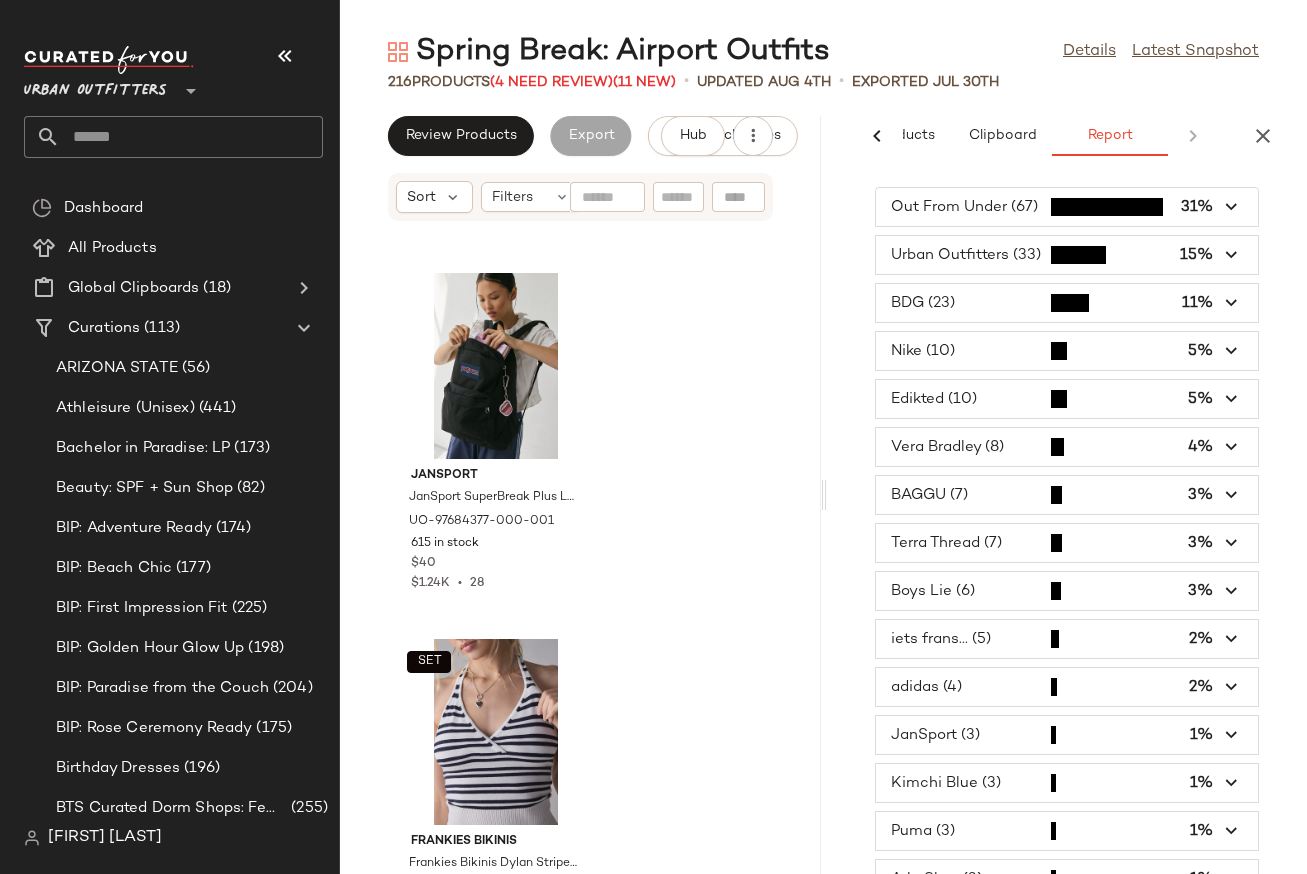 scroll, scrollTop: 0, scrollLeft: 0, axis: both 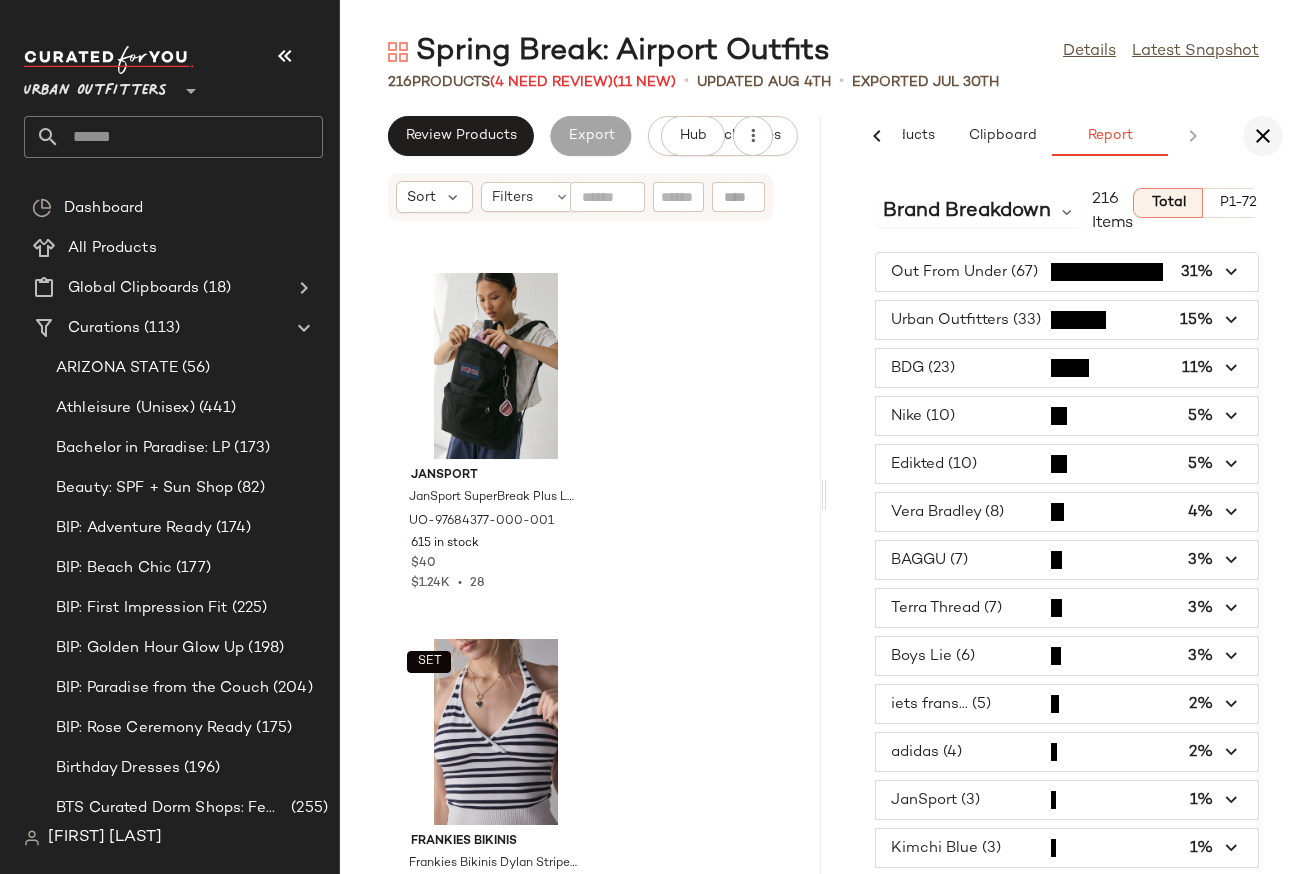 click at bounding box center [1263, 136] 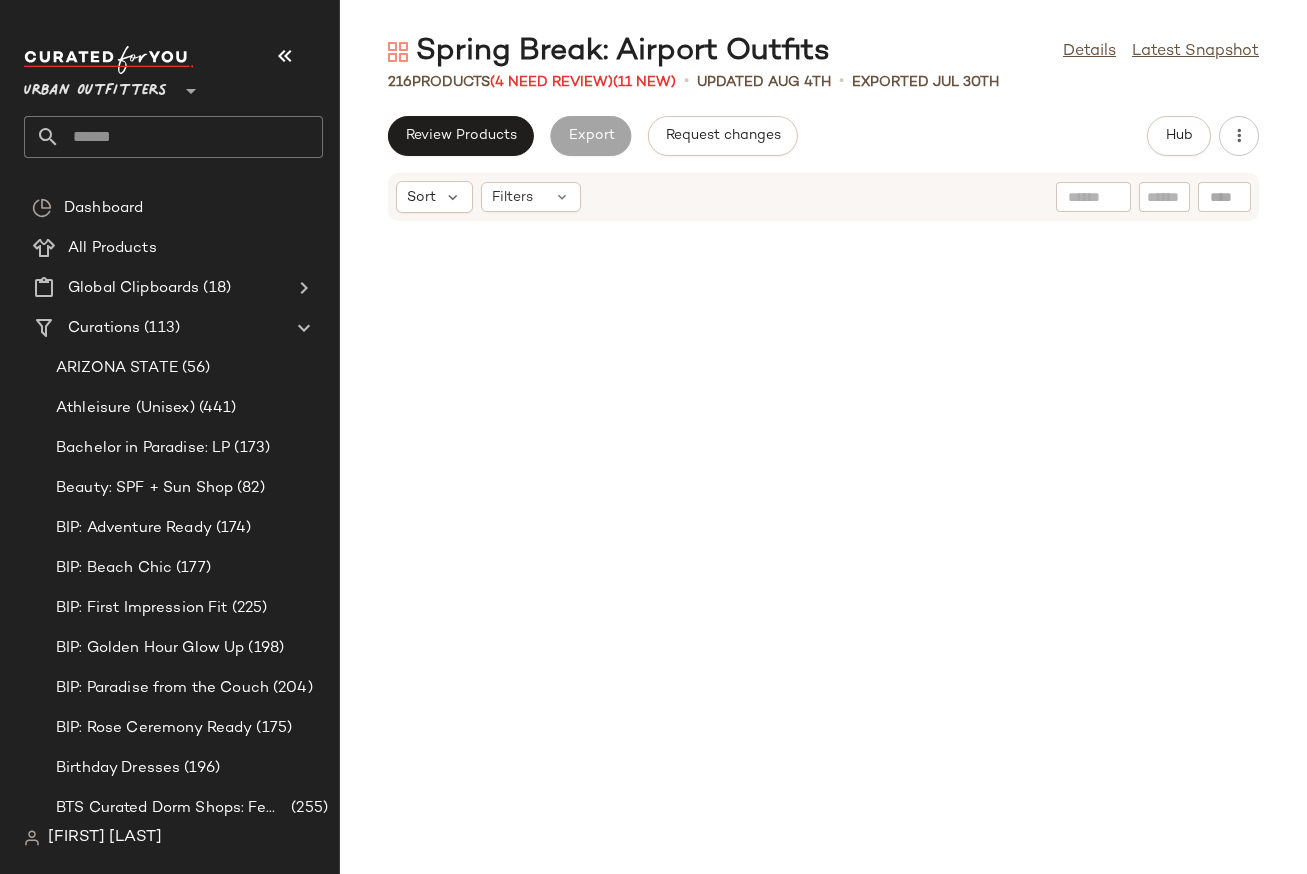 scroll, scrollTop: 6222, scrollLeft: 0, axis: vertical 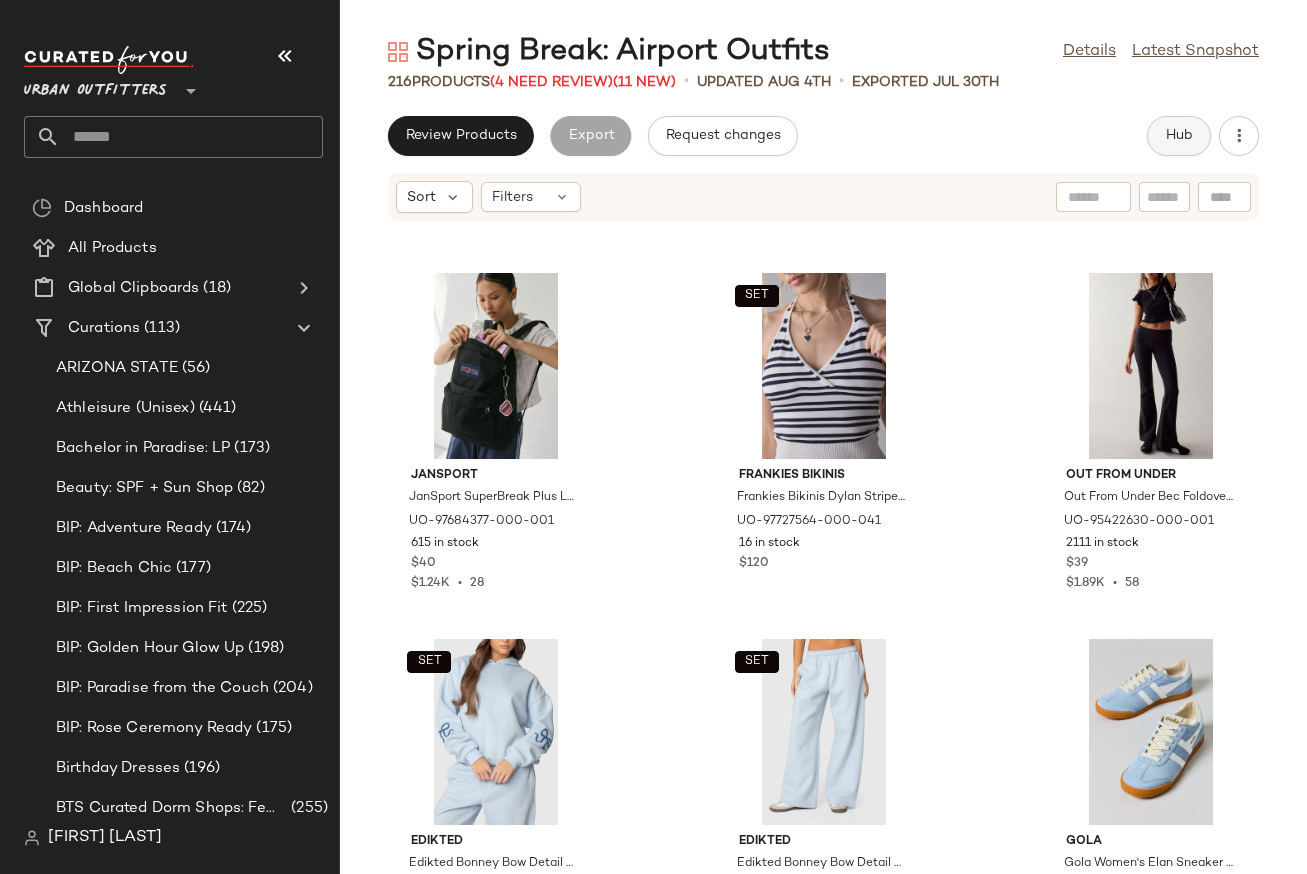 click on "Hub" 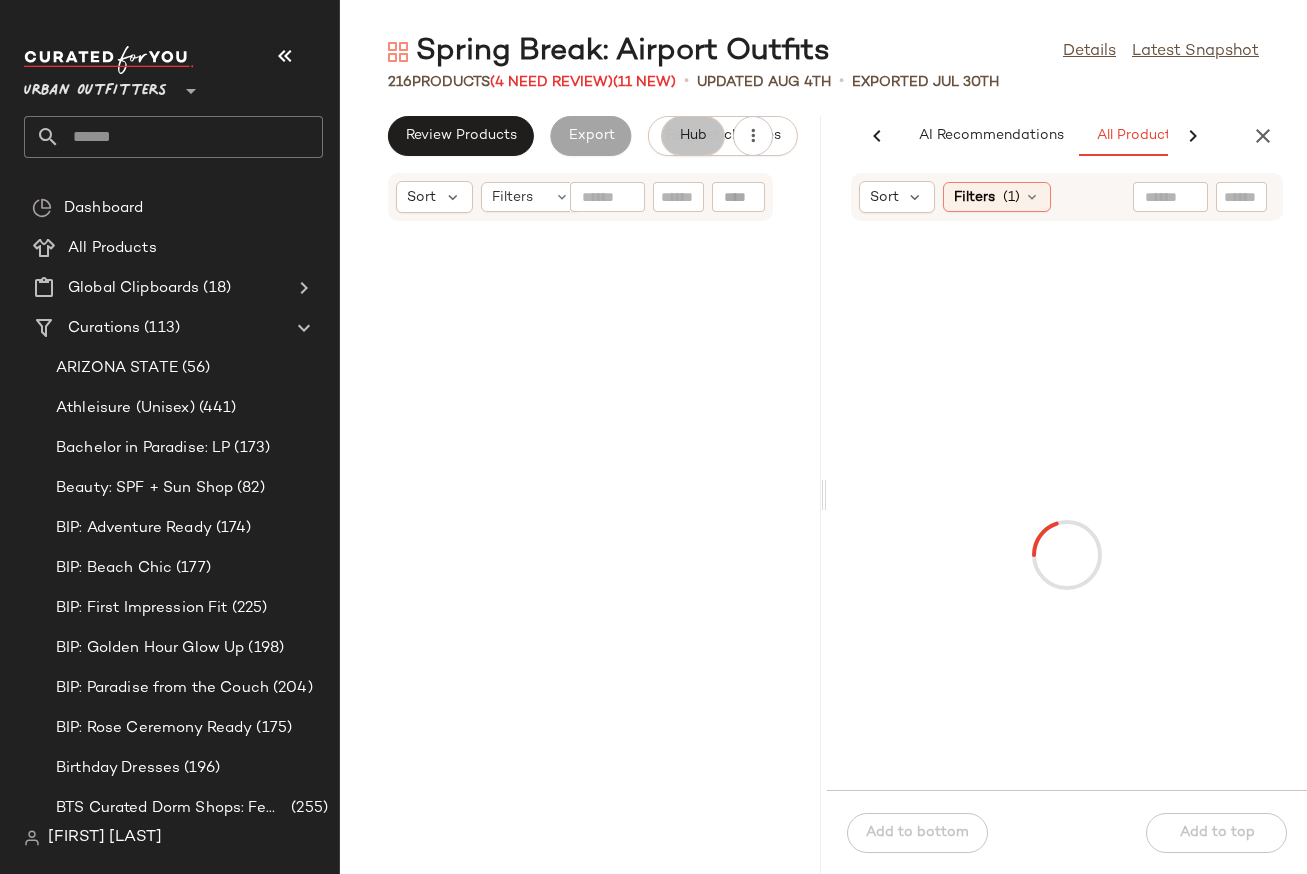 scroll, scrollTop: 0, scrollLeft: 129, axis: horizontal 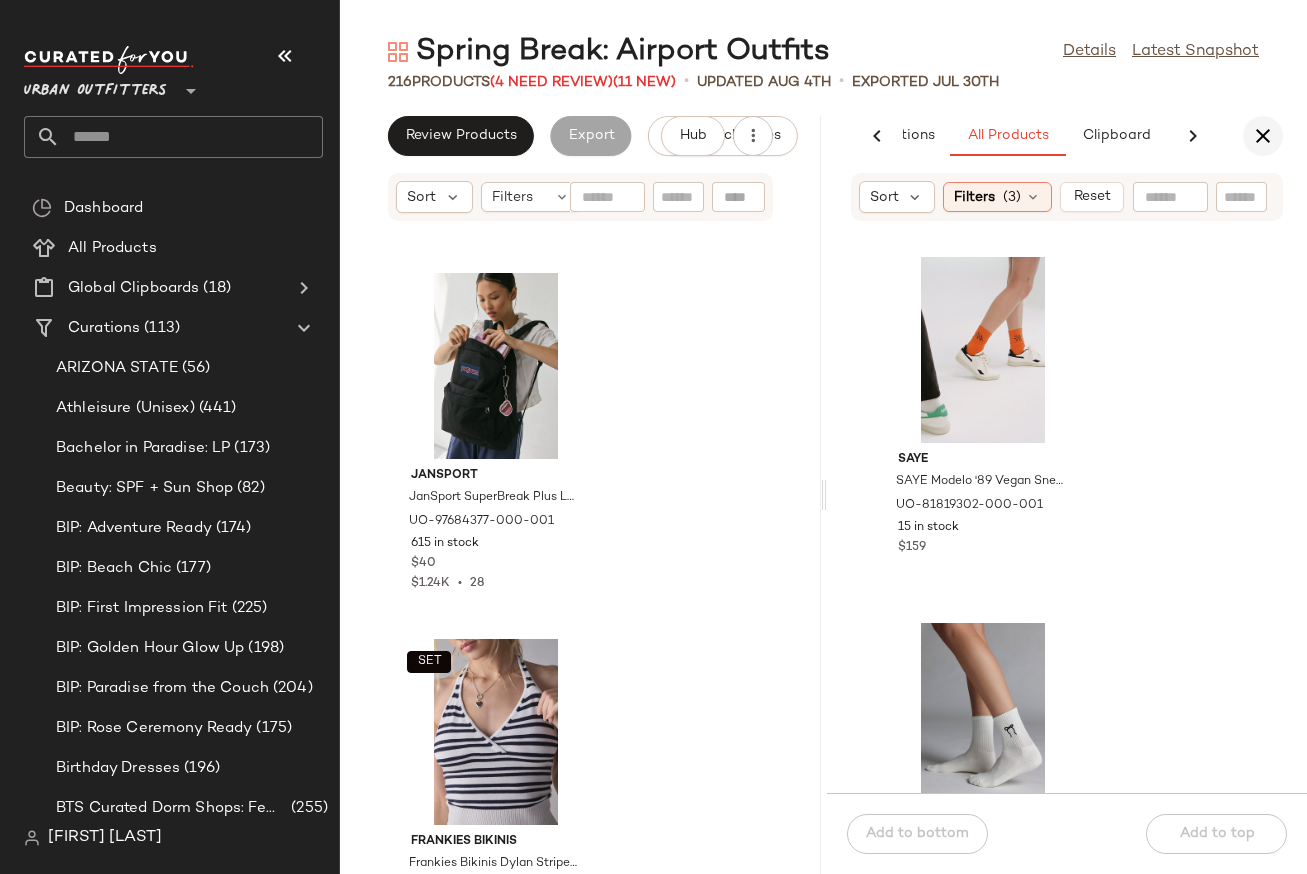 click at bounding box center (1263, 136) 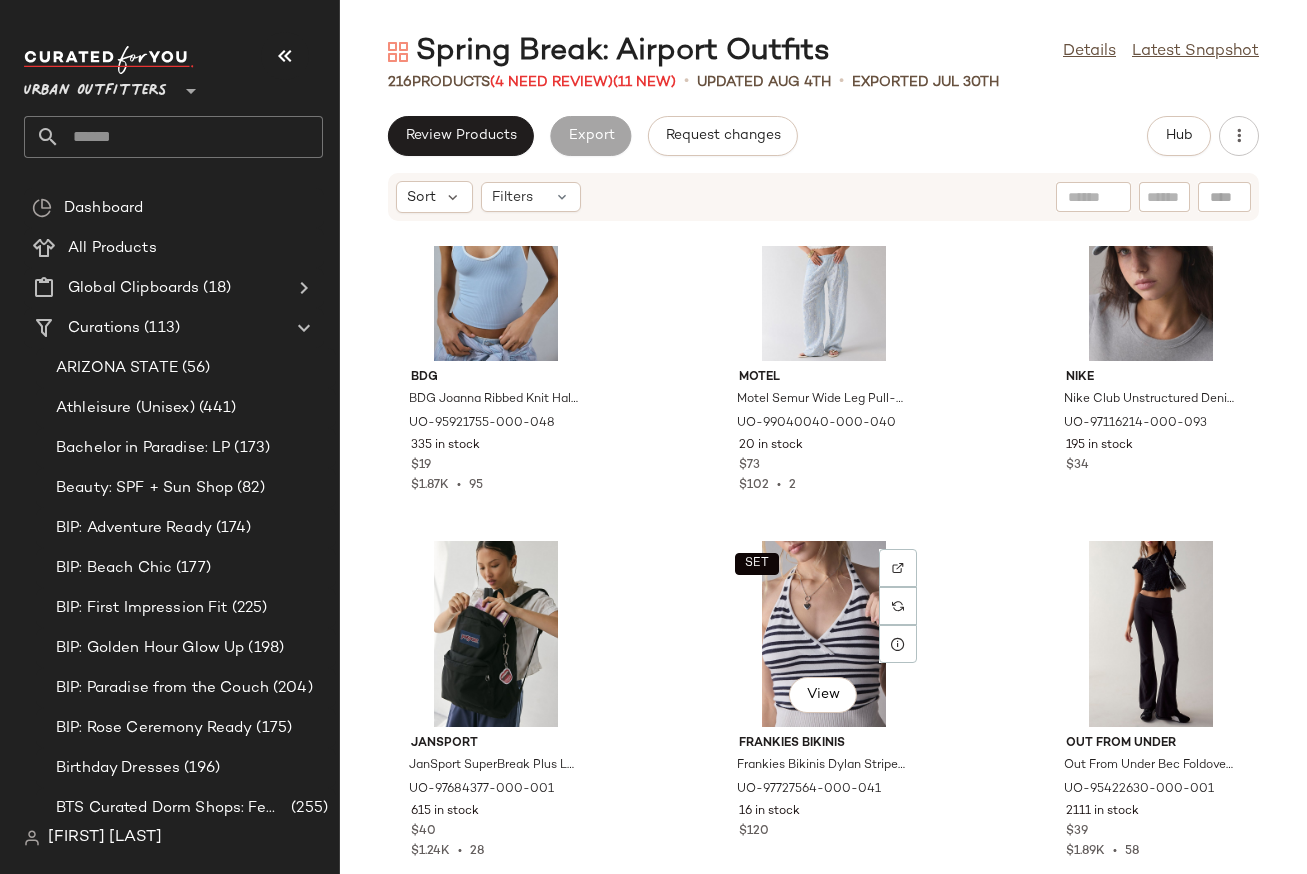scroll, scrollTop: 6050, scrollLeft: 0, axis: vertical 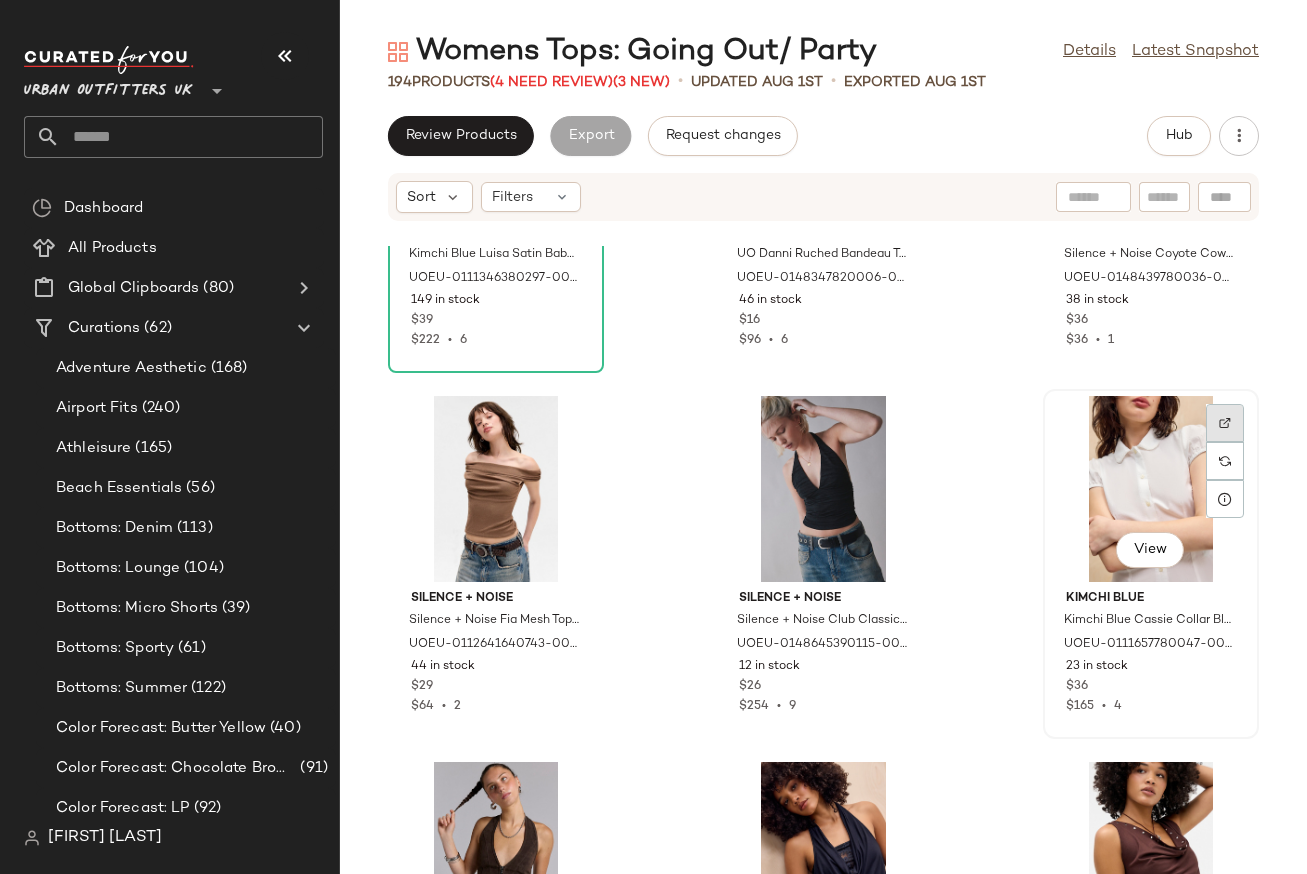 click 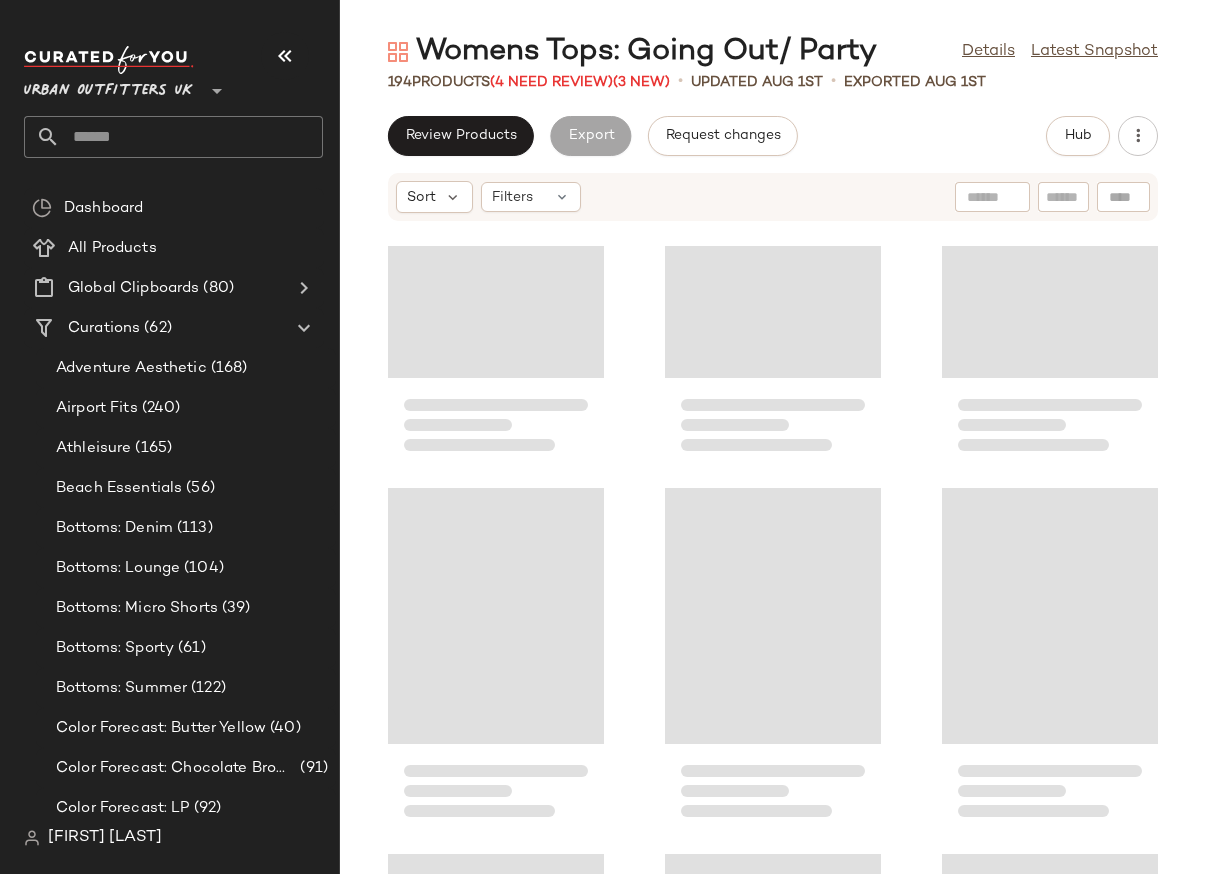scroll, scrollTop: 732, scrollLeft: 0, axis: vertical 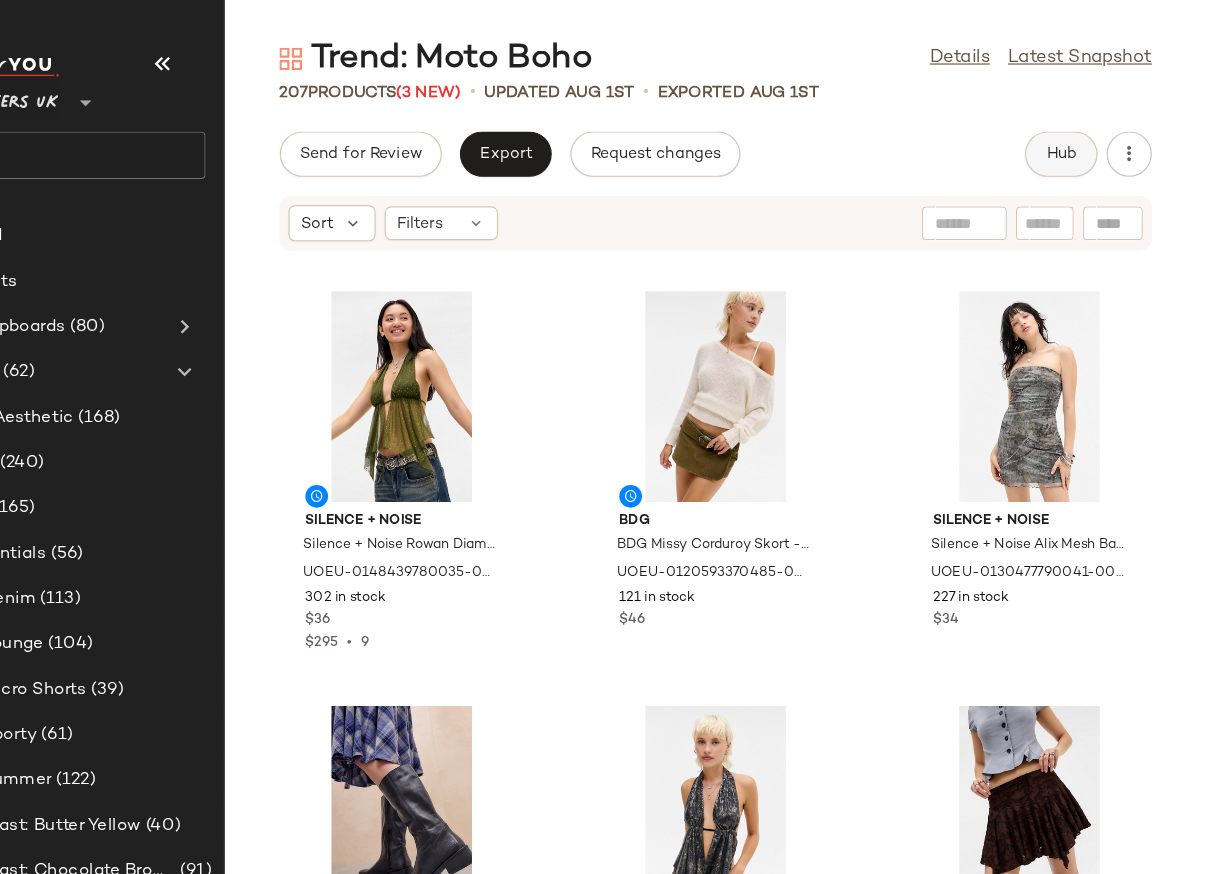 click on "Hub" 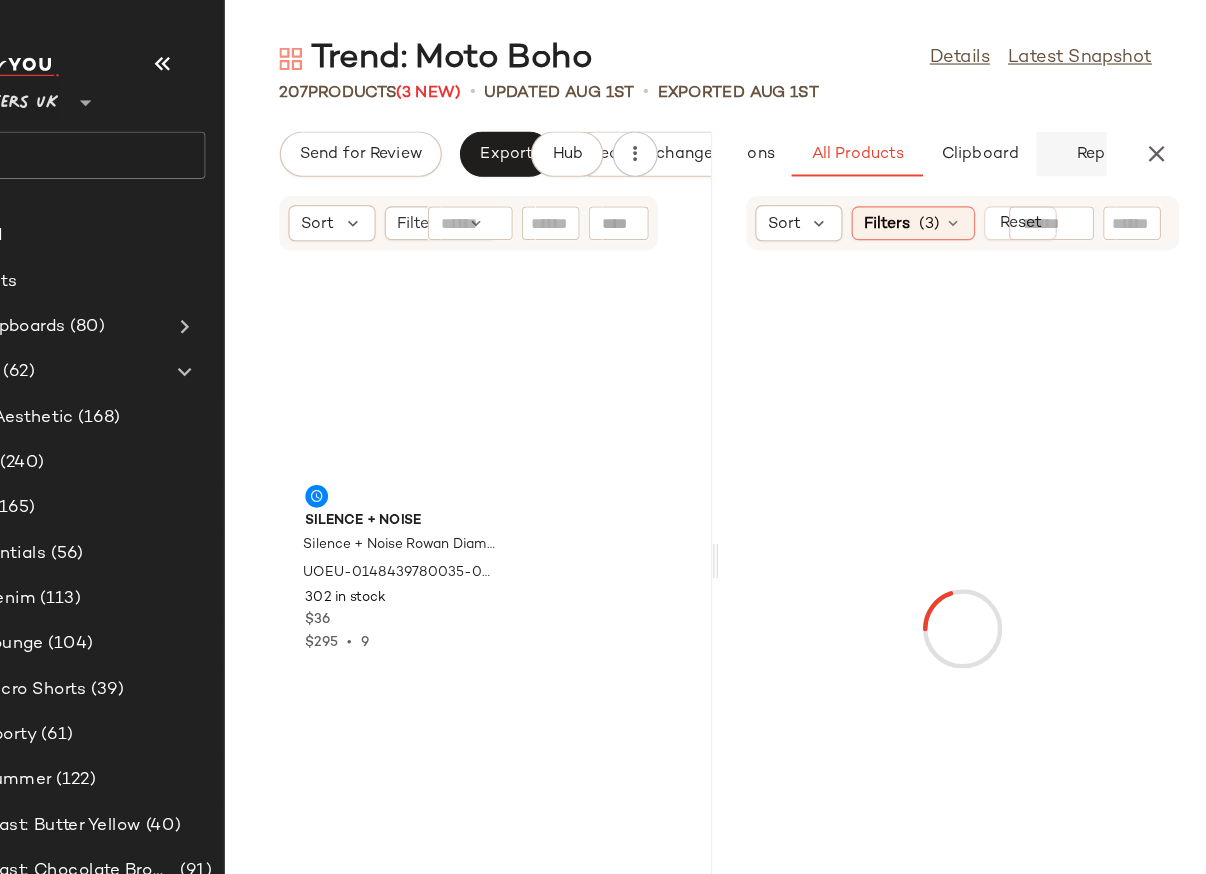 click on "Report" 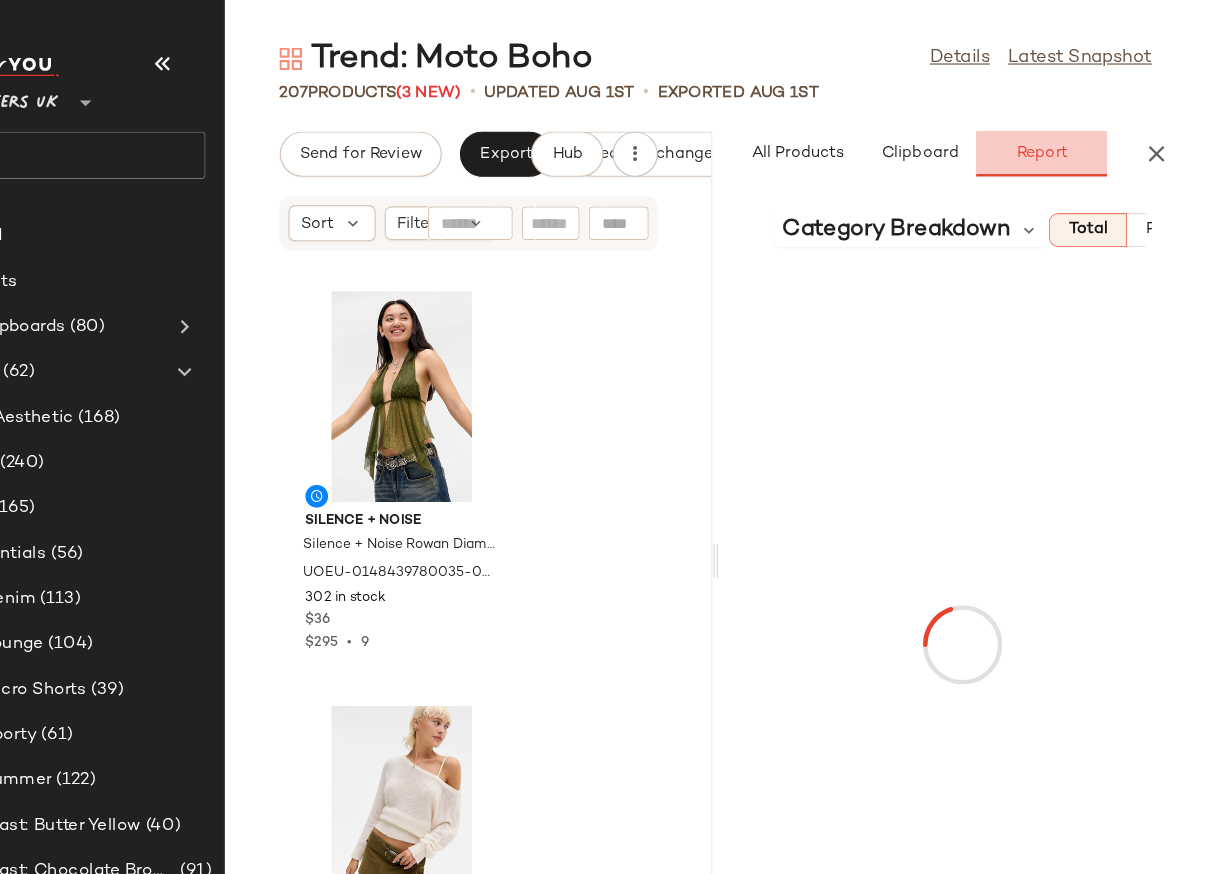 scroll, scrollTop: 0, scrollLeft: 190, axis: horizontal 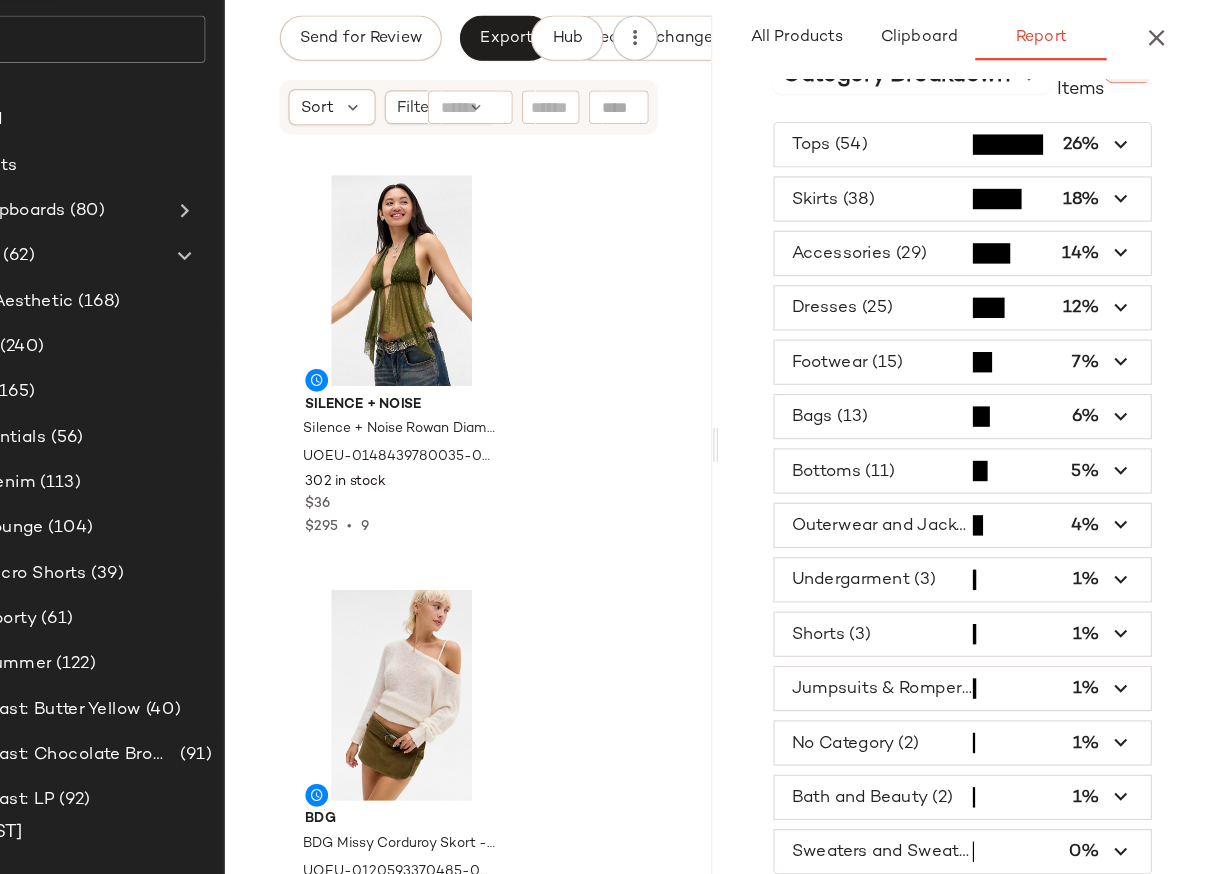 click at bounding box center [991, 854] 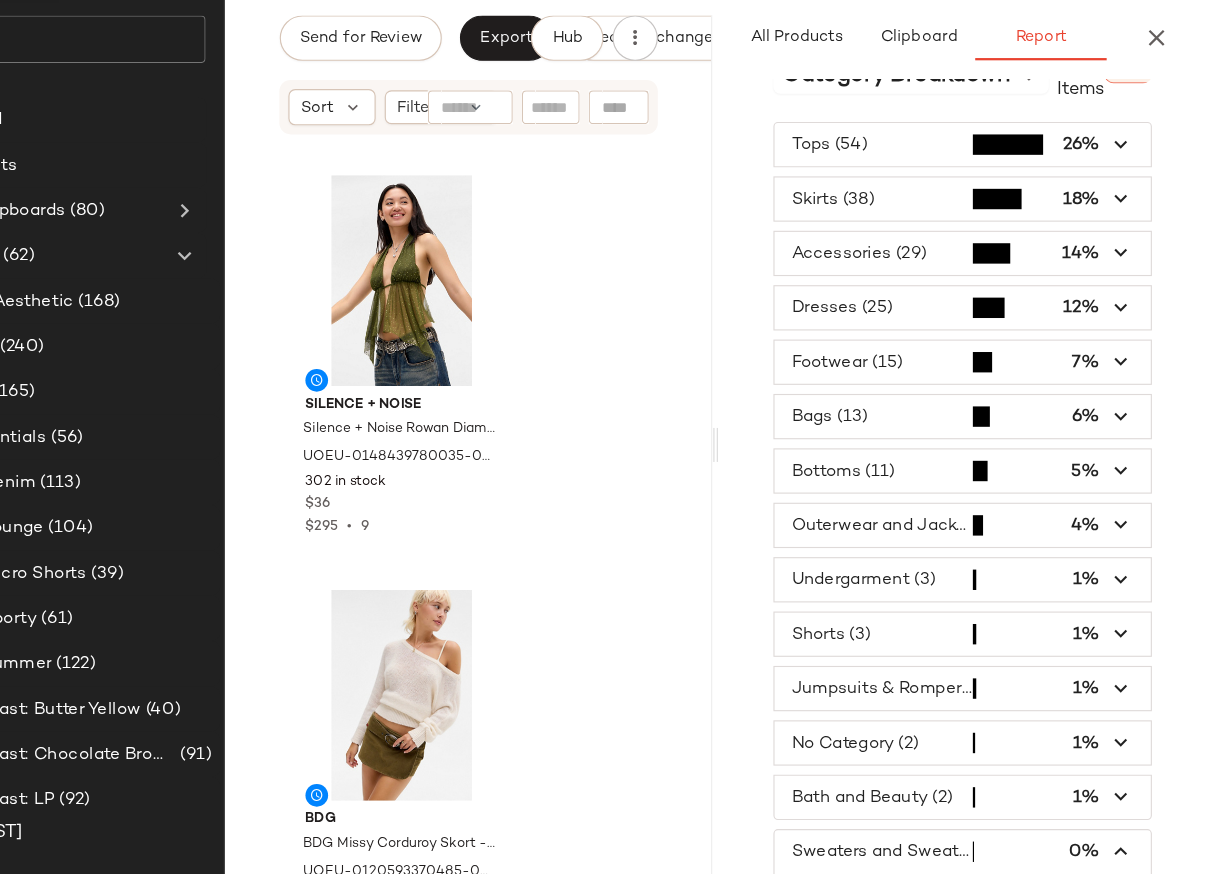 scroll, scrollTop: 416, scrollLeft: 0, axis: vertical 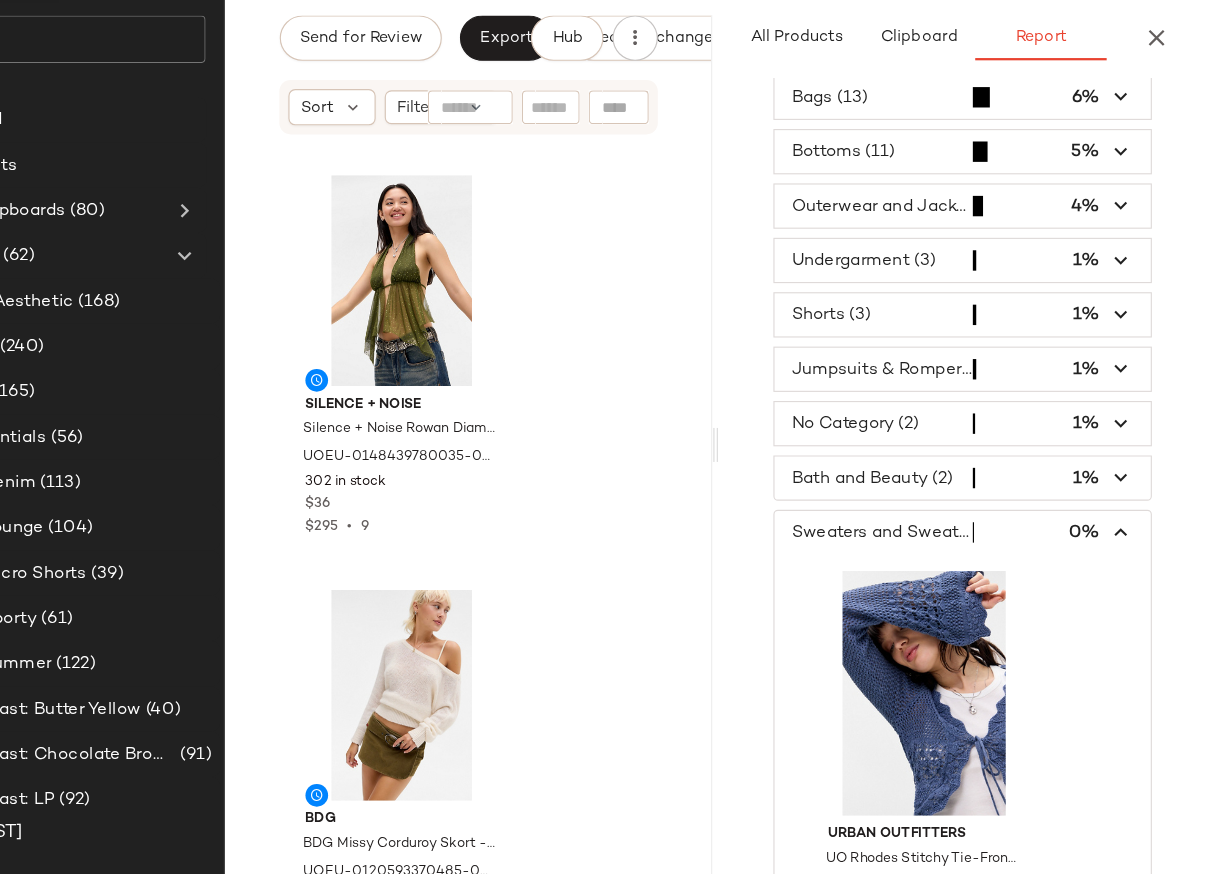 click at bounding box center (991, 572) 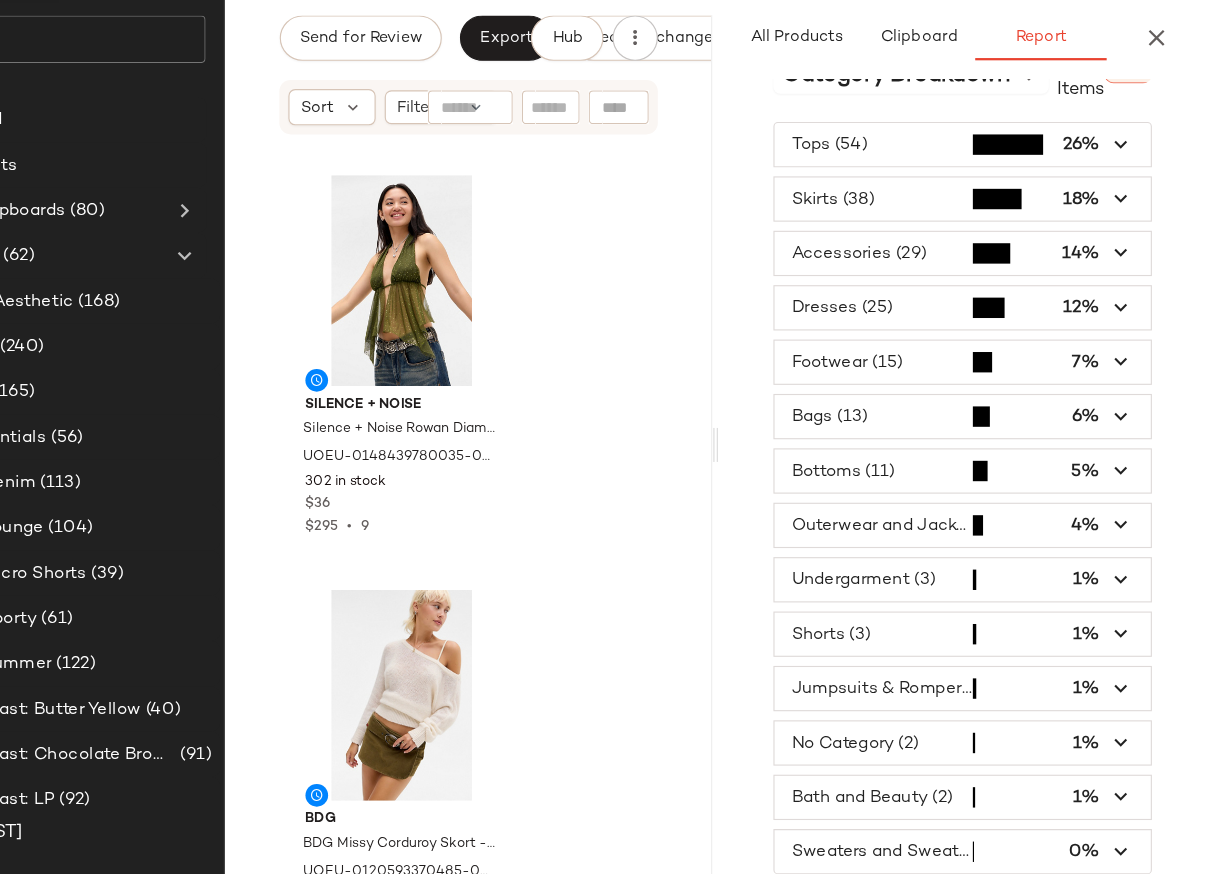 scroll, scrollTop: 42, scrollLeft: 0, axis: vertical 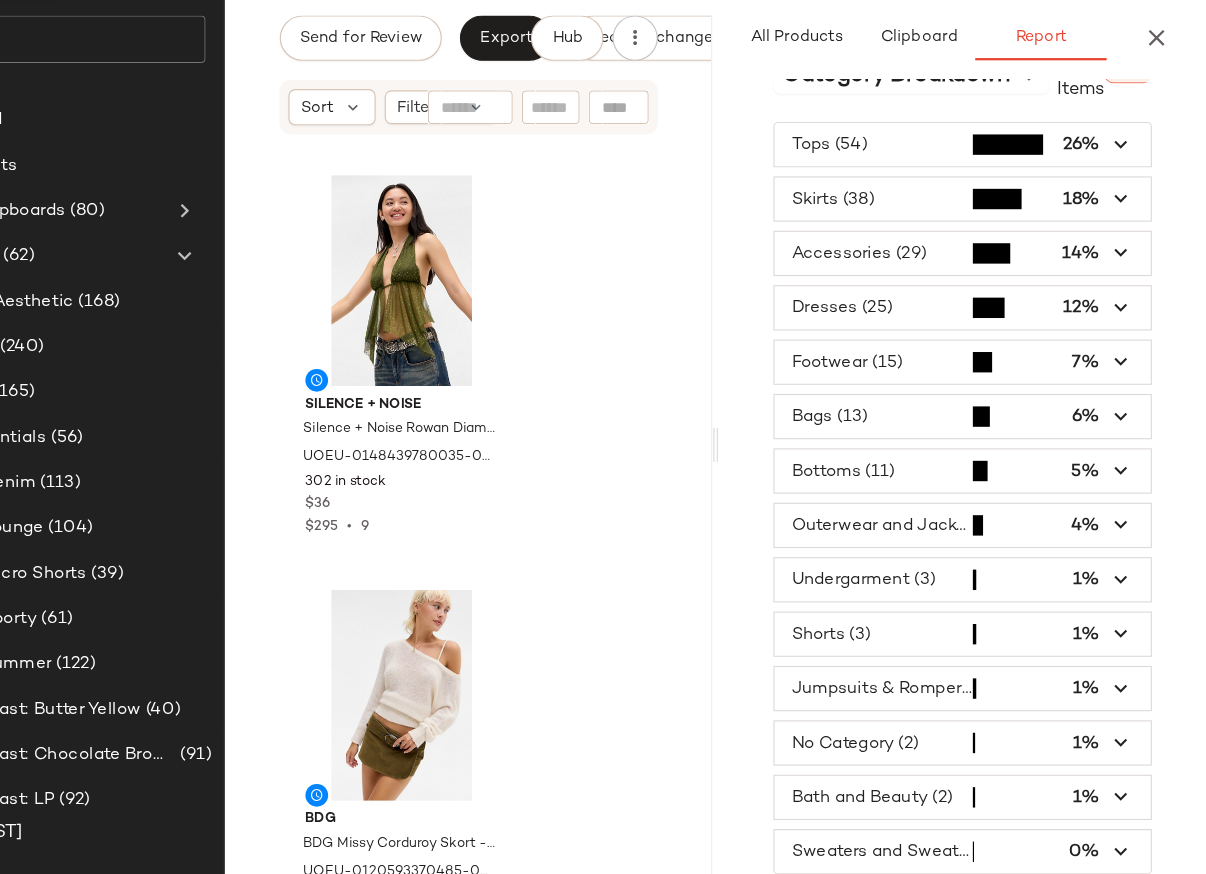 click at bounding box center (991, 758) 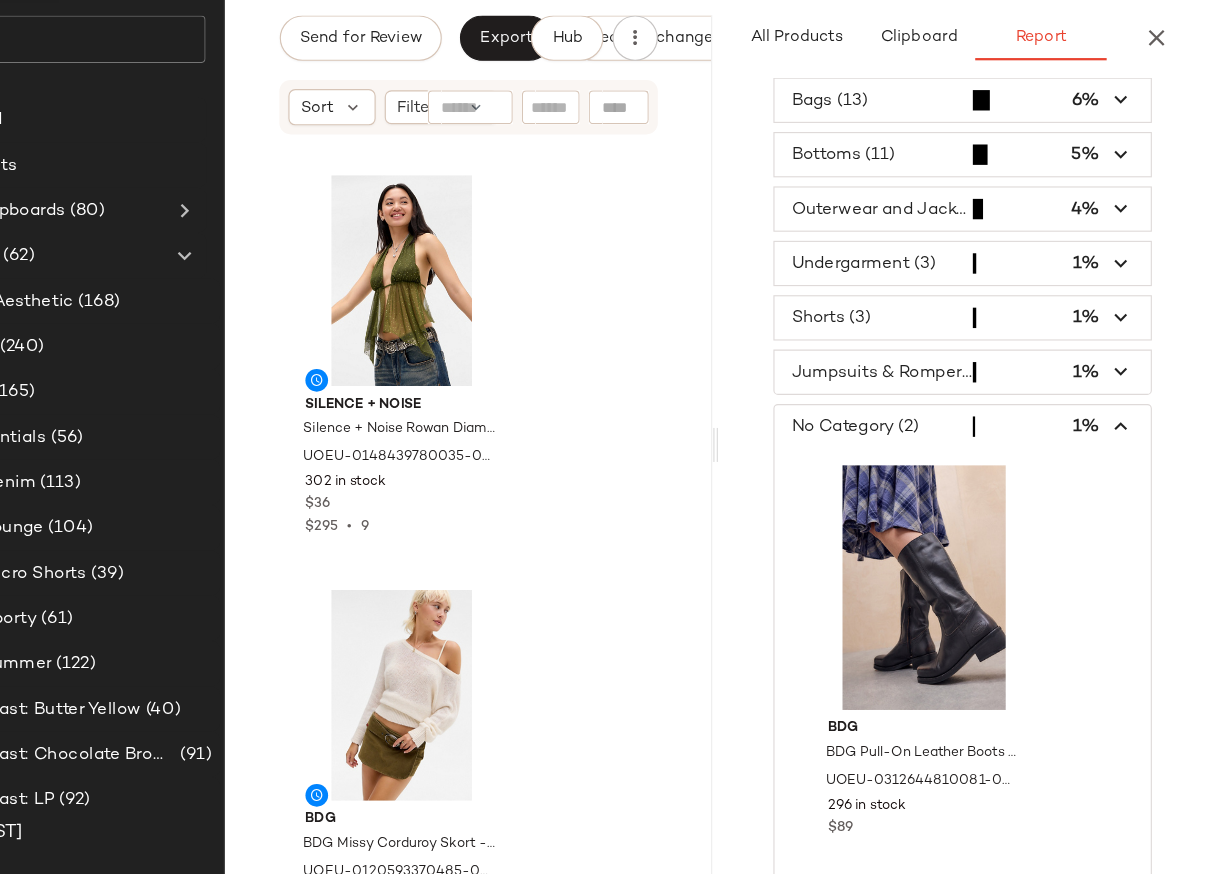 scroll, scrollTop: 105, scrollLeft: 0, axis: vertical 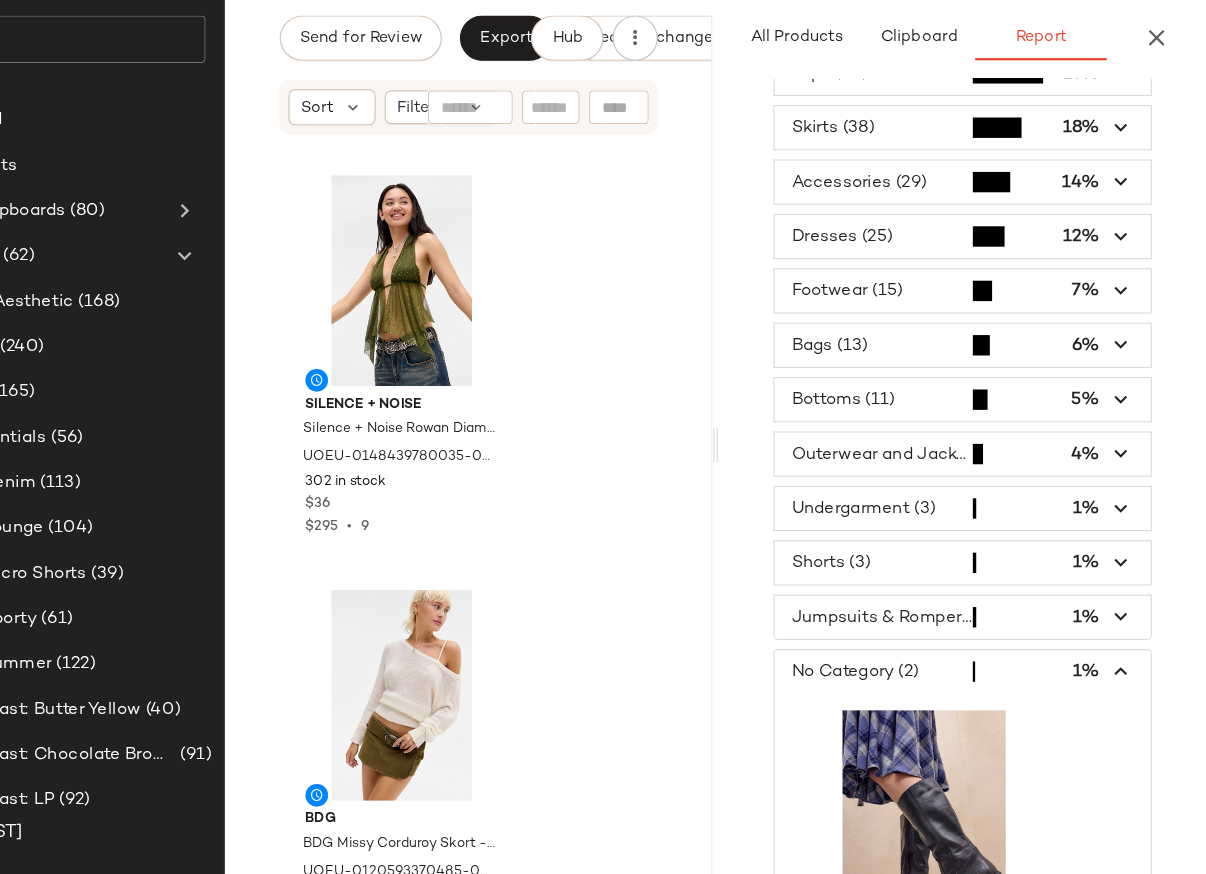 click at bounding box center (991, 695) 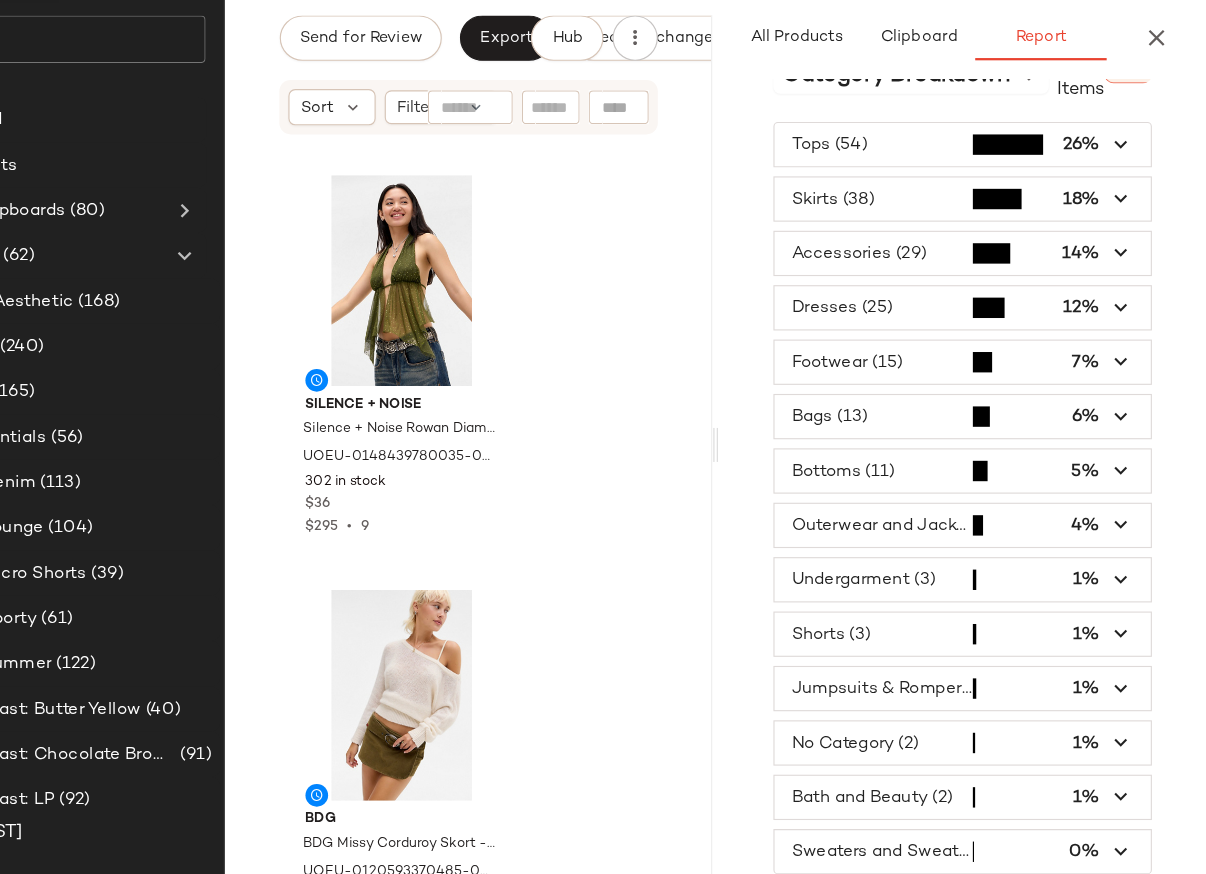 scroll, scrollTop: 42, scrollLeft: 0, axis: vertical 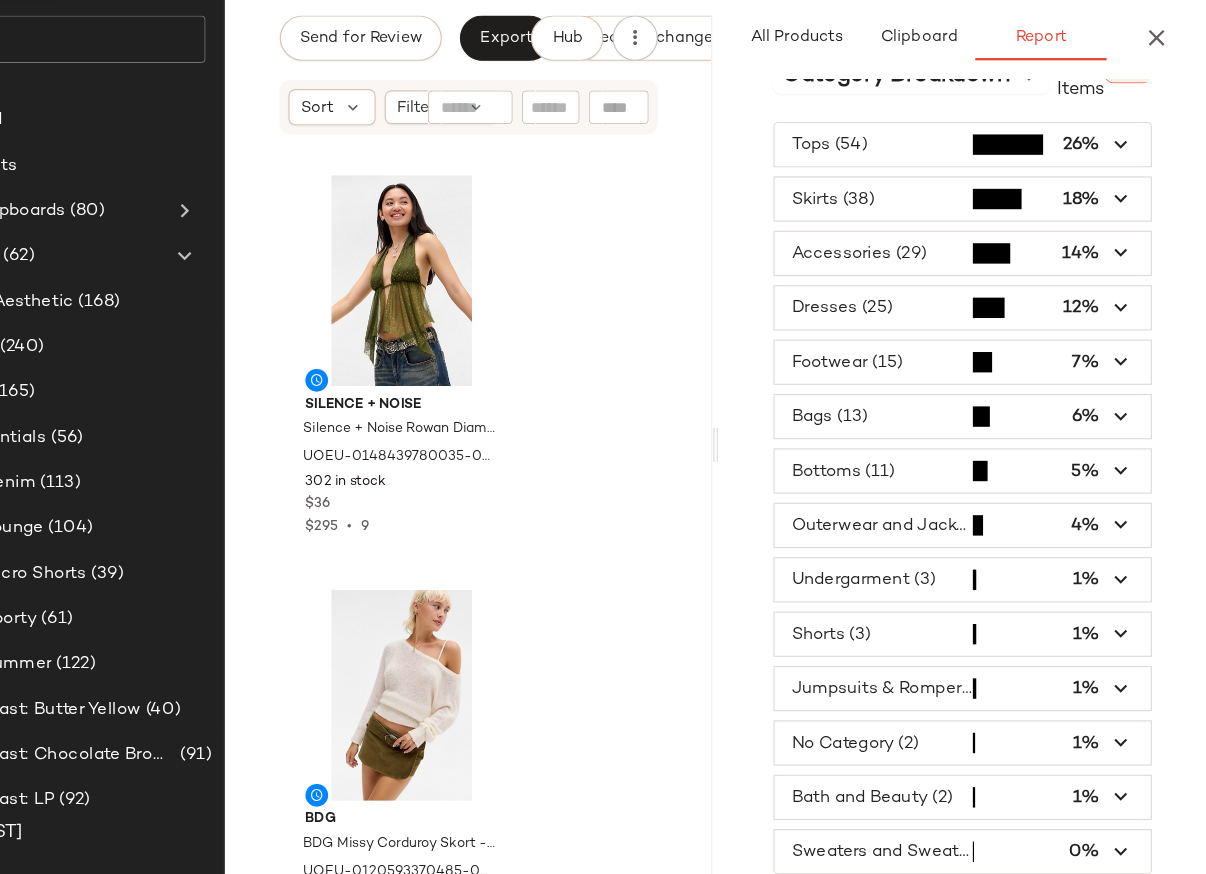click at bounding box center [991, 710] 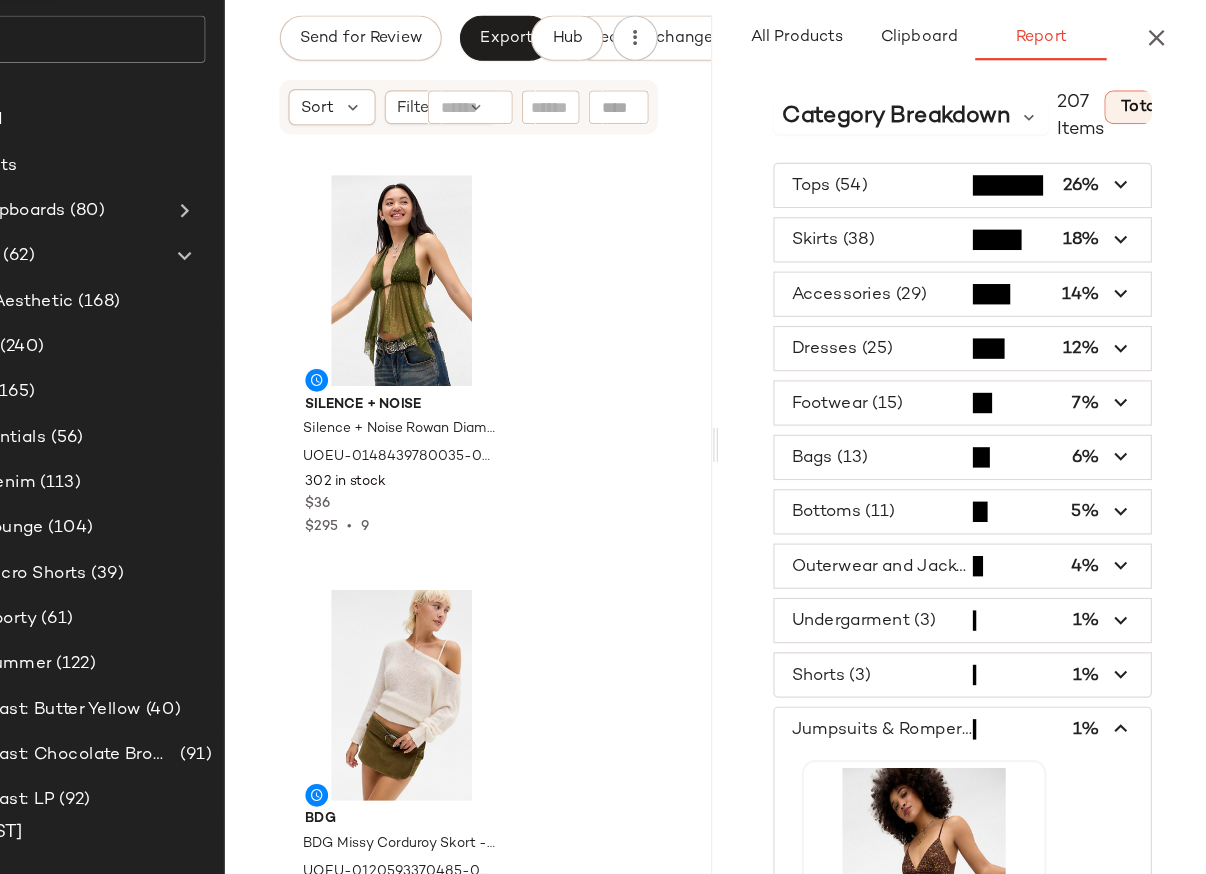 scroll, scrollTop: 0, scrollLeft: 0, axis: both 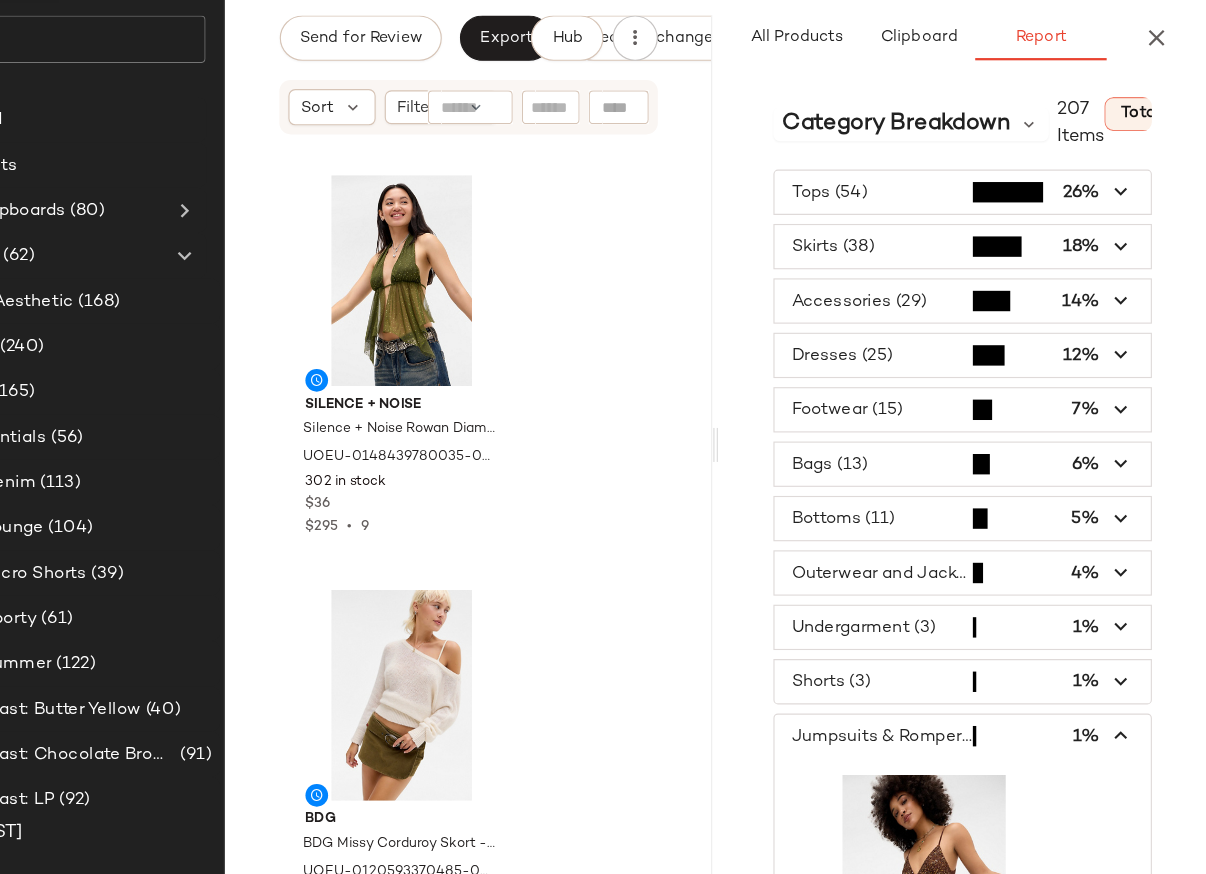 click at bounding box center (991, 752) 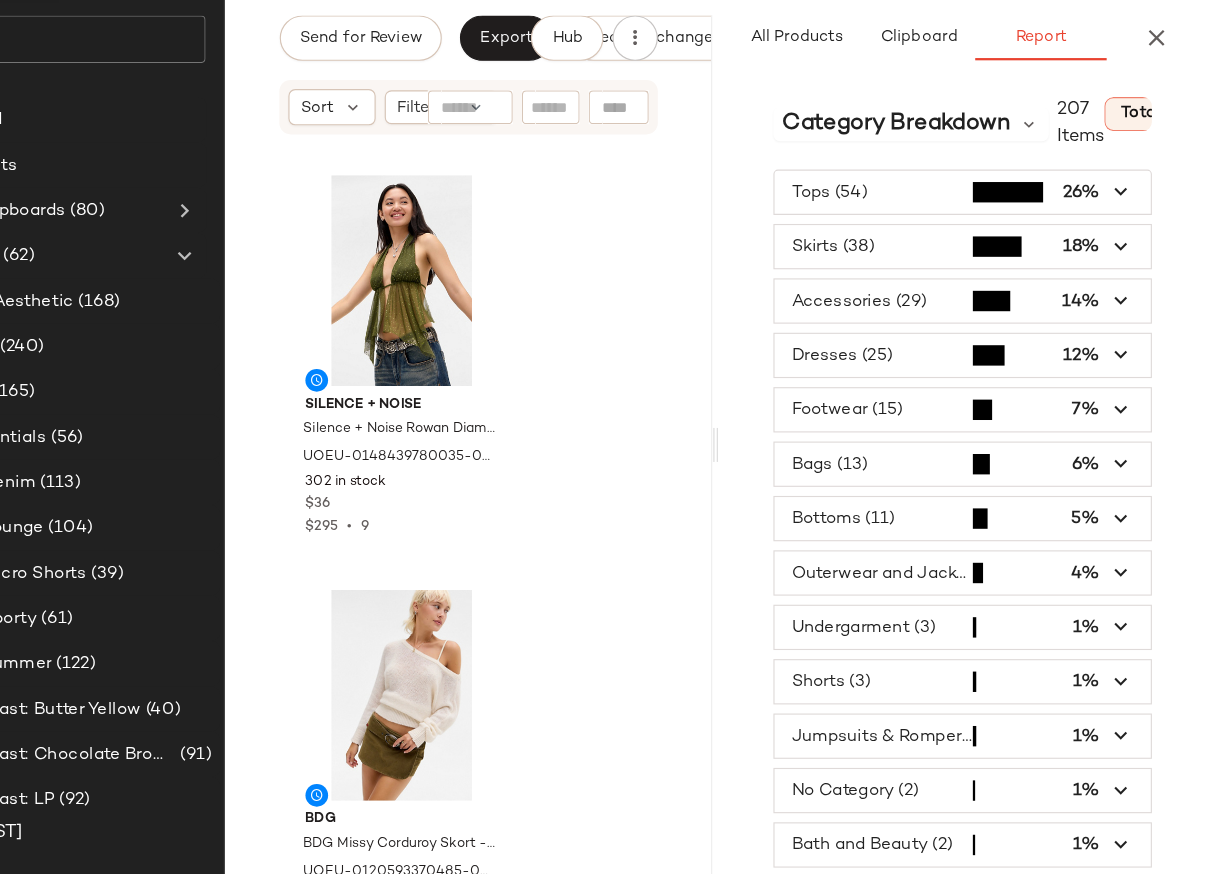 click at bounding box center (991, 704) 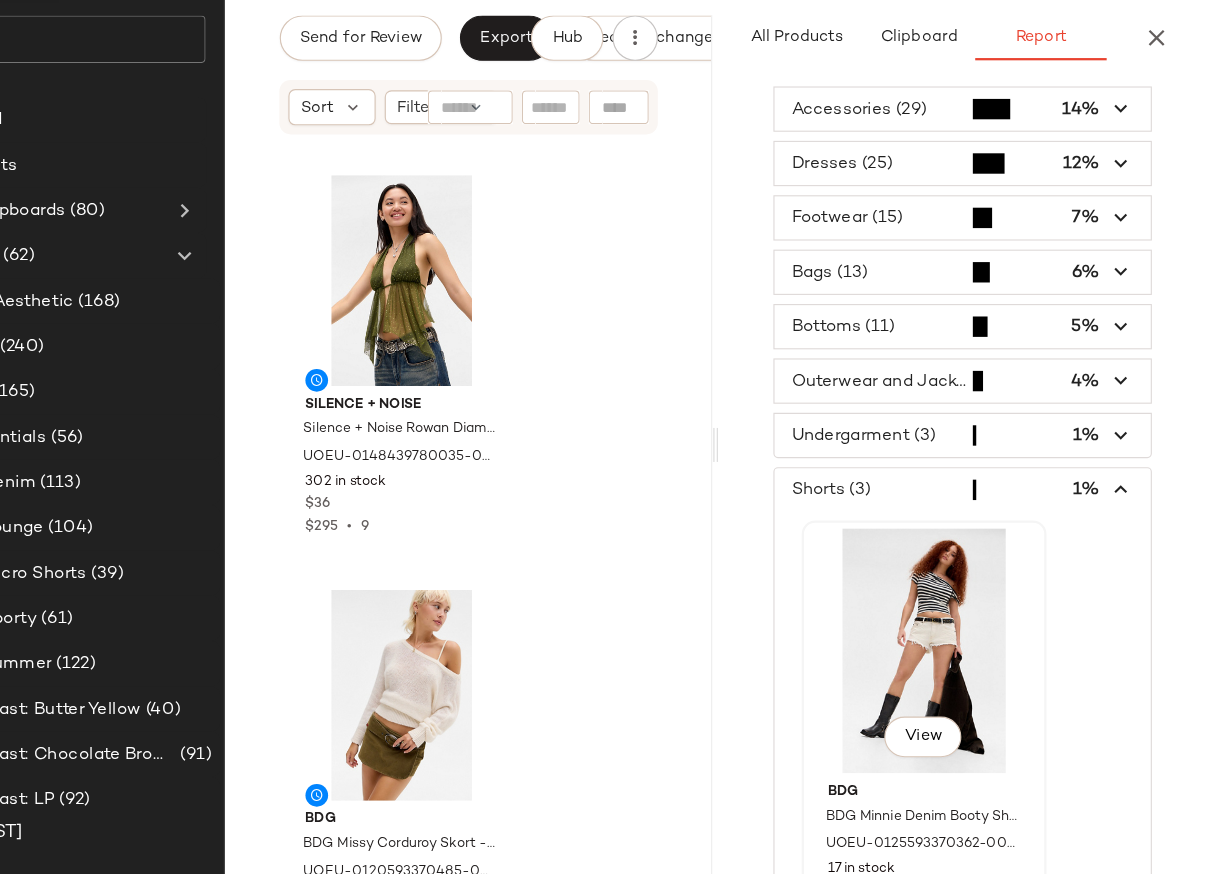 scroll, scrollTop: 159, scrollLeft: 0, axis: vertical 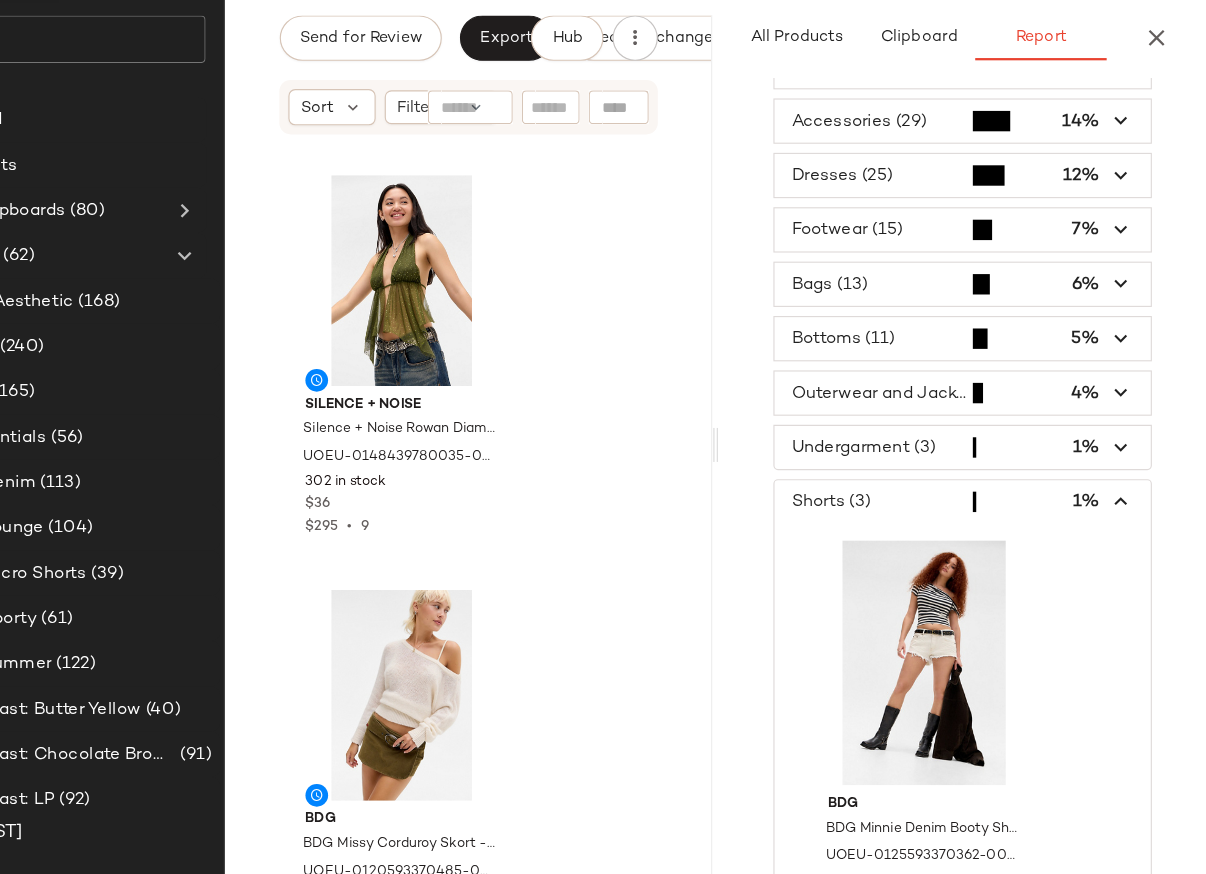 click at bounding box center (991, 545) 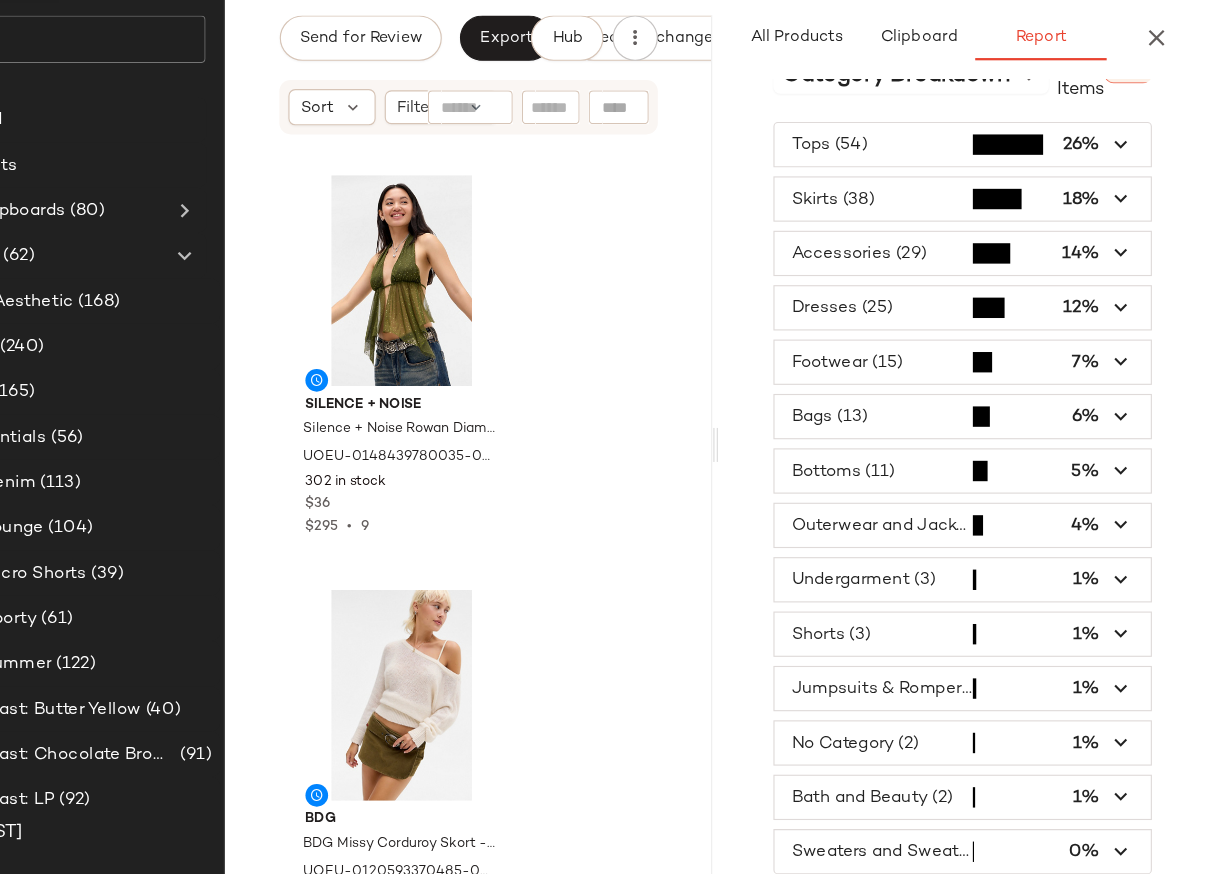scroll, scrollTop: 42, scrollLeft: 0, axis: vertical 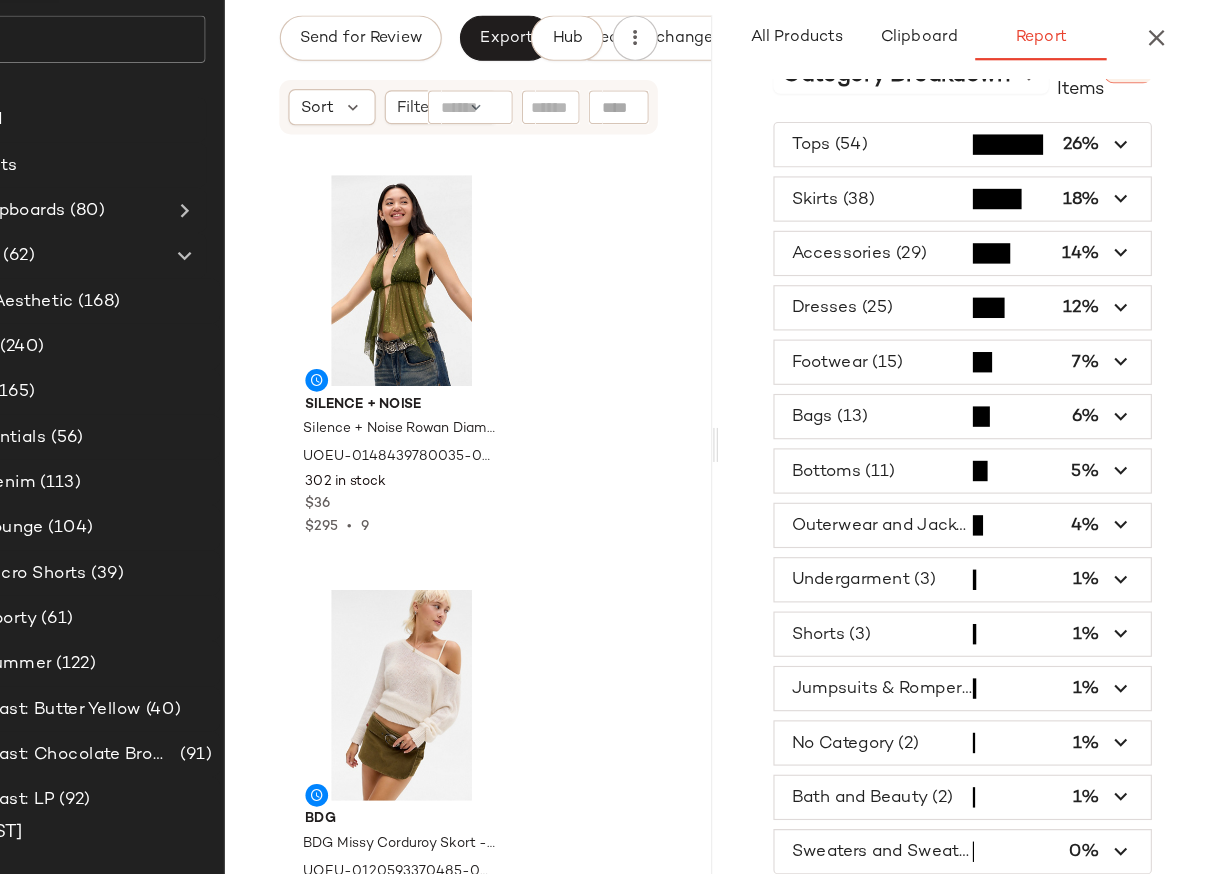 click at bounding box center [991, 614] 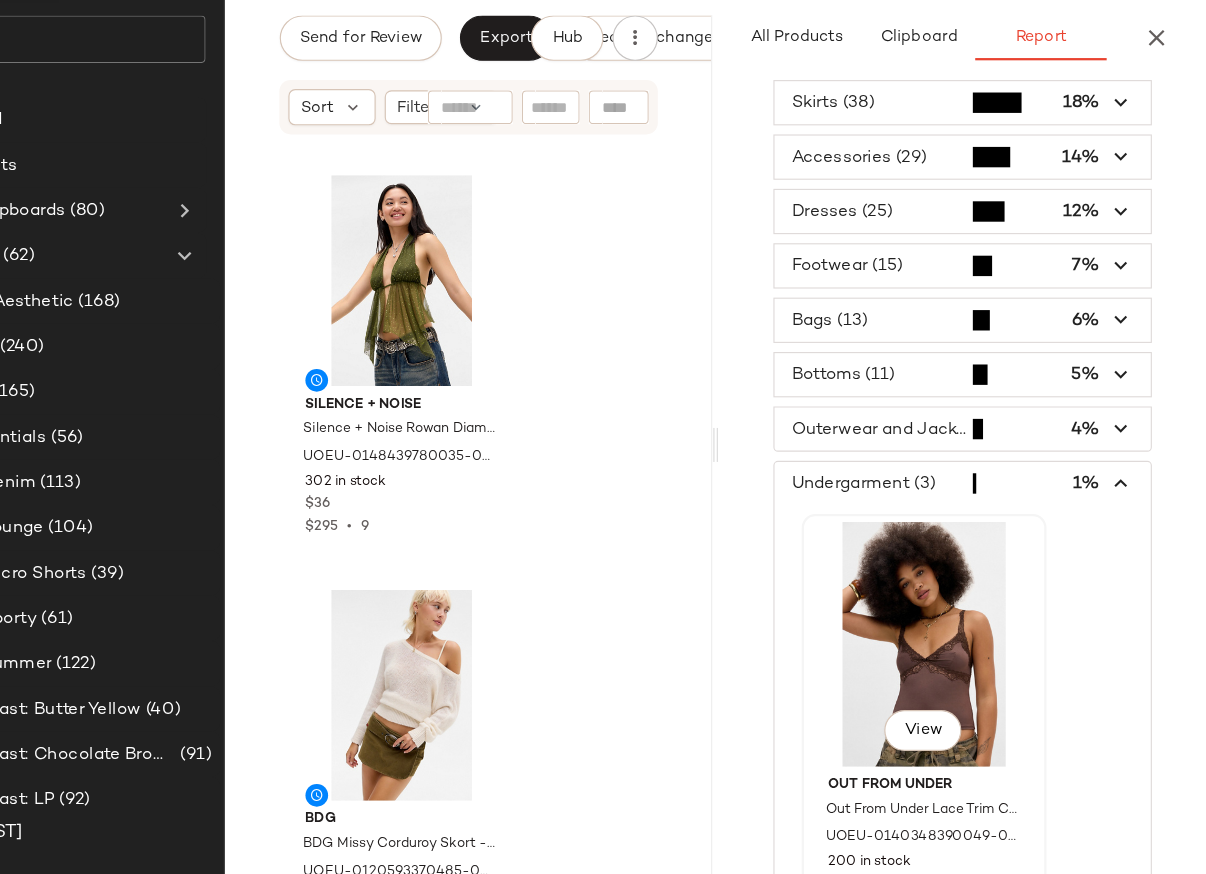 scroll, scrollTop: 110, scrollLeft: 0, axis: vertical 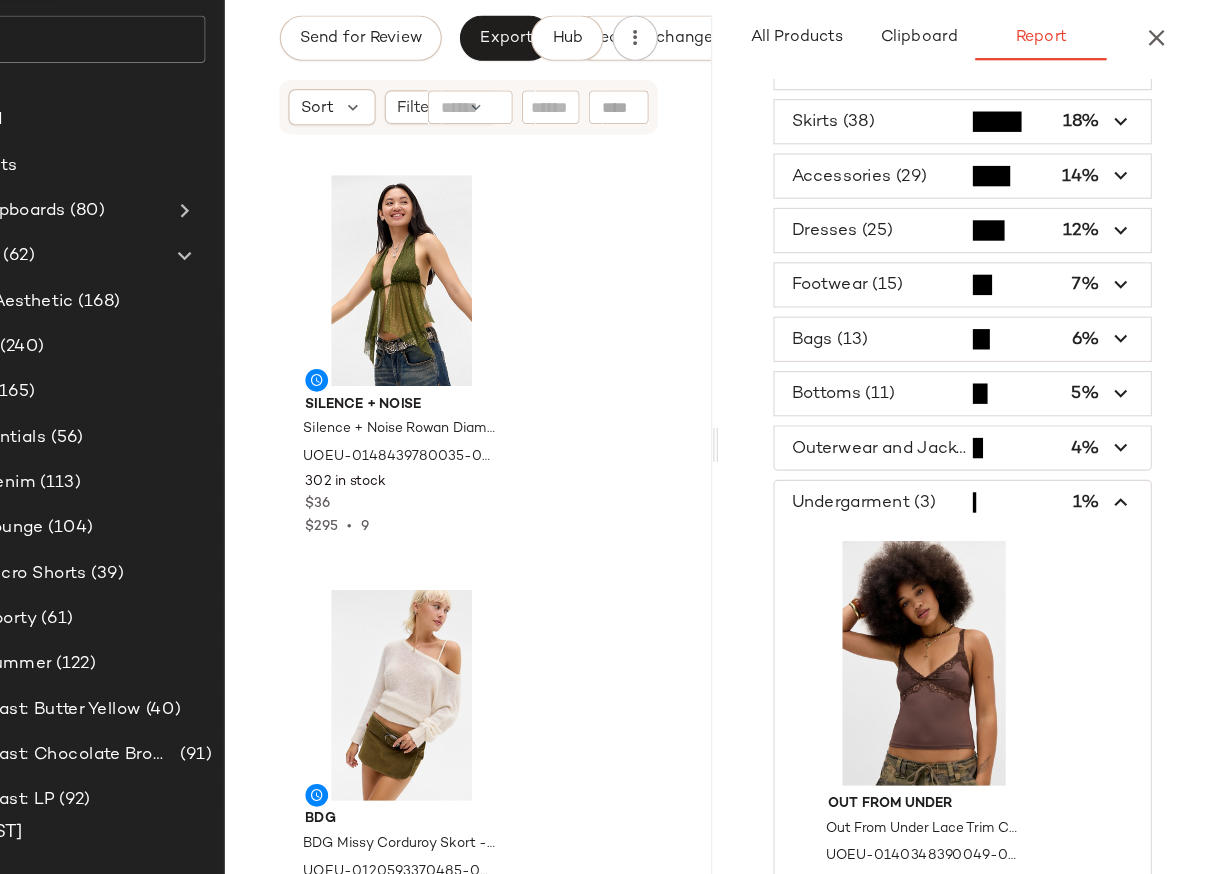 click at bounding box center (991, 546) 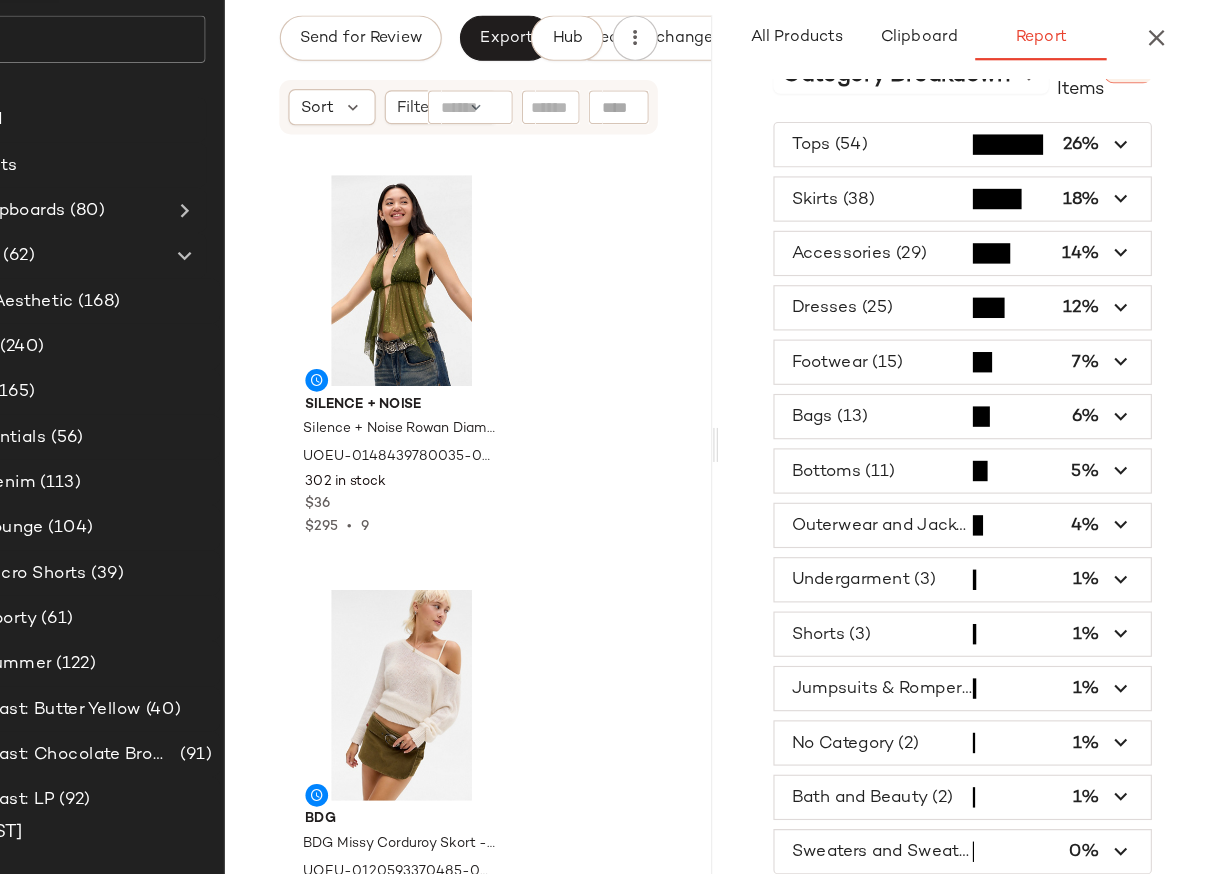 scroll, scrollTop: 42, scrollLeft: 0, axis: vertical 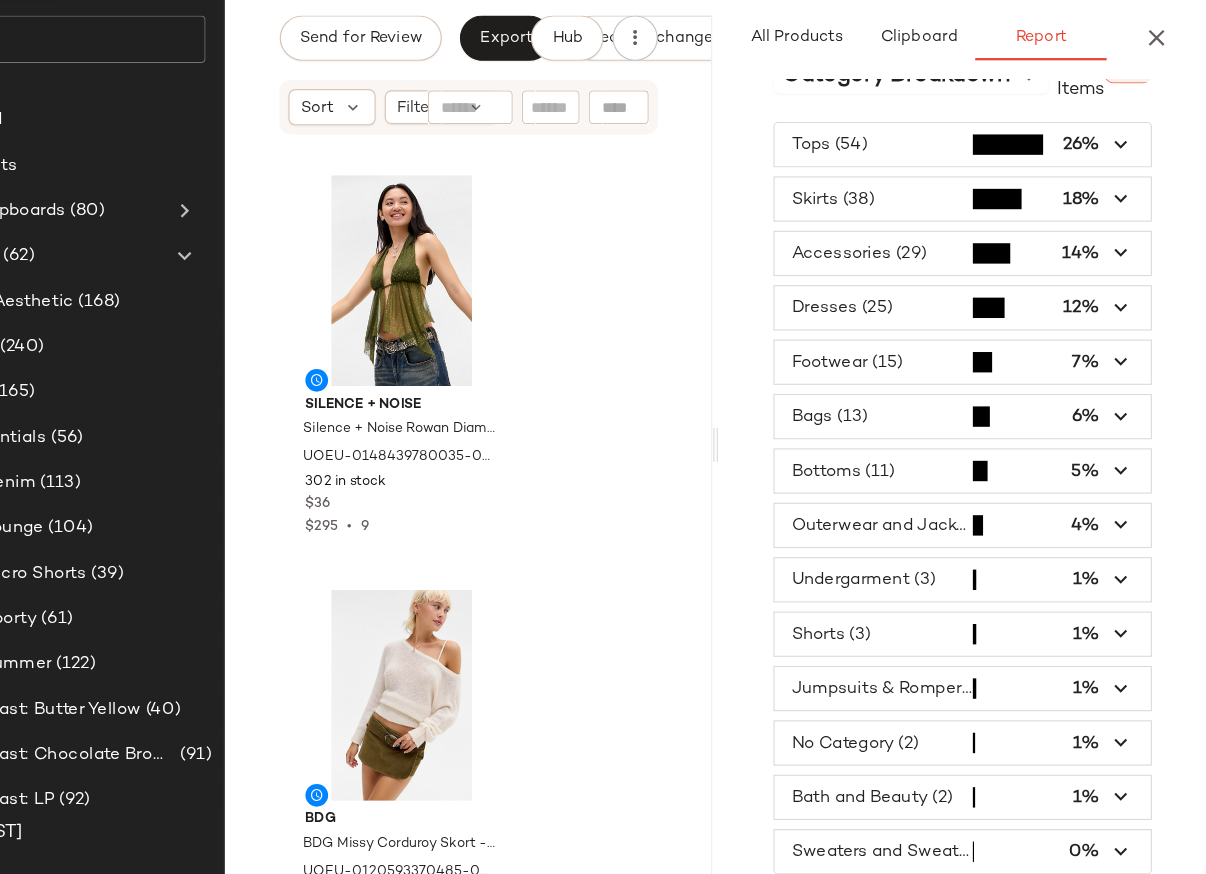 click at bounding box center (991, 566) 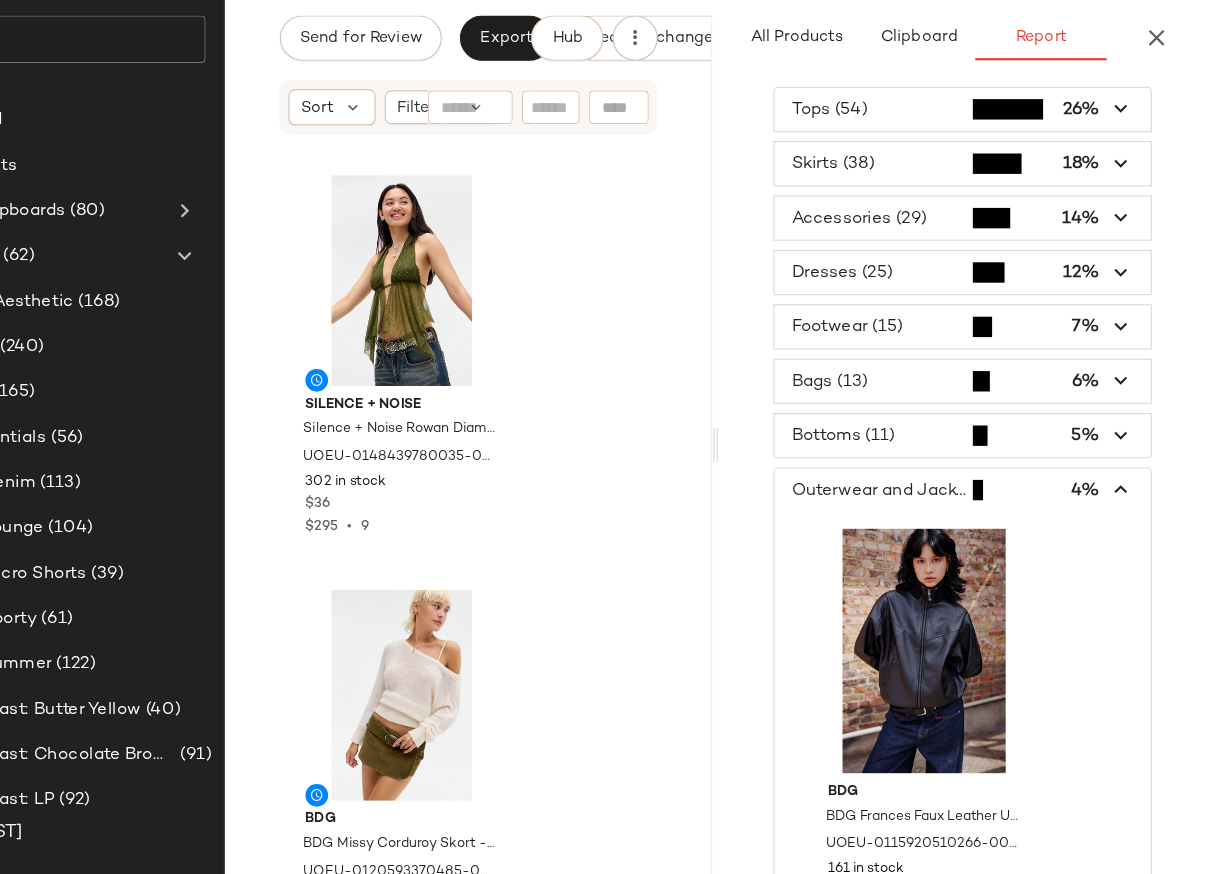 scroll, scrollTop: 45, scrollLeft: 0, axis: vertical 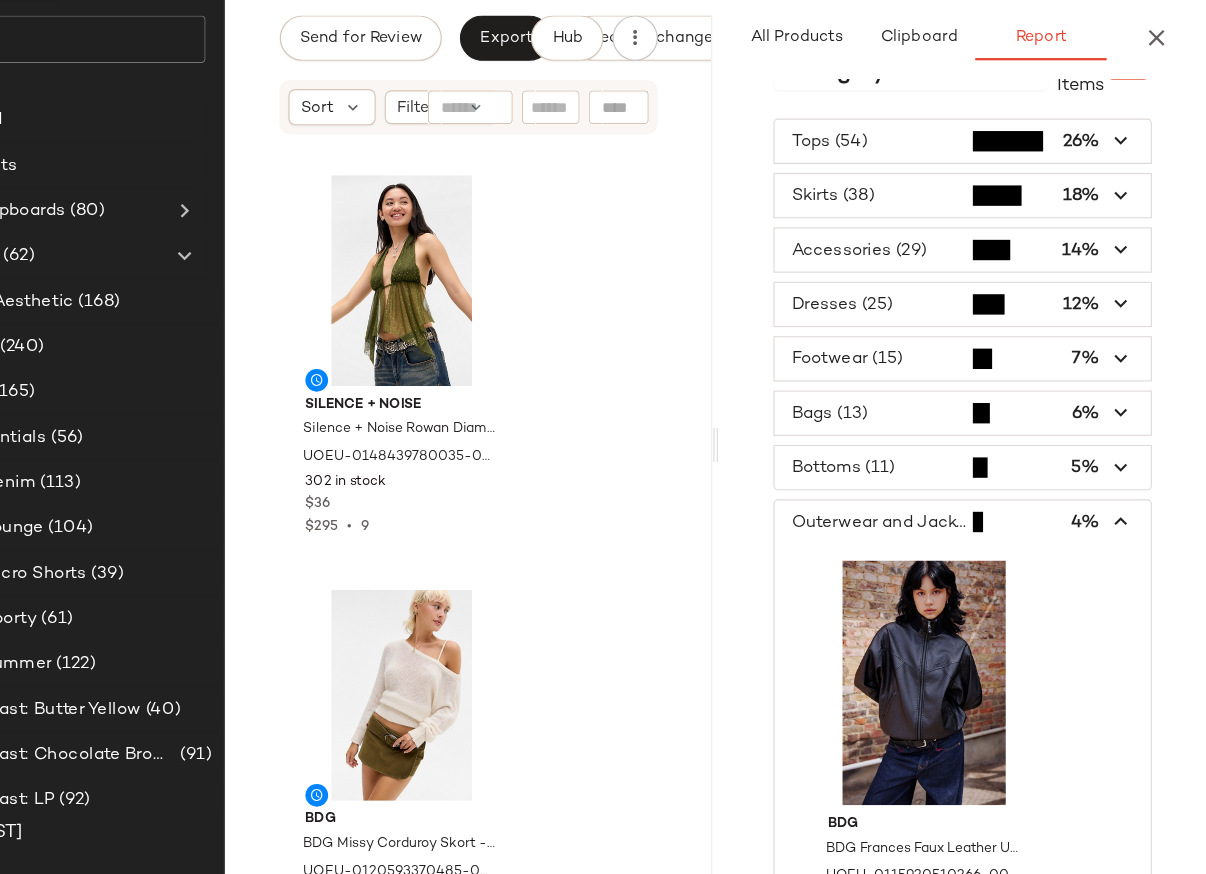 click at bounding box center [991, 563] 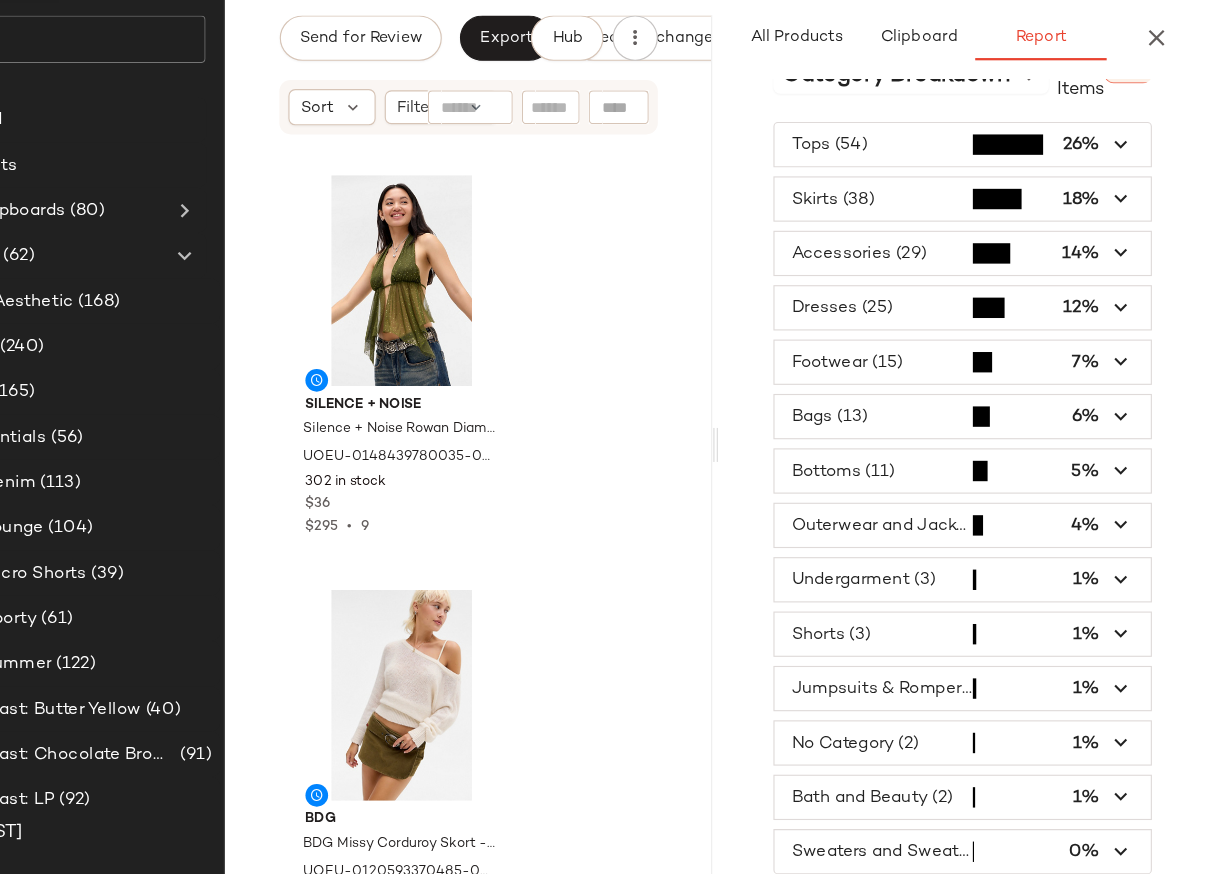 scroll, scrollTop: 42, scrollLeft: 0, axis: vertical 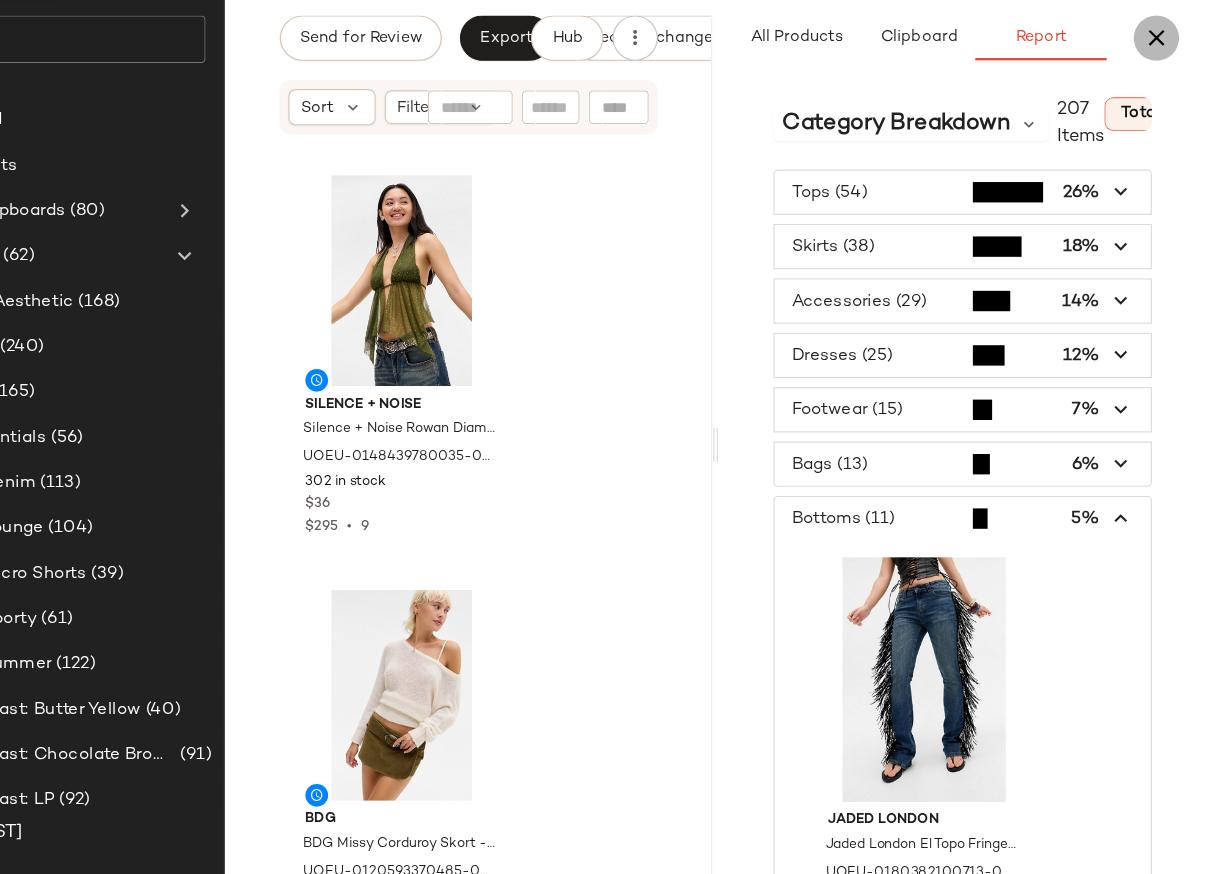 click at bounding box center (1162, 136) 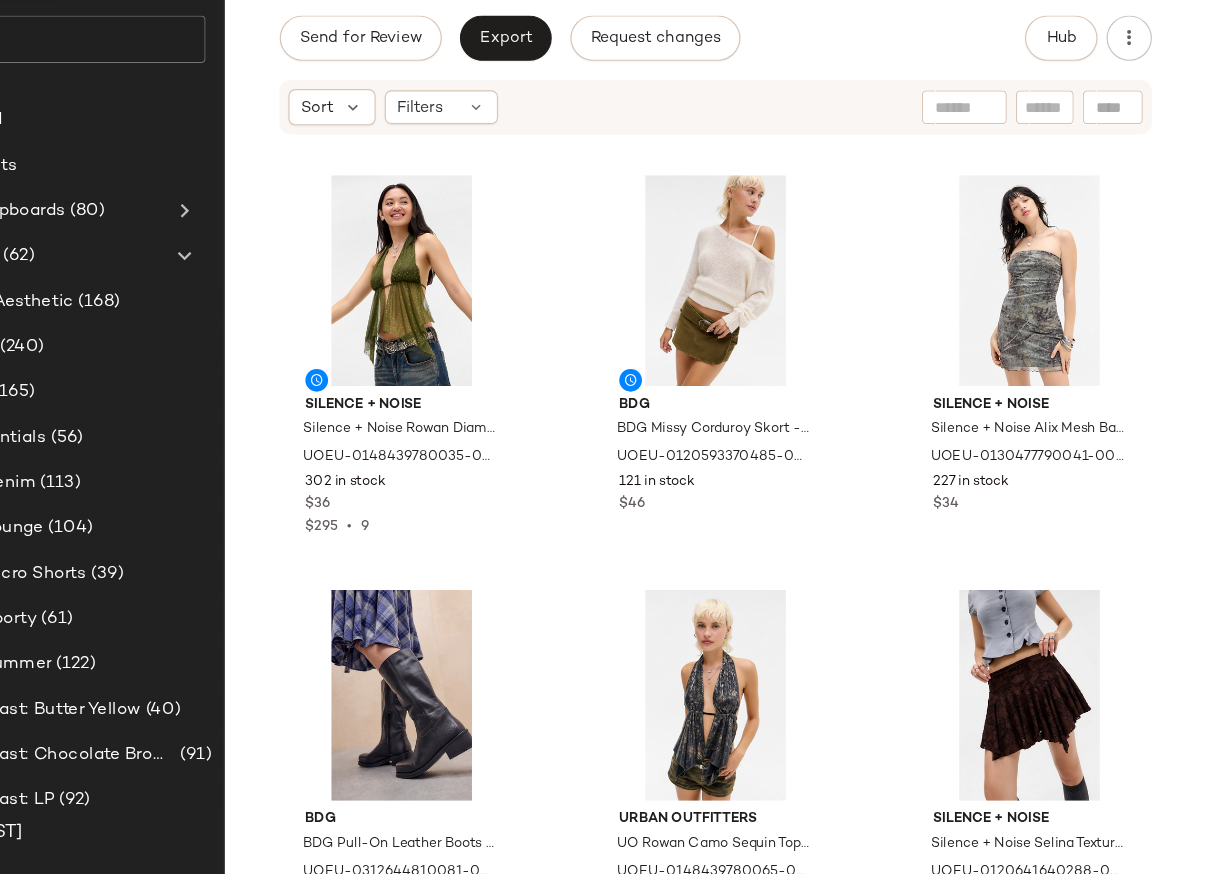 scroll, scrollTop: 0, scrollLeft: 0, axis: both 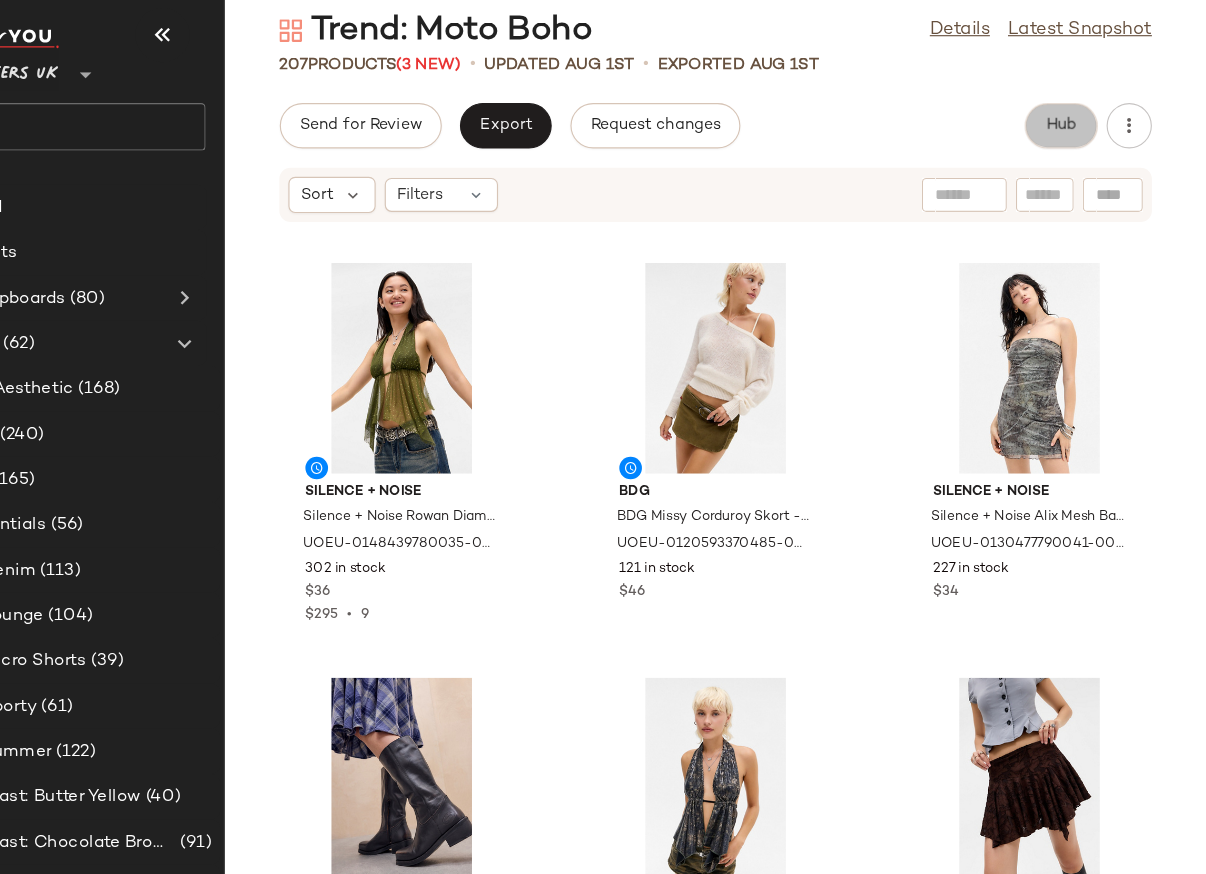 click on "Hub" 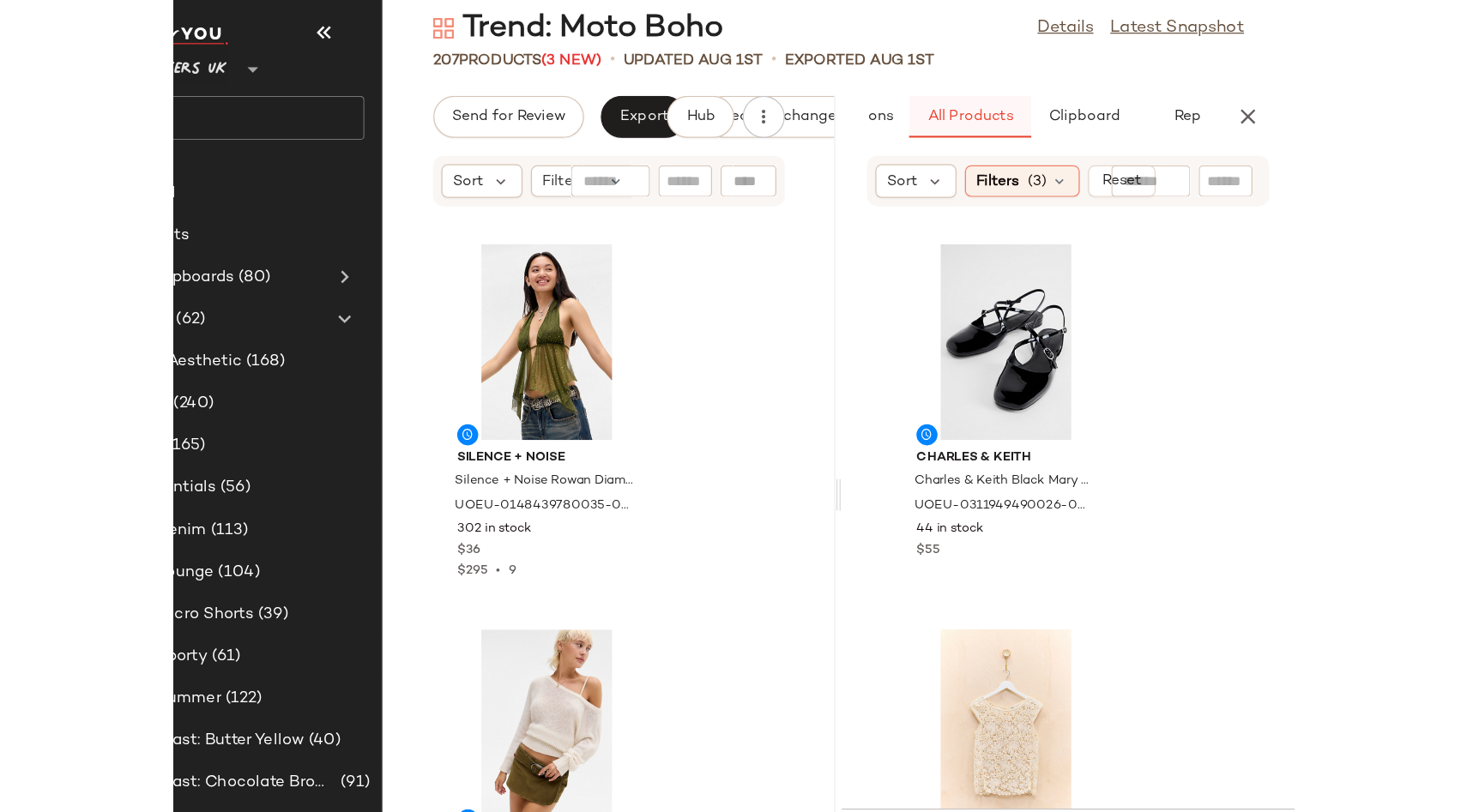 scroll, scrollTop: 0, scrollLeft: 0, axis: both 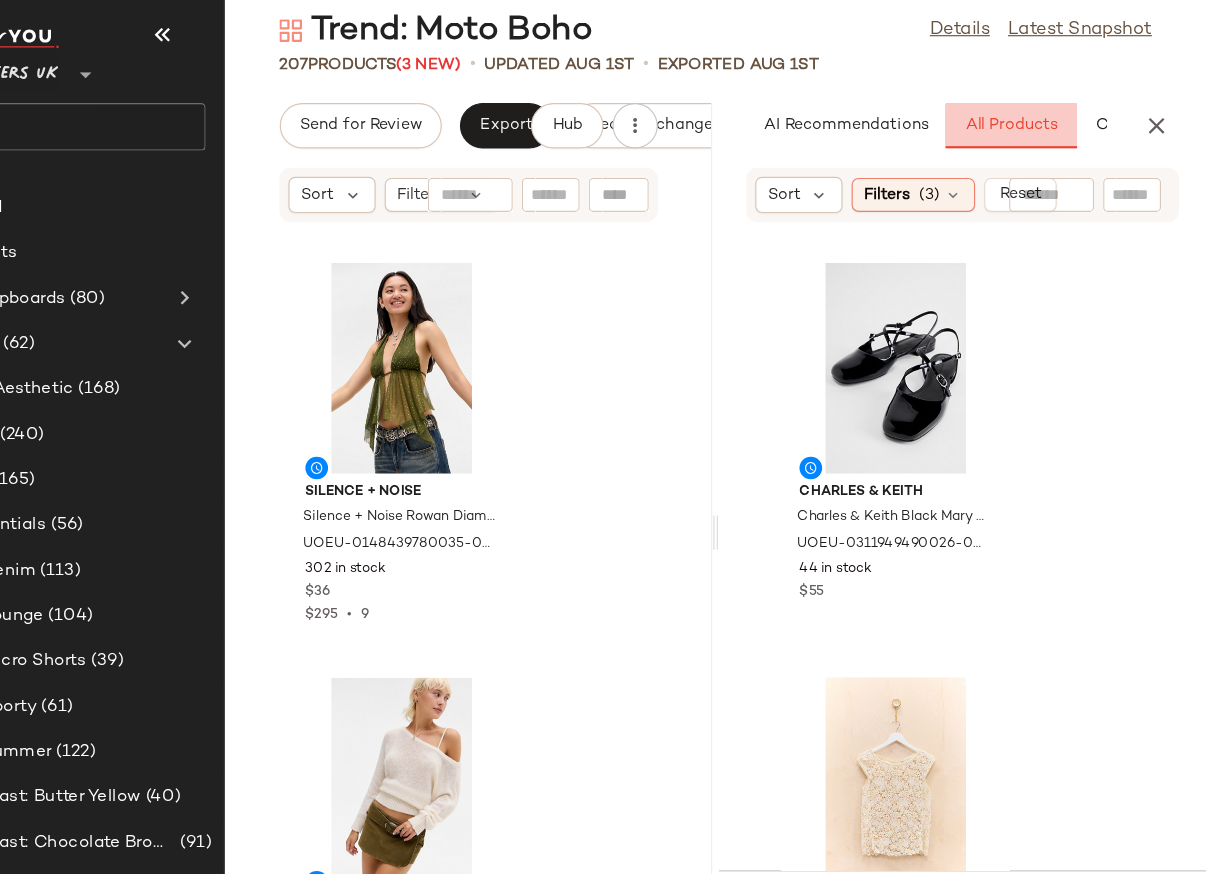 click on "All Products" 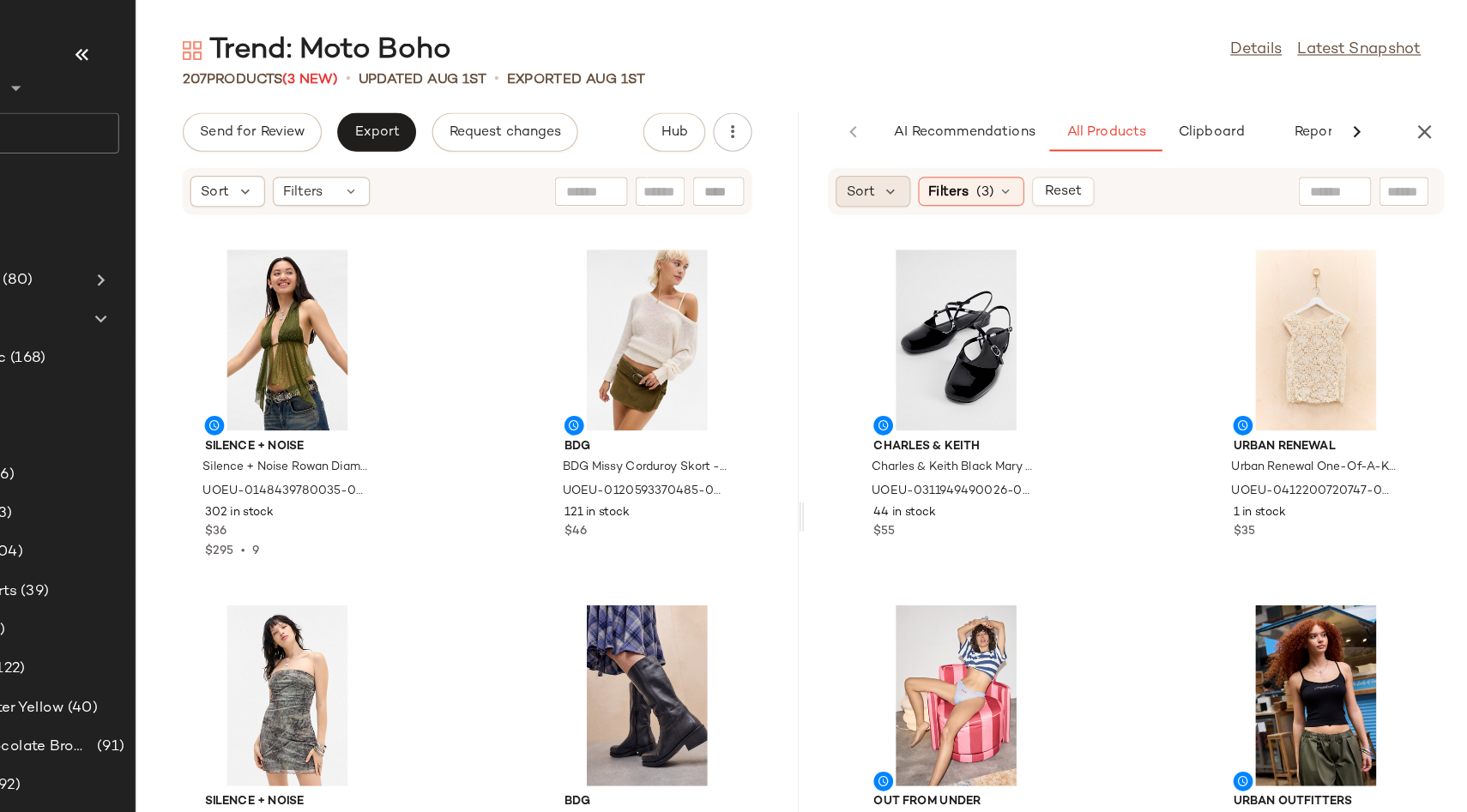 scroll, scrollTop: 0, scrollLeft: 0, axis: both 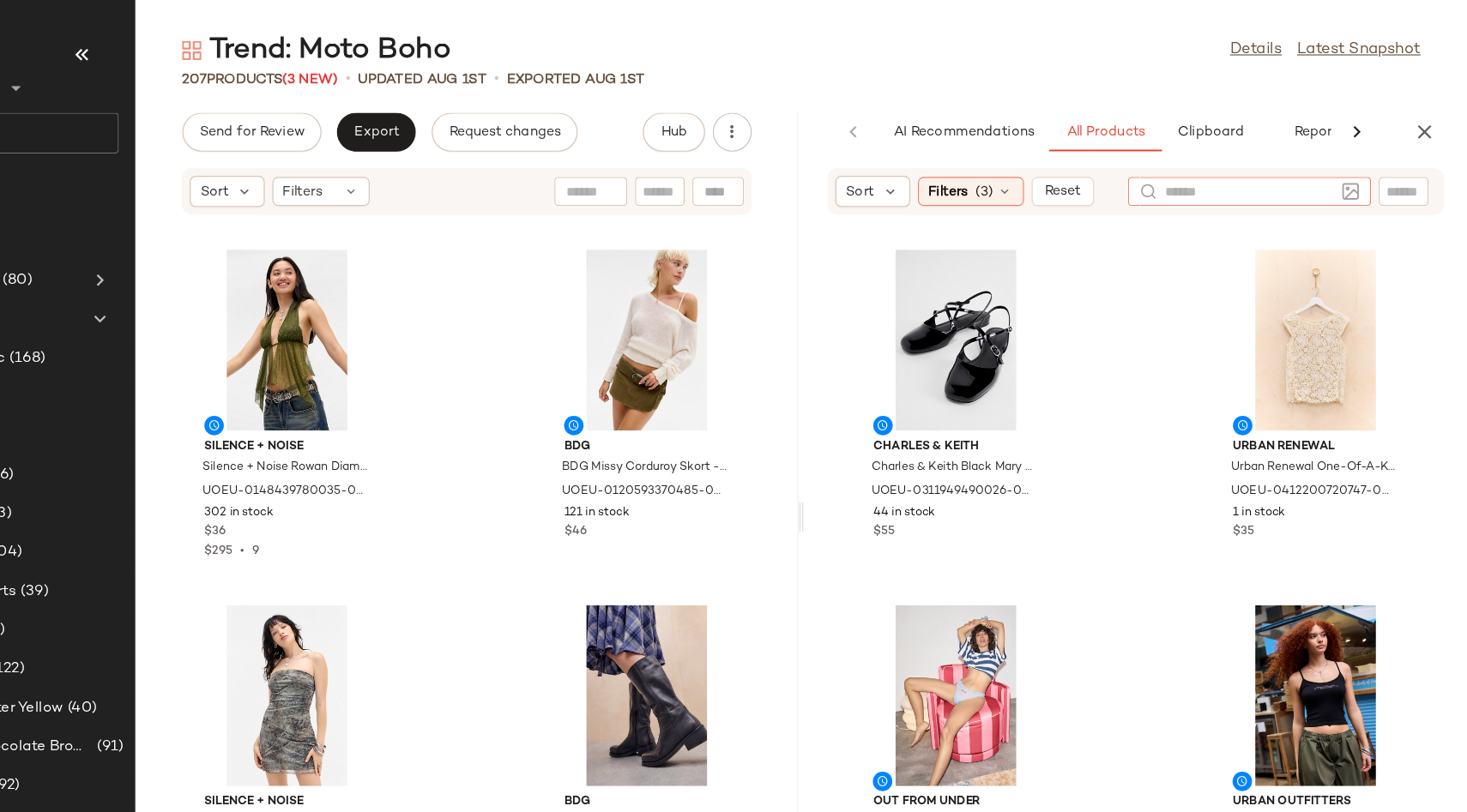 click 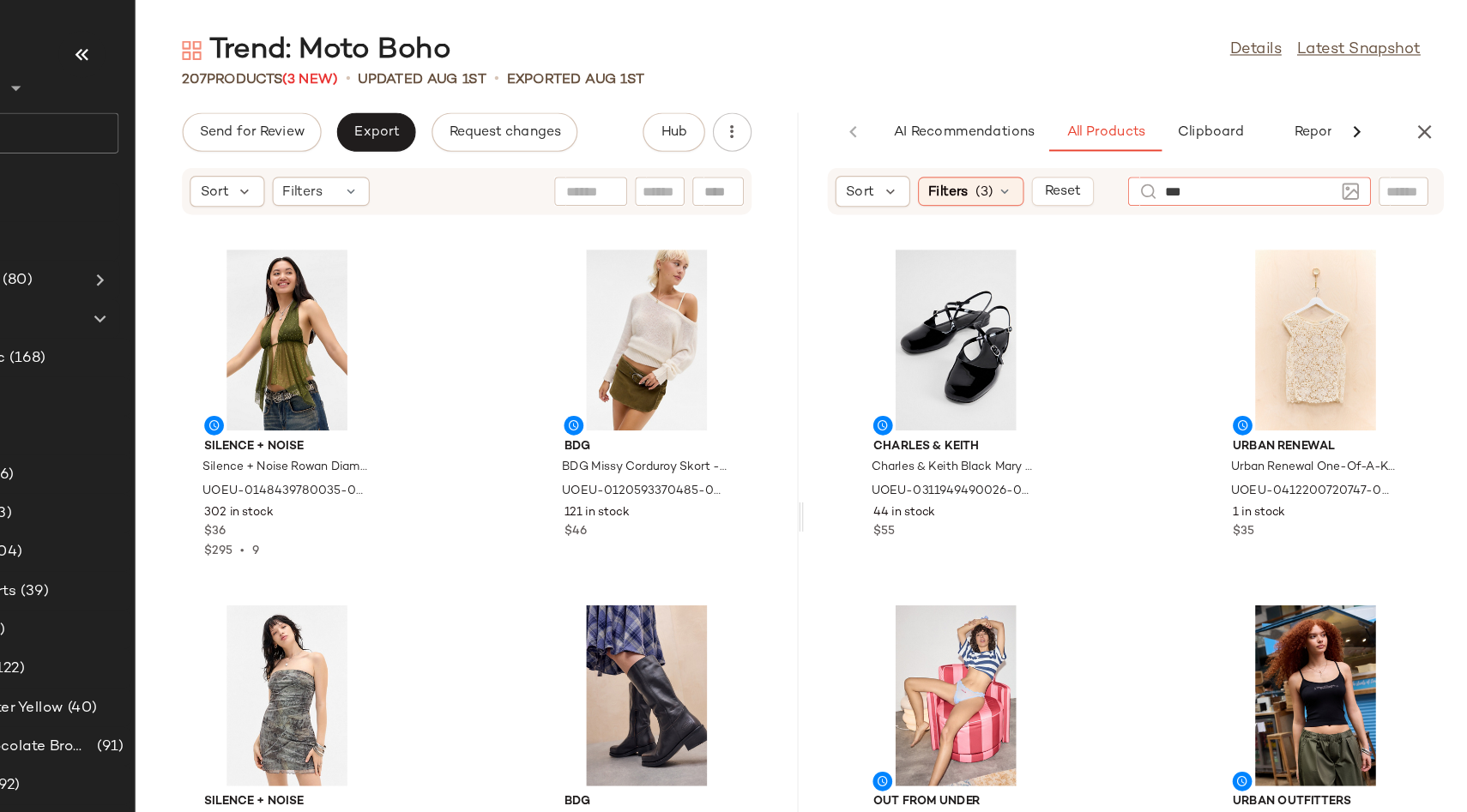 type on "****" 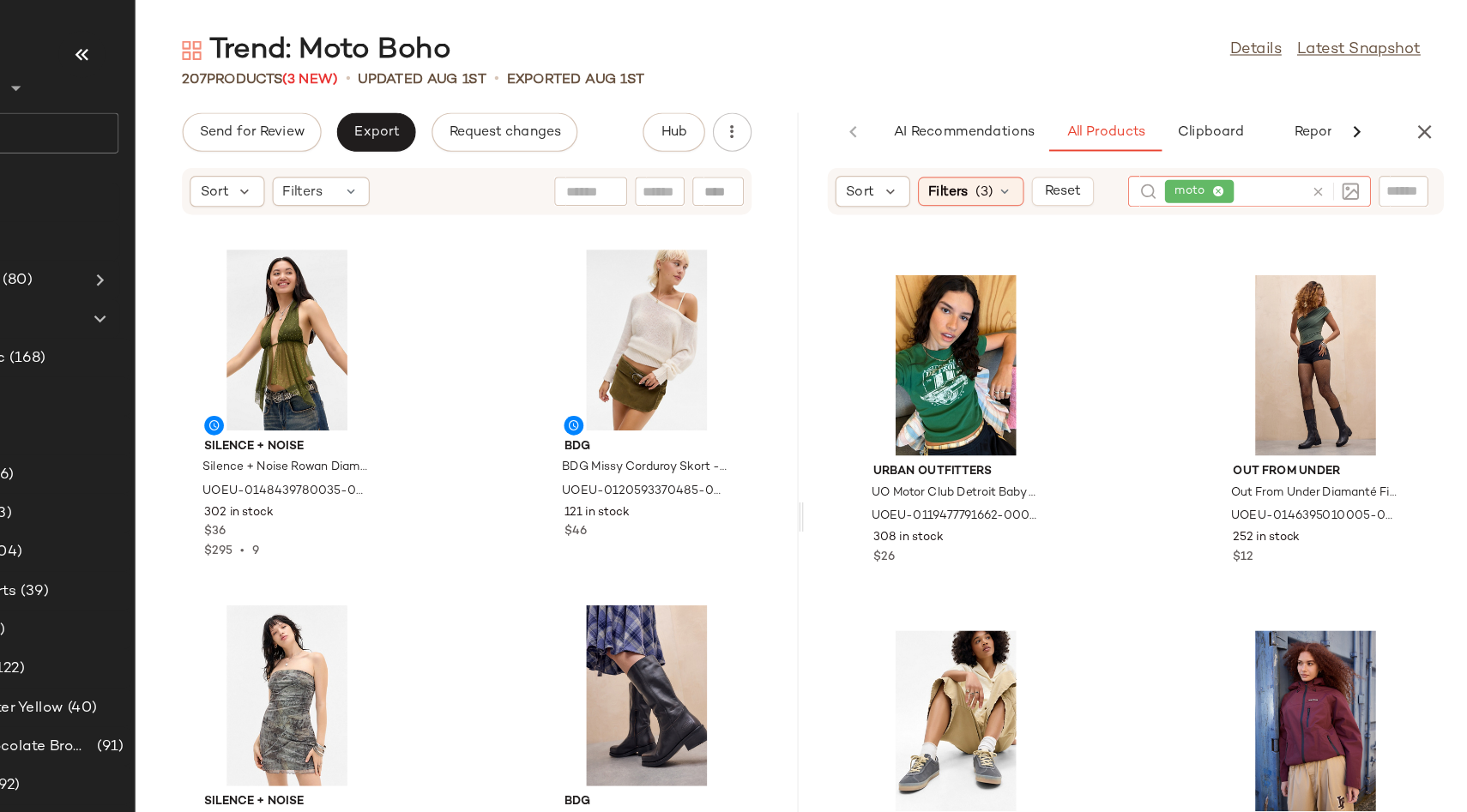 scroll, scrollTop: 5645, scrollLeft: 0, axis: vertical 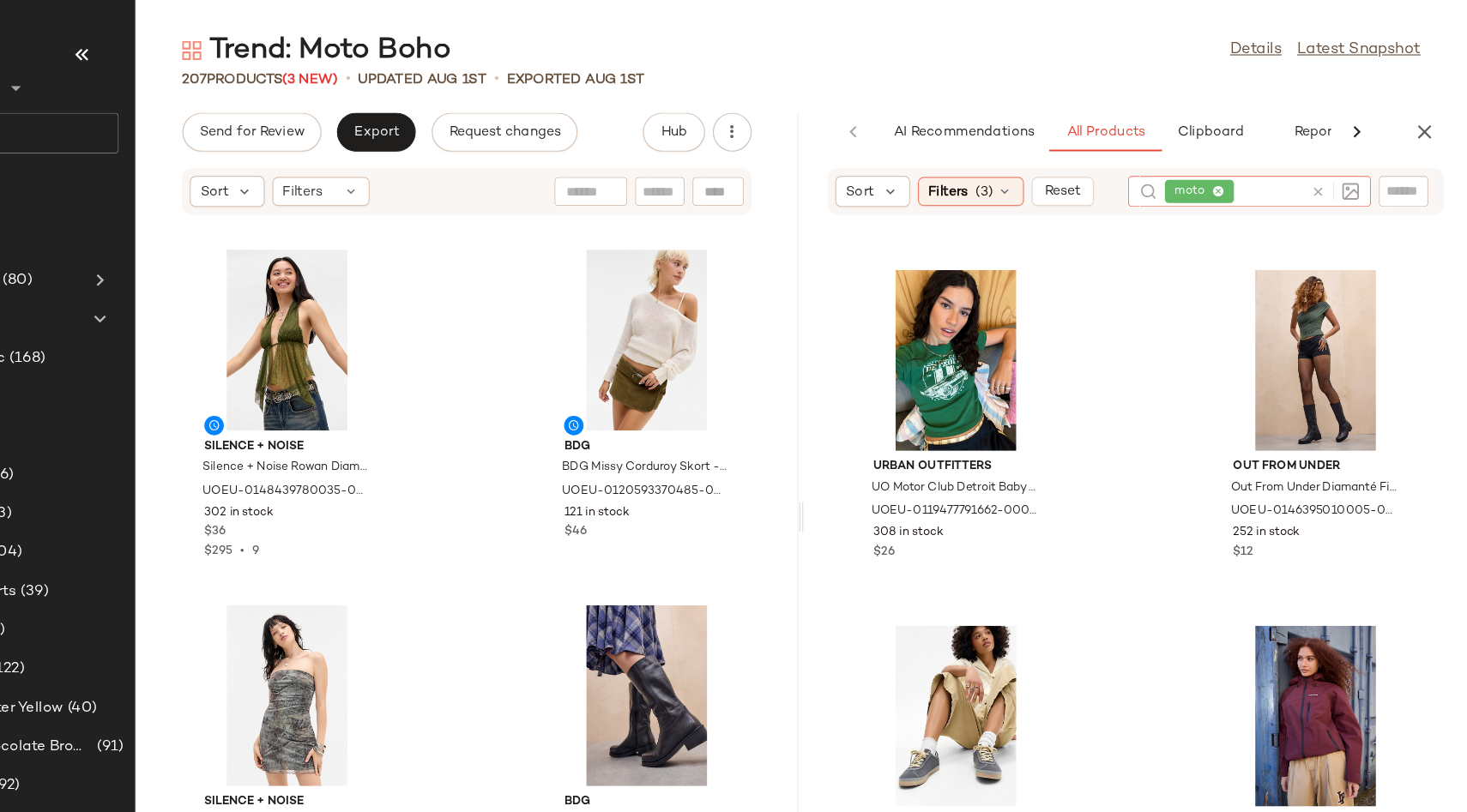 click 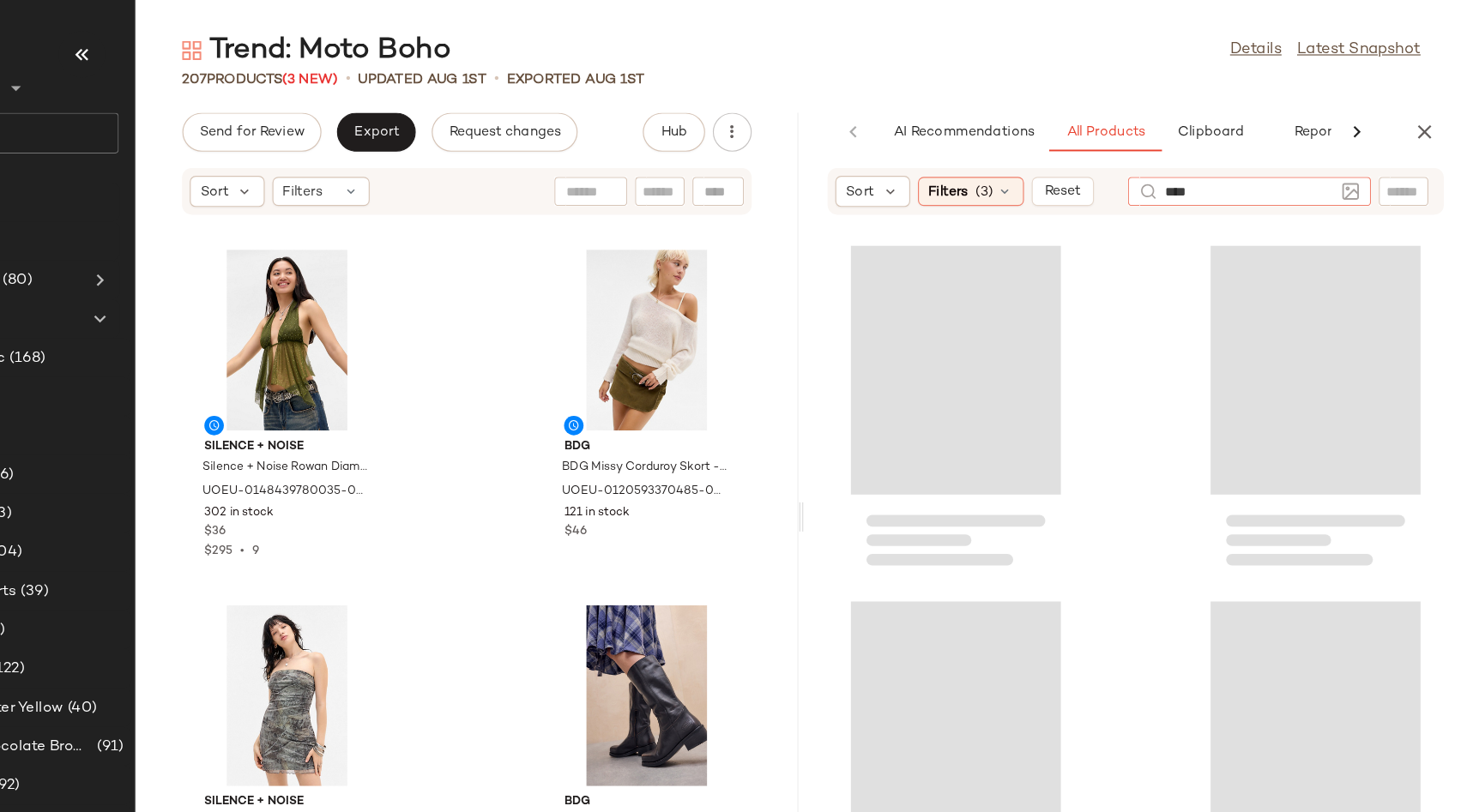 type on "*****" 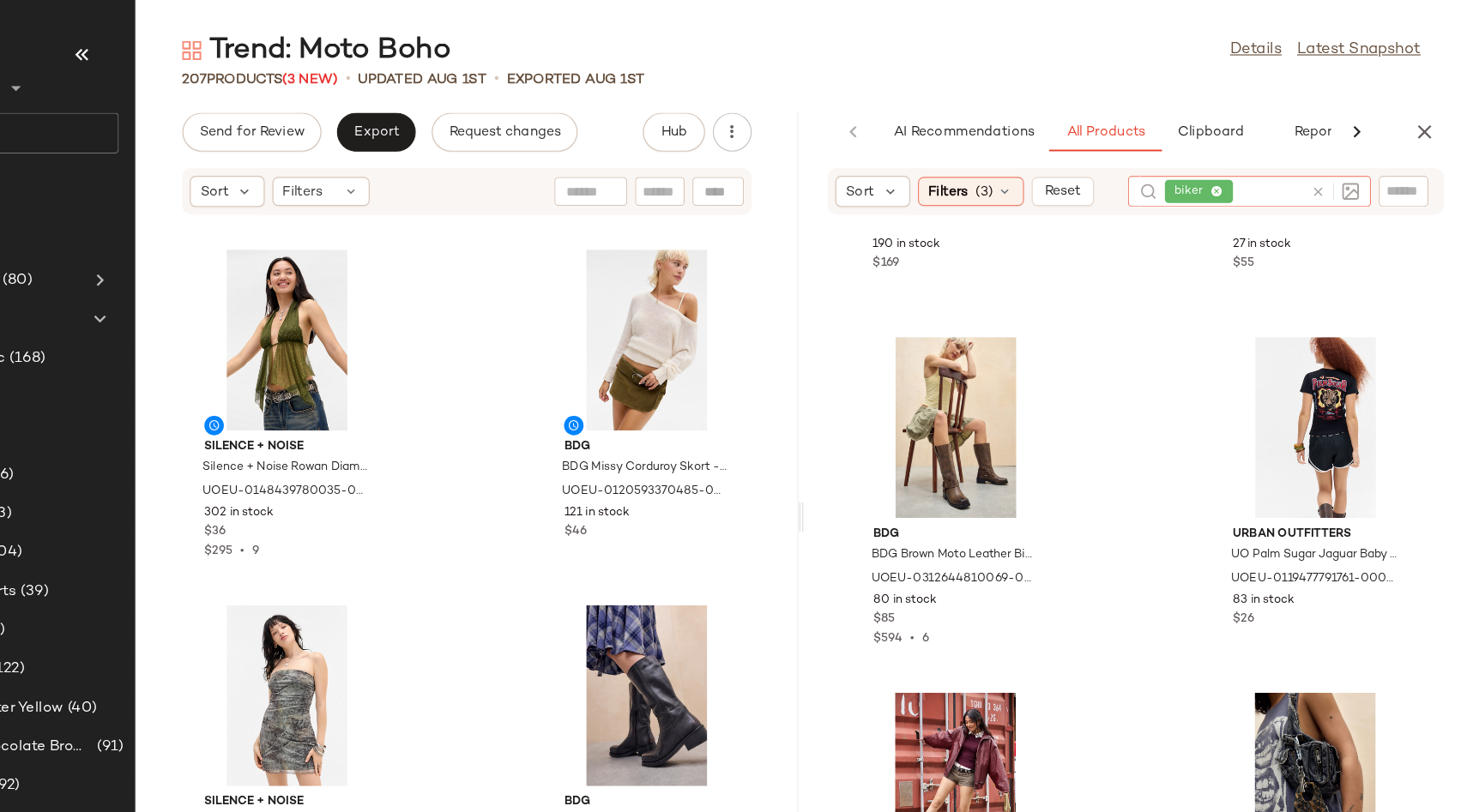 scroll, scrollTop: 566, scrollLeft: 0, axis: vertical 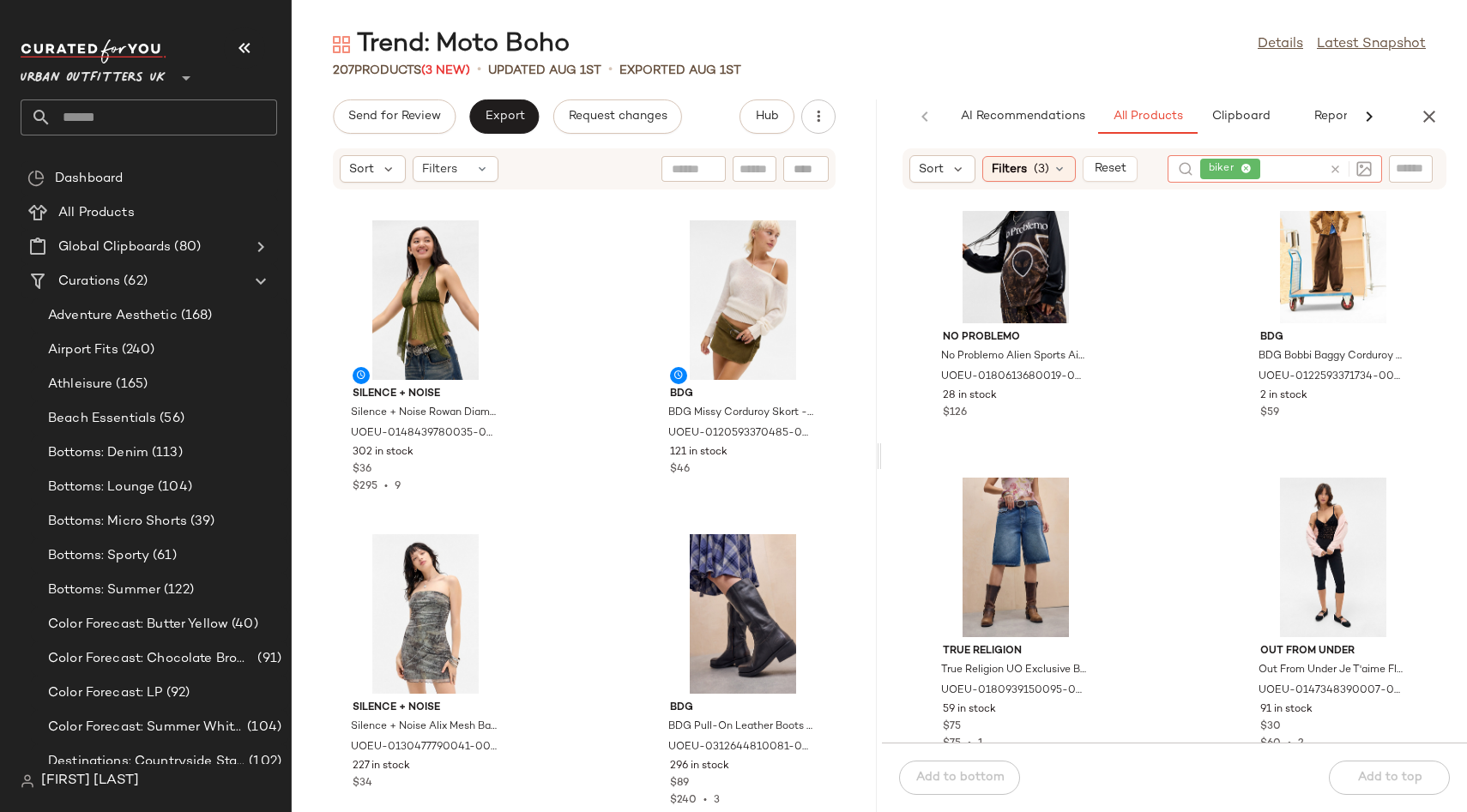 click 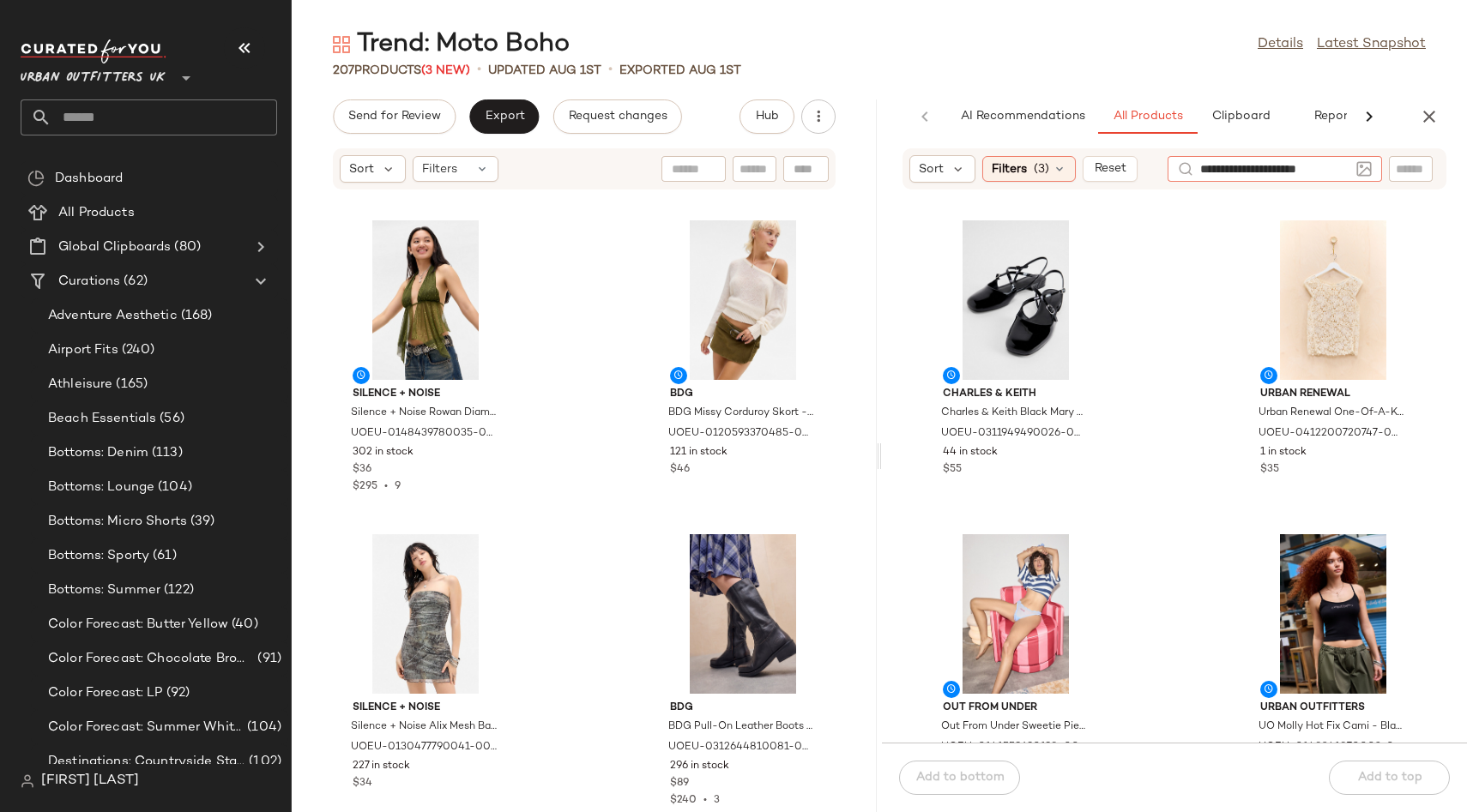 type on "**********" 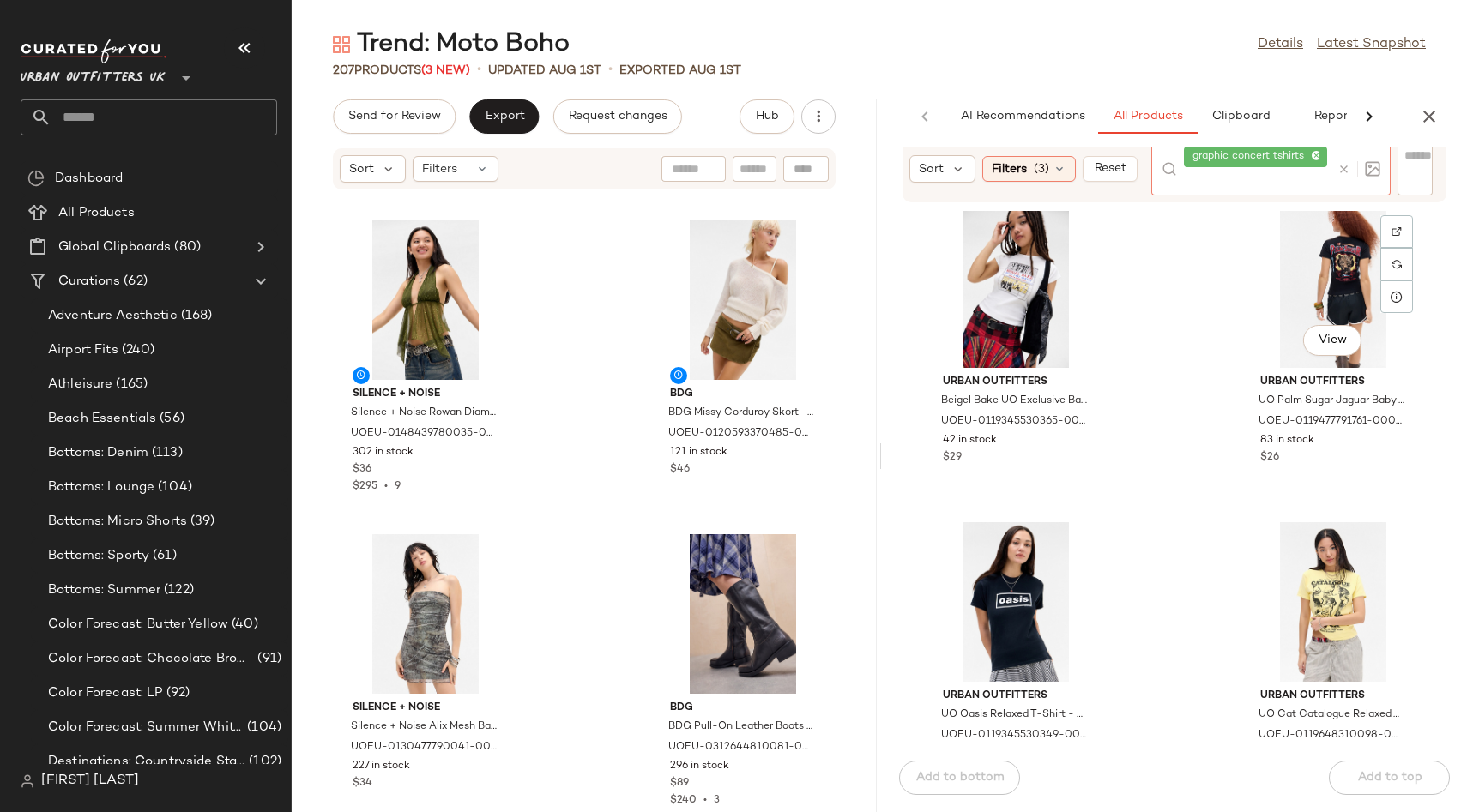 scroll, scrollTop: 1283, scrollLeft: 0, axis: vertical 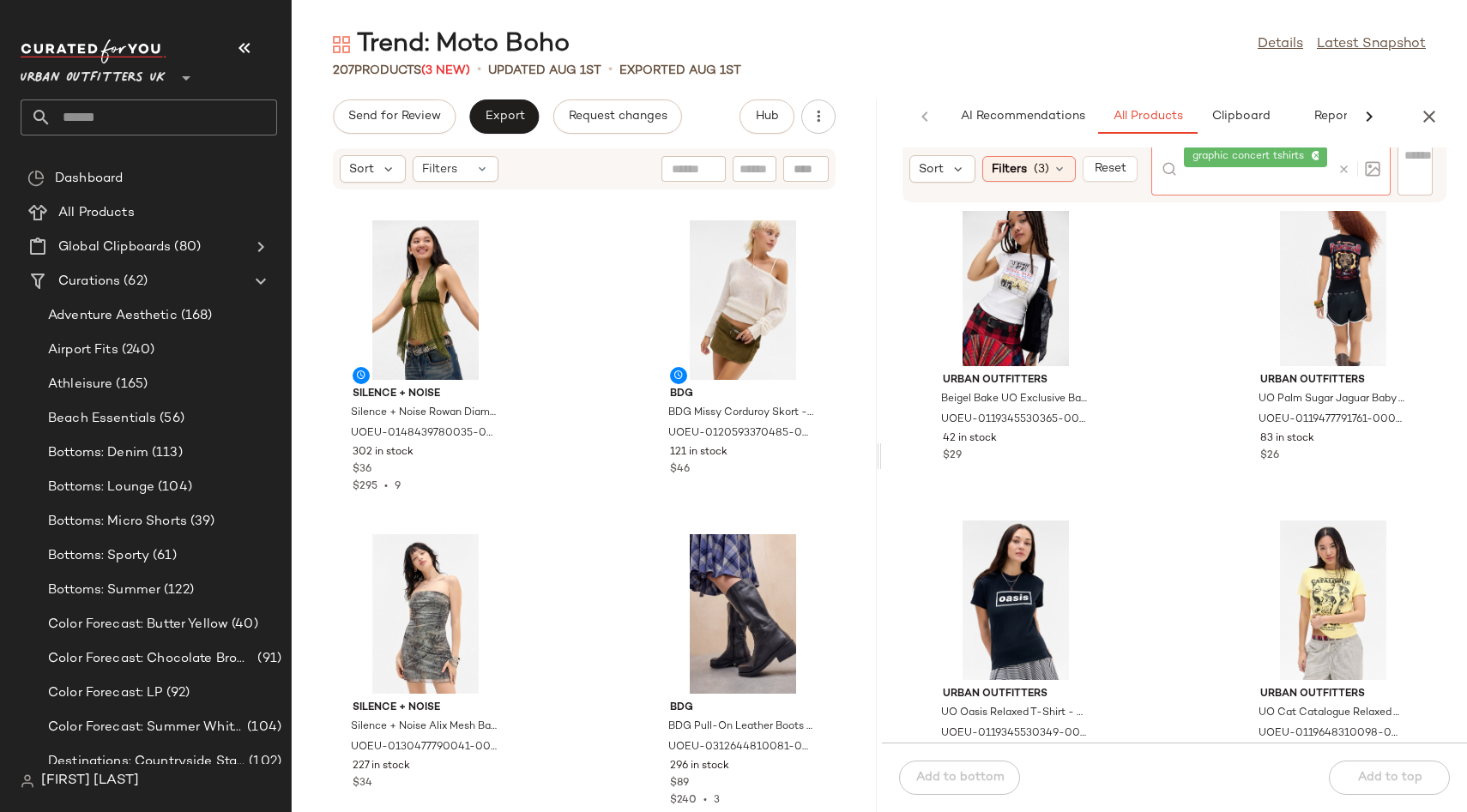 click at bounding box center [1343, 169] 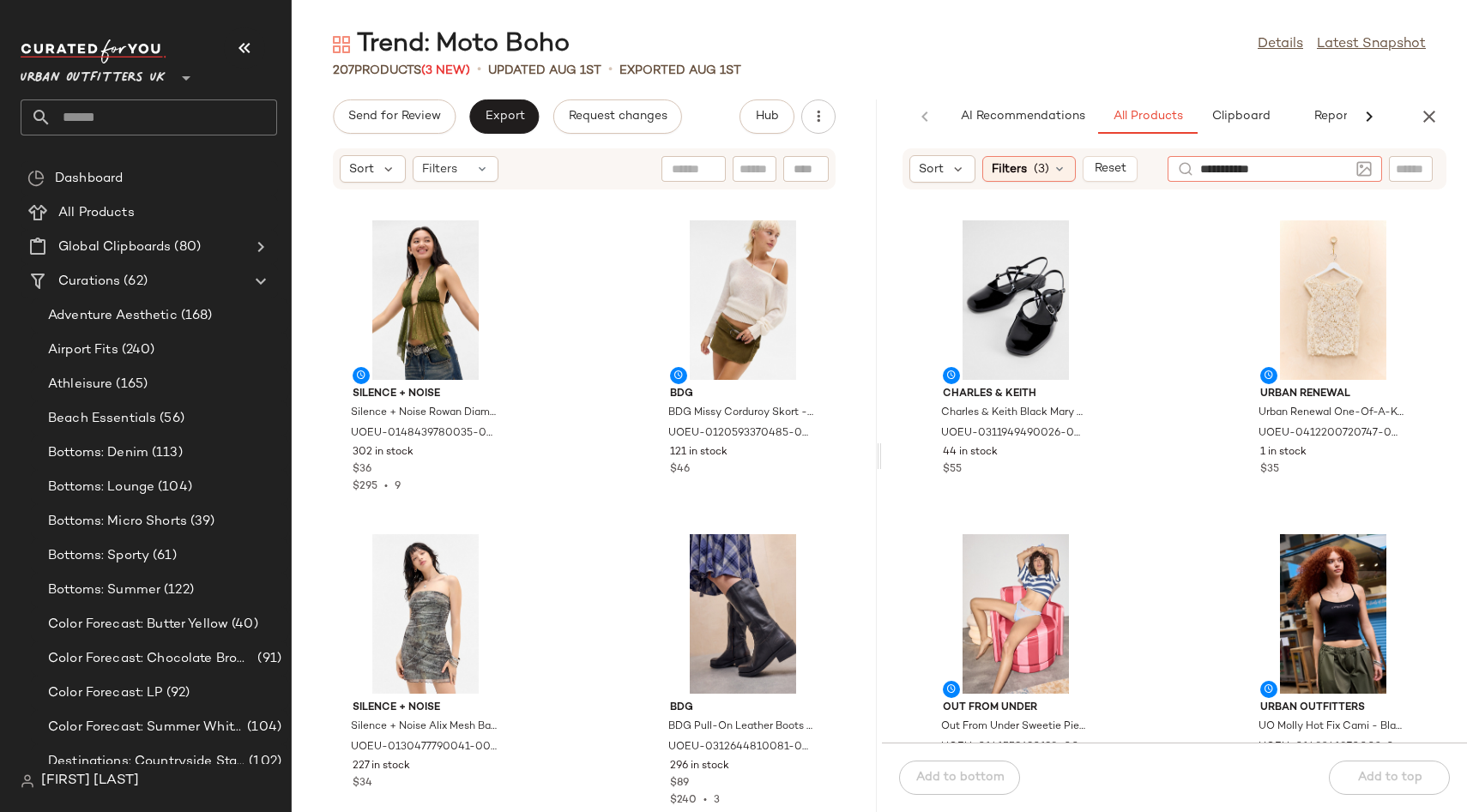 type on "**********" 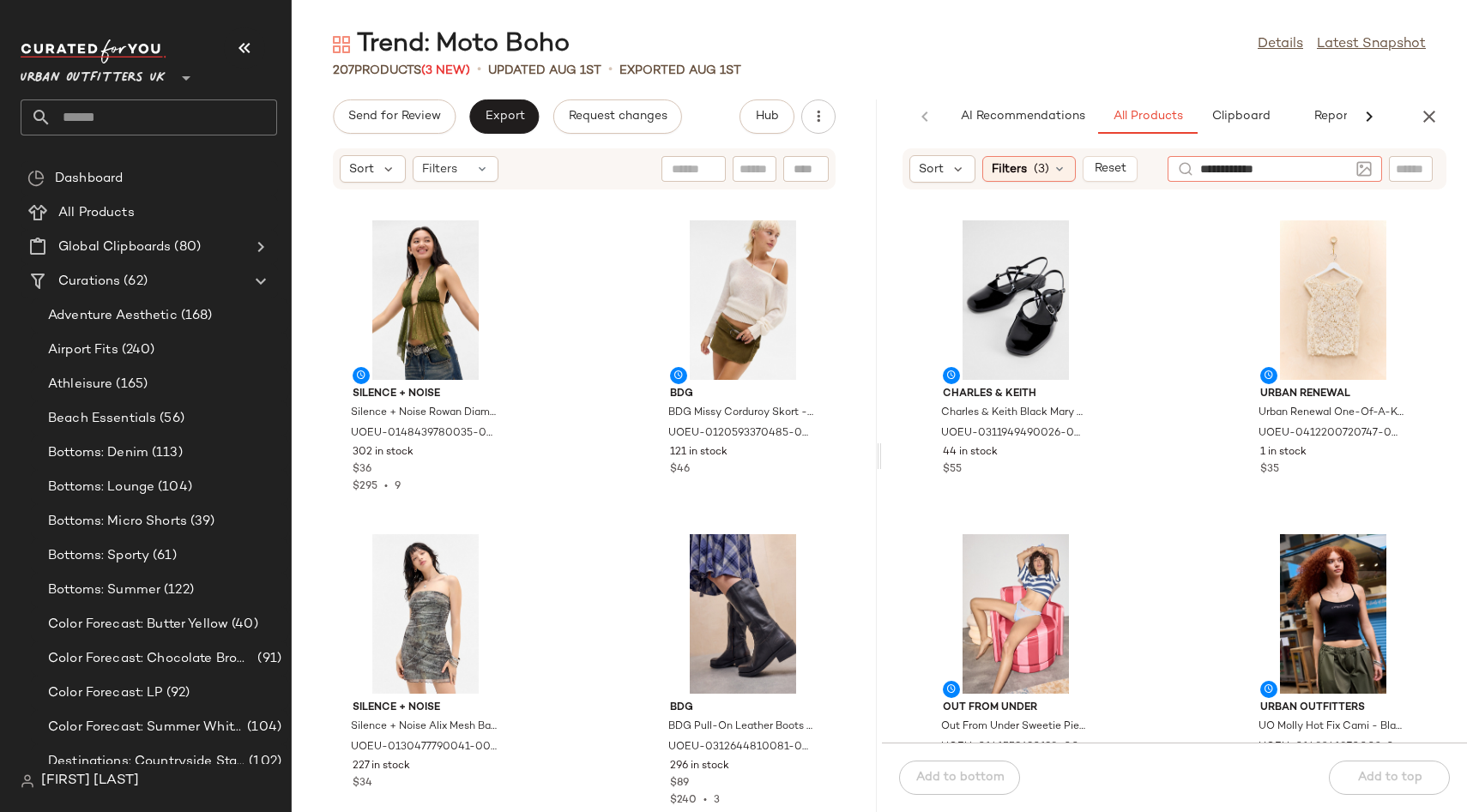 type 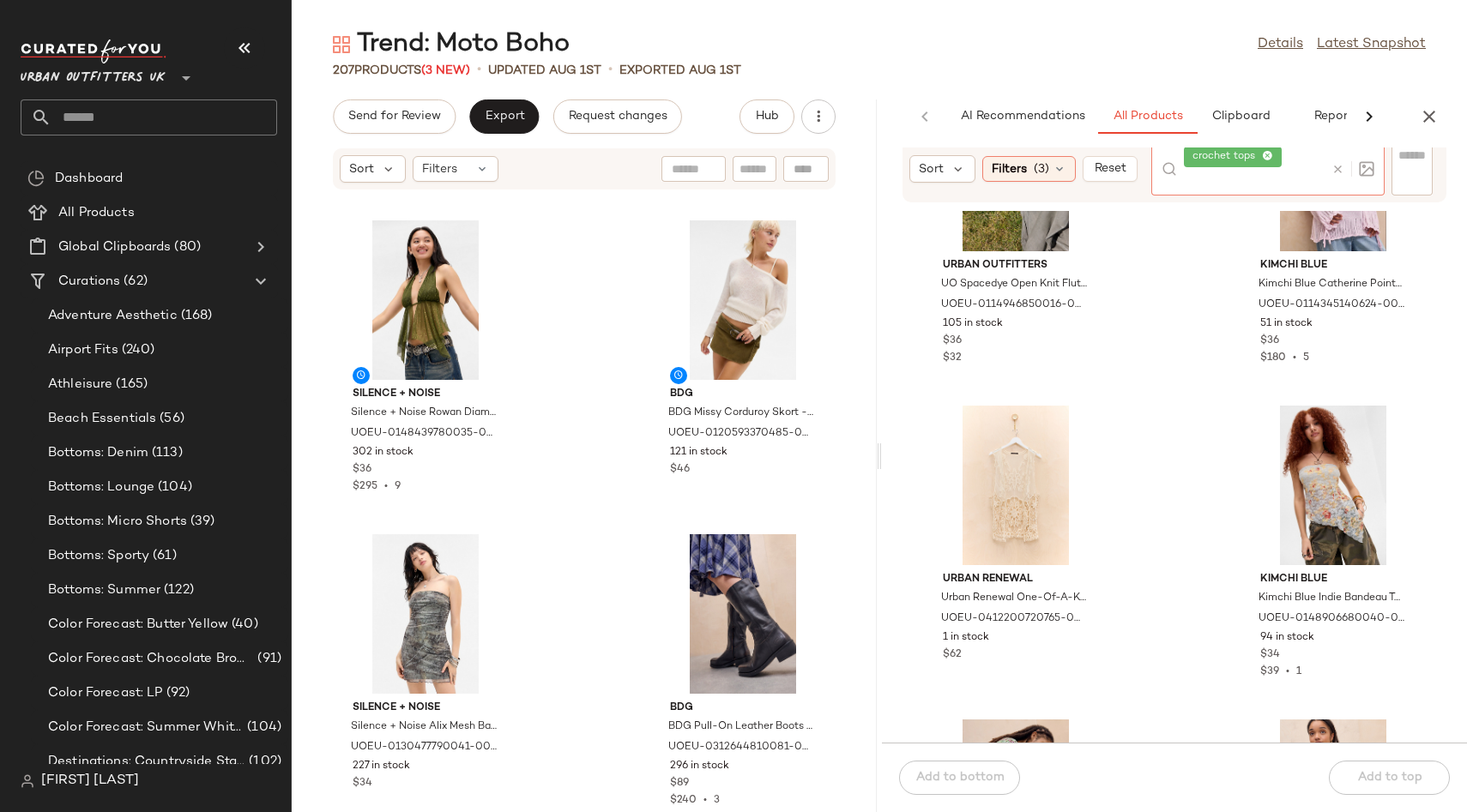scroll, scrollTop: 457, scrollLeft: 0, axis: vertical 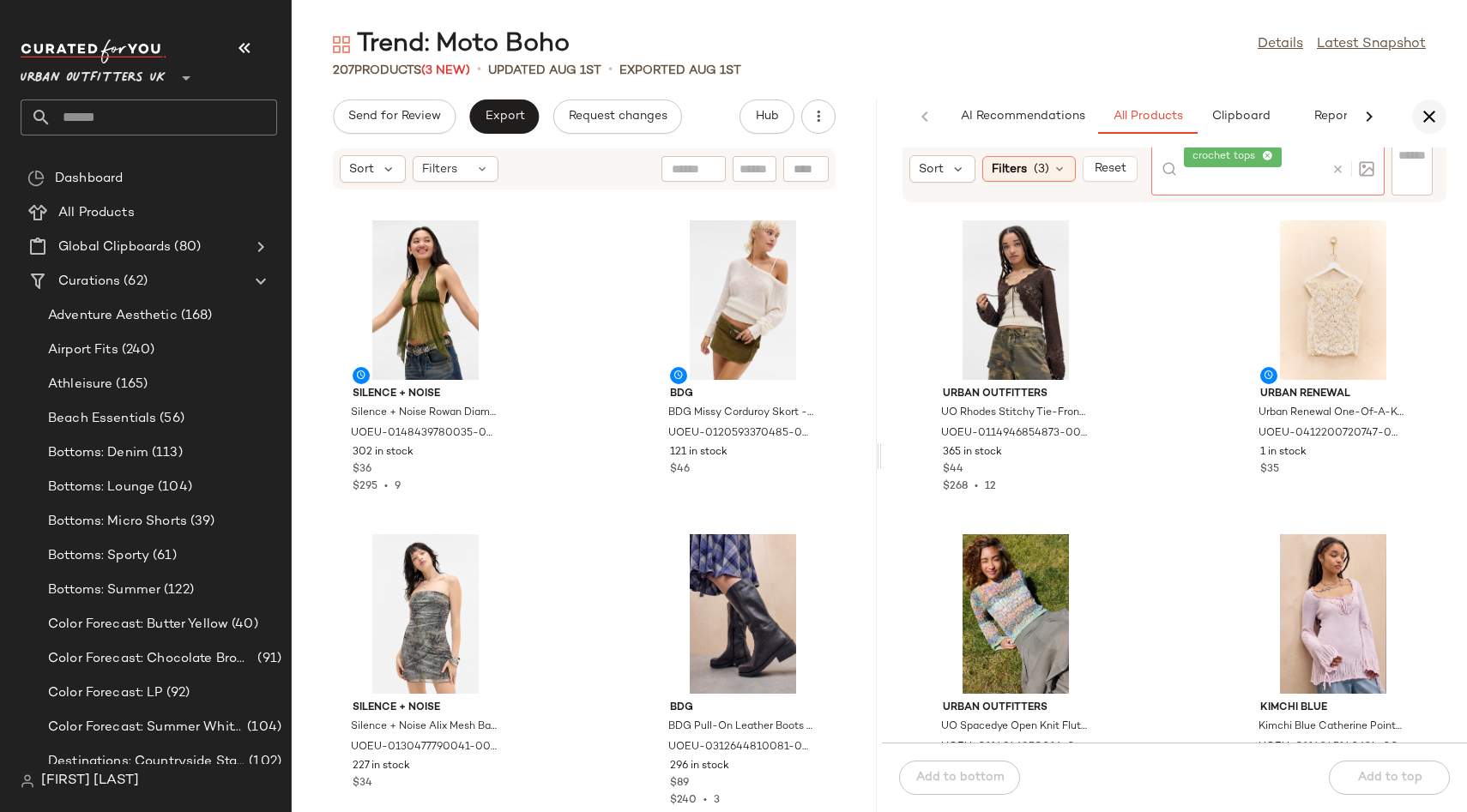 click at bounding box center (1429, 117) 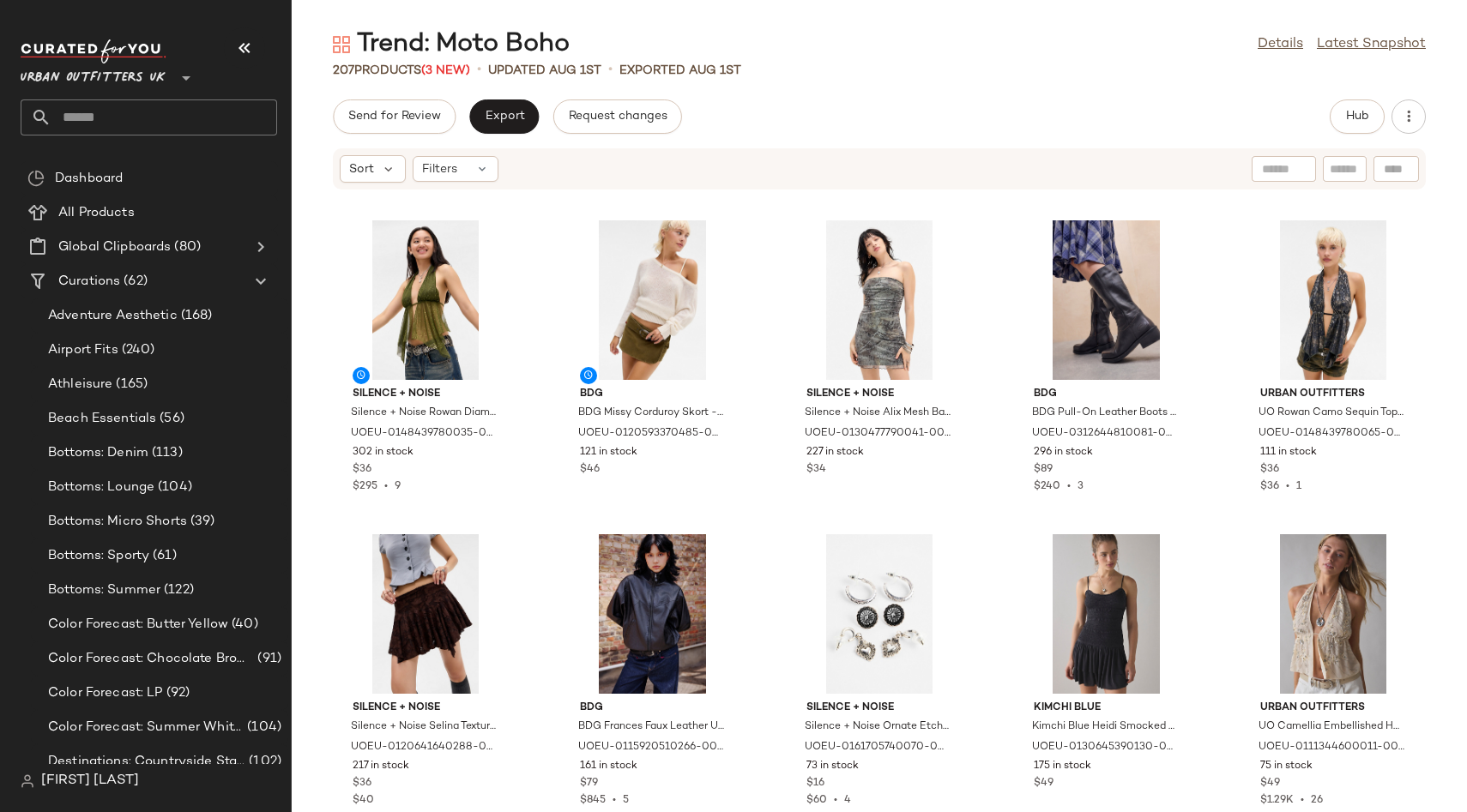 click 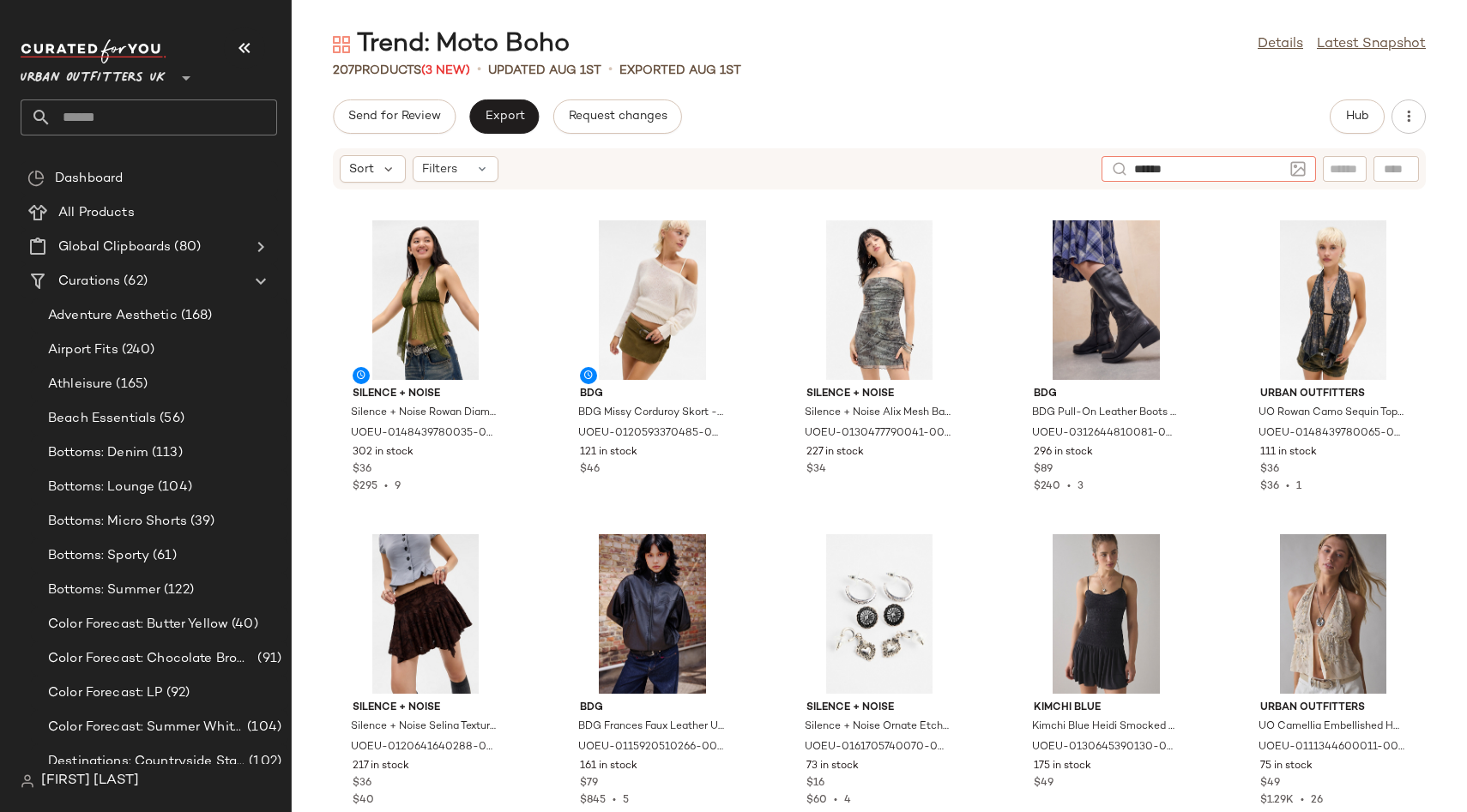 type on "*******" 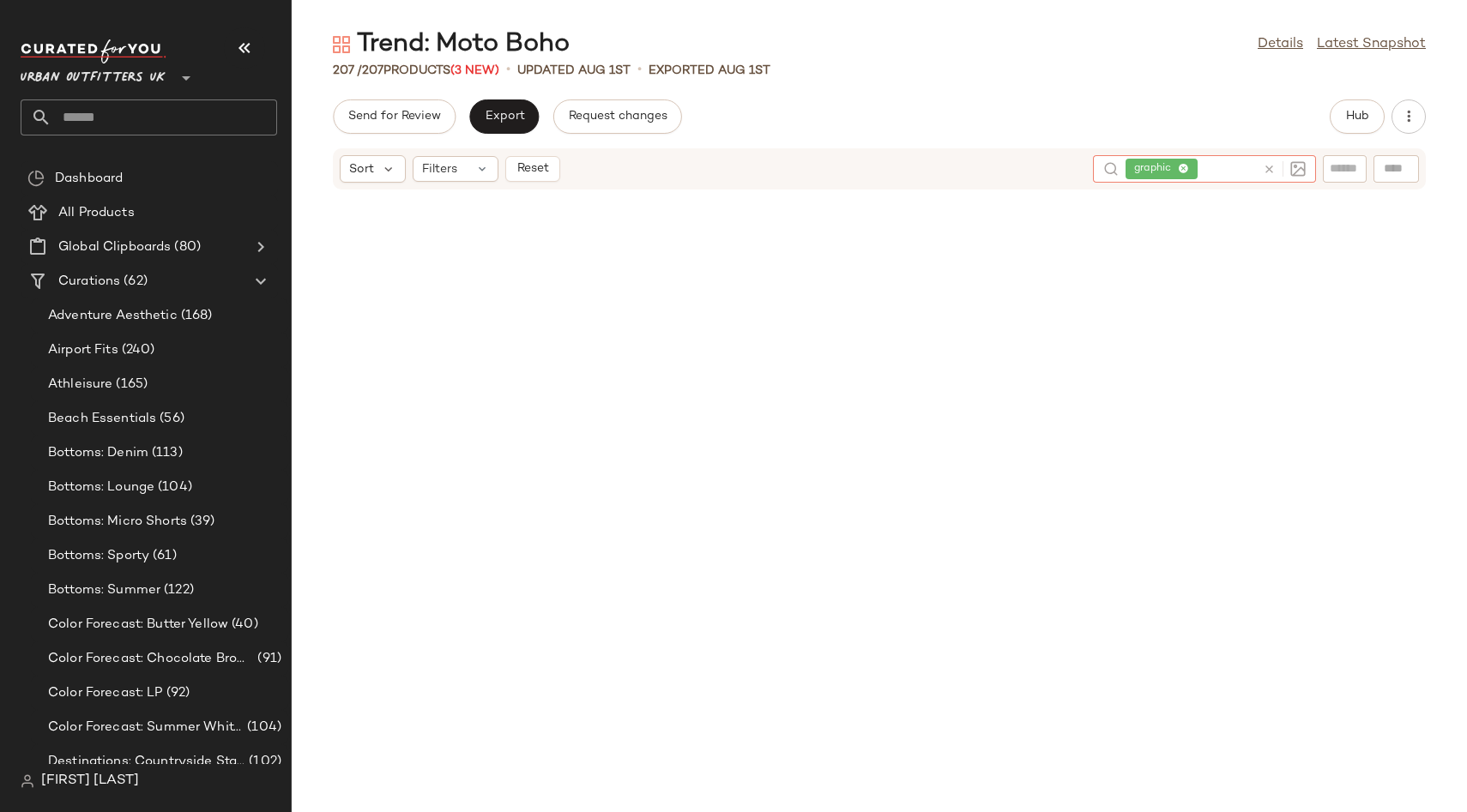 scroll, scrollTop: 0, scrollLeft: 0, axis: both 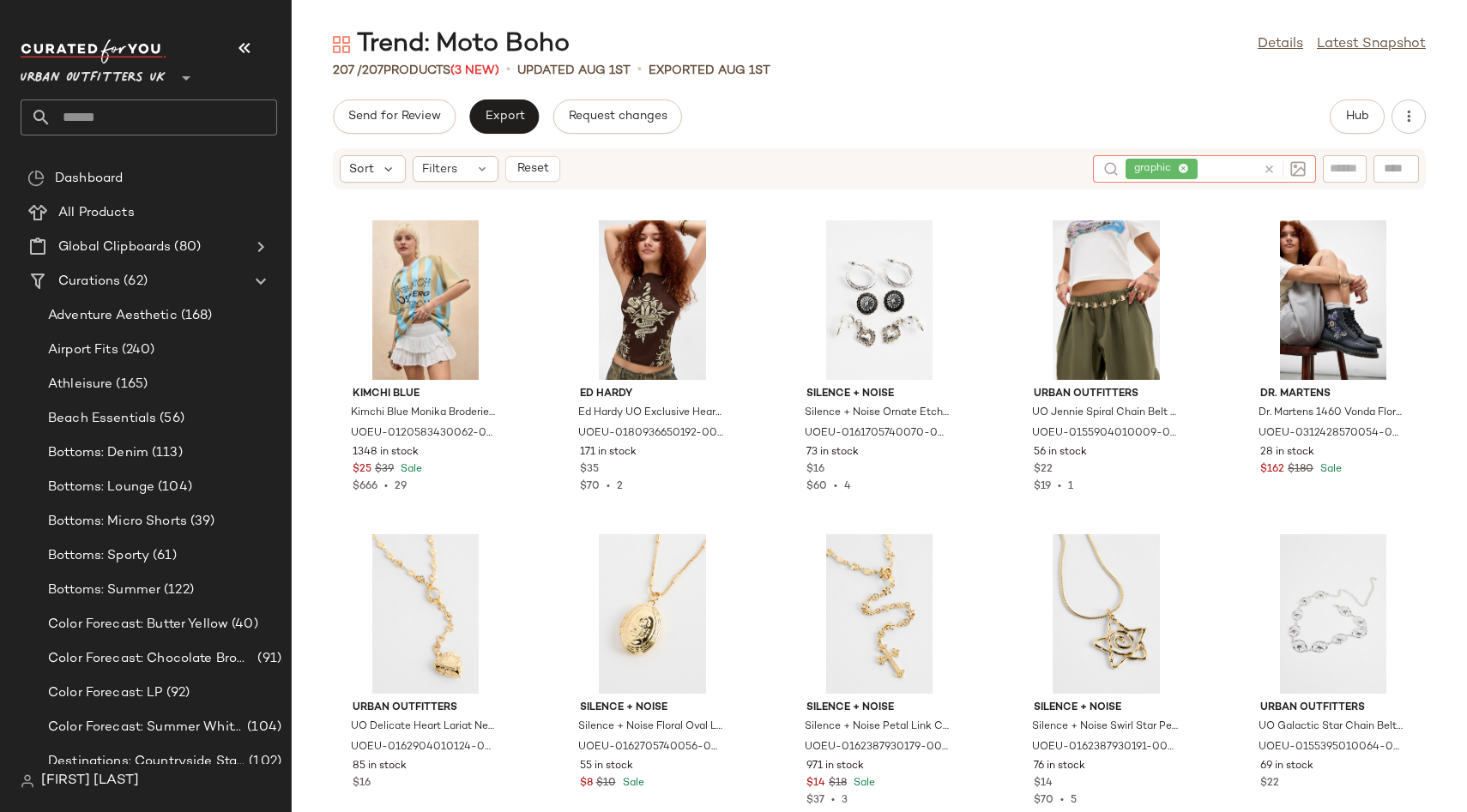 click 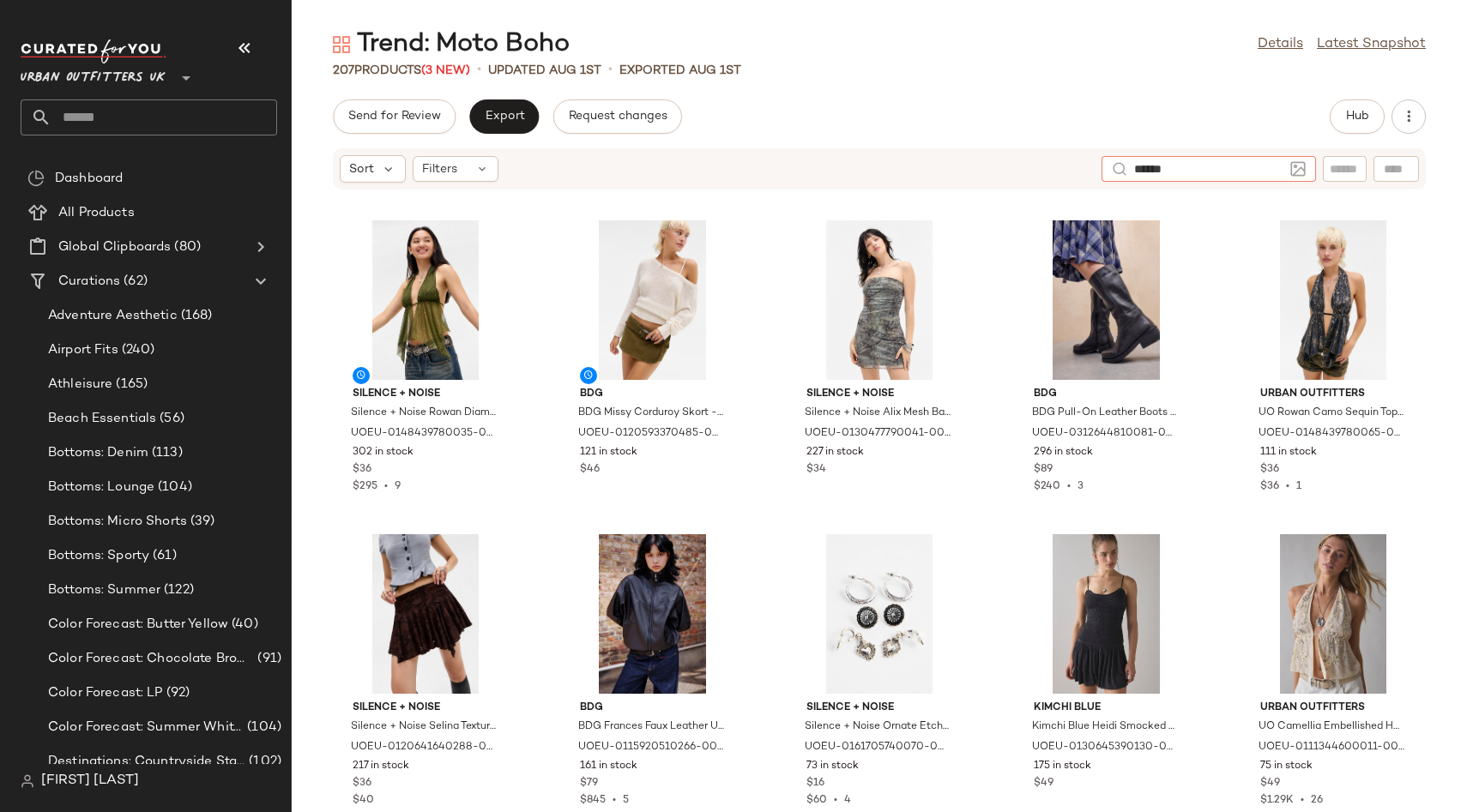 type on "*******" 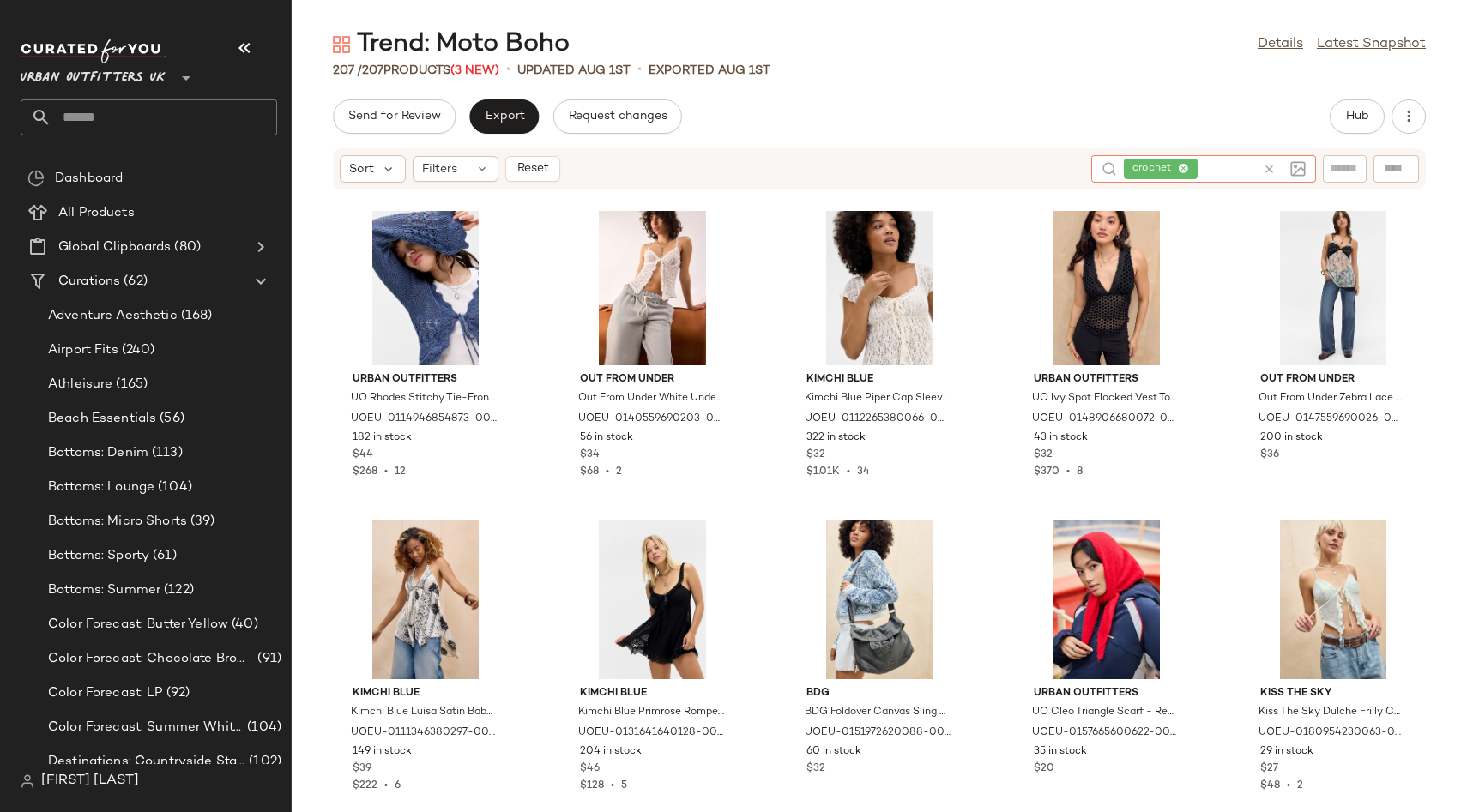 scroll, scrollTop: 0, scrollLeft: 0, axis: both 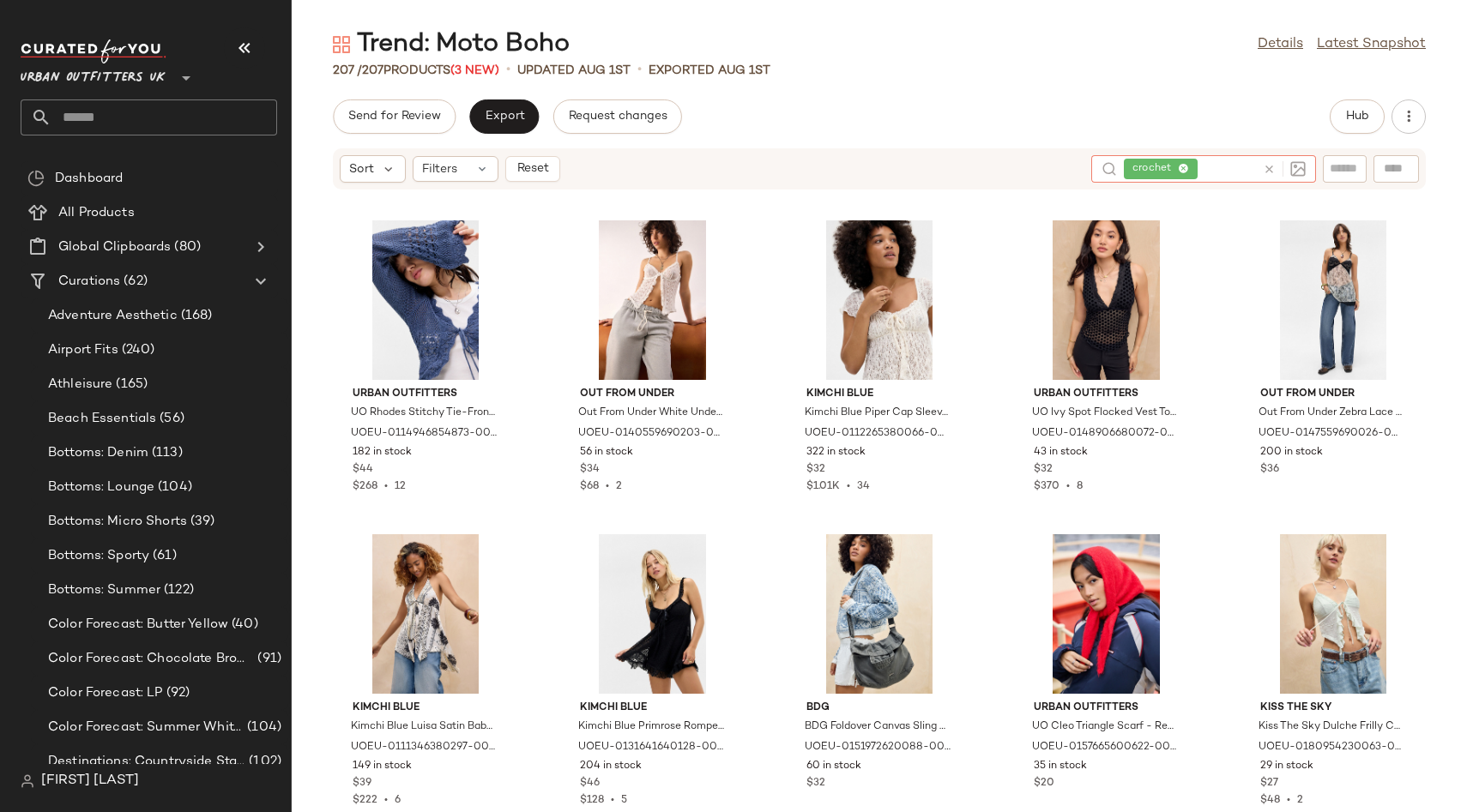 click 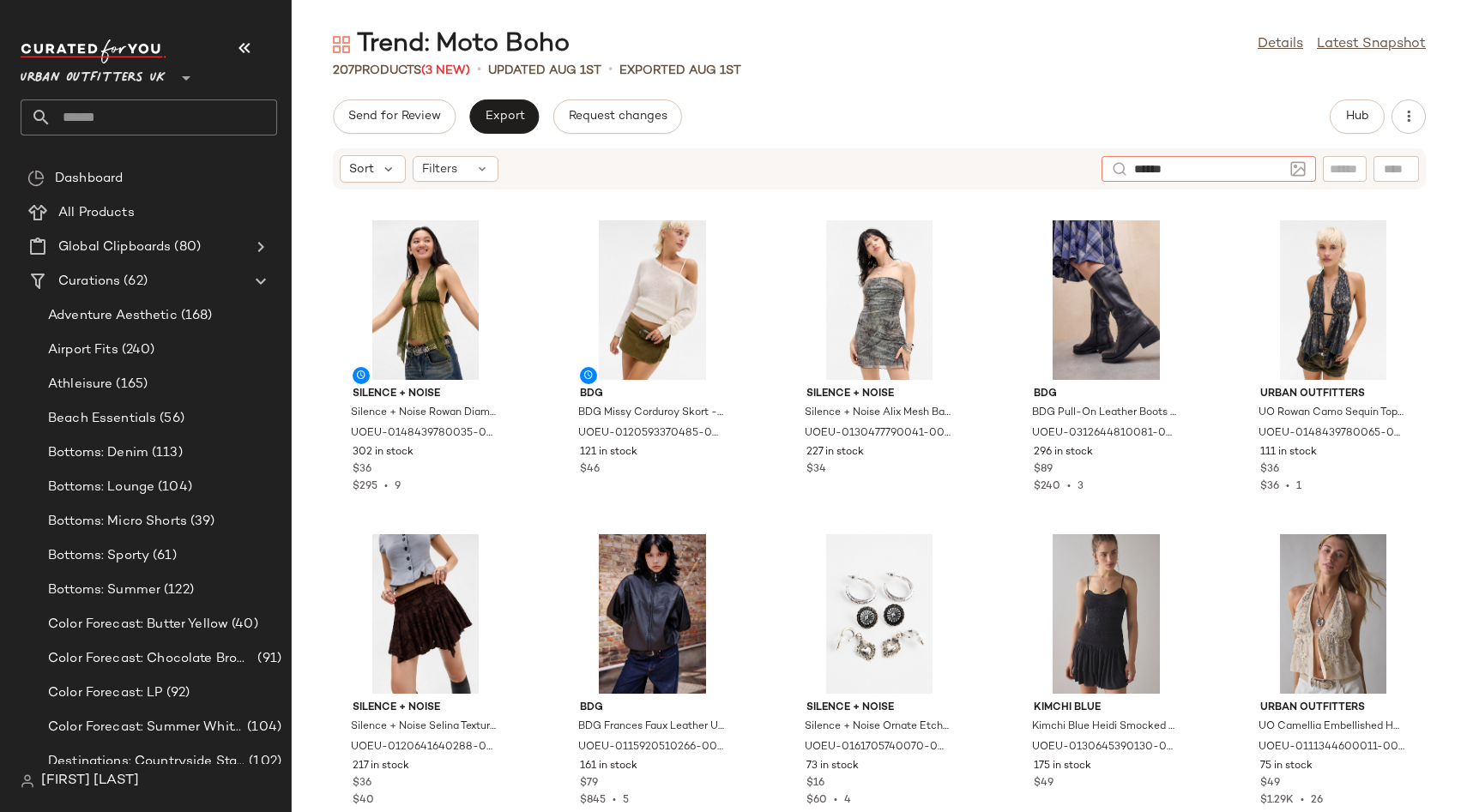 type on "*******" 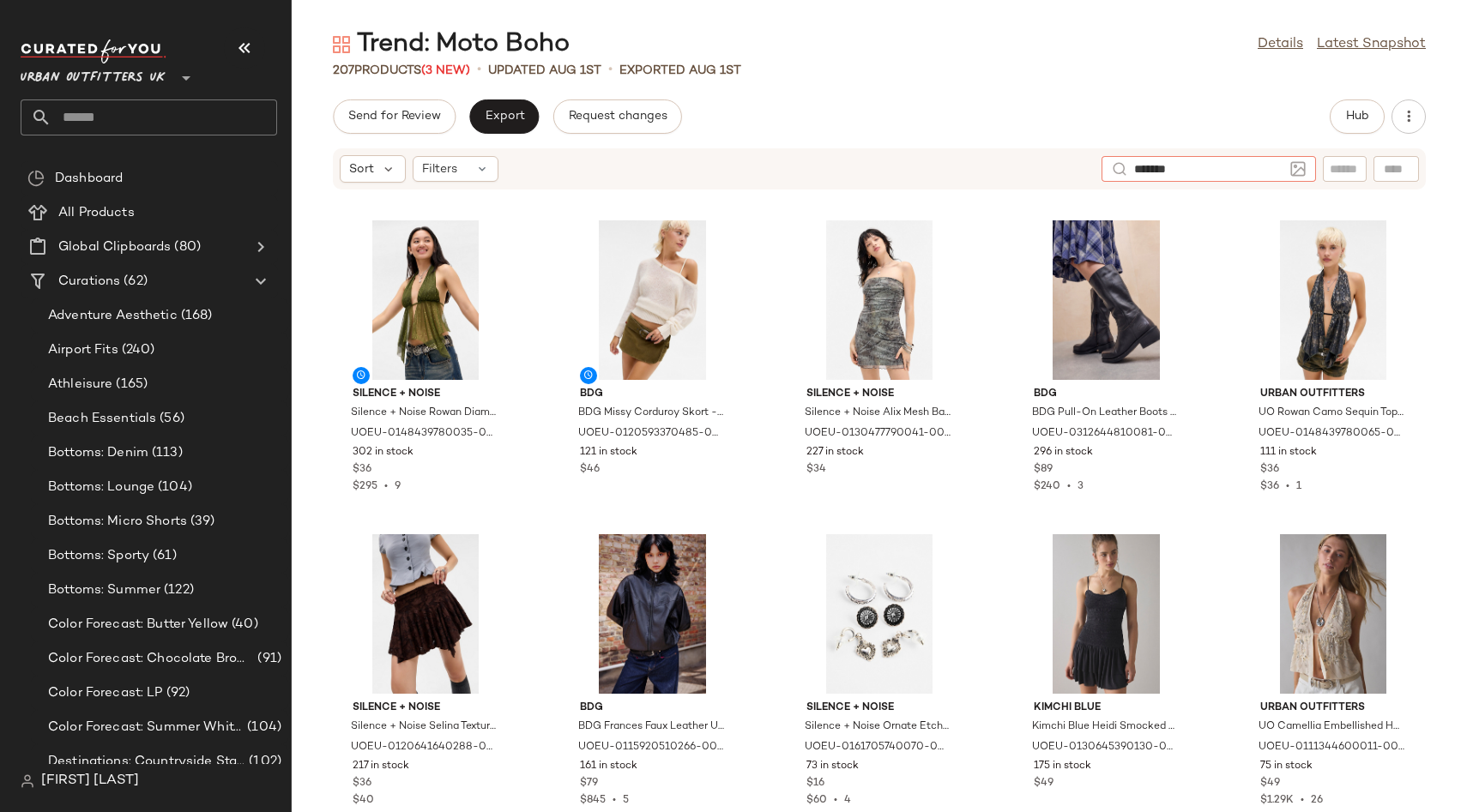 type 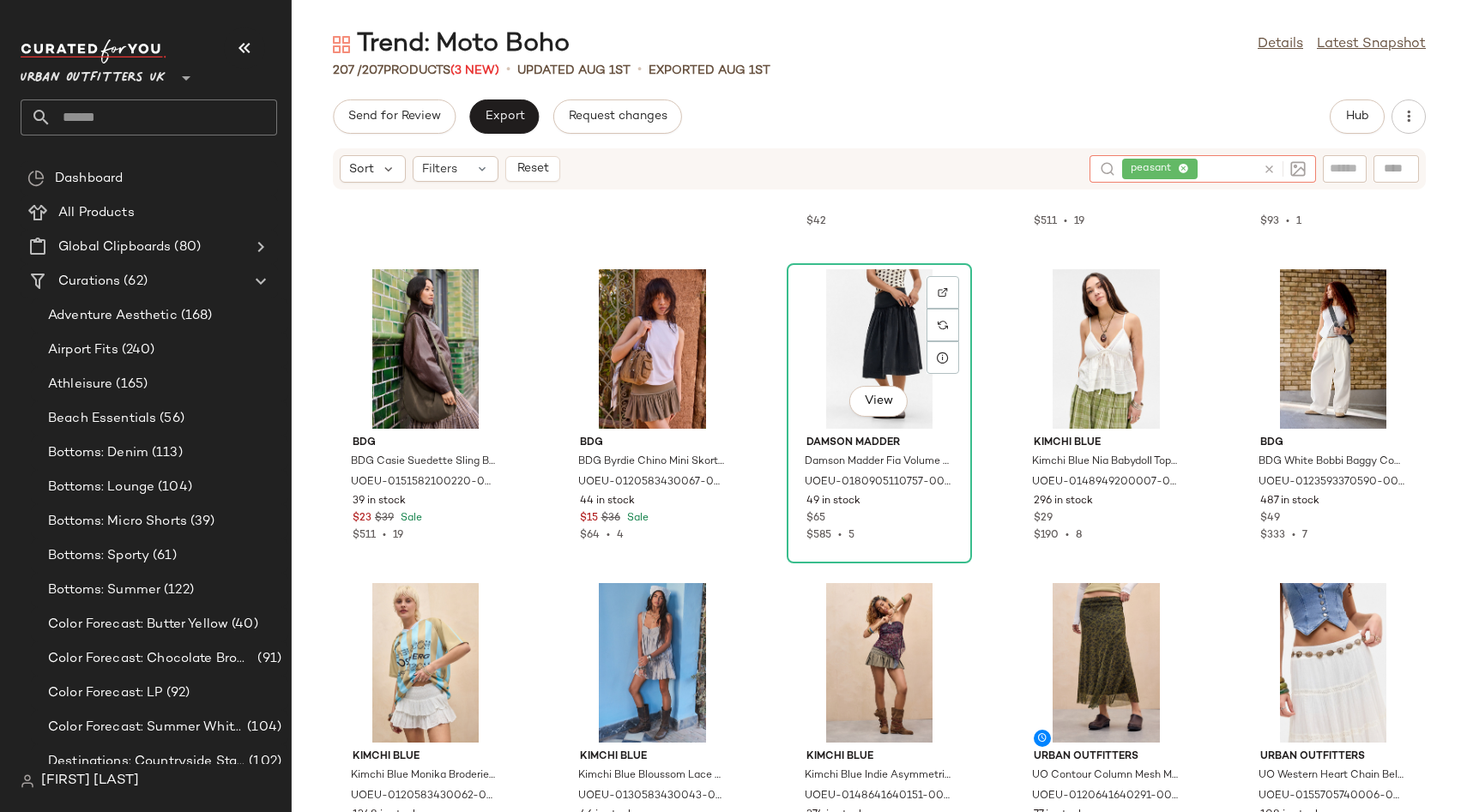 scroll, scrollTop: 593, scrollLeft: 0, axis: vertical 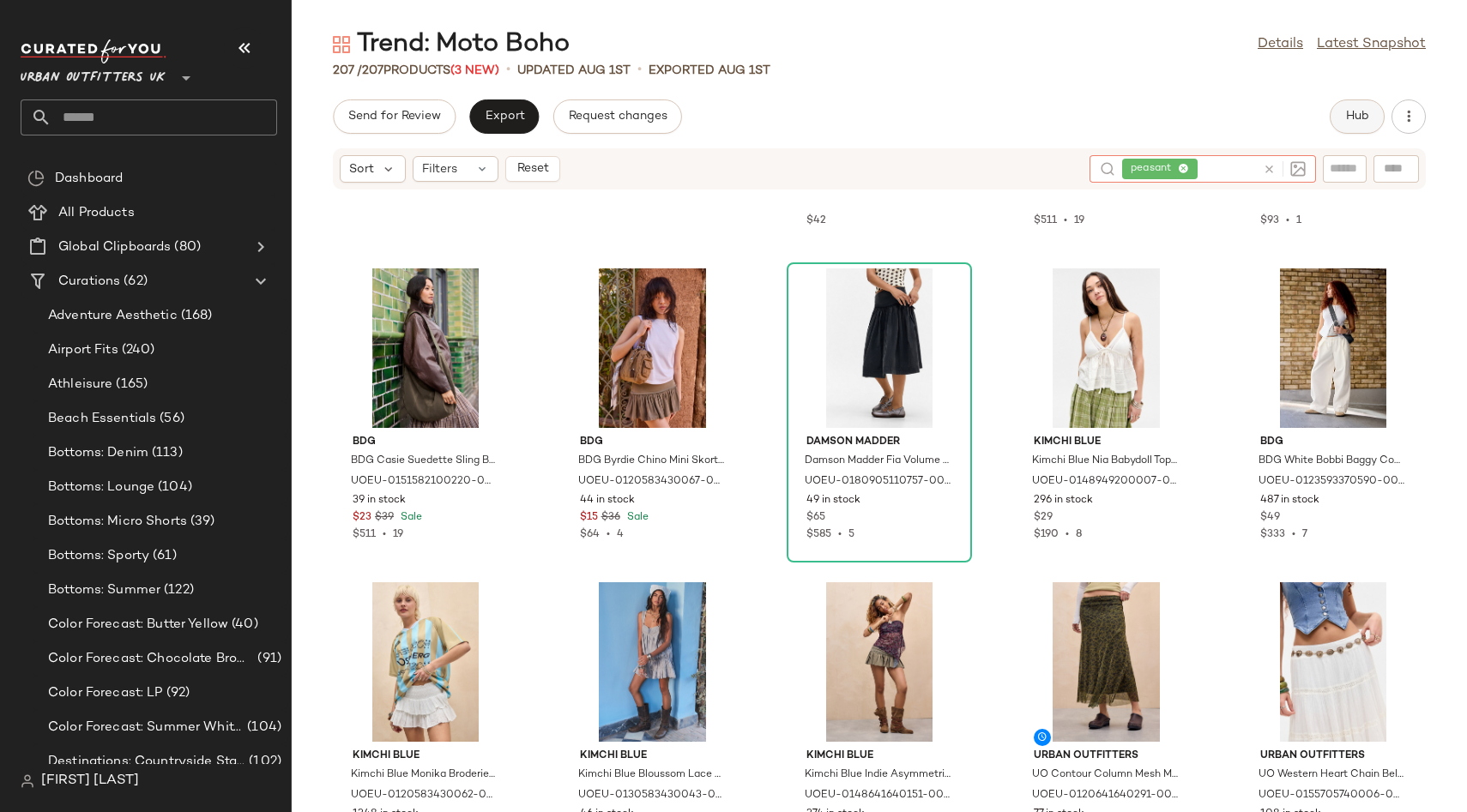 click on "Hub" 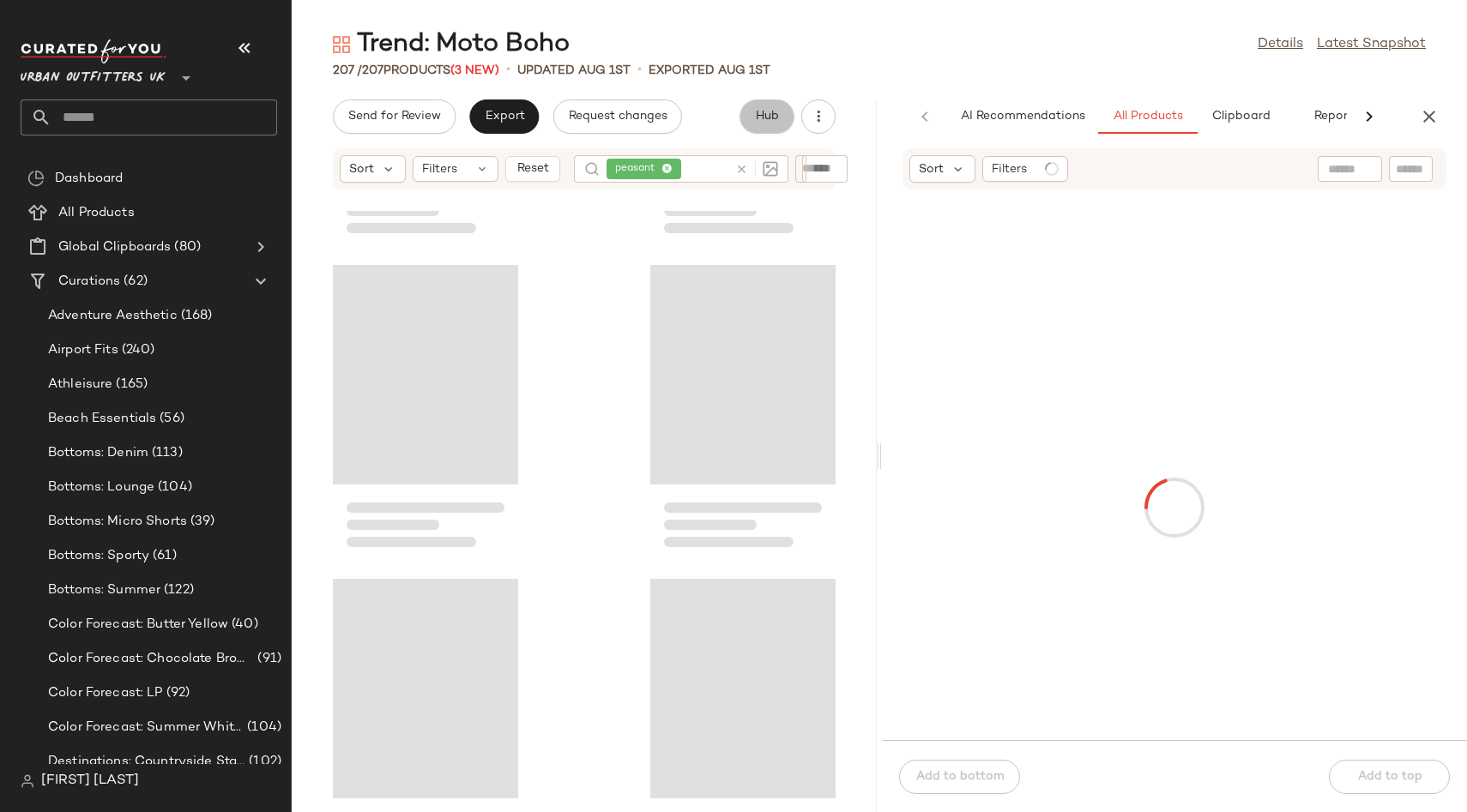 scroll, scrollTop: 907, scrollLeft: 0, axis: vertical 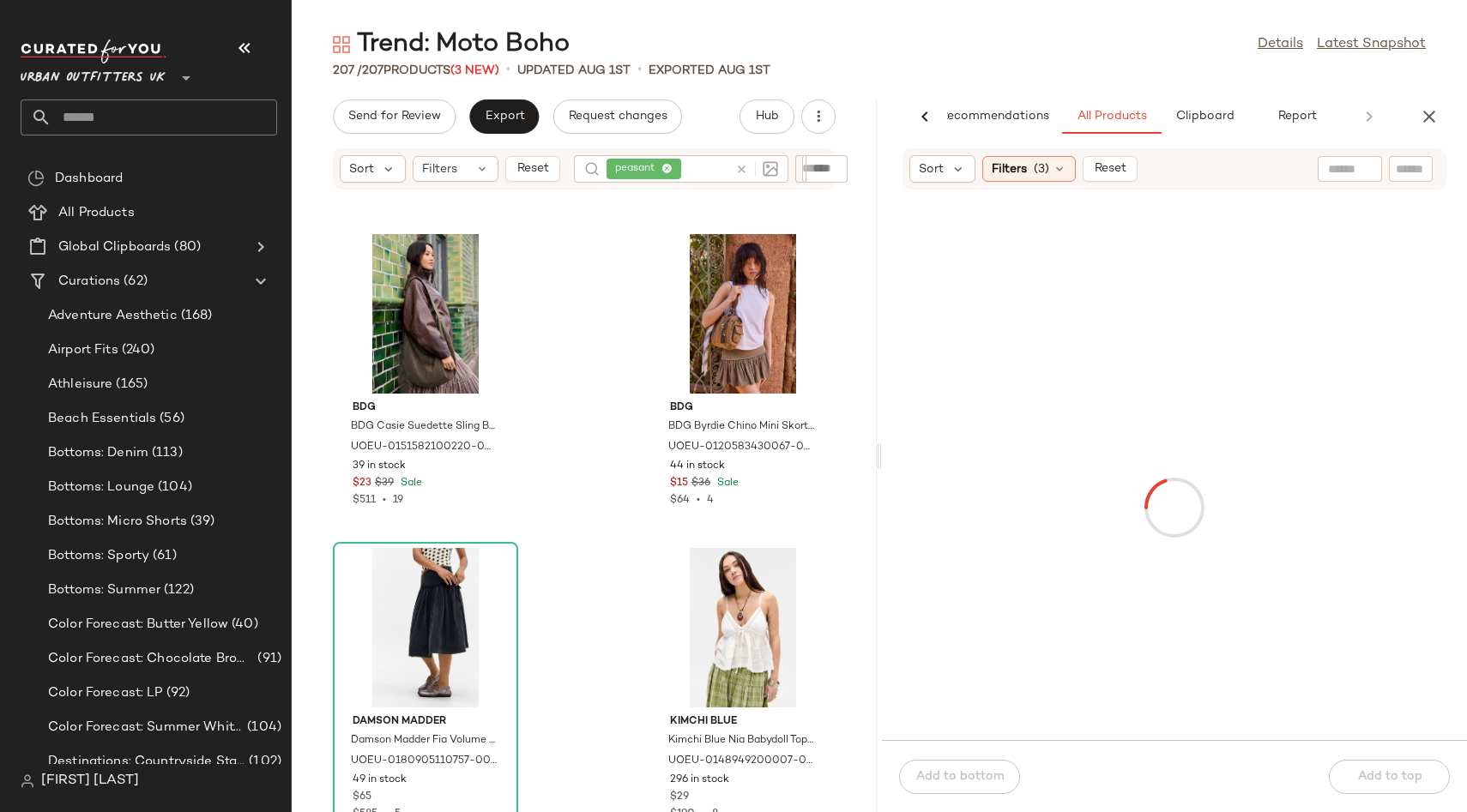 click 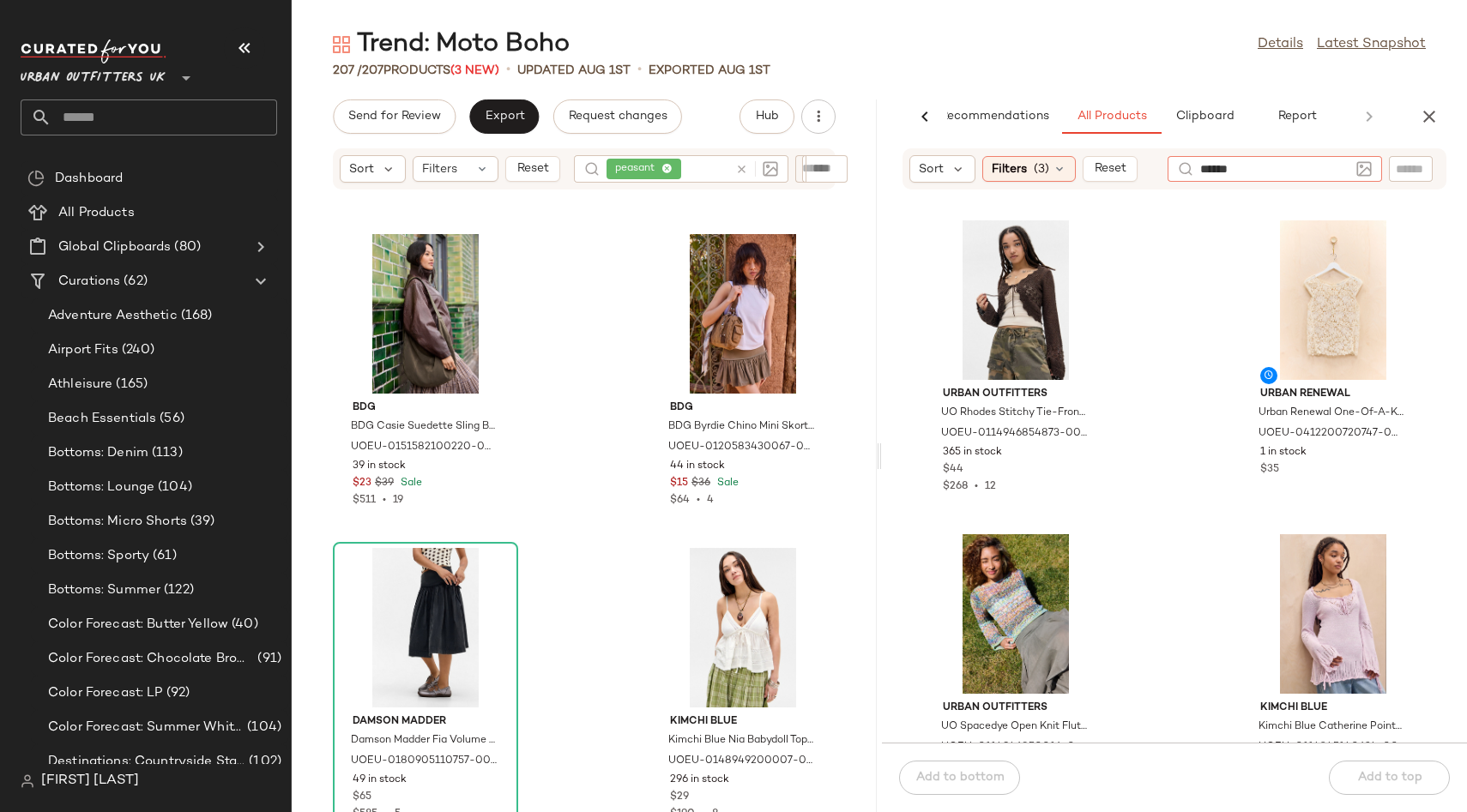 type on "*******" 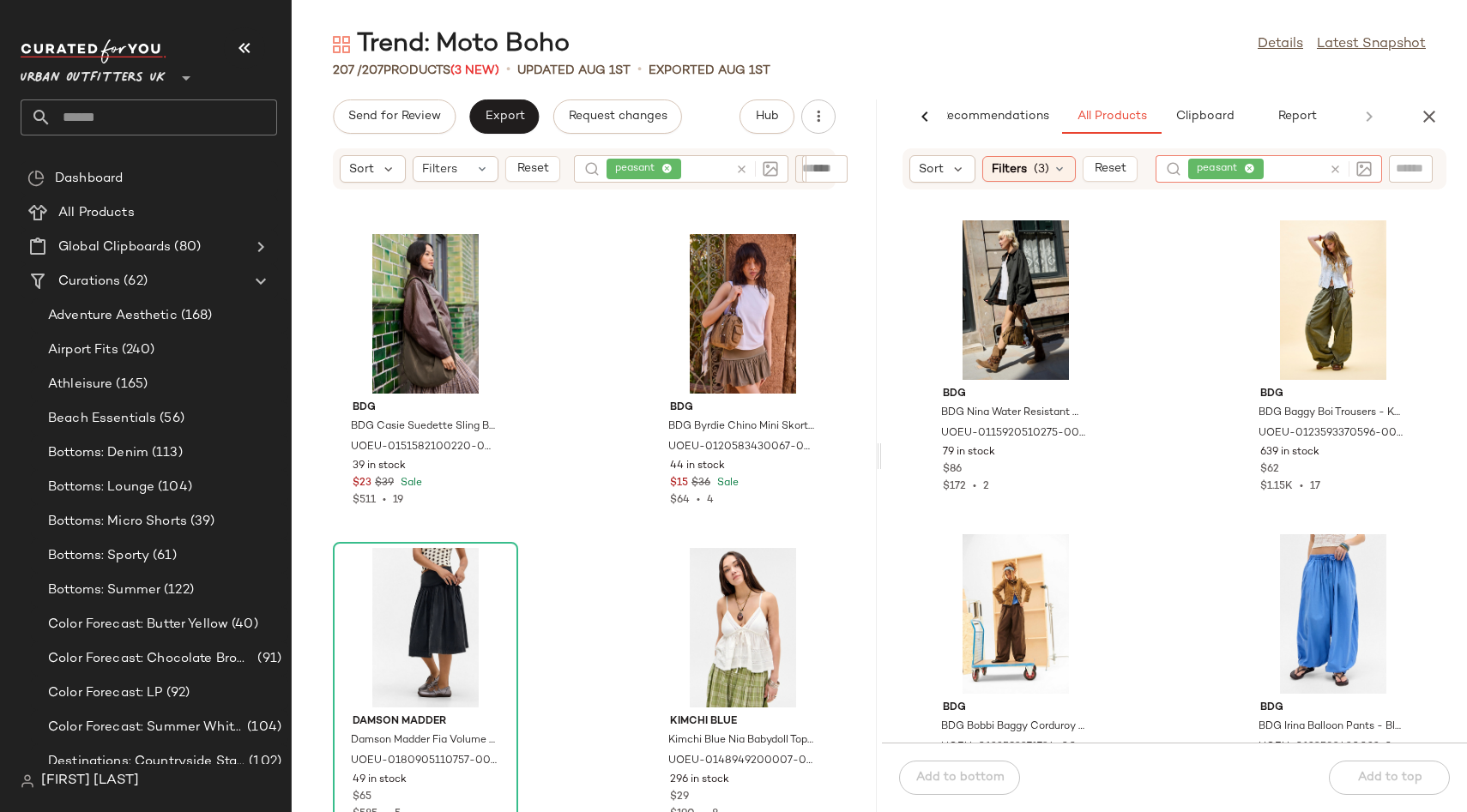 click at bounding box center [741, 169] 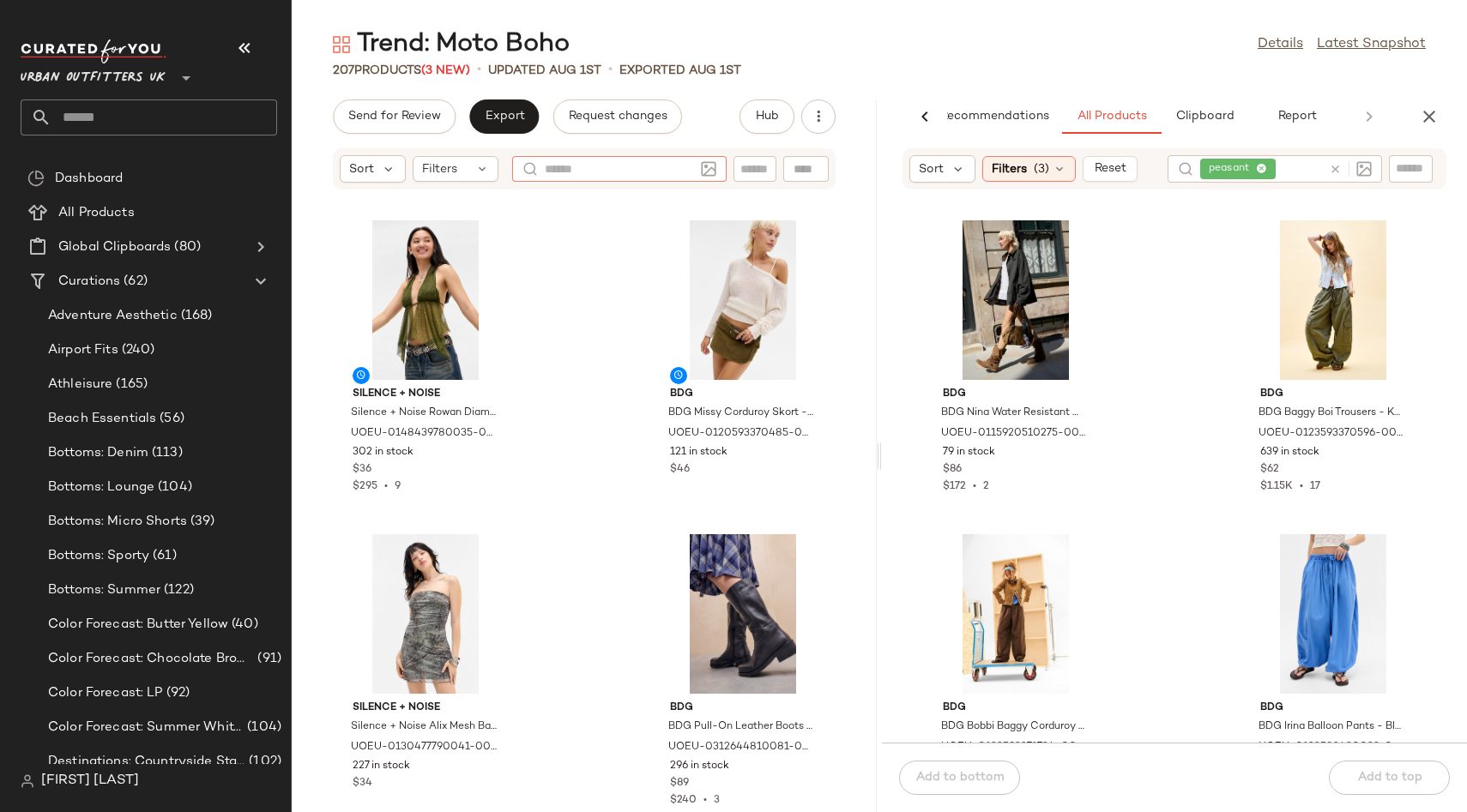 click on "peasant" 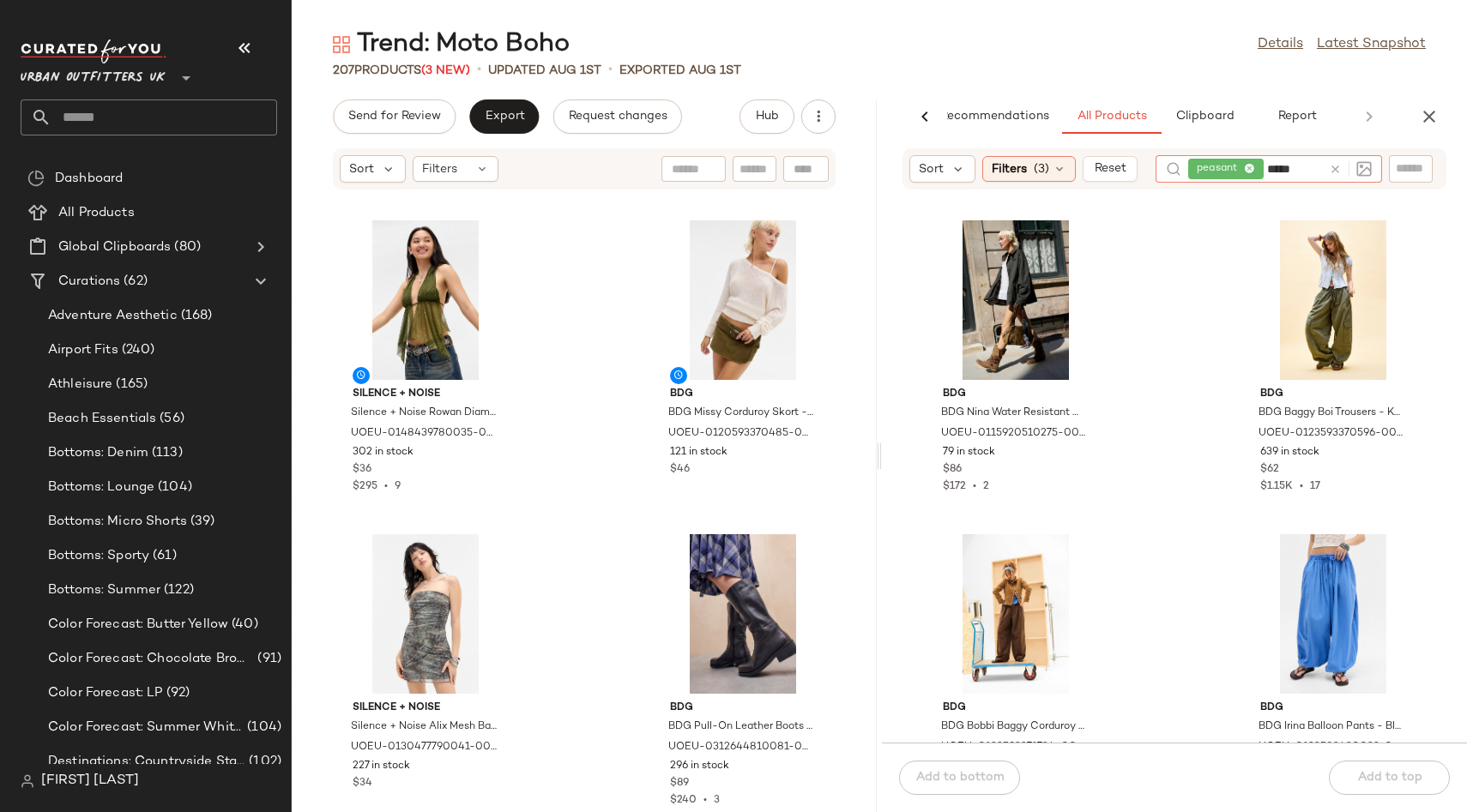 type on "******" 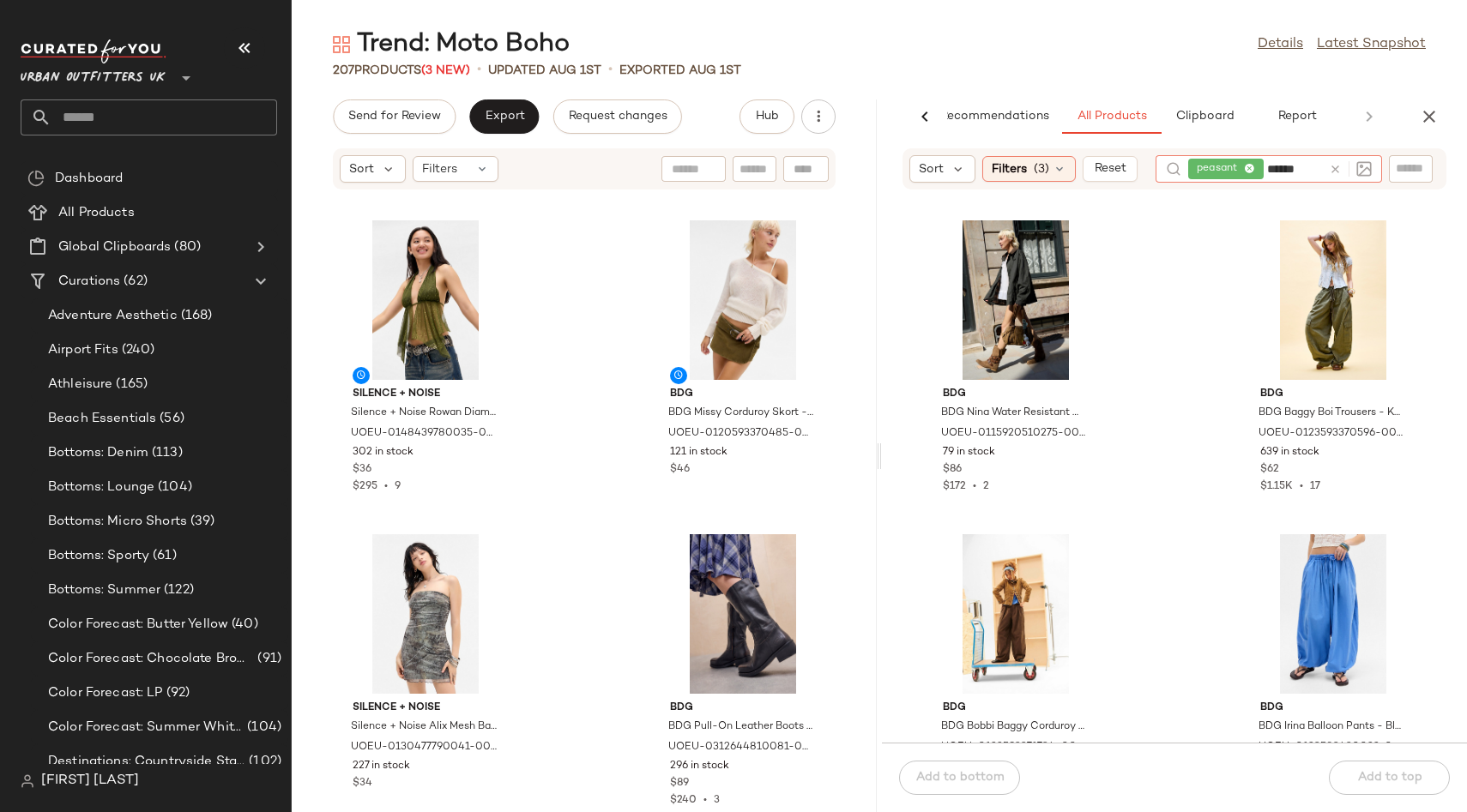 type 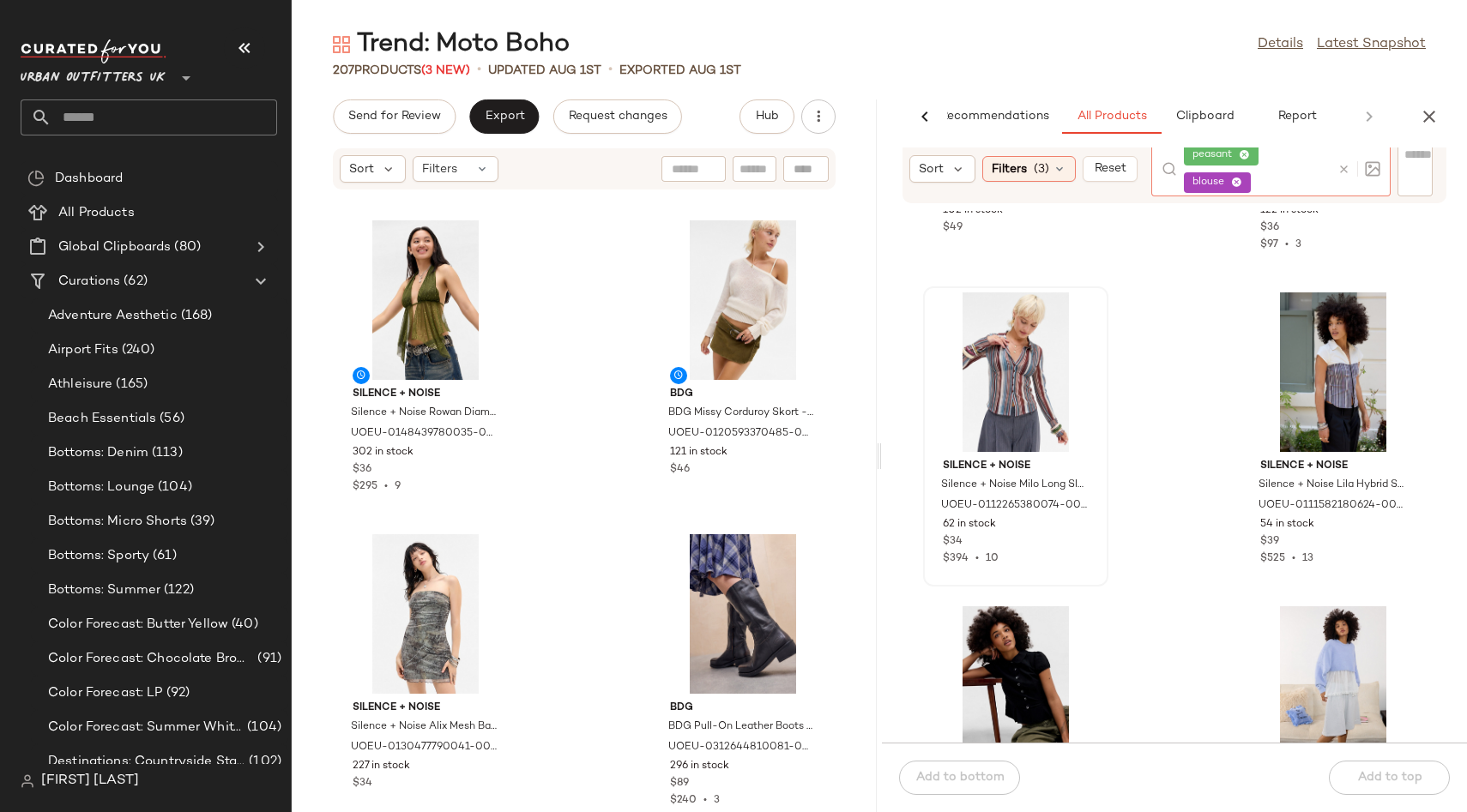 scroll, scrollTop: 2167, scrollLeft: 0, axis: vertical 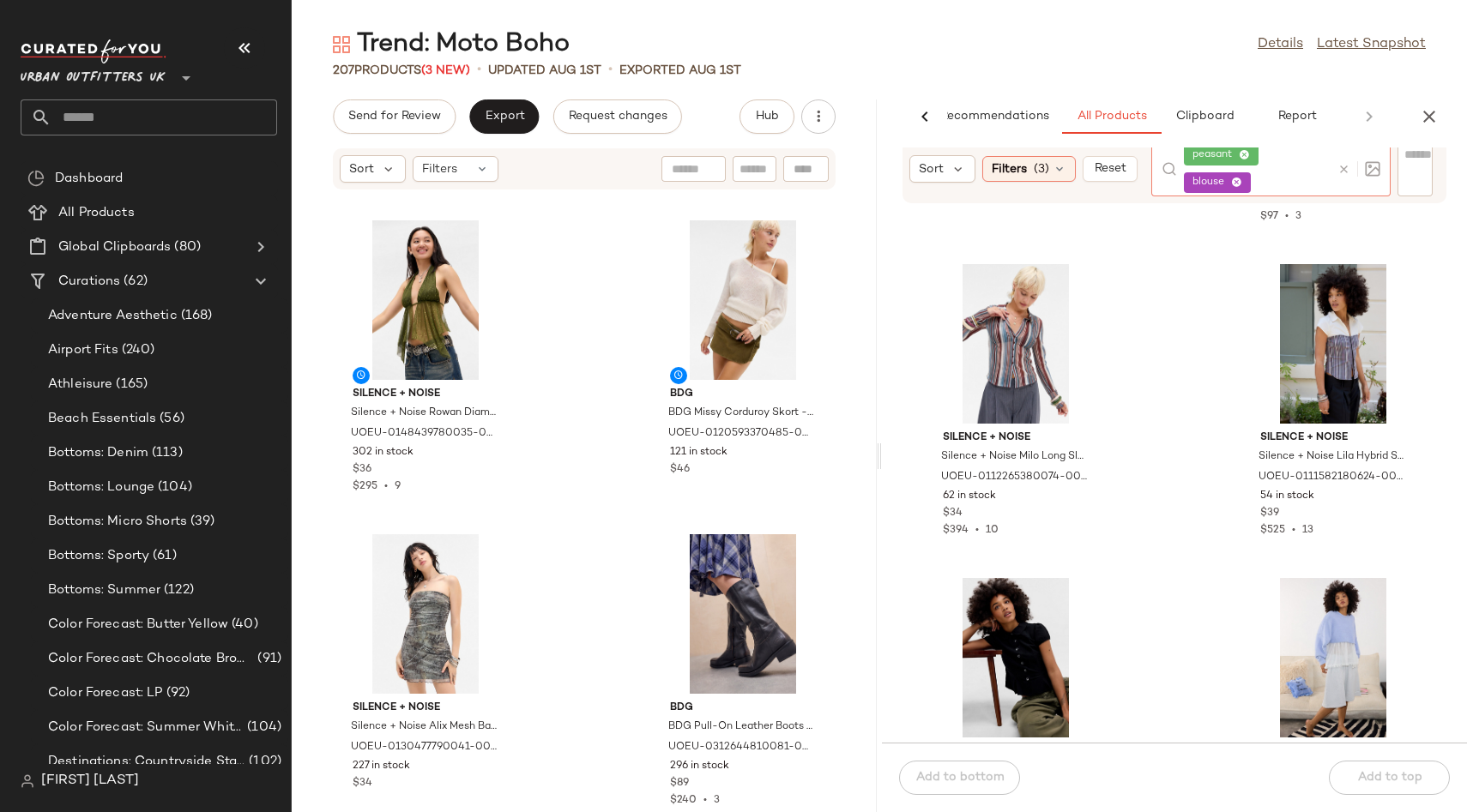 click at bounding box center (1343, 169) 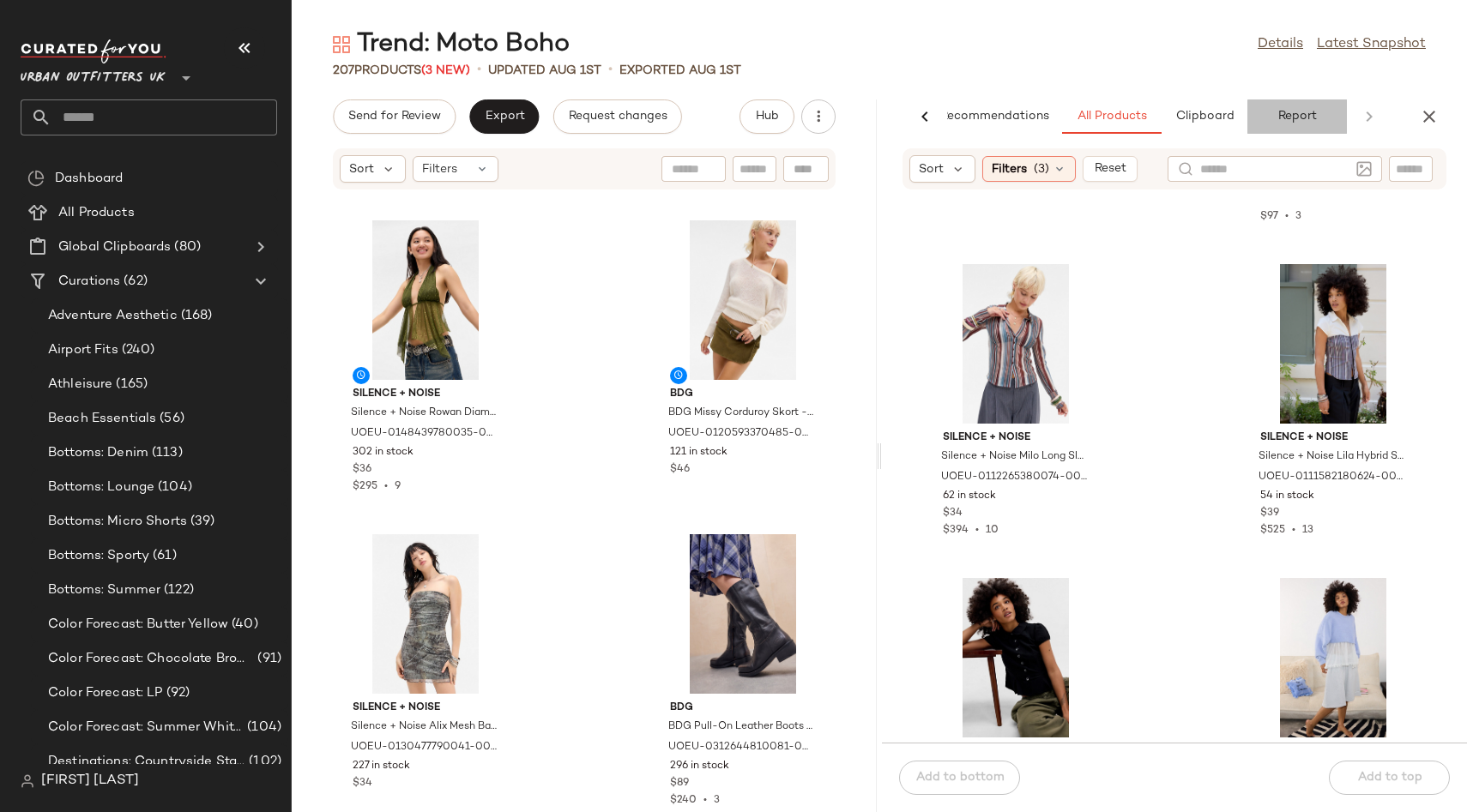 click on "Report" 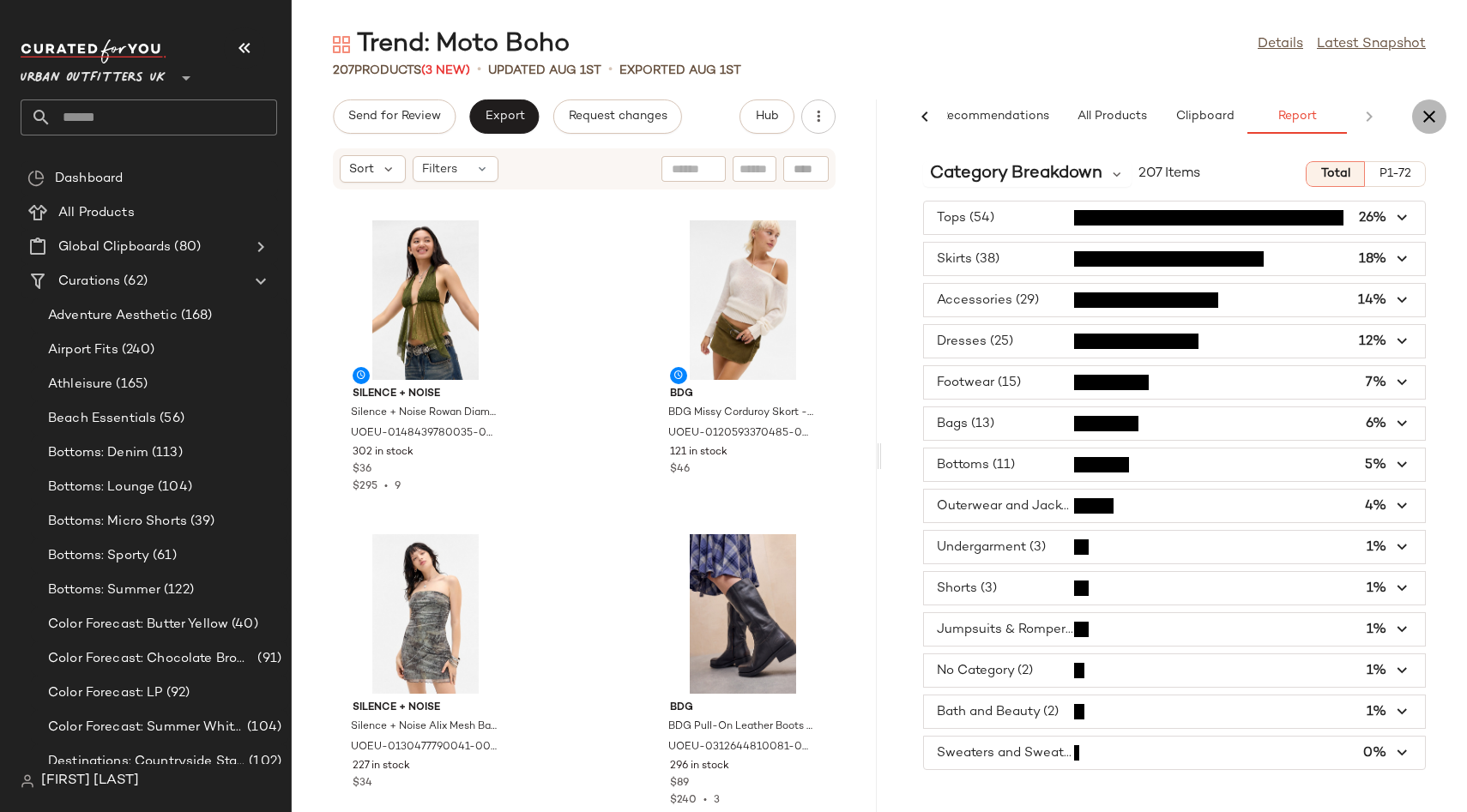 click at bounding box center (1429, 117) 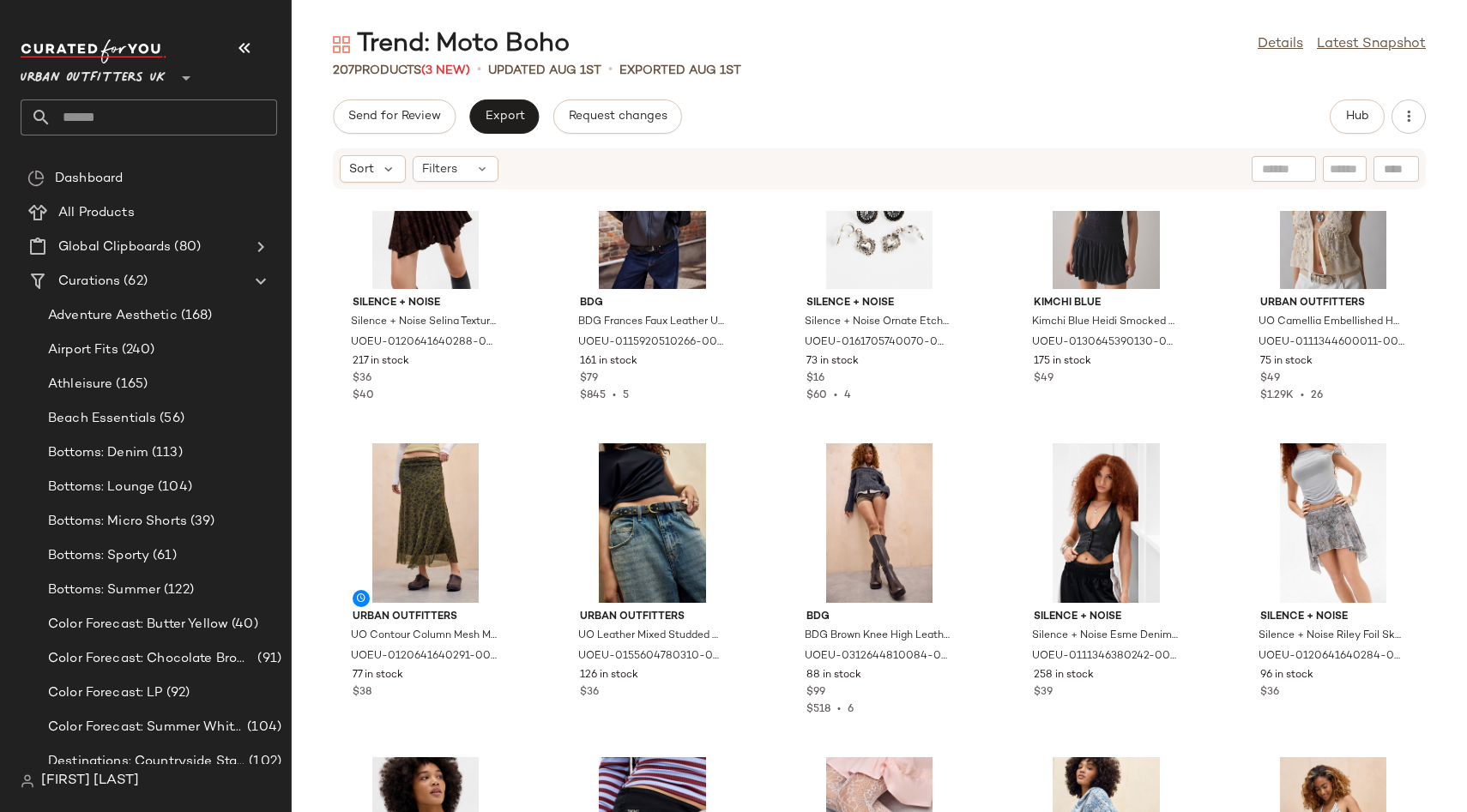scroll, scrollTop: 420, scrollLeft: 0, axis: vertical 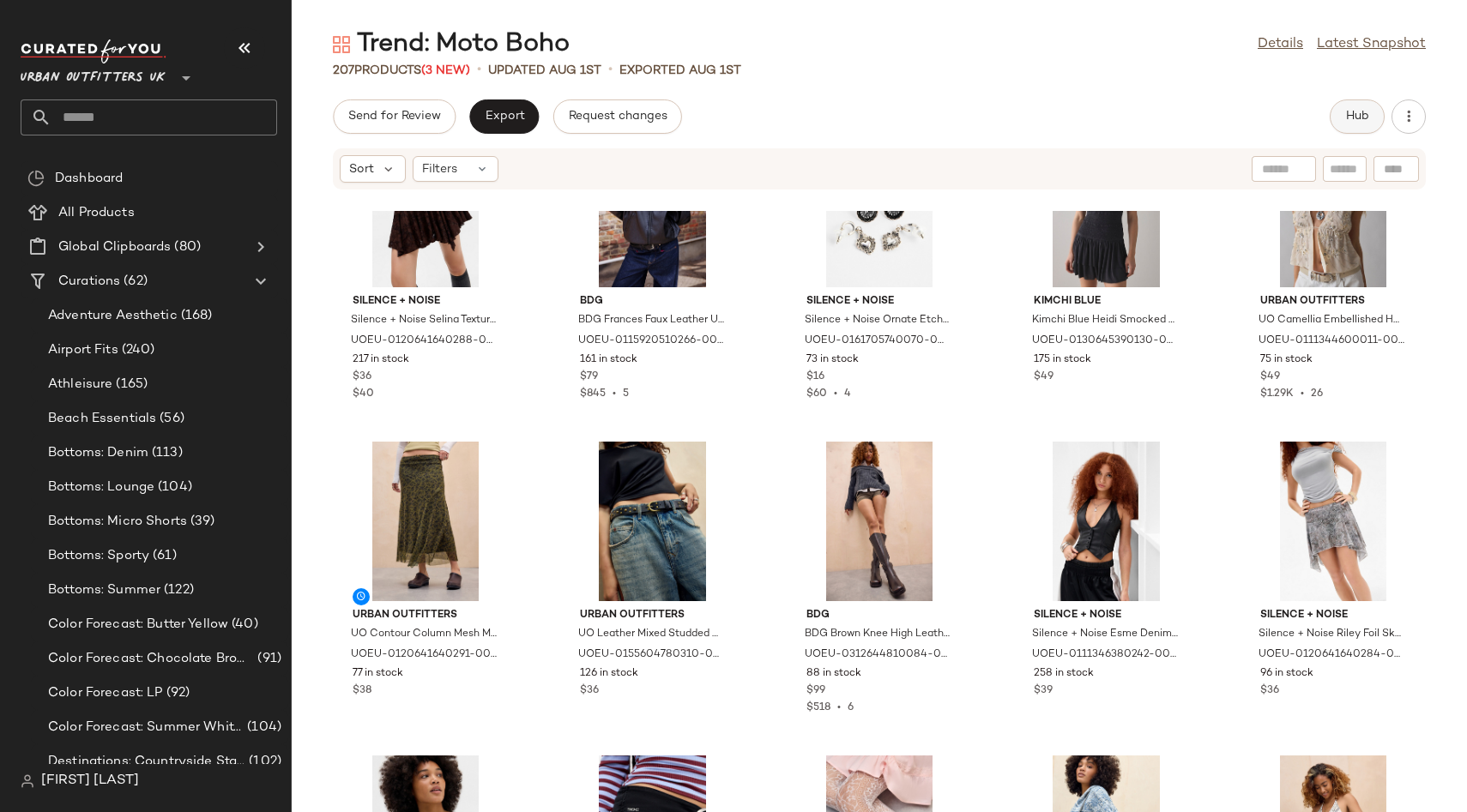 click on "Hub" 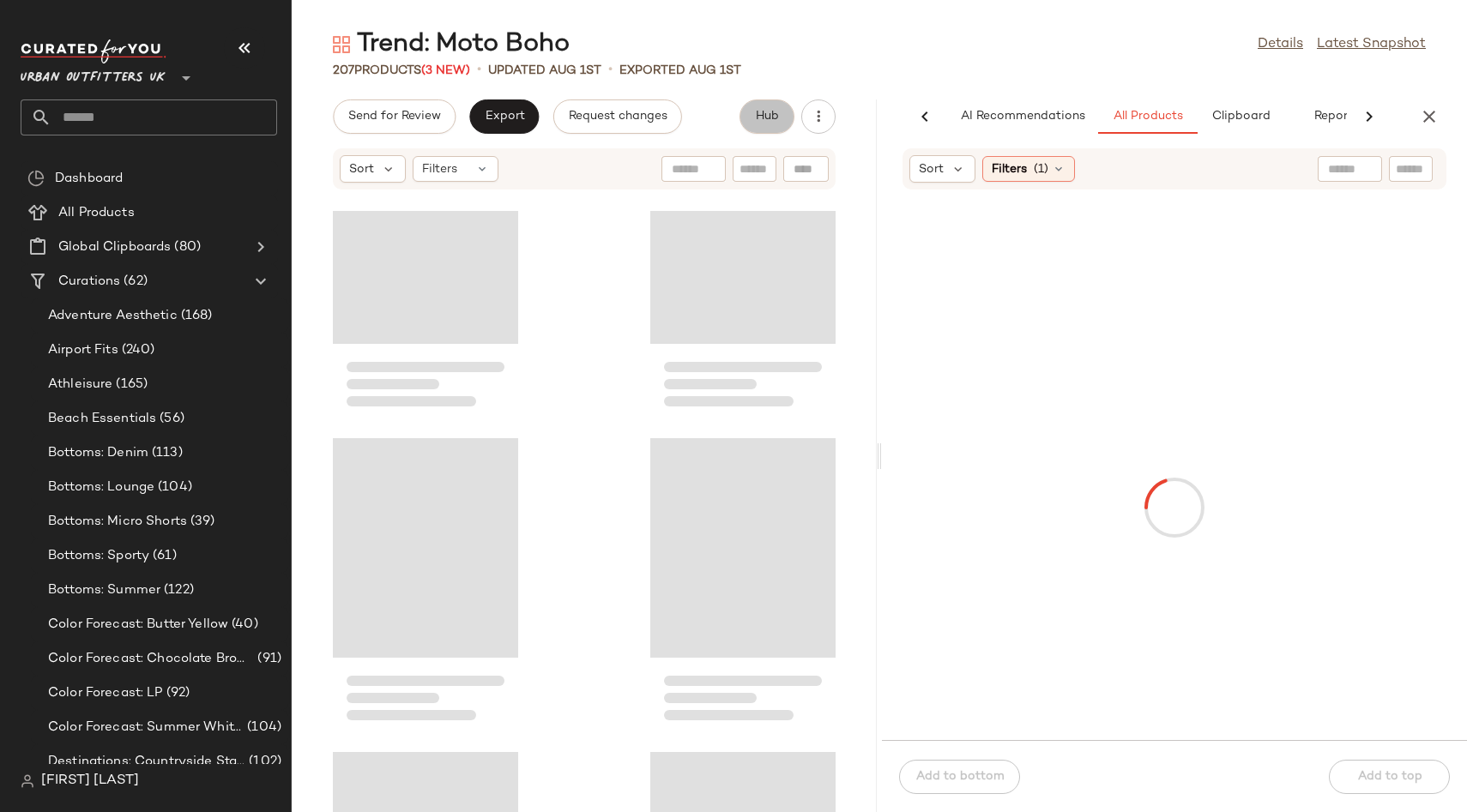 scroll, scrollTop: 734, scrollLeft: 0, axis: vertical 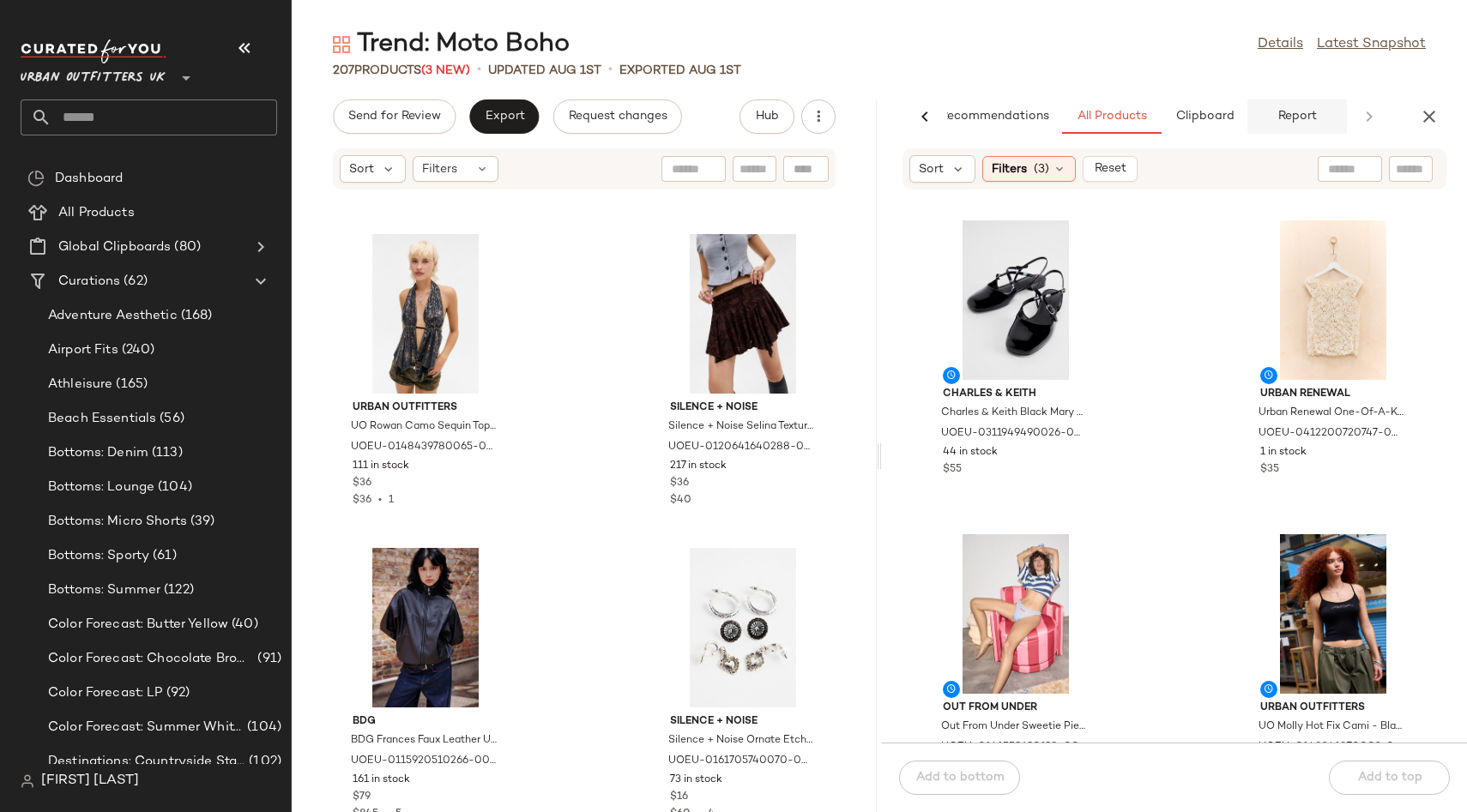 click on "Report" 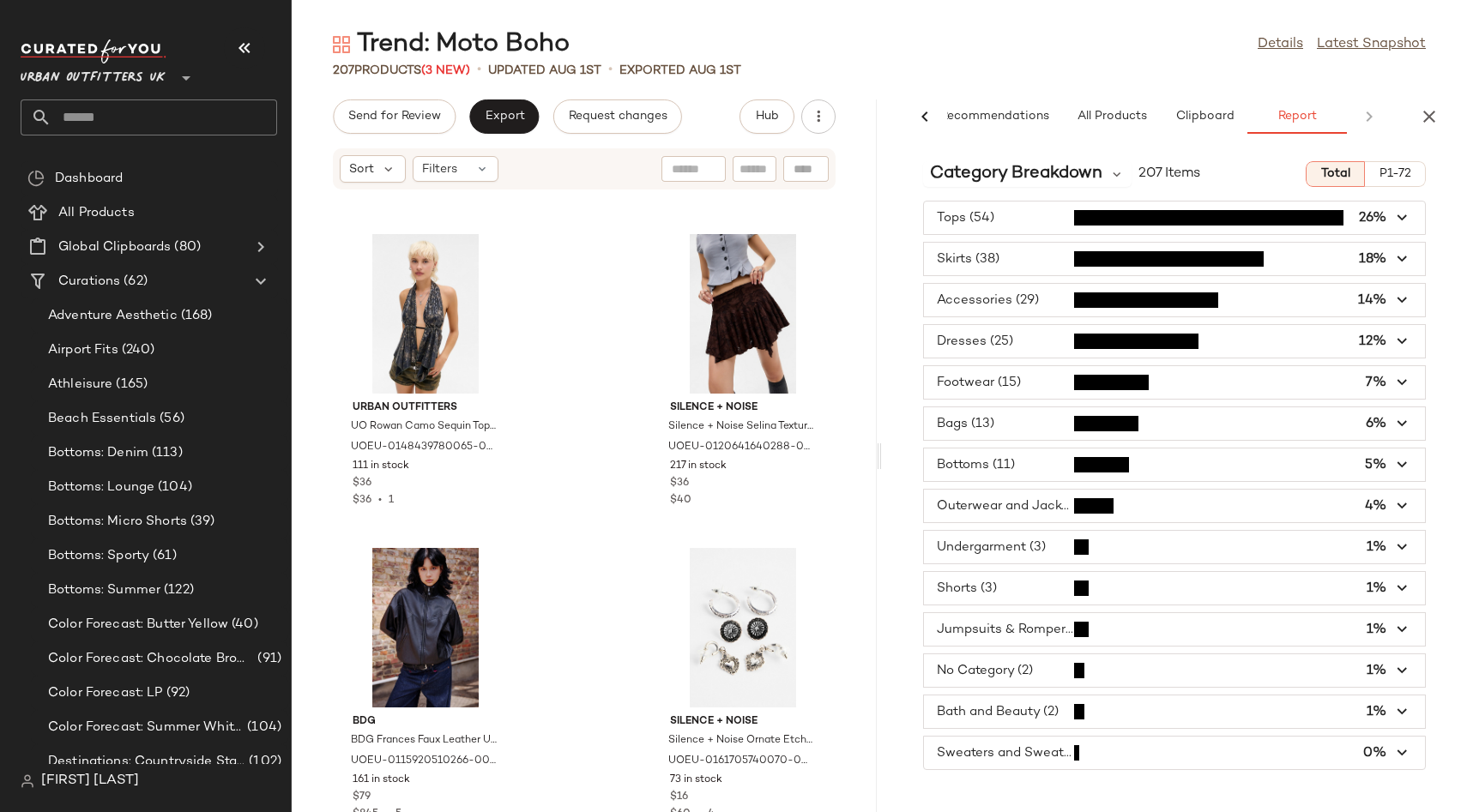 click at bounding box center (1174, 300) 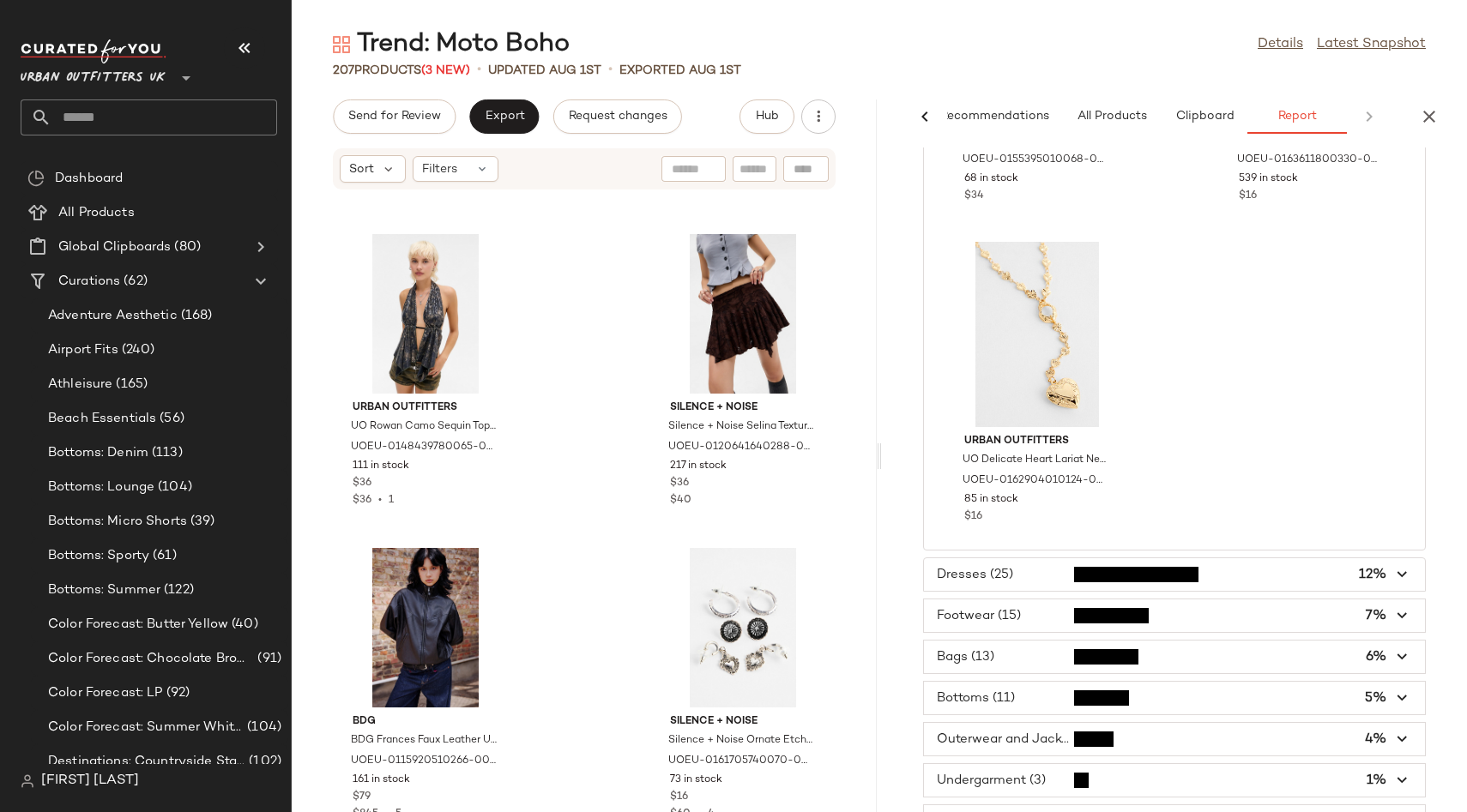 scroll, scrollTop: 4592, scrollLeft: 0, axis: vertical 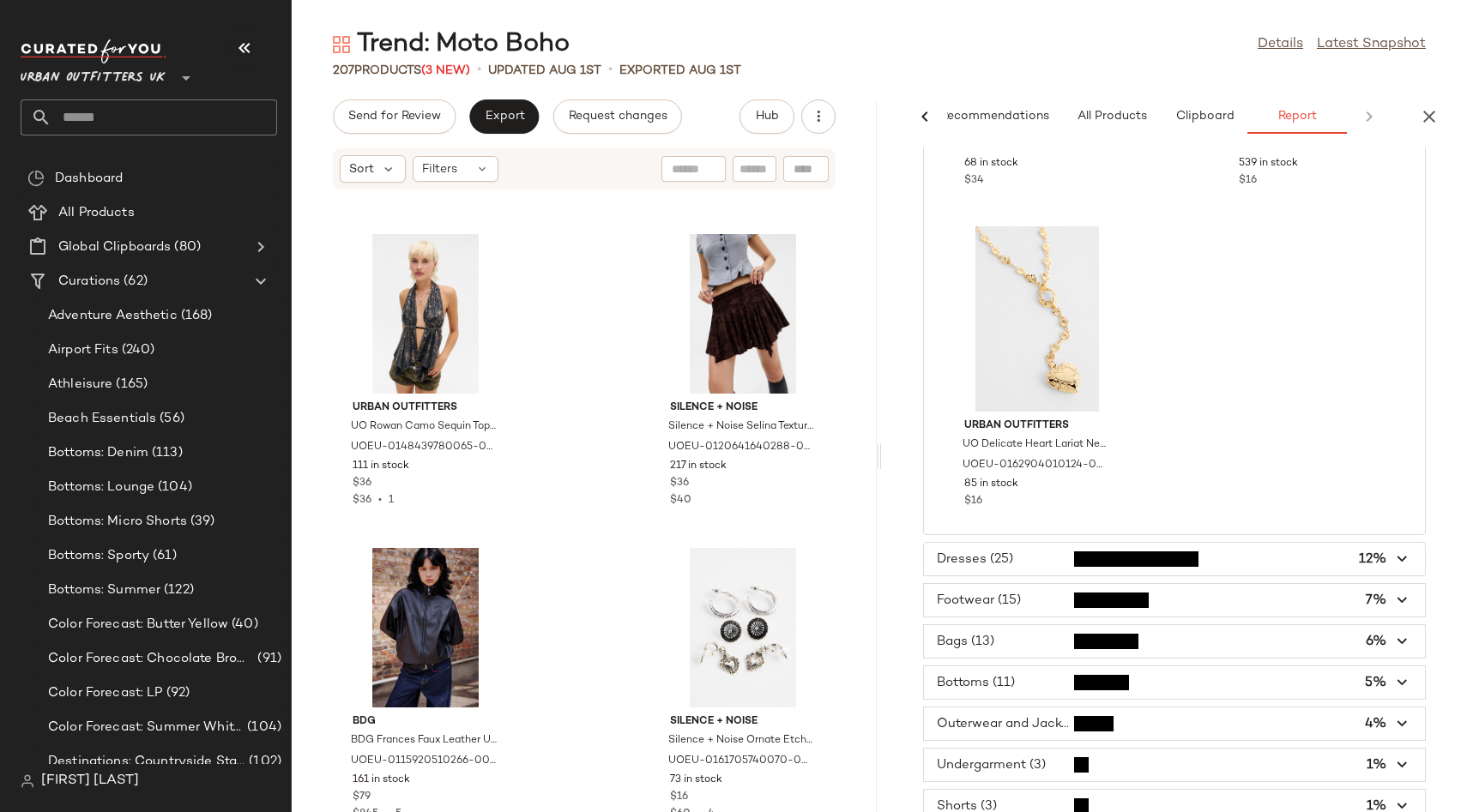 click at bounding box center (1174, 600) 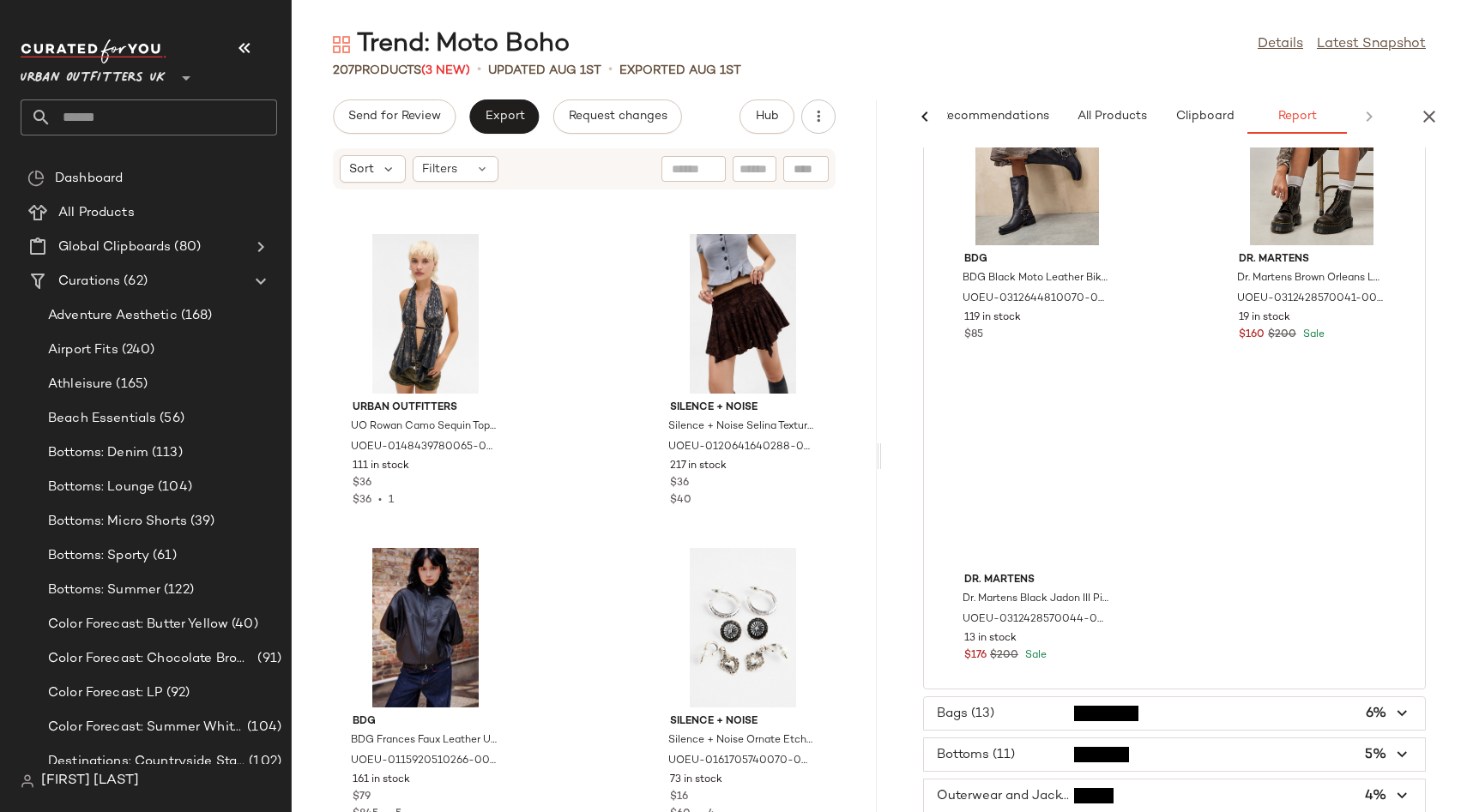scroll, scrollTop: 2283, scrollLeft: 0, axis: vertical 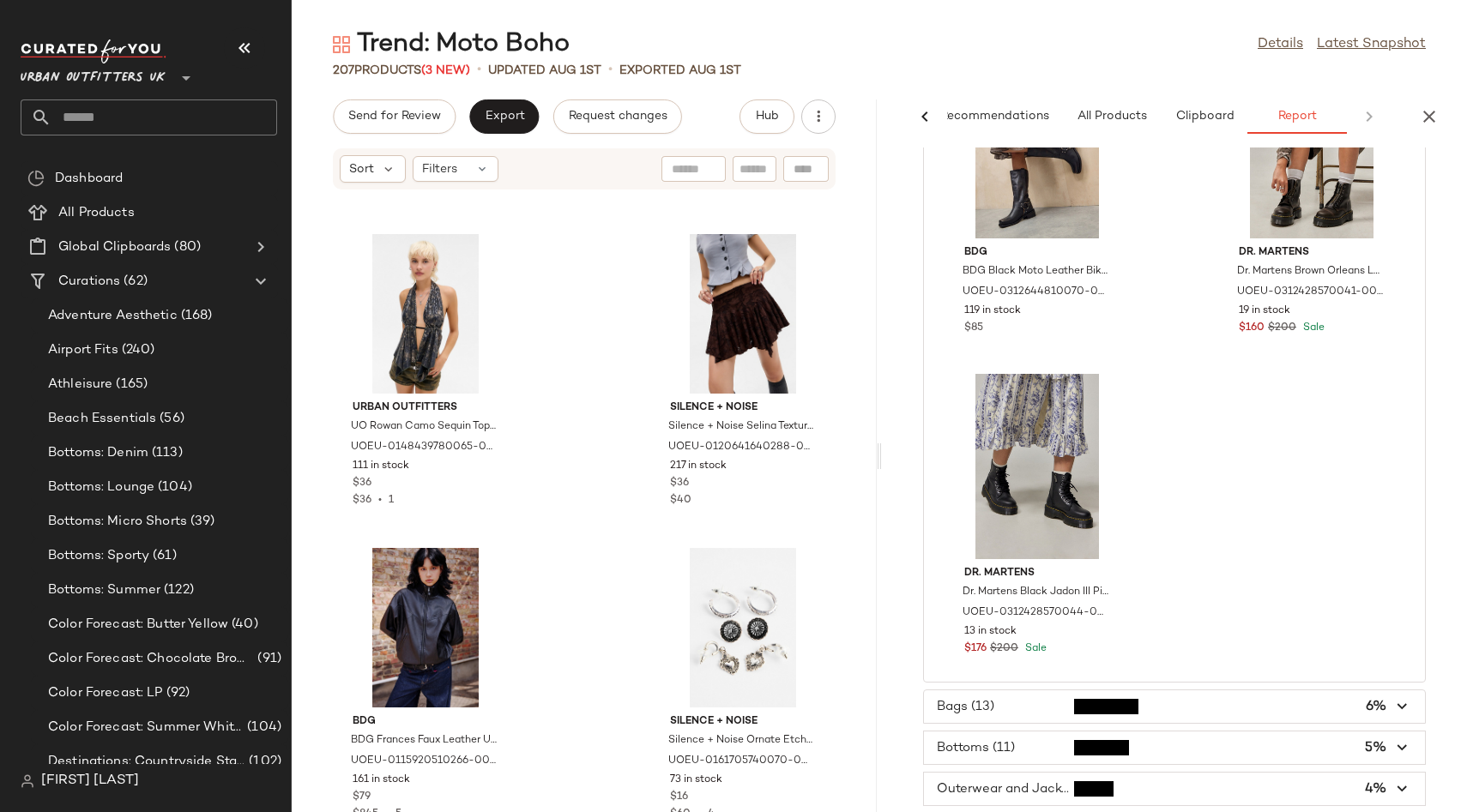 click at bounding box center (1174, 707) 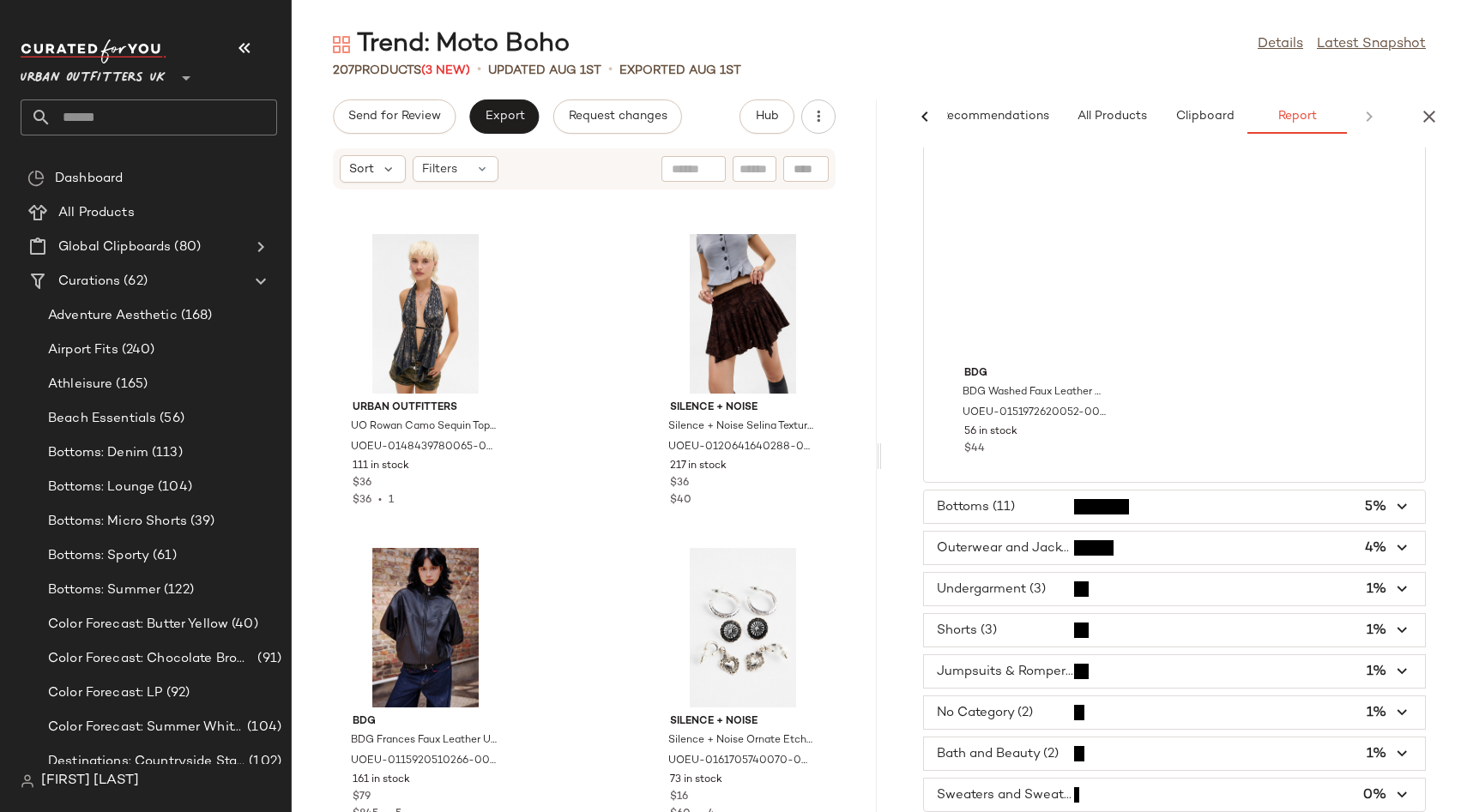 scroll, scrollTop: 2203, scrollLeft: 0, axis: vertical 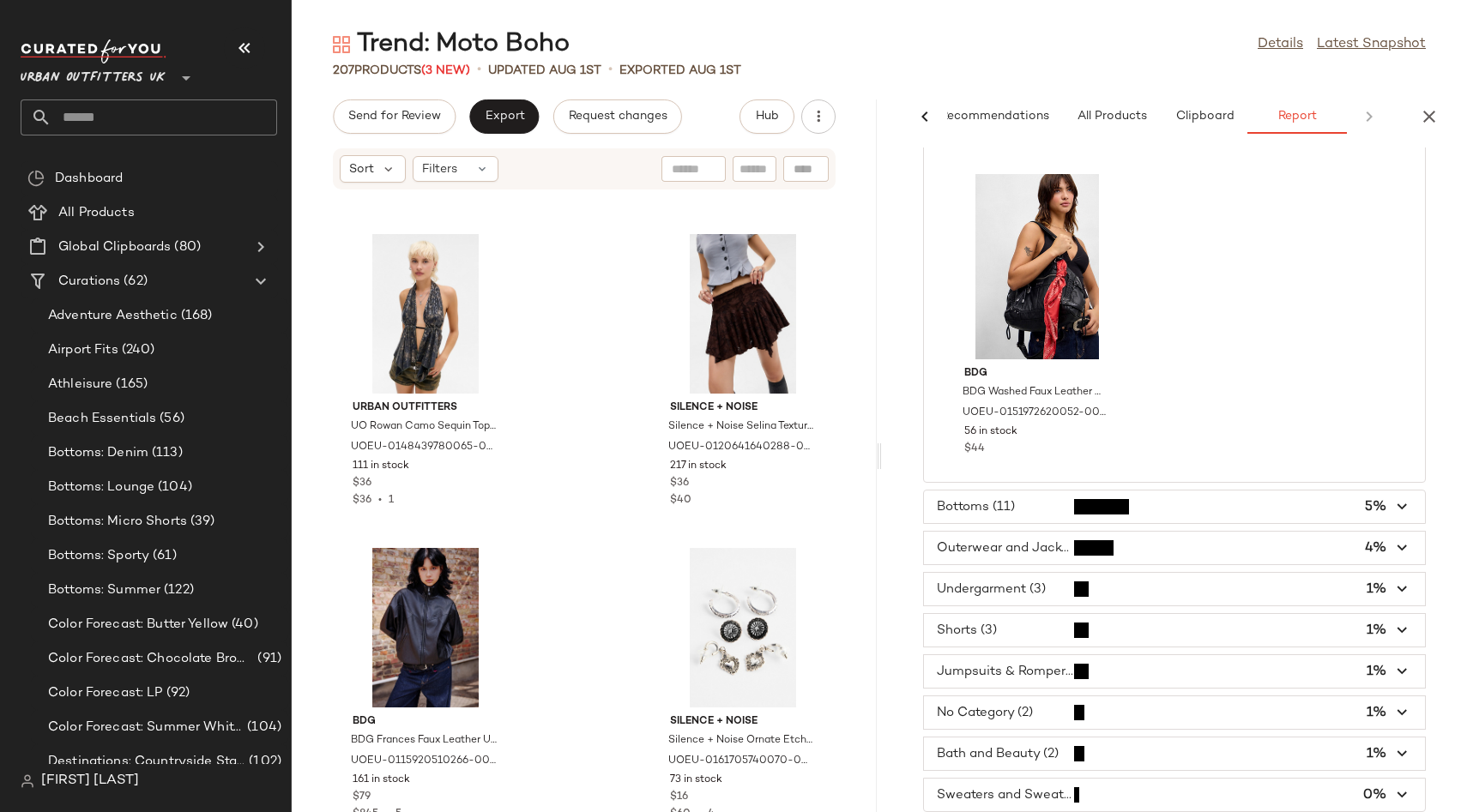 click at bounding box center (1174, 713) 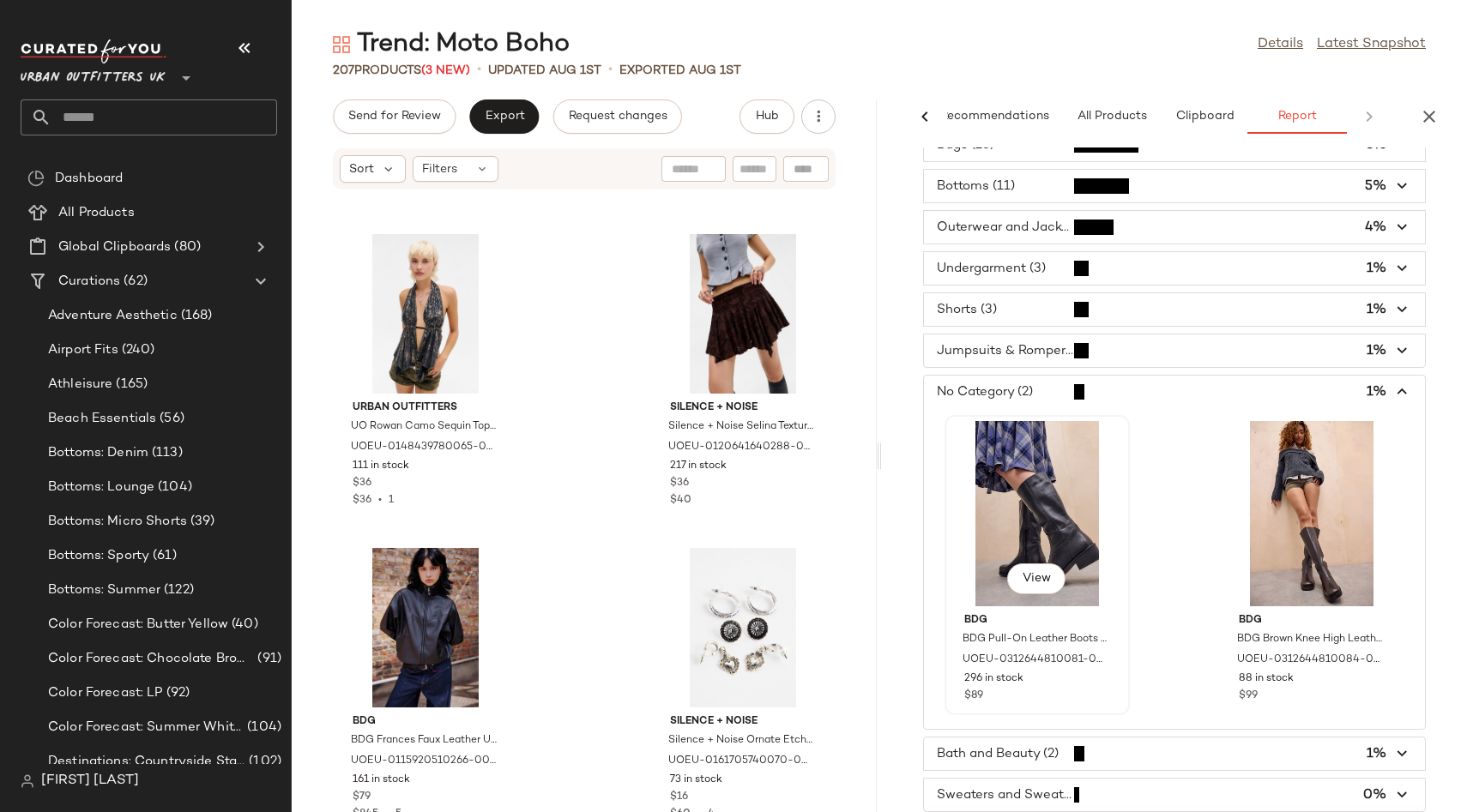 scroll, scrollTop: 279, scrollLeft: 0, axis: vertical 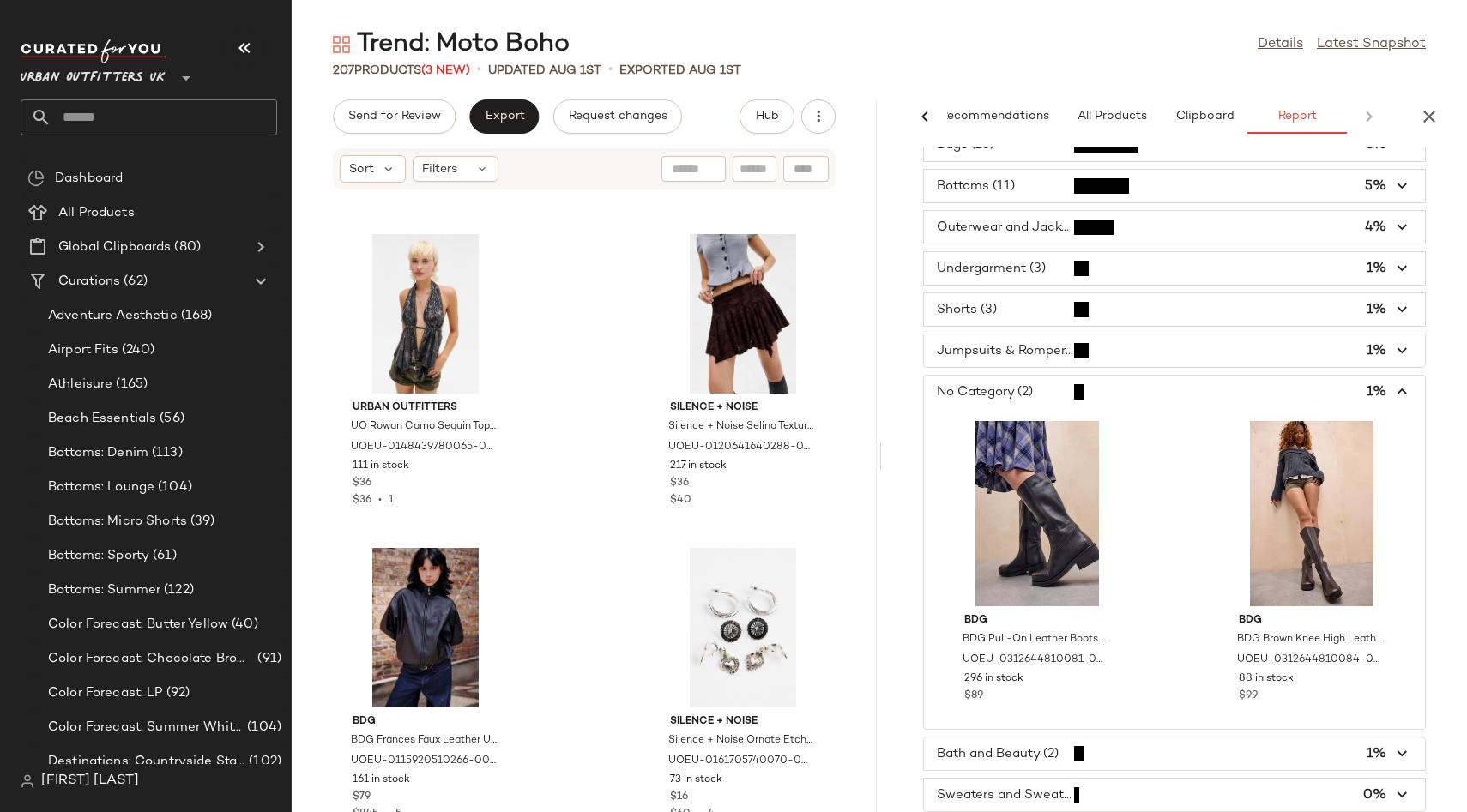 click at bounding box center (1174, 754) 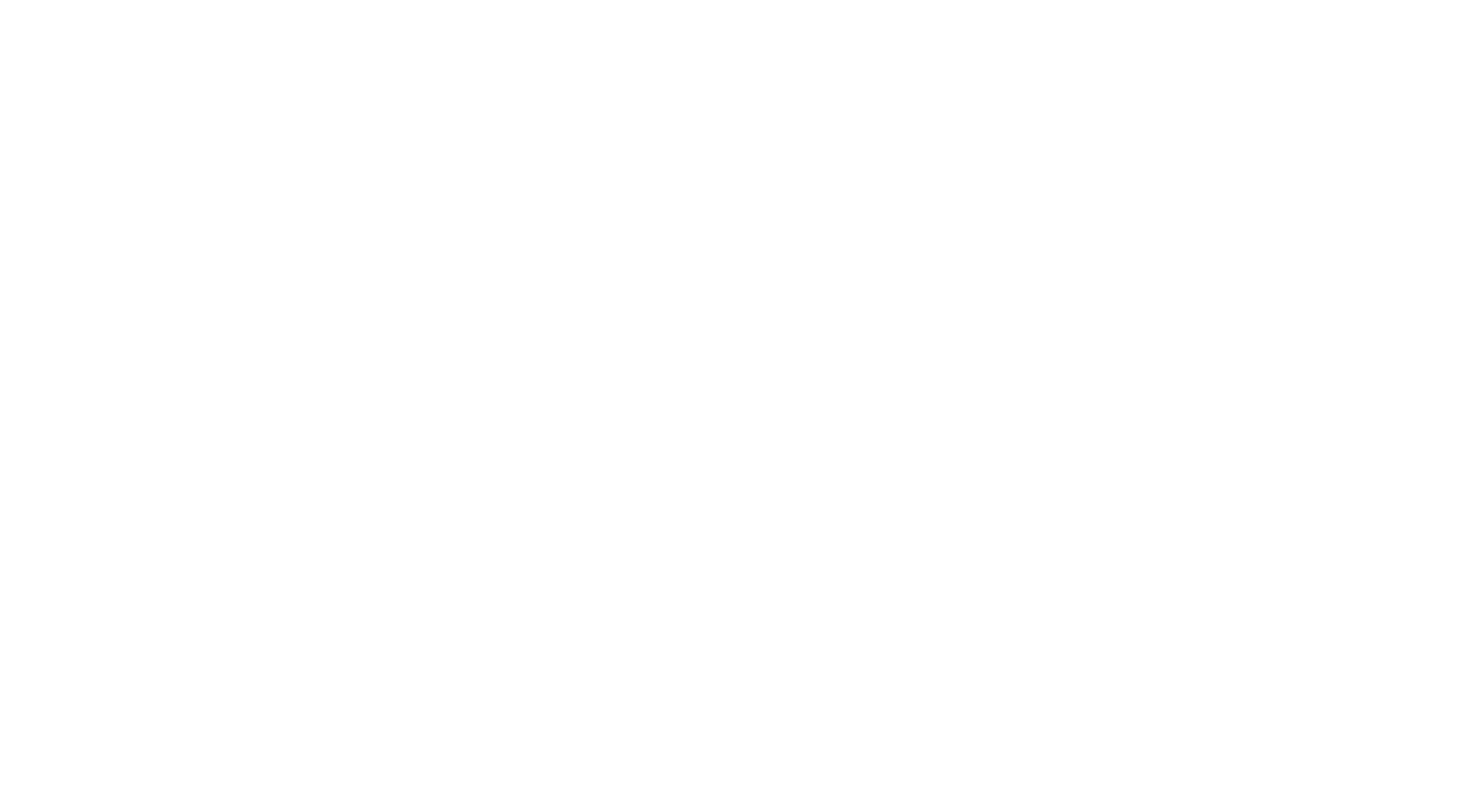 scroll, scrollTop: 0, scrollLeft: 0, axis: both 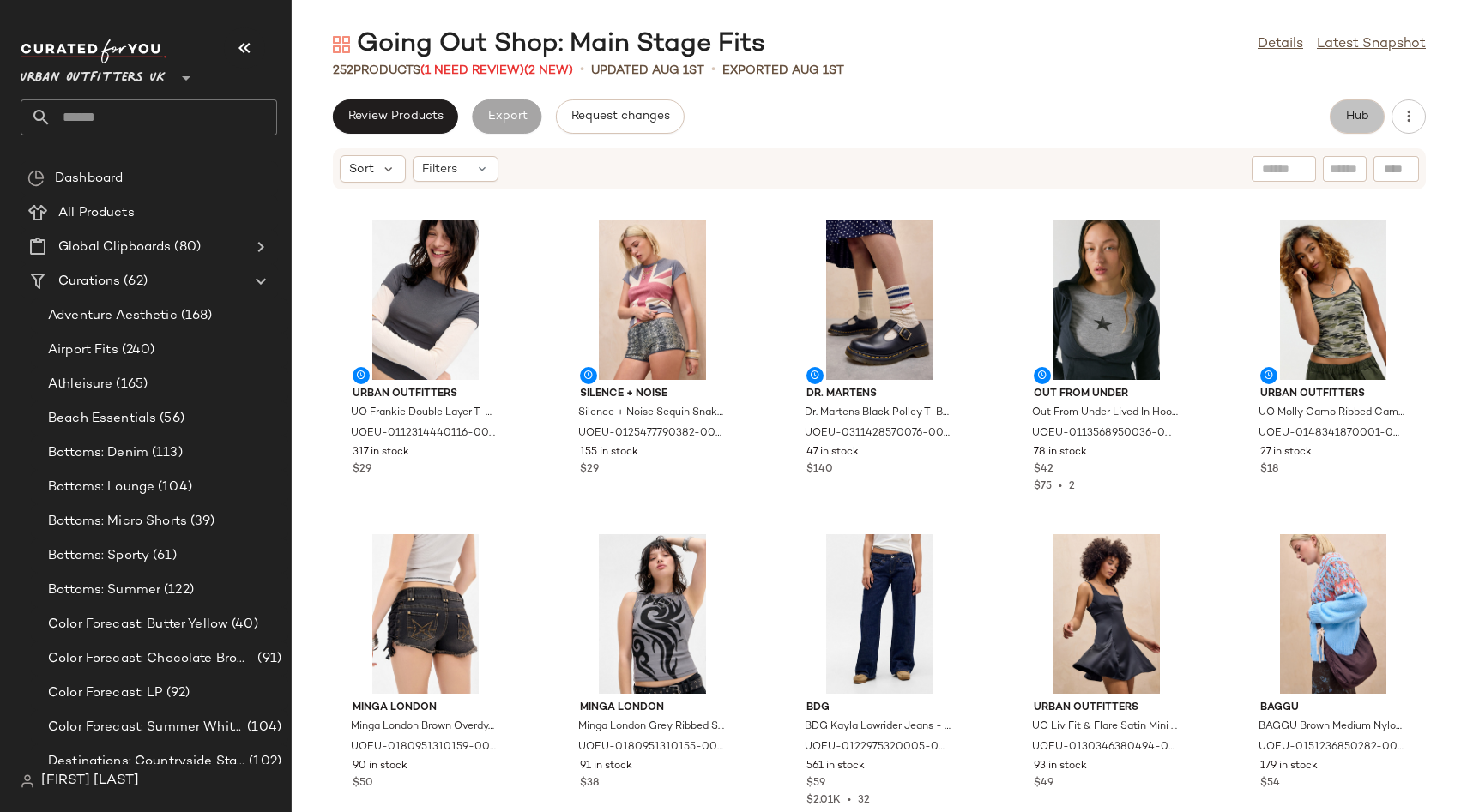 click on "Hub" at bounding box center (1357, 117) 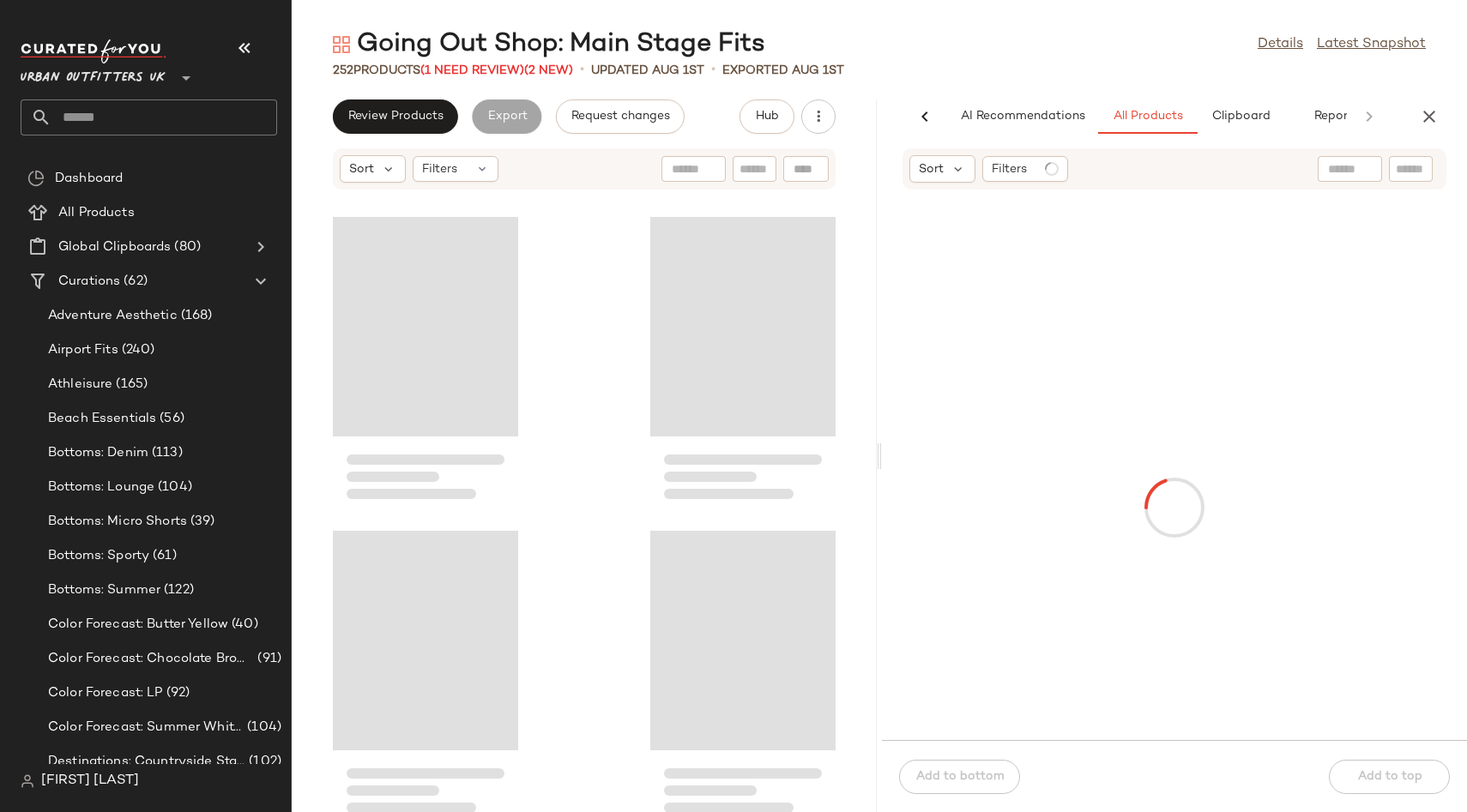 scroll, scrollTop: 0, scrollLeft: 36, axis: horizontal 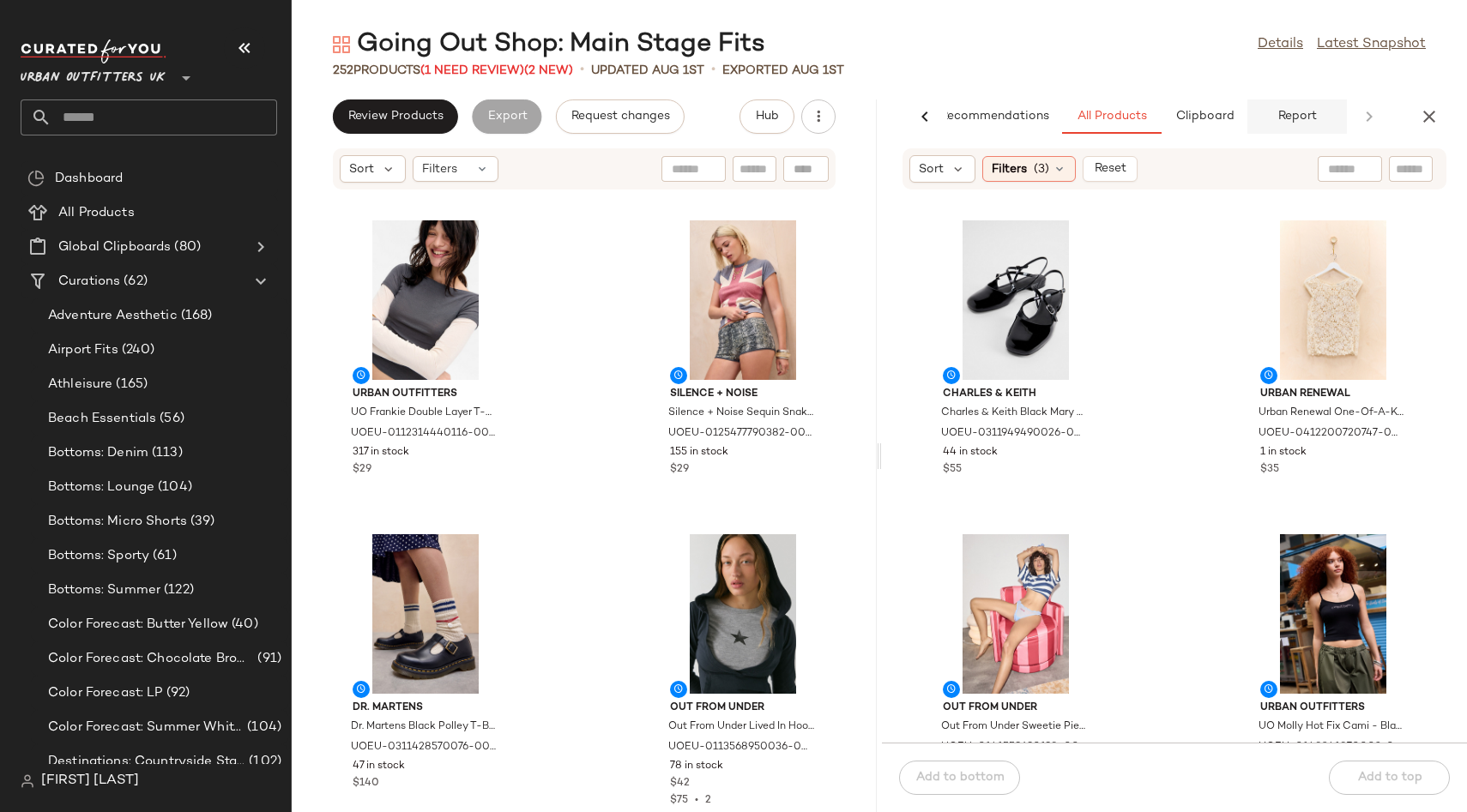 click on "Report" 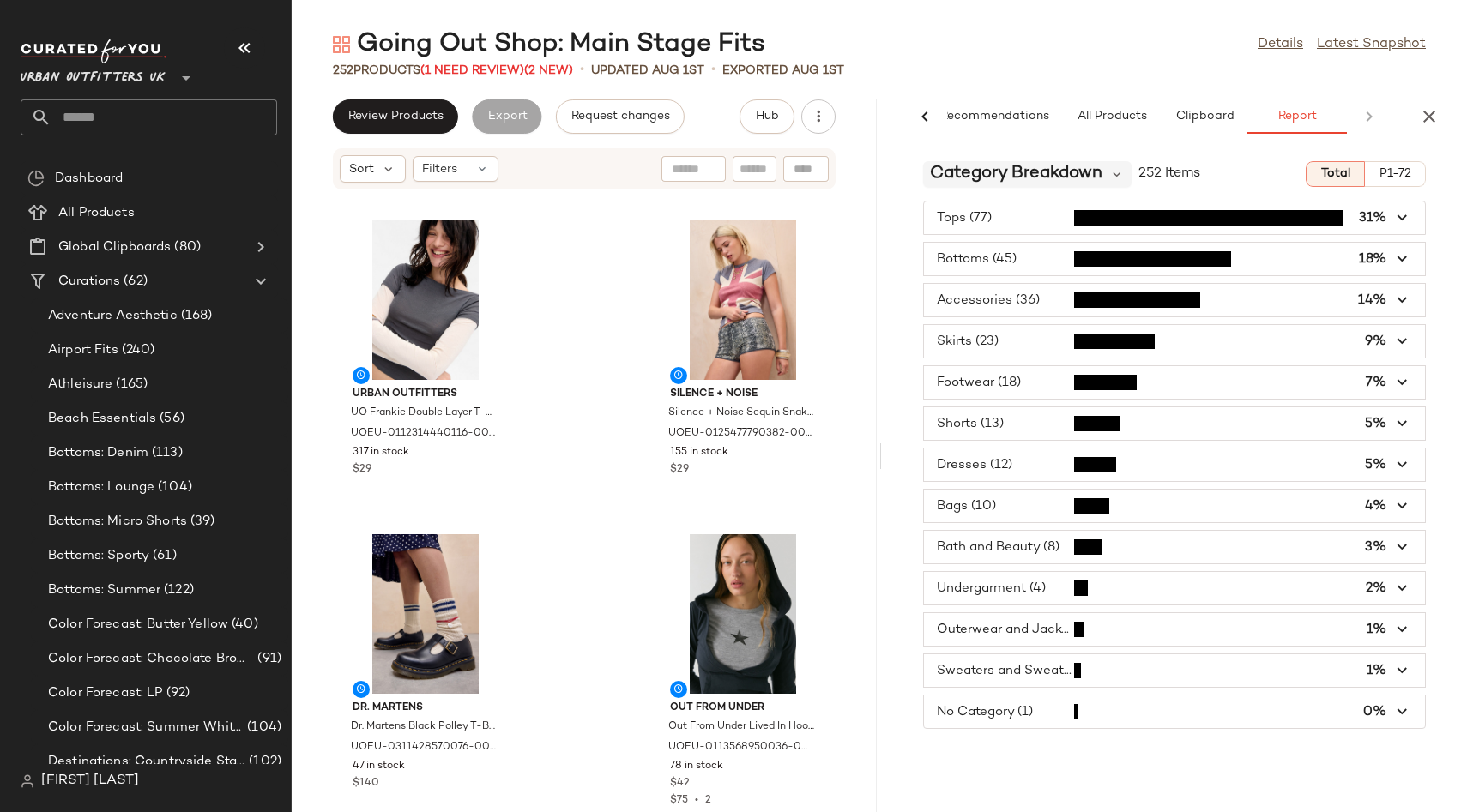 click on "Category Breakdown" at bounding box center [1016, 174] 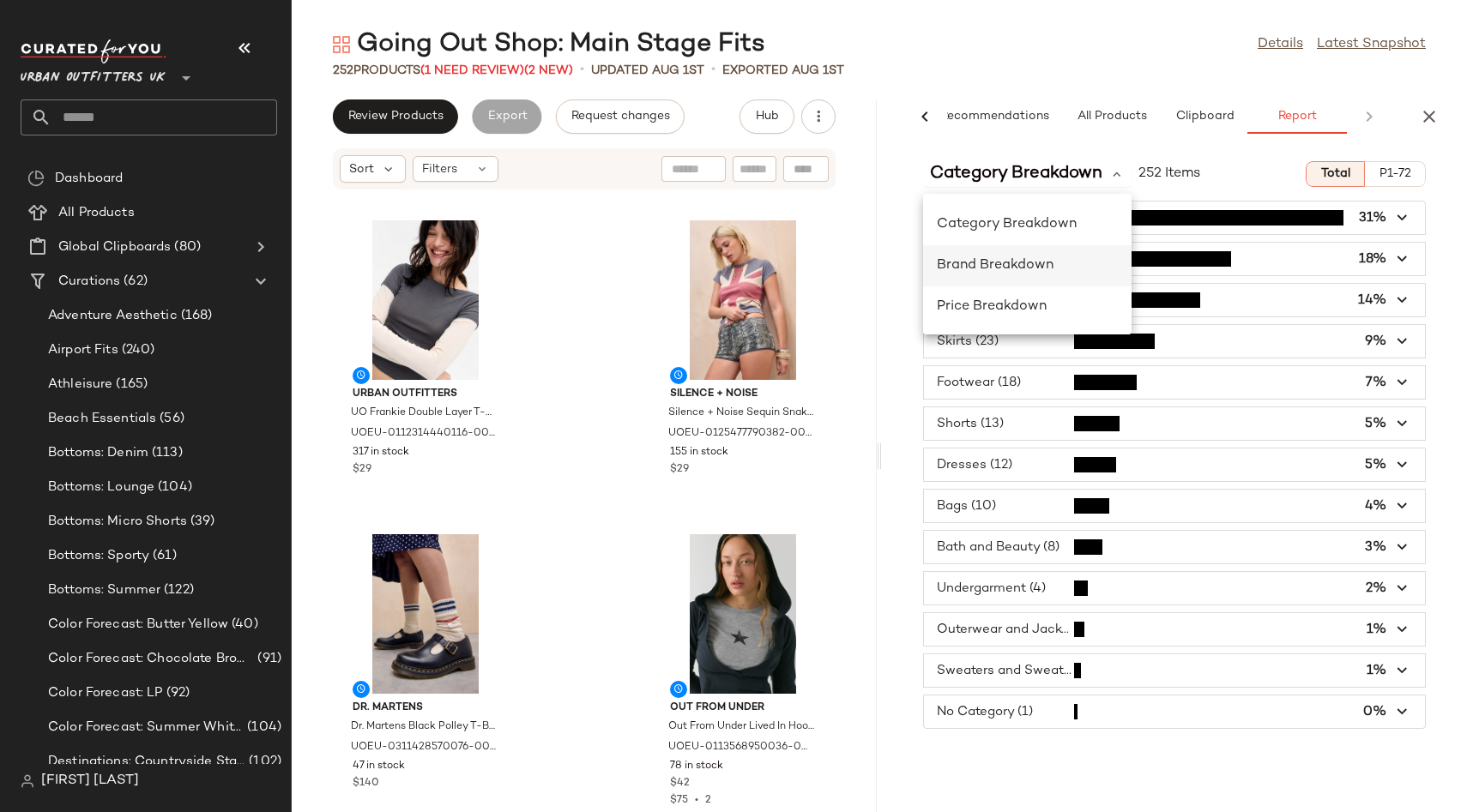 click on "Brand Breakdown" 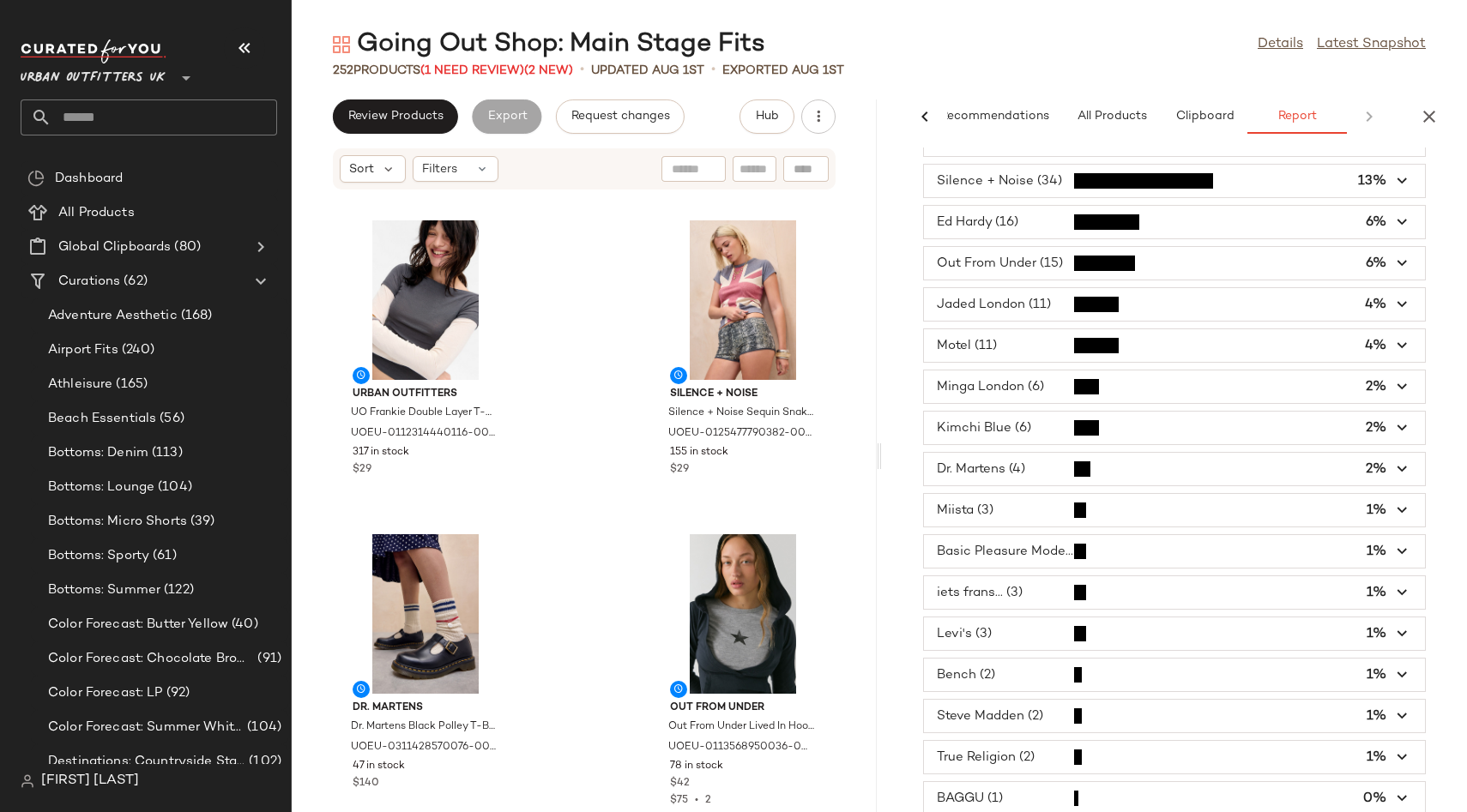 scroll, scrollTop: 0, scrollLeft: 0, axis: both 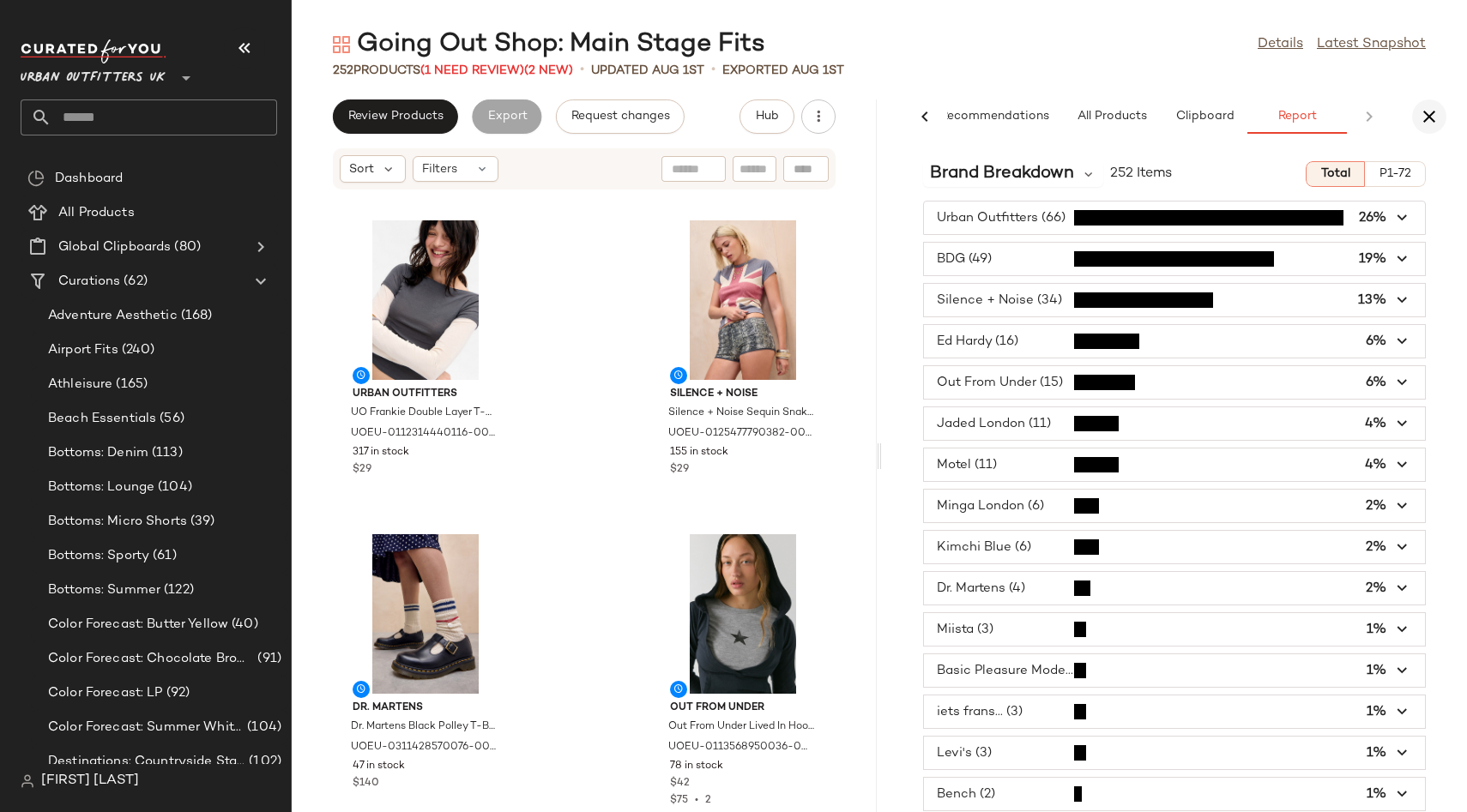 click at bounding box center (1429, 117) 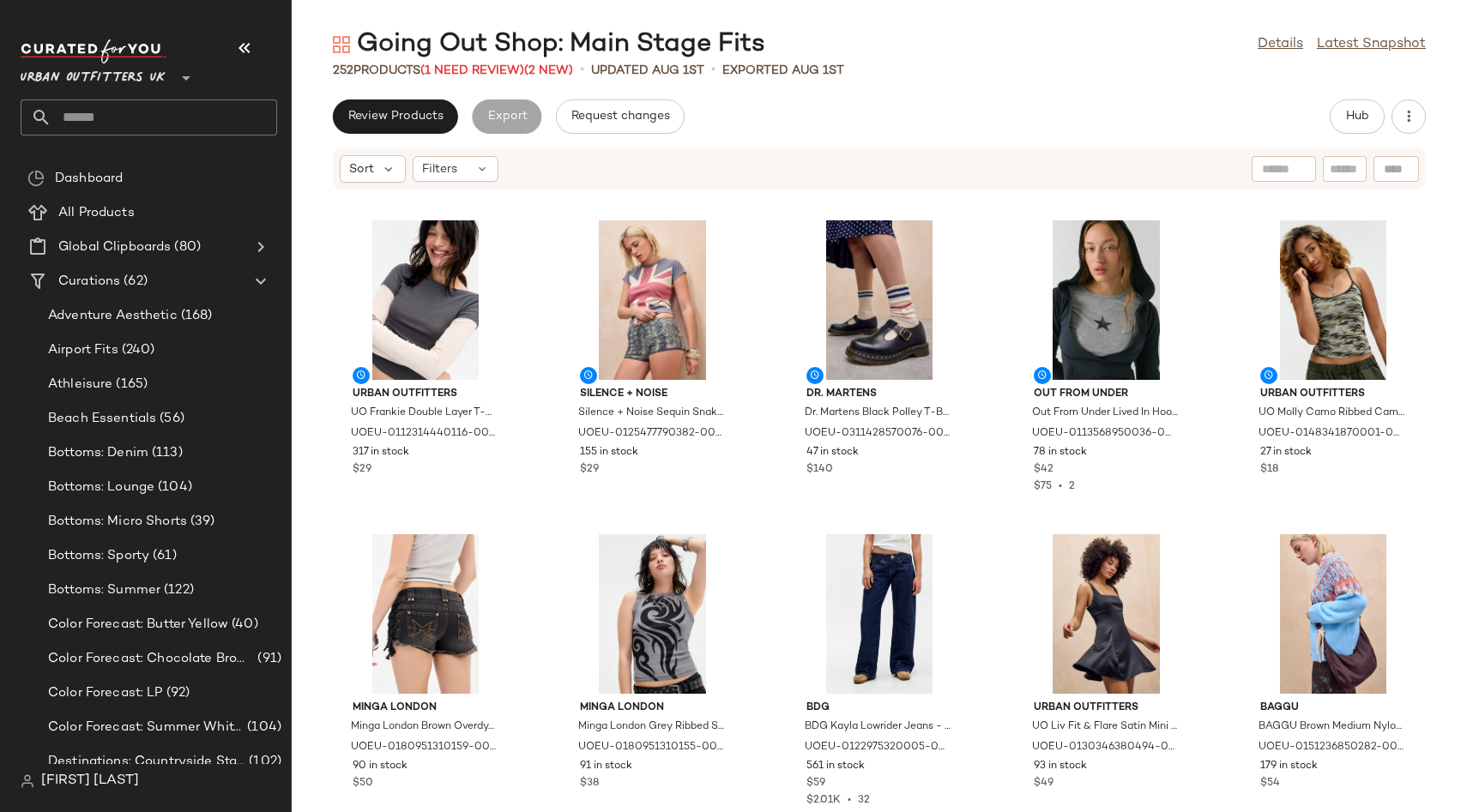 drag, startPoint x: 1466, startPoint y: 59, endPoint x: 1336, endPoint y: 73, distance: 130.75167 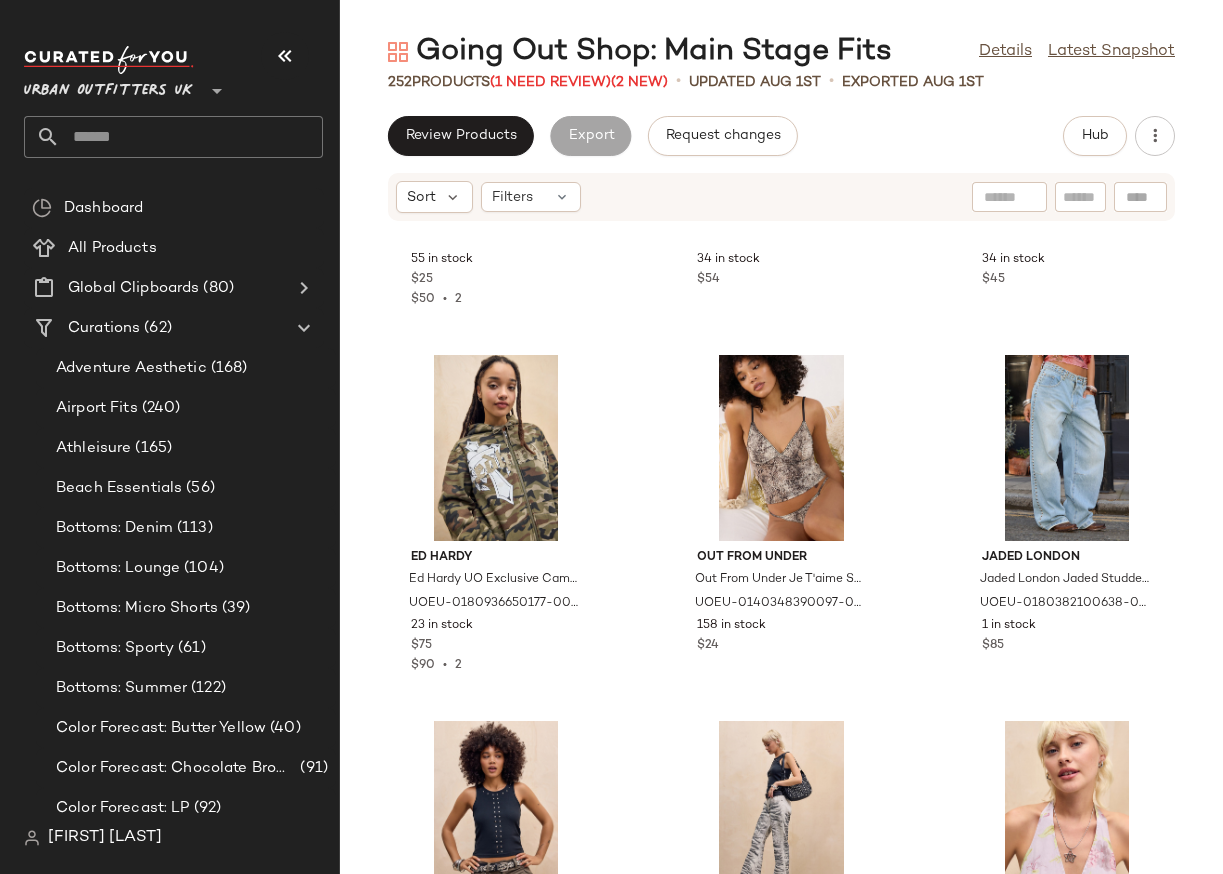 scroll, scrollTop: 5637, scrollLeft: 0, axis: vertical 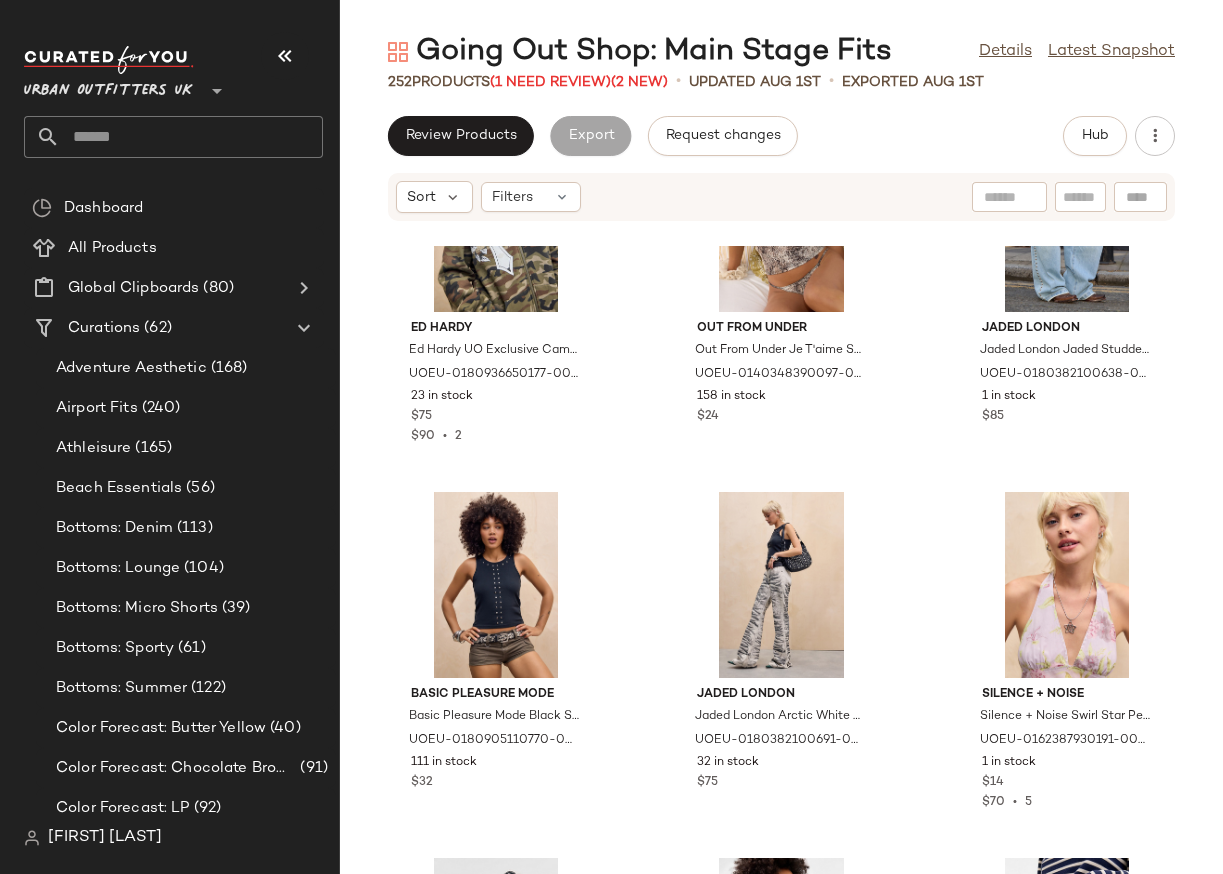 click 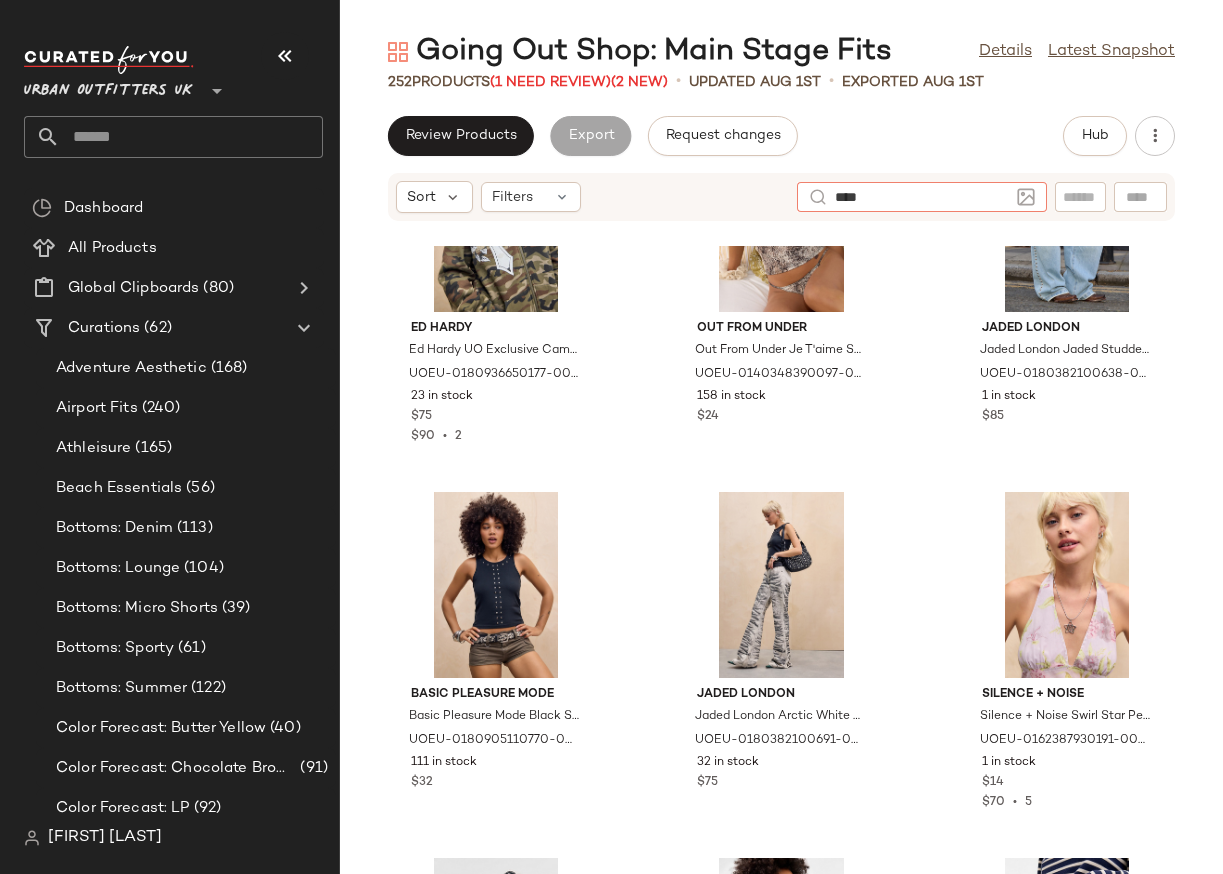 type on "*****" 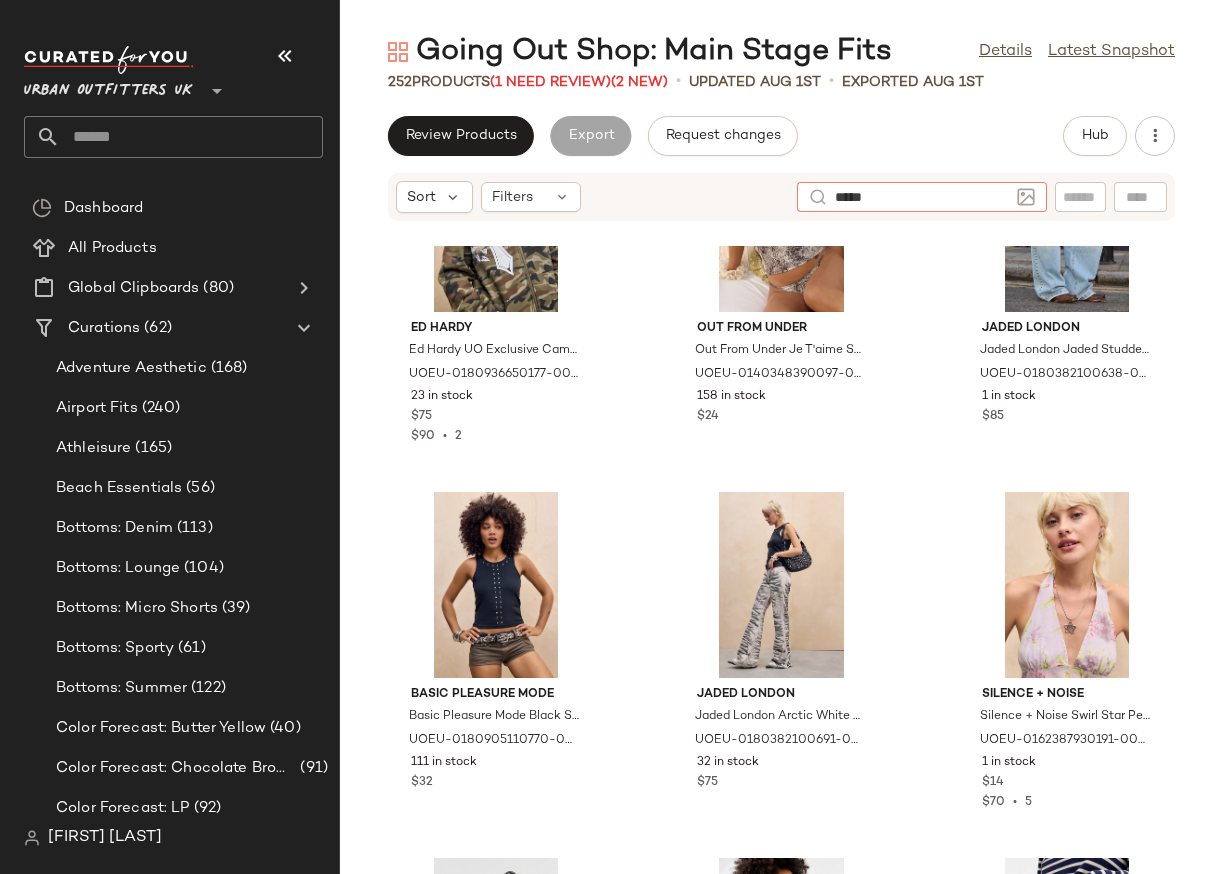 type 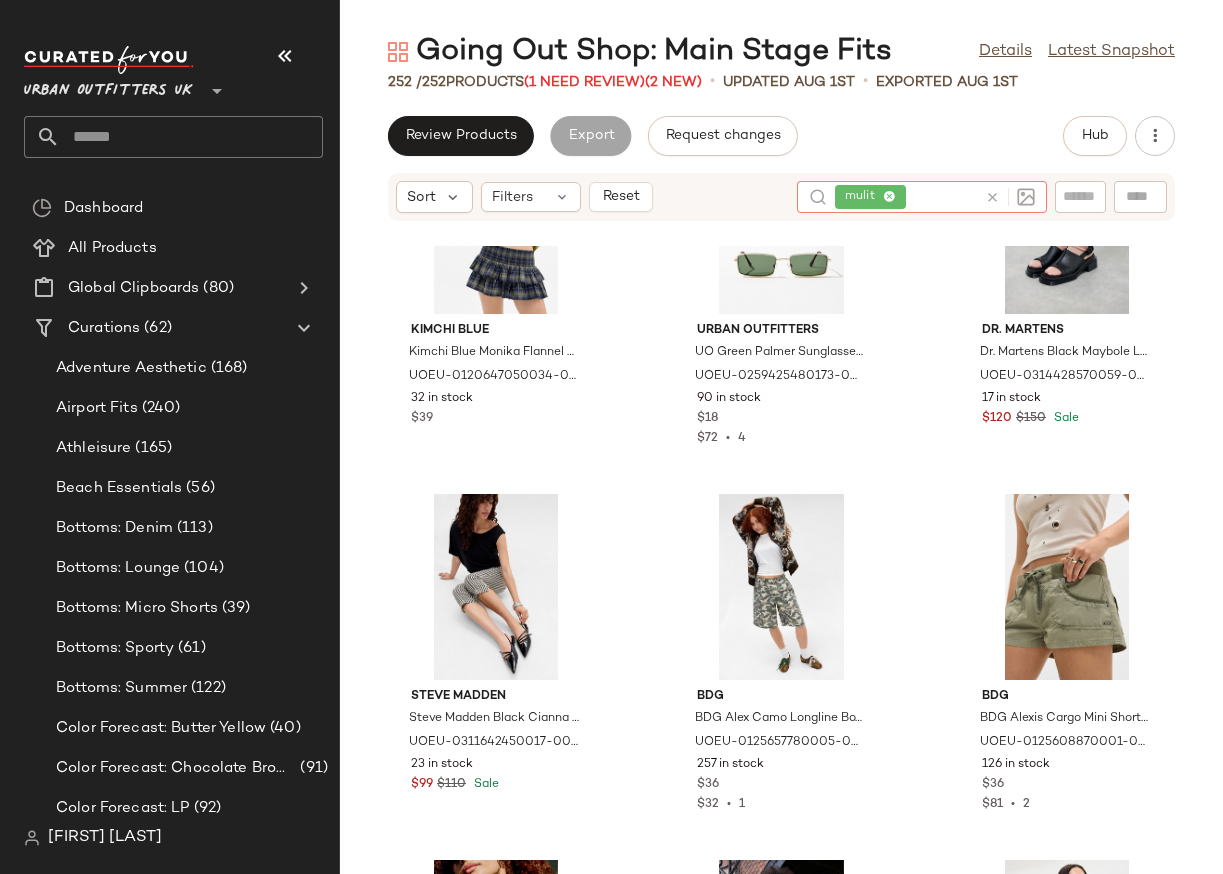 scroll, scrollTop: 4540, scrollLeft: 0, axis: vertical 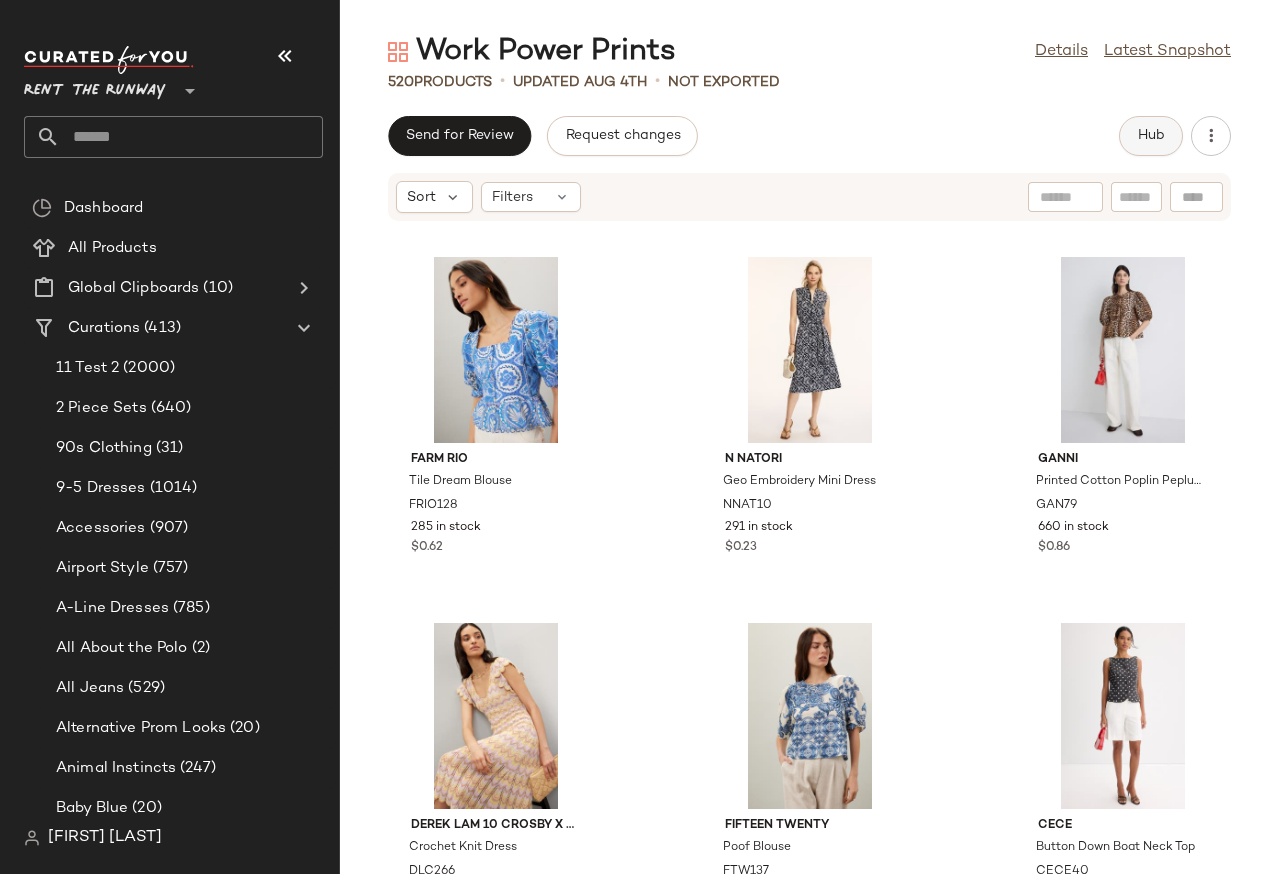 click on "Hub" 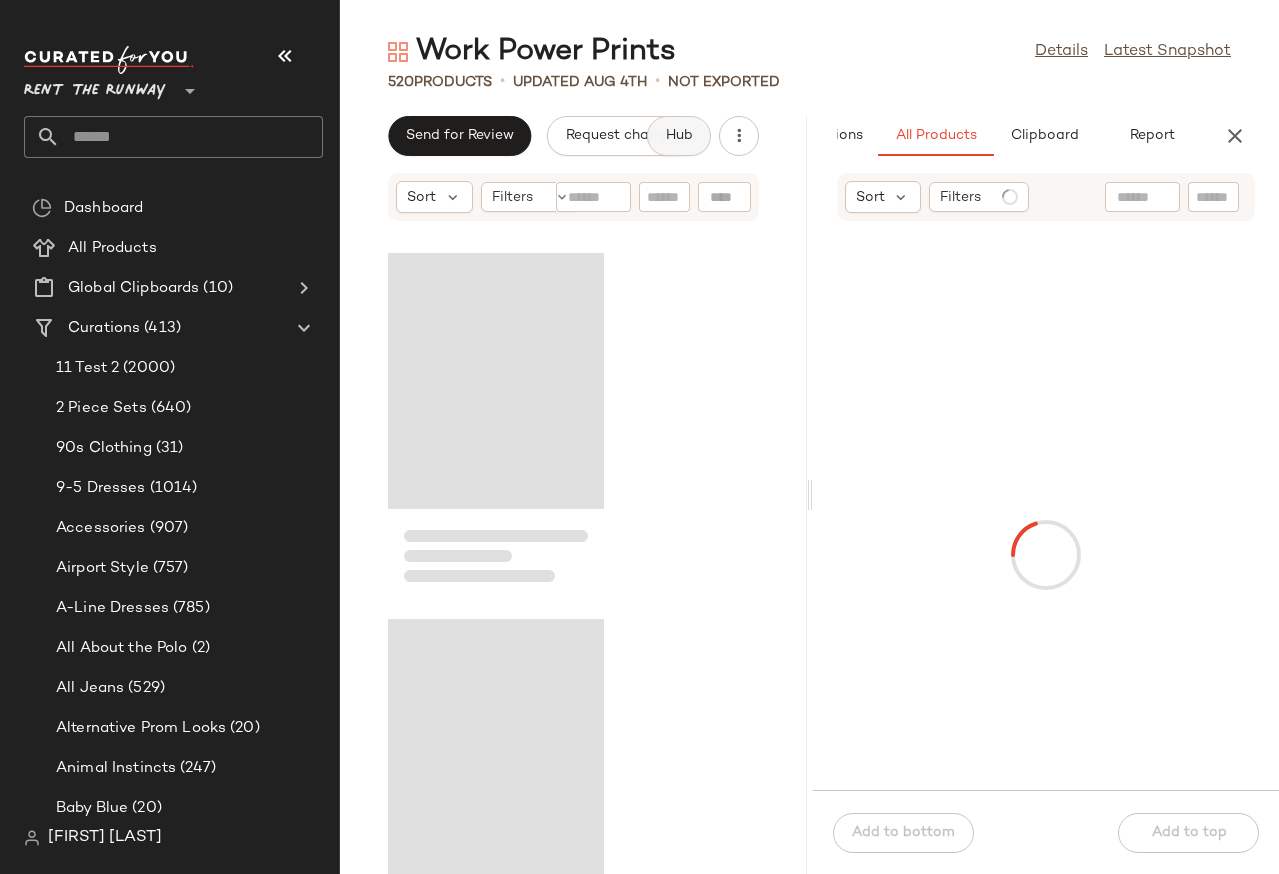 scroll, scrollTop: 0, scrollLeft: 139, axis: horizontal 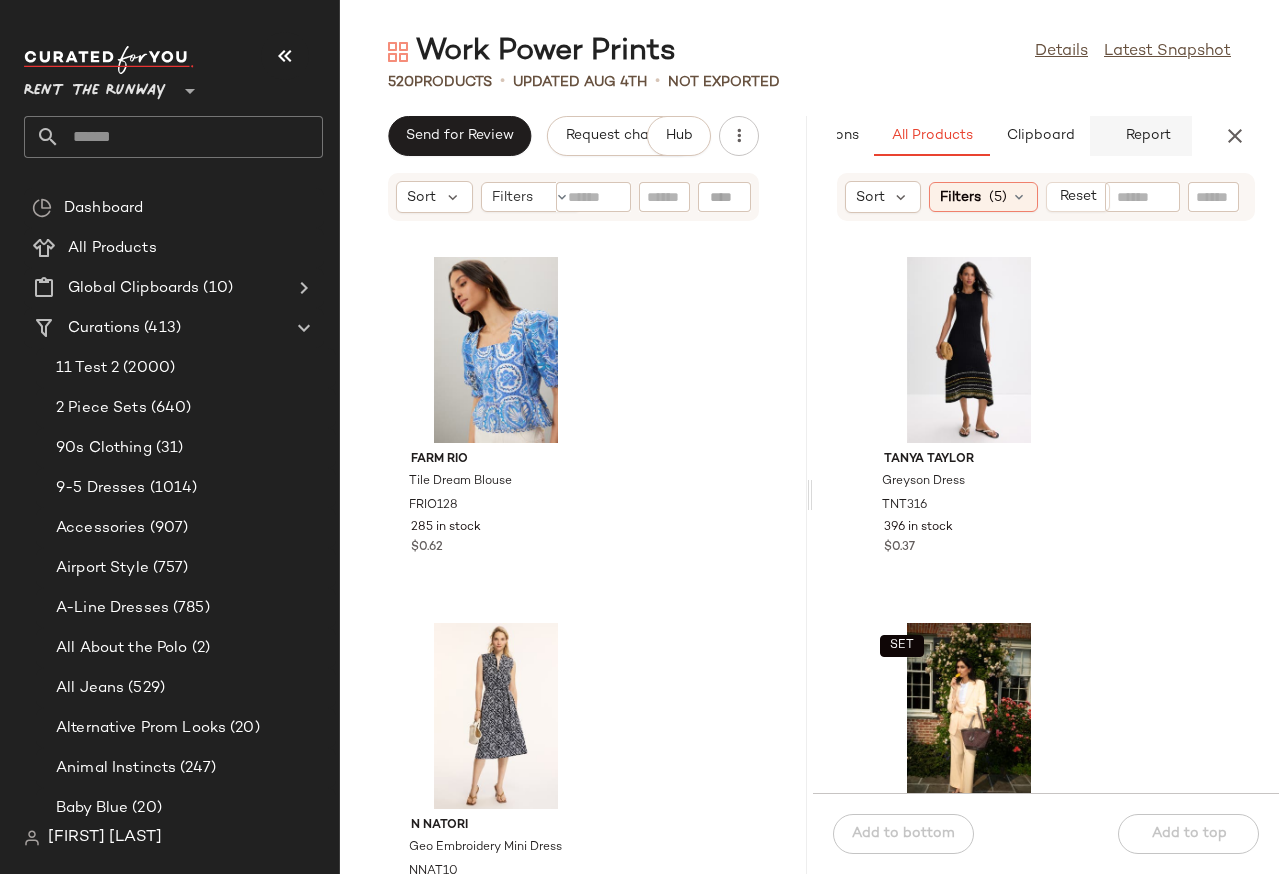 click on "Report" 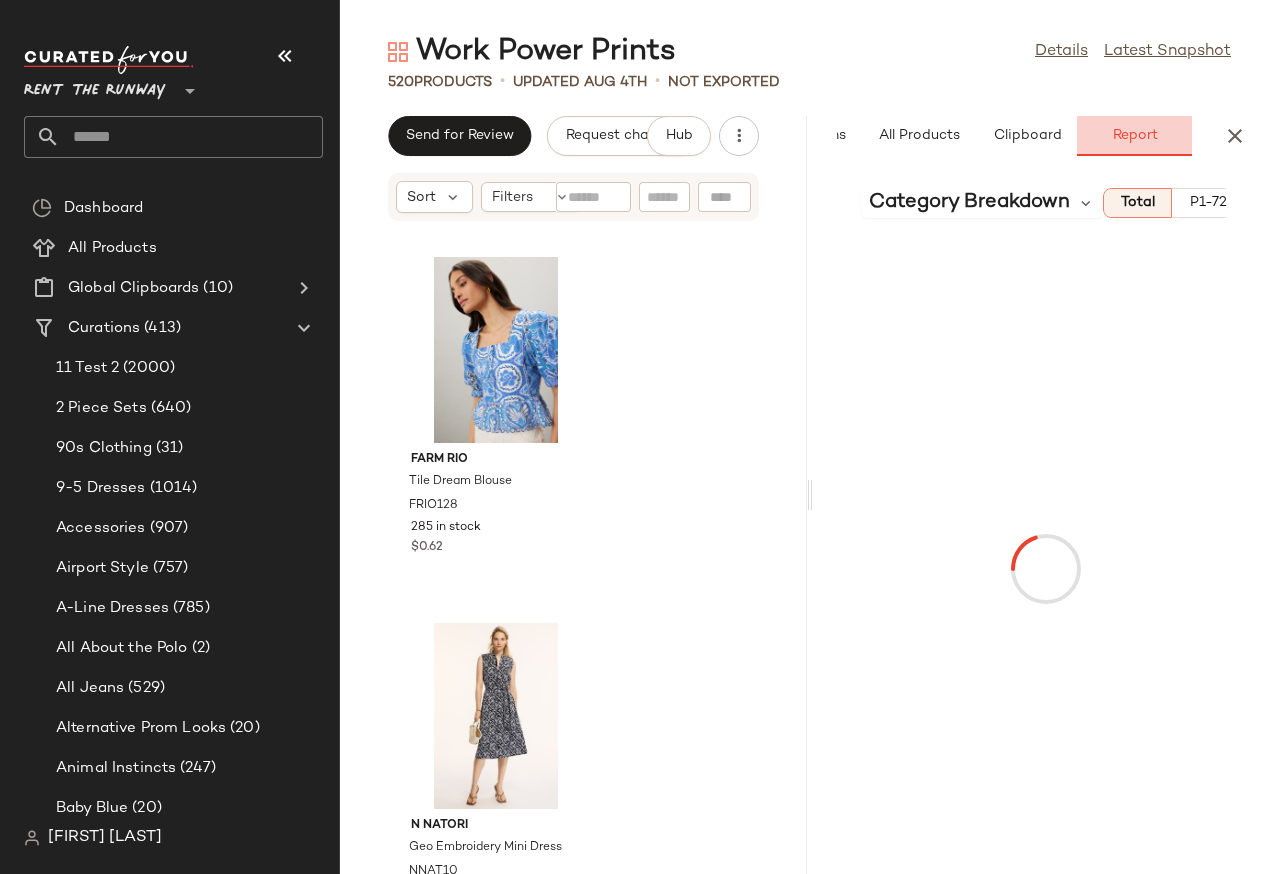 scroll, scrollTop: 0, scrollLeft: 153, axis: horizontal 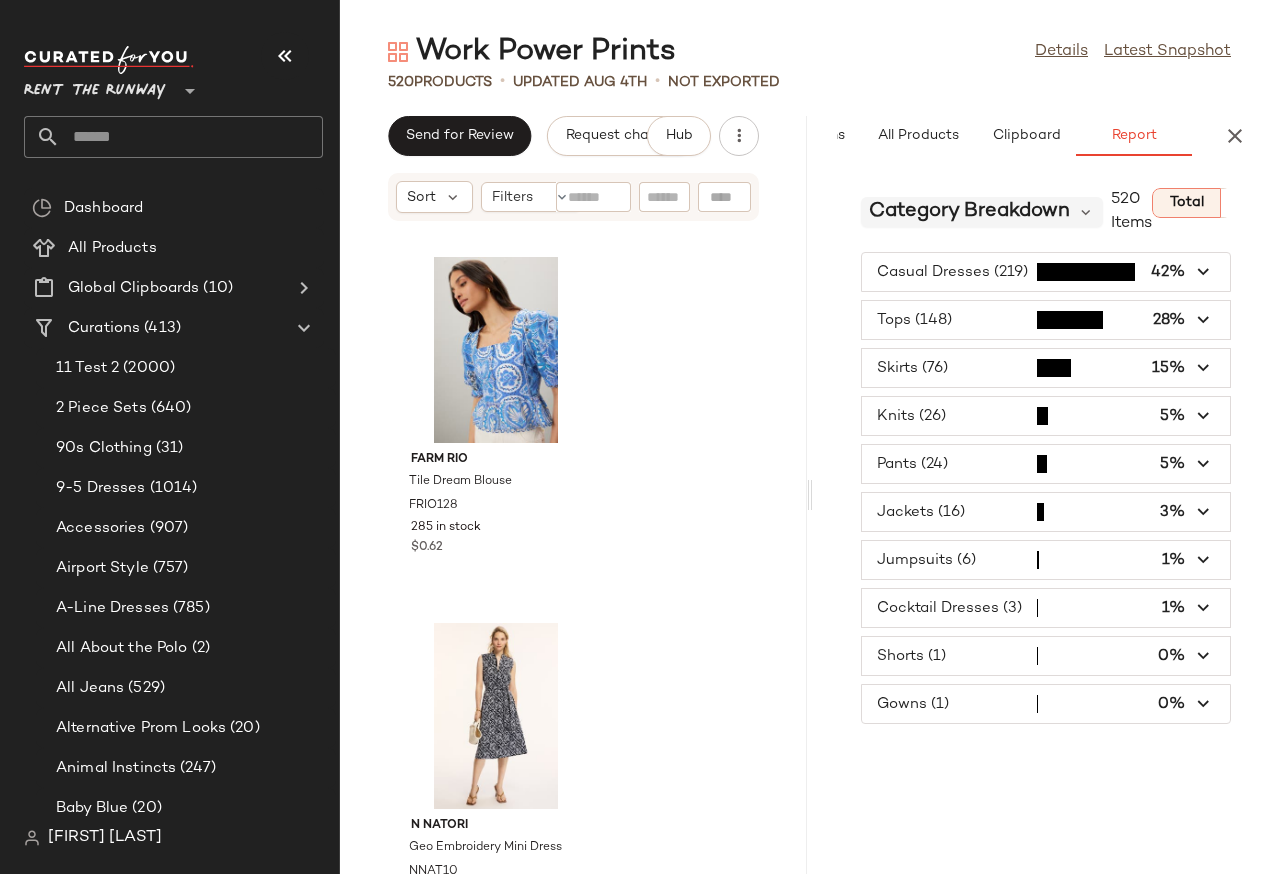 click on "Category Breakdown" at bounding box center [969, 212] 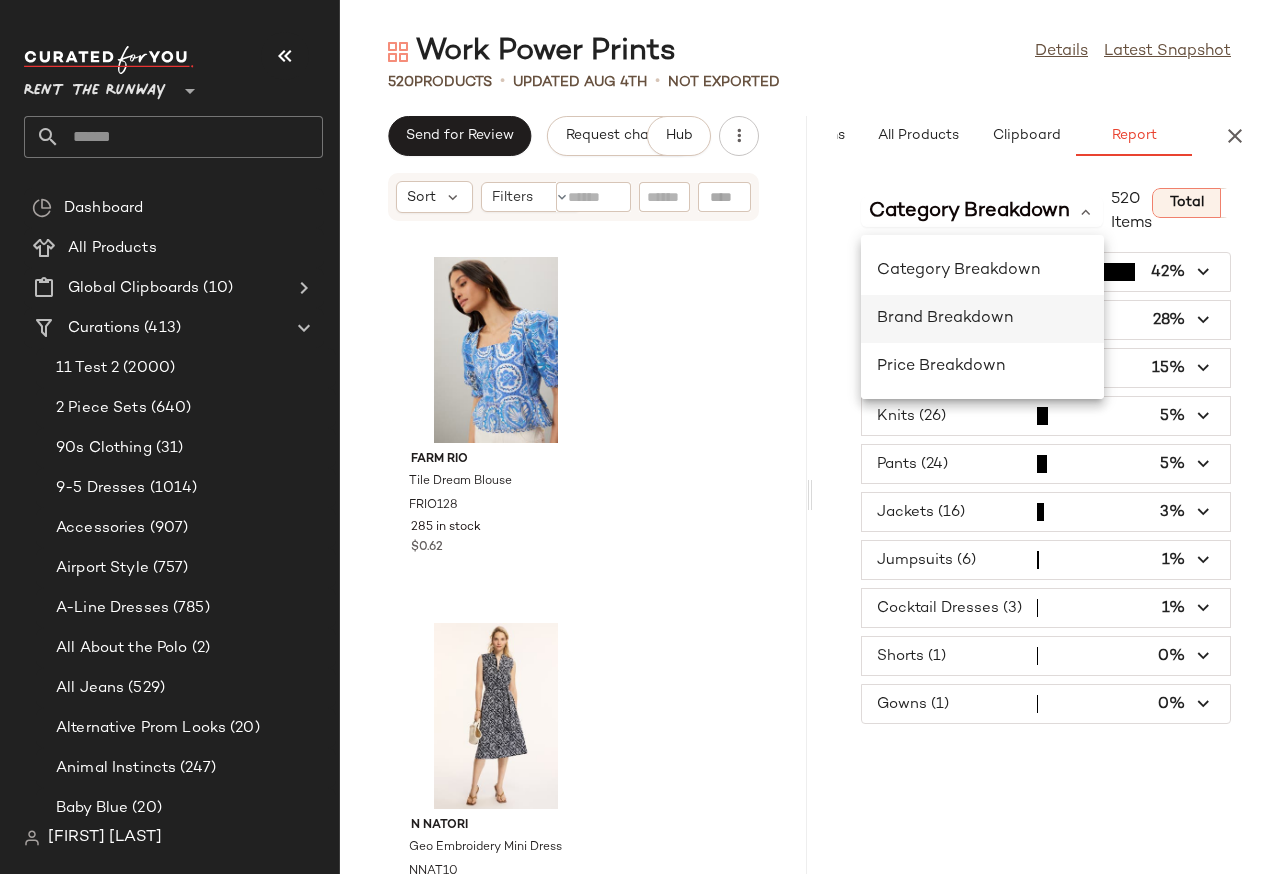 click on "Brand Breakdown" 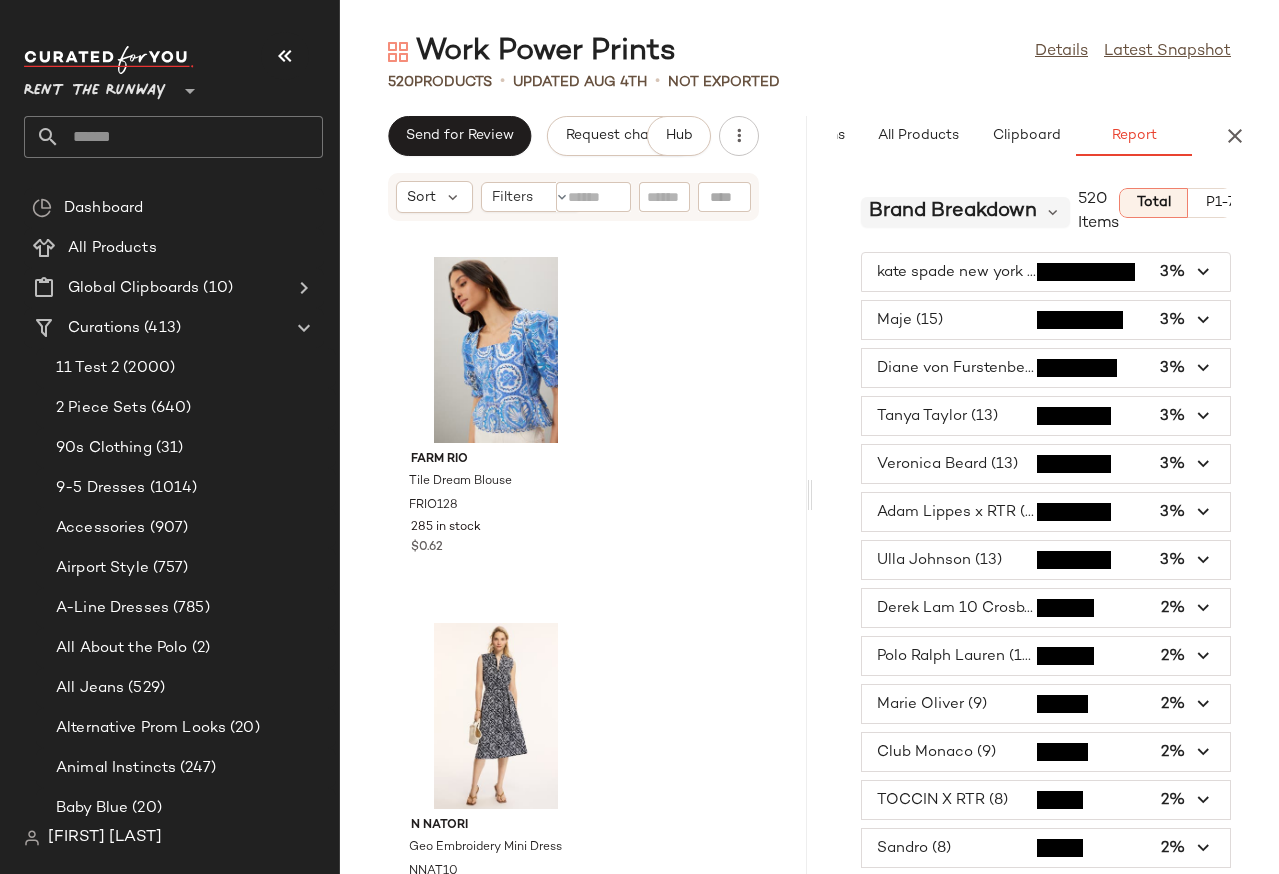 click on "Brand Breakdown" at bounding box center [953, 212] 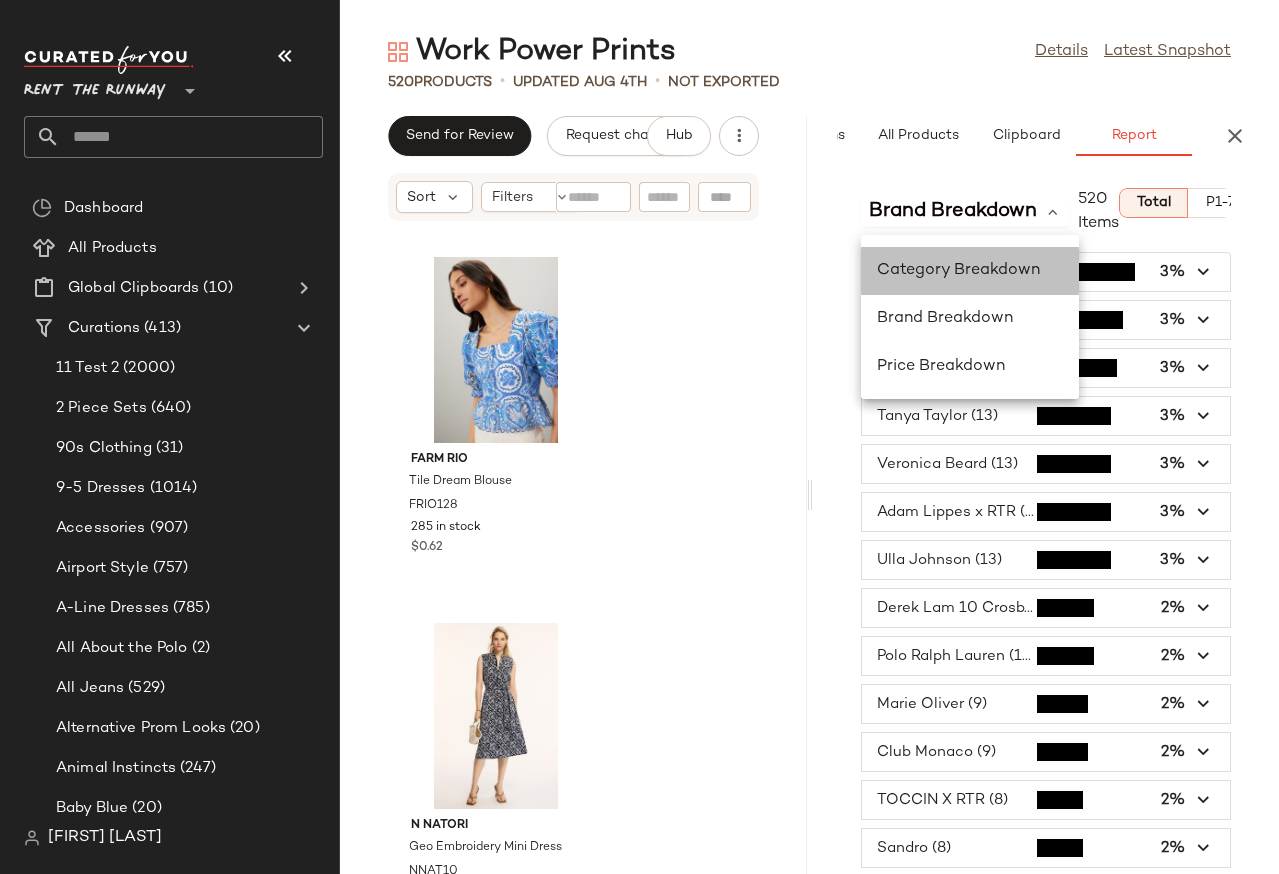click on "Category Breakdown" 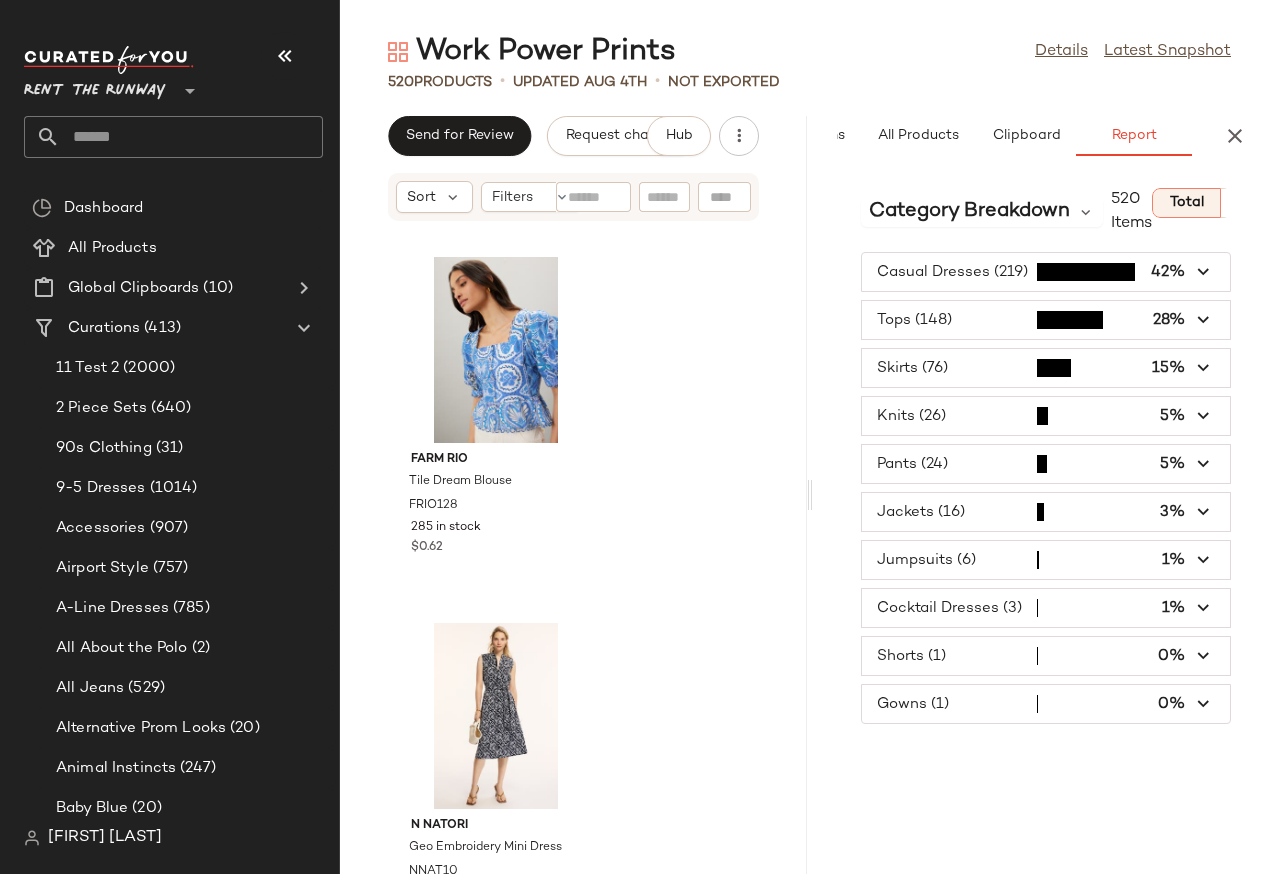 click at bounding box center [1046, 704] 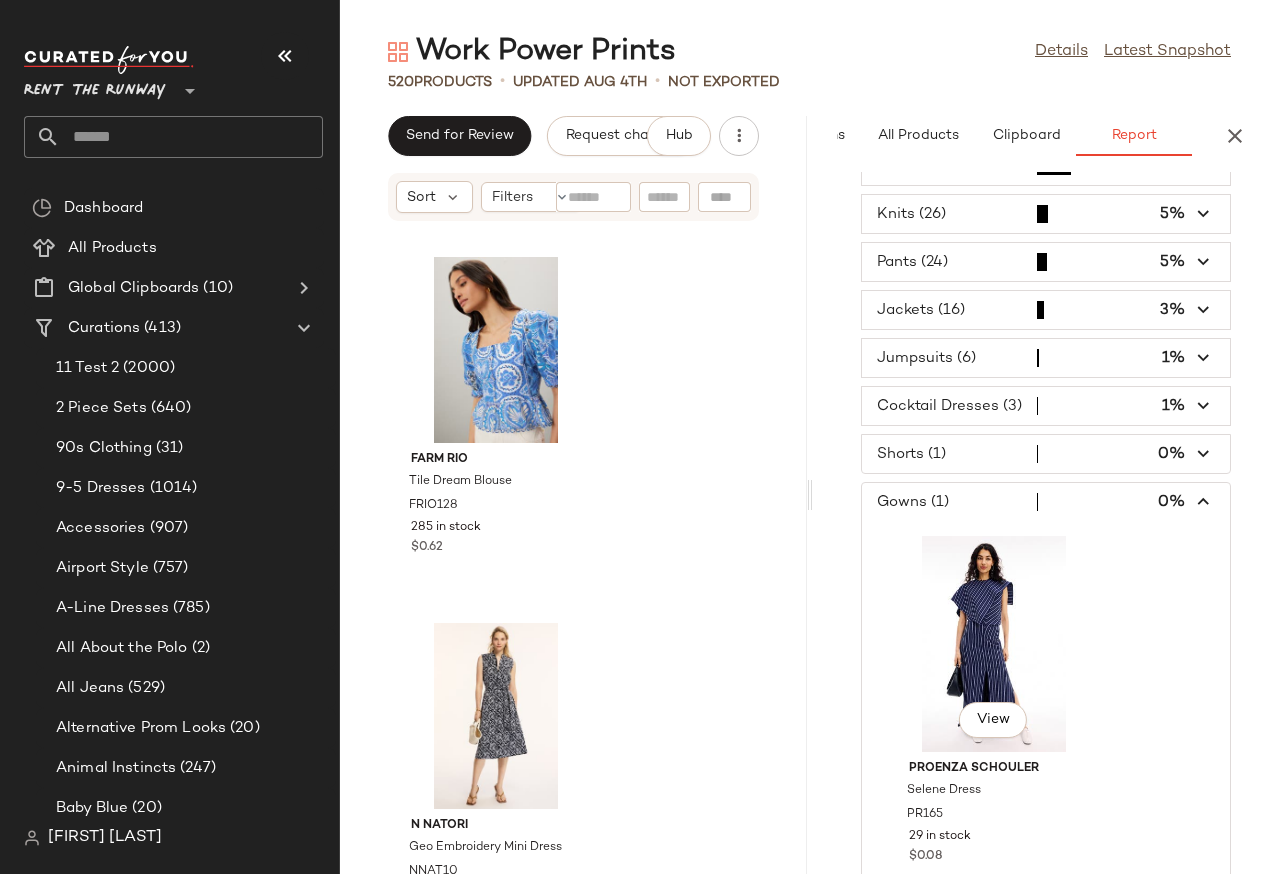 scroll, scrollTop: 224, scrollLeft: 0, axis: vertical 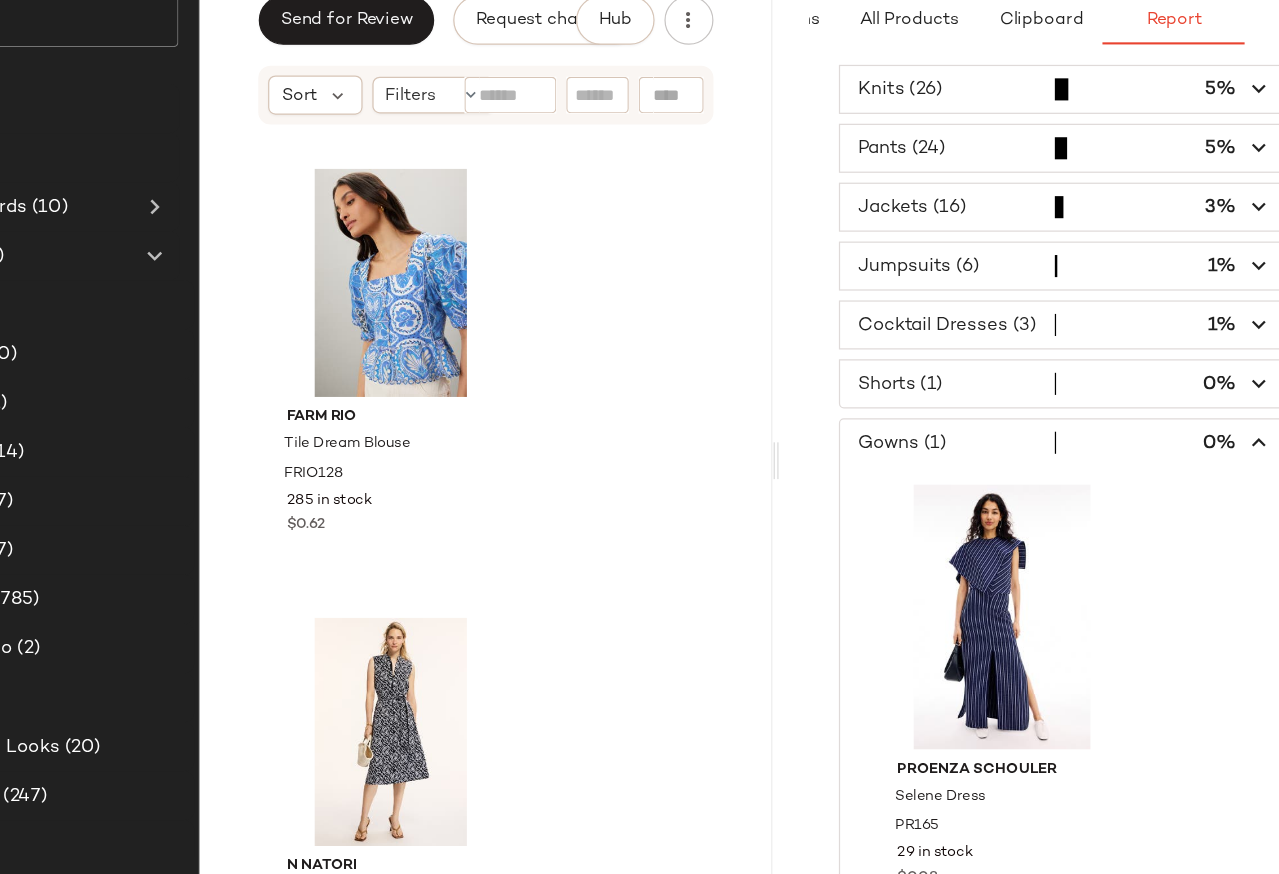 click at bounding box center [1046, 480] 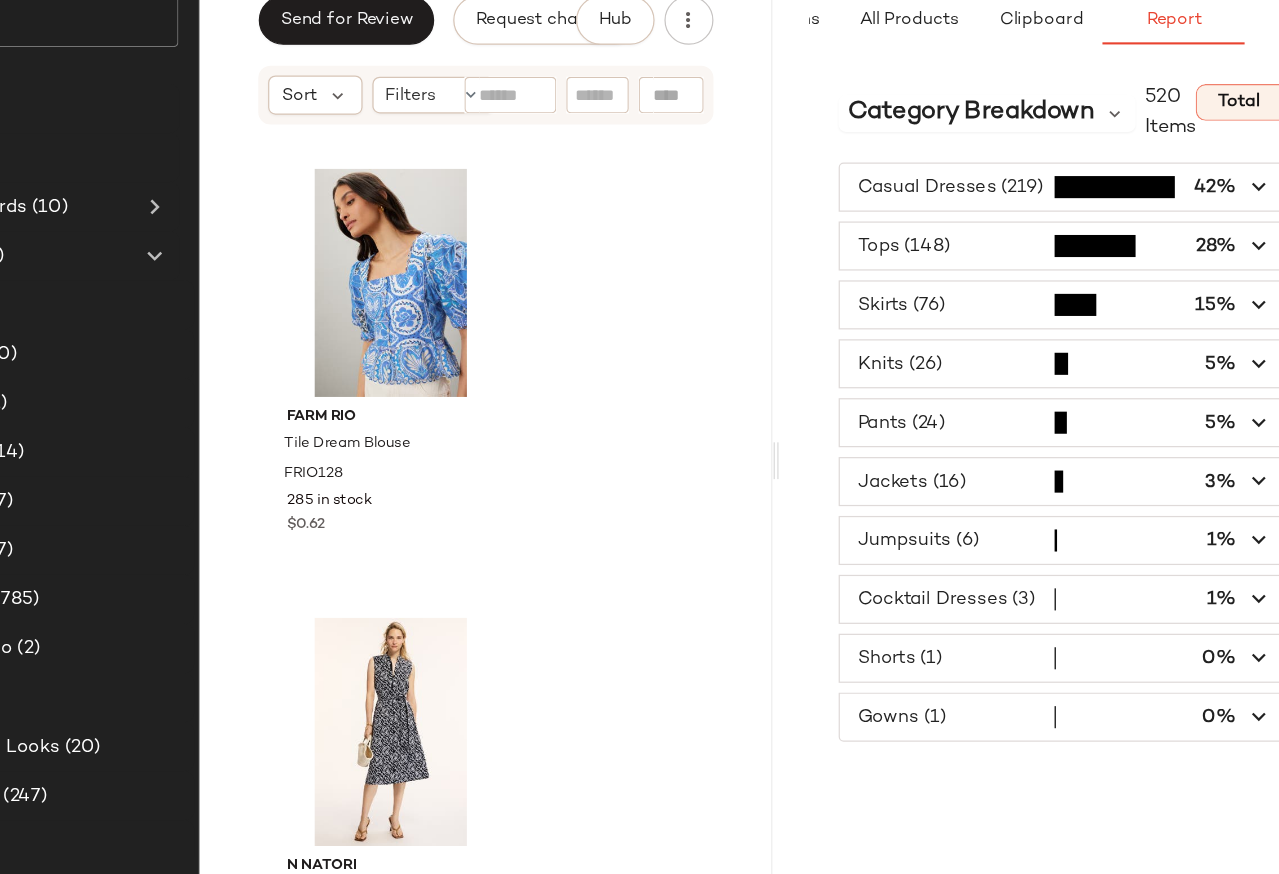 scroll, scrollTop: 0, scrollLeft: 0, axis: both 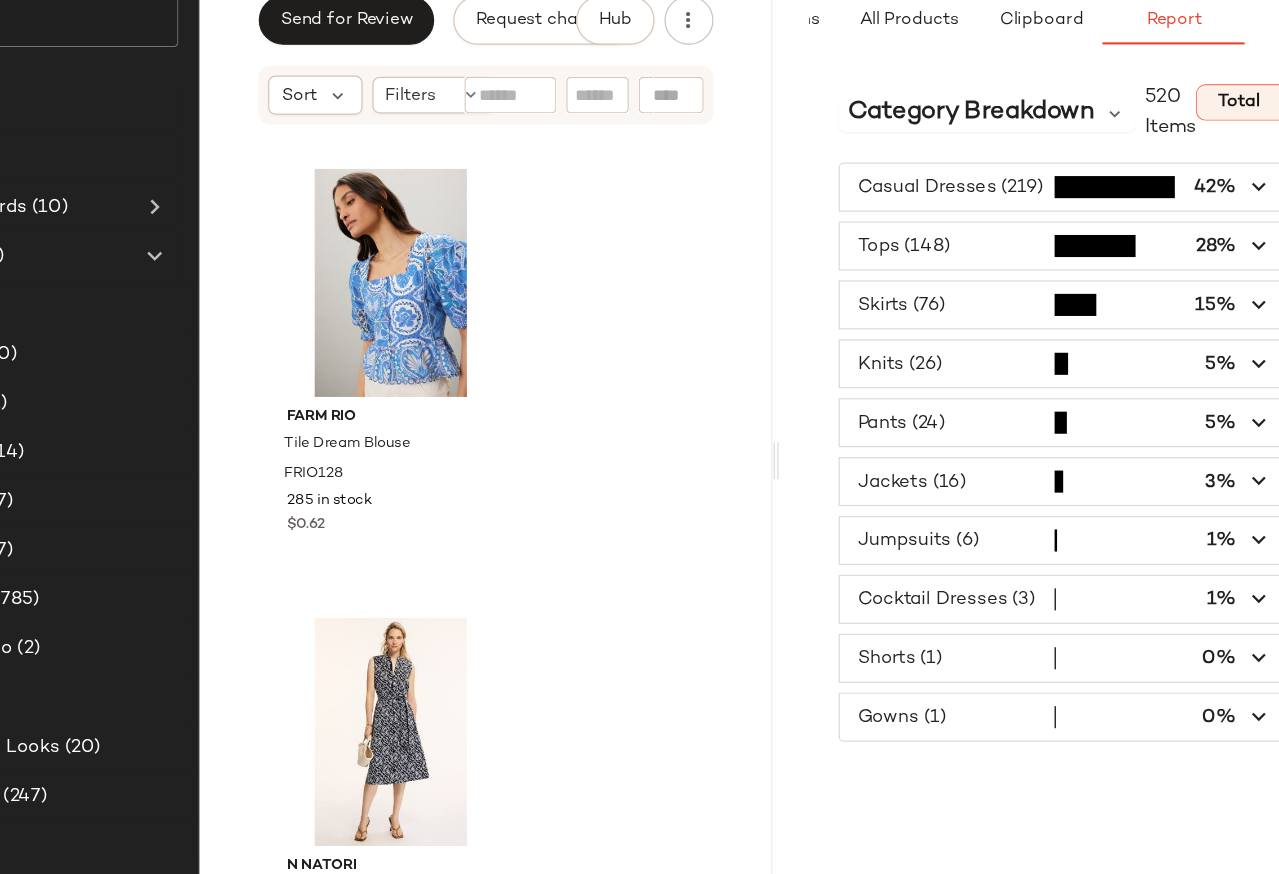 click at bounding box center (1046, 656) 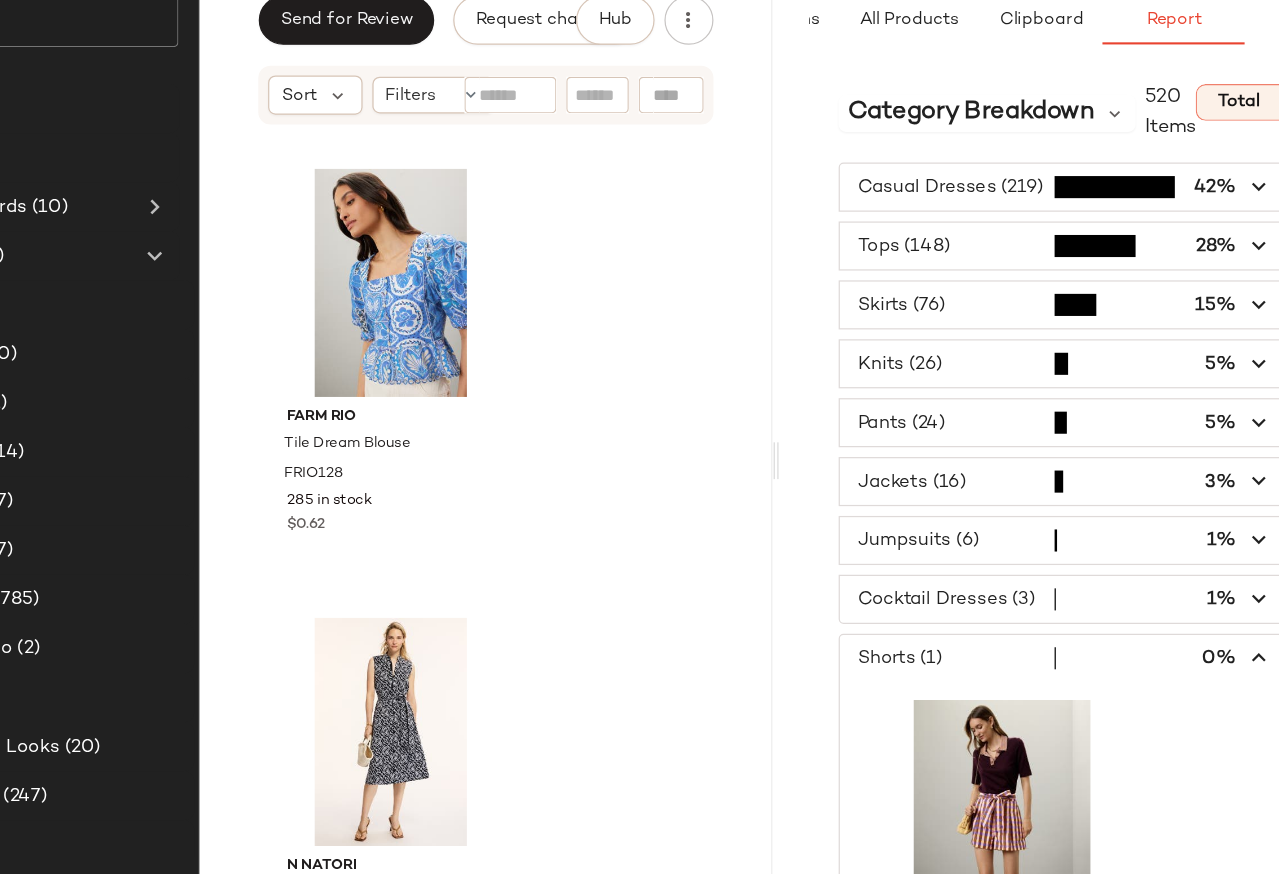 scroll, scrollTop: 224, scrollLeft: 0, axis: vertical 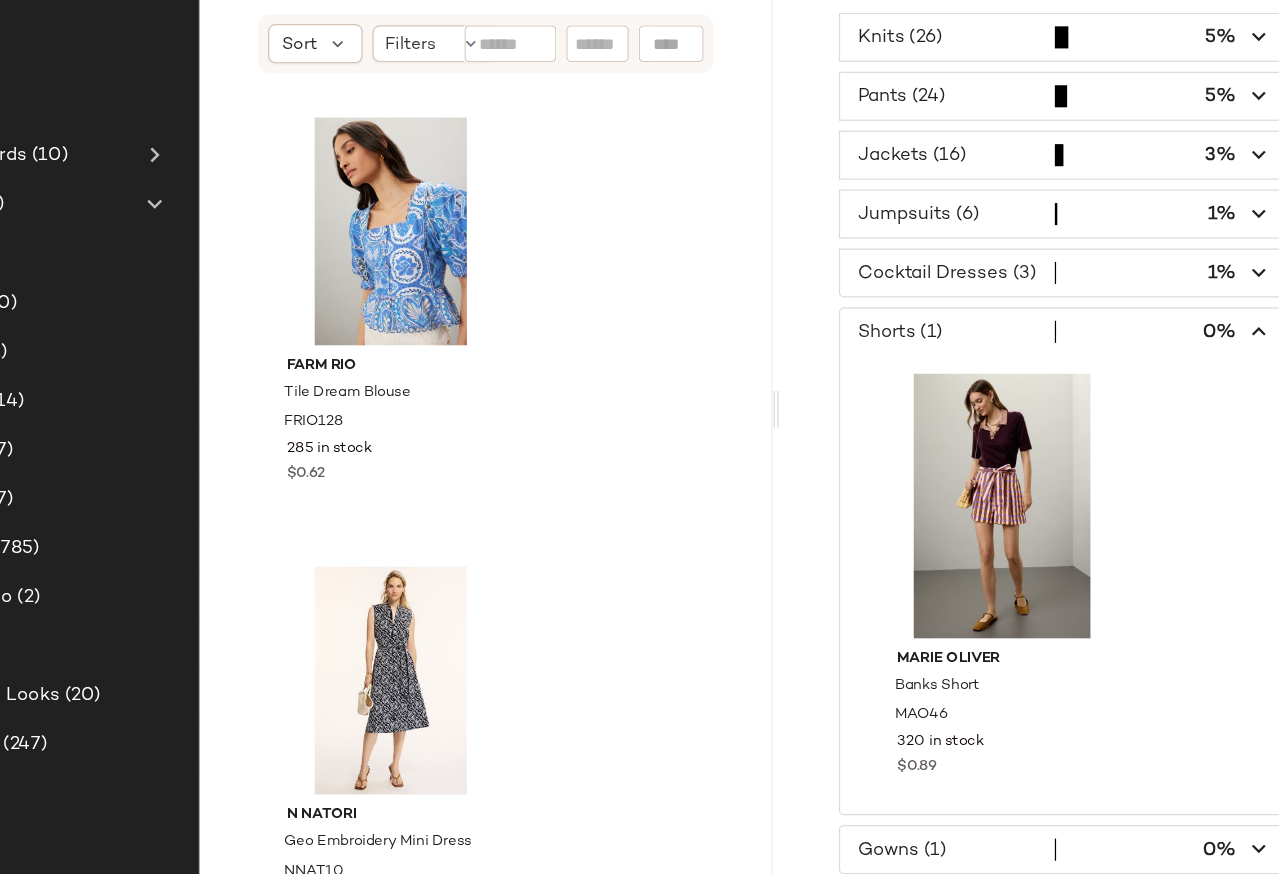 click at bounding box center (1046, 432) 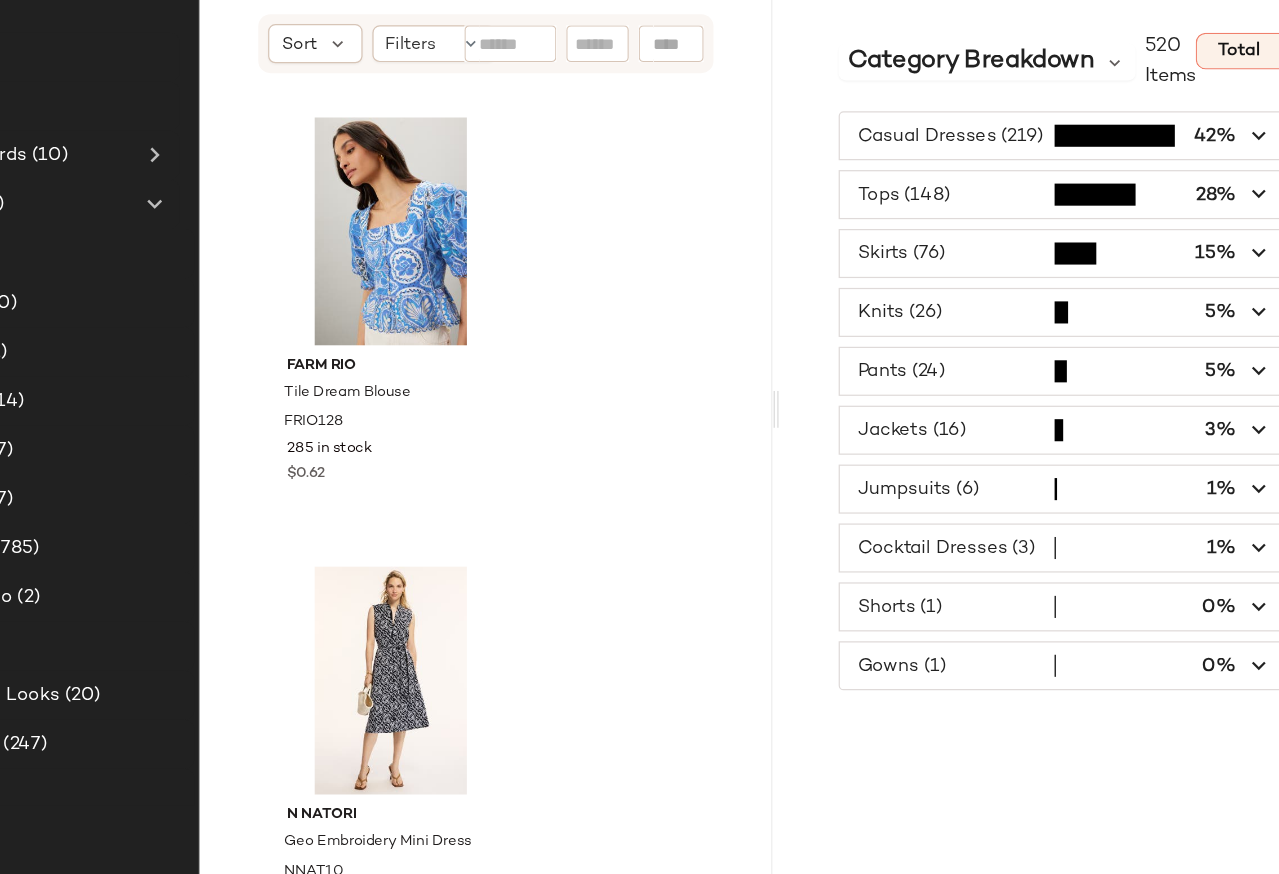 click at bounding box center (1046, 608) 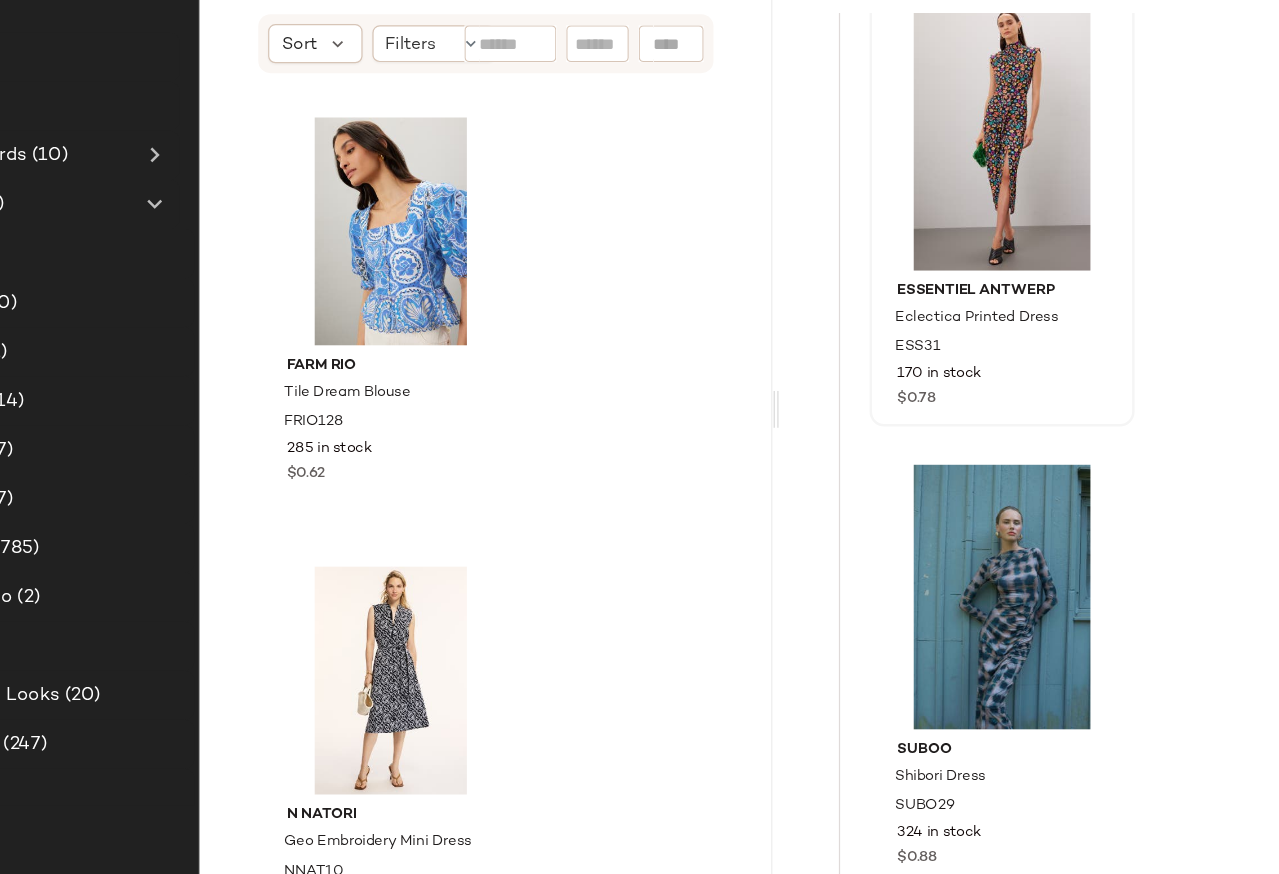 scroll, scrollTop: 0, scrollLeft: 0, axis: both 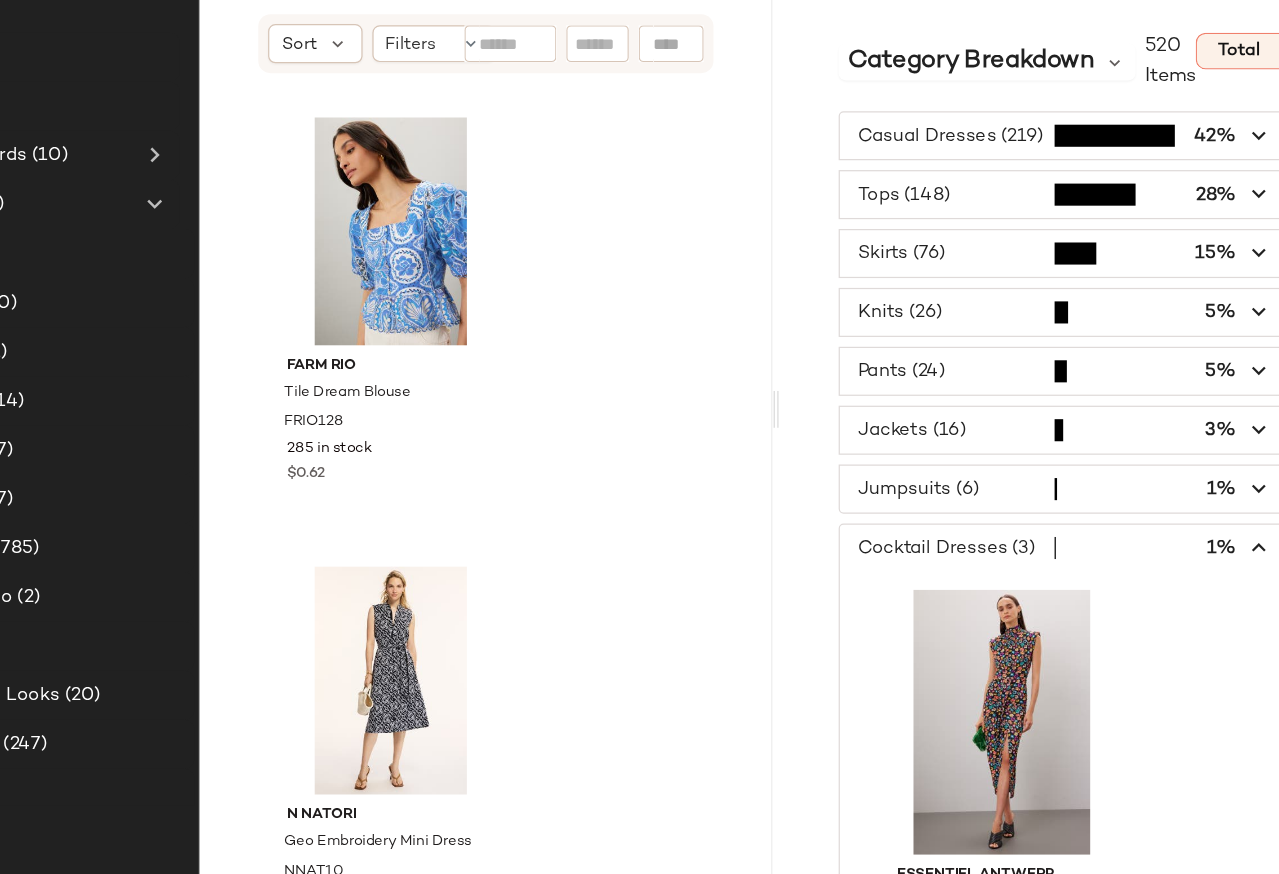 click at bounding box center [1046, 608] 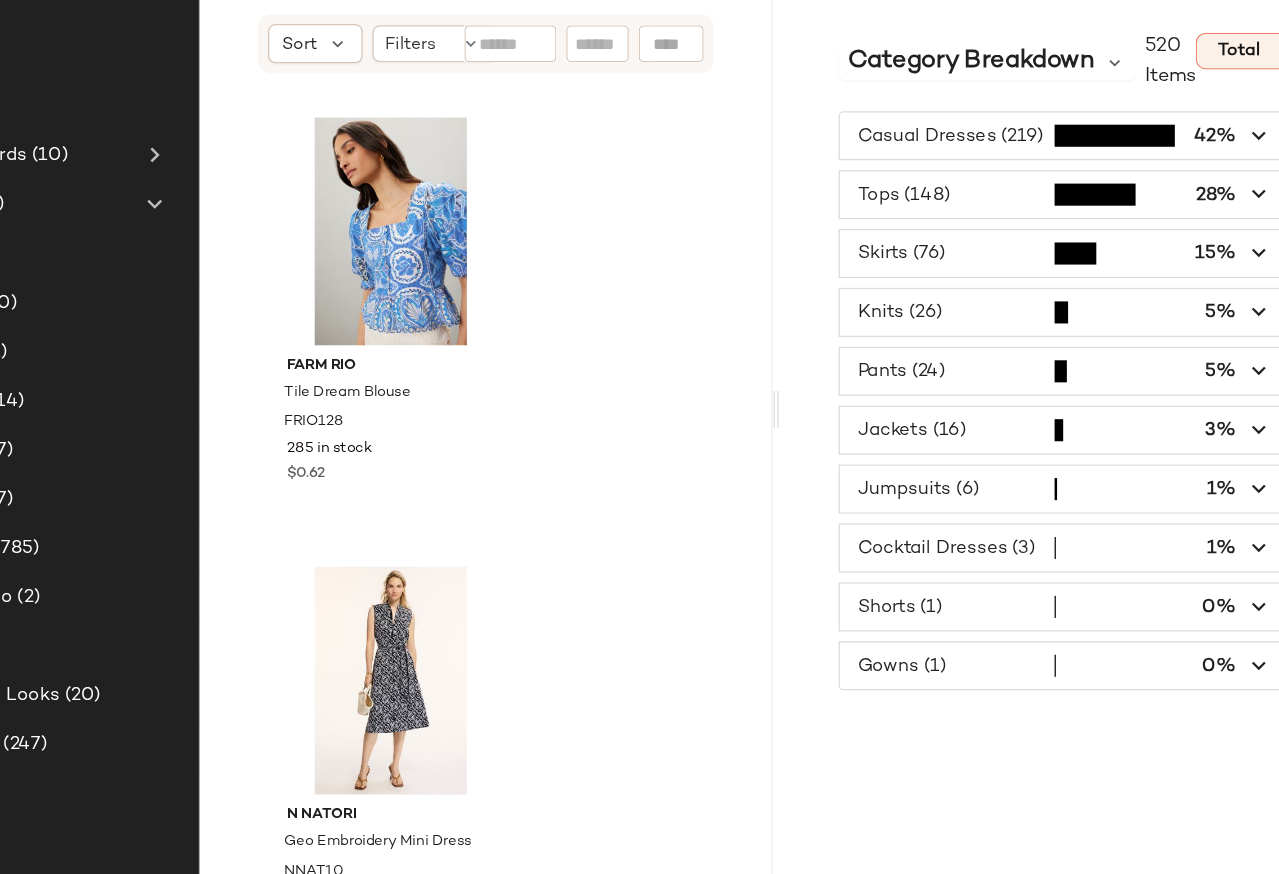 click at bounding box center [1046, 560] 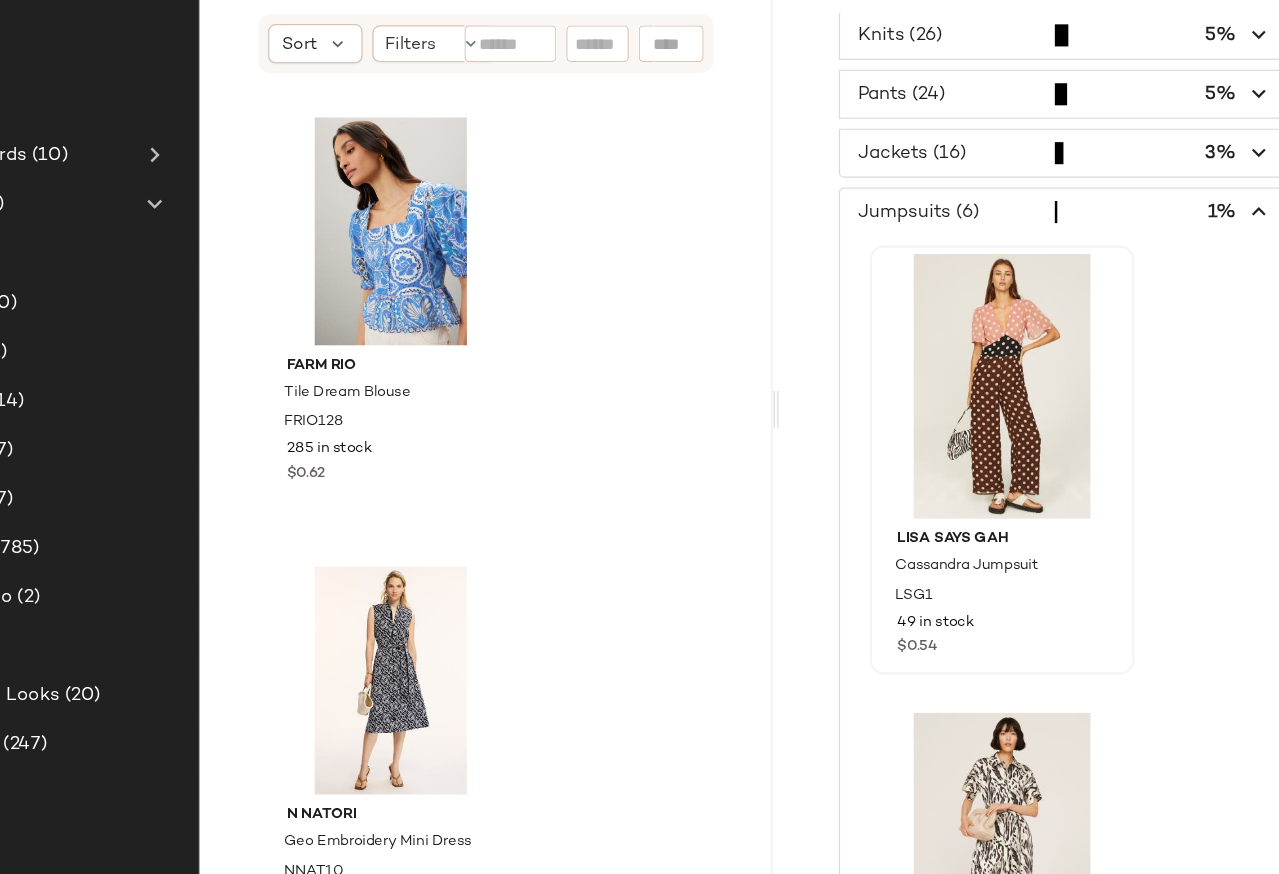 scroll, scrollTop: 0, scrollLeft: 0, axis: both 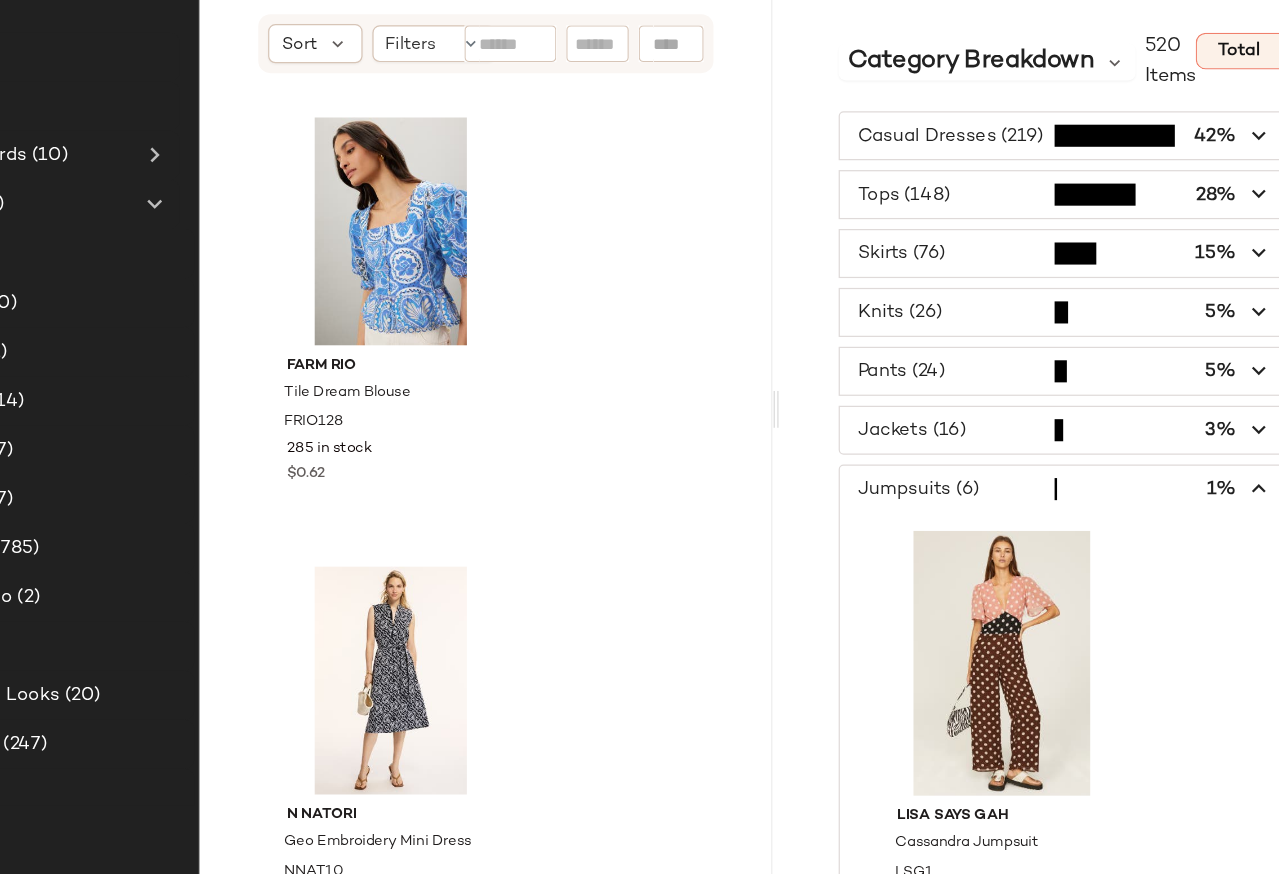 click at bounding box center (1204, 560) 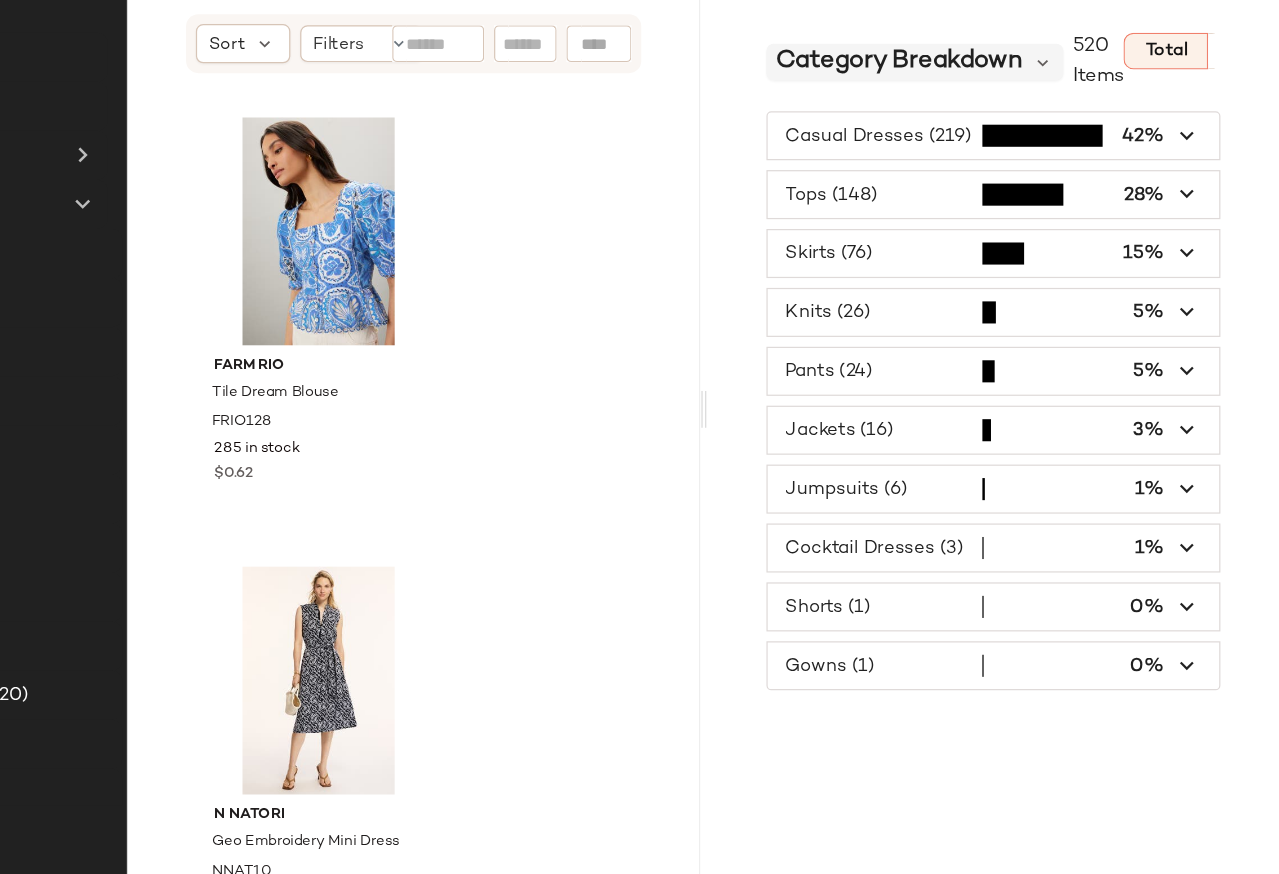 scroll, scrollTop: 0, scrollLeft: 0, axis: both 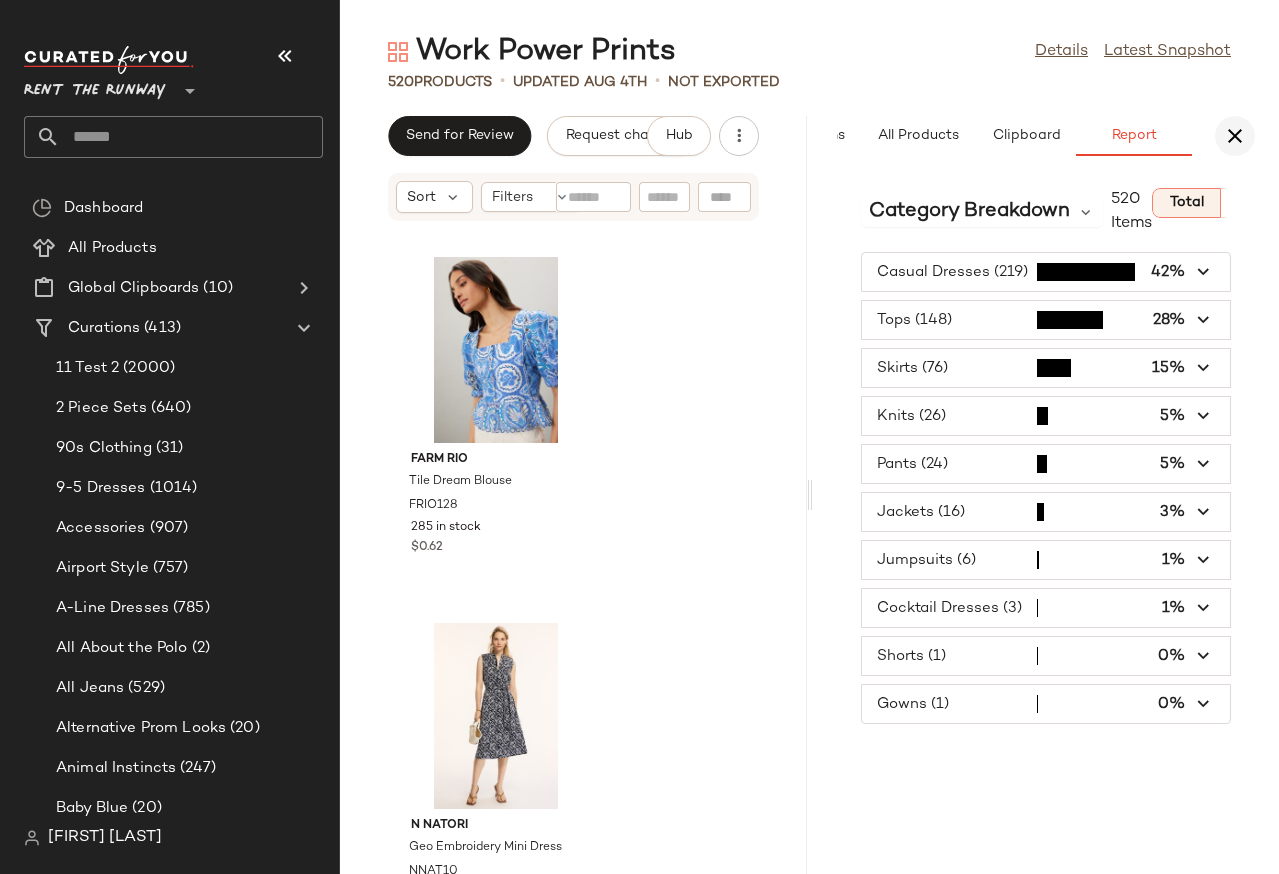 click at bounding box center [1235, 136] 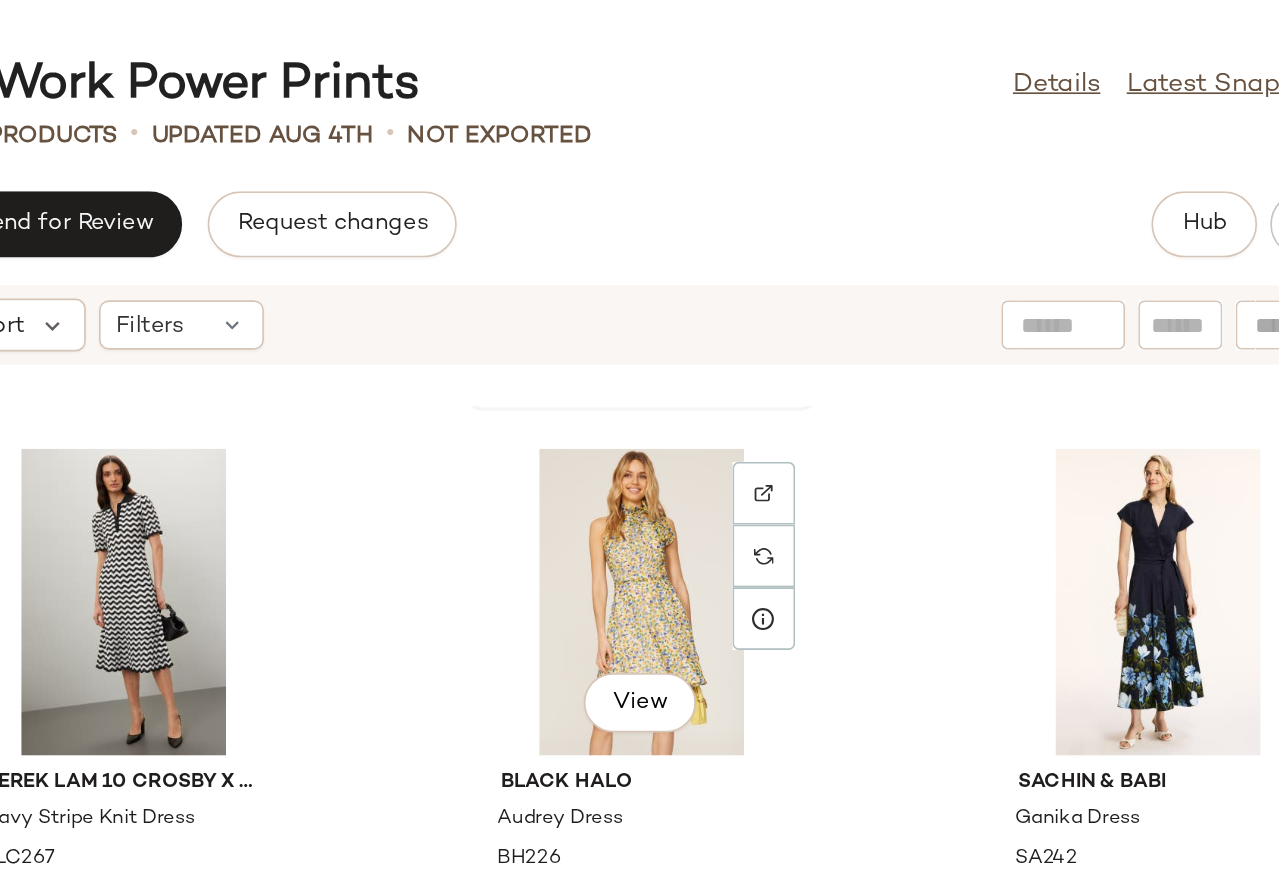 scroll, scrollTop: 1106, scrollLeft: 0, axis: vertical 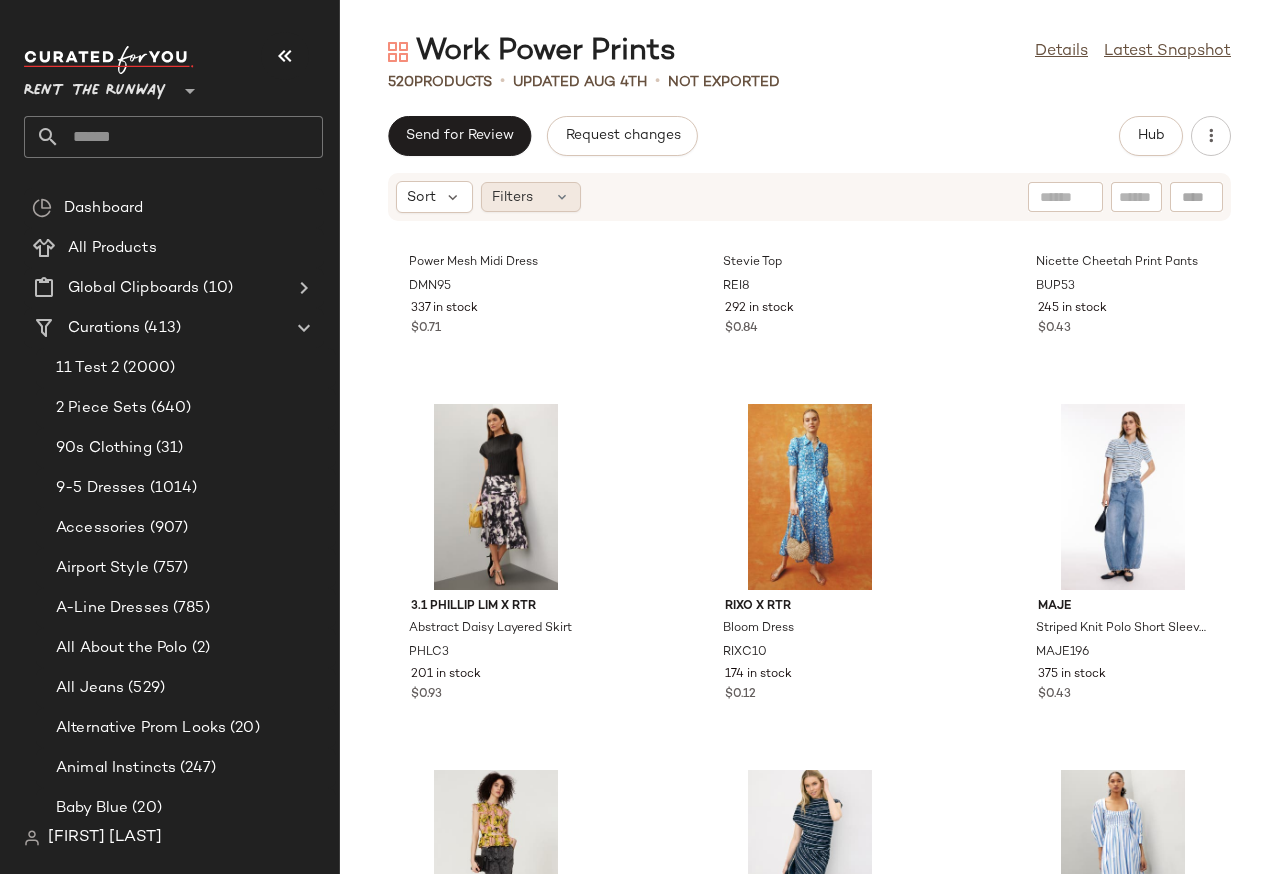 click at bounding box center (562, 197) 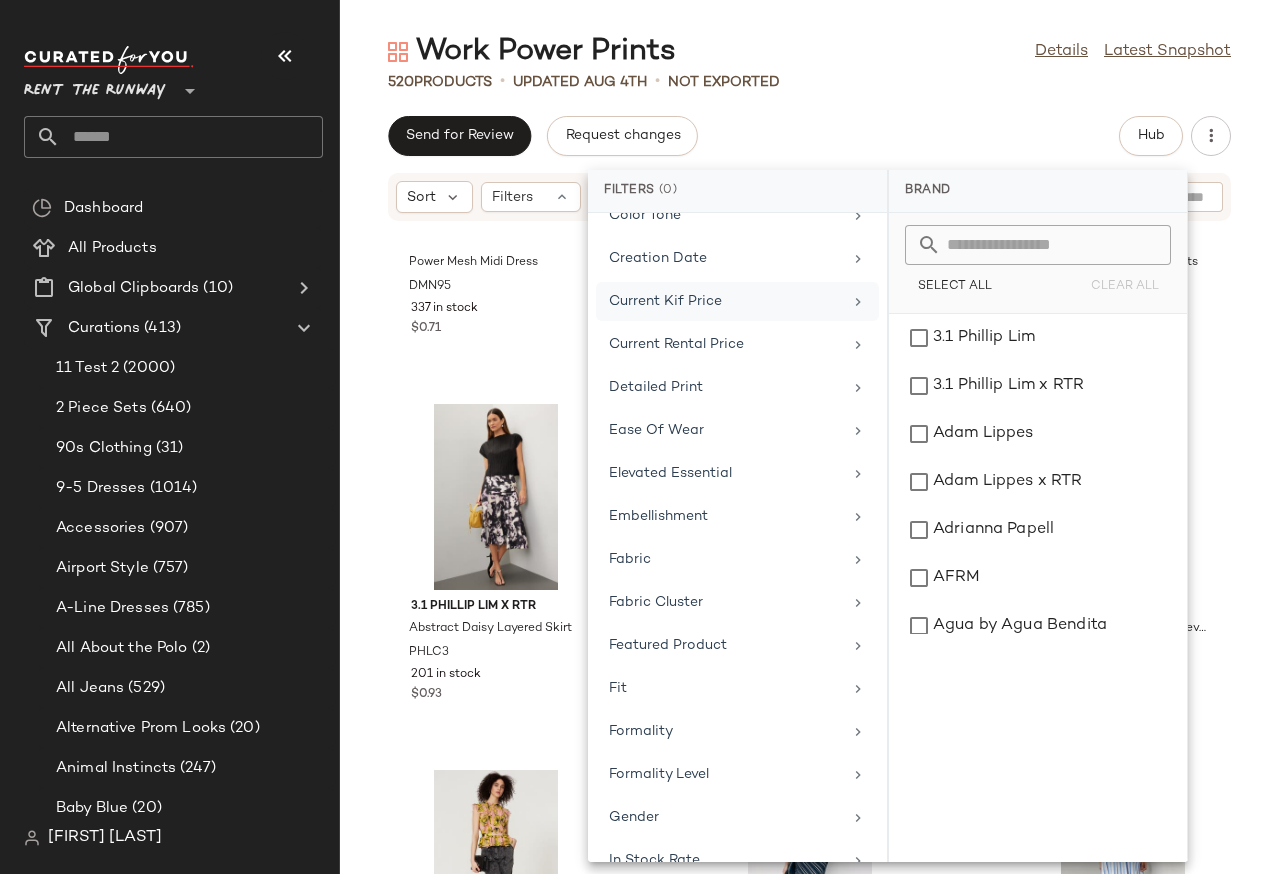 scroll, scrollTop: 504, scrollLeft: 0, axis: vertical 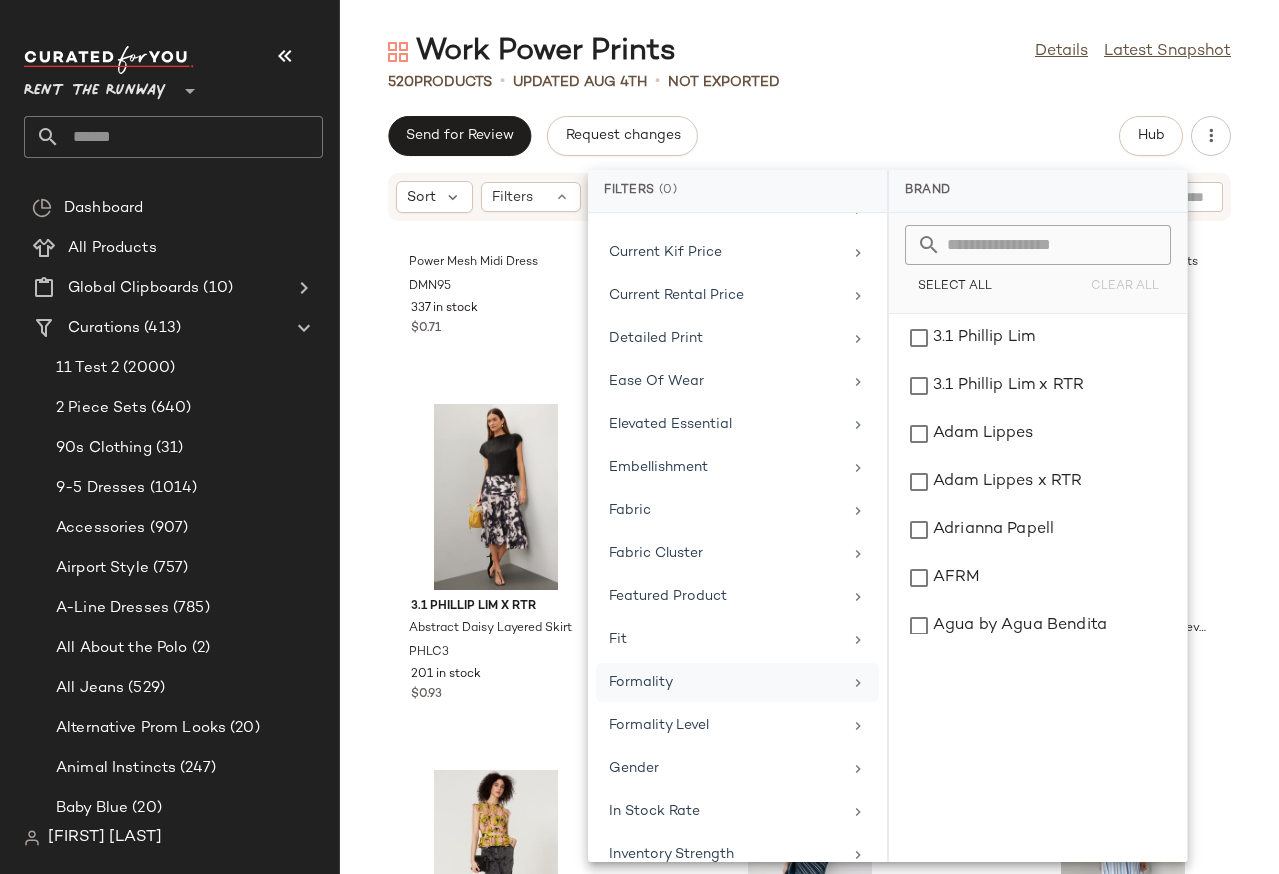 click on "Formality" at bounding box center (725, 682) 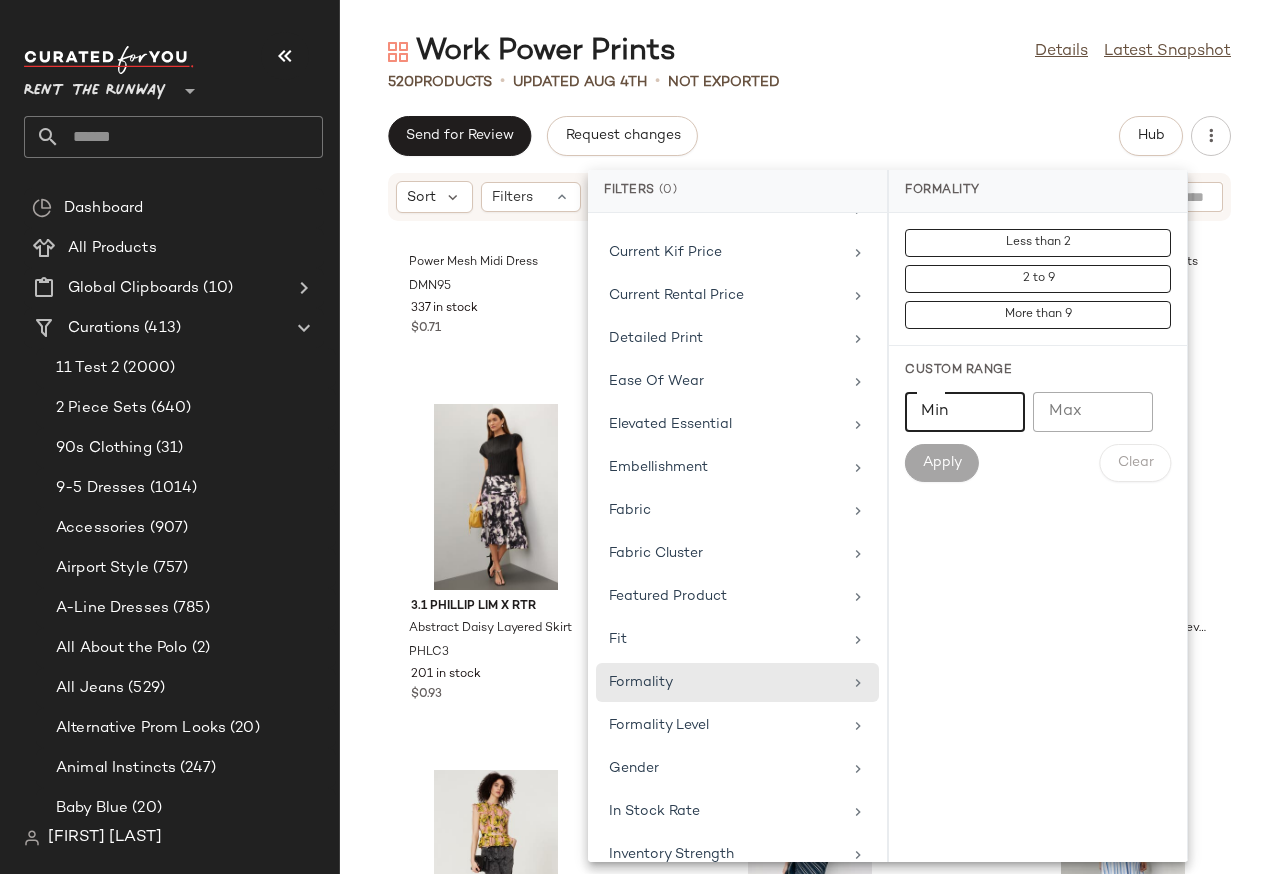 click on "Min" 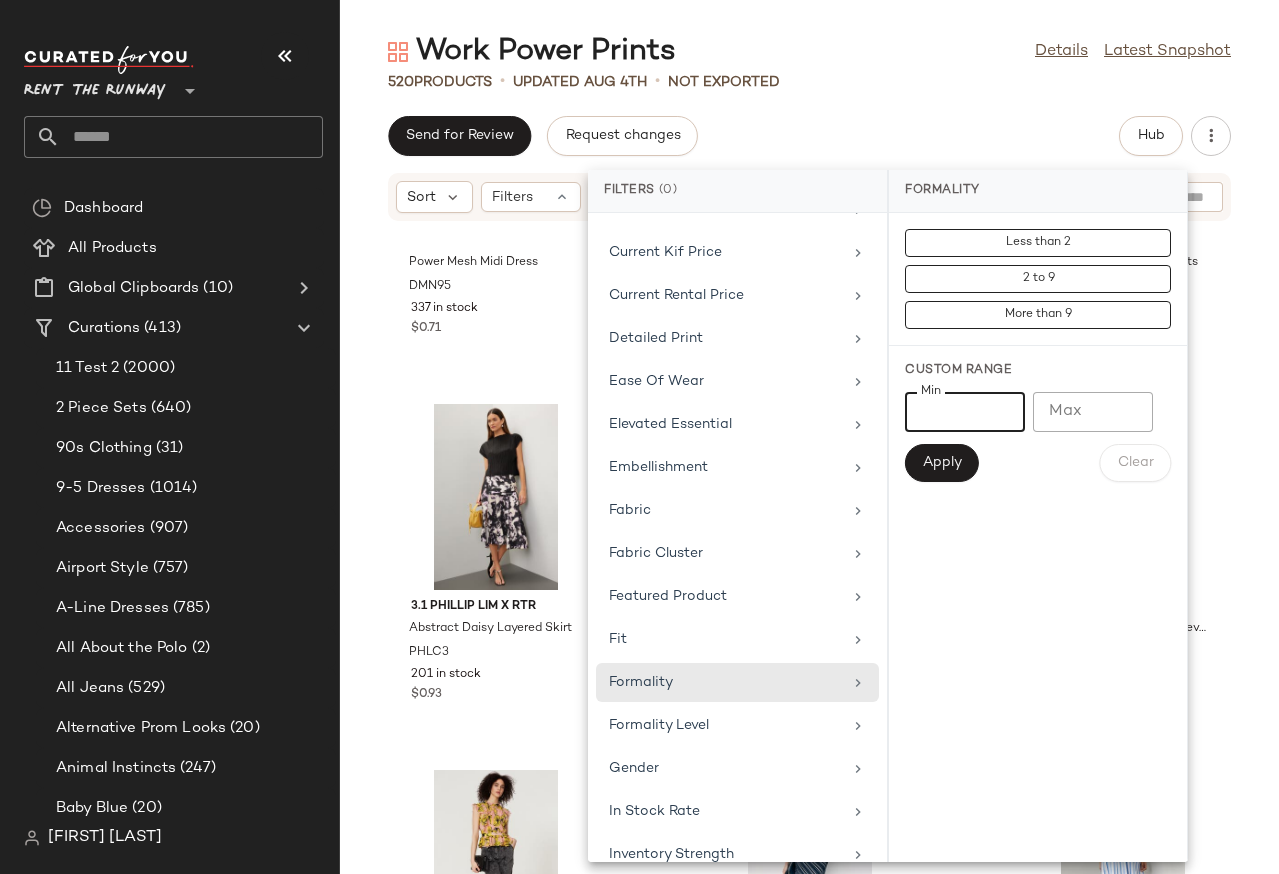 type on "*" 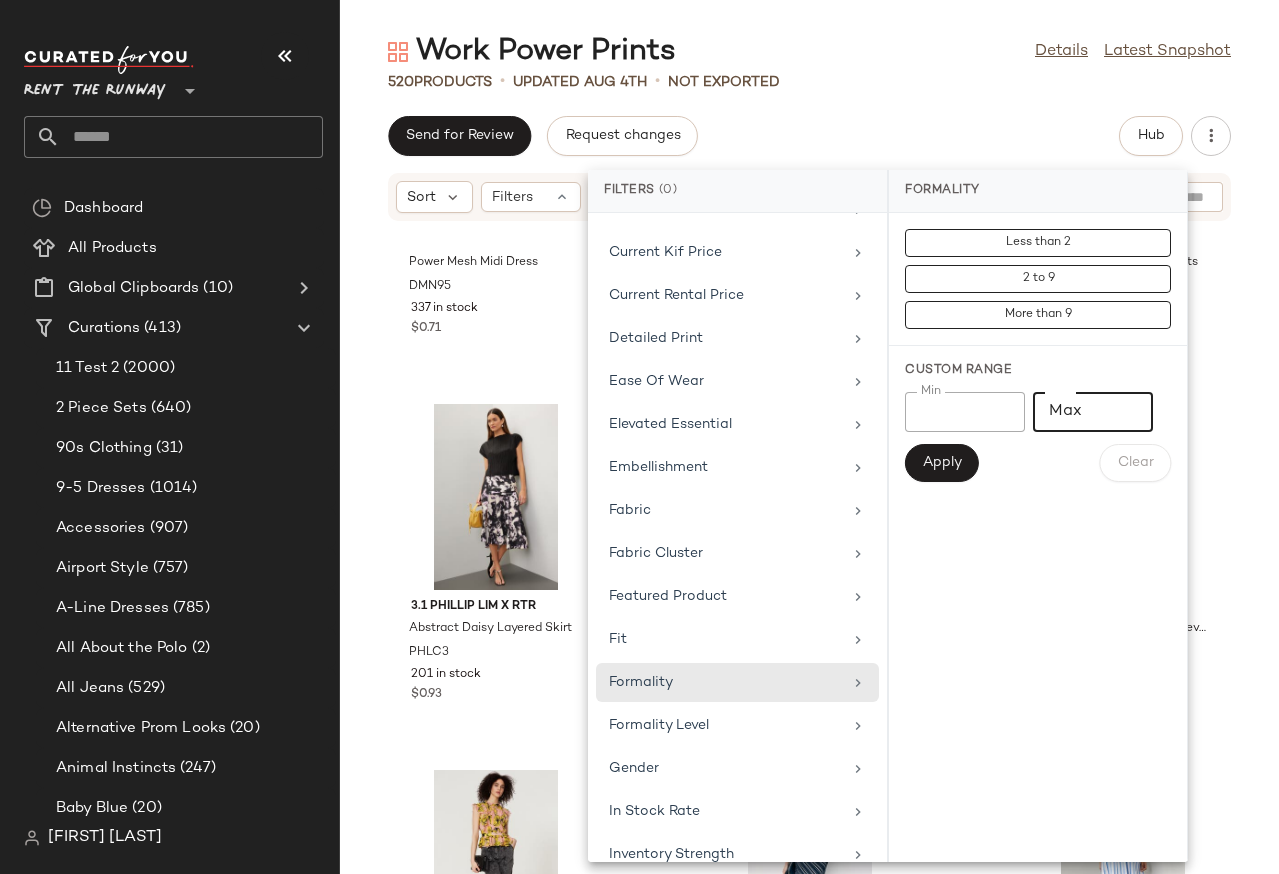 click on "Max" 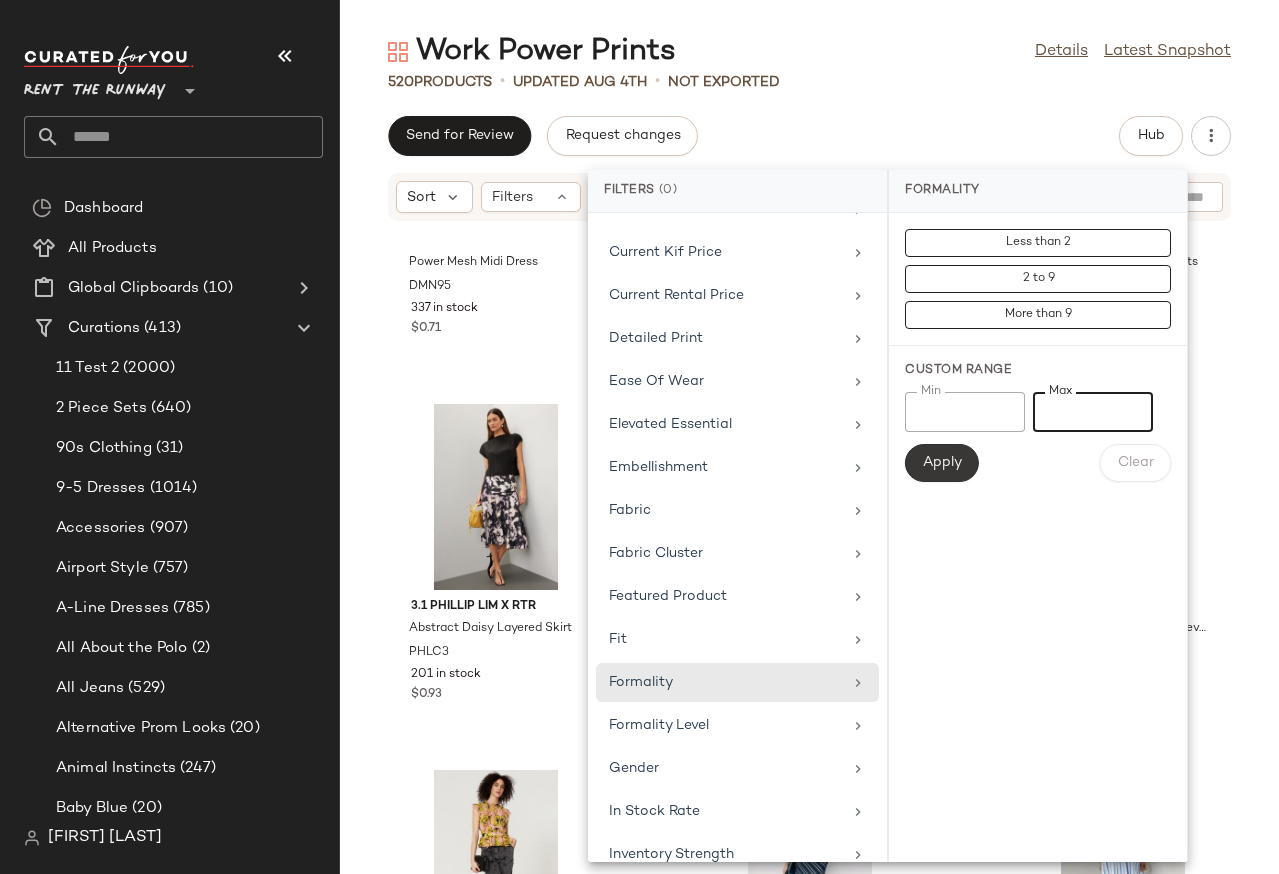 type on "*" 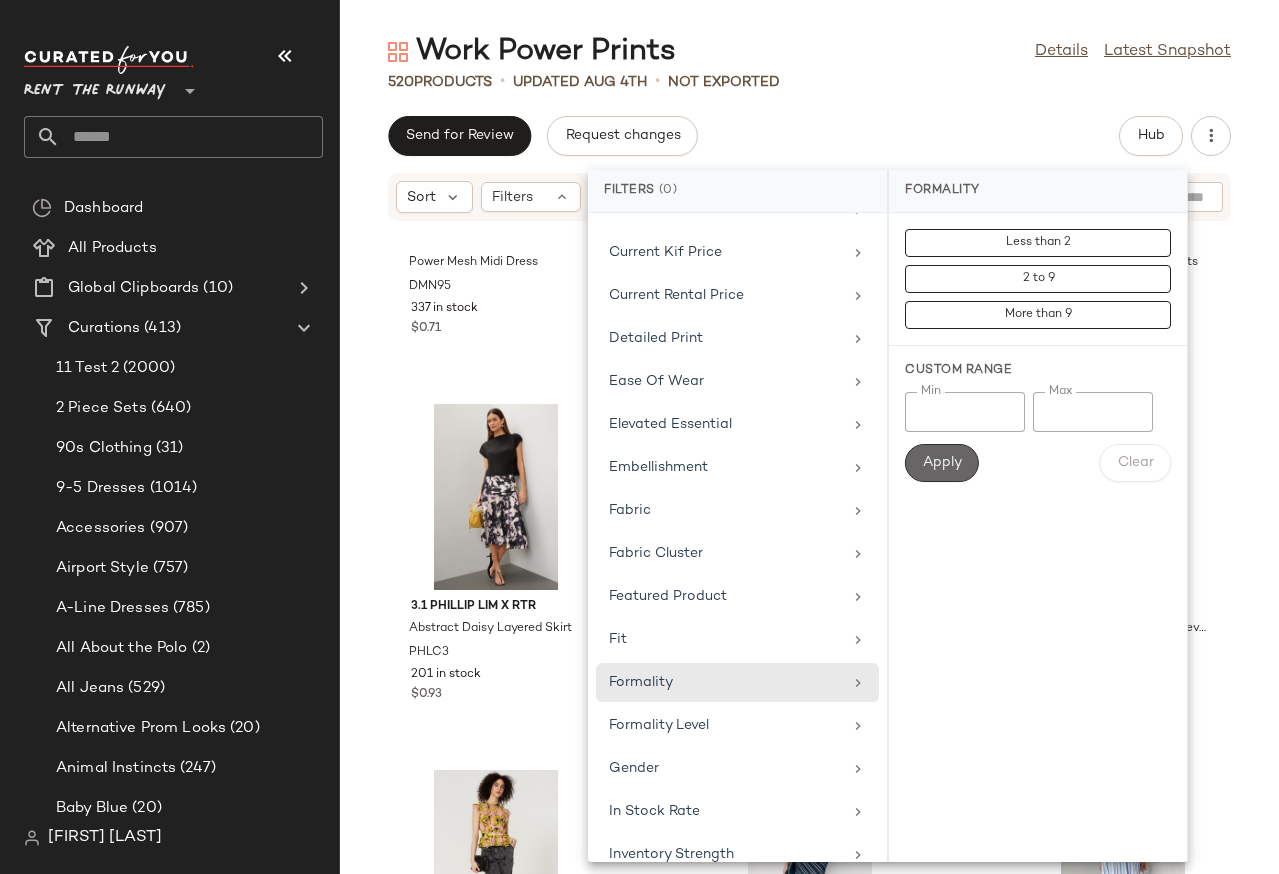 click on "Apply" at bounding box center [942, 463] 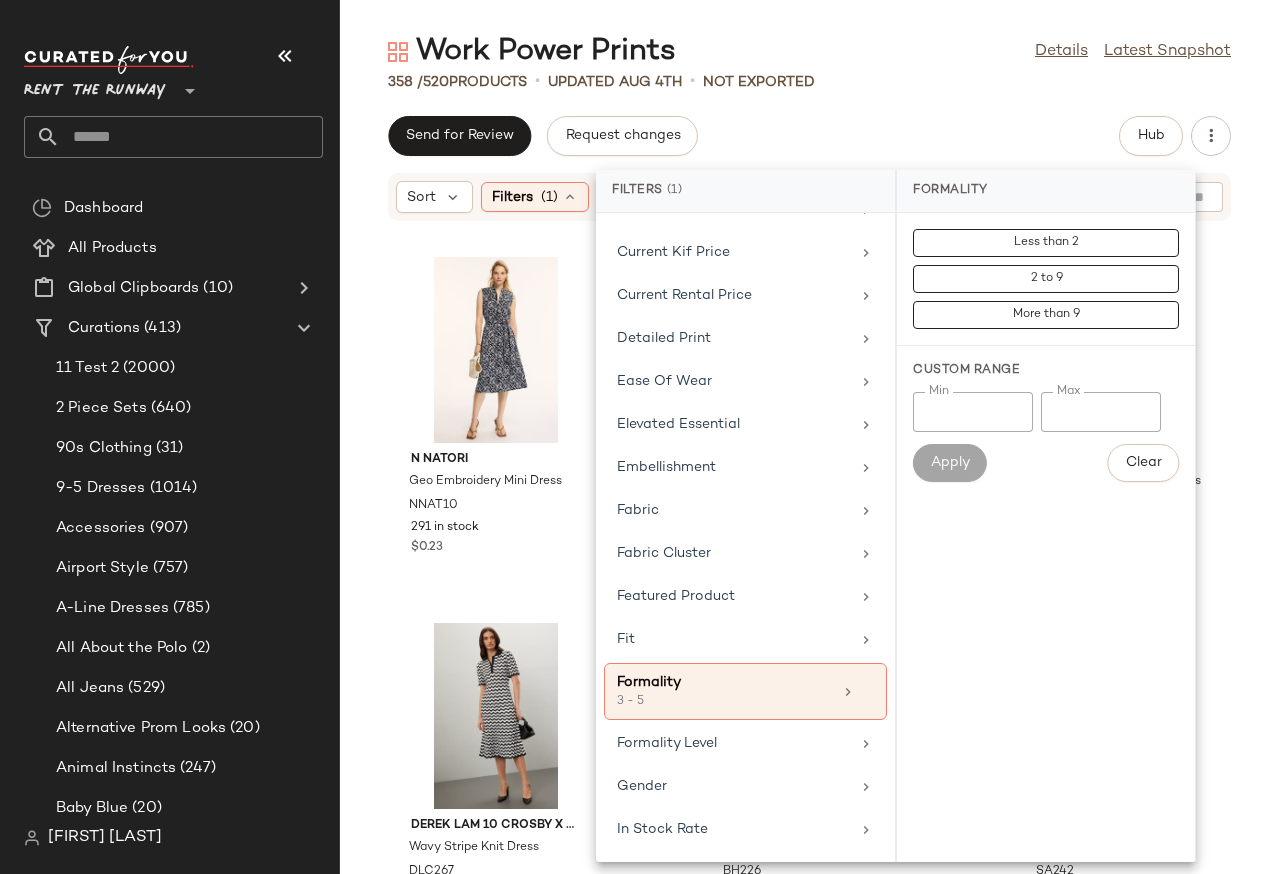 click on "Work Power Prints  Details   Latest Snapshot  358 /  520   Products   •   updated Aug 4th  •   Not Exported   Send for Review   Request changes   Hub  Sort  Filters  (1)   Reset  N Natori Geo Embroidery Mini Dress NNAT10 291 in stock $0.23 CeCe Button Down Boat Neck Top CECE40 422 in stock $0.25 Sea New York Danae Print Sleeveless Dress SNY150 204 in stock $0.34 Derek Lam 10 Crosby x RTR Wavy Stripe Knit Dress DLC267 304 in stock $0.96 Black Halo Audrey Dress BH226 80 in stock $0.55 Sachin & Babi Ganika Dress SA242 279 in stock $0.04 Lauren Ralph Lauren Gold Pleated Midi Skirt LRL272 415 in stock $0.81 TOCCIN X RTR Sleeveless Tie Waist Top TOCC147 303 in stock $0.09 Maje Jolinete Skirt MAJE96 217 in stock $0.77 L.K. Bennett Bella Dress LKB95 235 in stock $0.51 CeCe Denim Jacquard Boat Dress CECE47 471 in stock $0.58 Donna Morgan Power Mesh Midi Dress DMN95 337 in stock $0.71" at bounding box center [809, 453] 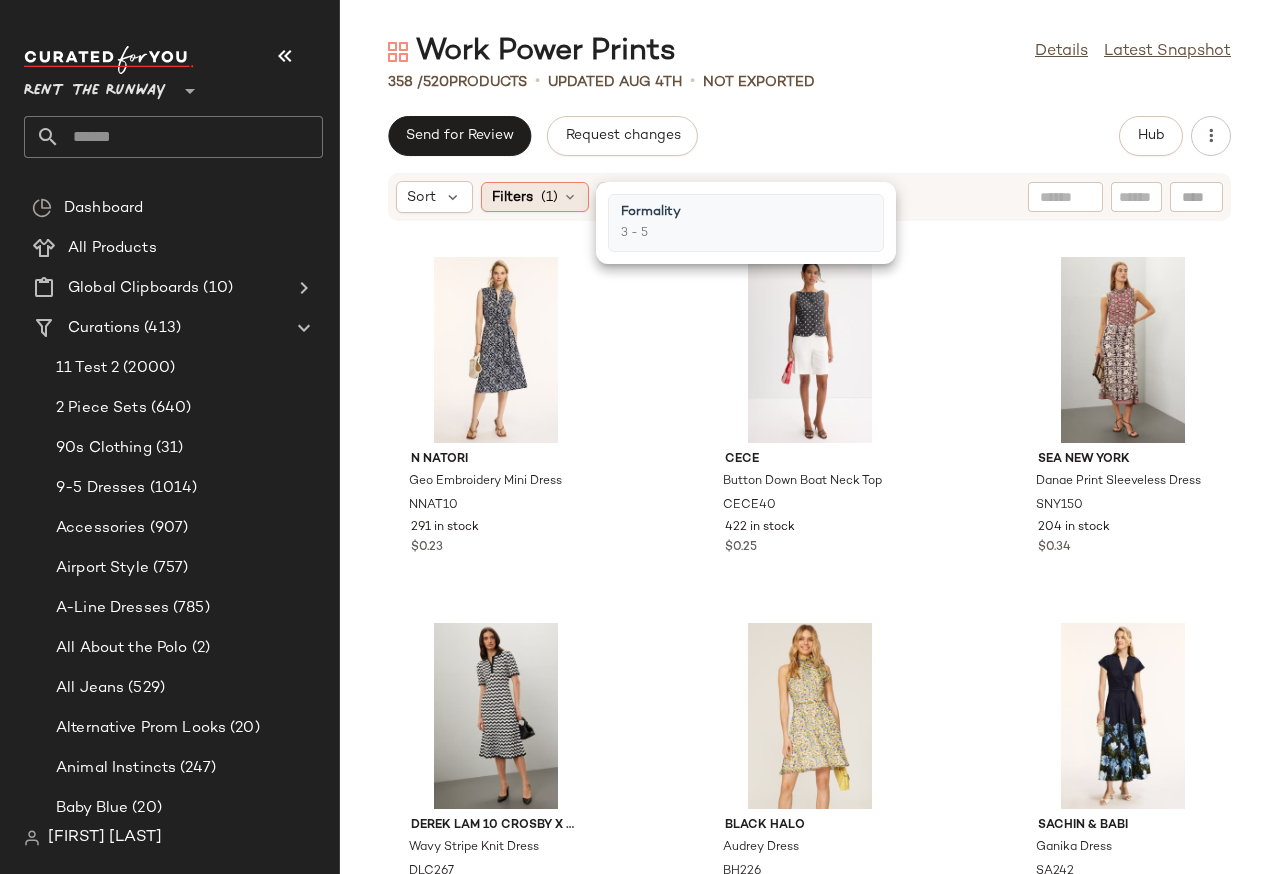 click at bounding box center (570, 197) 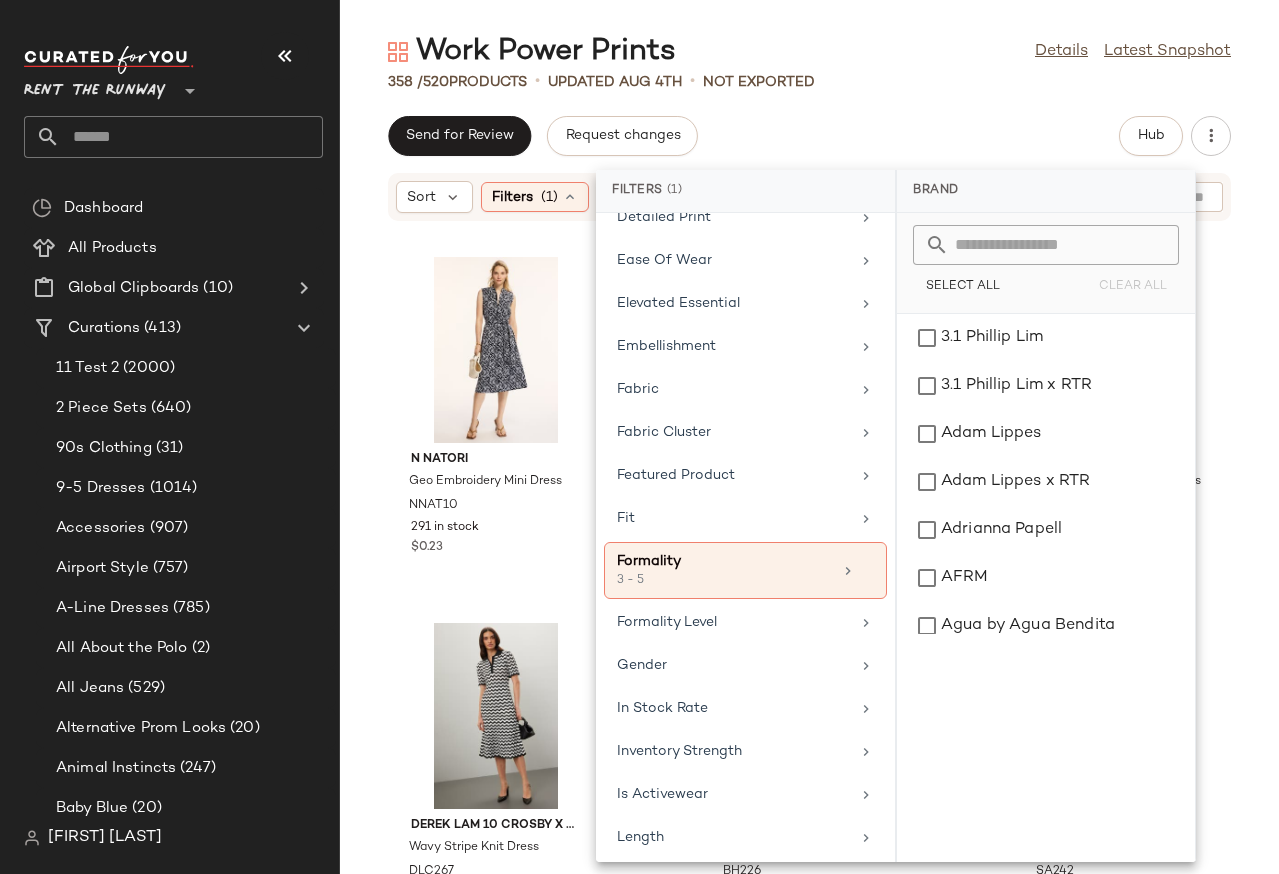 scroll, scrollTop: 639, scrollLeft: 0, axis: vertical 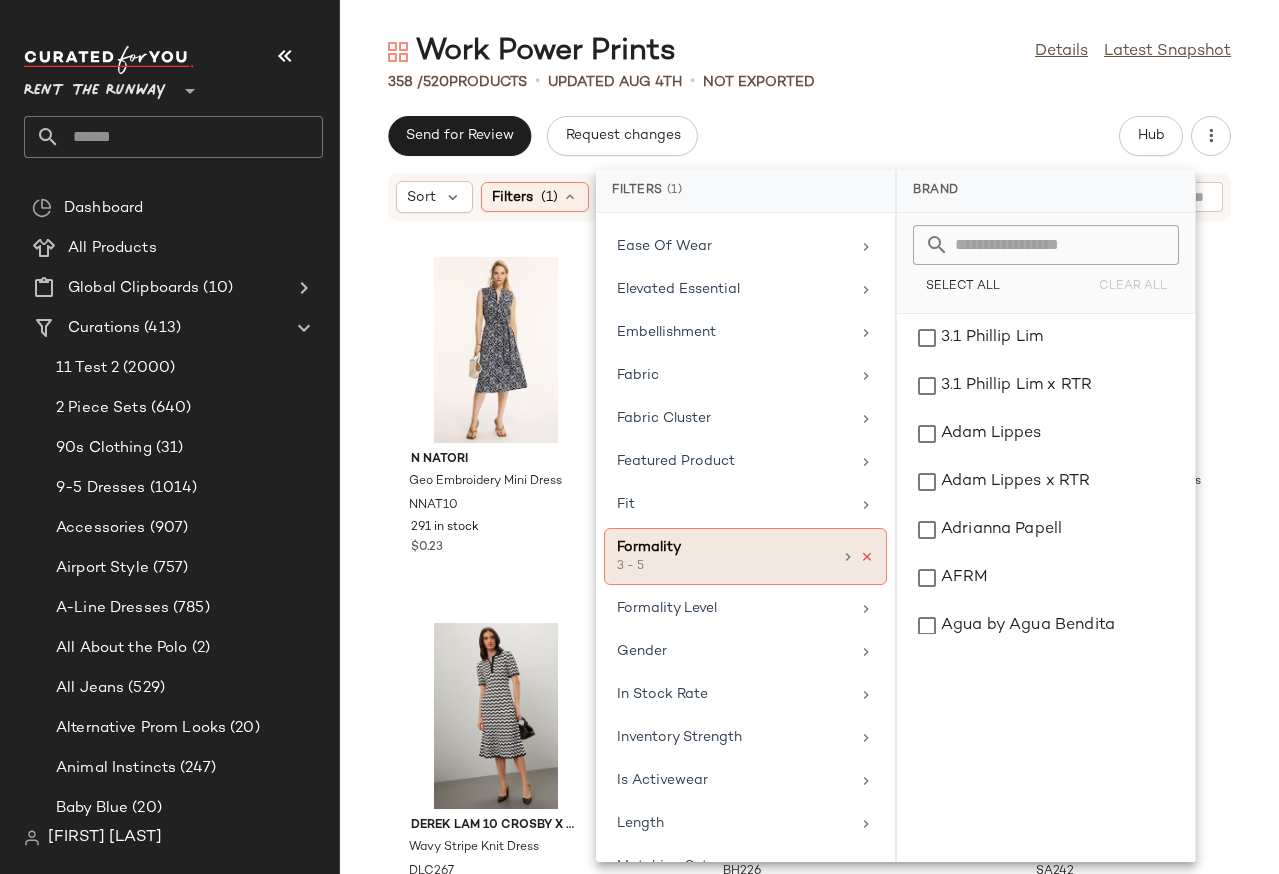 click at bounding box center [867, 557] 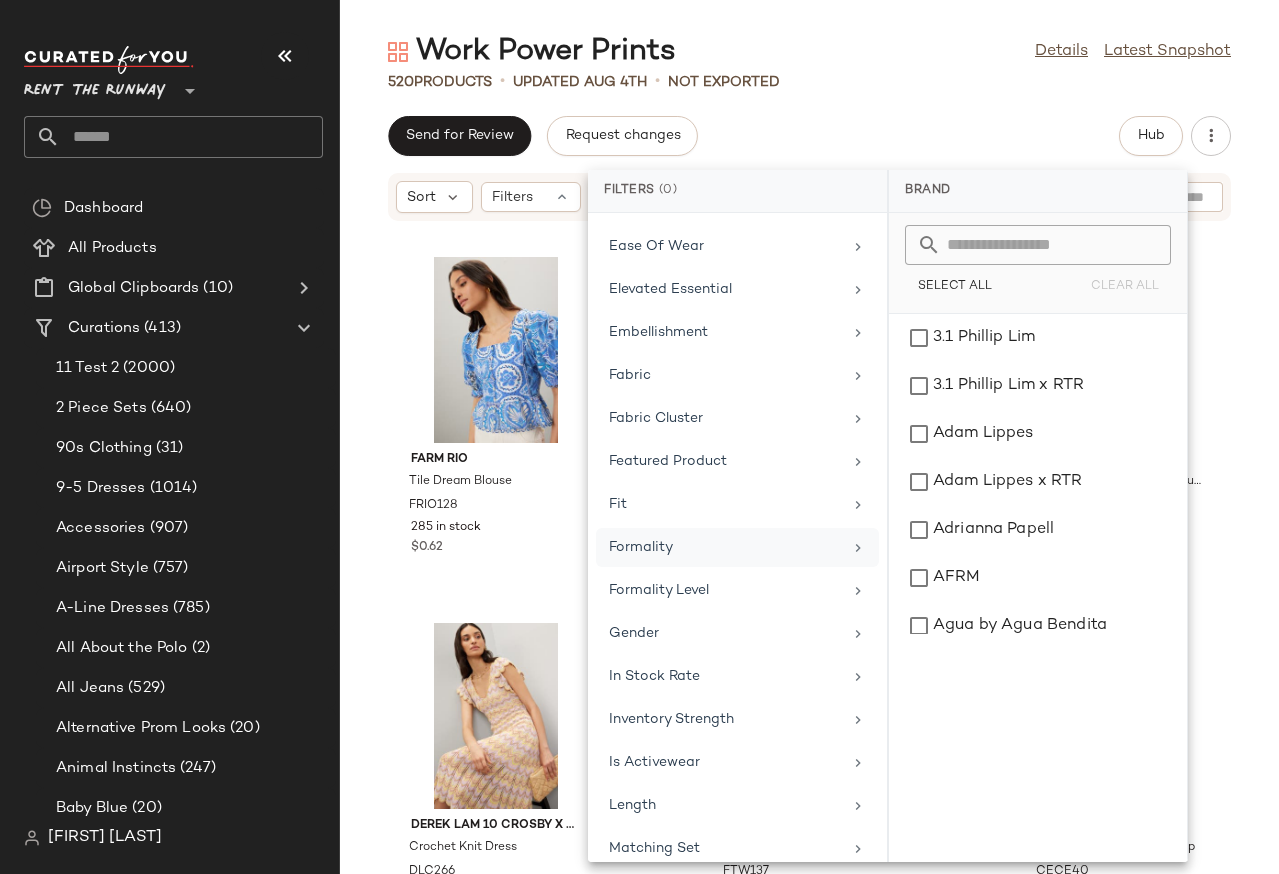 click on "Formality" at bounding box center (725, 547) 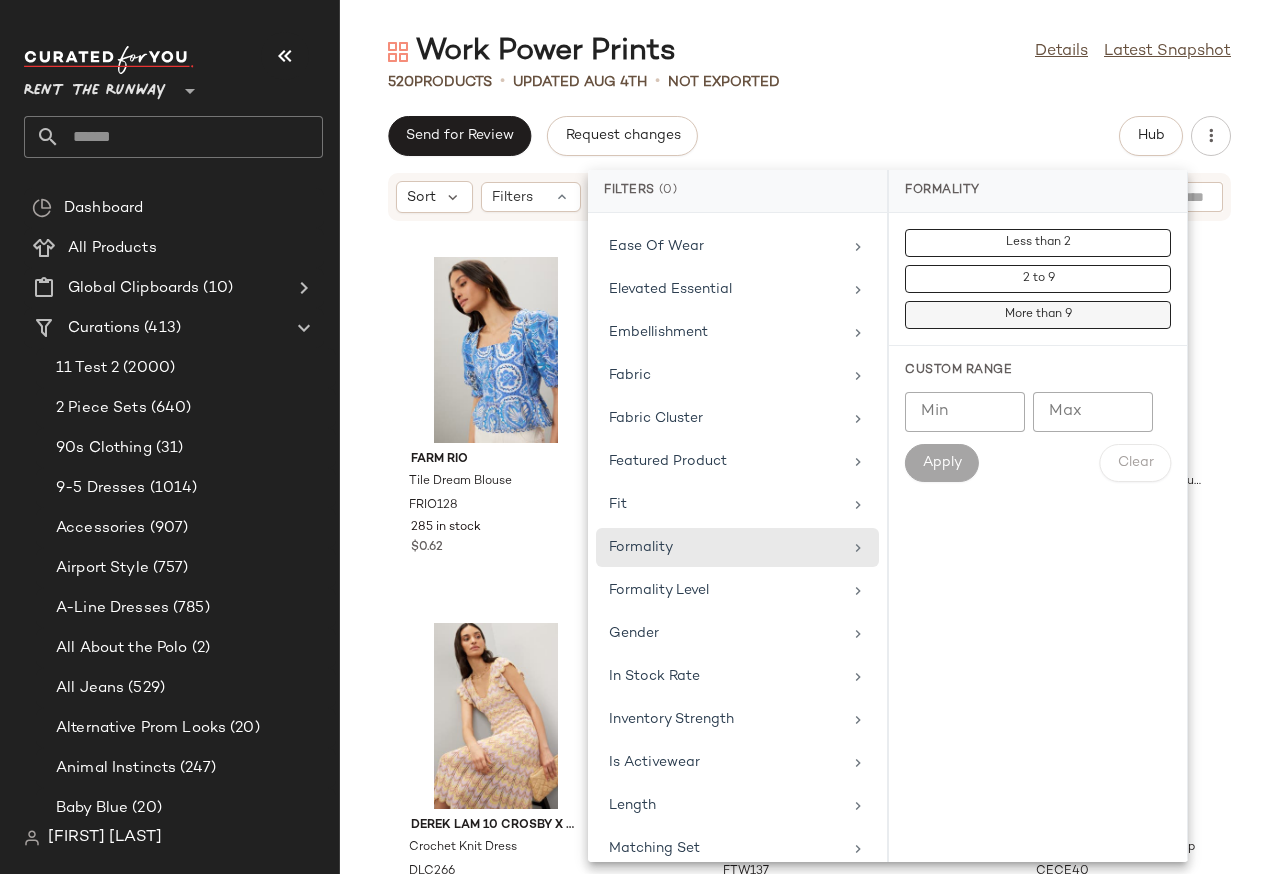 click on "More than 9" 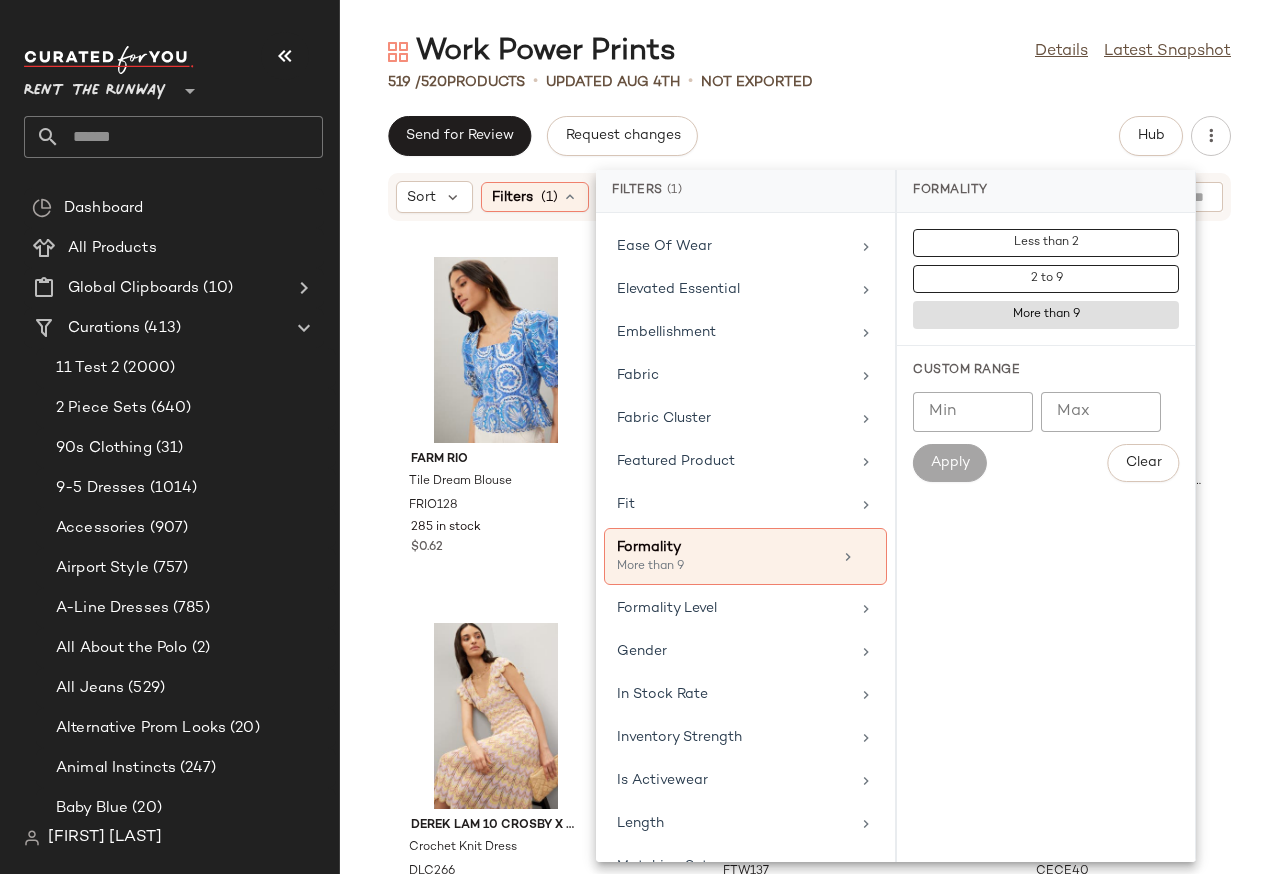 click on "FARM Rio Tile Dream Blouse FRIO128 285 in stock $0.62 N Natori Geo Embroidery Mini Dress NNAT10 291 in stock $0.23 GANNI Printed Cotton Poplin Peplum Blouse GAN79 660 in stock $0.86 Derek Lam 10 Crosby x RTR Crochet Knit Dress DLC266 263 in stock $0.62 Fifteen Twenty Poof Blouse FTW137 331 in stock $0.97 CeCe Button Down Boat Neck Top CECE40 422 in stock $0.25 Sea New York Danae Print Sleeveless Dress SNY150 204 in stock $0.34  SET  Busayo x RTR Puff Sleeve Shirt BUS13 248 in stock $0.98  SET  Busayo x RTR Yellow Palazzo Pant BUS14 133 in stock $0.87 Derek Lam 10 Crosby x RTR Wavy Stripe Knit Dress DLC267 304 in stock $0.96 Black Halo Audrey Dress BH226 80 in stock $0.55 Sachin & Babi Ganika Dress SA242 279 in stock $0.04" 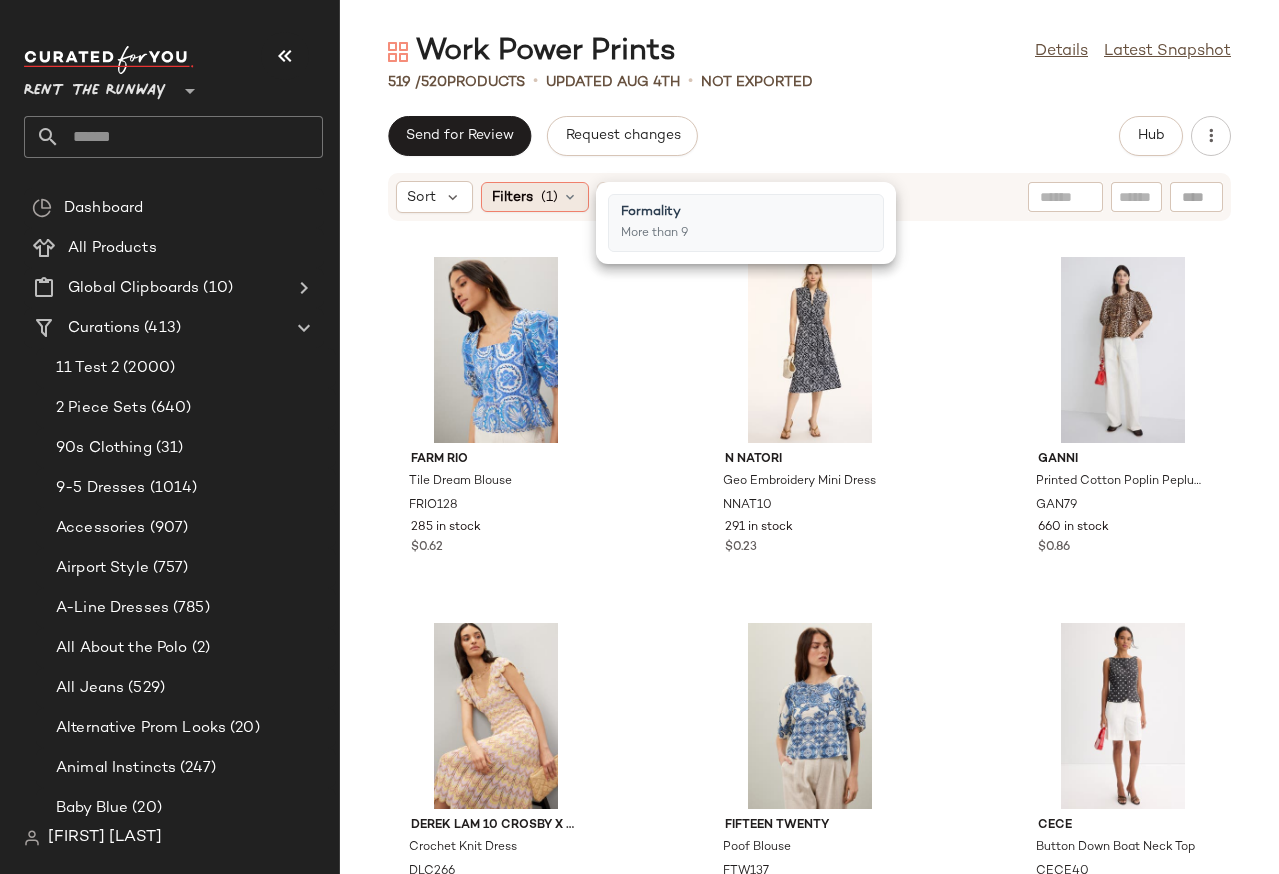 click on "(1)" at bounding box center [549, 197] 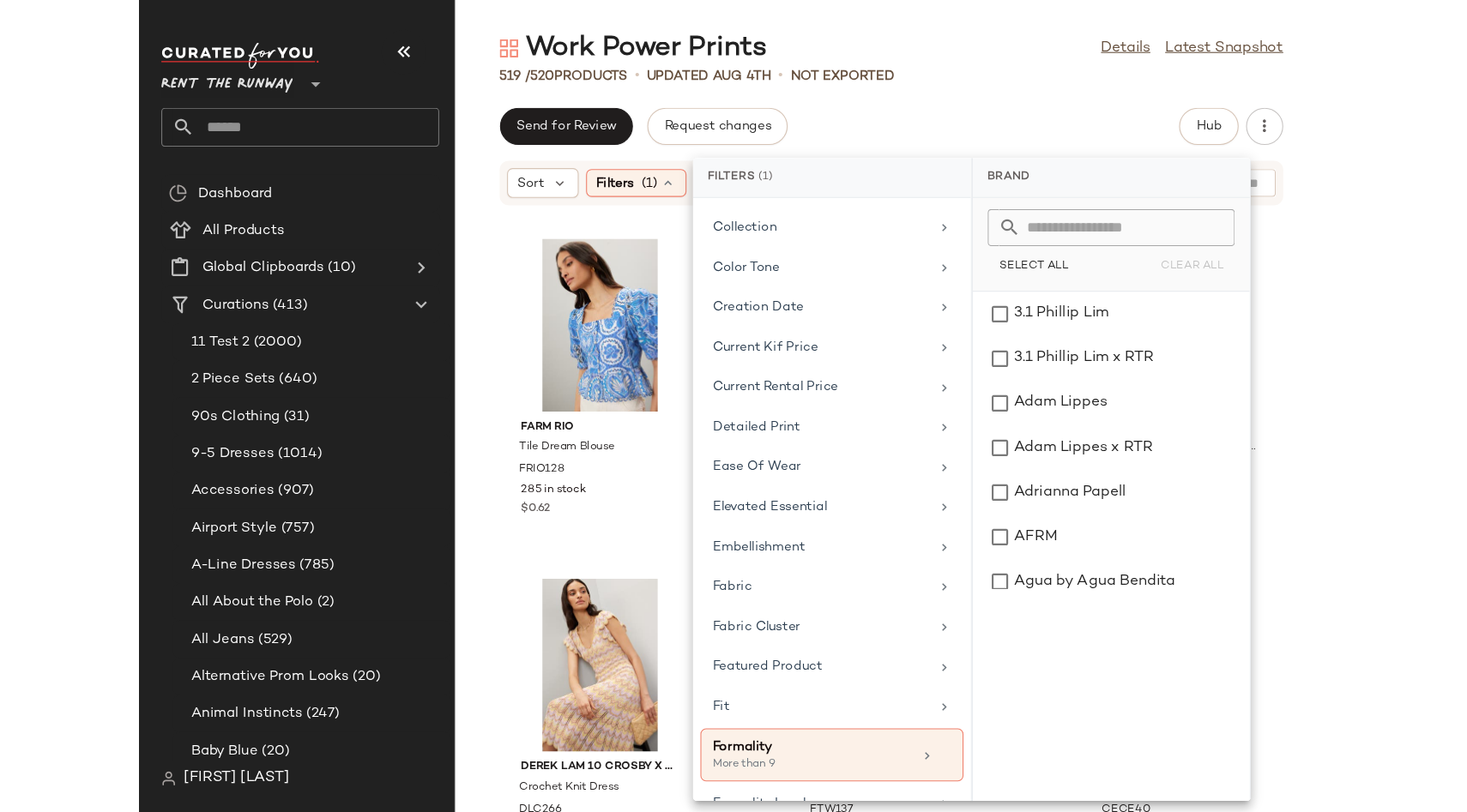 scroll, scrollTop: 514, scrollLeft: 0, axis: vertical 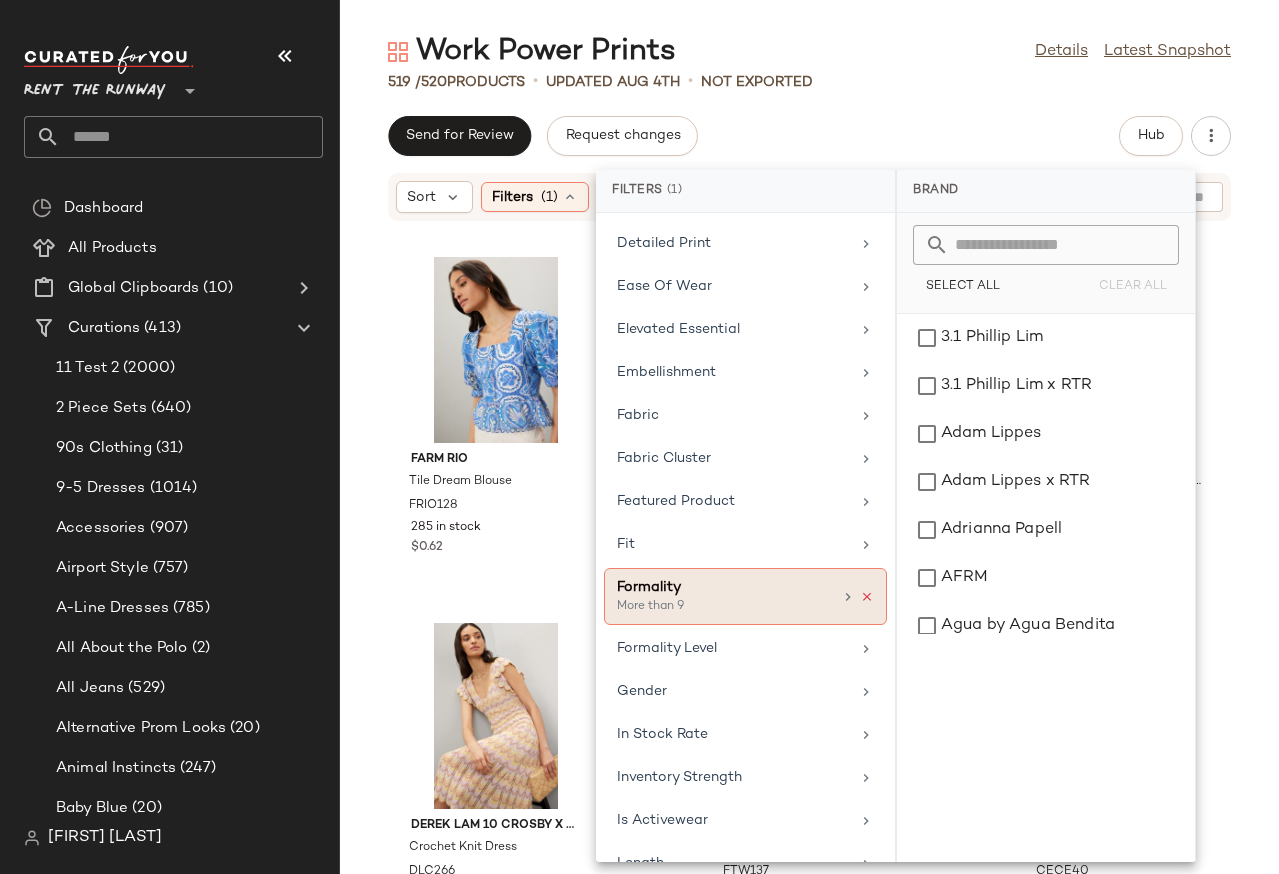 click at bounding box center [867, 597] 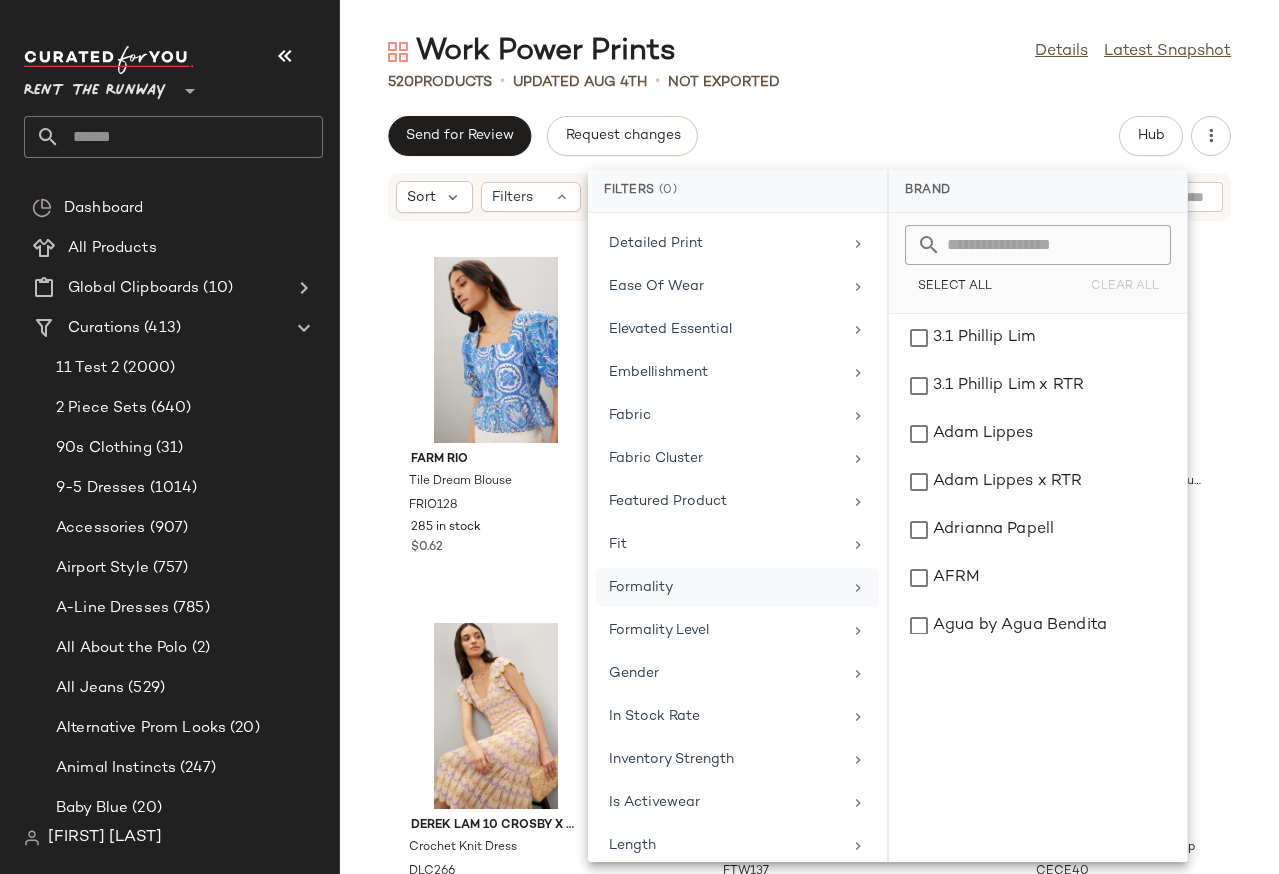 click on "FARM Rio Tile Dream Blouse FRIO128 285 in stock $0.62 N Natori Geo Embroidery Mini Dress NNAT10 291 in stock $0.23 GANNI Printed Cotton Poplin Peplum Blouse GAN79 660 in stock $0.86 Derek Lam 10 Crosby x RTR Crochet Knit Dress DLC266 263 in stock $0.62 Fifteen Twenty Poof Blouse FTW137 331 in stock $0.97 CeCe Button Down Boat Neck Top CECE40 422 in stock $0.25 Sea New York Danae Print Sleeveless Dress SNY150 204 in stock $0.34  SET  Busayo x RTR Puff Sleeve Shirt BUS13 248 in stock $0.98  SET  Busayo x RTR Yellow Palazzo Pant BUS14 133 in stock $0.87 Derek Lam 10 Crosby x RTR Wavy Stripe Knit Dress DLC267 304 in stock $0.96 Black Halo Audrey Dress BH226 80 in stock $0.55 Sachin & Babi Ganika Dress SA242 279 in stock $0.04" 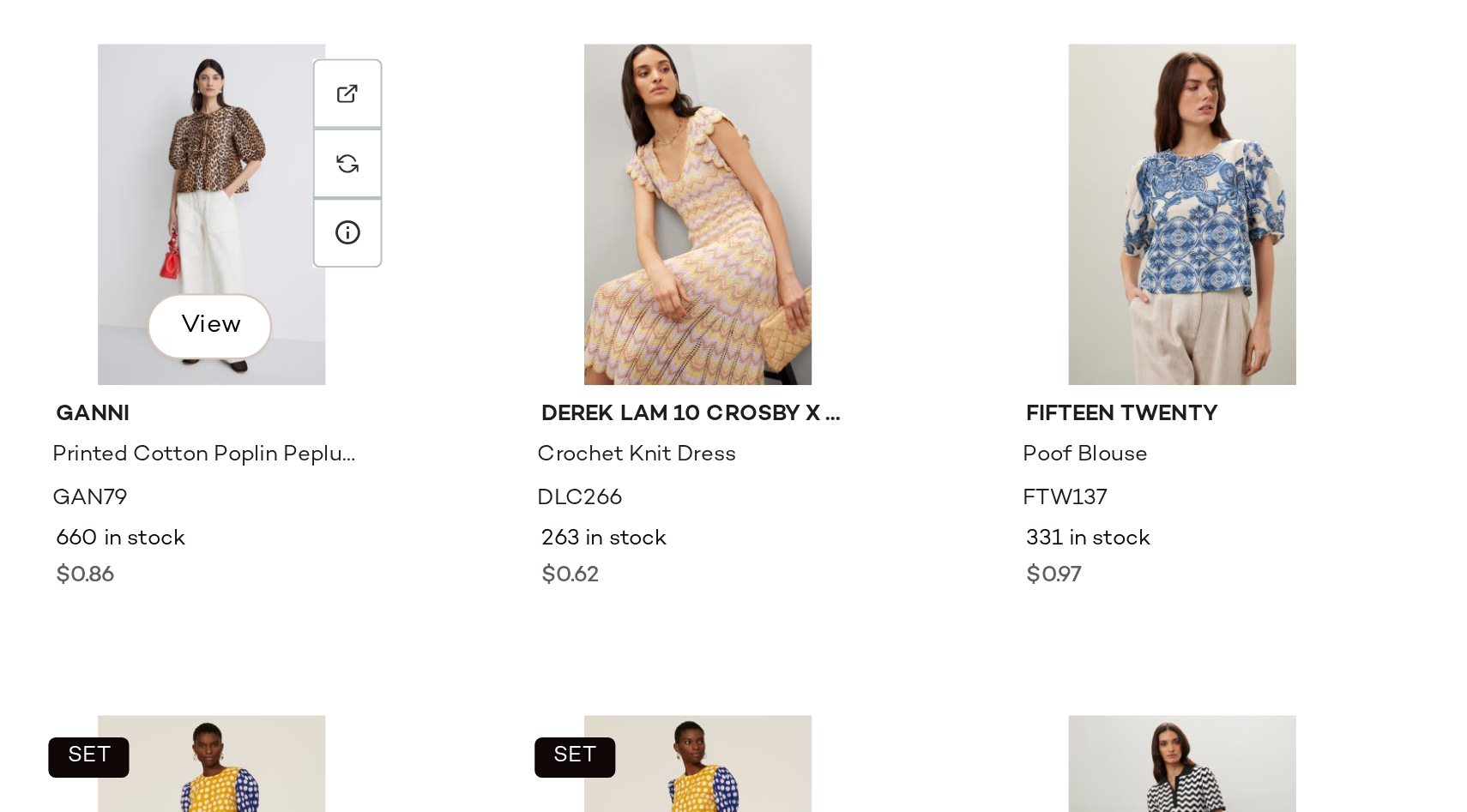scroll, scrollTop: 0, scrollLeft: 0, axis: both 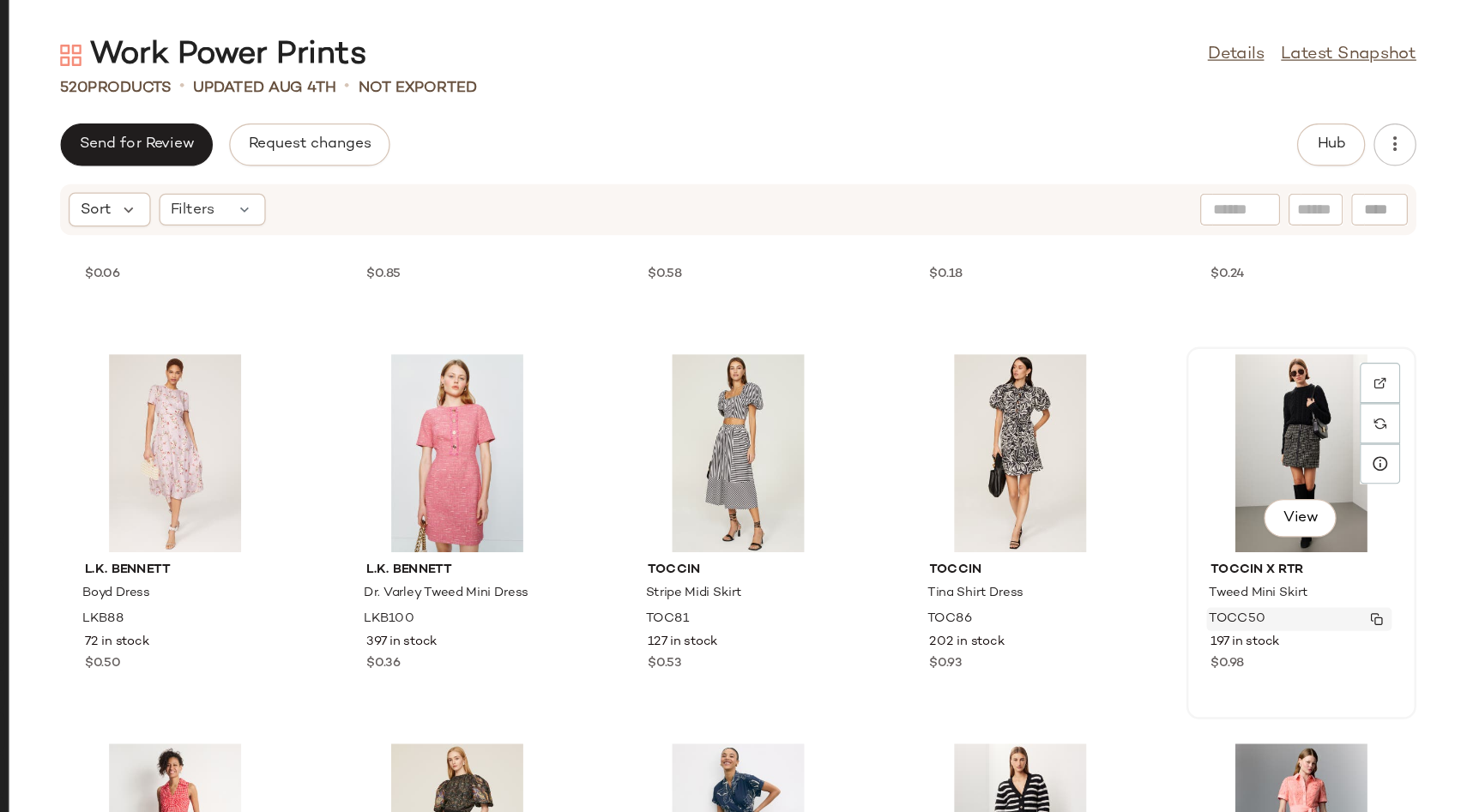 click 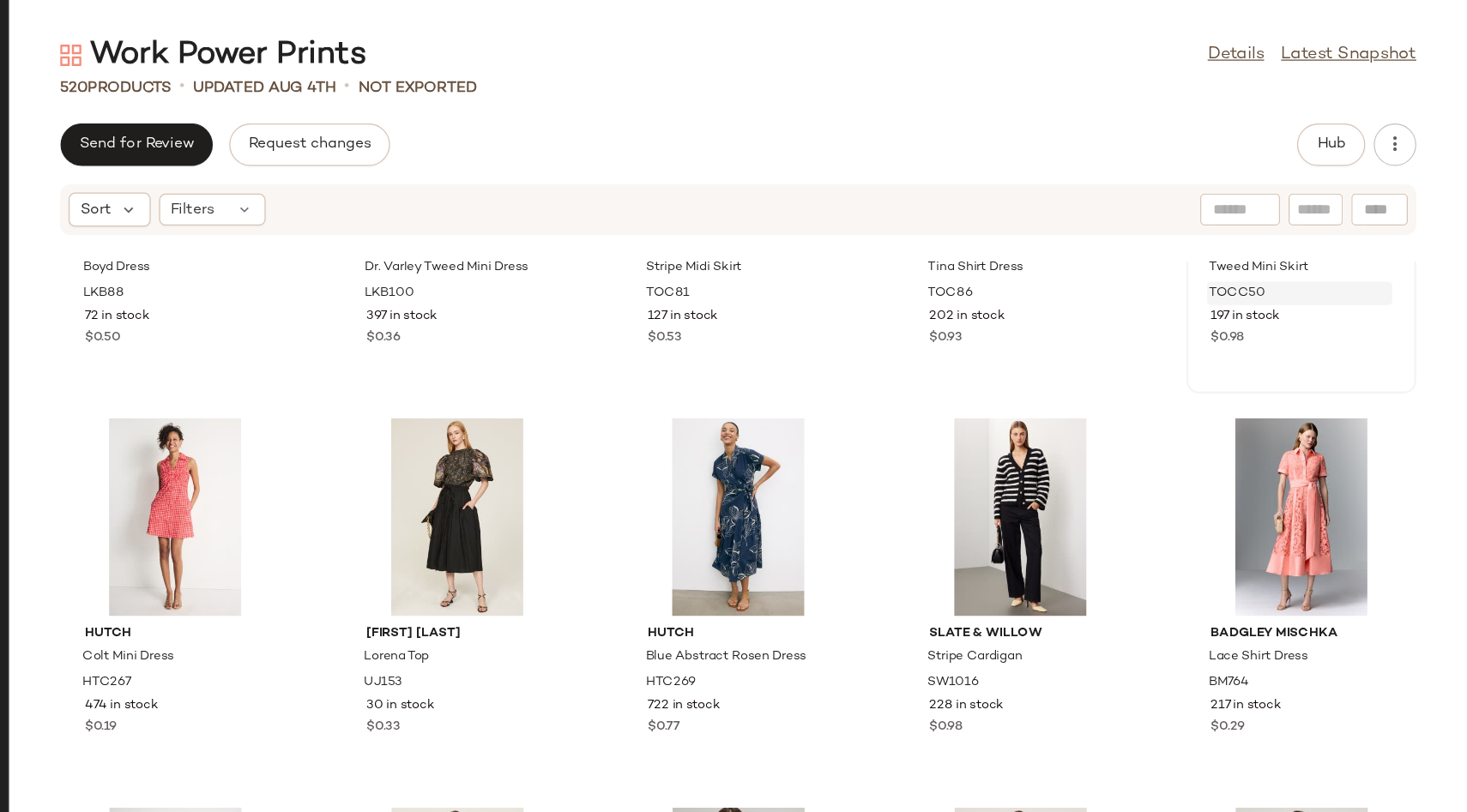 scroll, scrollTop: 15282, scrollLeft: 0, axis: vertical 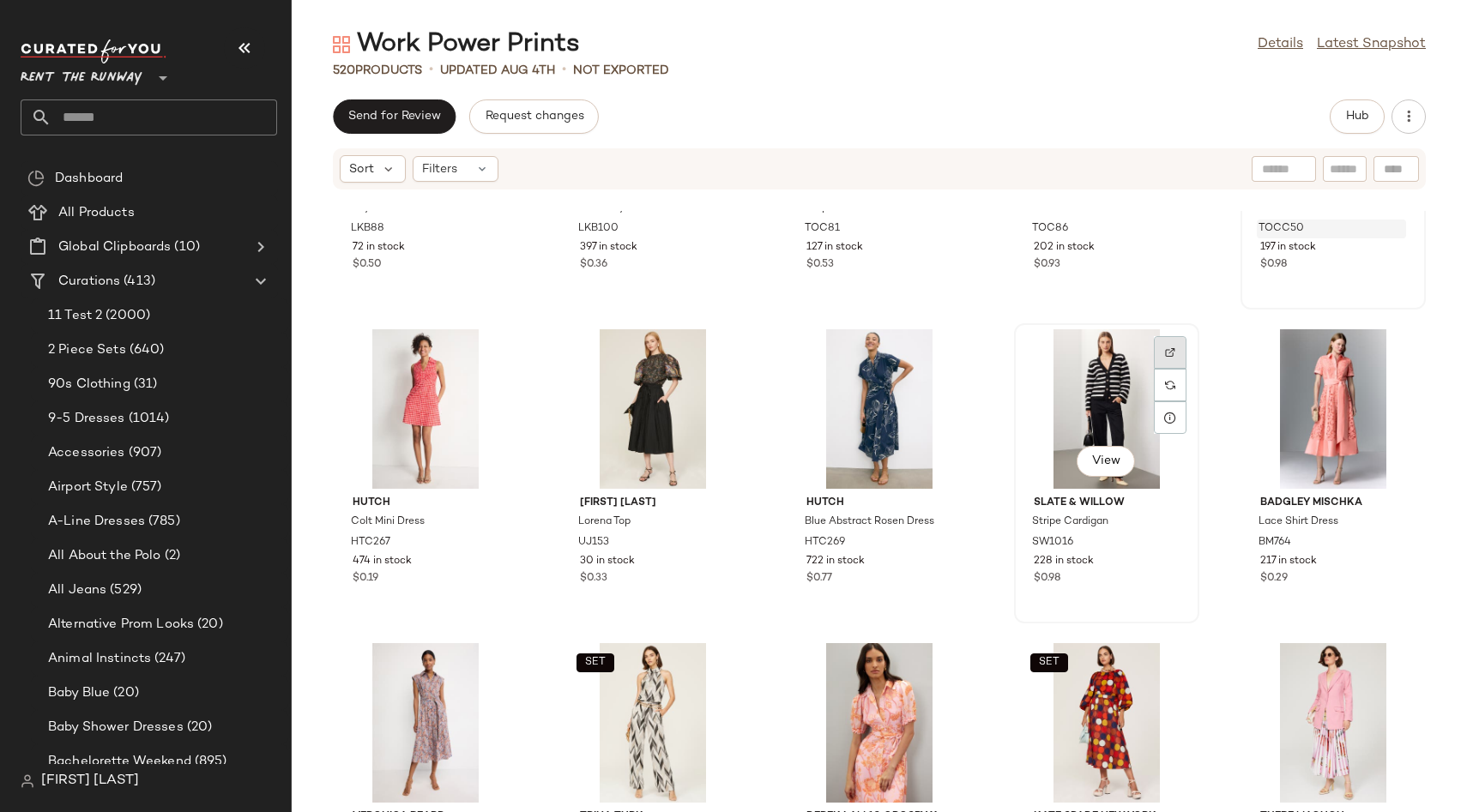click 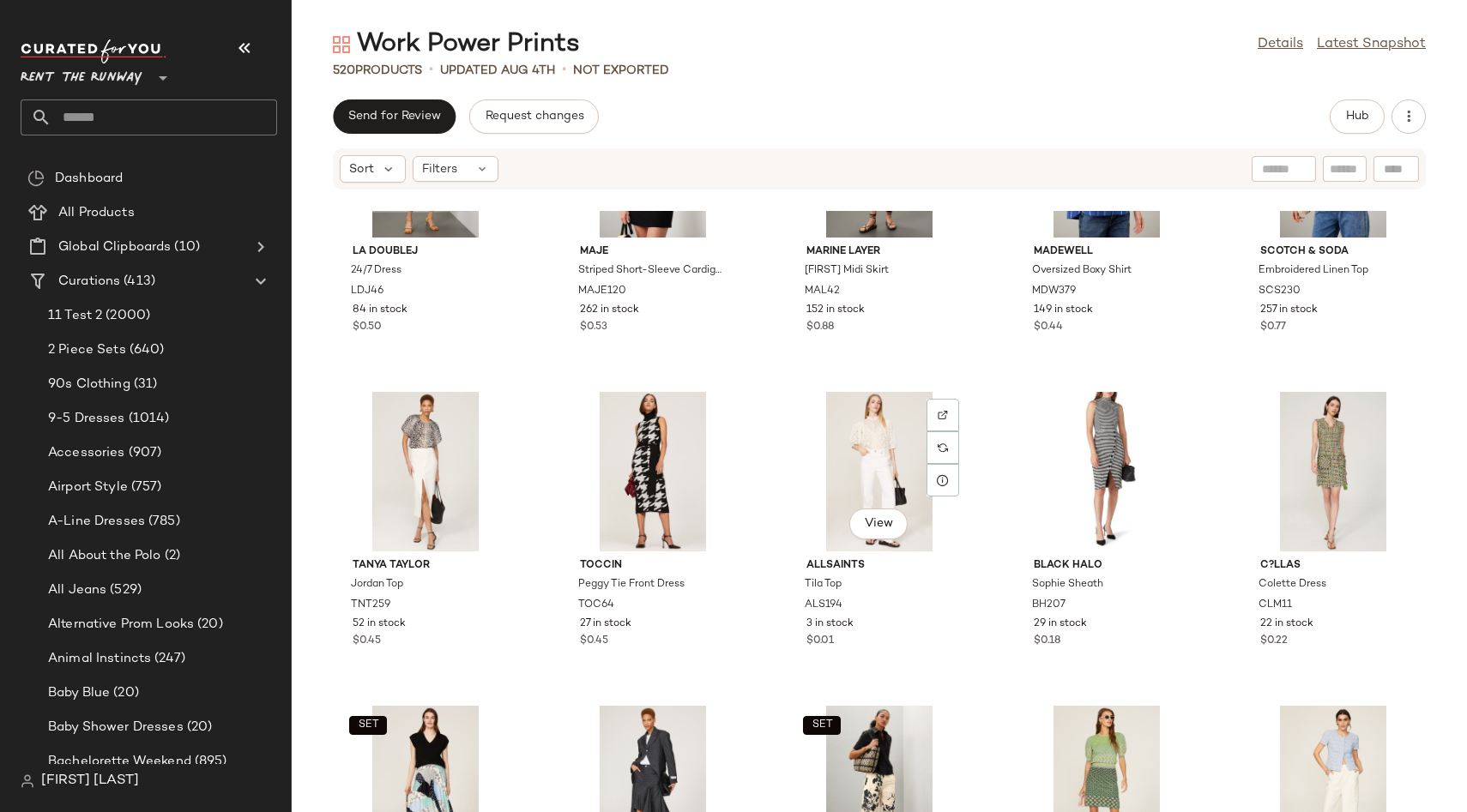 scroll, scrollTop: 16483, scrollLeft: 0, axis: vertical 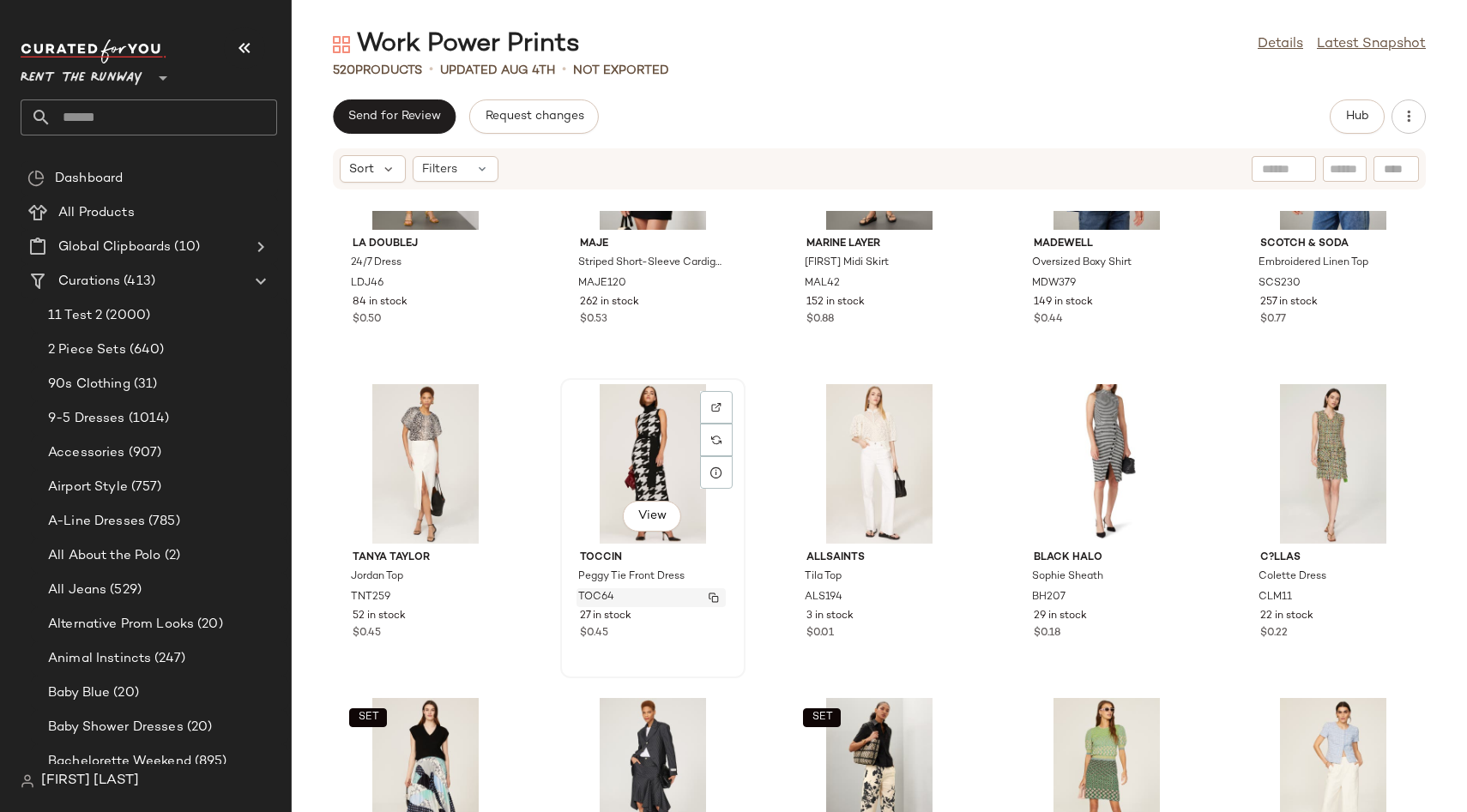 click 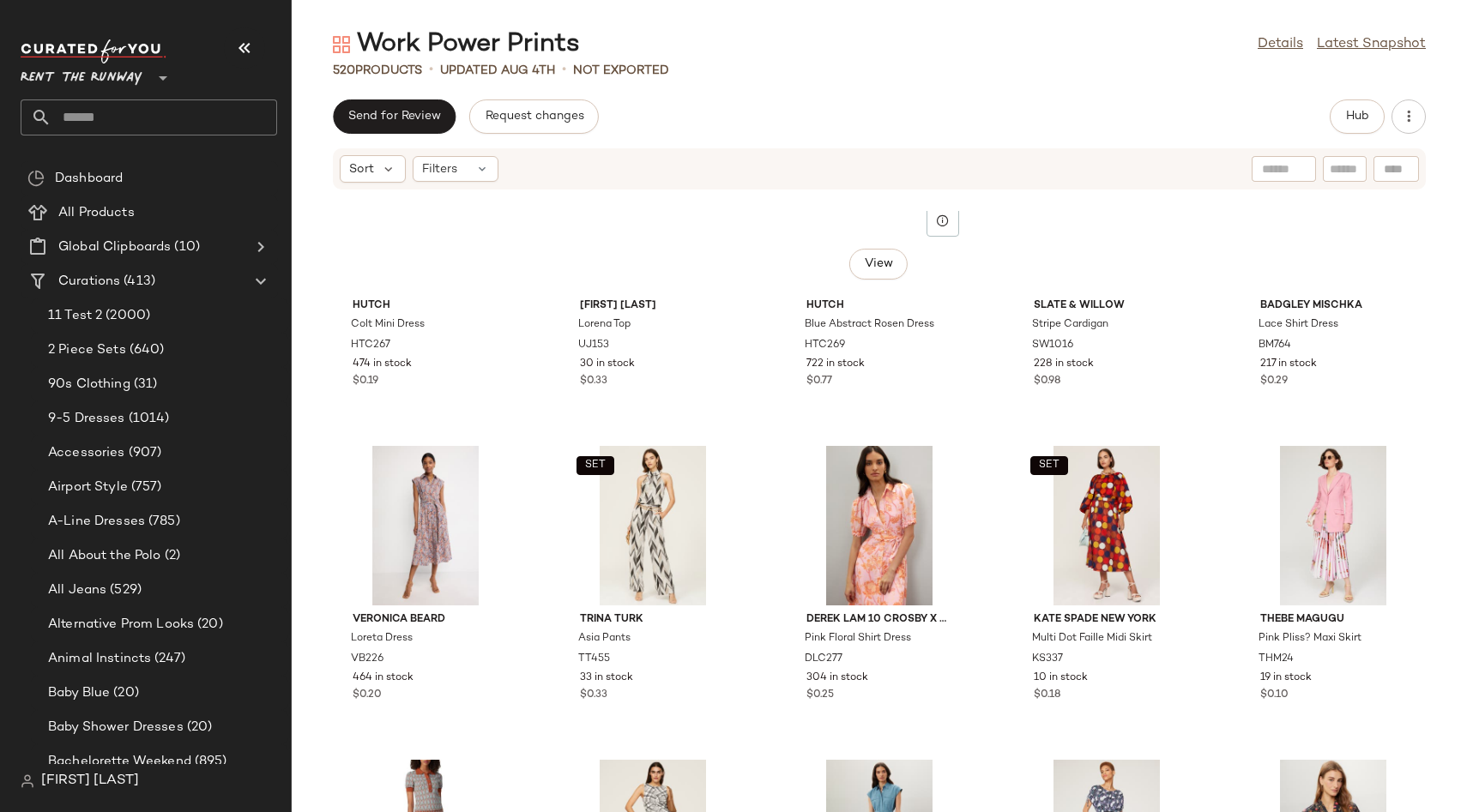 scroll, scrollTop: 15376, scrollLeft: 0, axis: vertical 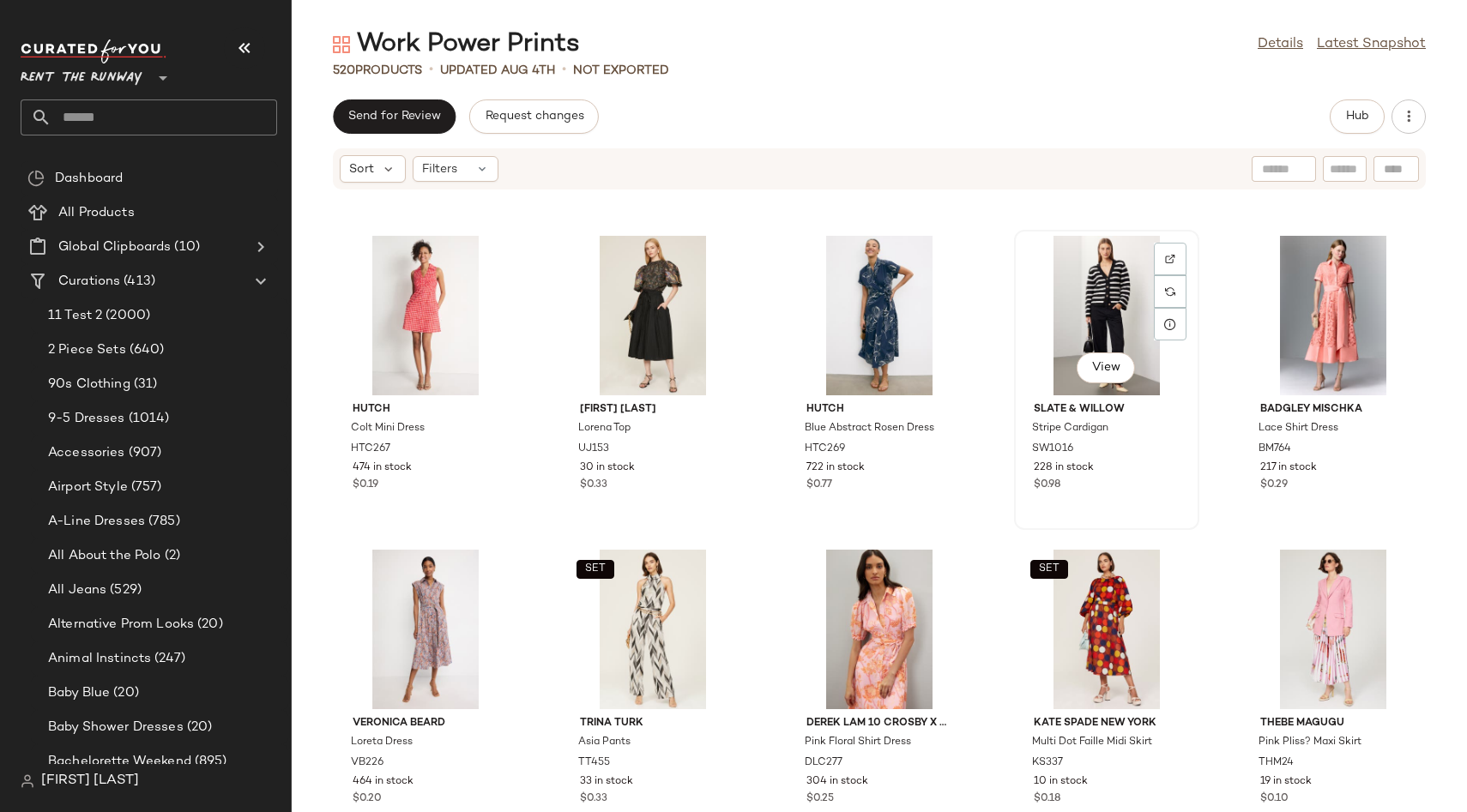 click on "Slate & Willow Stripe Cardigan SW1016 228 in stock $0.98" at bounding box center [1107, 445] 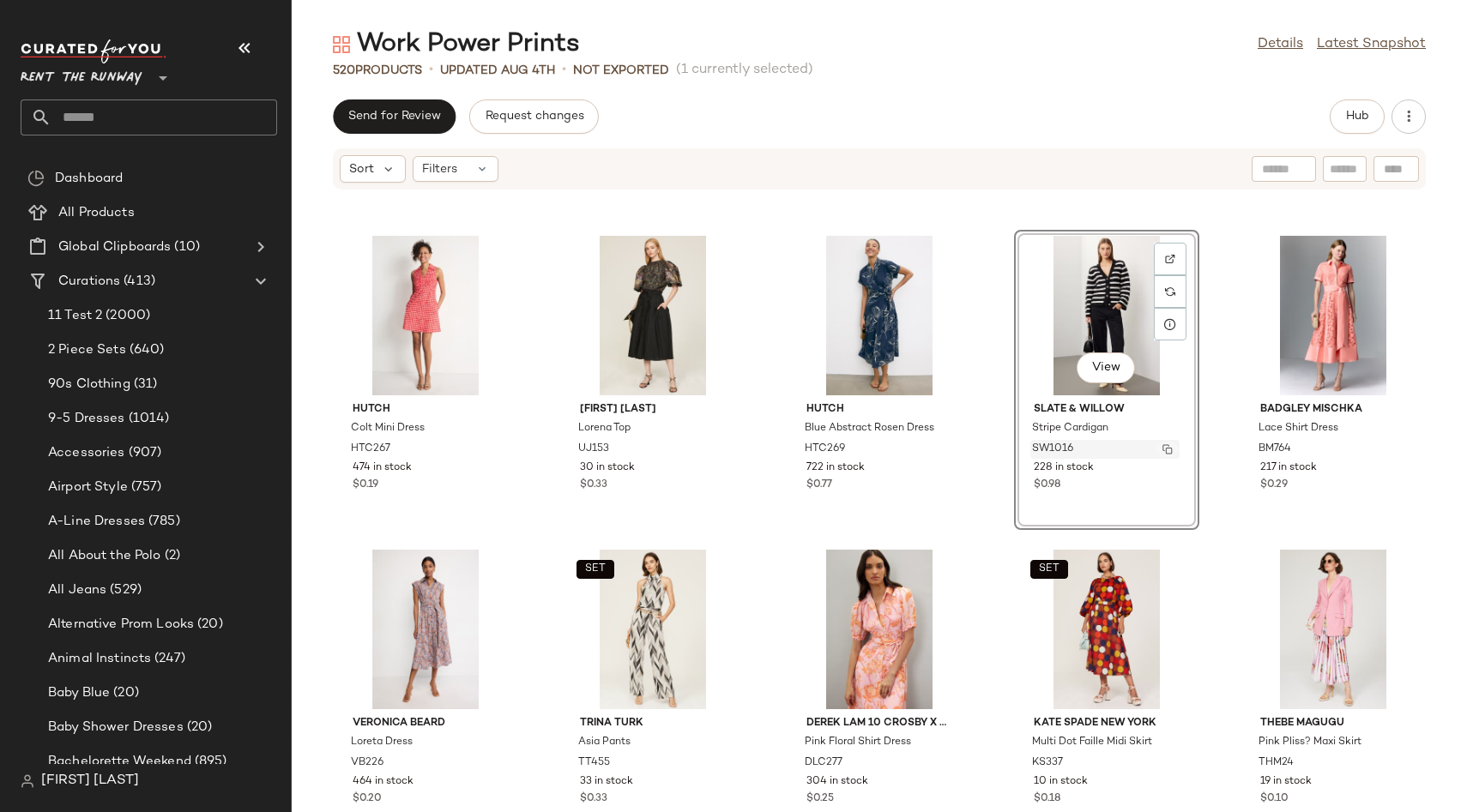 click 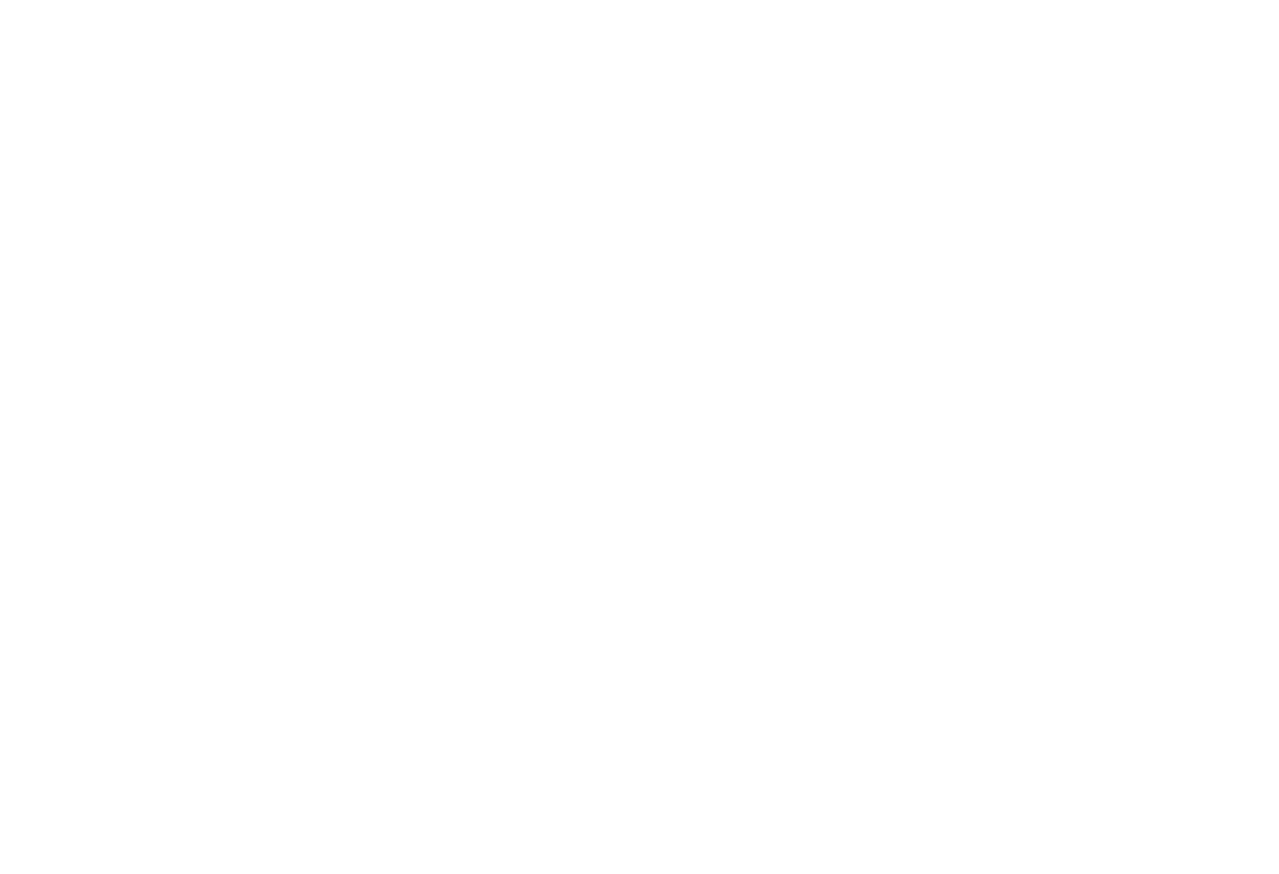 scroll, scrollTop: 0, scrollLeft: 0, axis: both 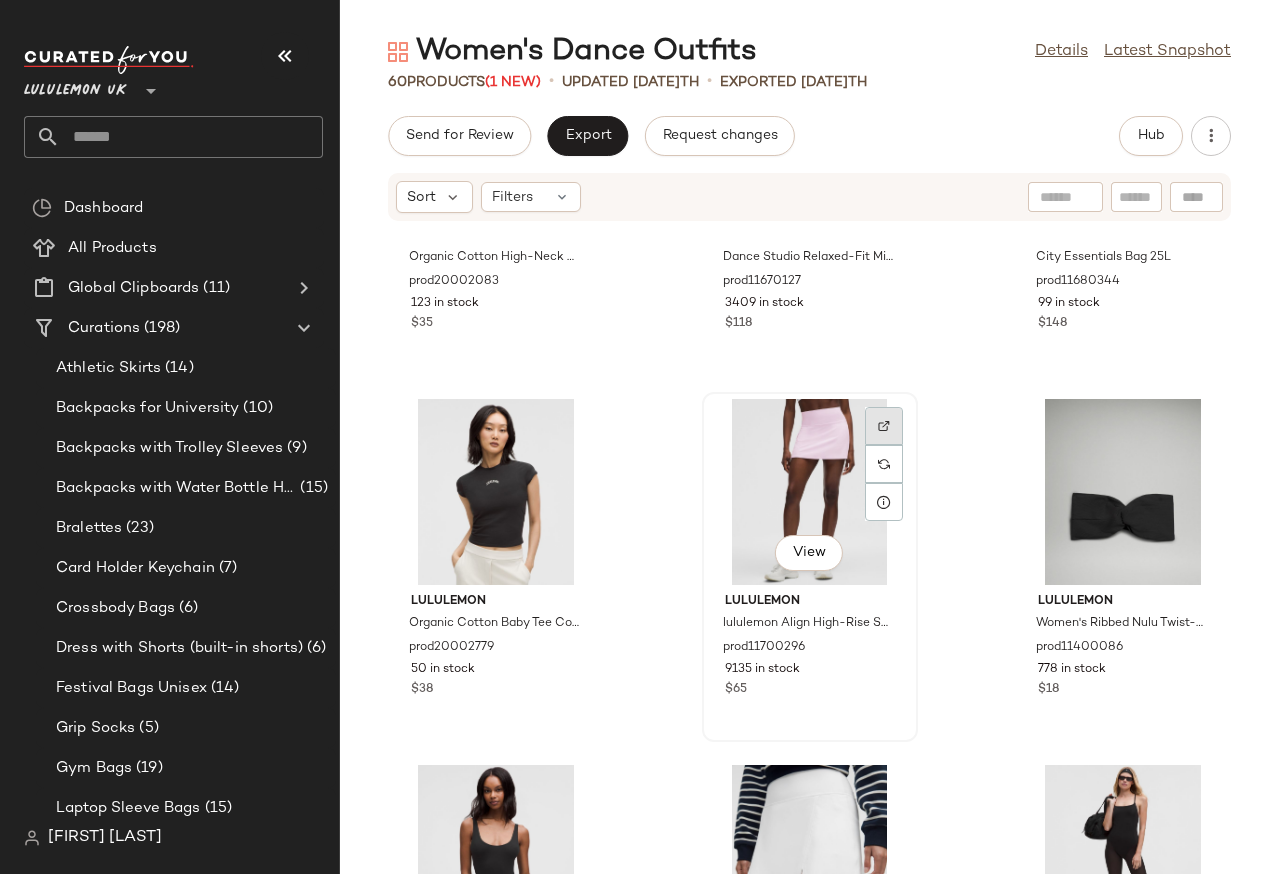 click 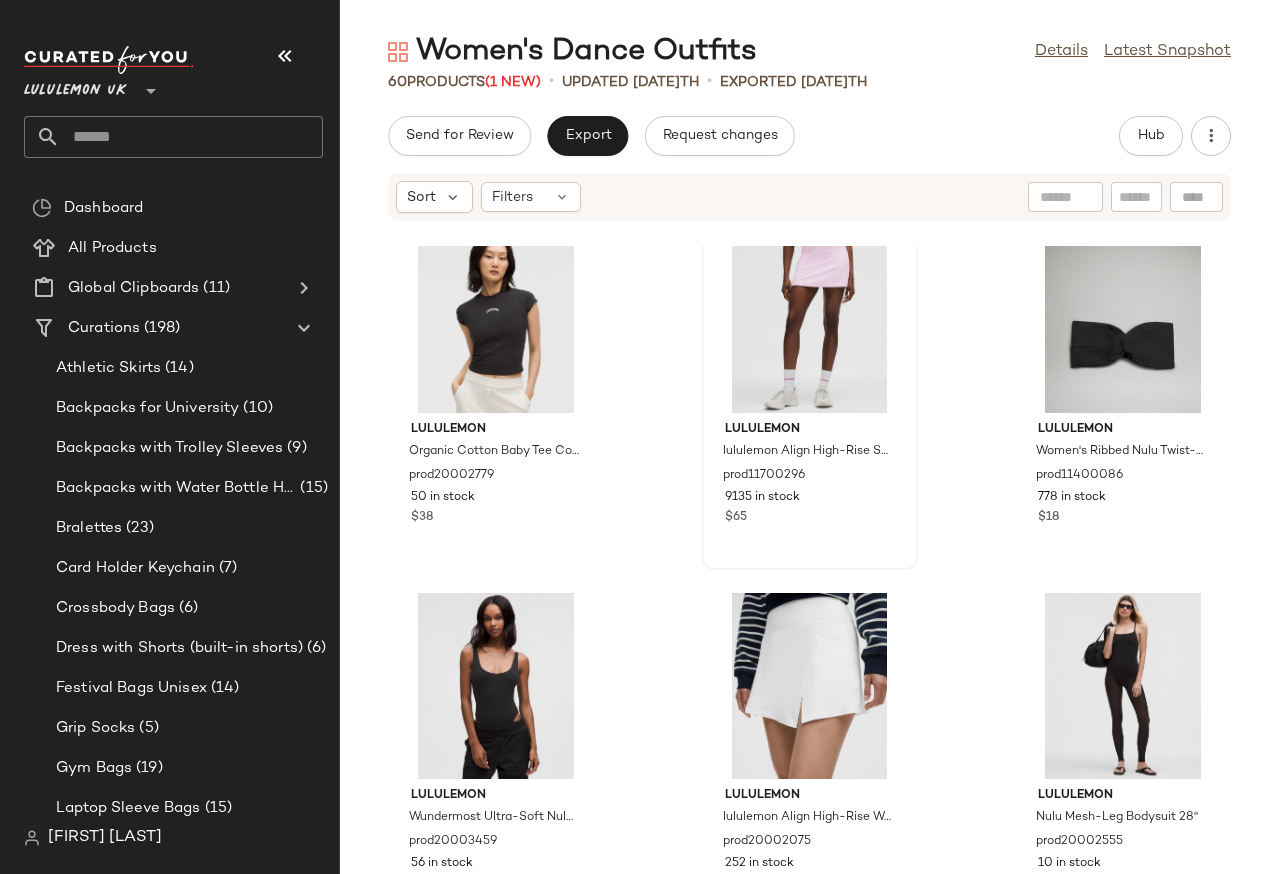 scroll, scrollTop: 416, scrollLeft: 0, axis: vertical 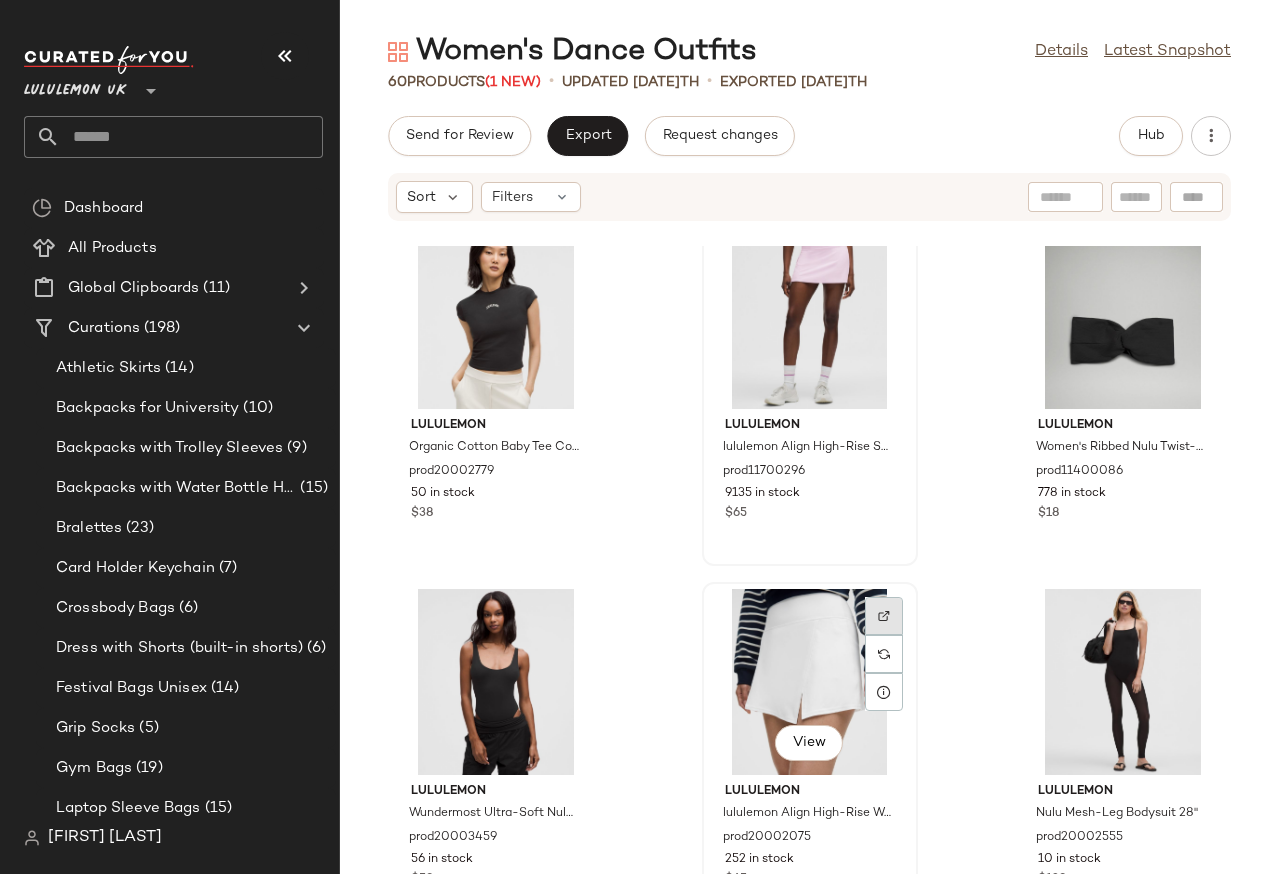 click 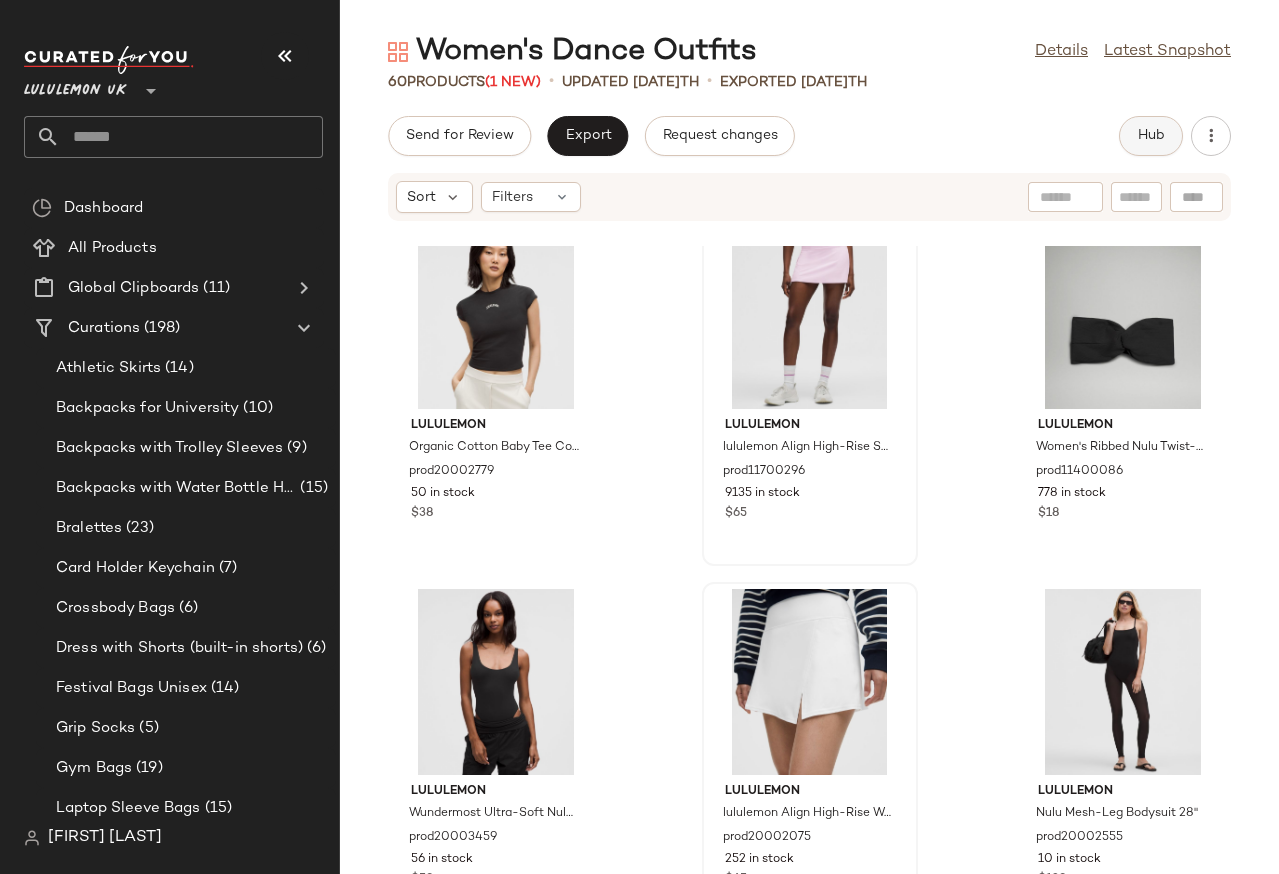 click on "Hub" 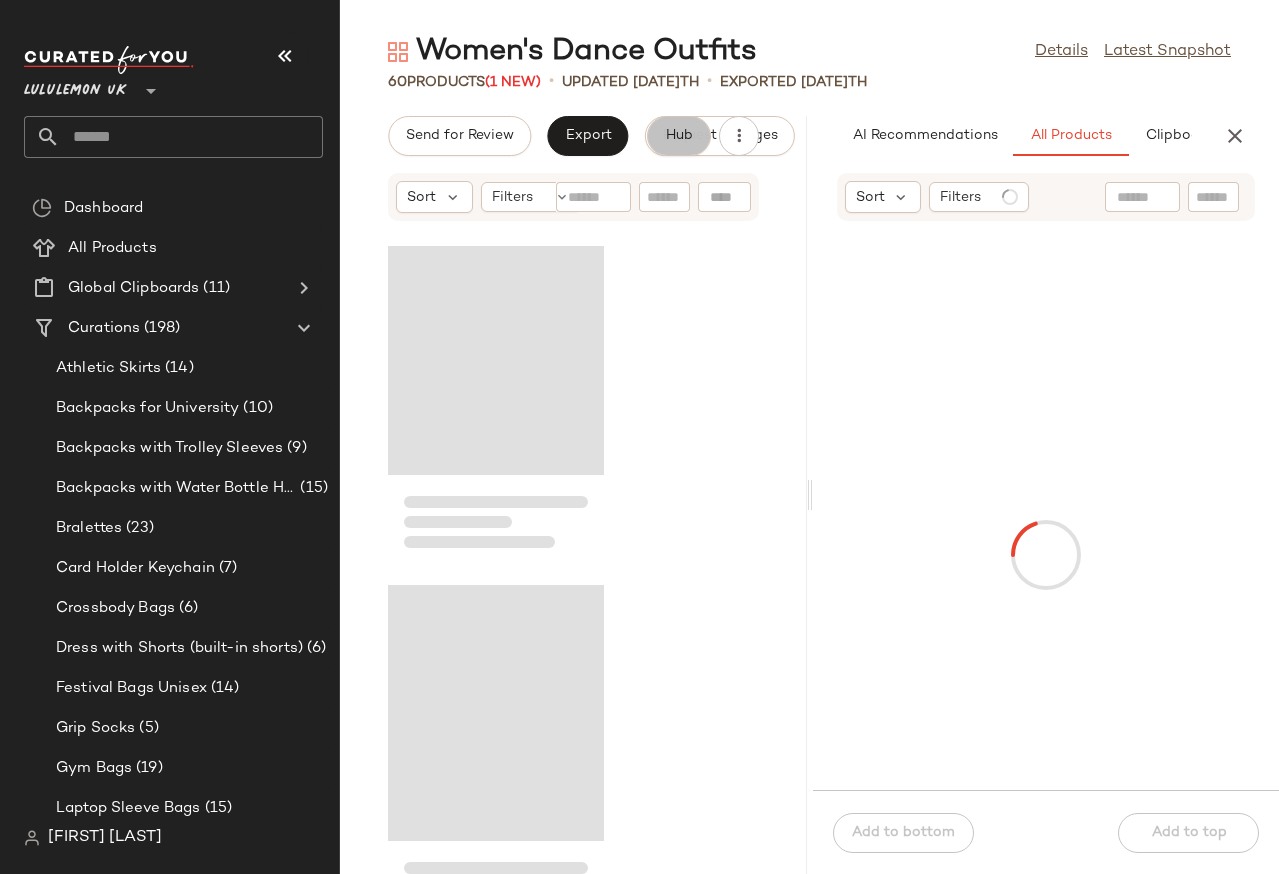 scroll, scrollTop: 1148, scrollLeft: 0, axis: vertical 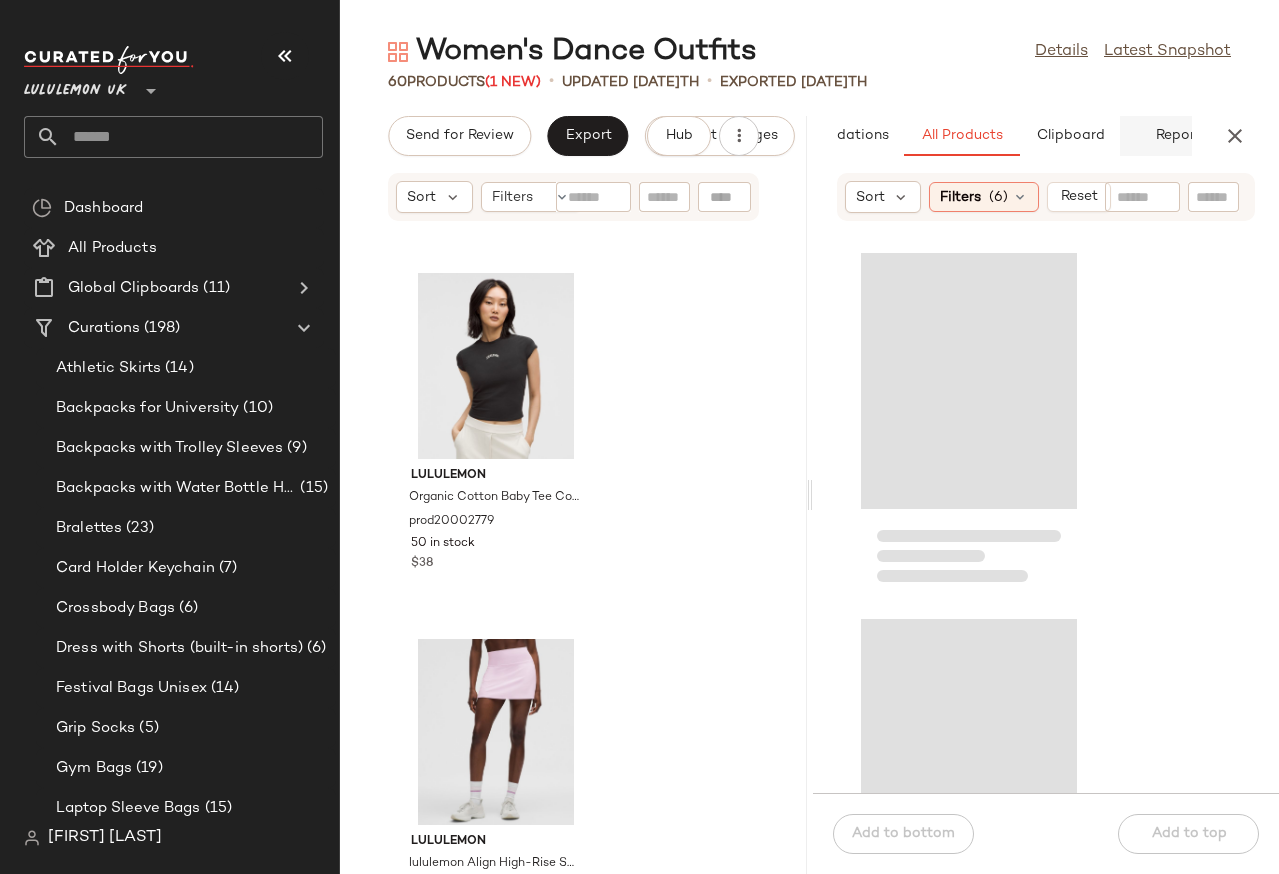 click on "Report" 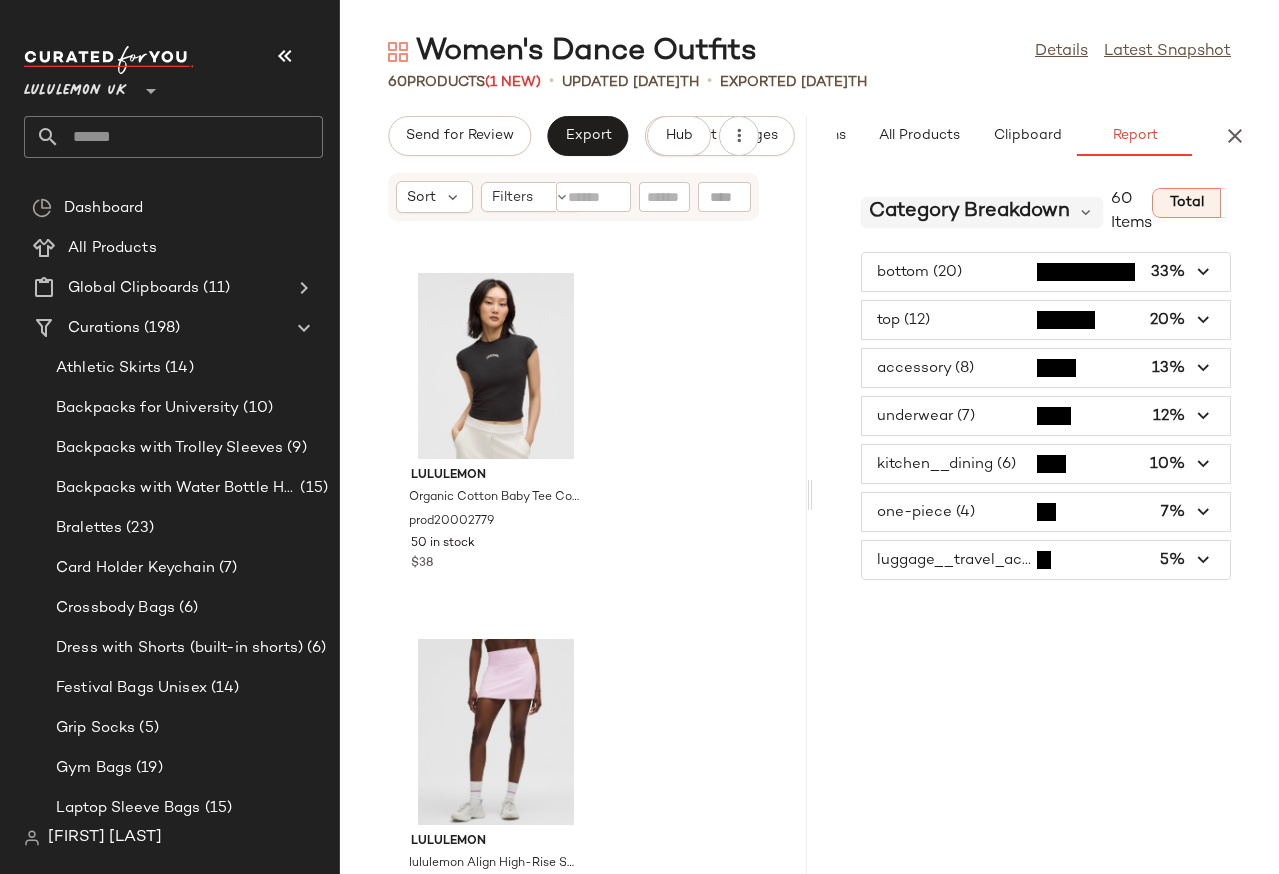 scroll, scrollTop: 0, scrollLeft: 153, axis: horizontal 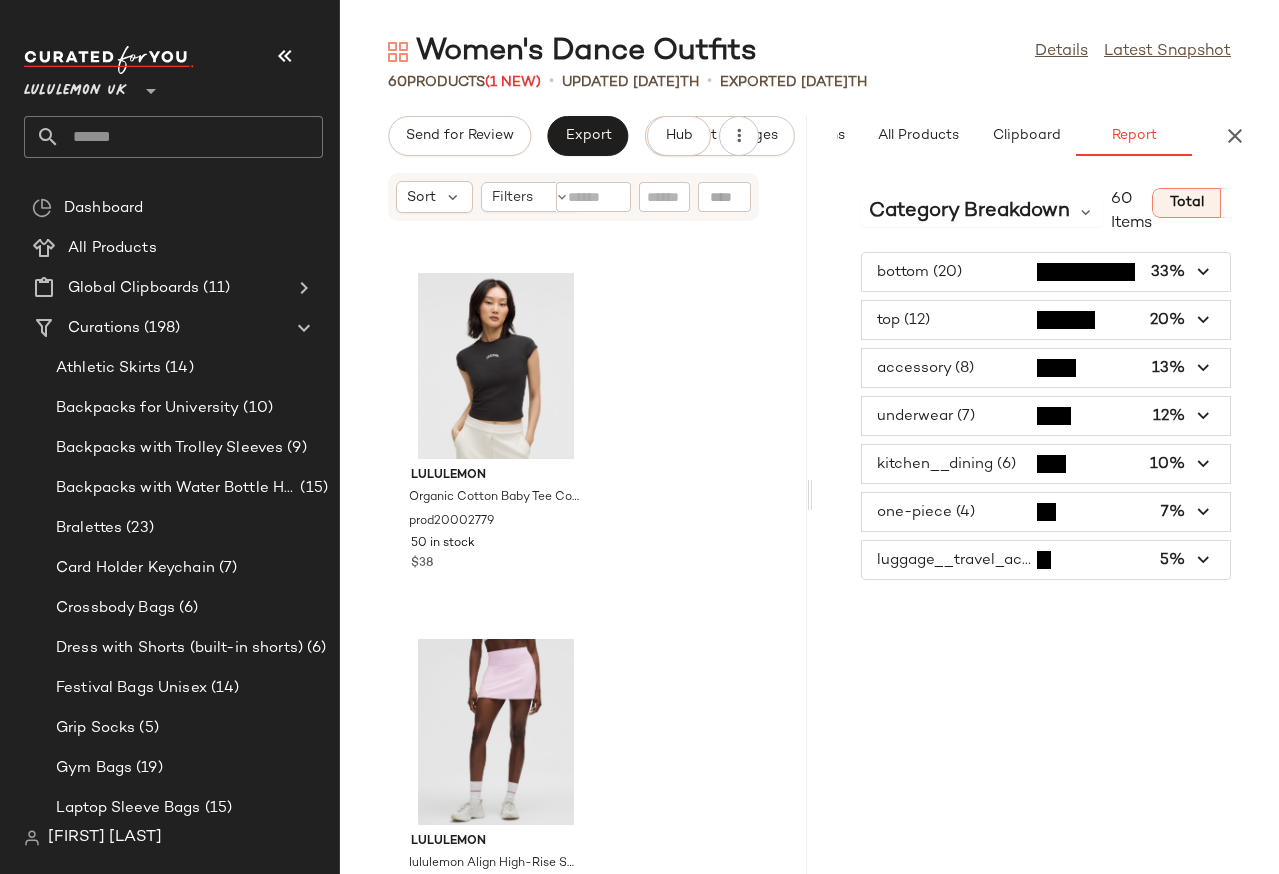 click at bounding box center (1046, 512) 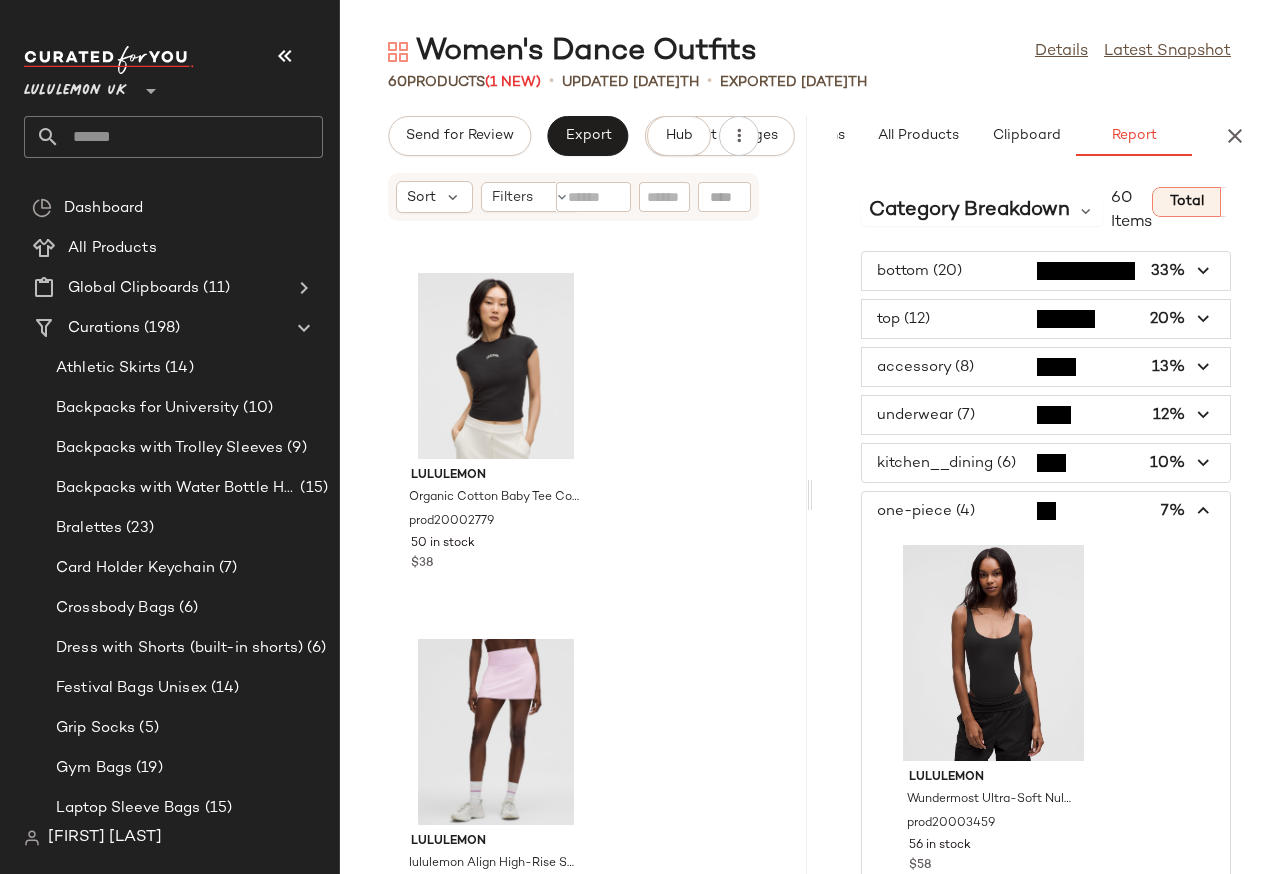 scroll, scrollTop: 0, scrollLeft: 0, axis: both 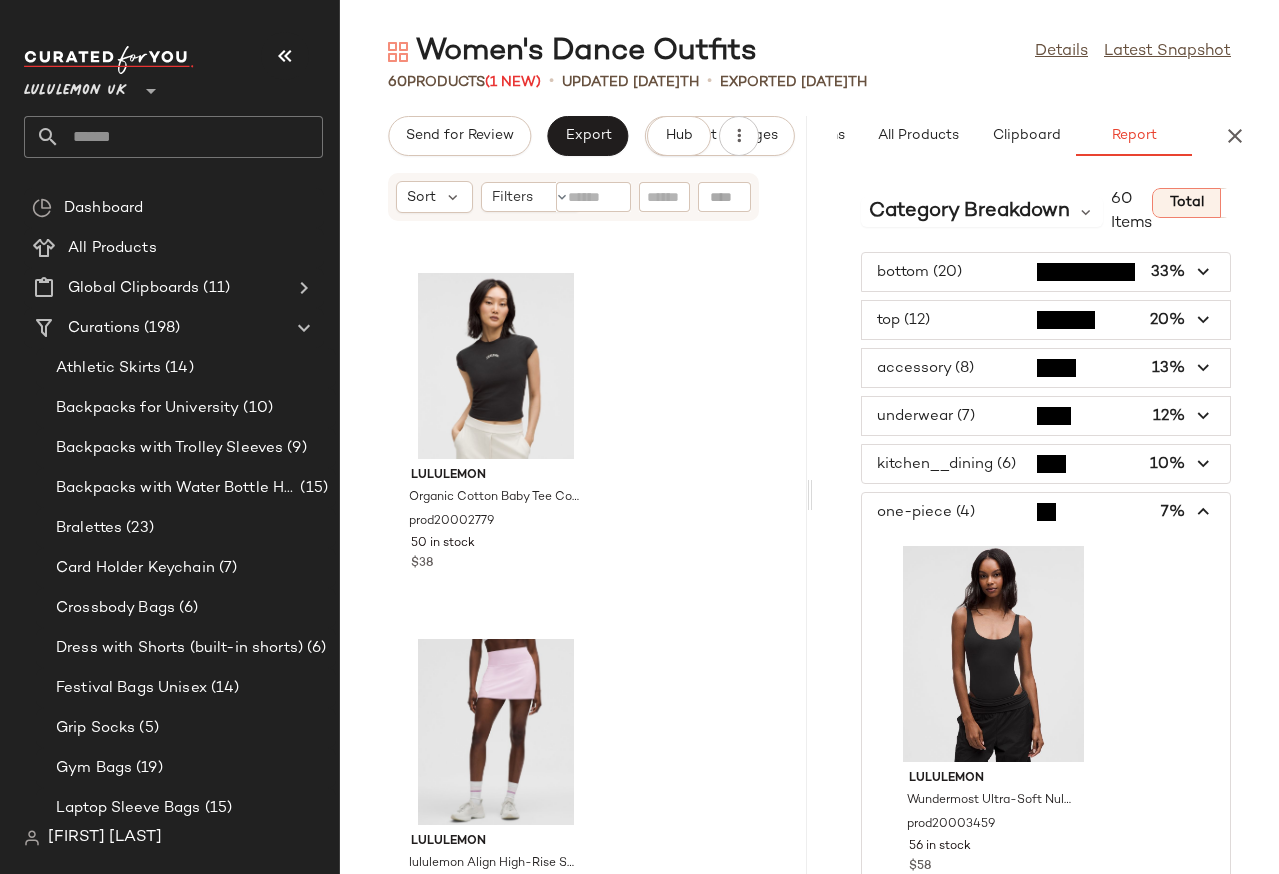click at bounding box center (1046, 416) 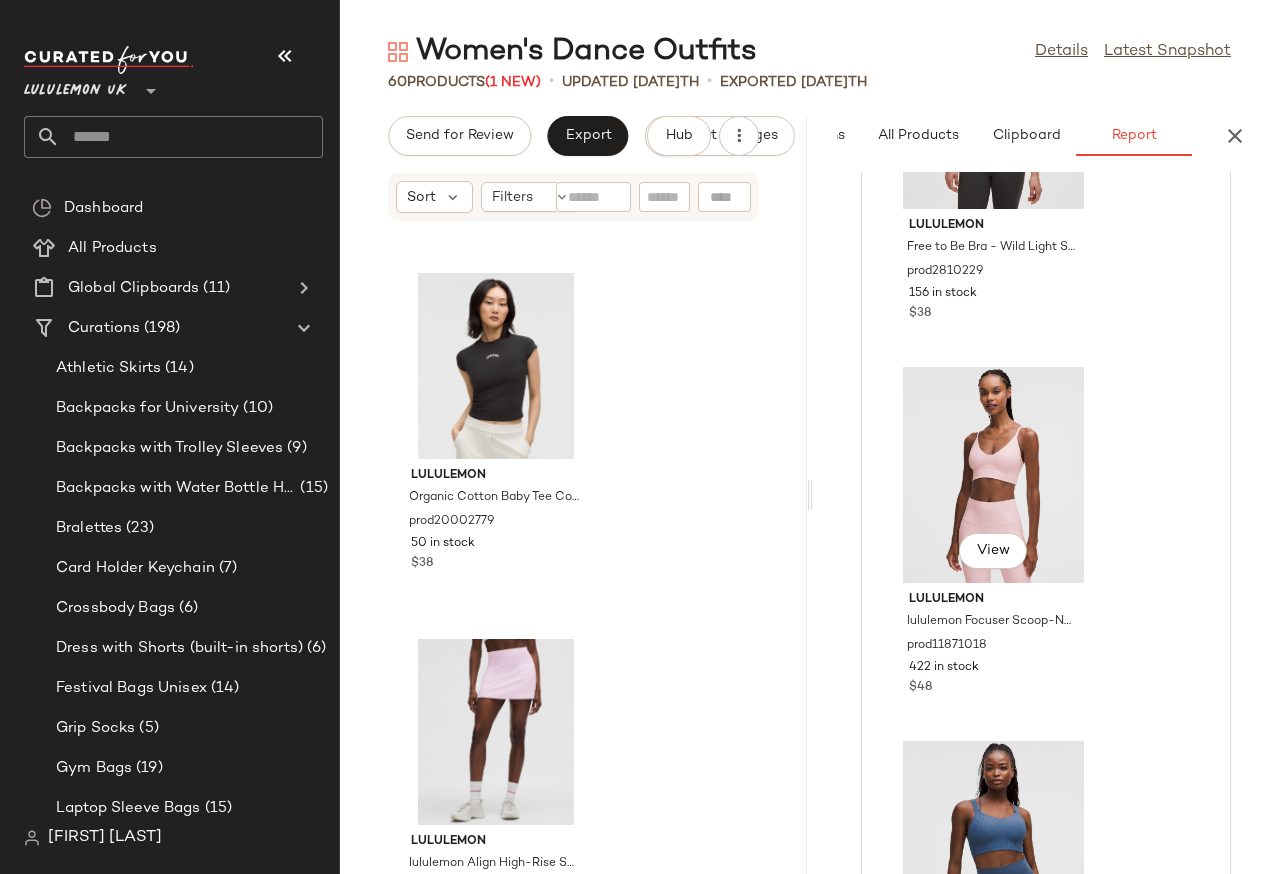 scroll, scrollTop: 0, scrollLeft: 0, axis: both 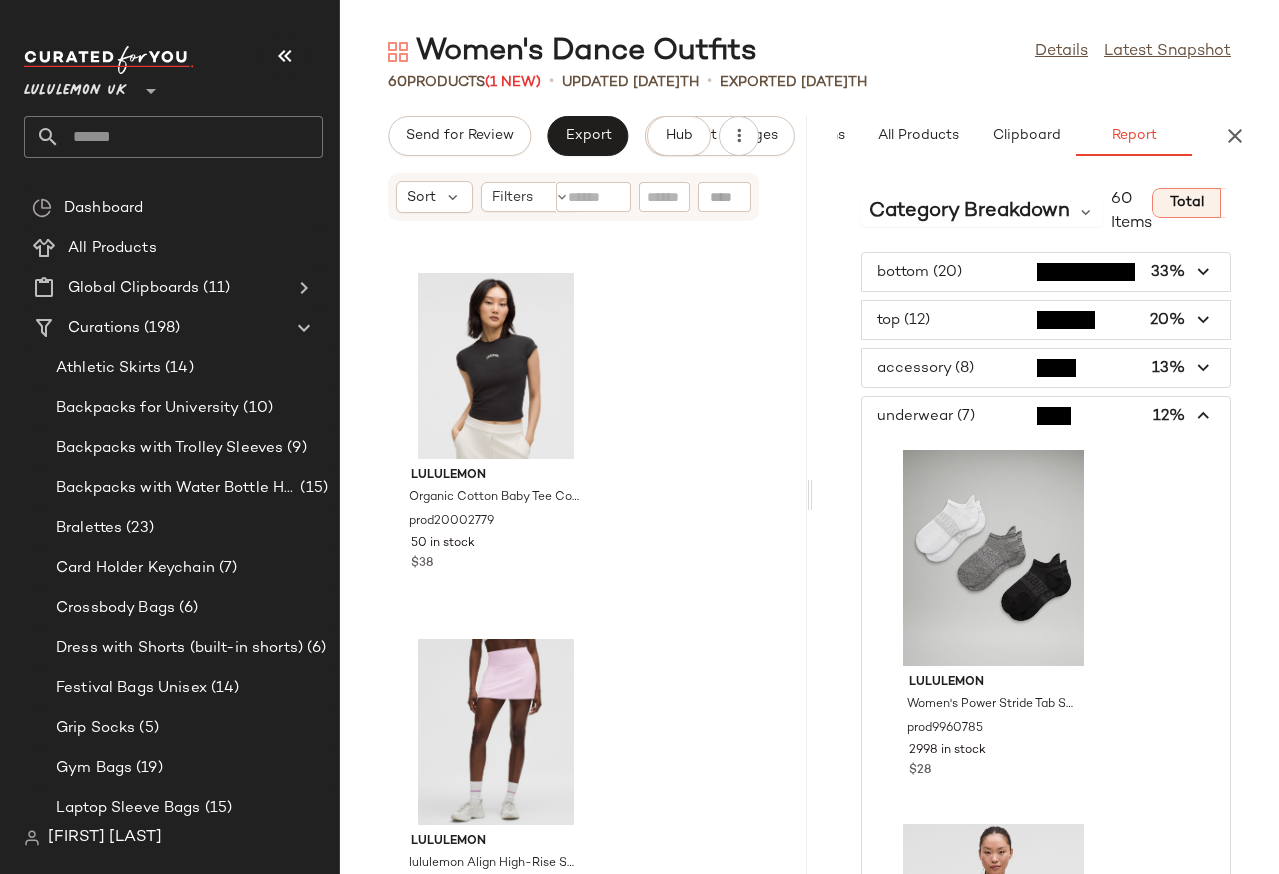 click at bounding box center [1046, 272] 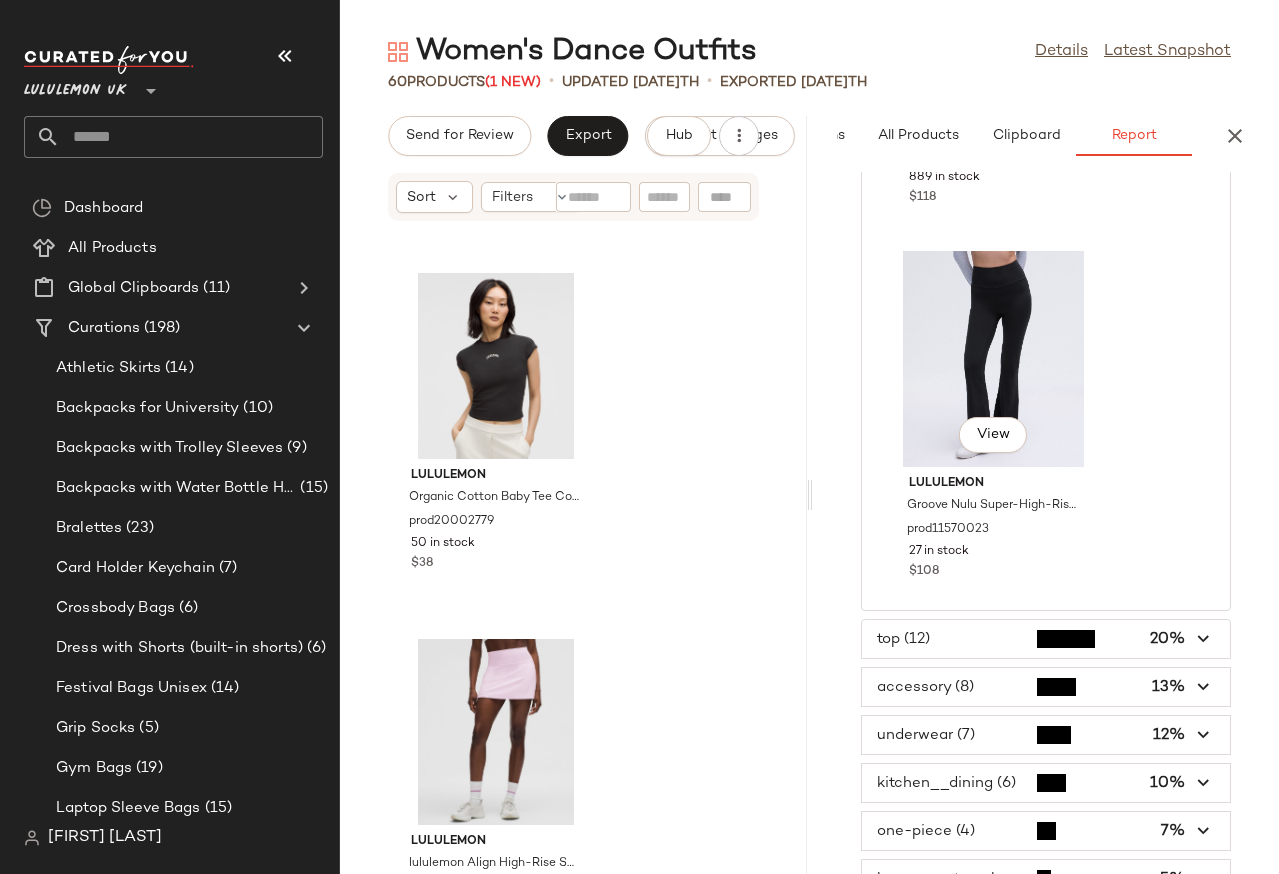 scroll, scrollTop: 7186, scrollLeft: 0, axis: vertical 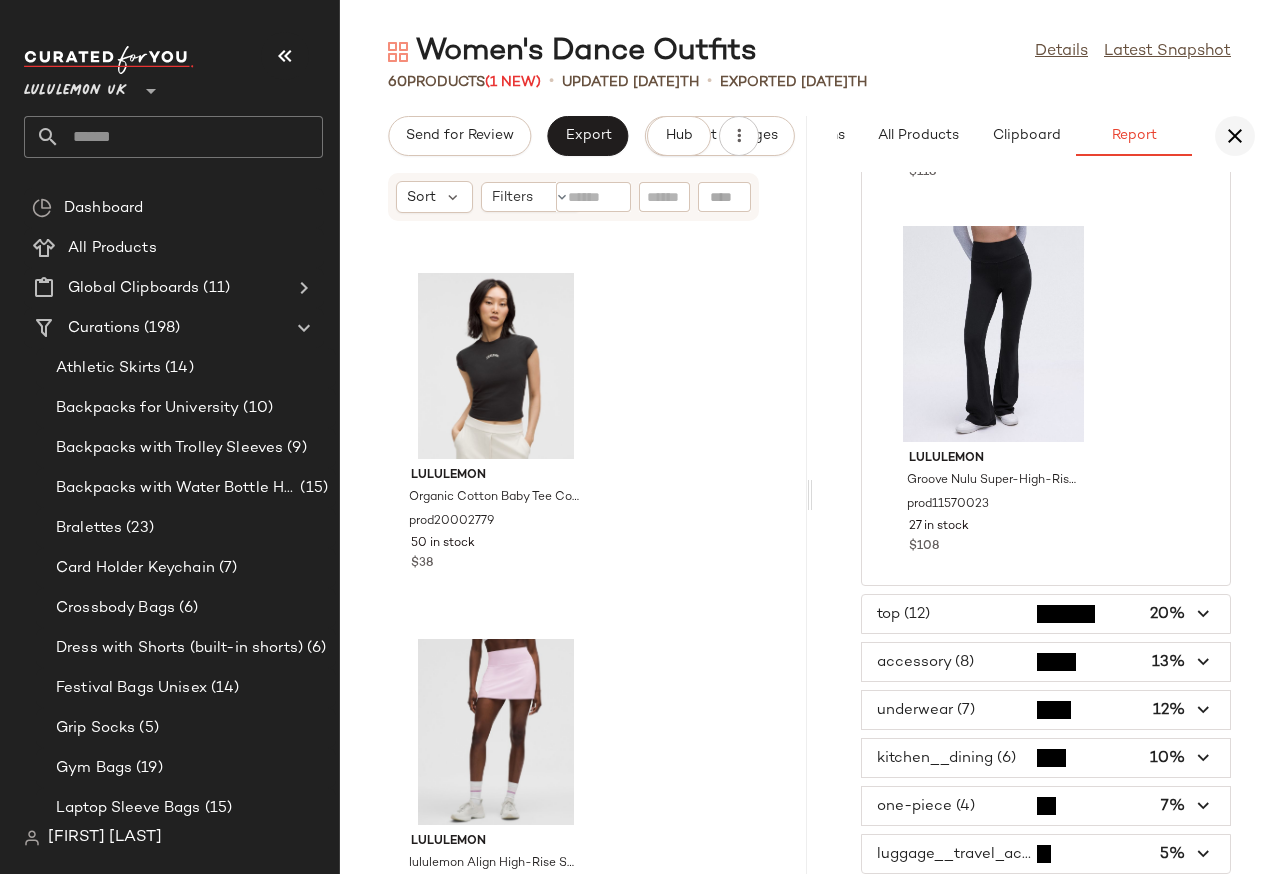 click at bounding box center [1235, 136] 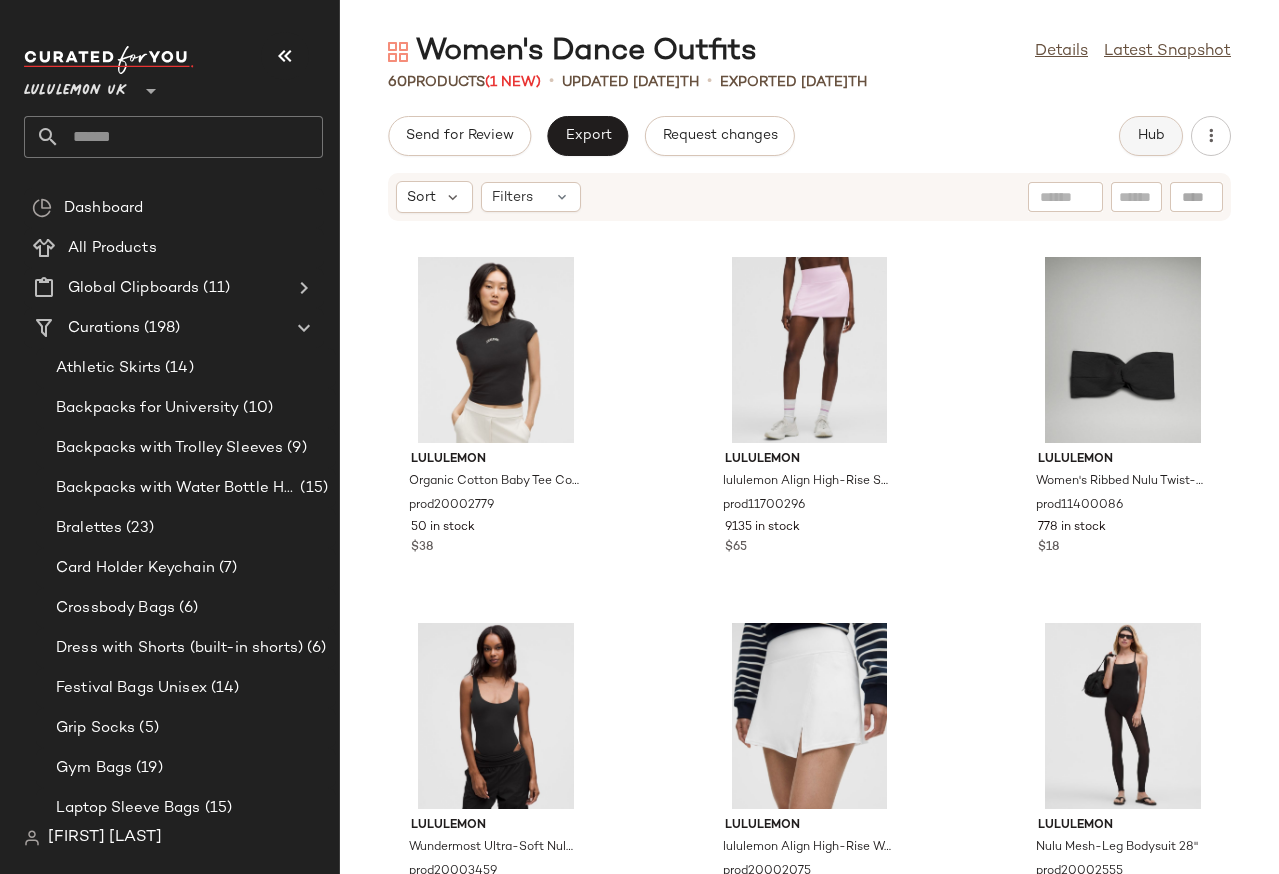 click on "Hub" 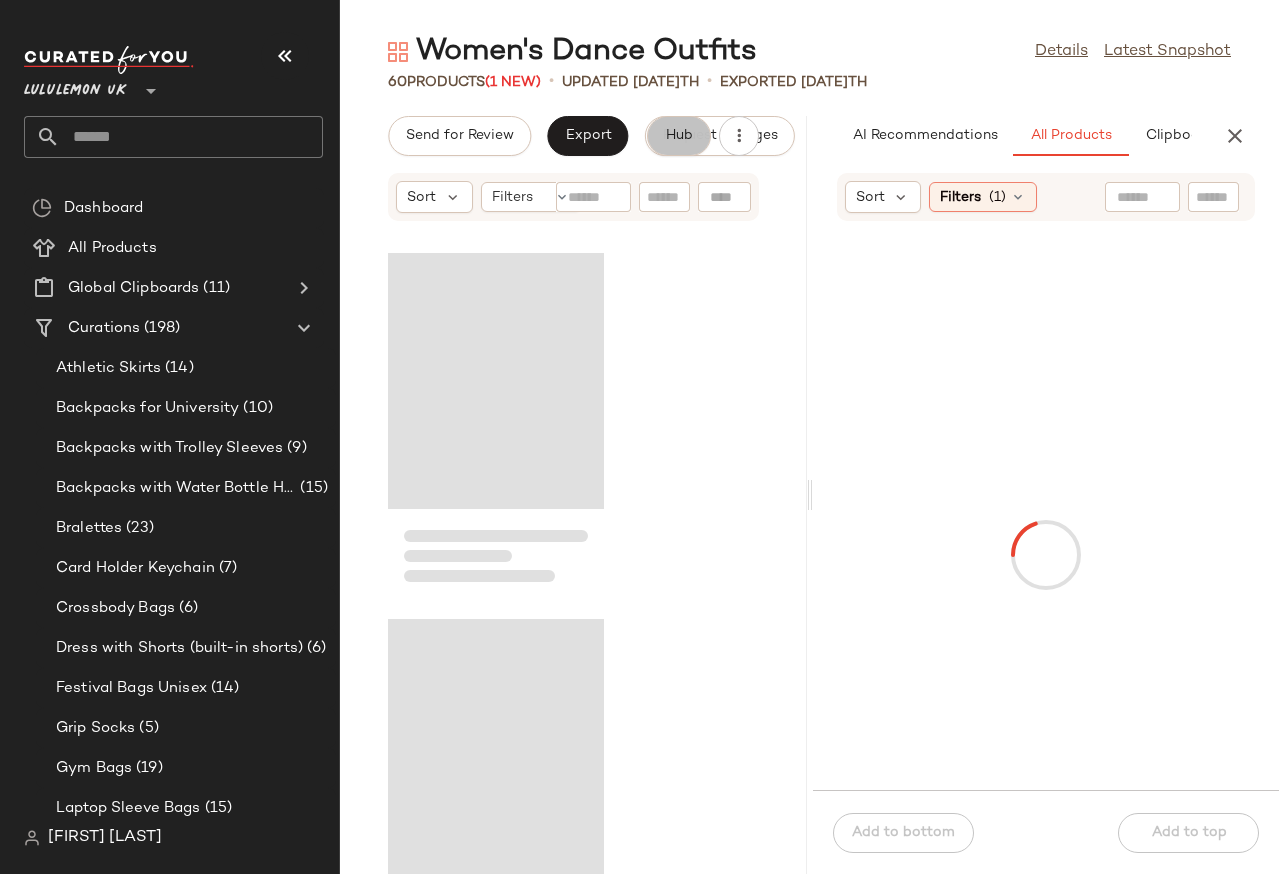scroll, scrollTop: 1114, scrollLeft: 0, axis: vertical 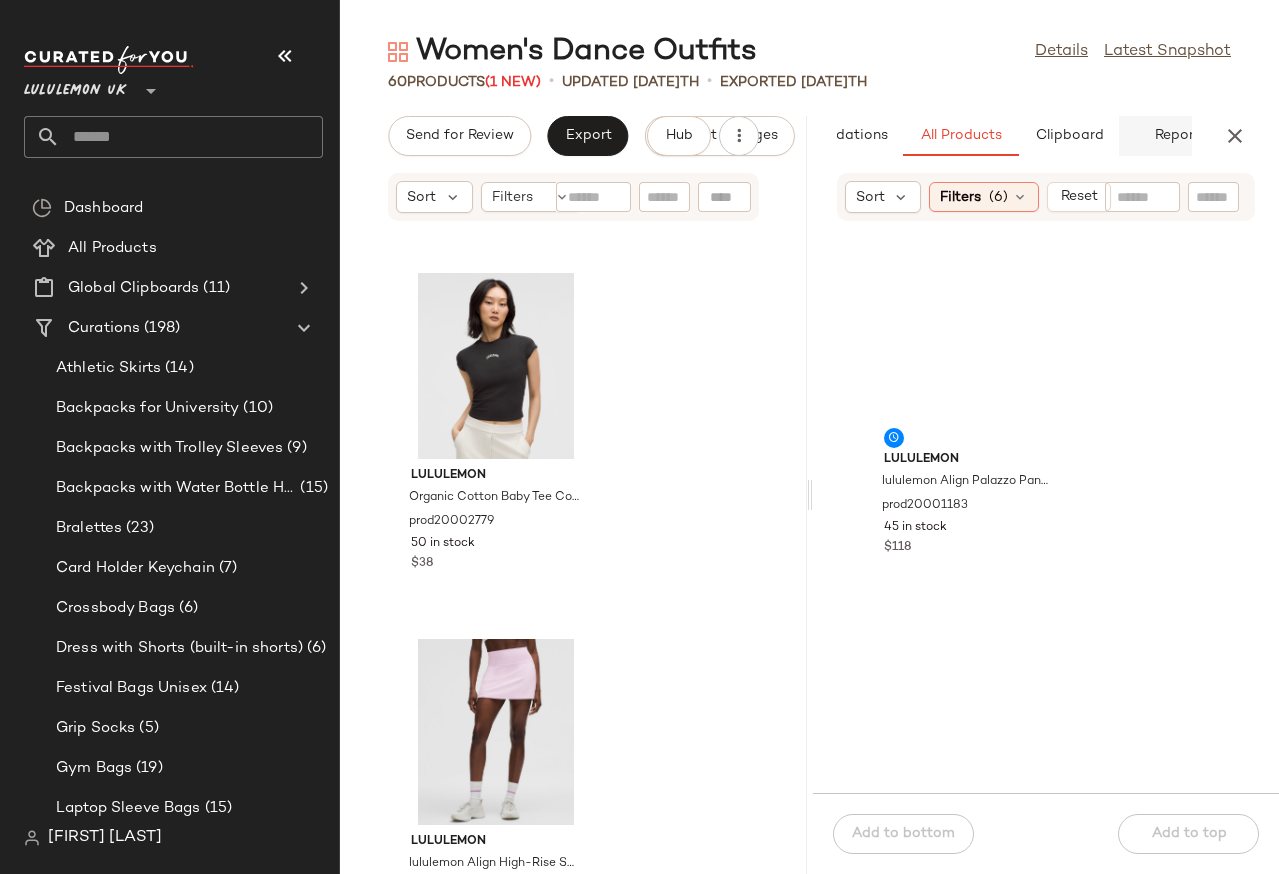 click on "Report" 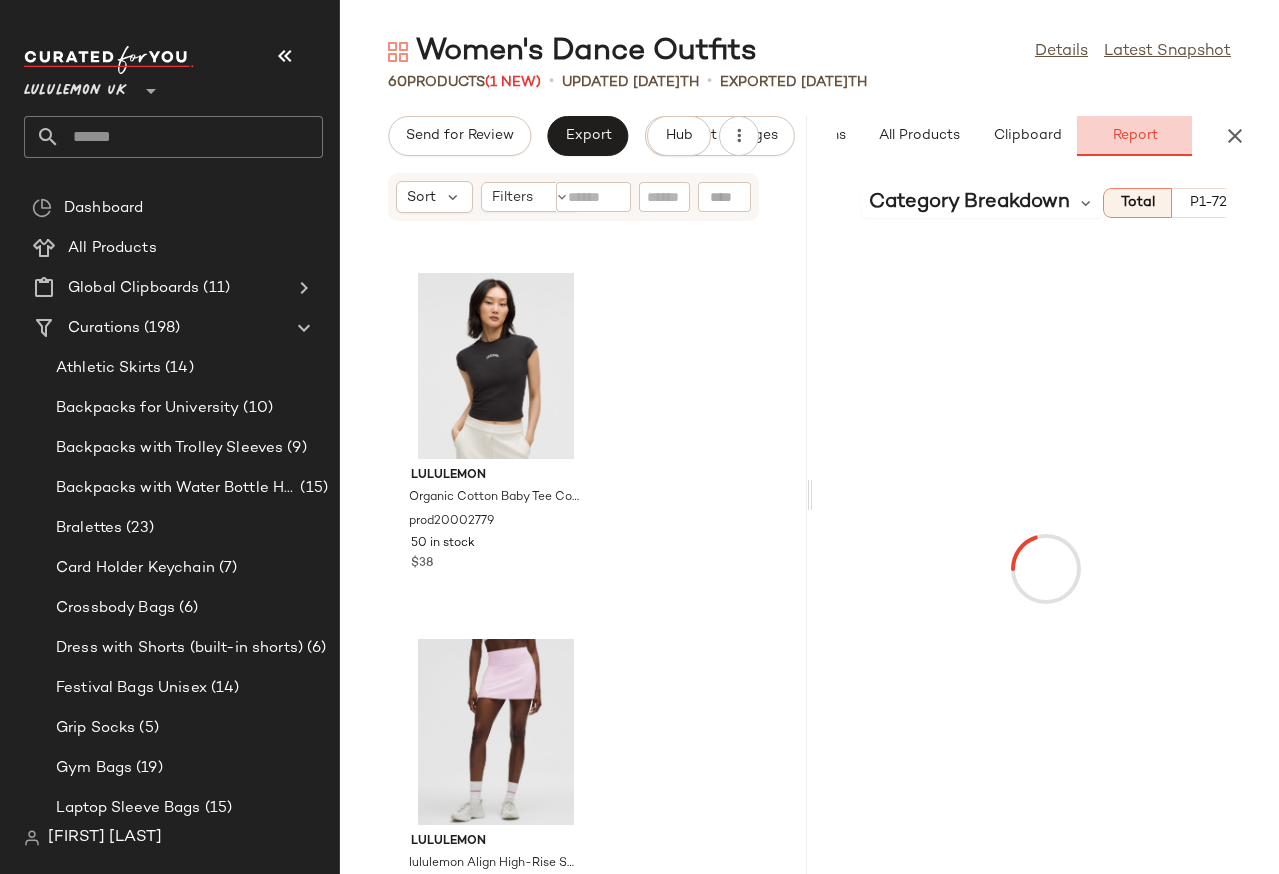 scroll, scrollTop: 0, scrollLeft: 153, axis: horizontal 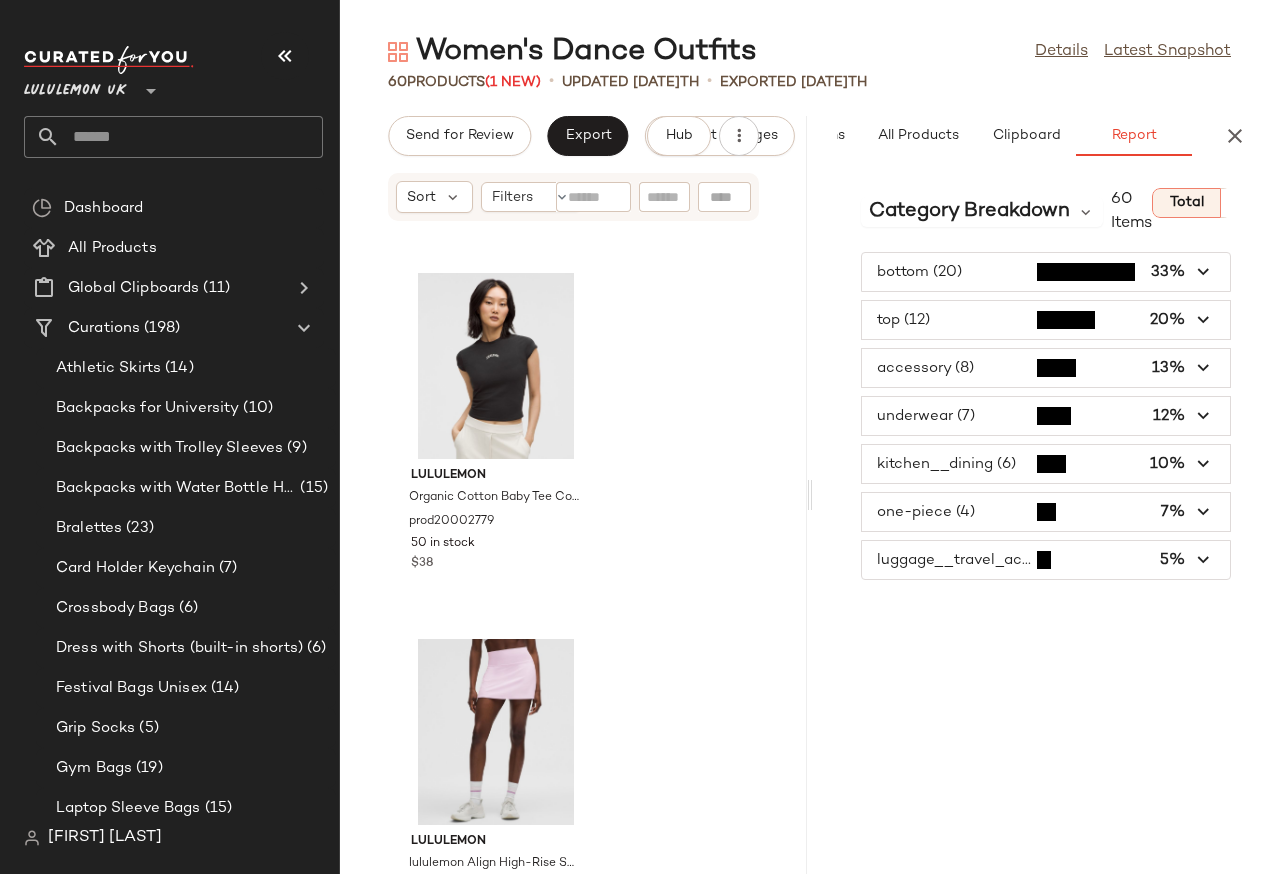 click at bounding box center (1046, 368) 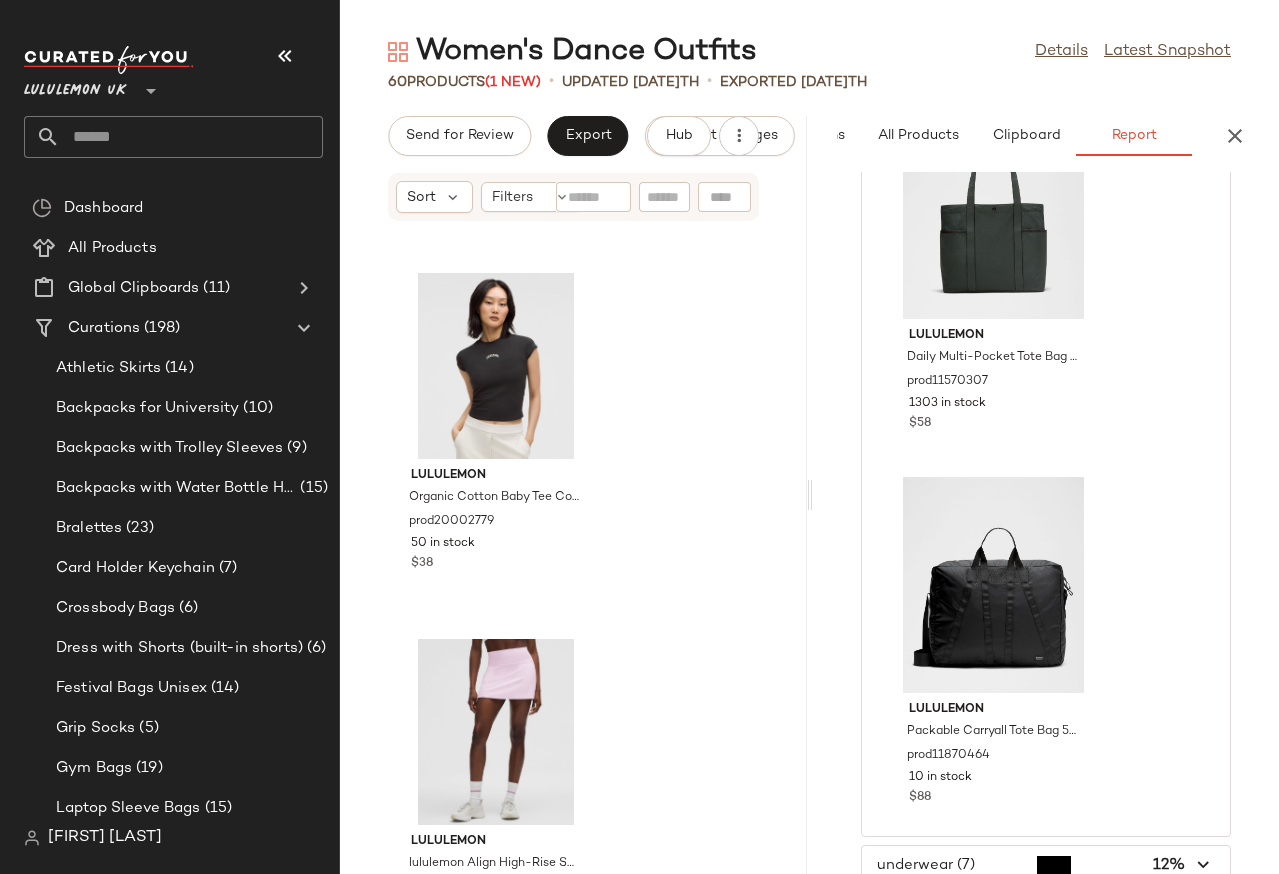 scroll, scrollTop: 2698, scrollLeft: 0, axis: vertical 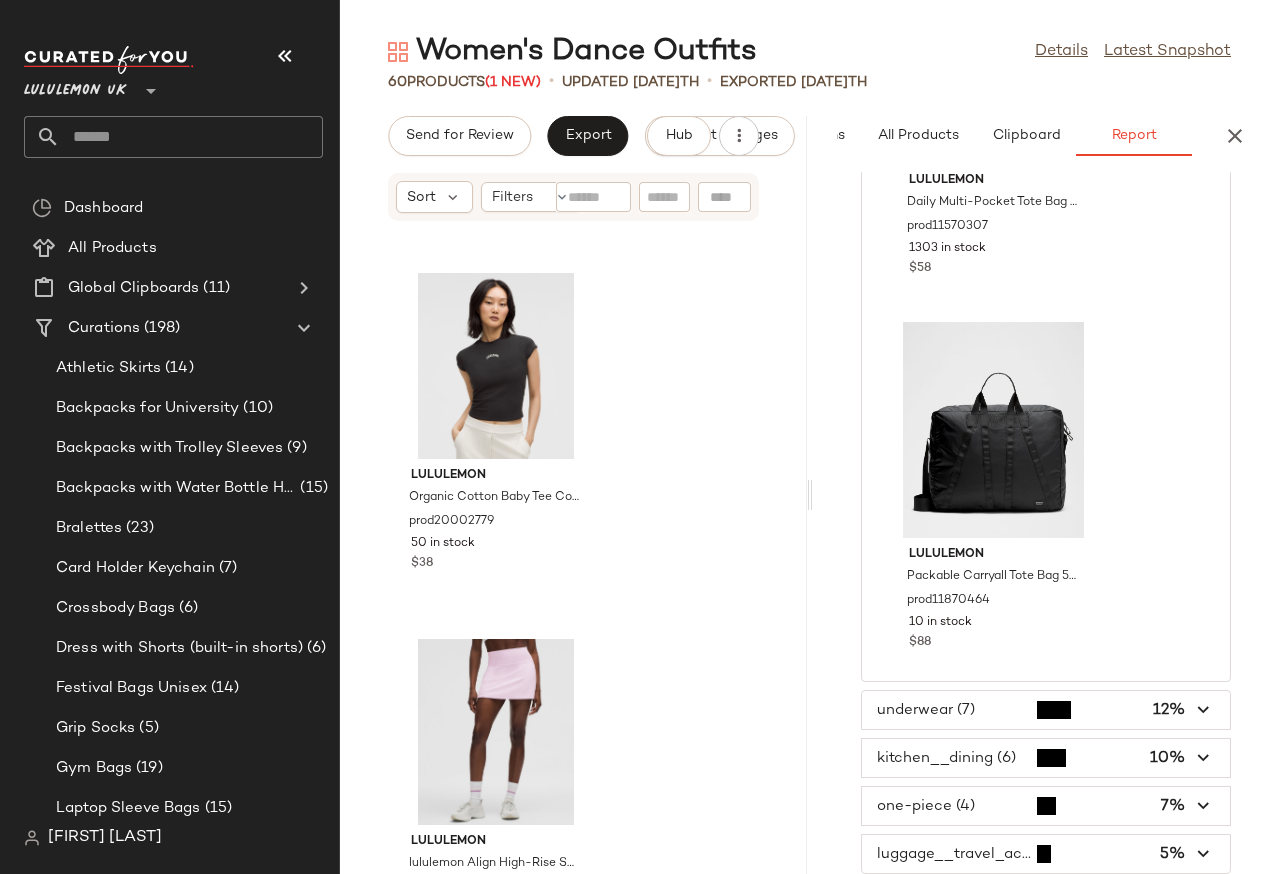 click at bounding box center [1046, 710] 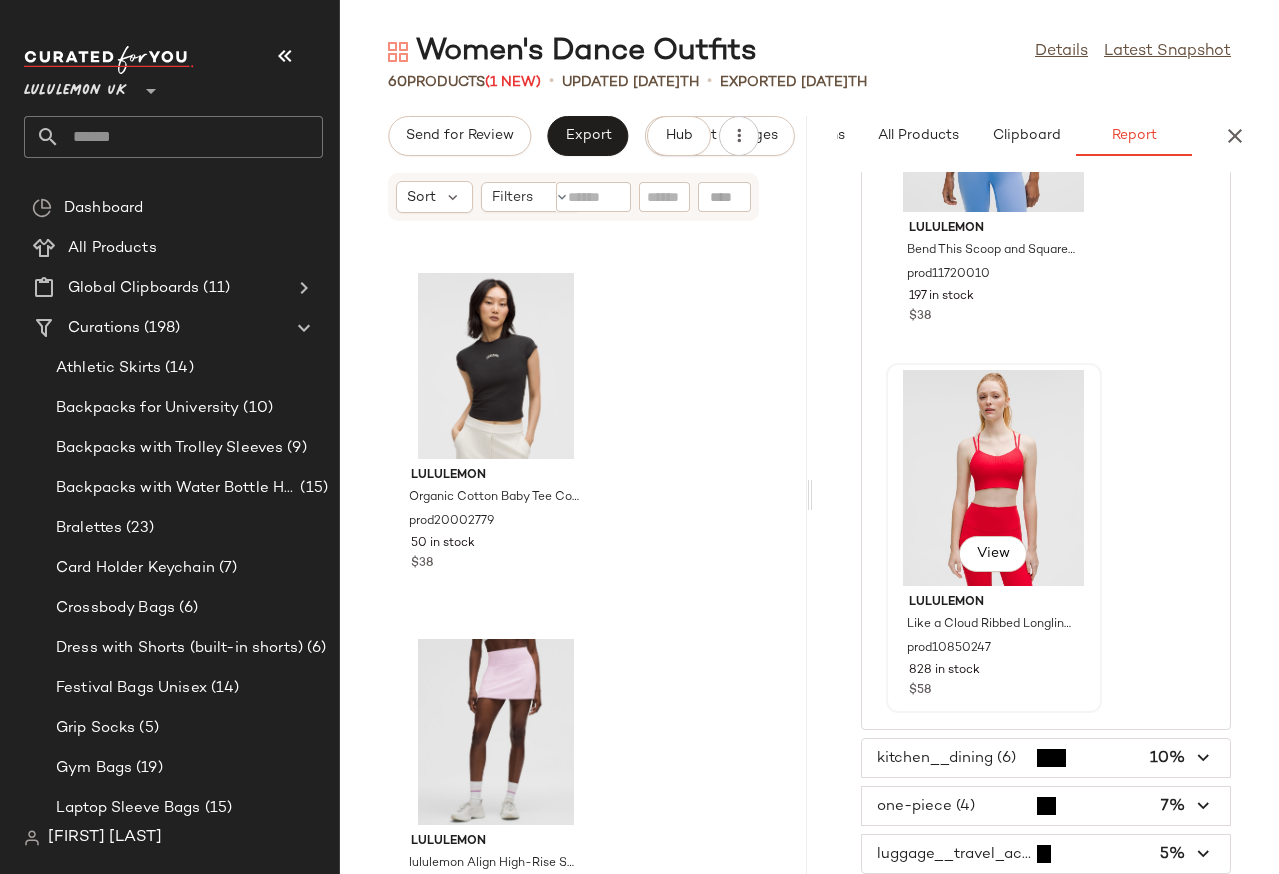 scroll, scrollTop: 2324, scrollLeft: 0, axis: vertical 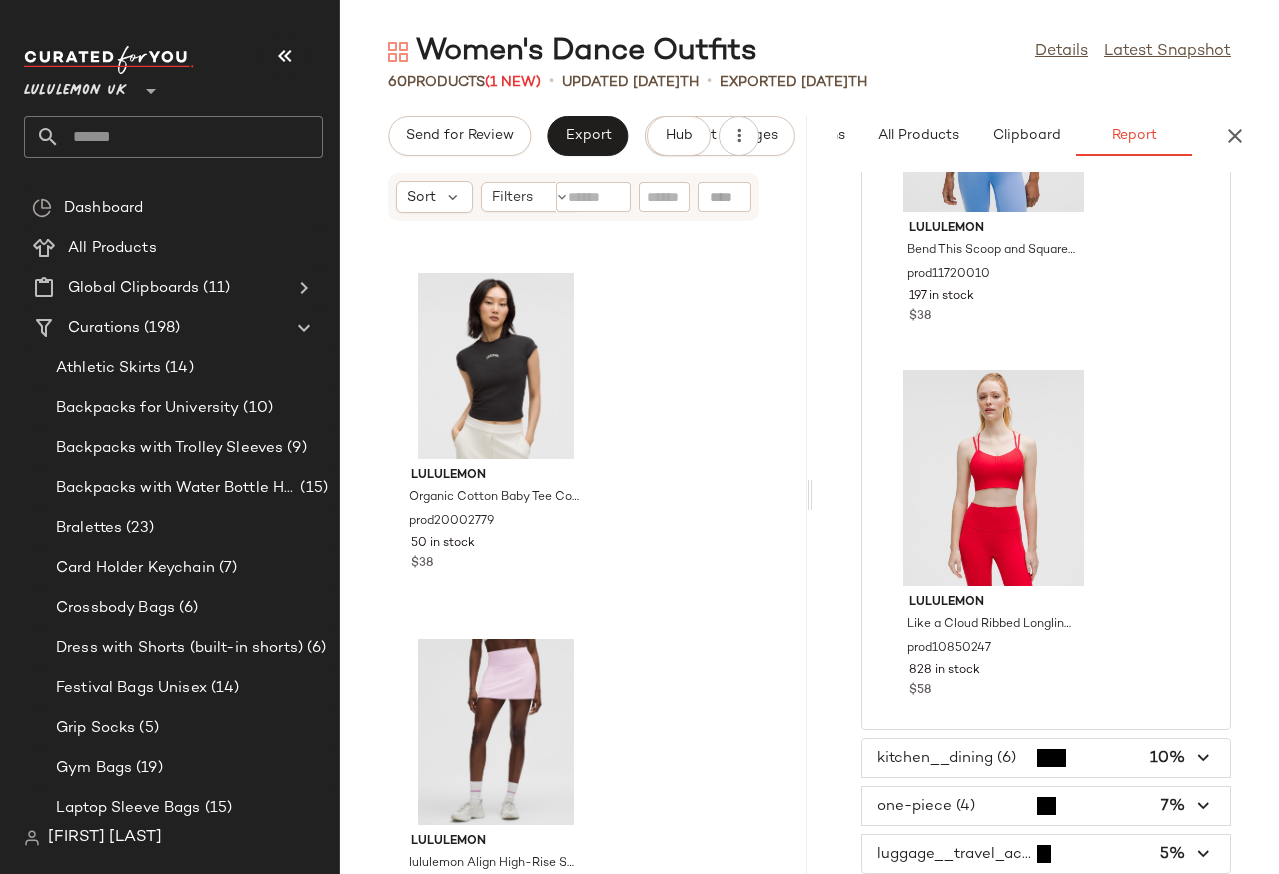 click at bounding box center [1046, 758] 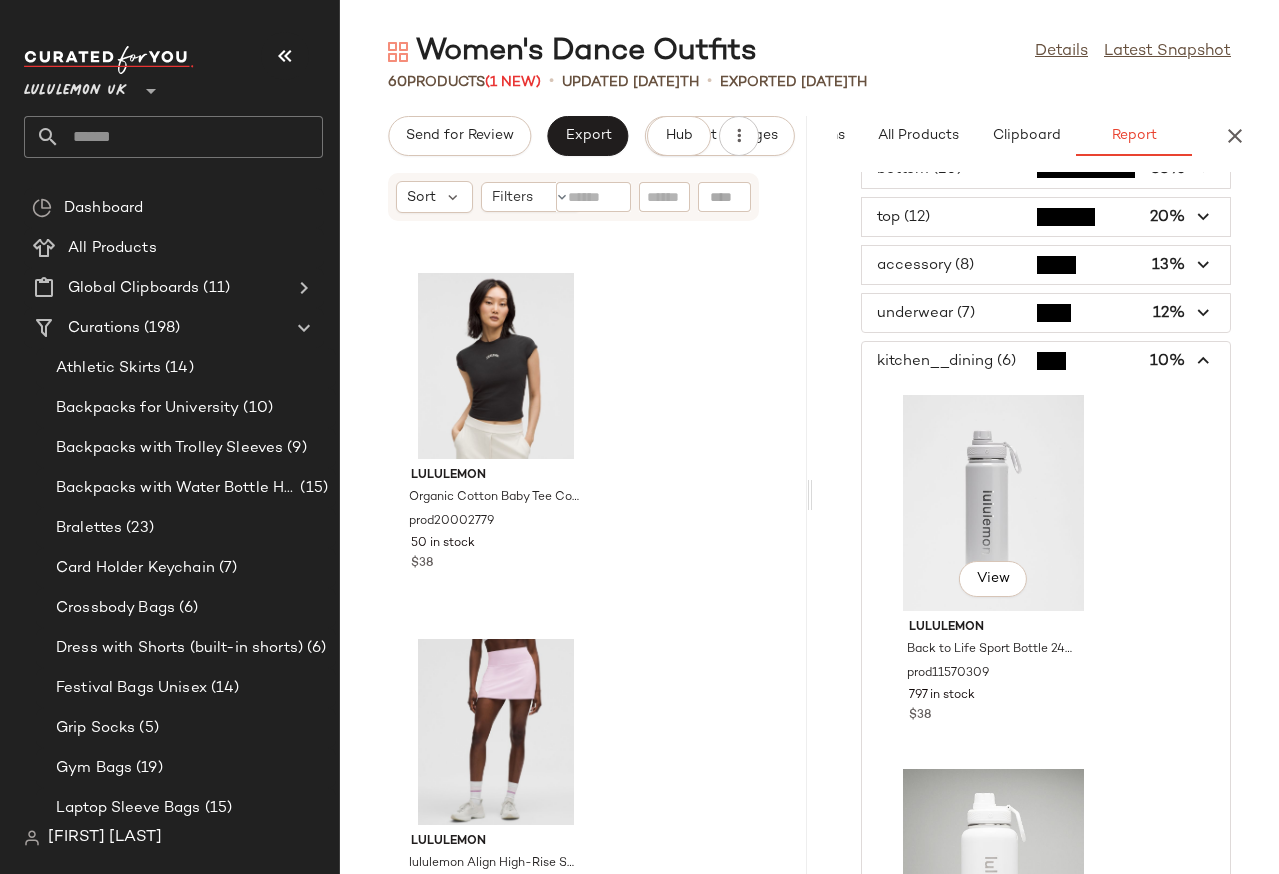 scroll, scrollTop: 0, scrollLeft: 0, axis: both 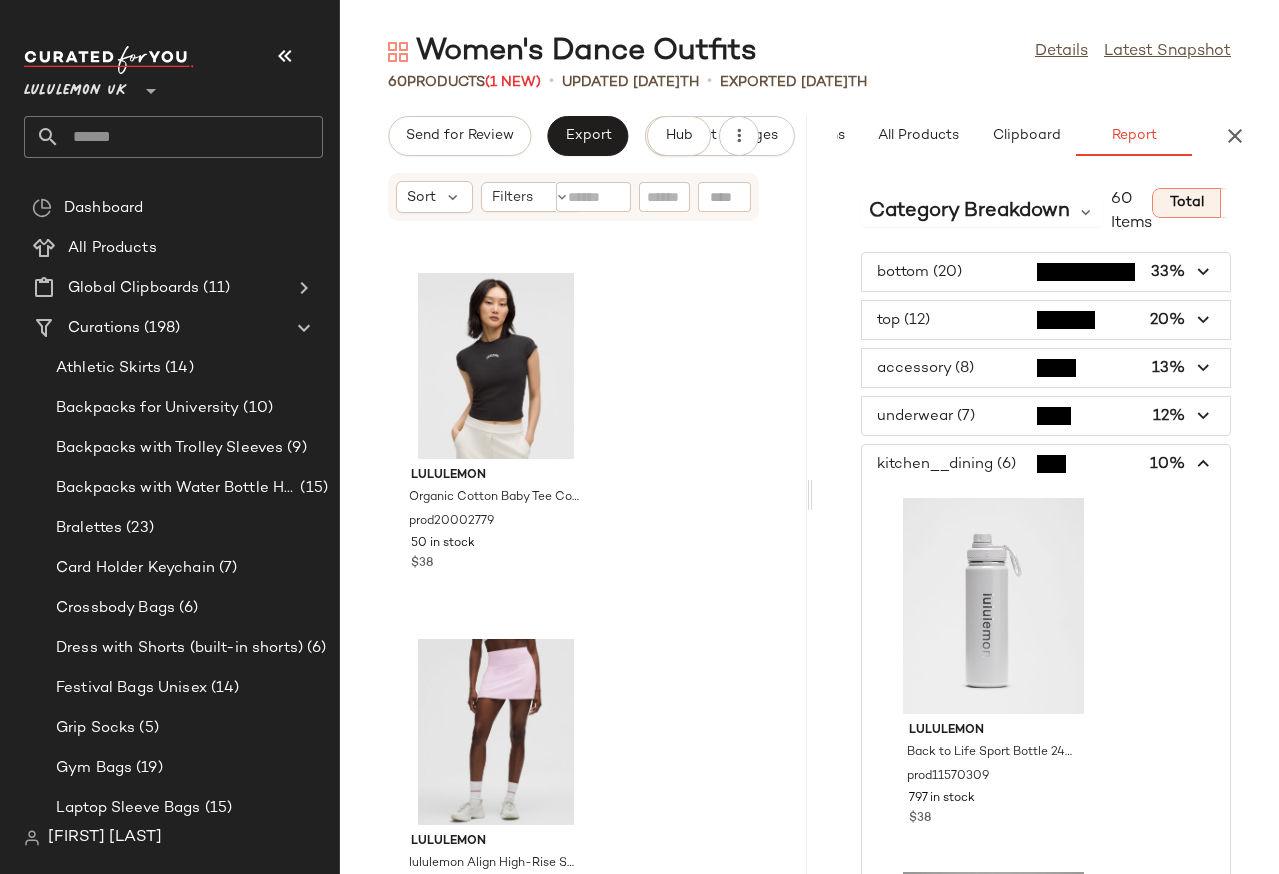 click at bounding box center (1204, 464) 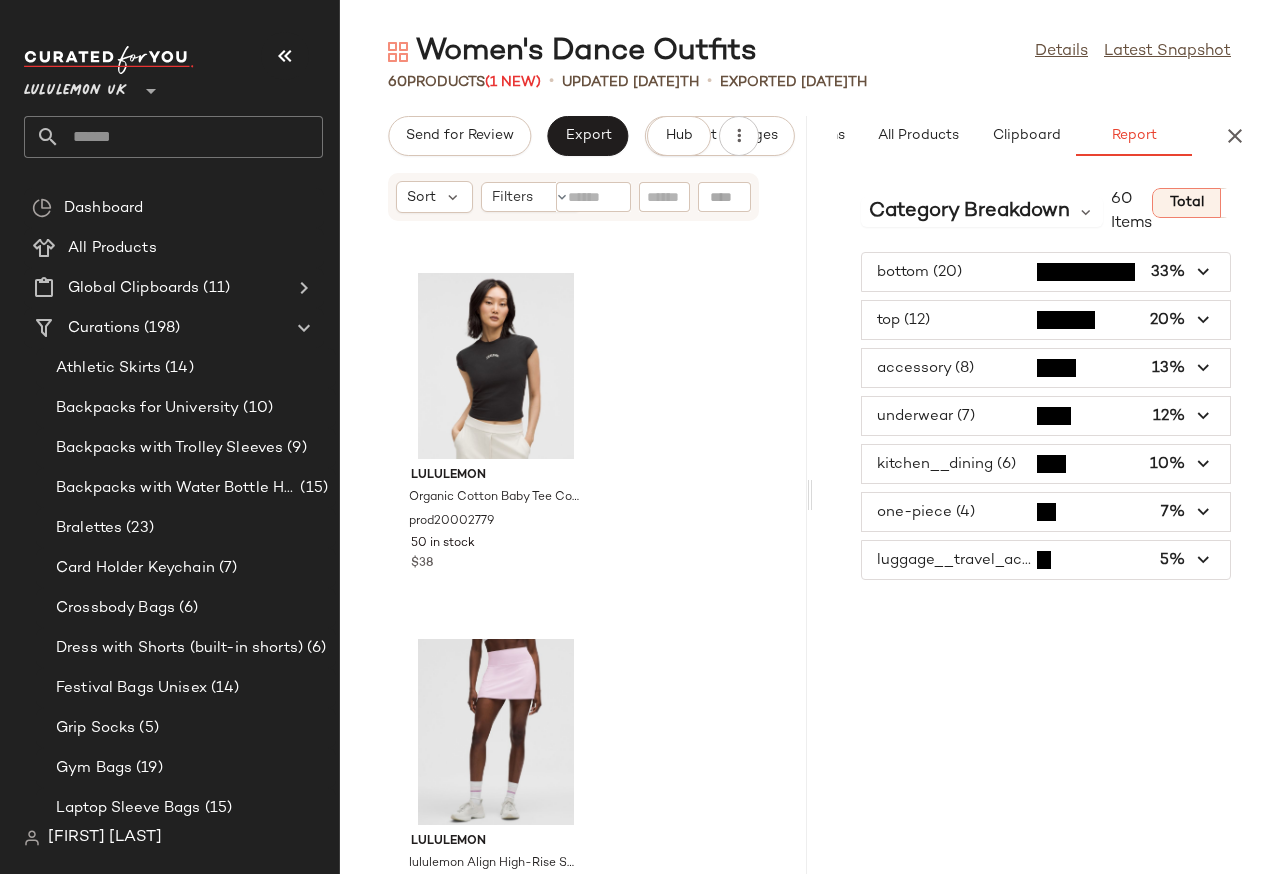 click at bounding box center (1046, 560) 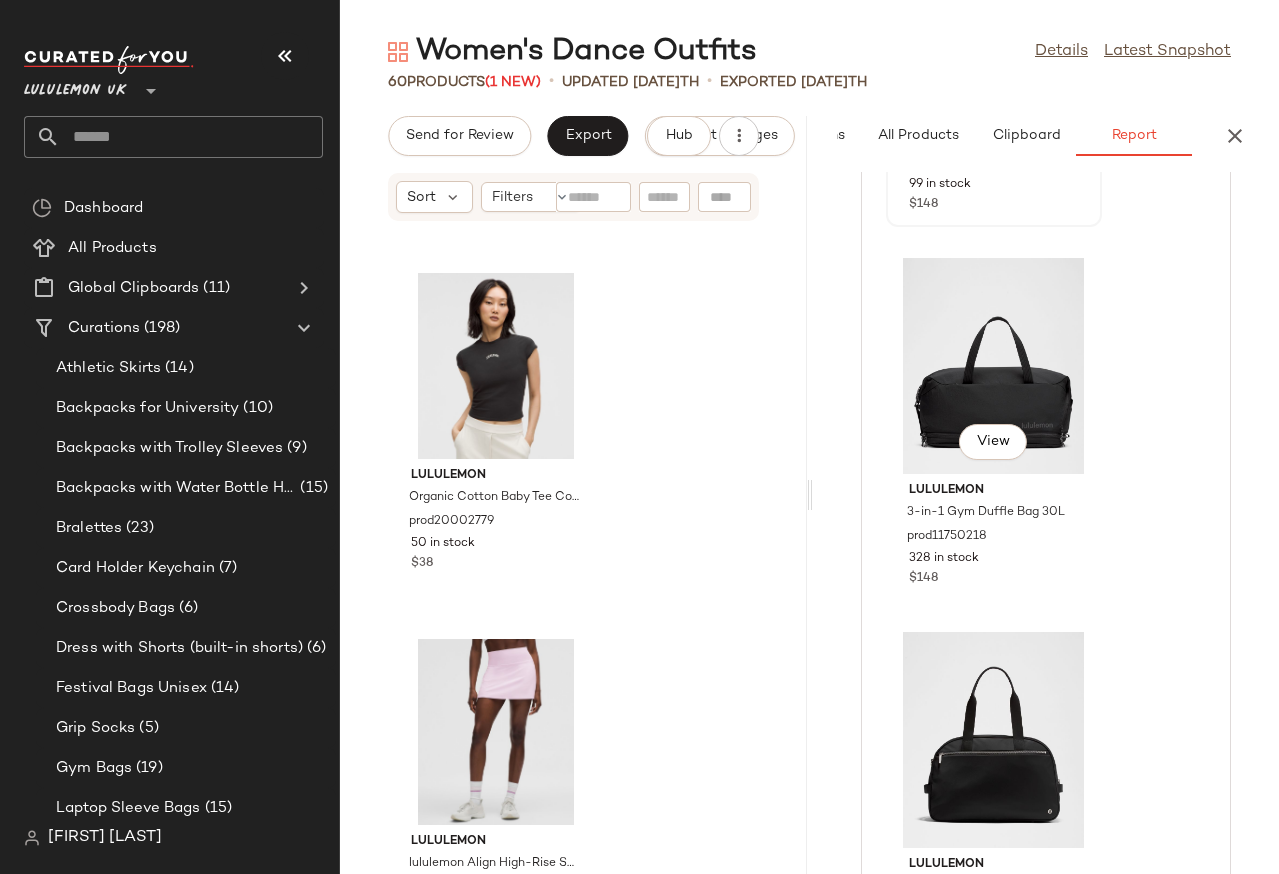 scroll, scrollTop: 828, scrollLeft: 0, axis: vertical 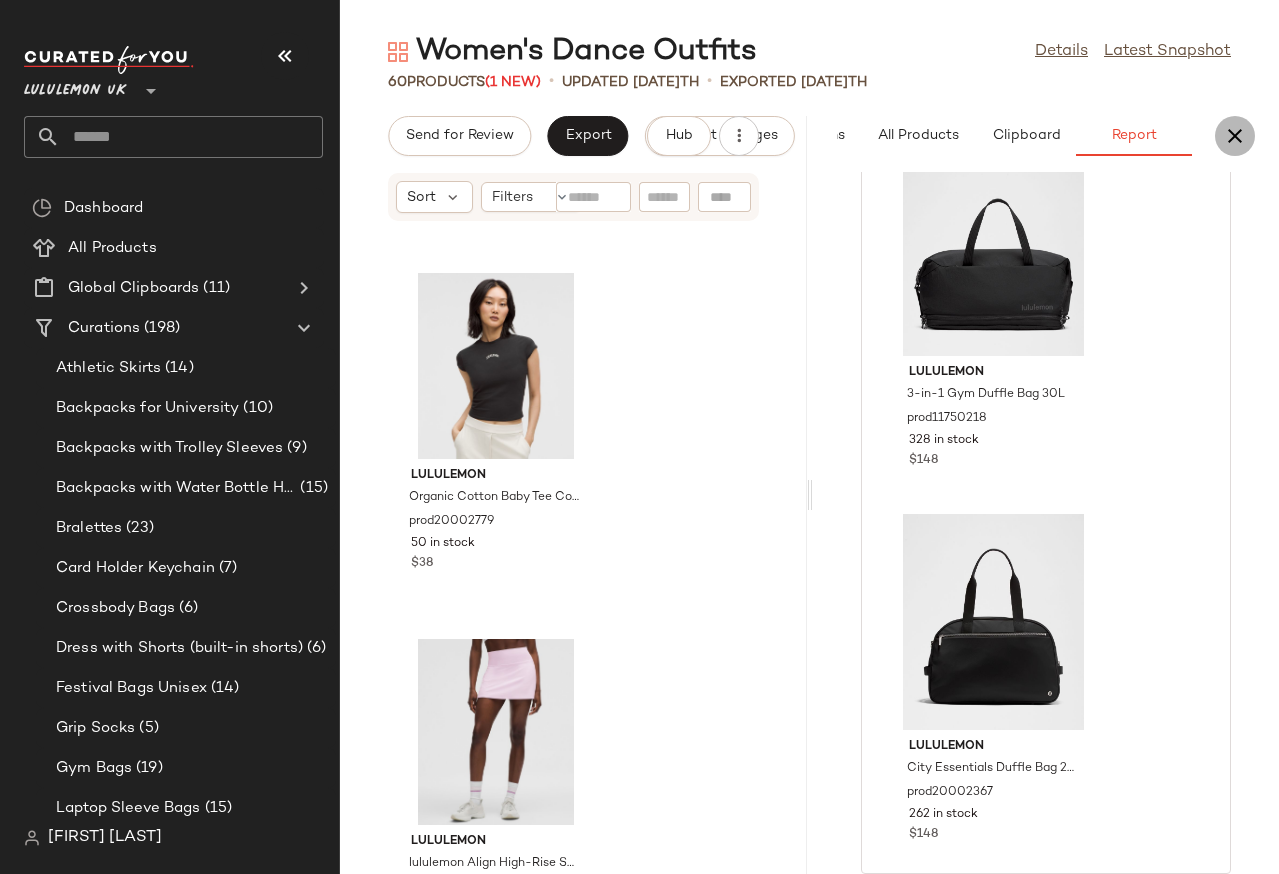 click at bounding box center [1235, 136] 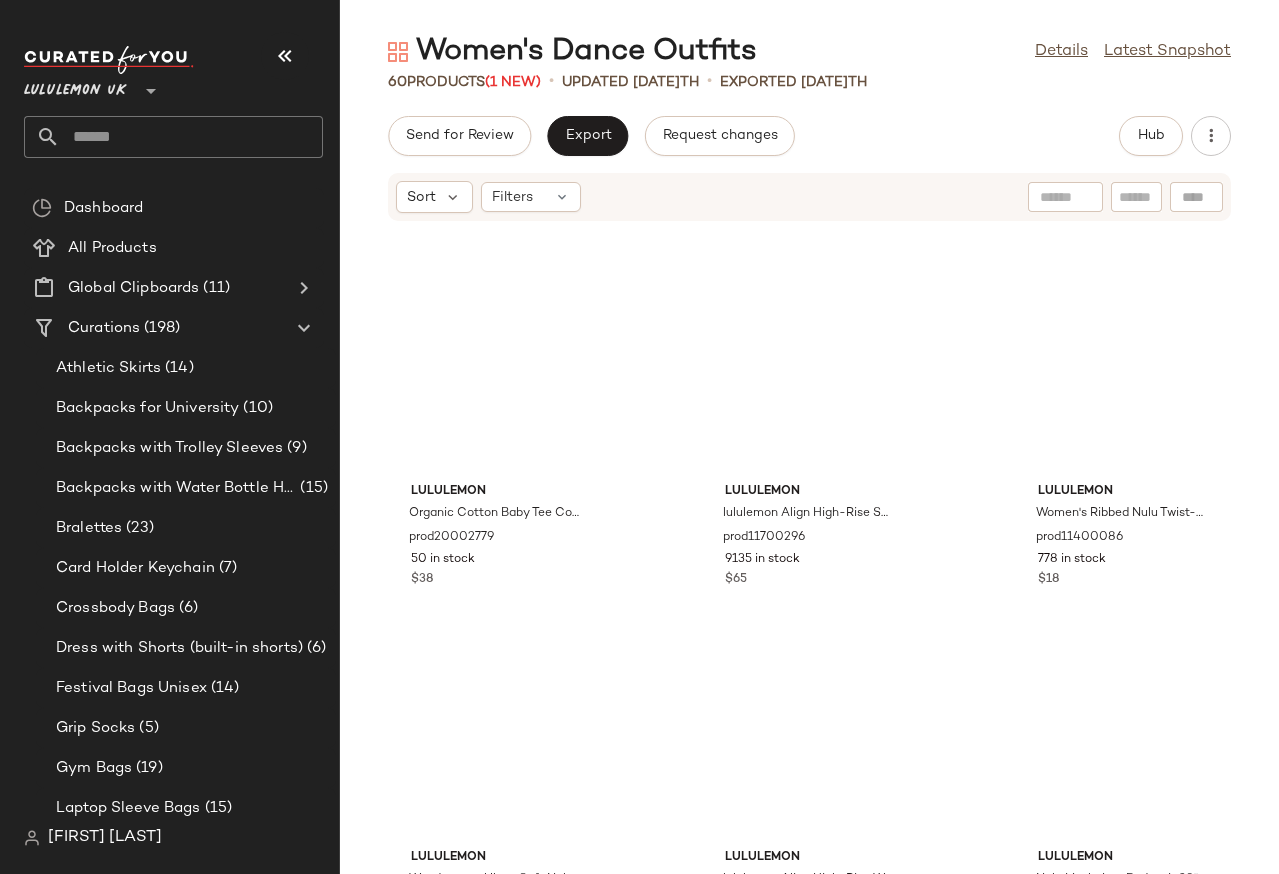 scroll, scrollTop: 382, scrollLeft: 0, axis: vertical 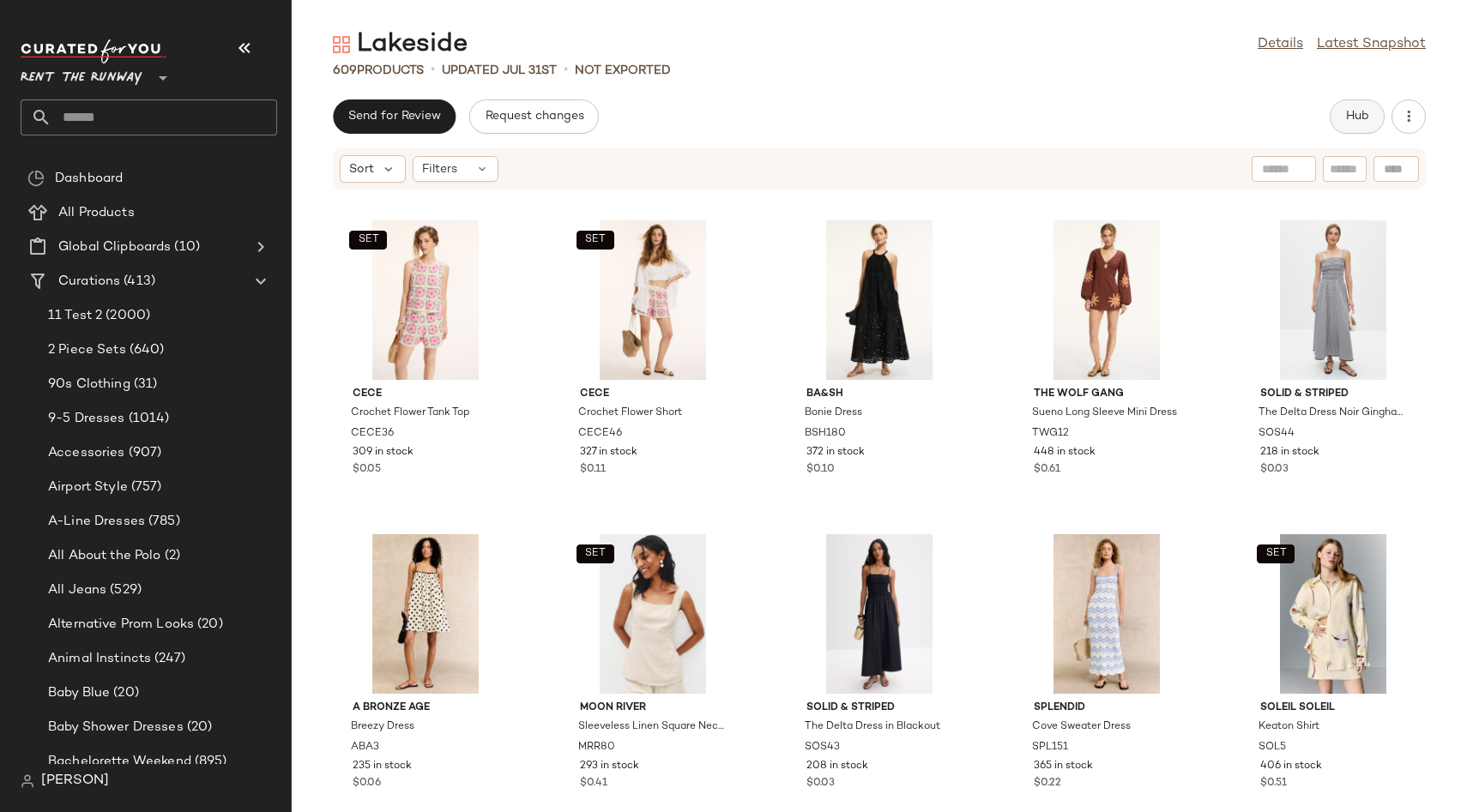 click on "Hub" at bounding box center [1357, 117] 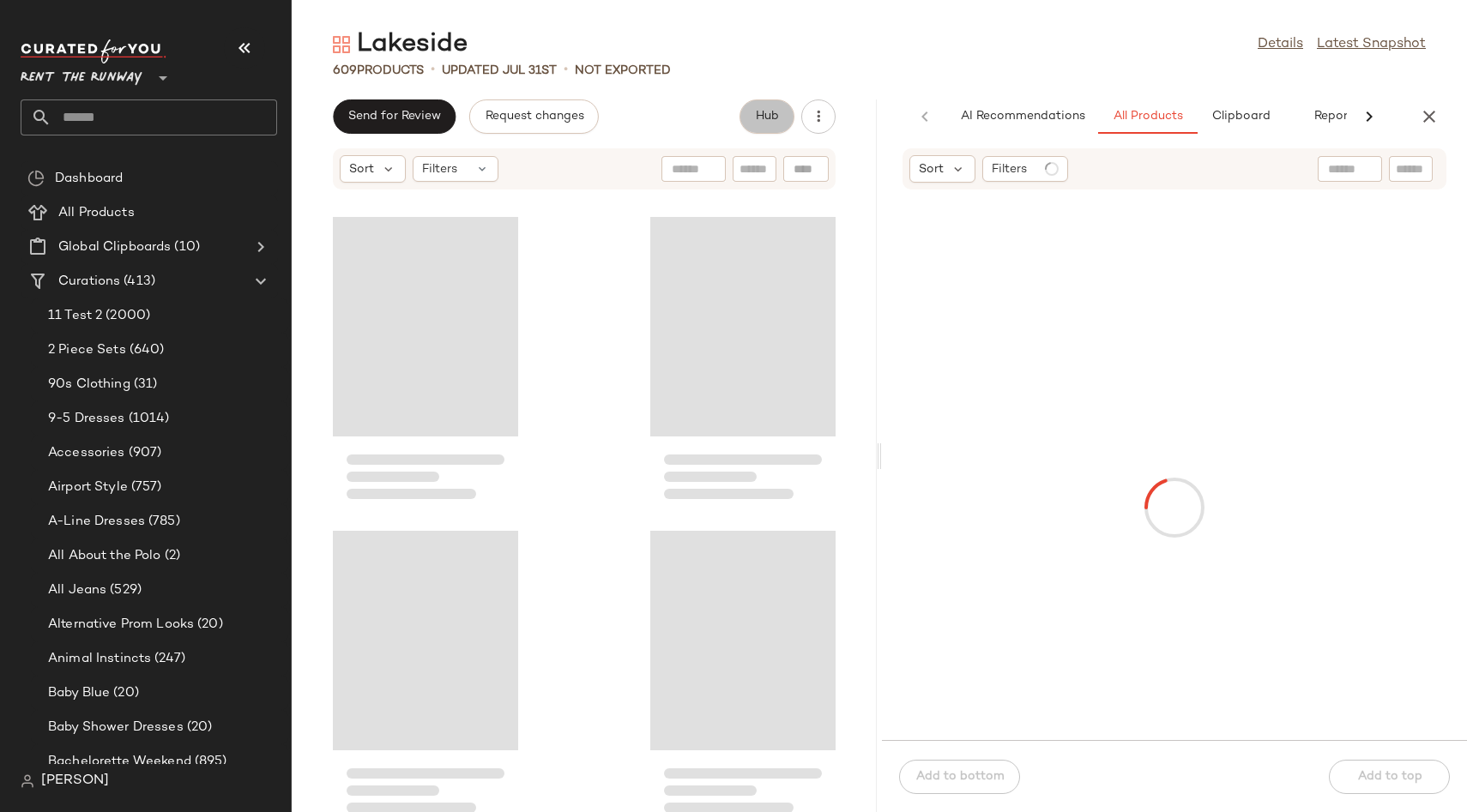 scroll, scrollTop: 0, scrollLeft: 36, axis: horizontal 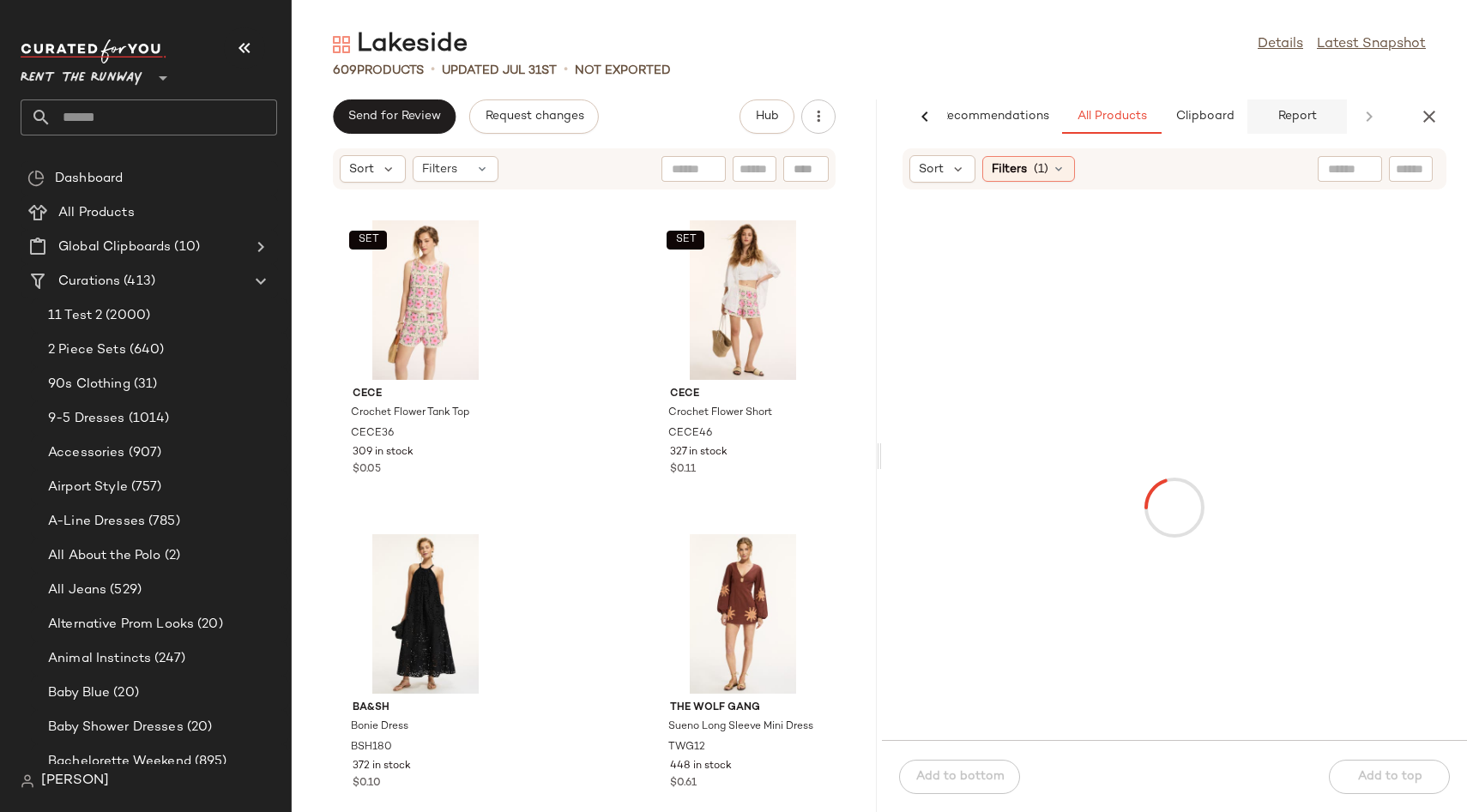 click on "Report" 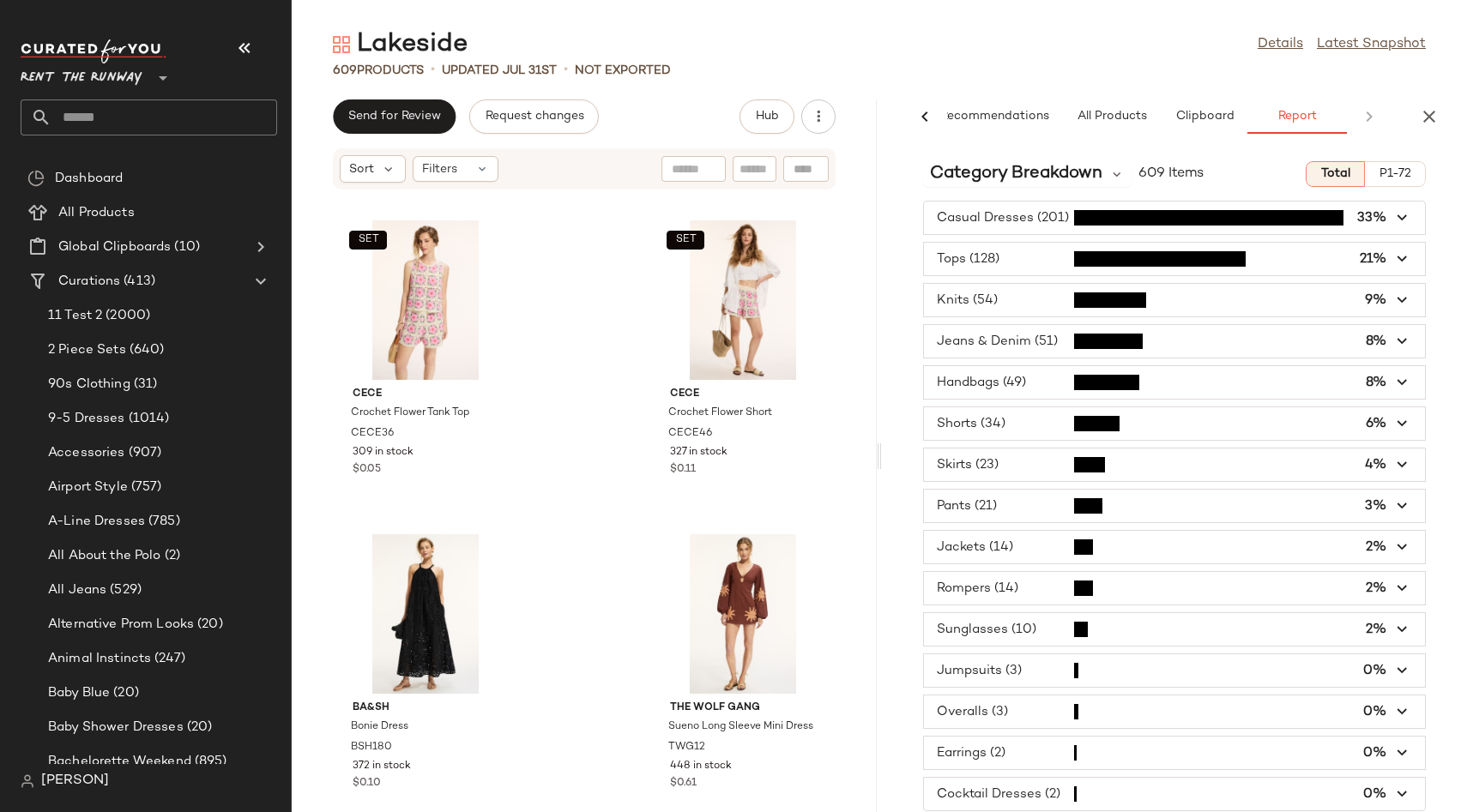 click at bounding box center (1174, 794) 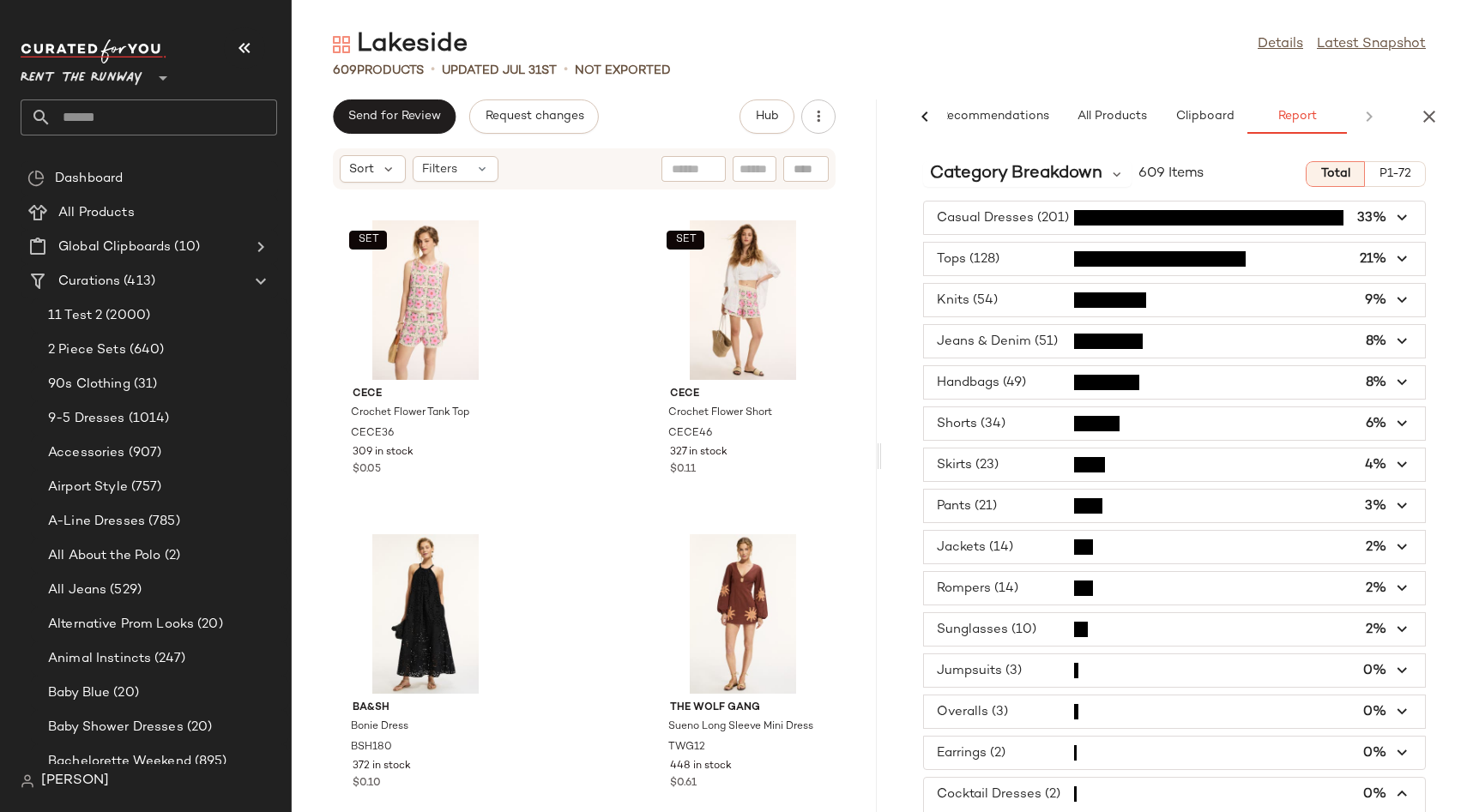 scroll, scrollTop: 320, scrollLeft: 0, axis: vertical 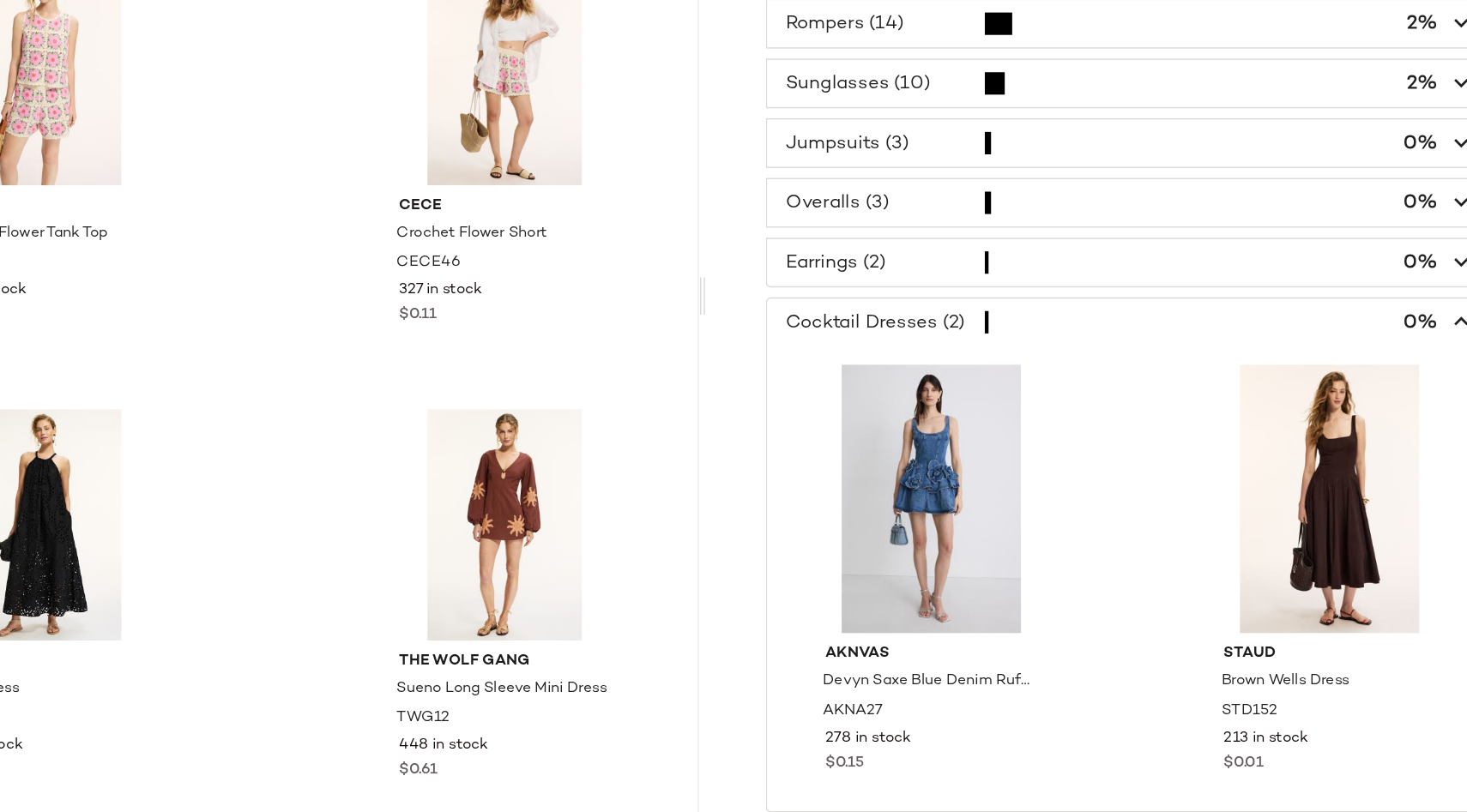 click at bounding box center [1403, 474] 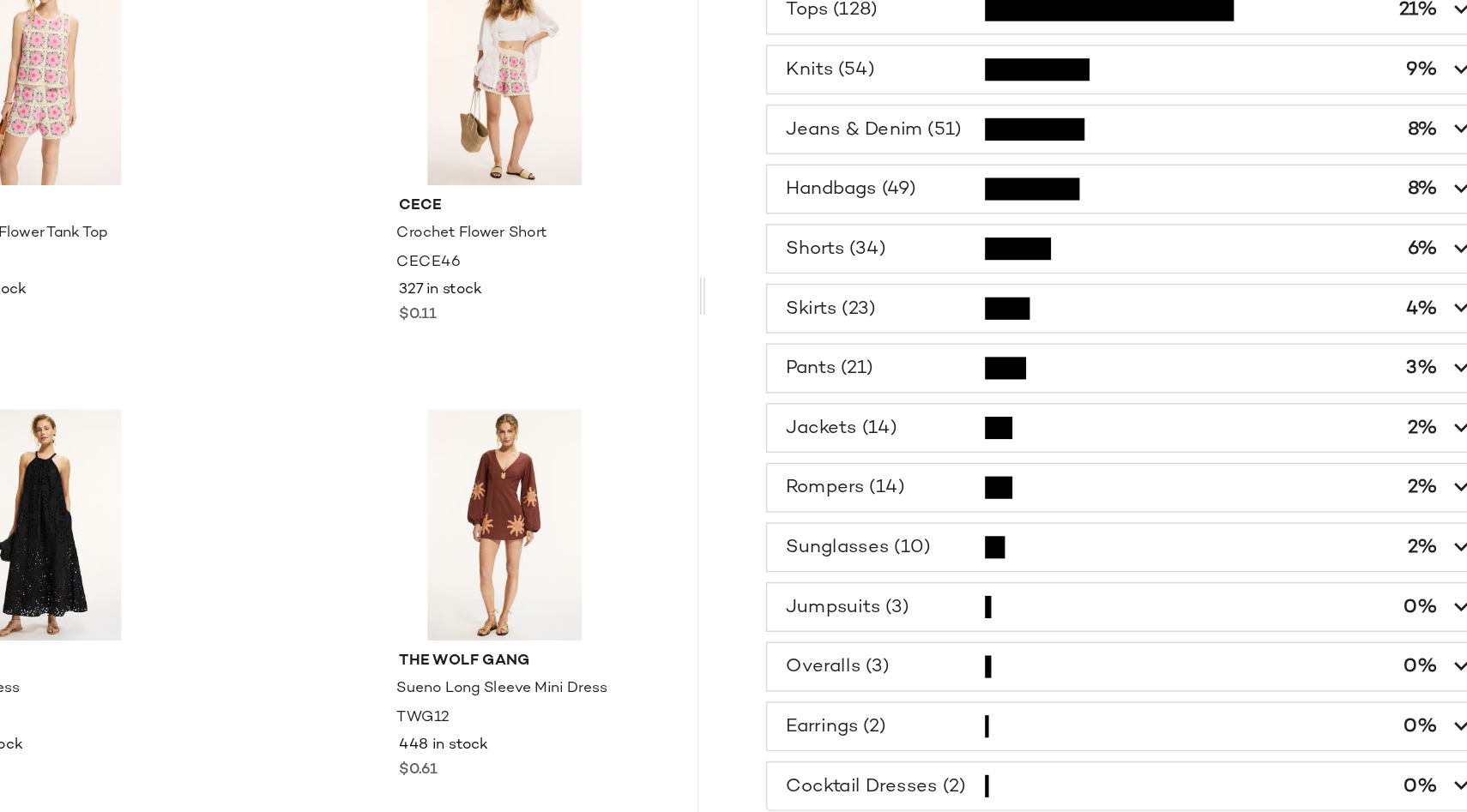 scroll, scrollTop: 0, scrollLeft: 0, axis: both 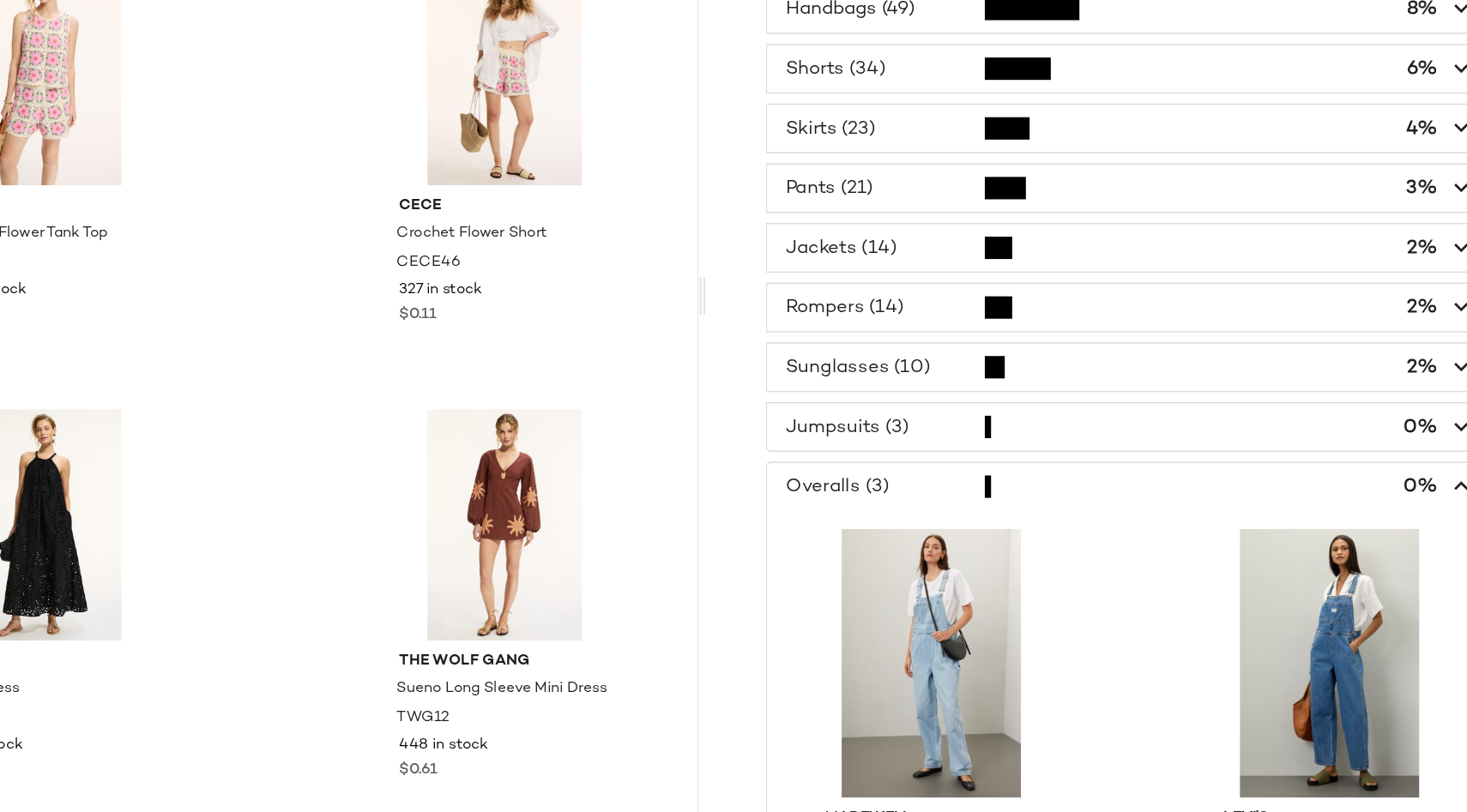 click at bounding box center (1403, 587) 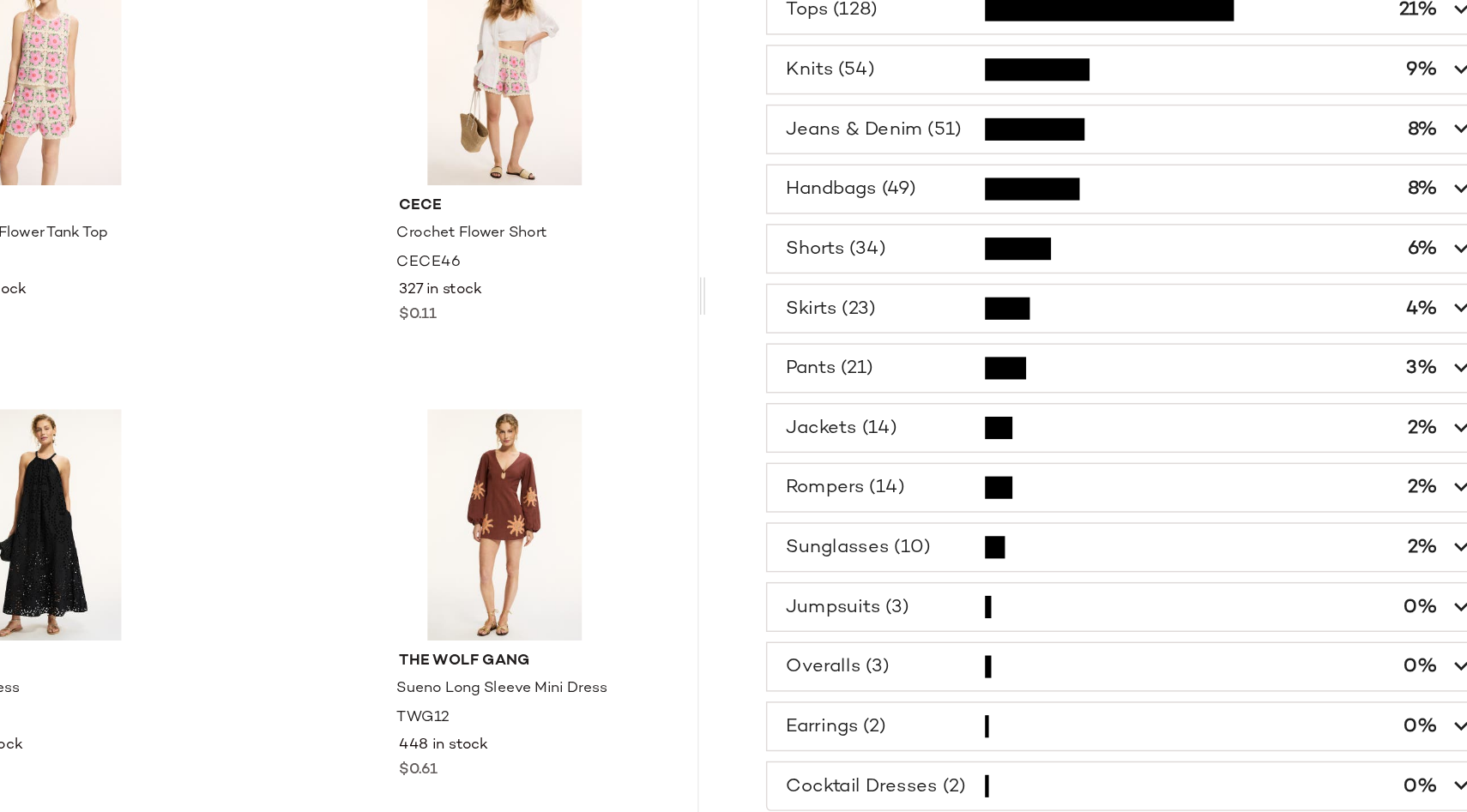 scroll, scrollTop: 0, scrollLeft: 0, axis: both 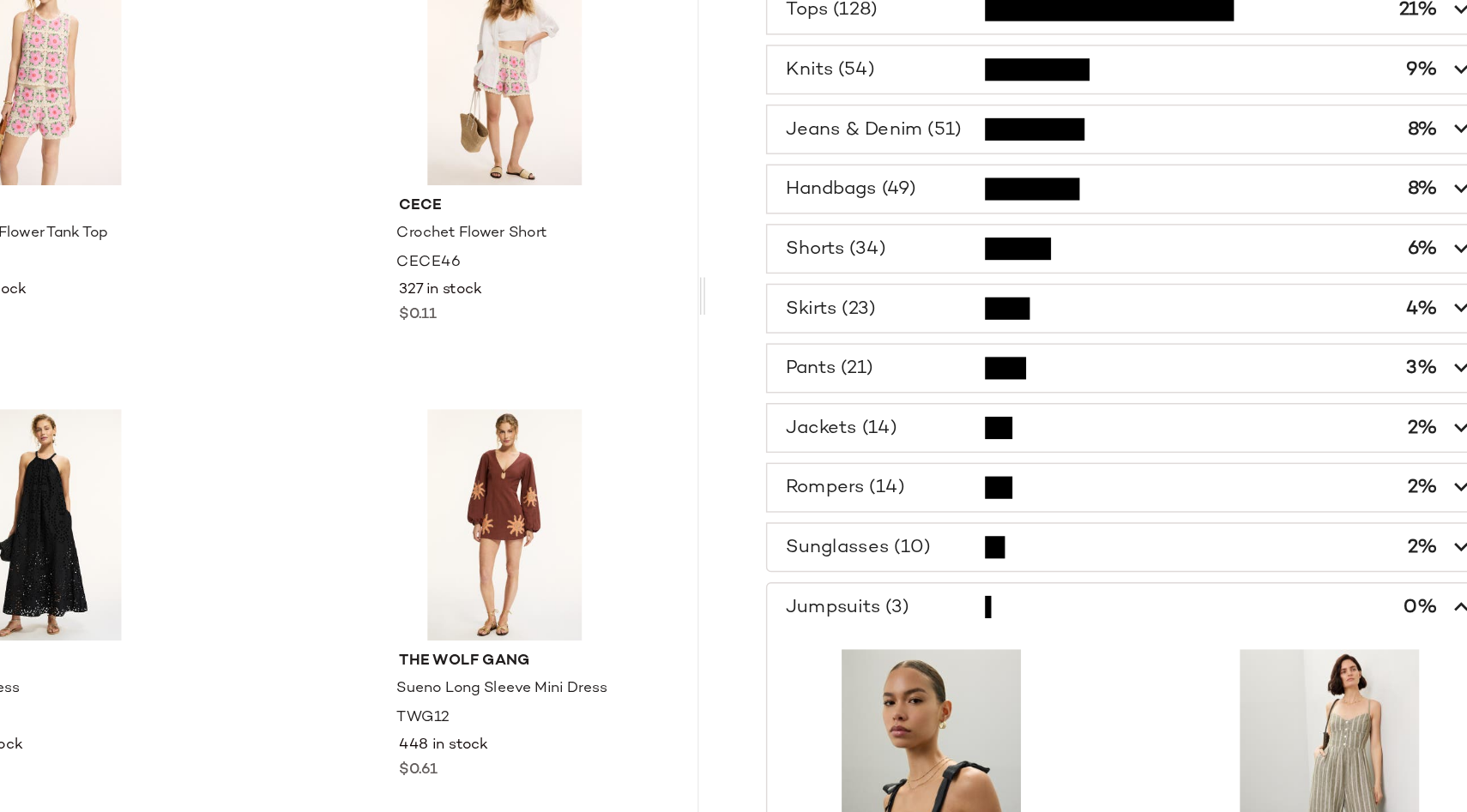 click at bounding box center (1403, 671) 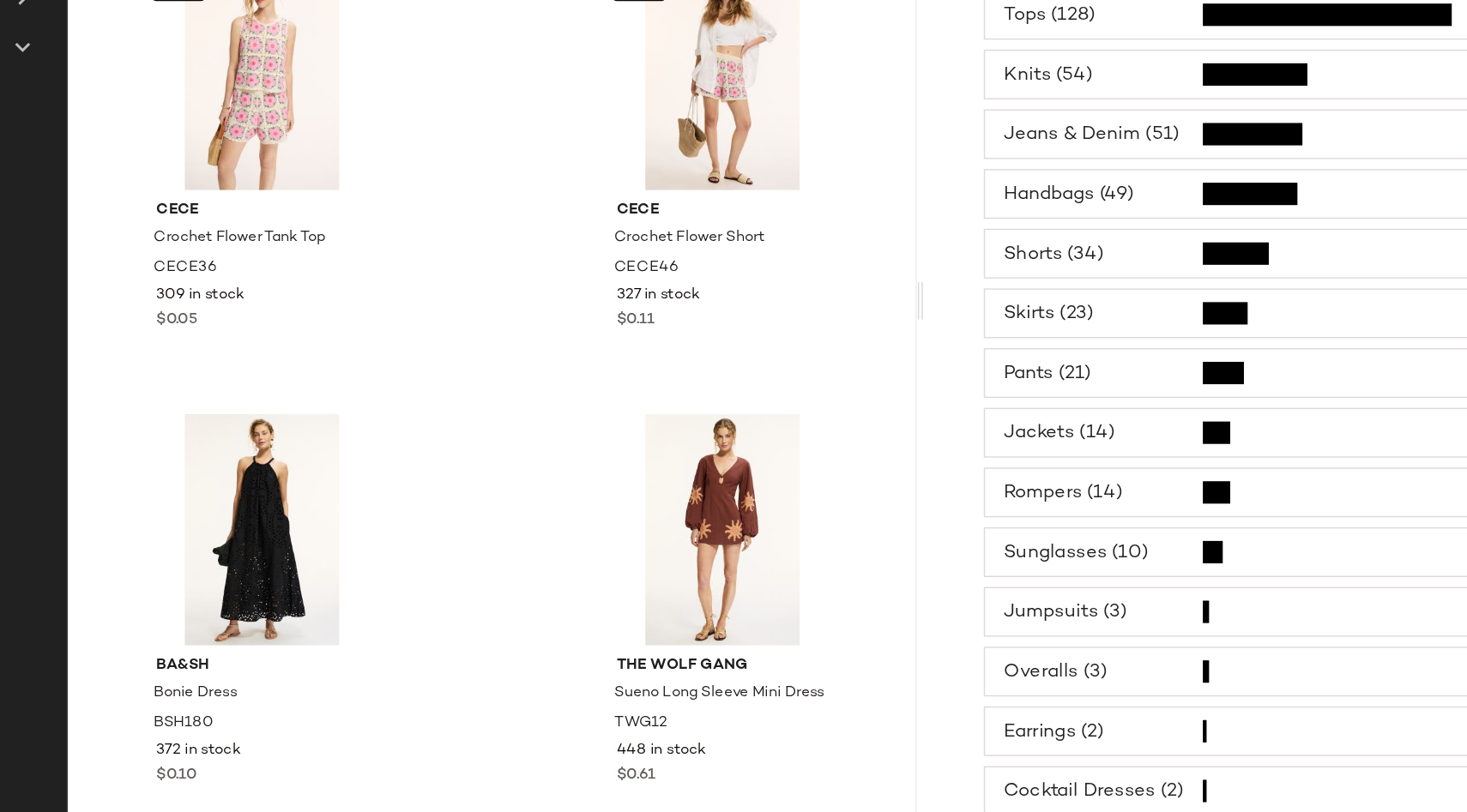 scroll, scrollTop: 0, scrollLeft: 0, axis: both 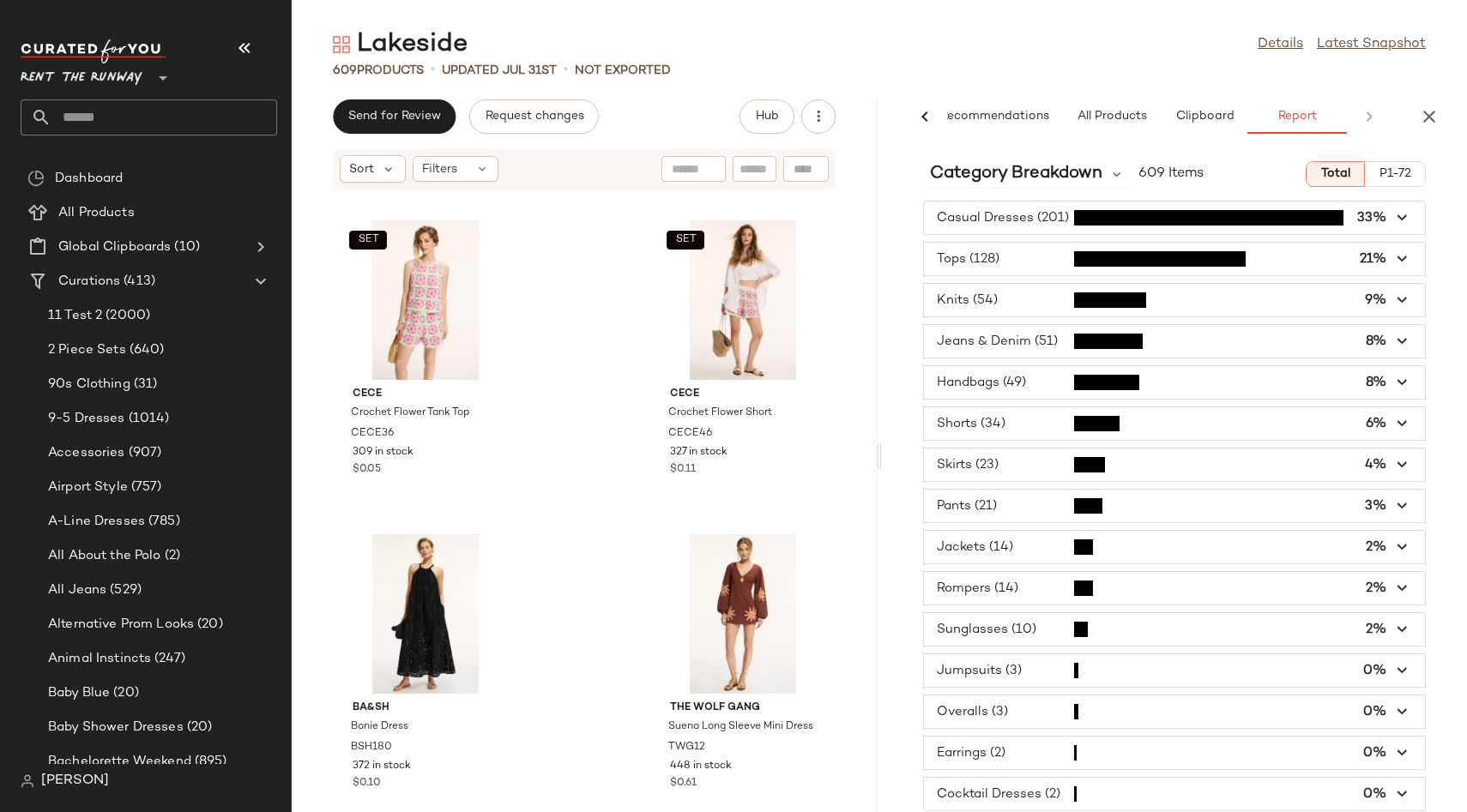 click at bounding box center (1174, 341) 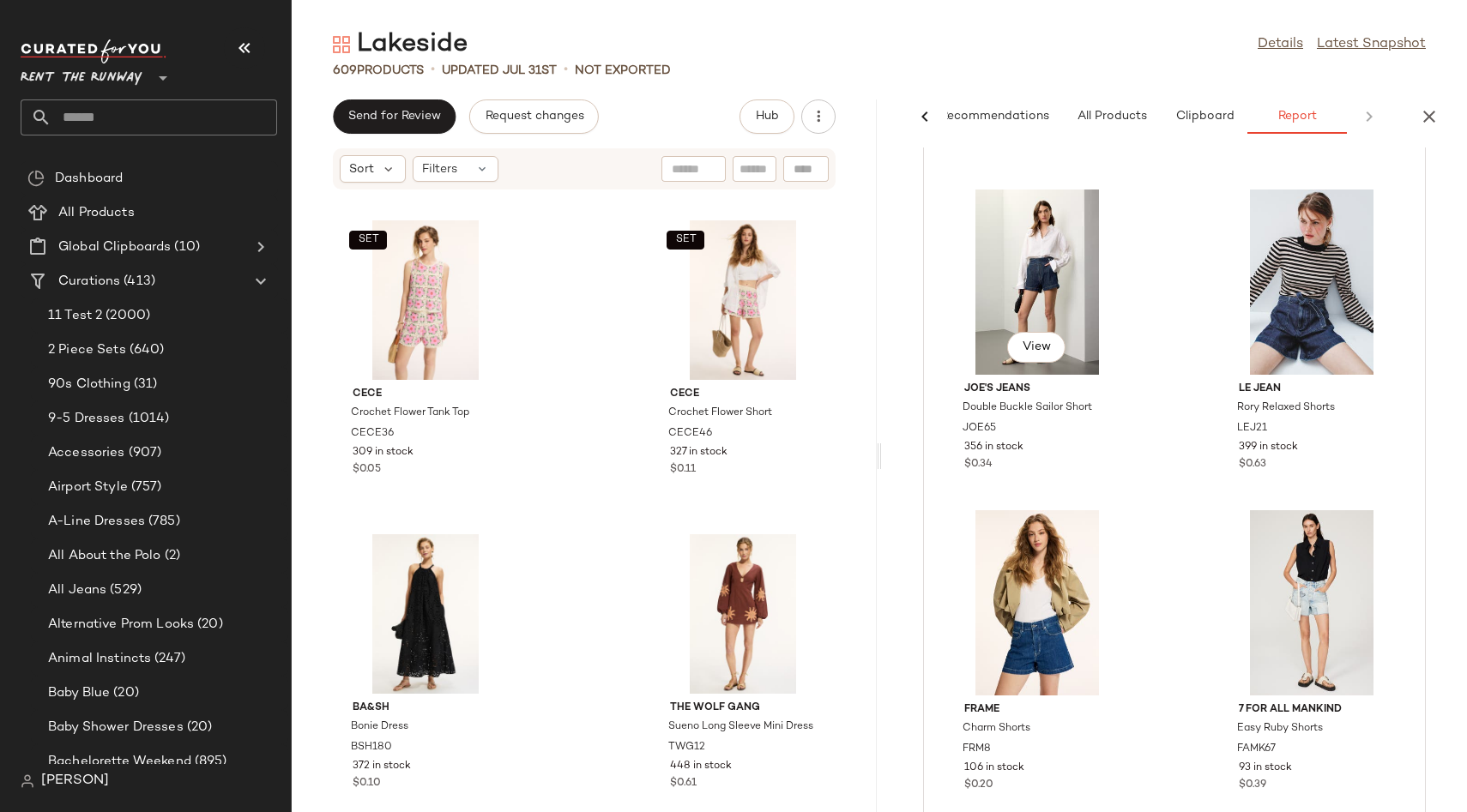 scroll, scrollTop: 826, scrollLeft: 0, axis: vertical 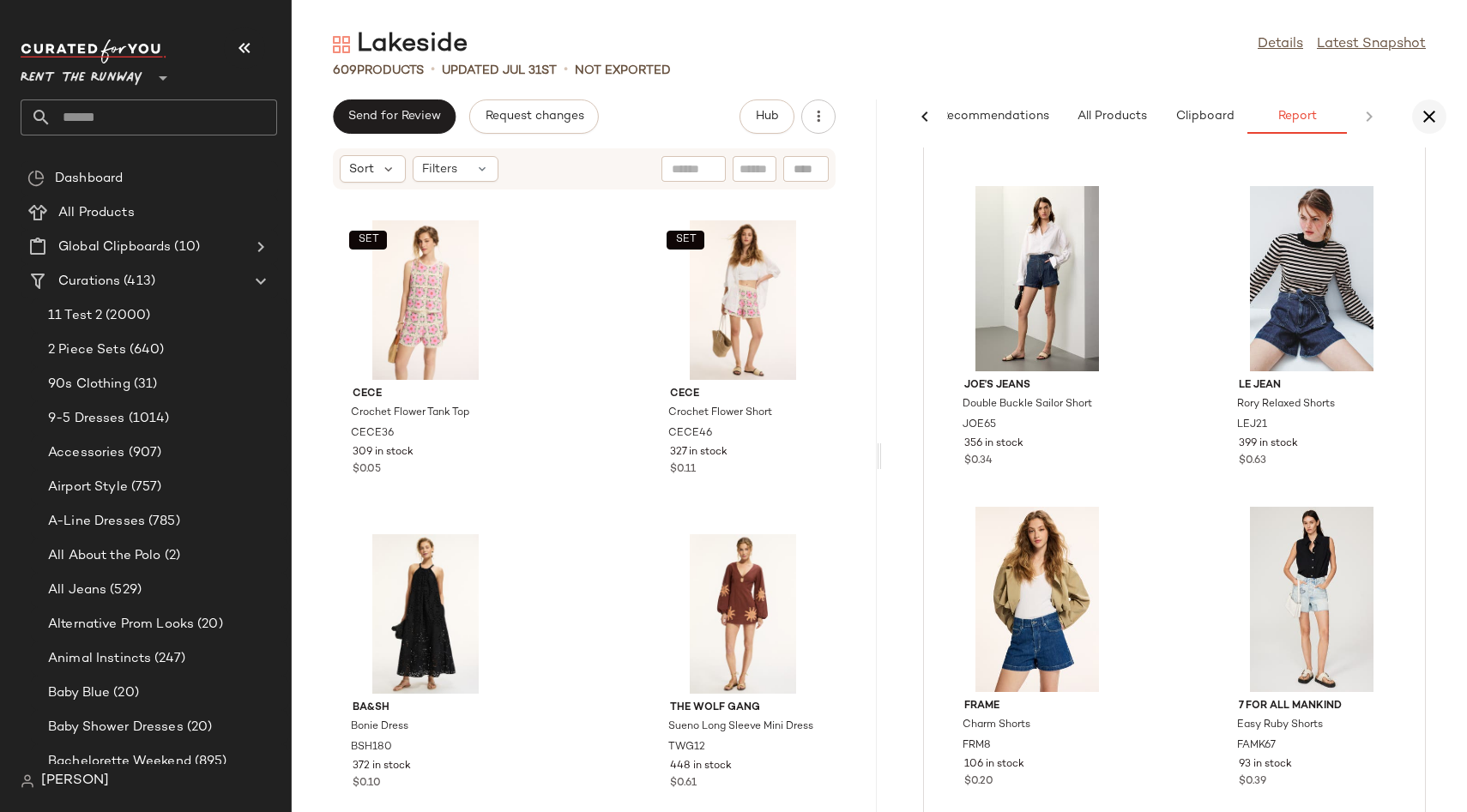 click at bounding box center (1429, 117) 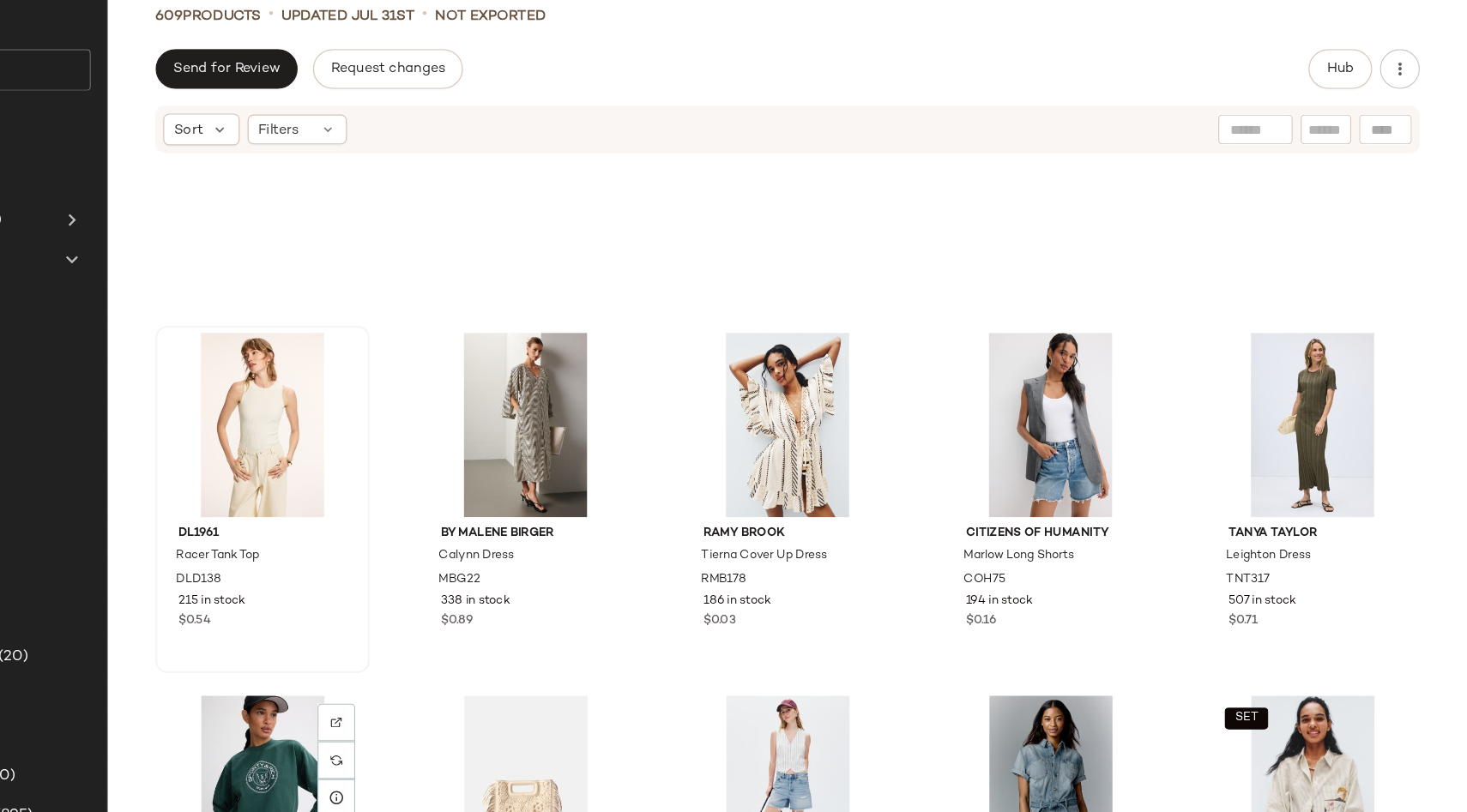 scroll, scrollTop: 1125, scrollLeft: 0, axis: vertical 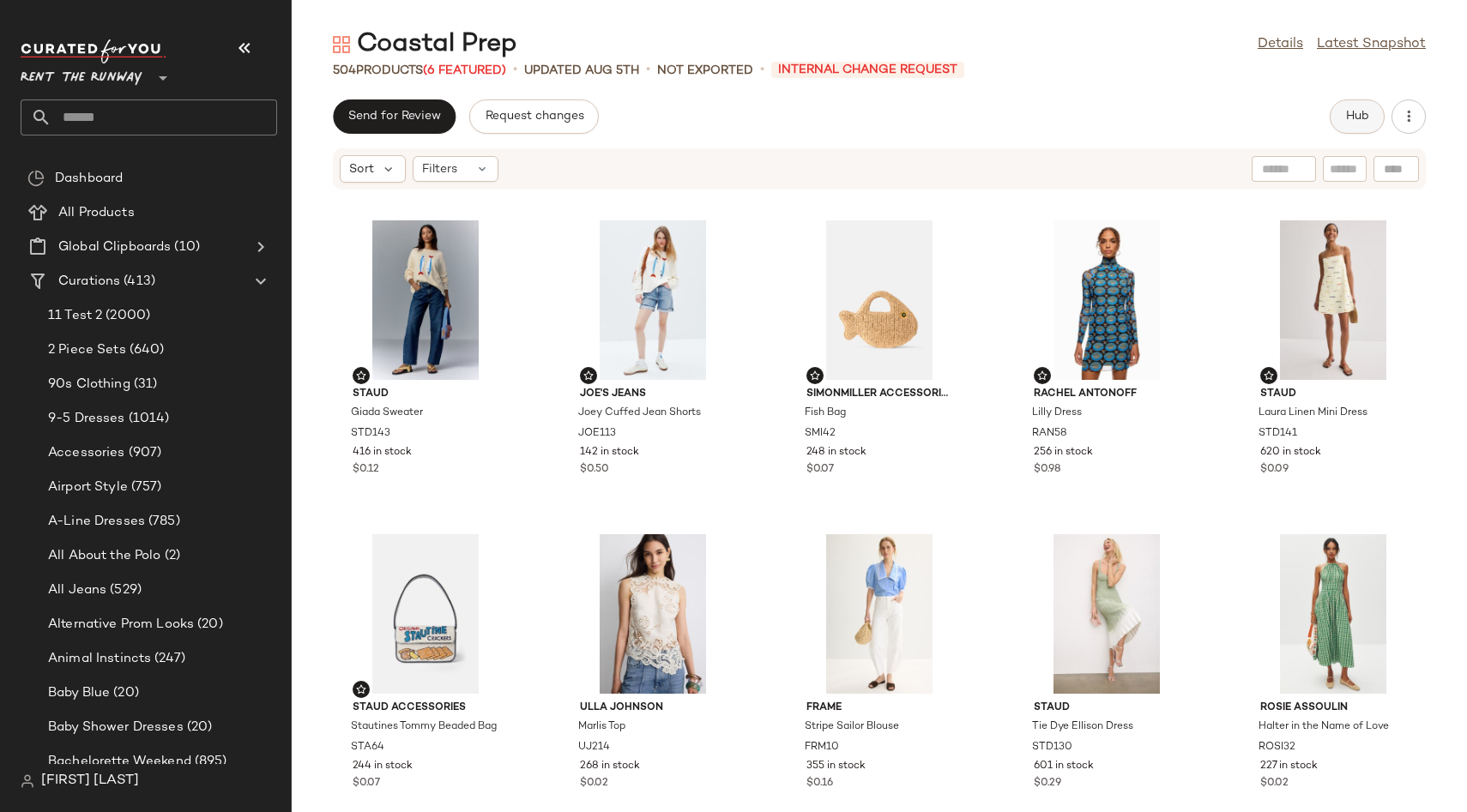 click on "Hub" 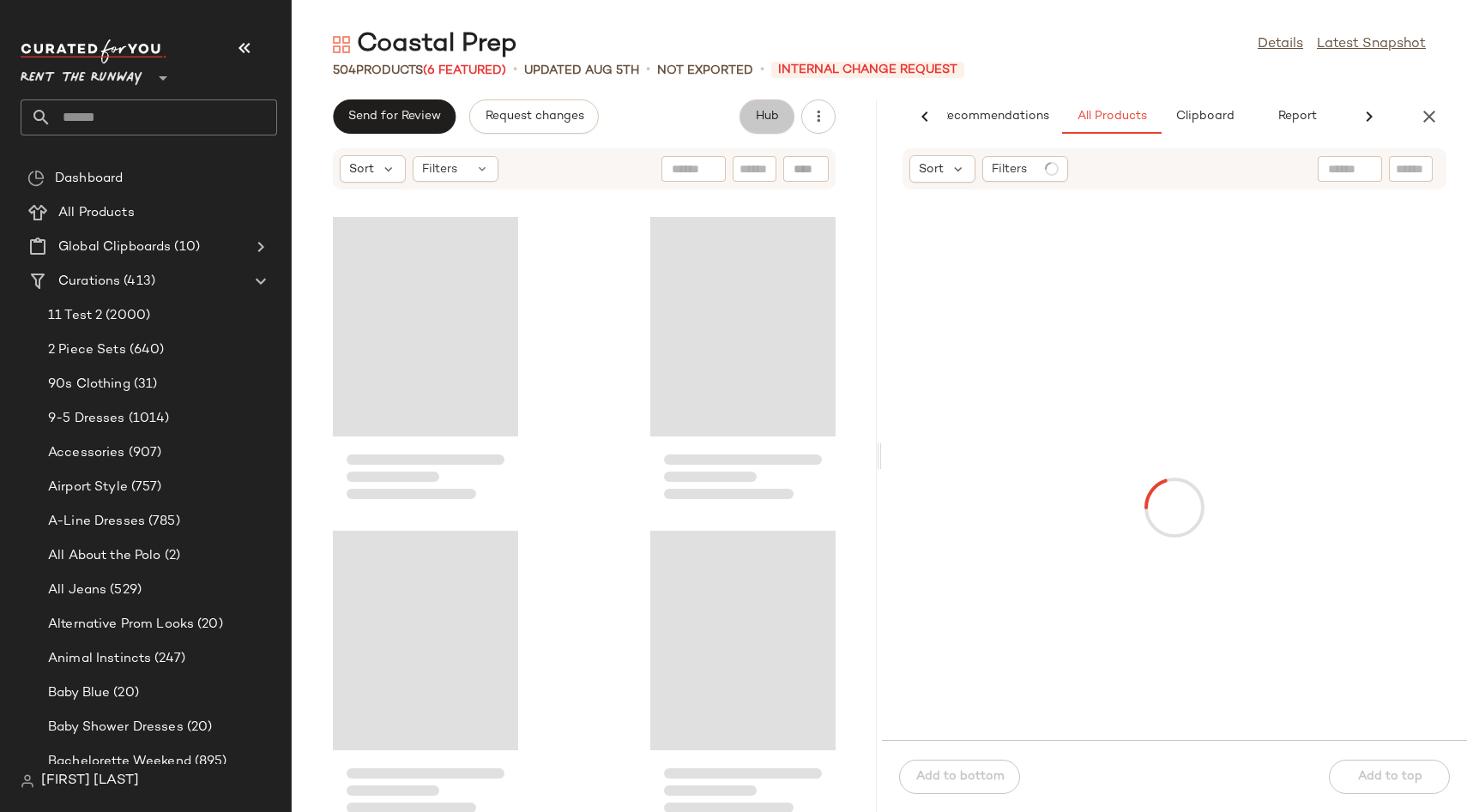 scroll, scrollTop: 0, scrollLeft: 36, axis: horizontal 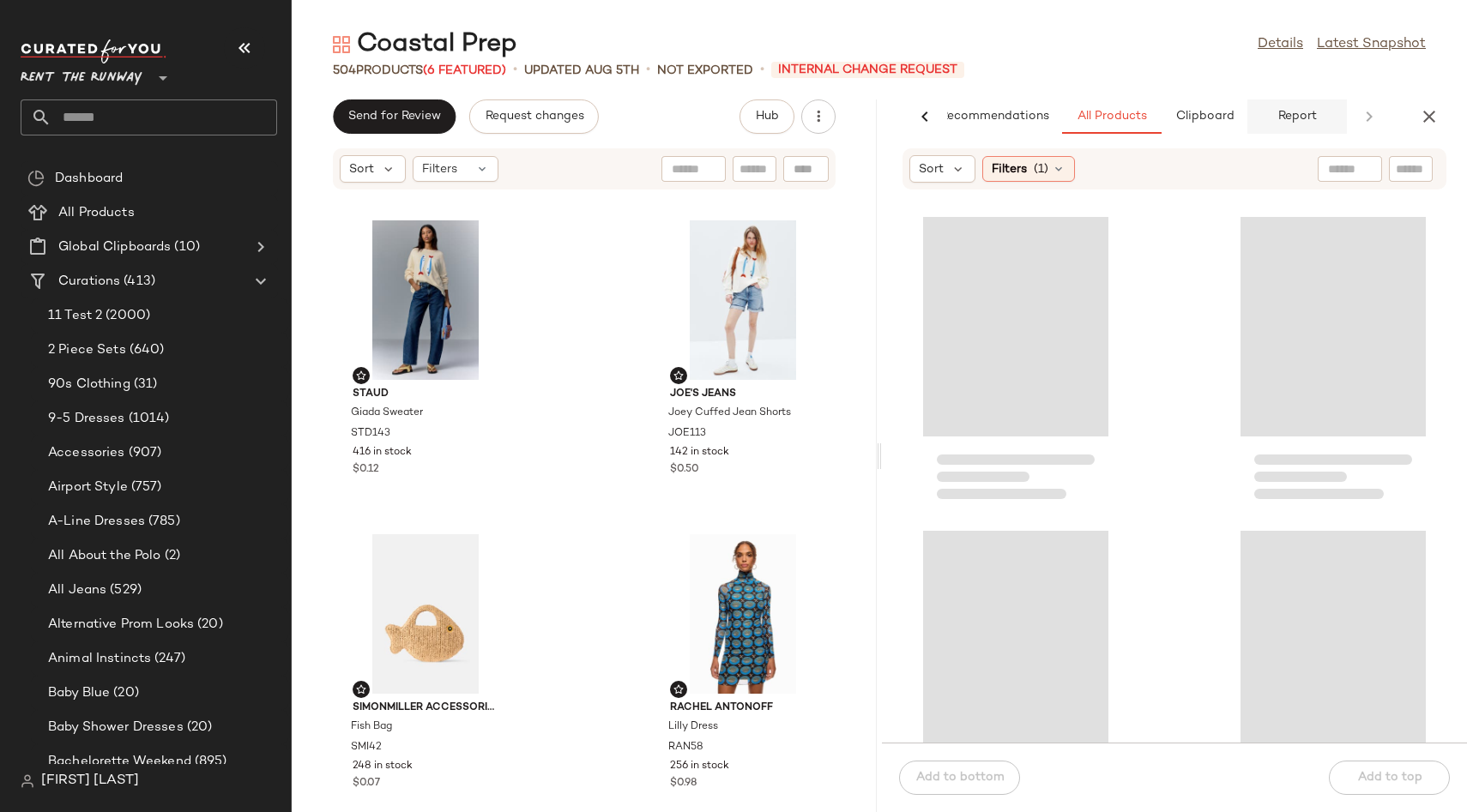 click on "Report" 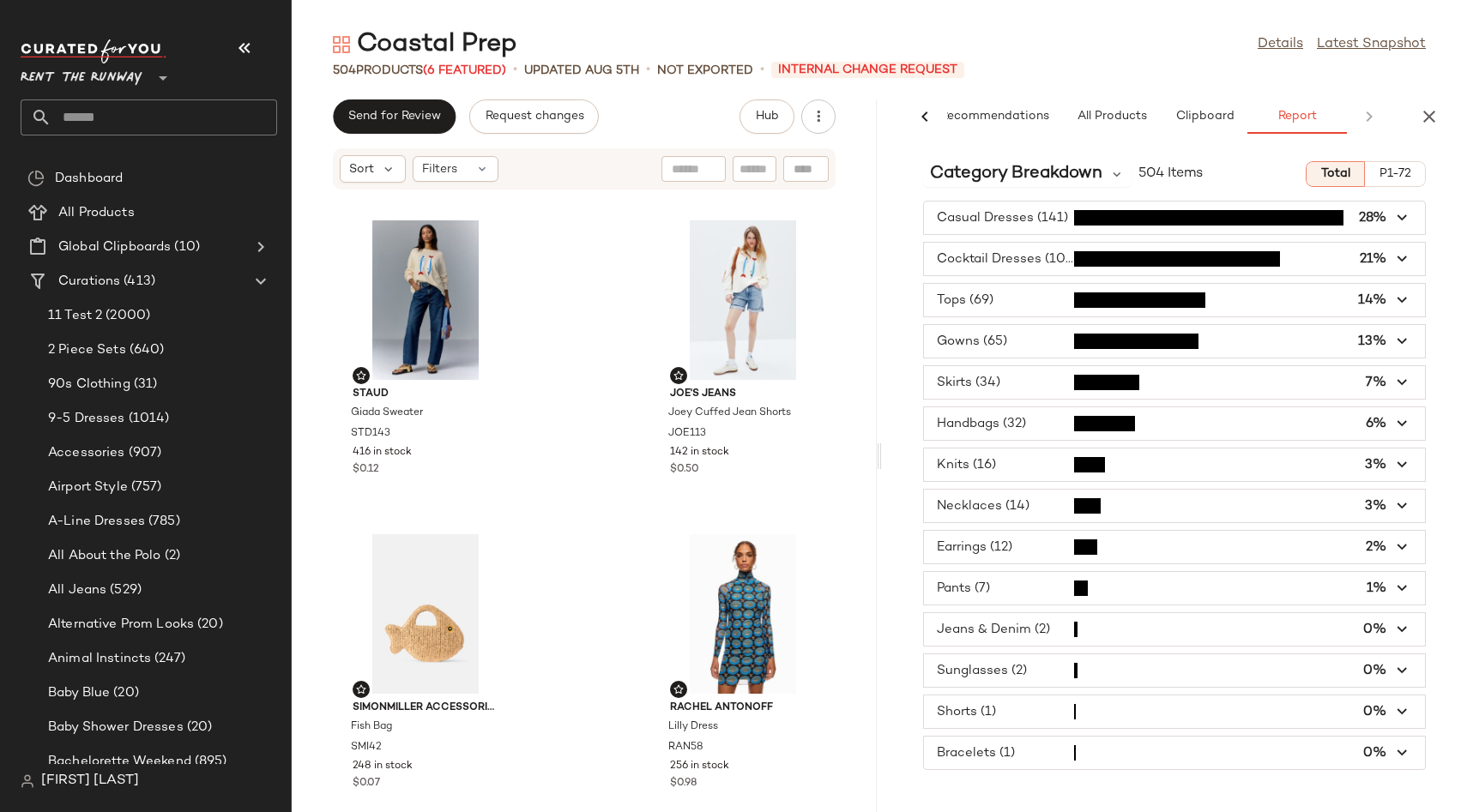 click at bounding box center [1174, 259] 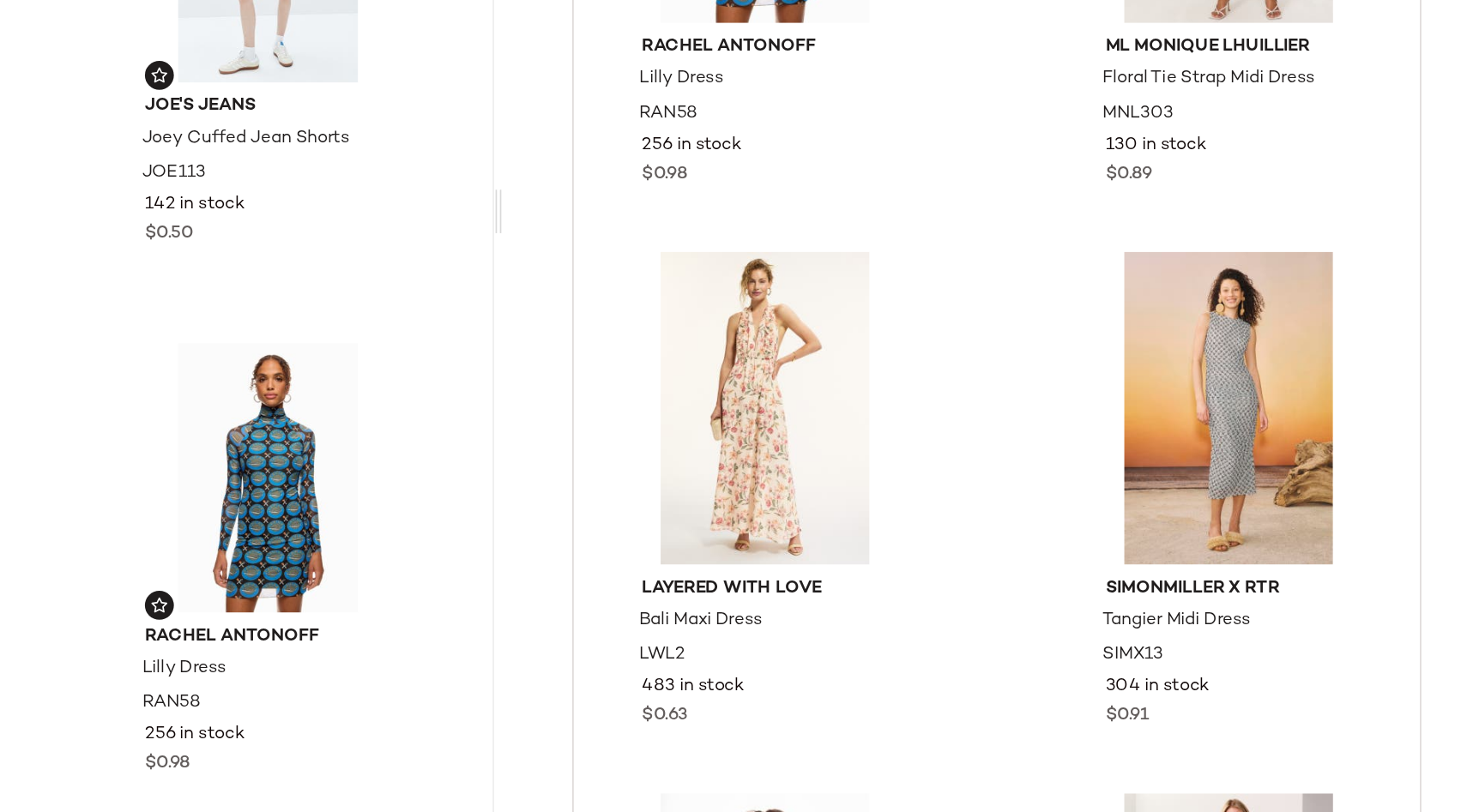 scroll, scrollTop: 0, scrollLeft: 0, axis: both 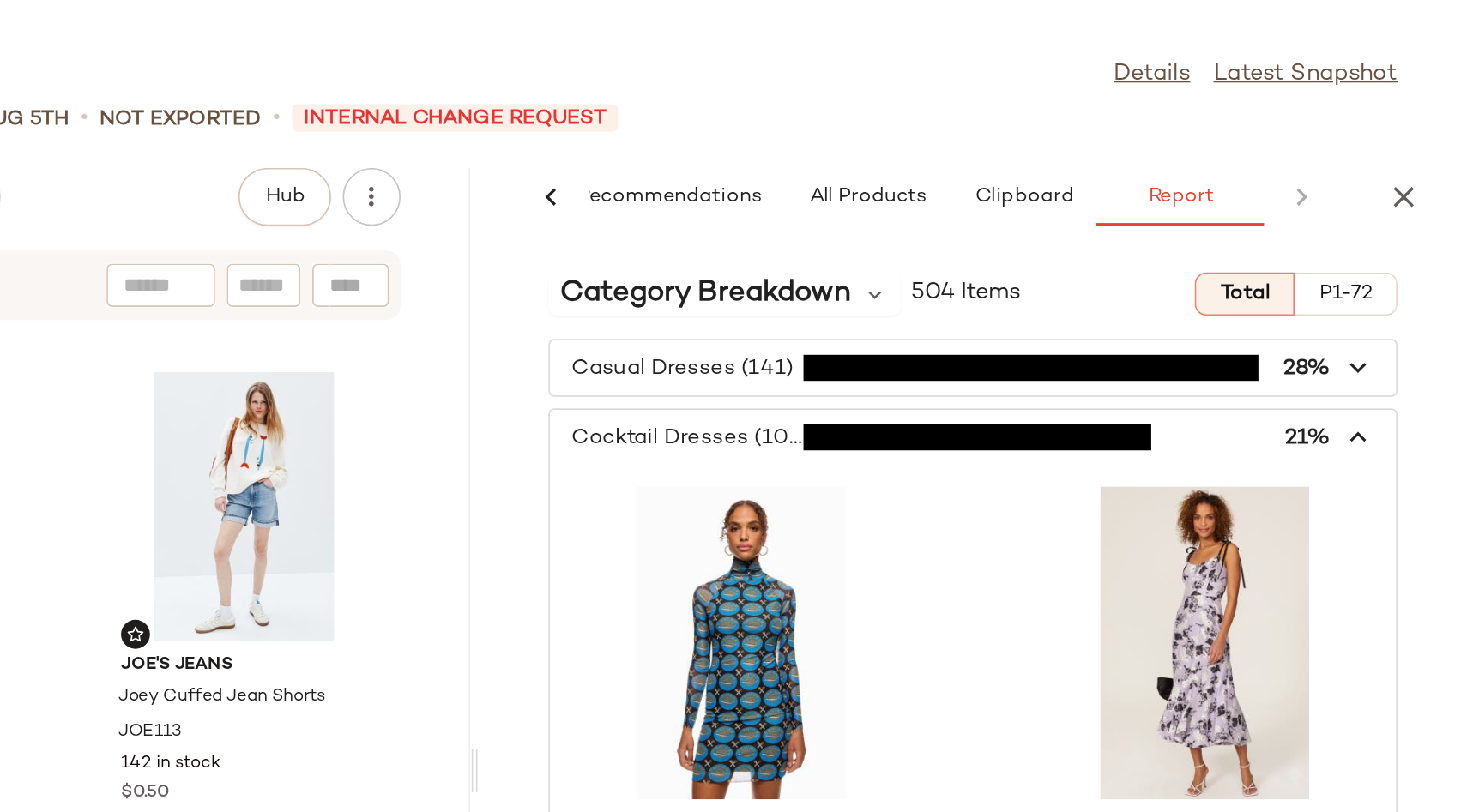 click at bounding box center [1403, 259] 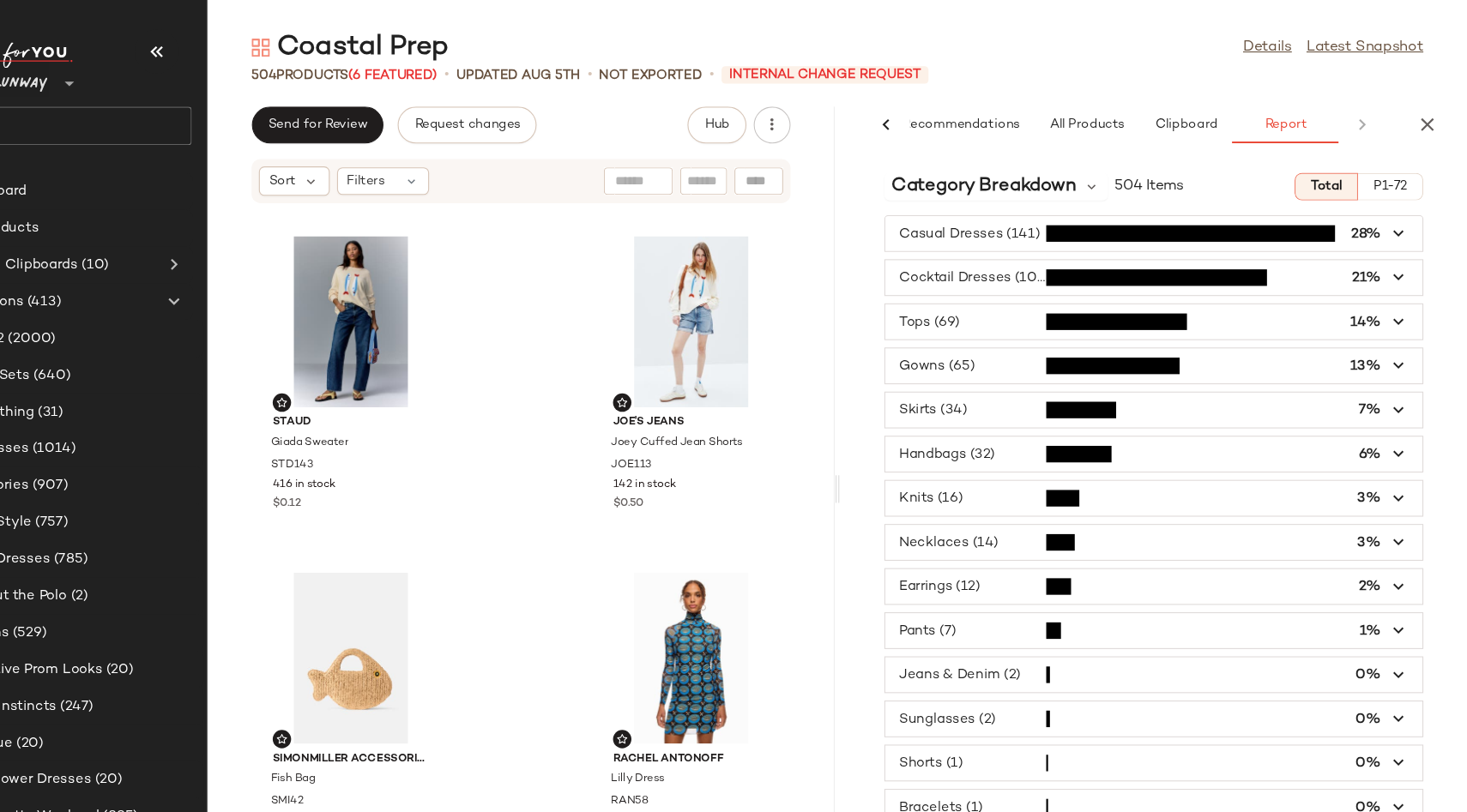 scroll, scrollTop: 0, scrollLeft: 0, axis: both 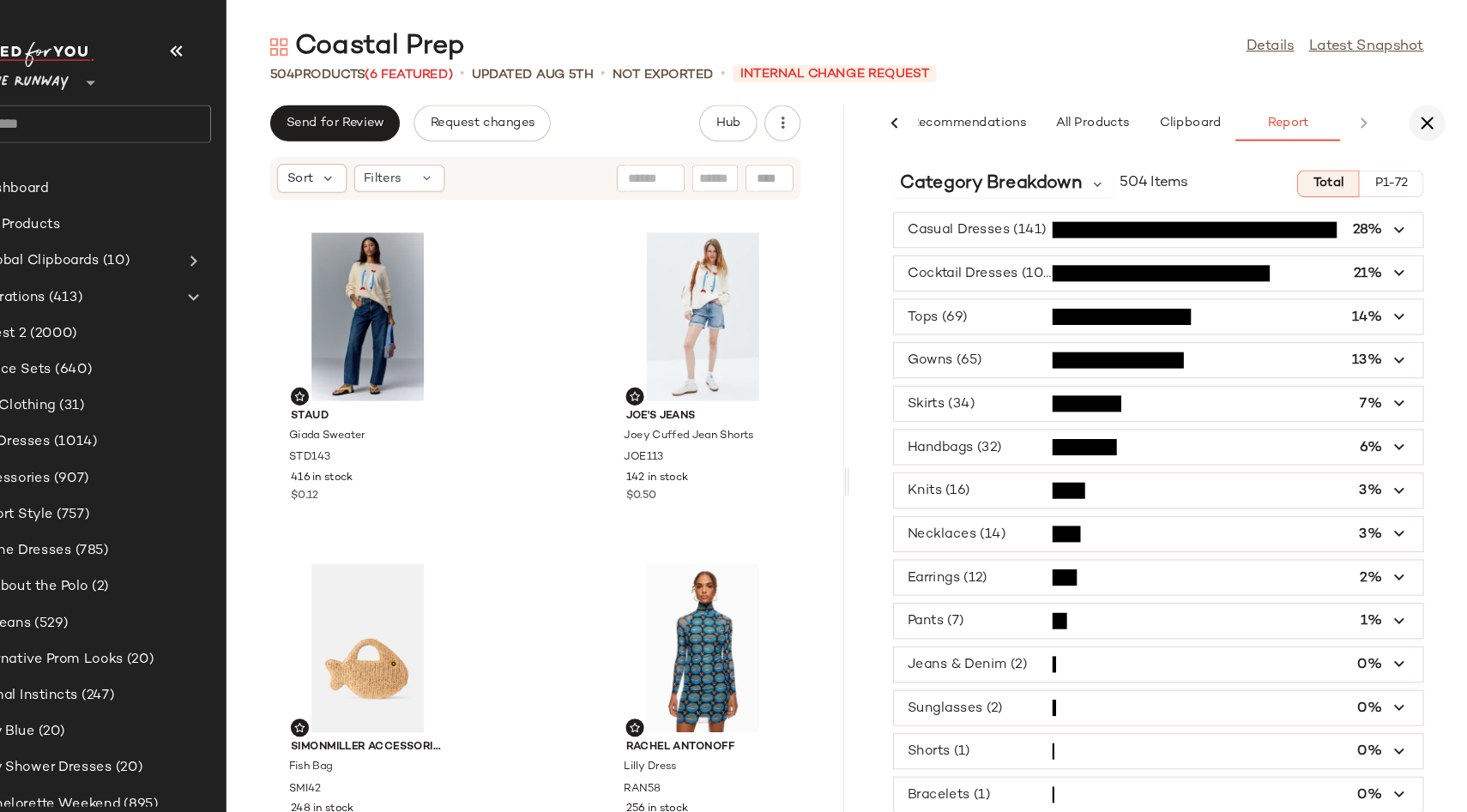 click at bounding box center (1429, 117) 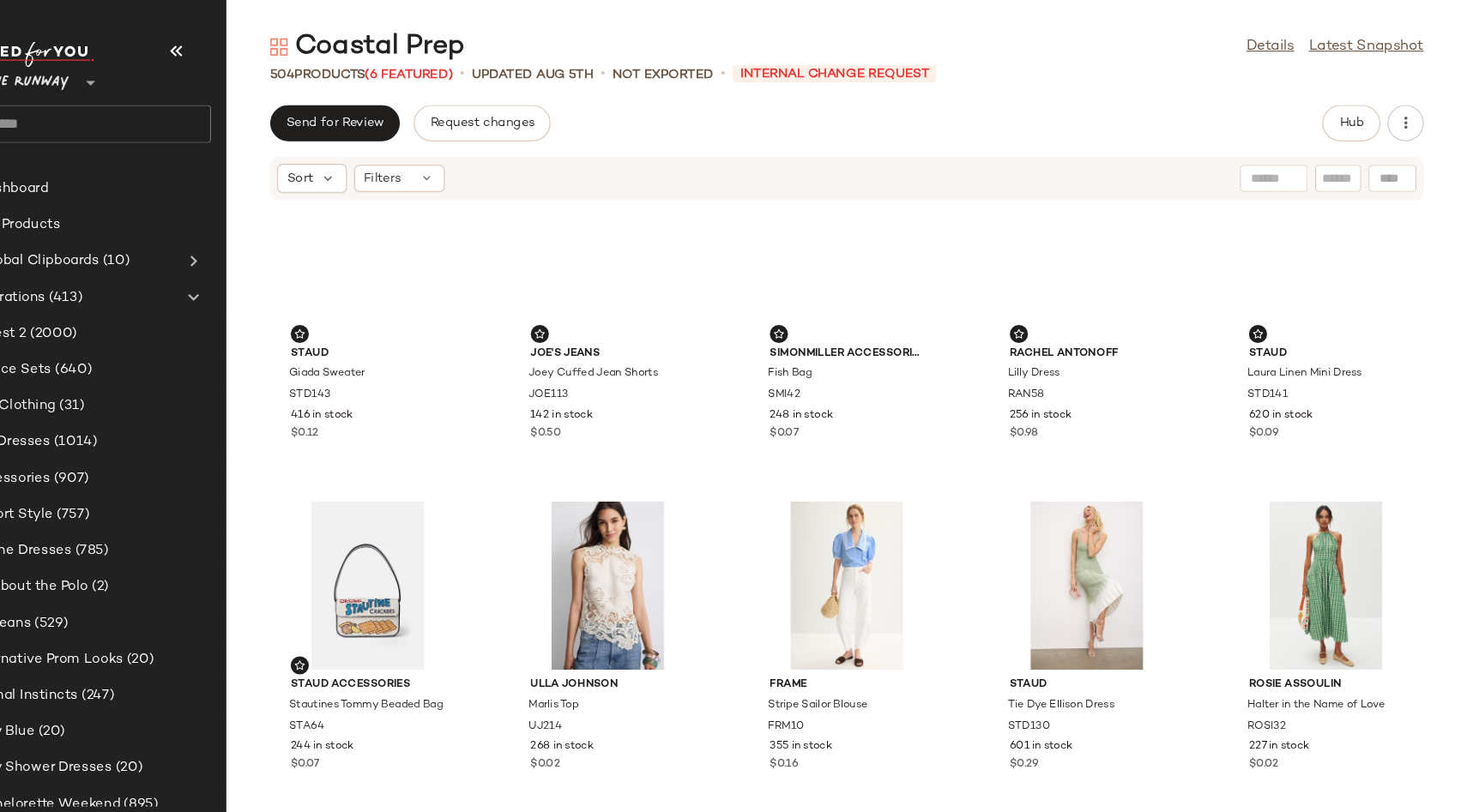 scroll, scrollTop: 0, scrollLeft: 0, axis: both 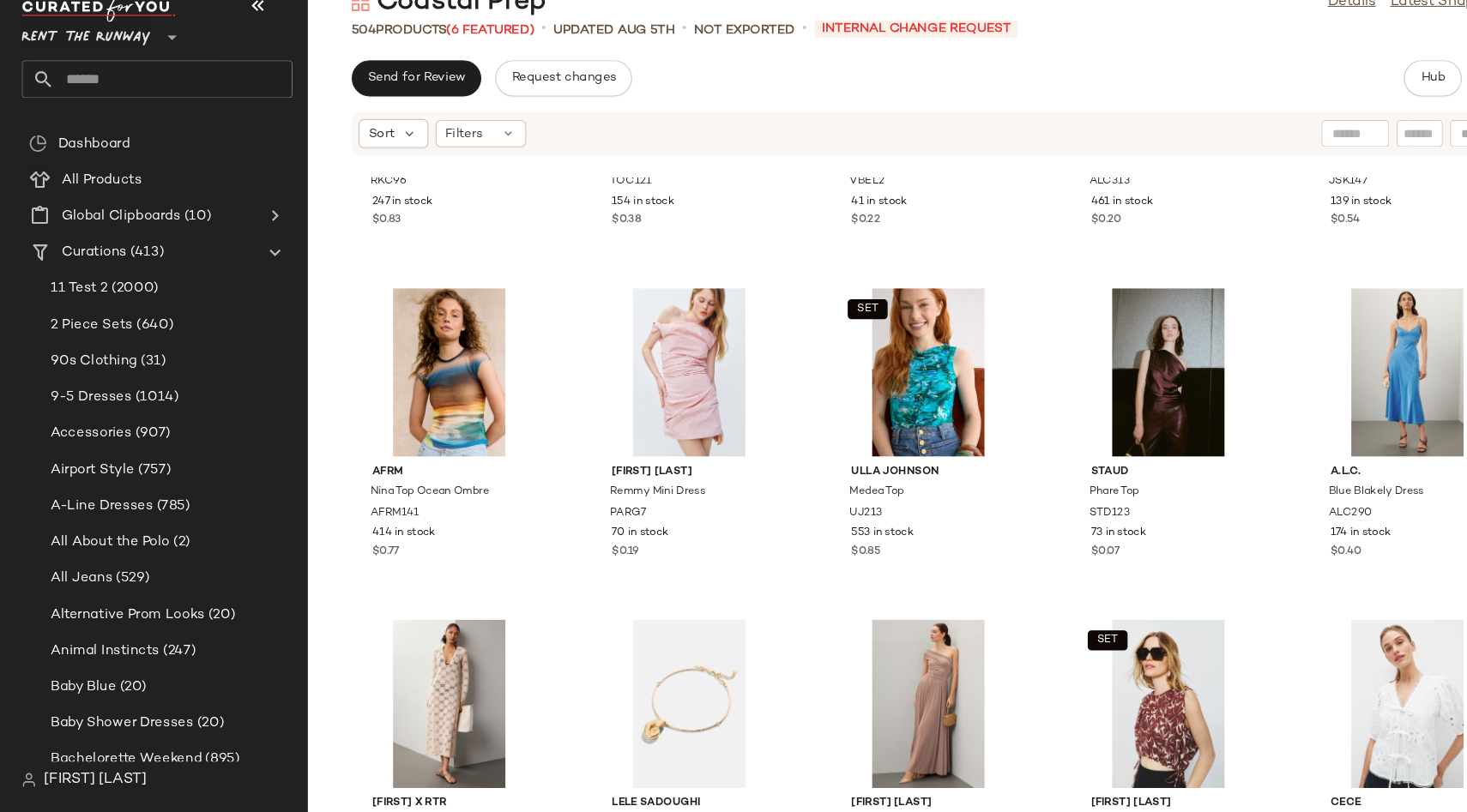 click 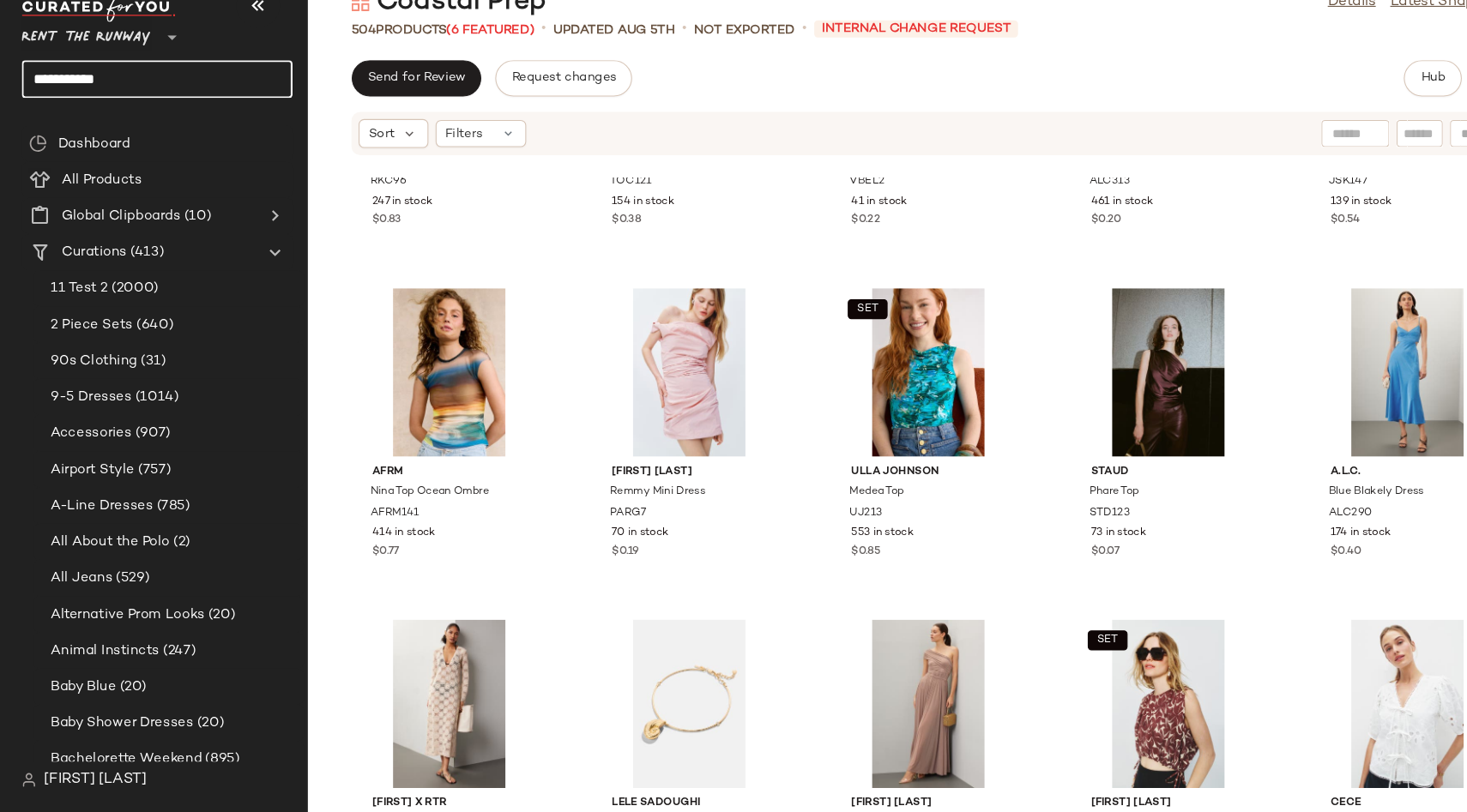 type on "**********" 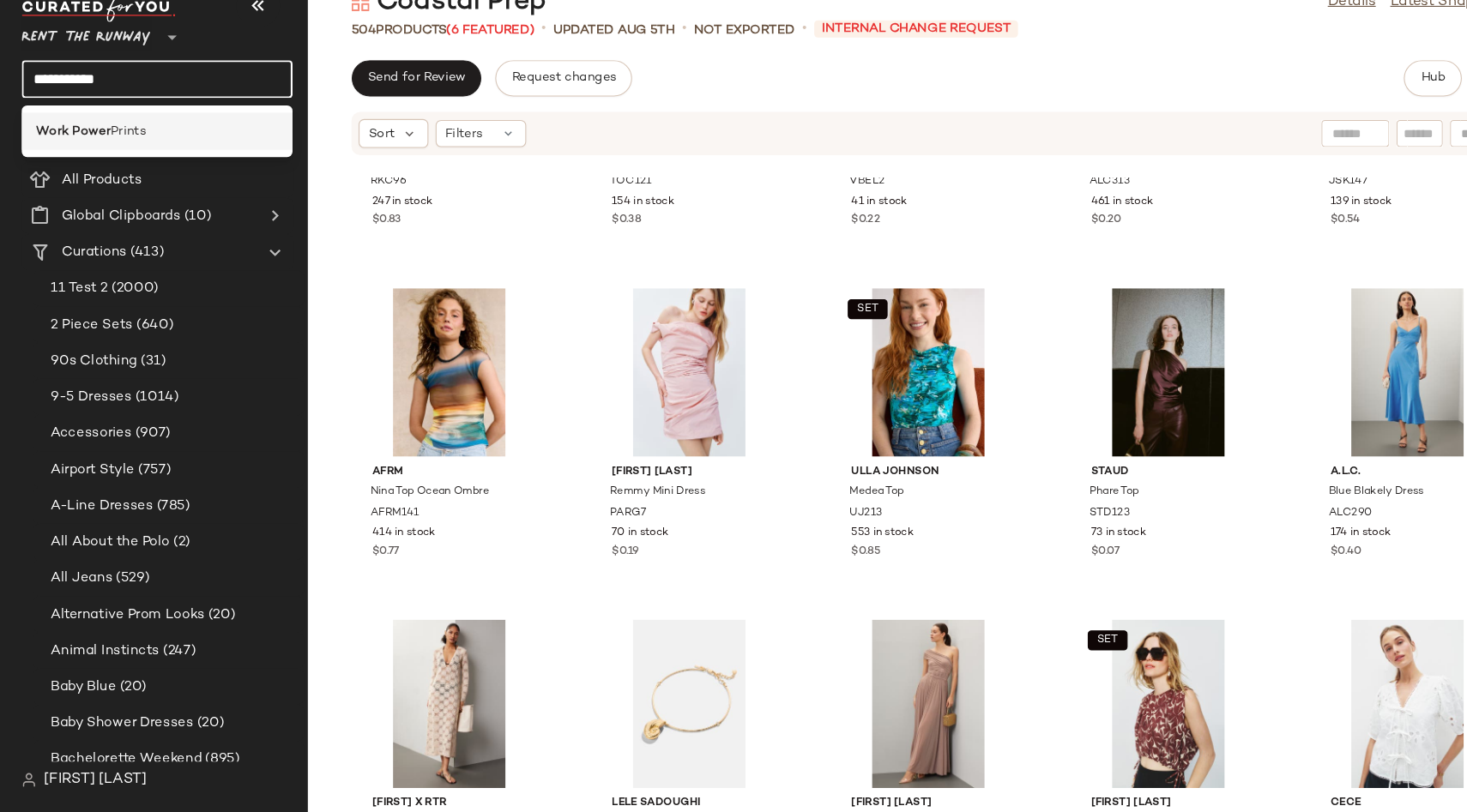 click on "Prints" at bounding box center [121, 166] 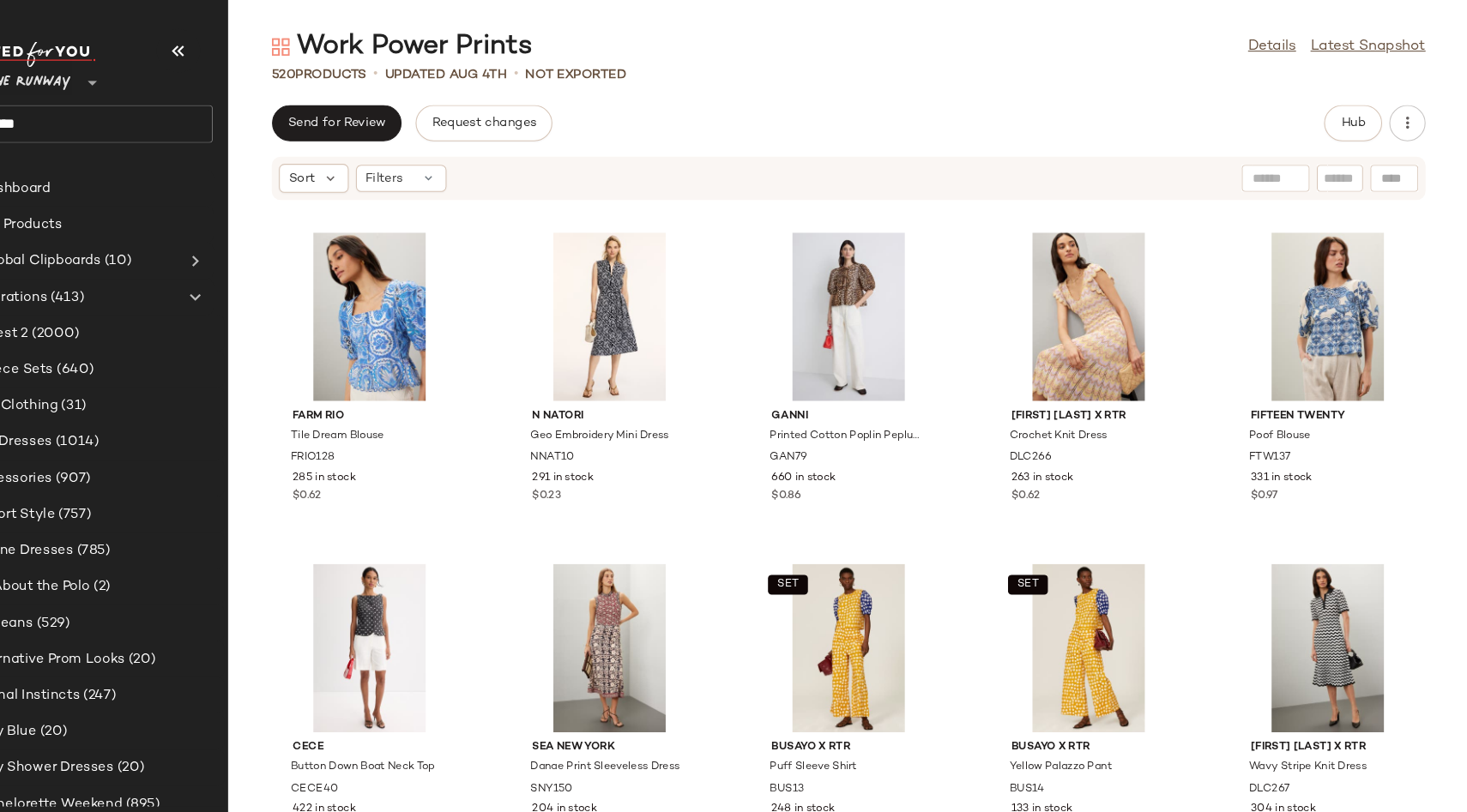 scroll, scrollTop: 0, scrollLeft: 0, axis: both 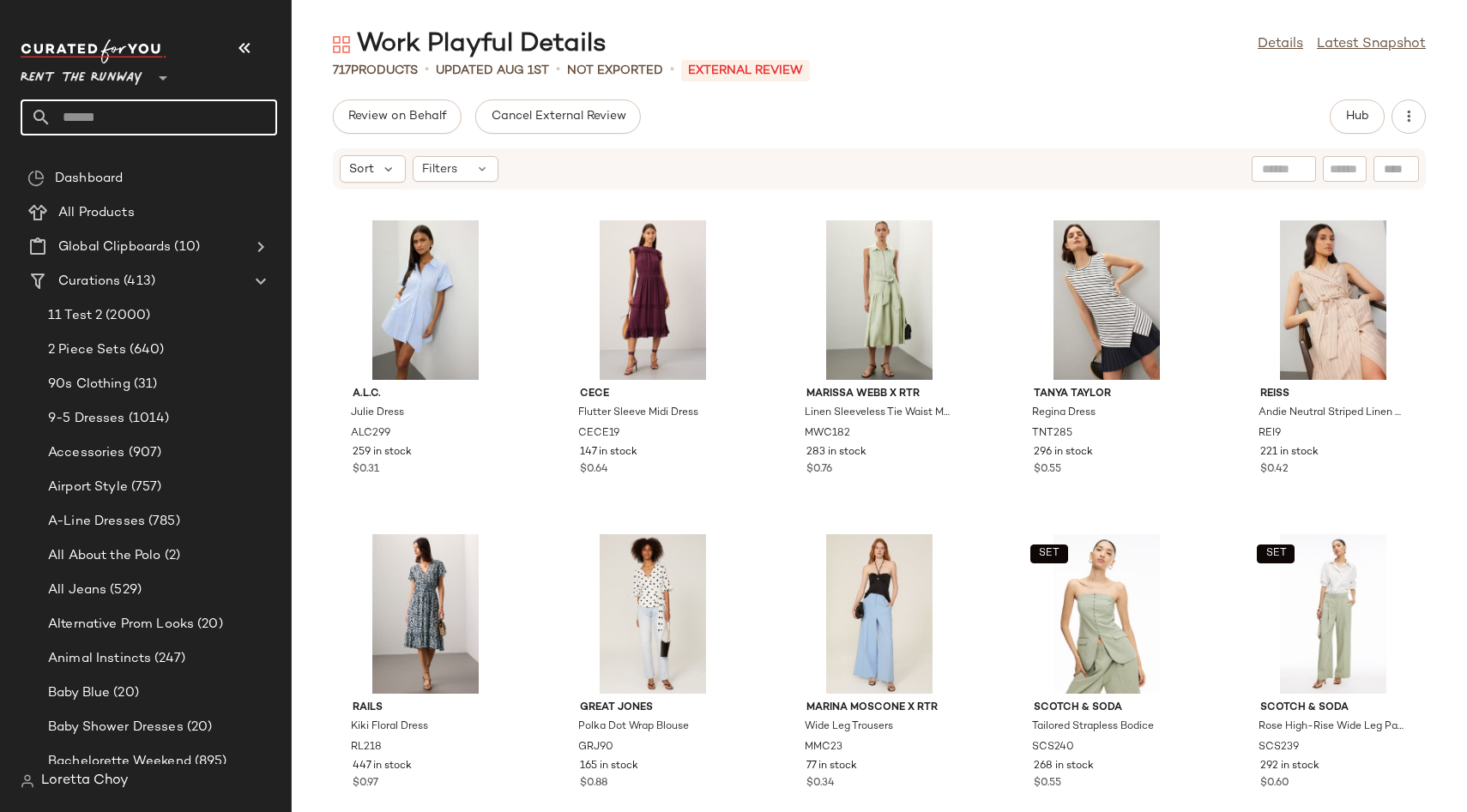 click 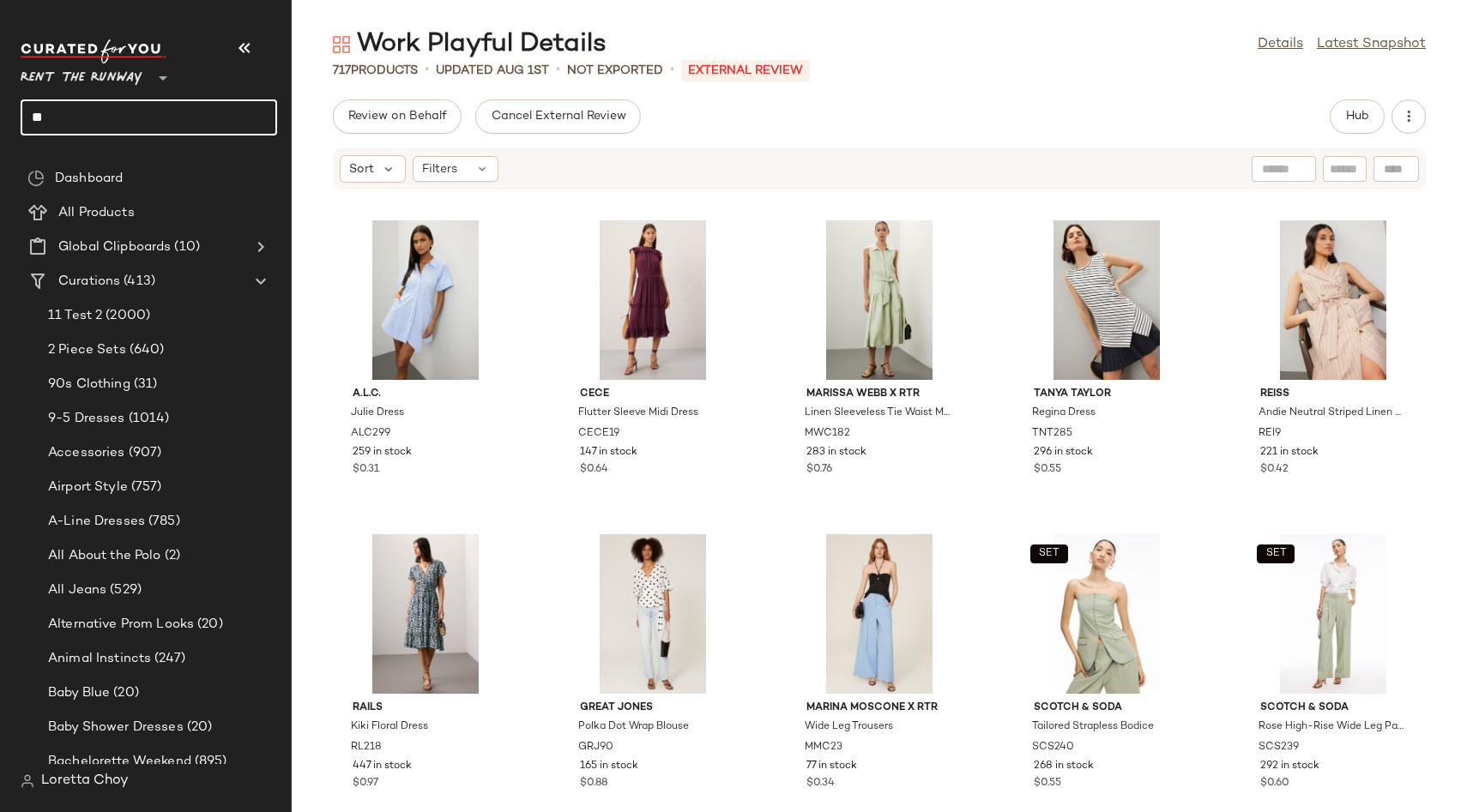 type on "*" 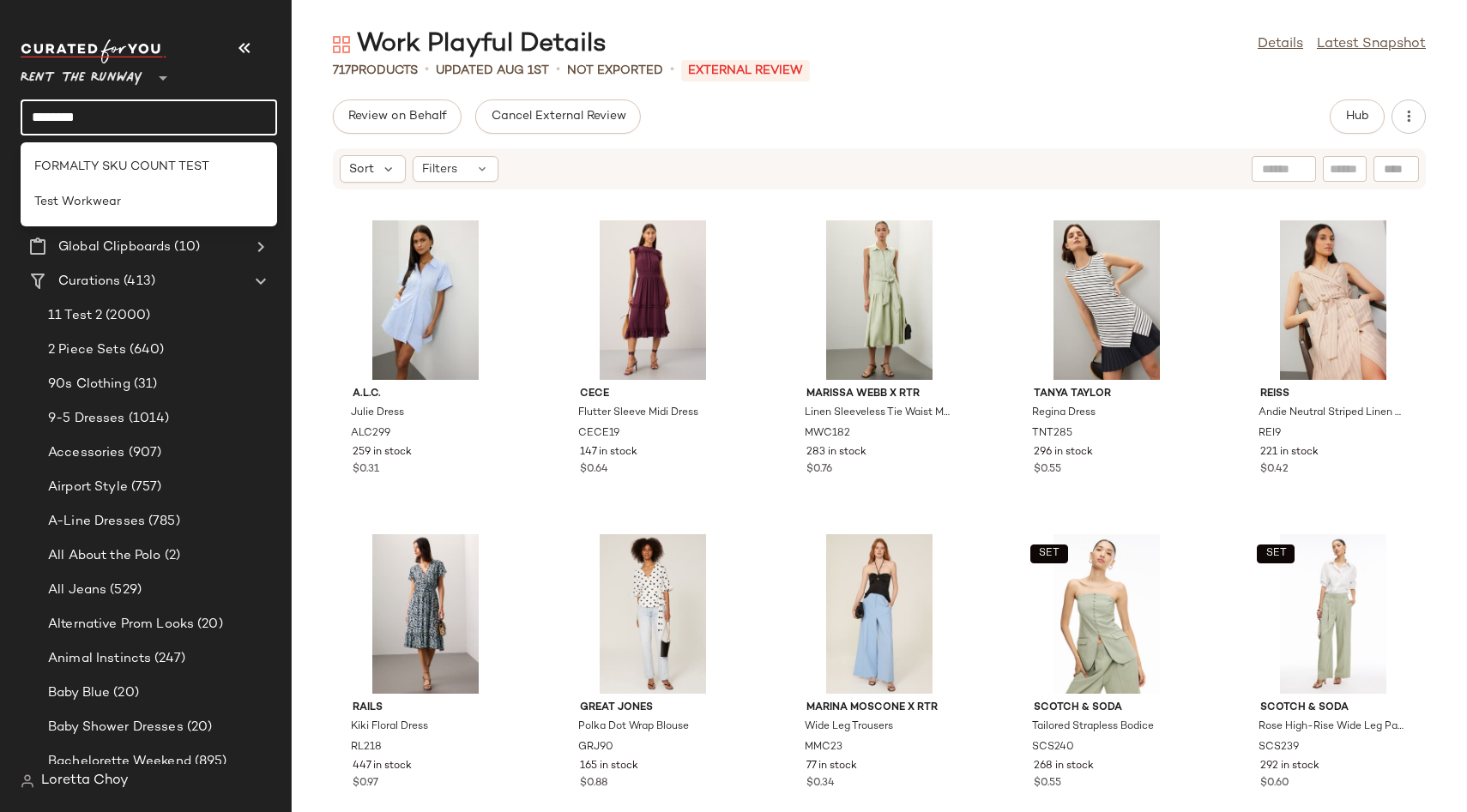 type on "********" 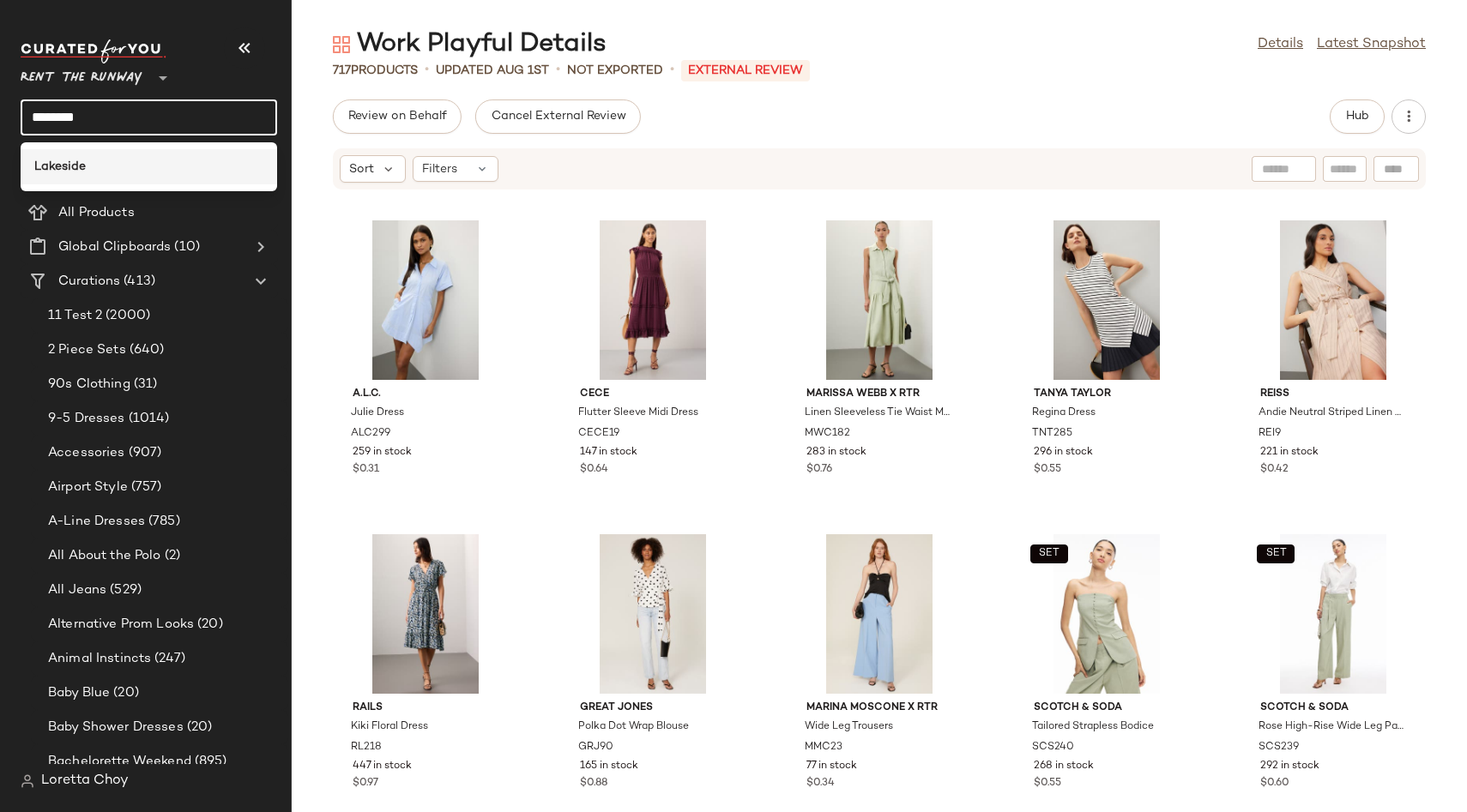 click on "Lakeside" at bounding box center [60, 166] 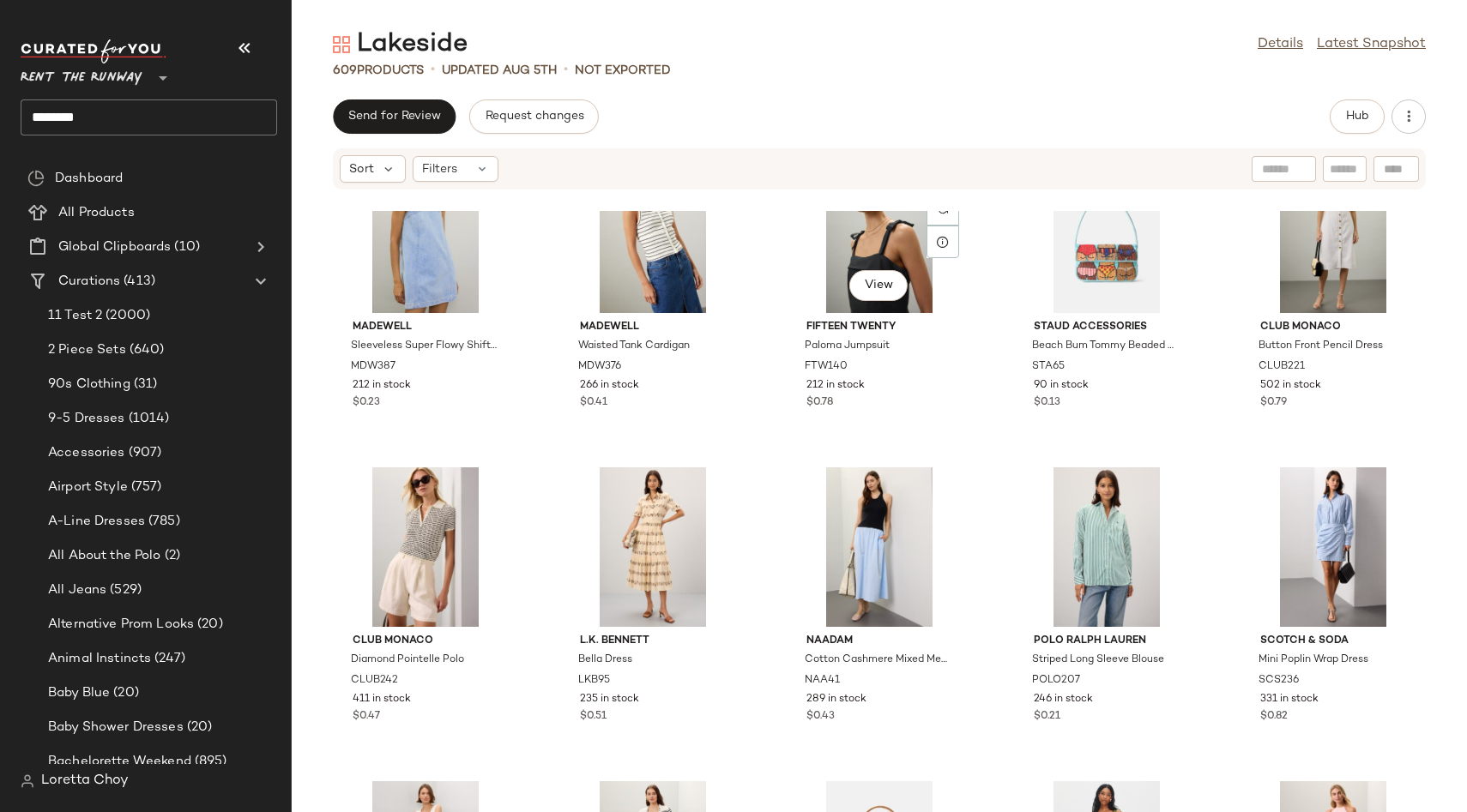scroll, scrollTop: 1967, scrollLeft: 0, axis: vertical 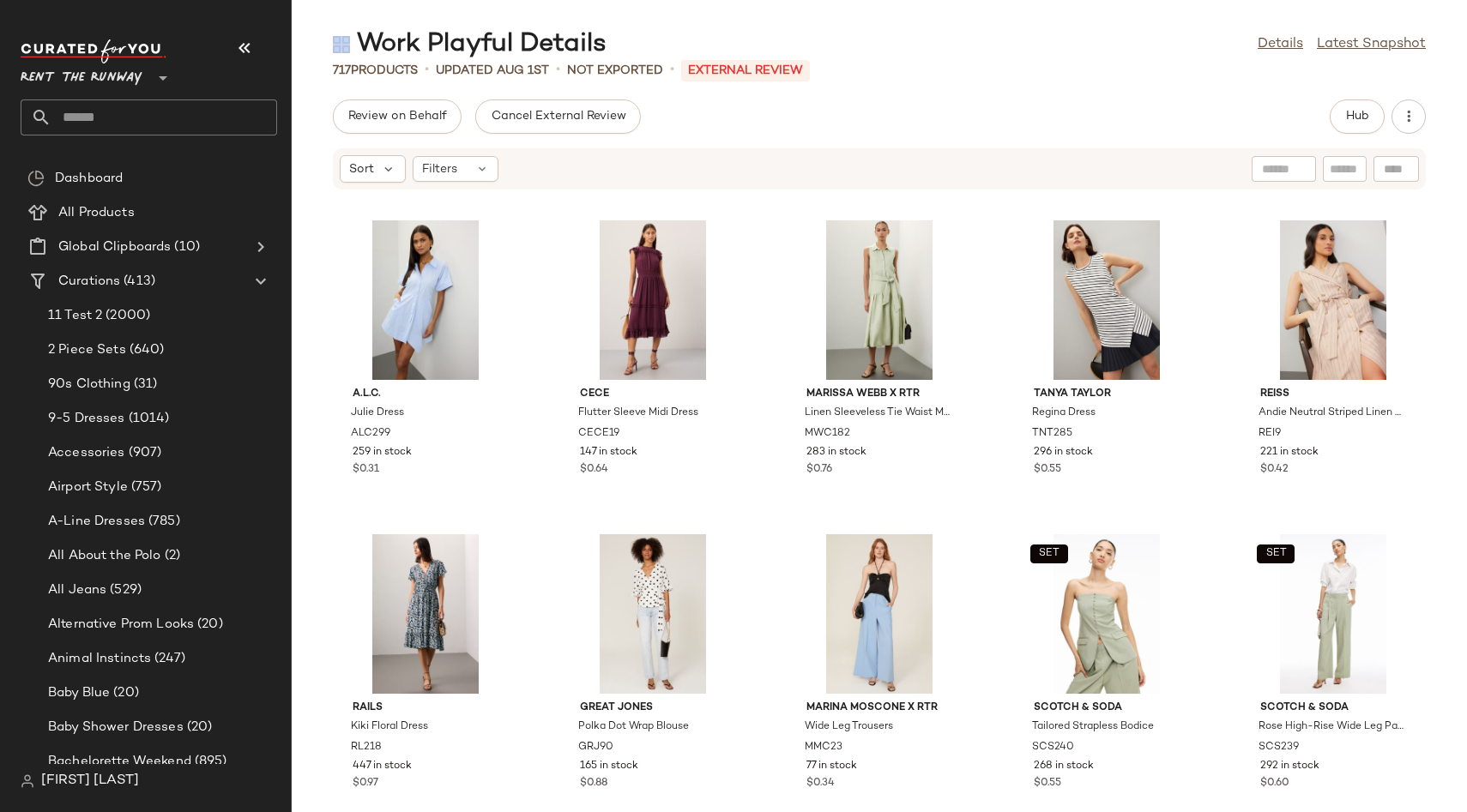 drag, startPoint x: 359, startPoint y: 35, endPoint x: 610, endPoint y: 33, distance: 251.00797 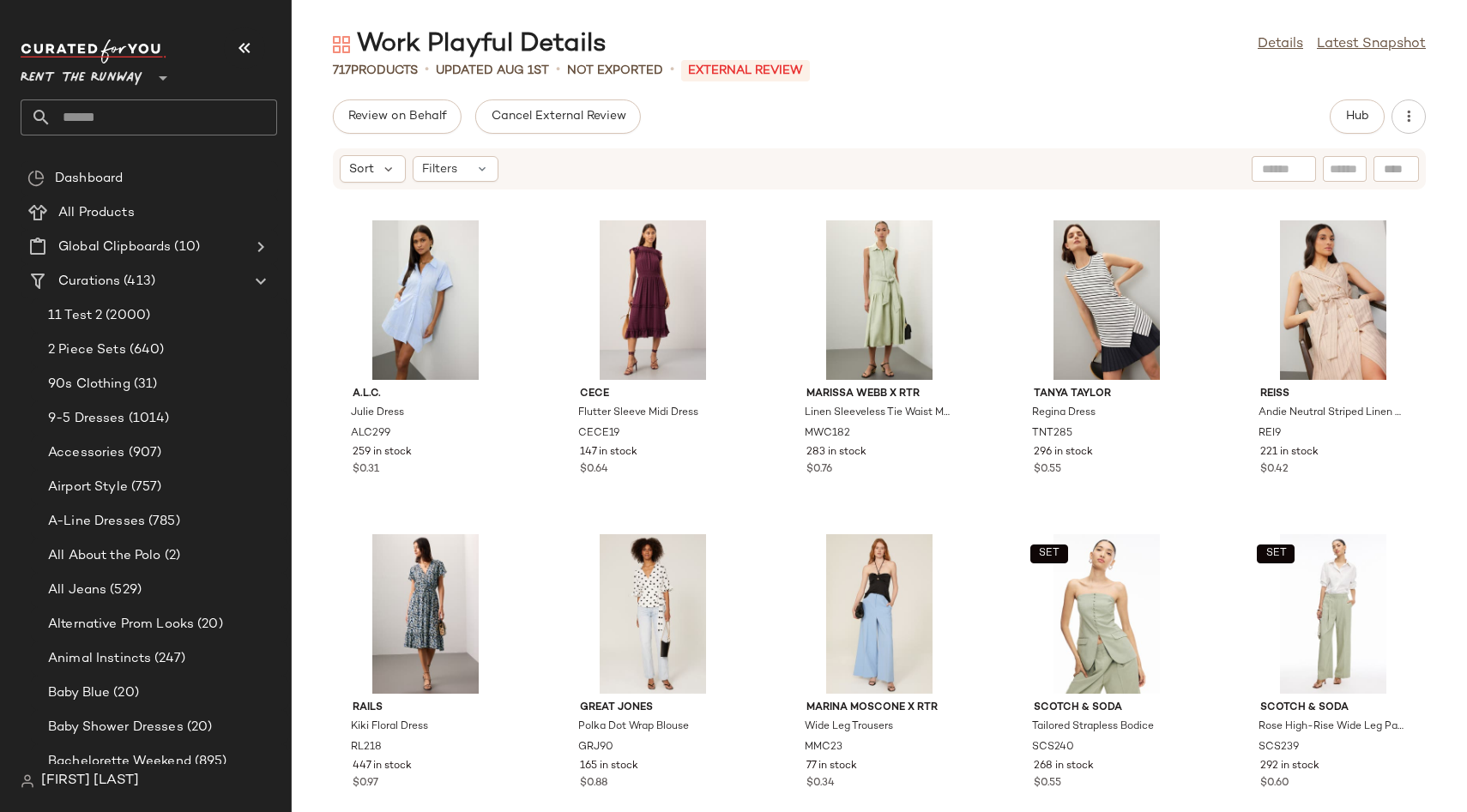 click on "Work Playful Details" at bounding box center (469, 45) 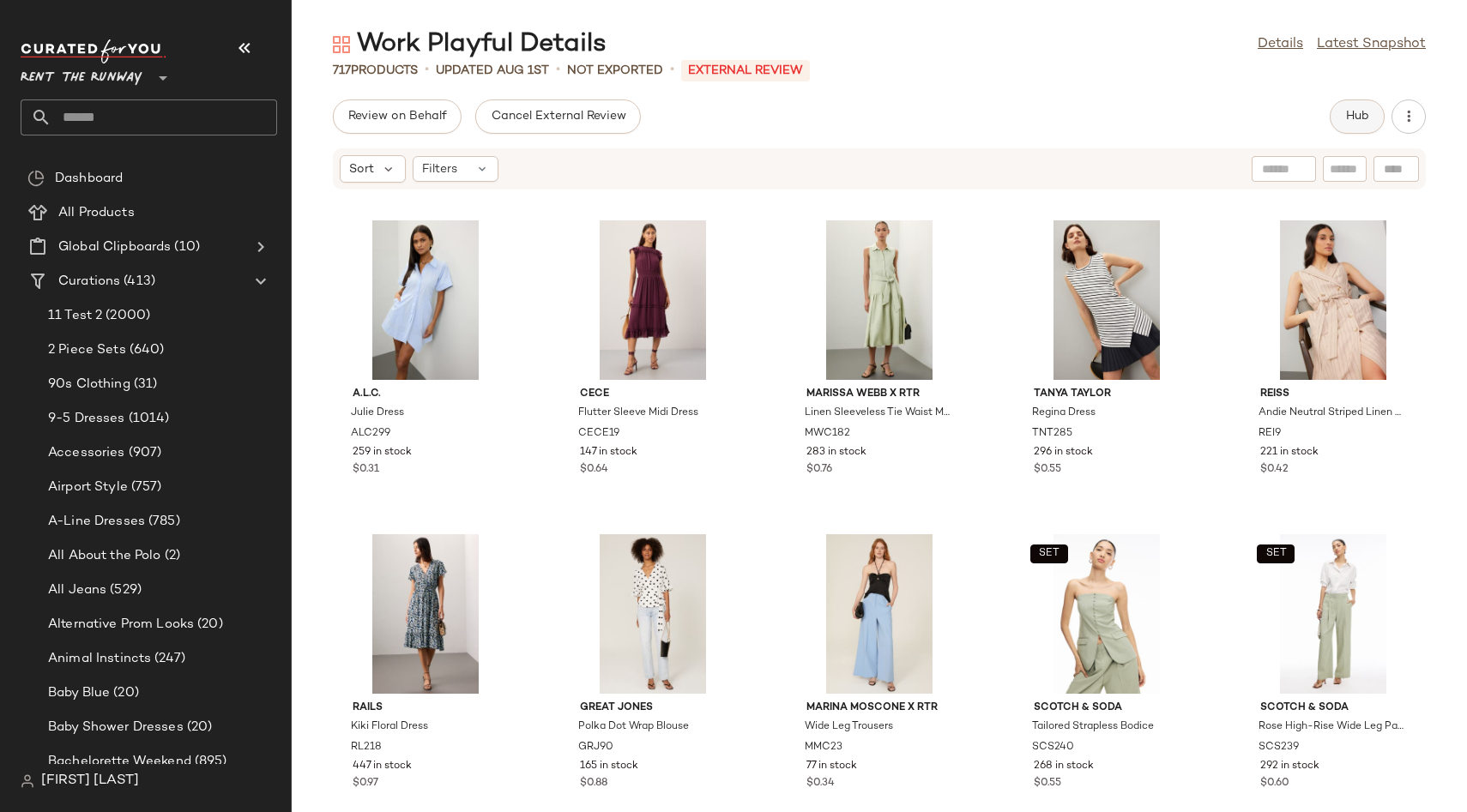 click on "Hub" 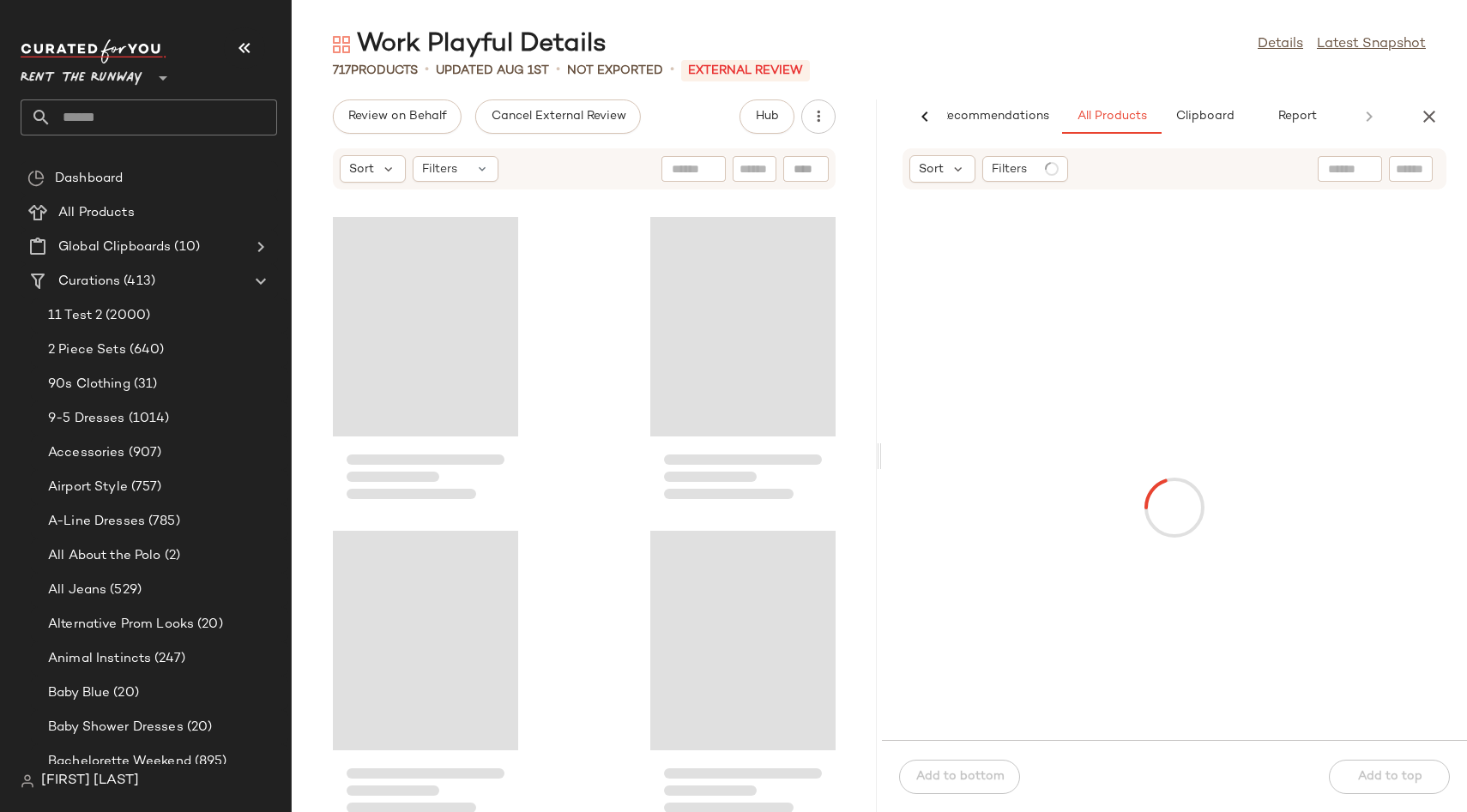 scroll, scrollTop: 0, scrollLeft: 36, axis: horizontal 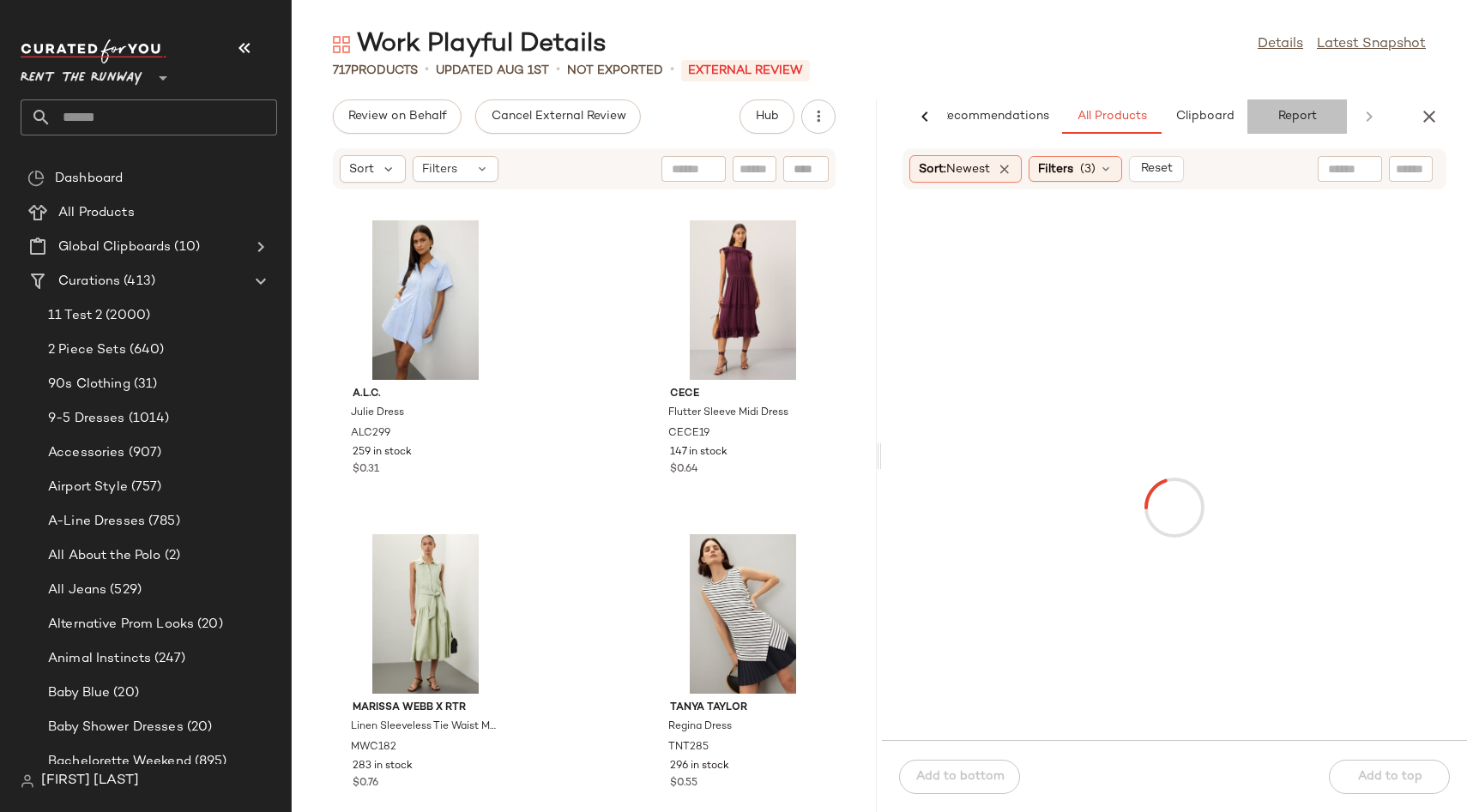 click on "Report" 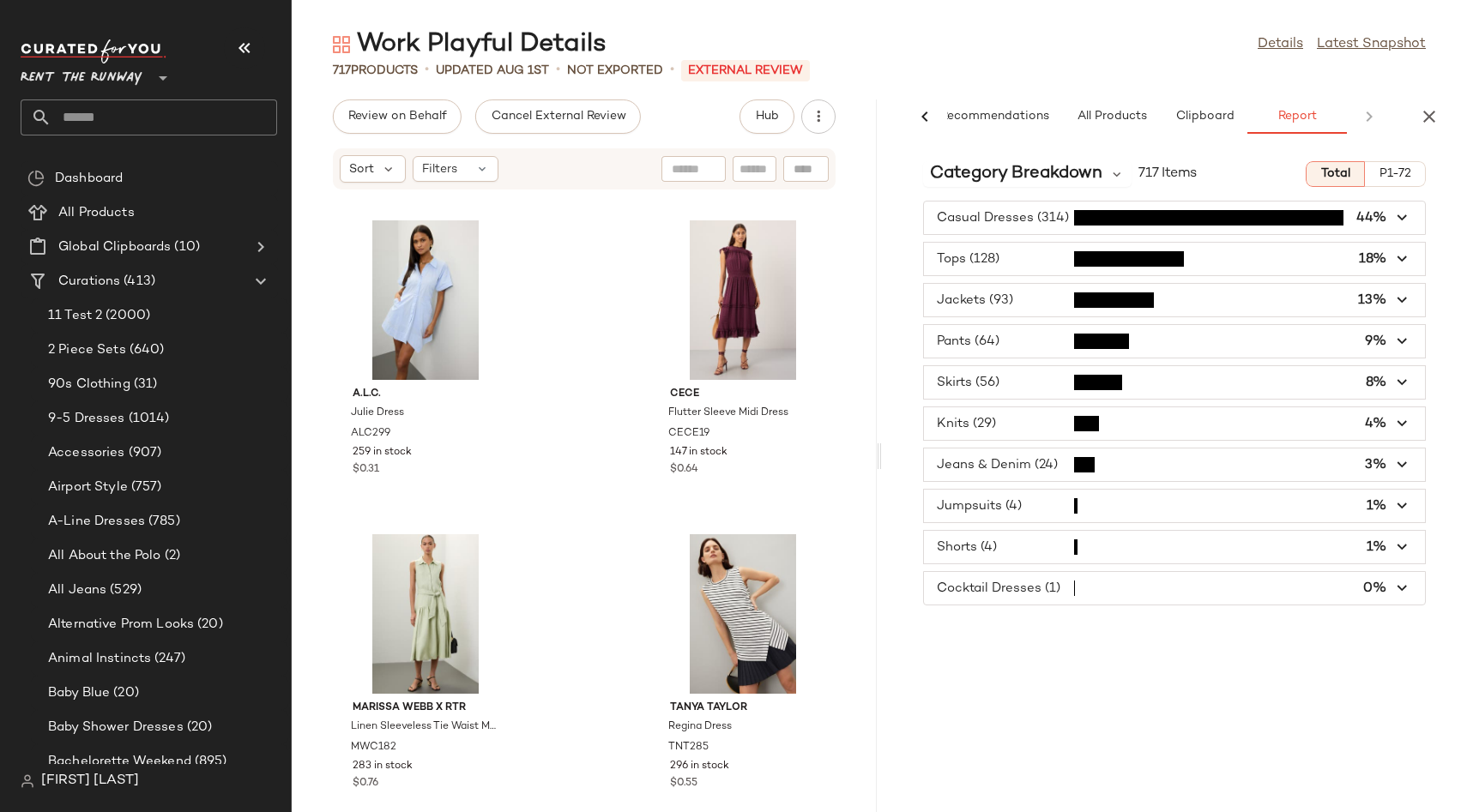 click at bounding box center (1174, 547) 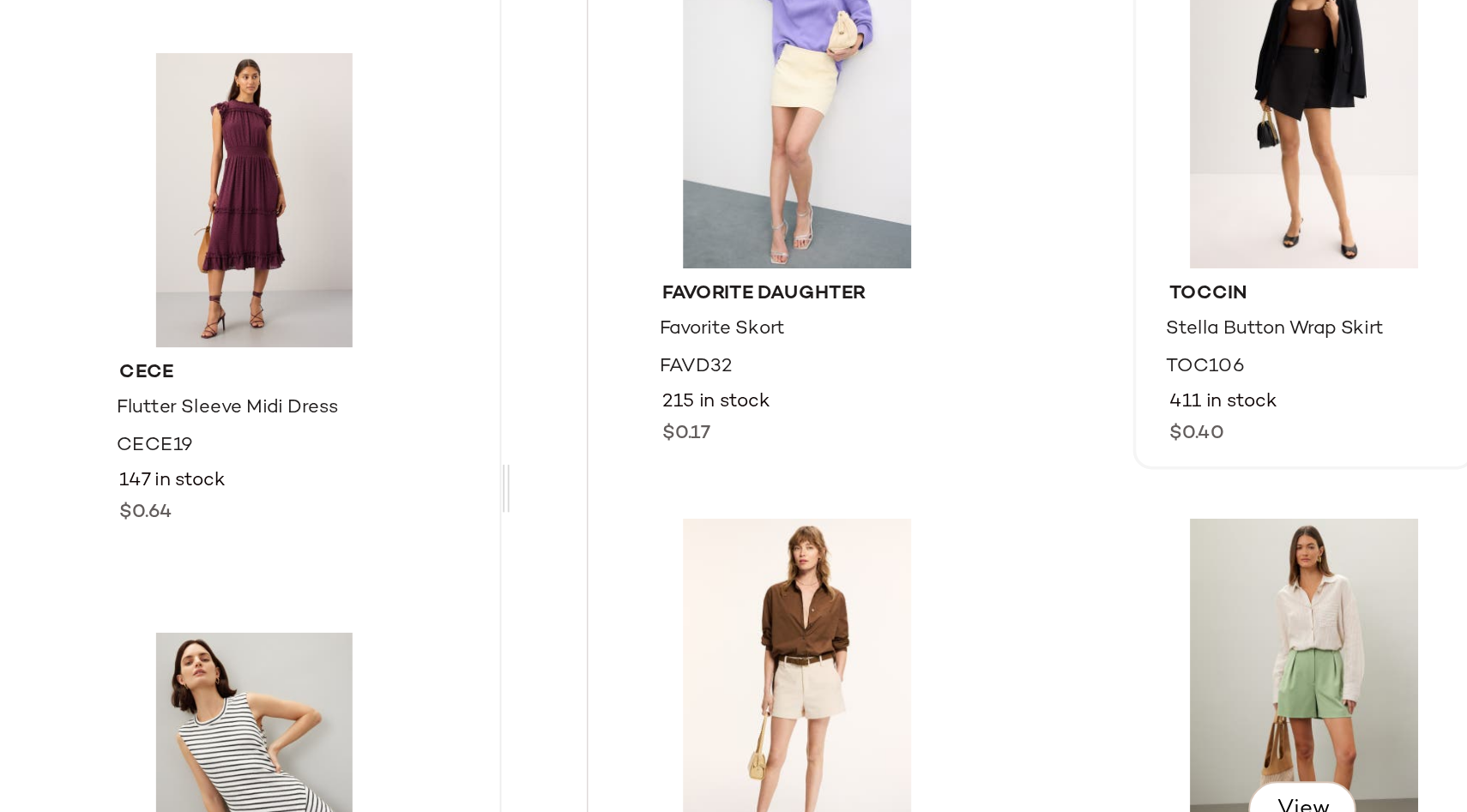 scroll, scrollTop: 435, scrollLeft: 0, axis: vertical 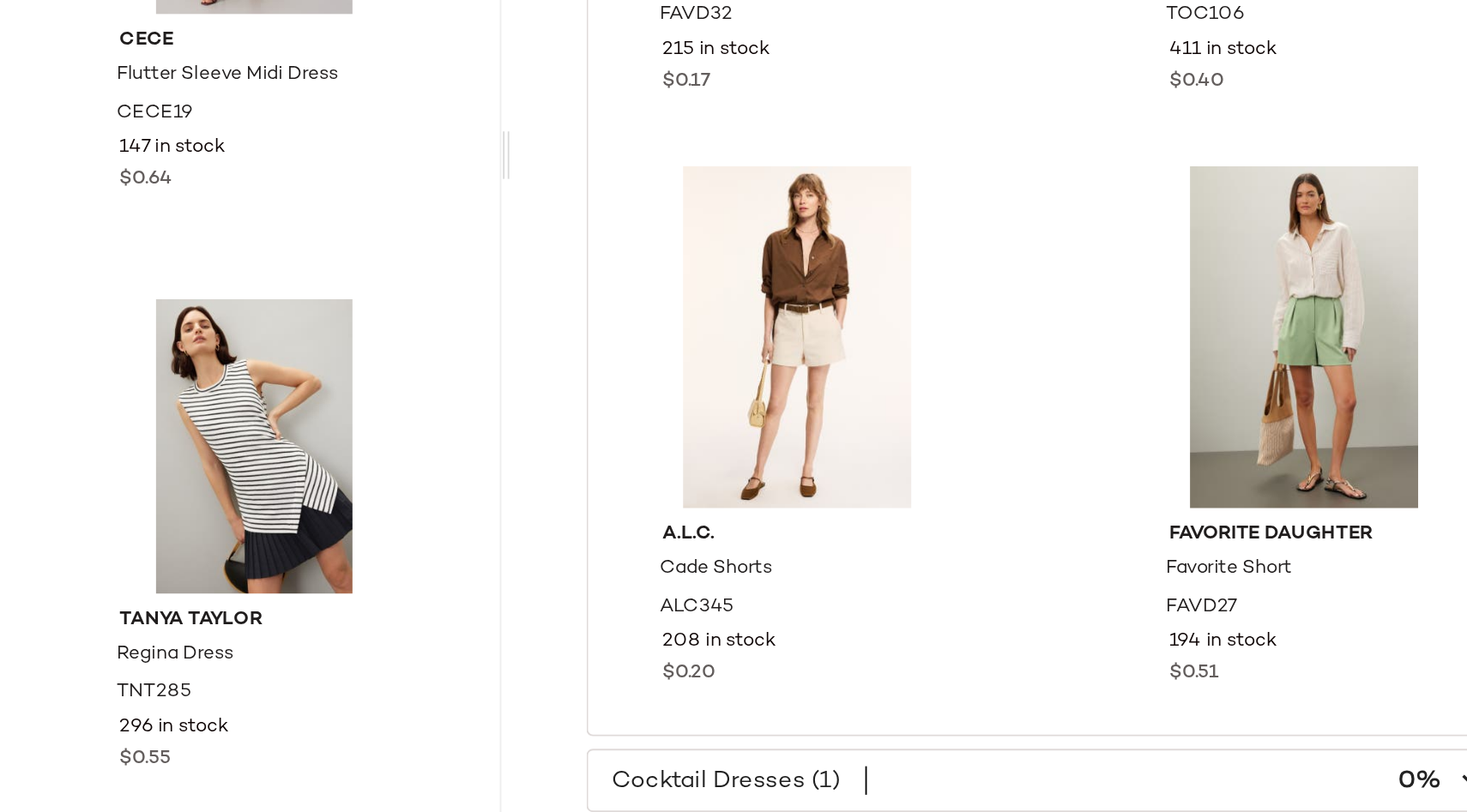 click at bounding box center (1174, 795) 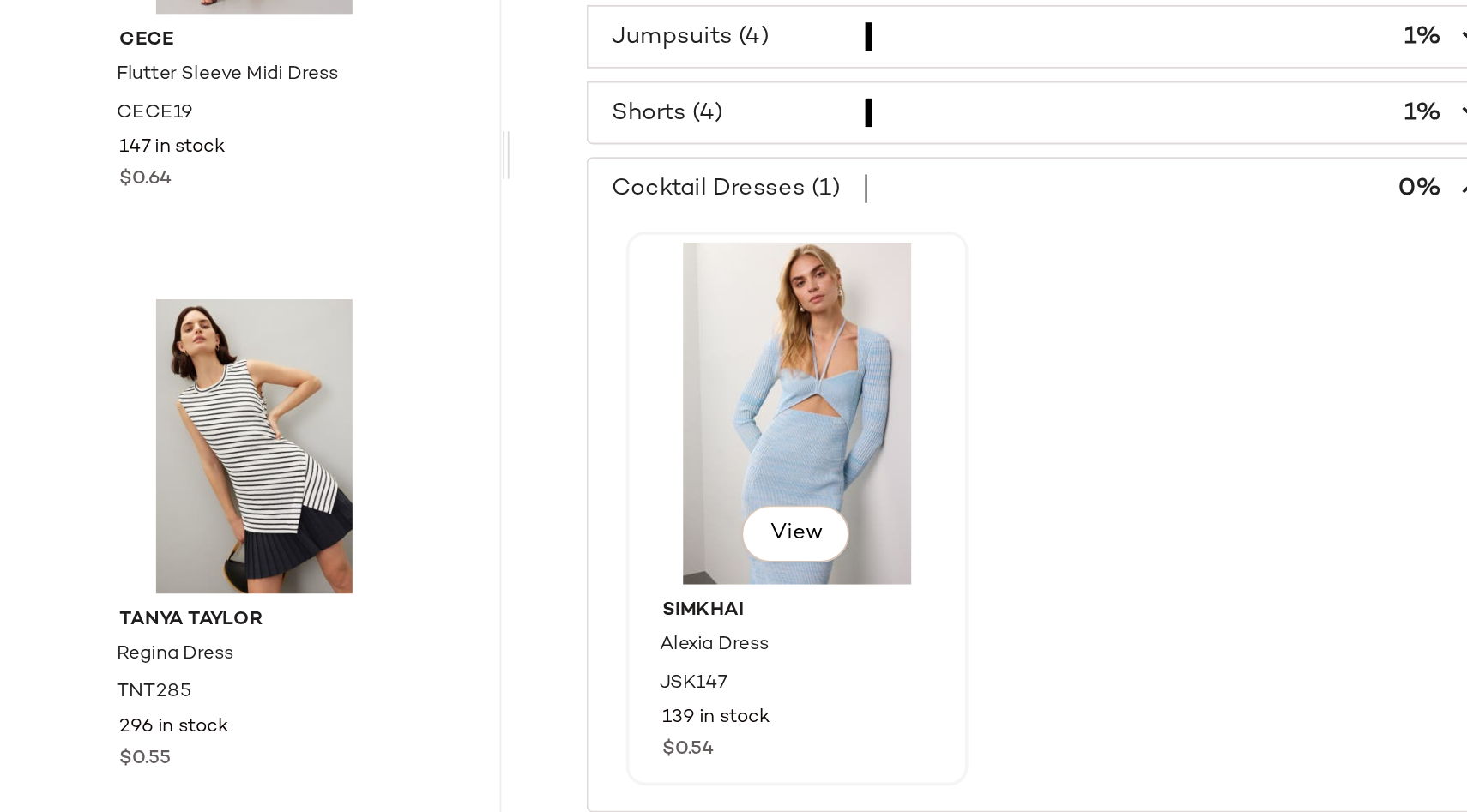 scroll, scrollTop: 114, scrollLeft: 0, axis: vertical 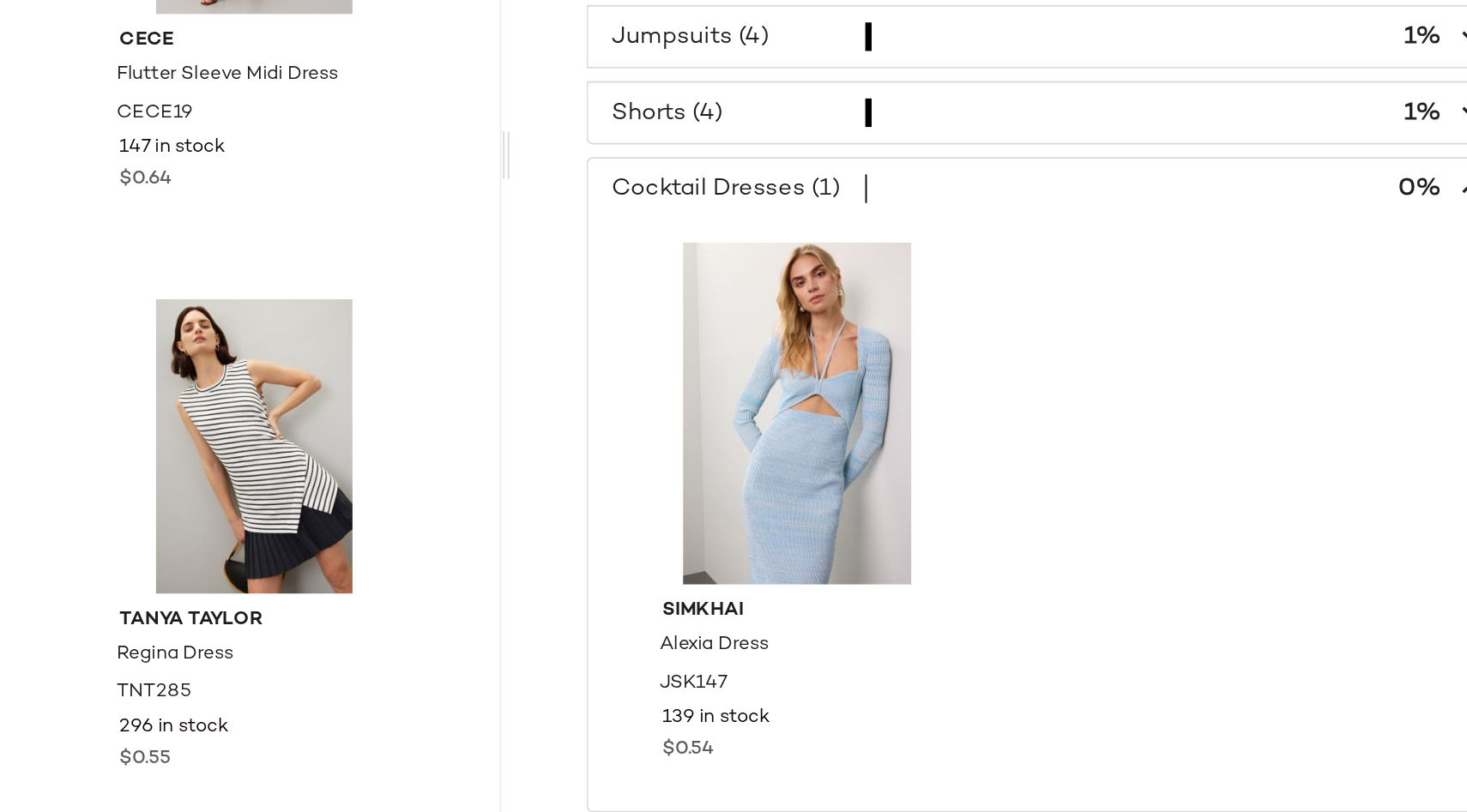 click at bounding box center [1403, 474] 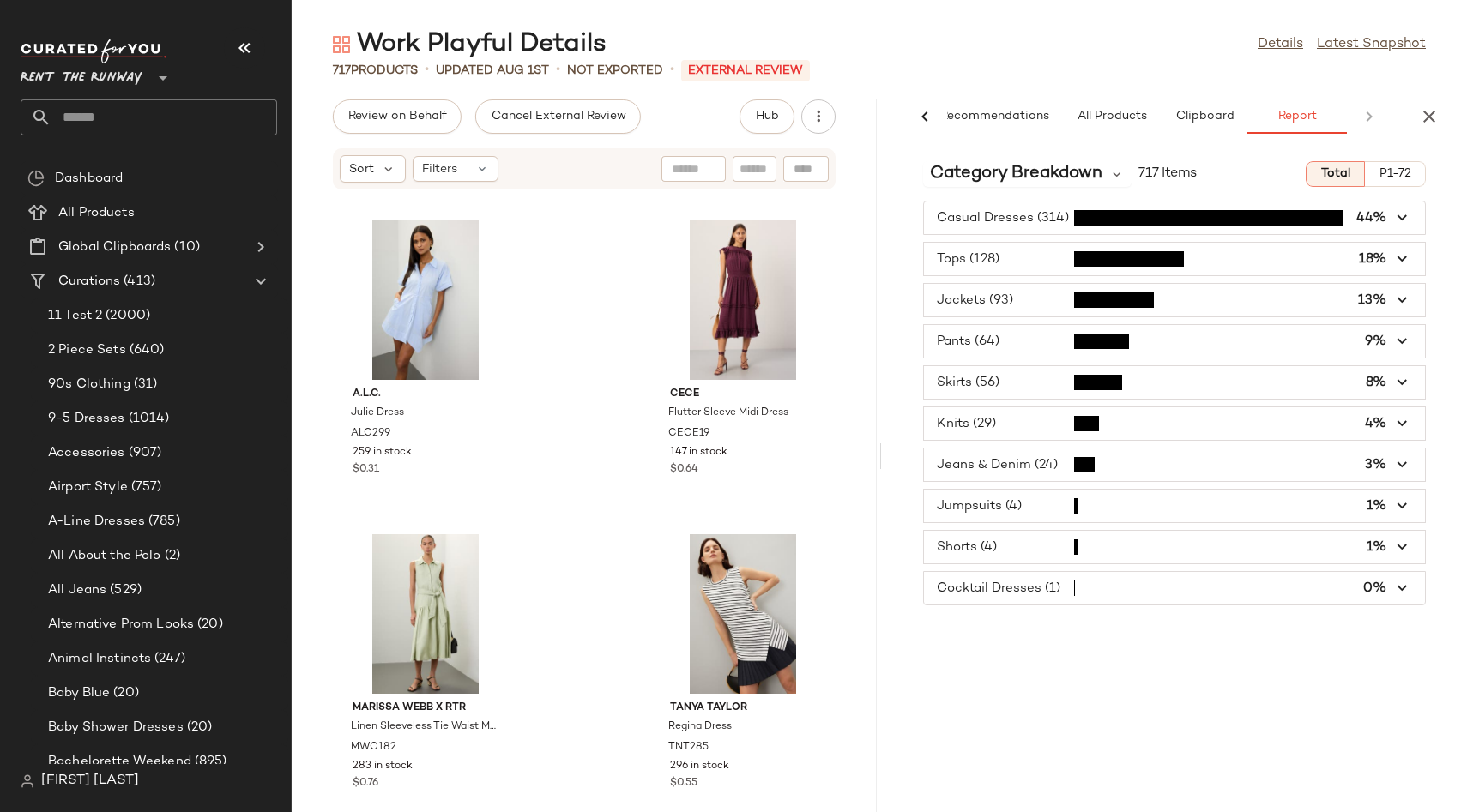 click at bounding box center [1174, 588] 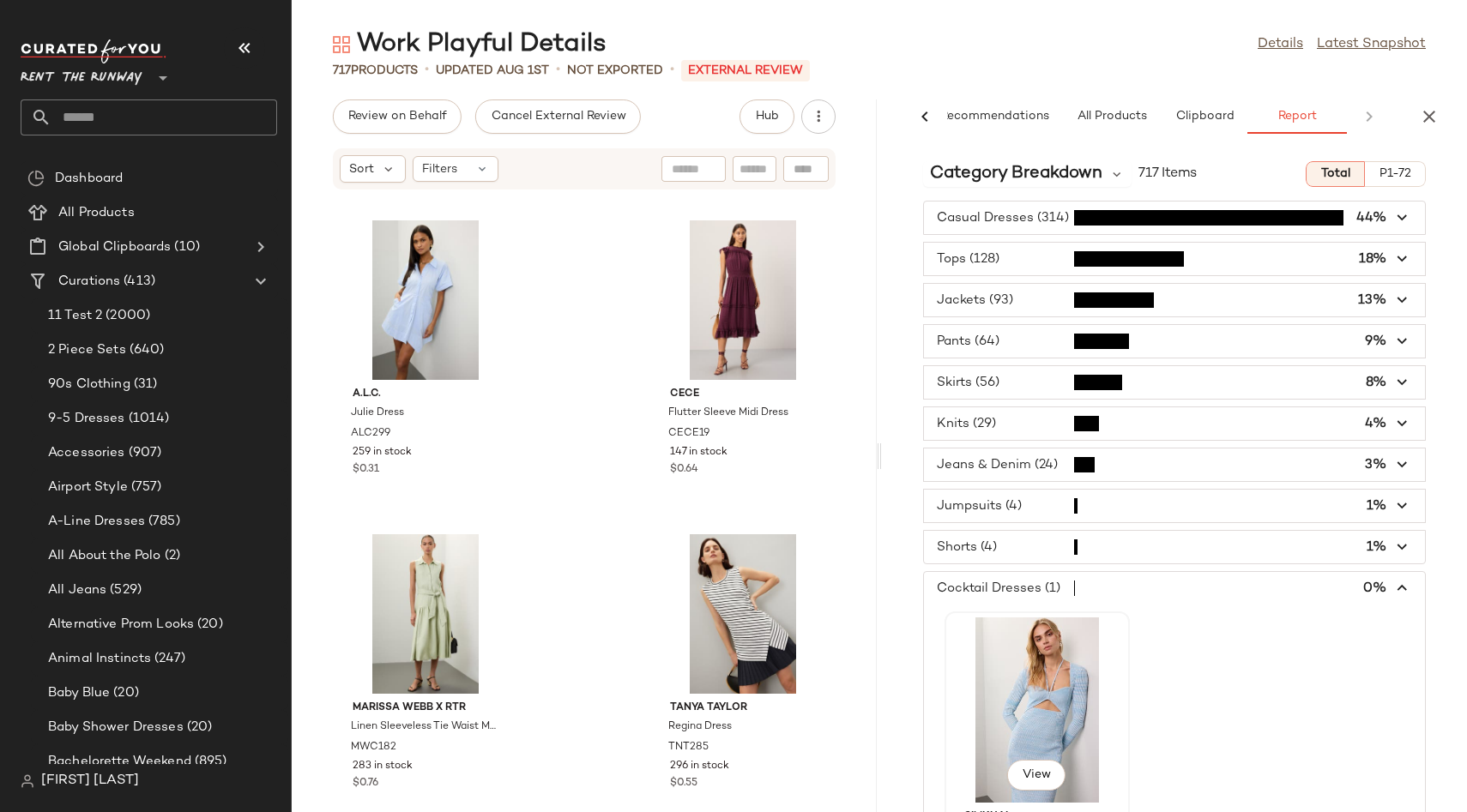 scroll, scrollTop: 114, scrollLeft: 0, axis: vertical 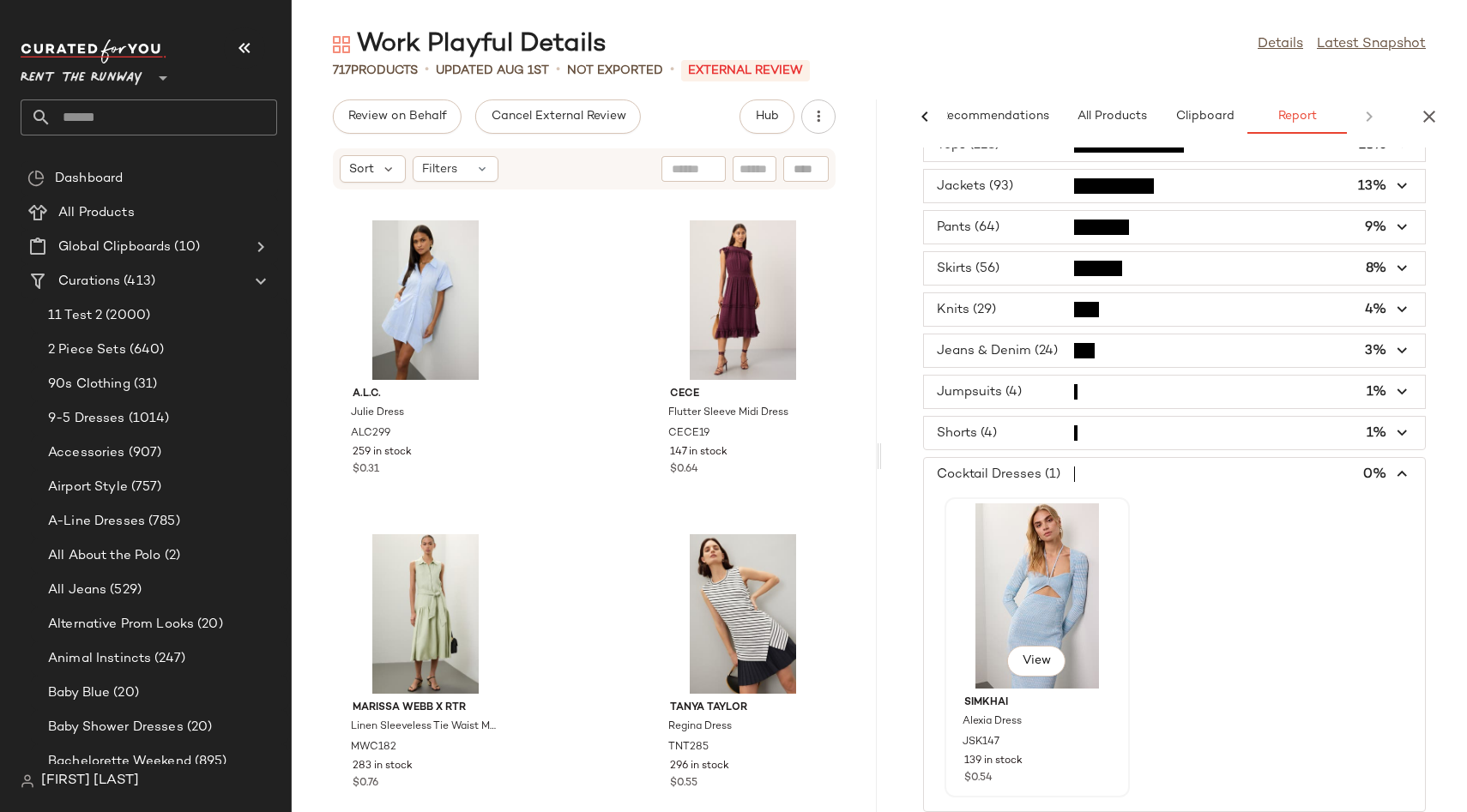 click on "View" 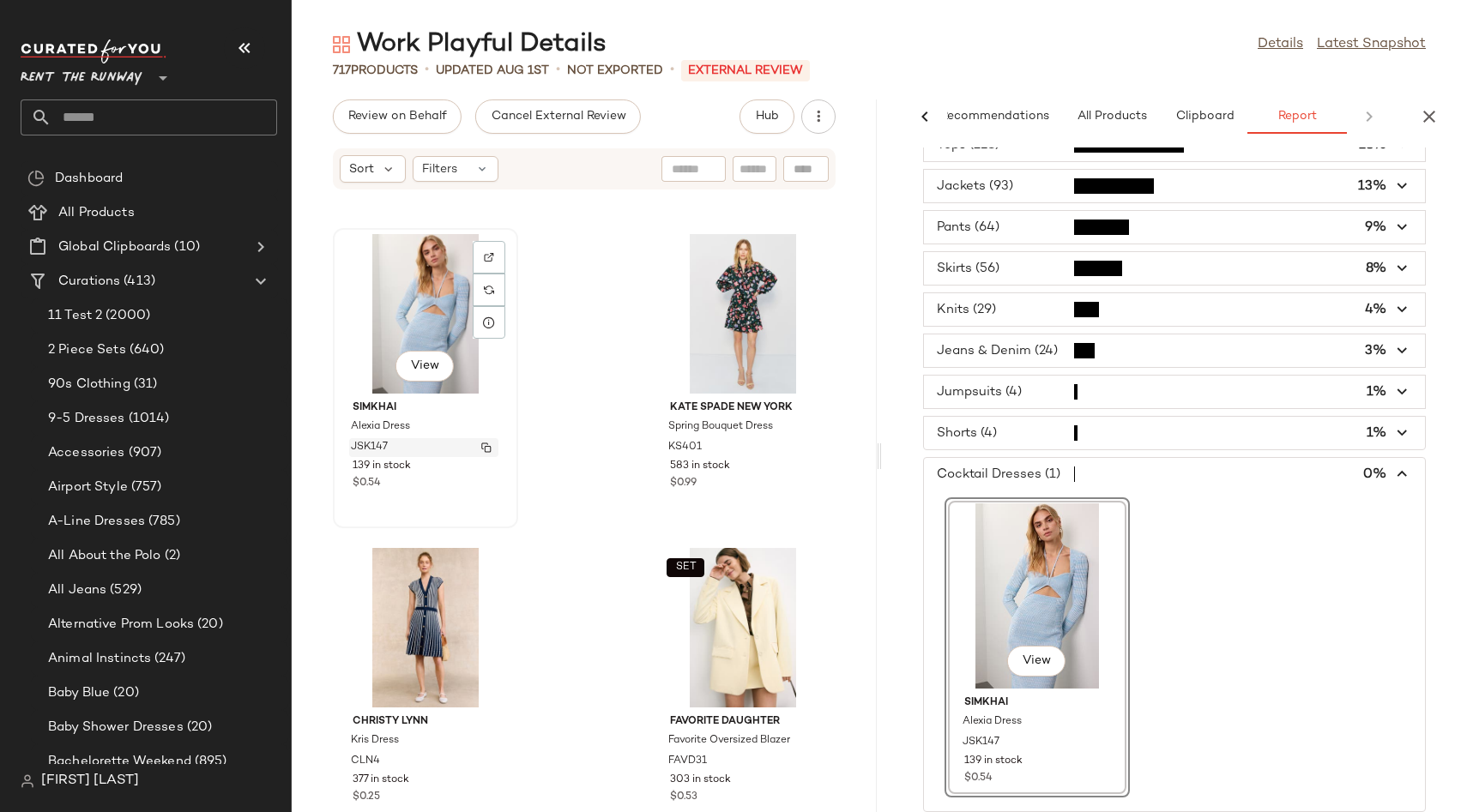 click 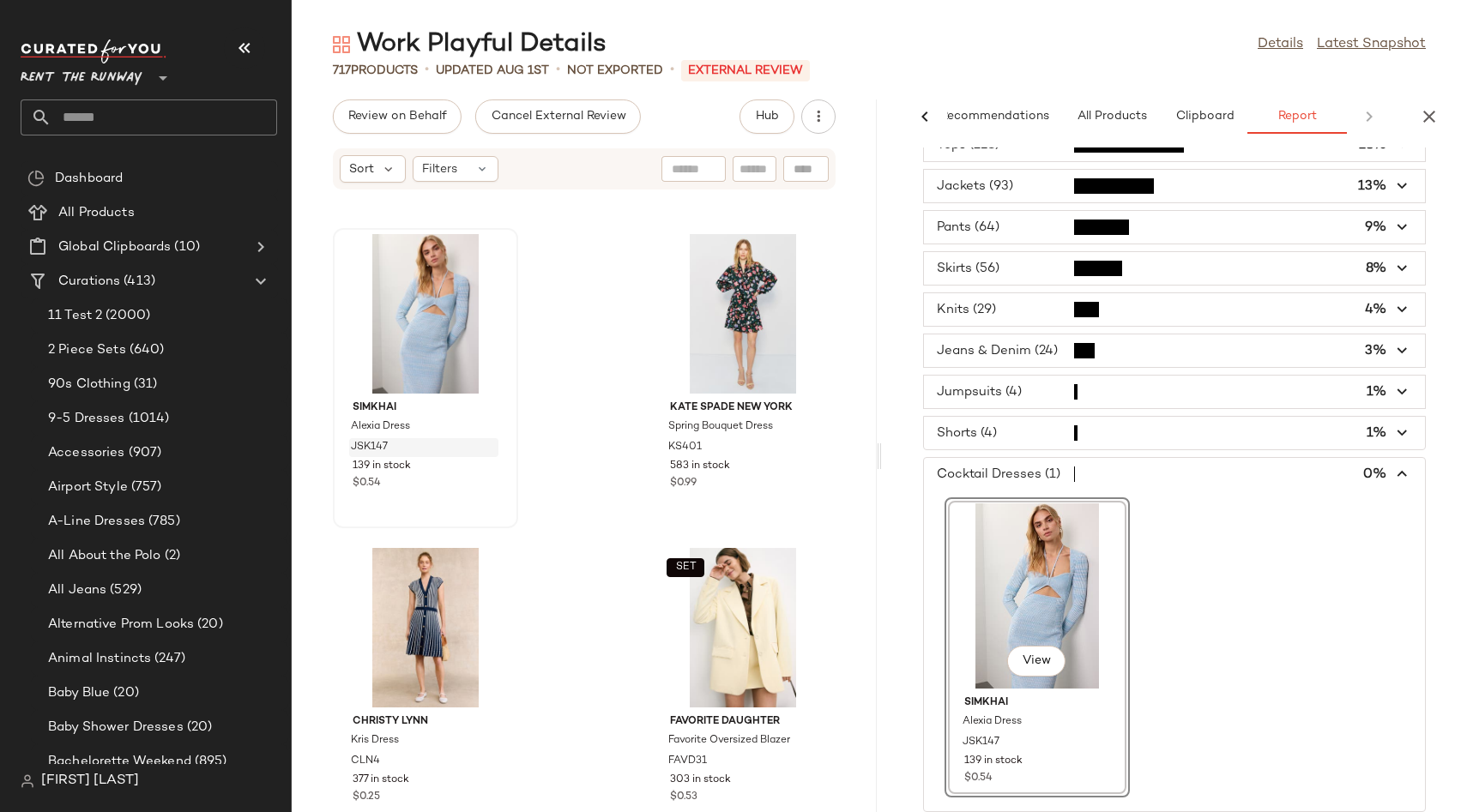 click at bounding box center (1174, 351) 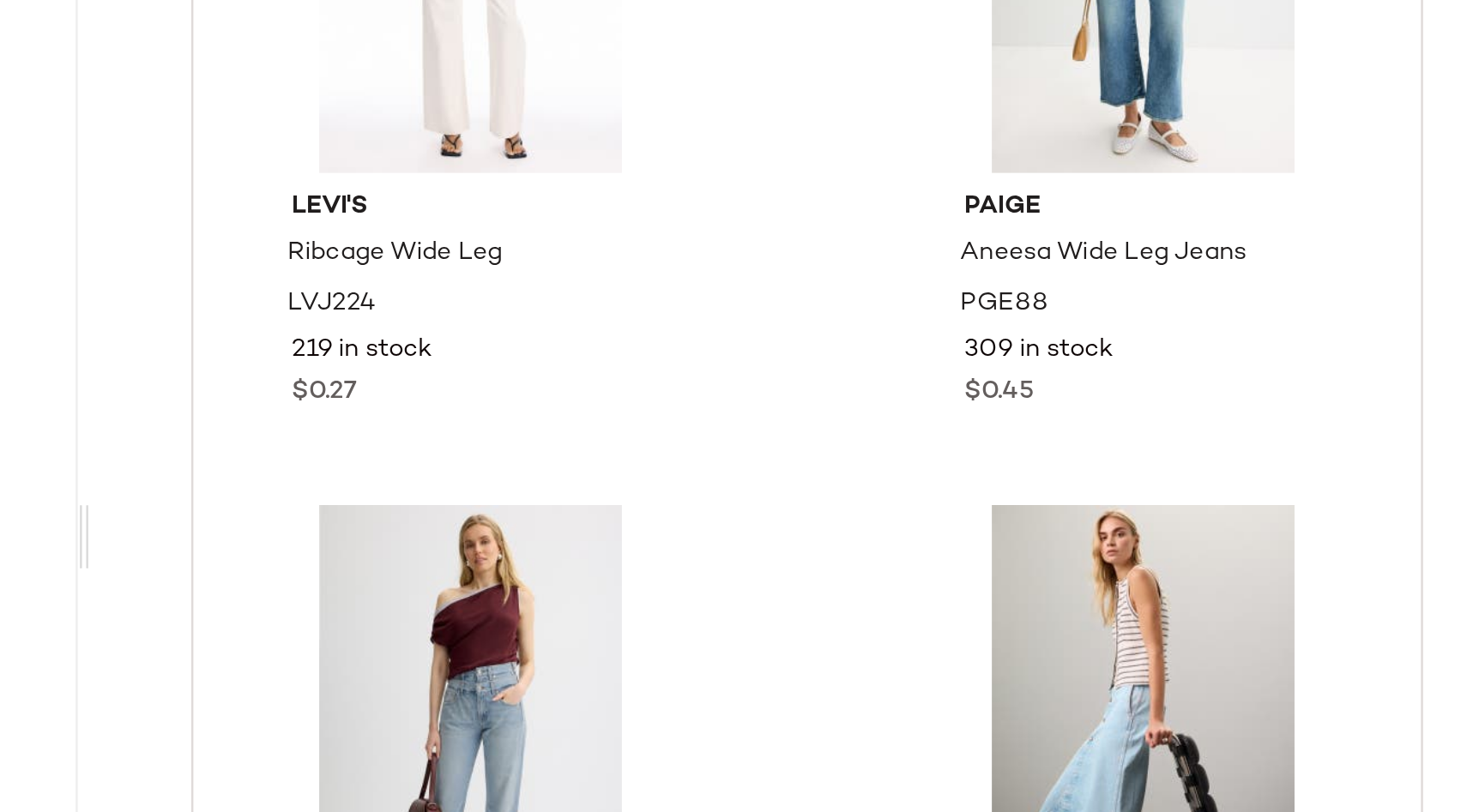 scroll, scrollTop: 3642, scrollLeft: 0, axis: vertical 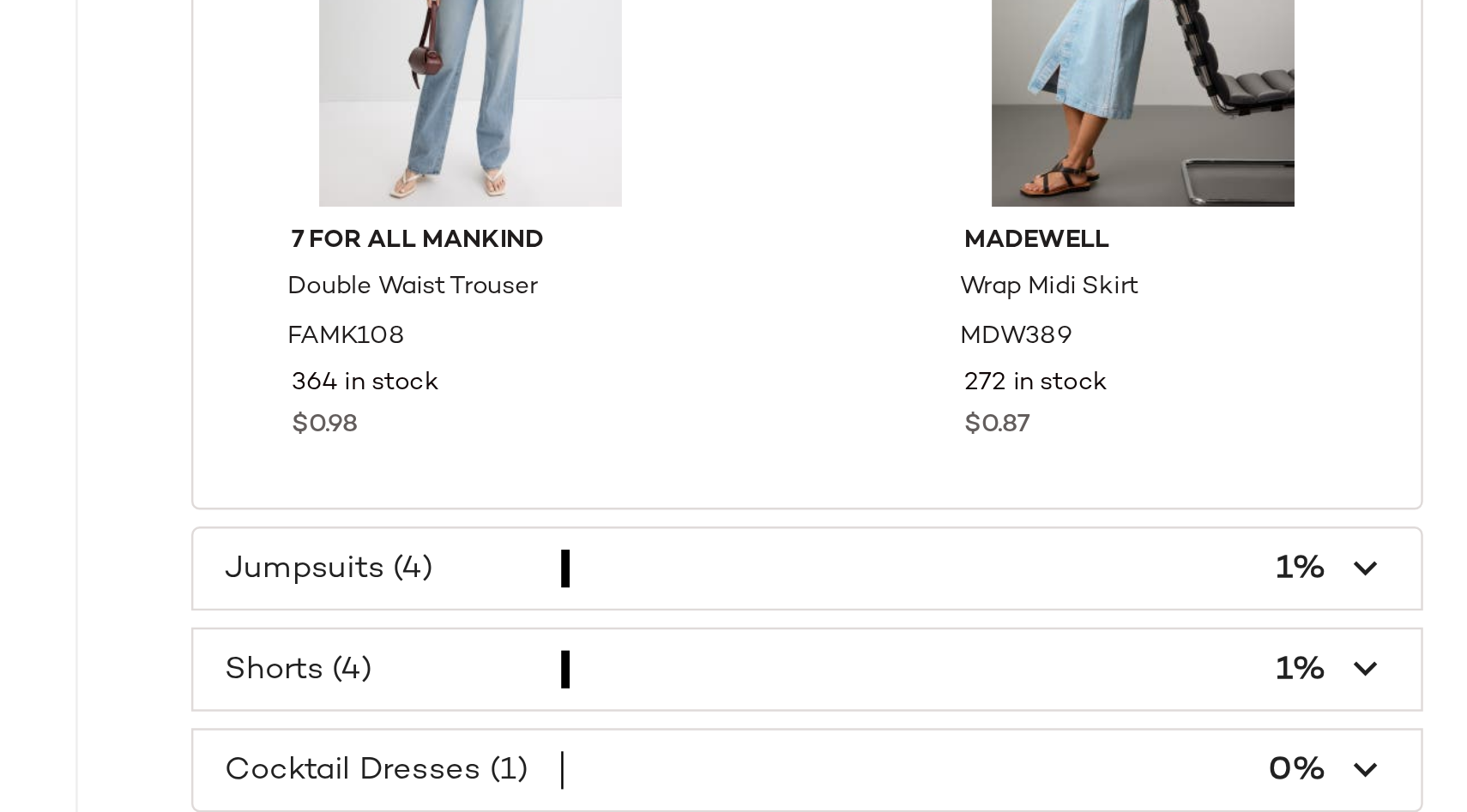 click at bounding box center (1174, 713) 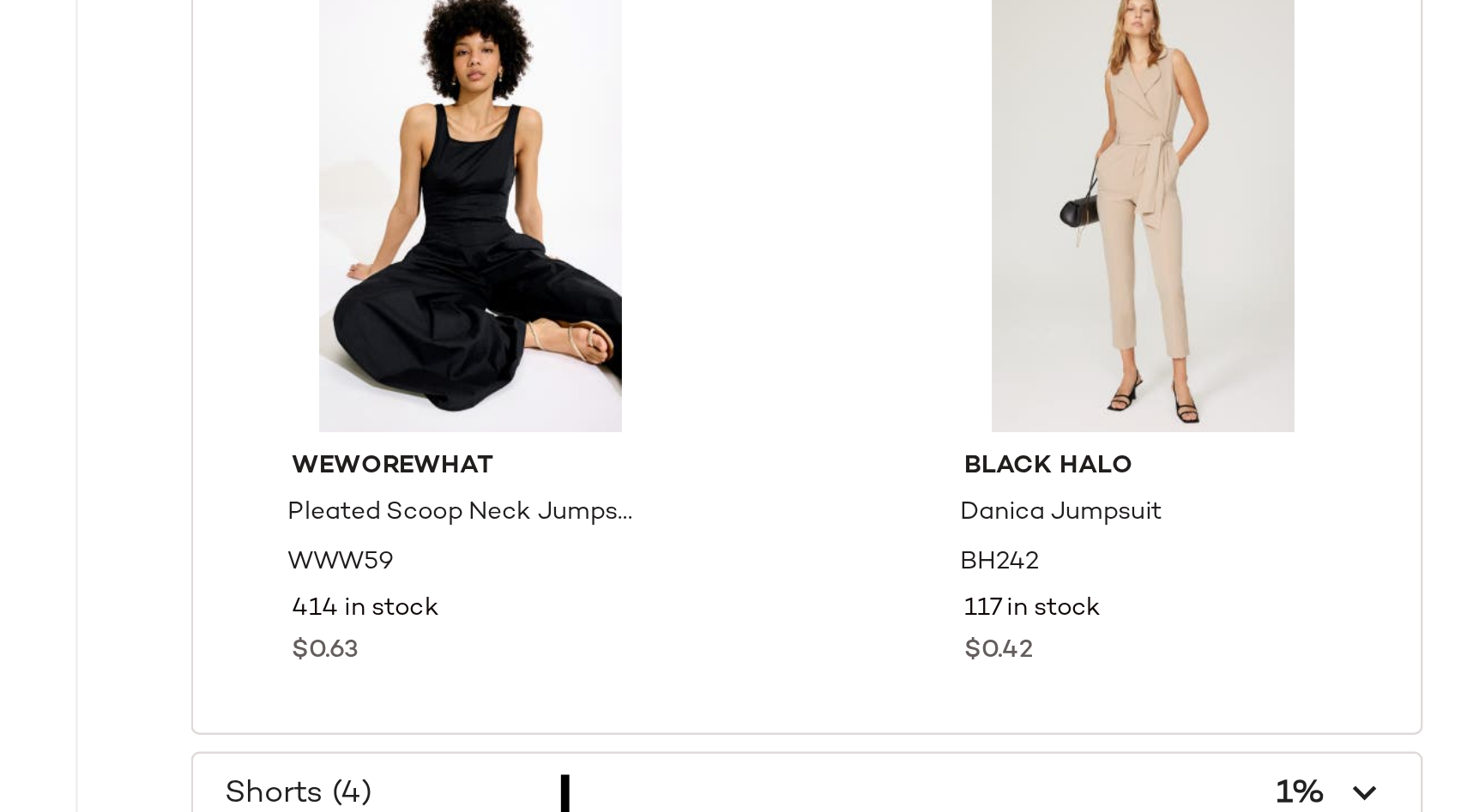 scroll, scrollTop: 435, scrollLeft: 0, axis: vertical 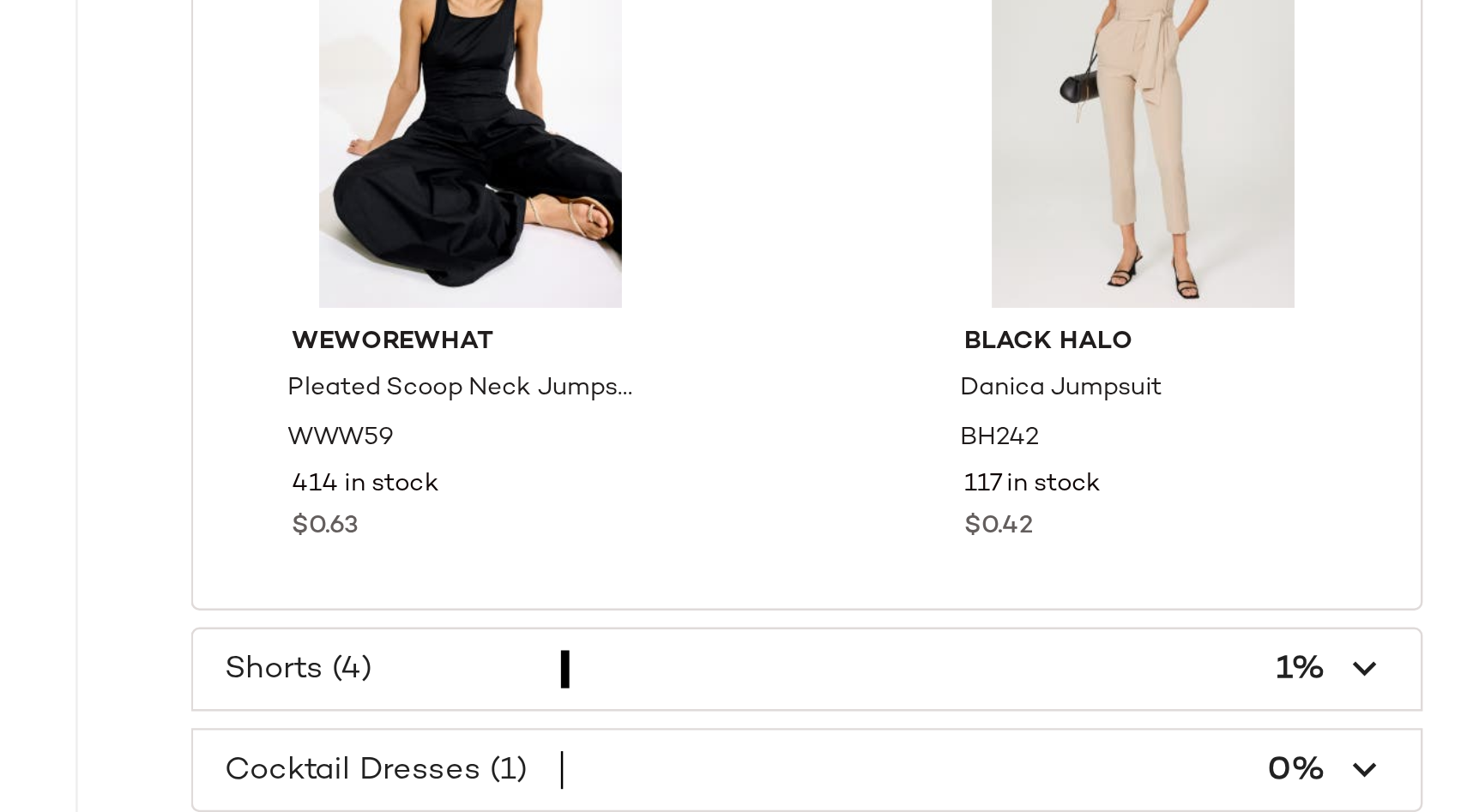 click at bounding box center (1174, 754) 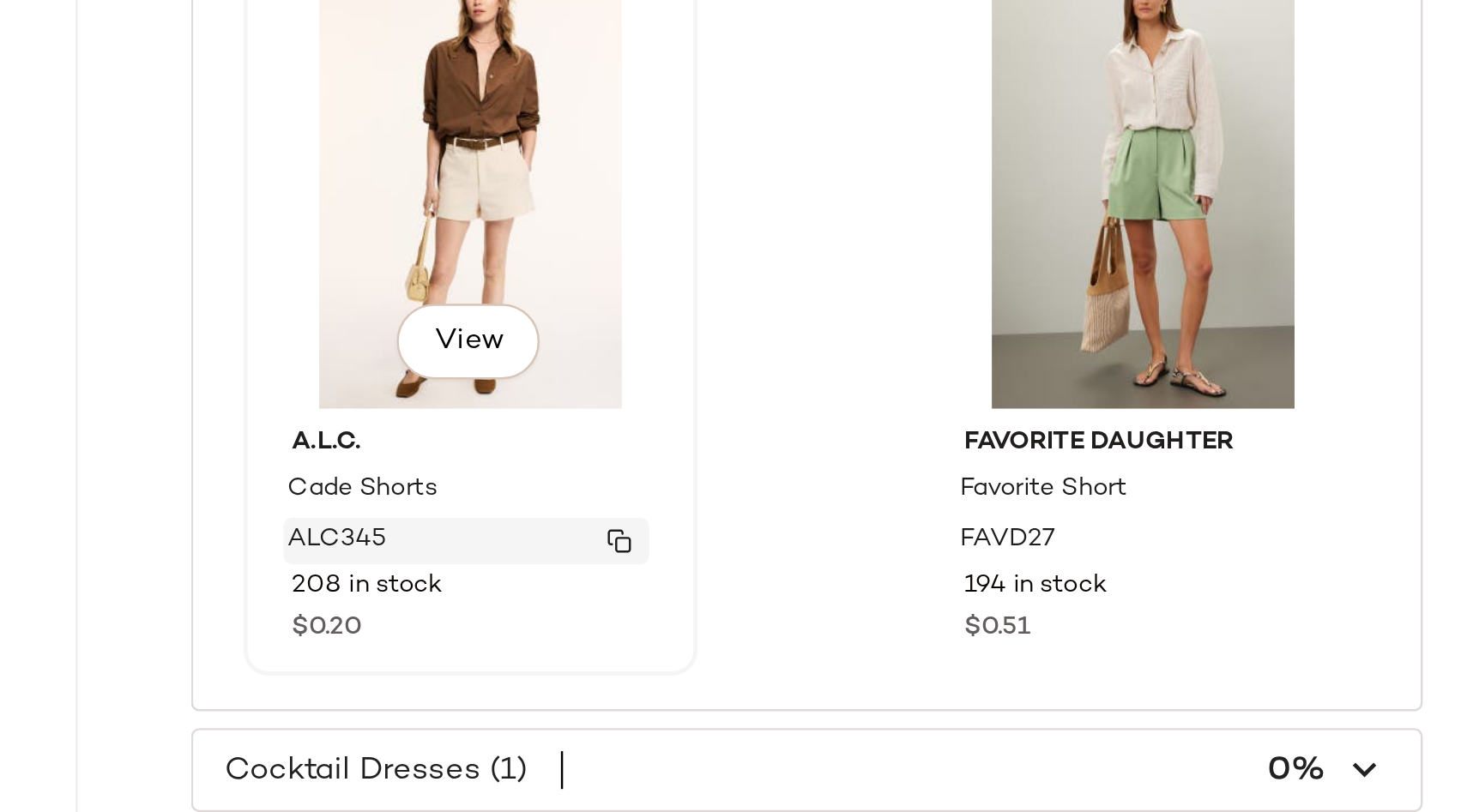 click 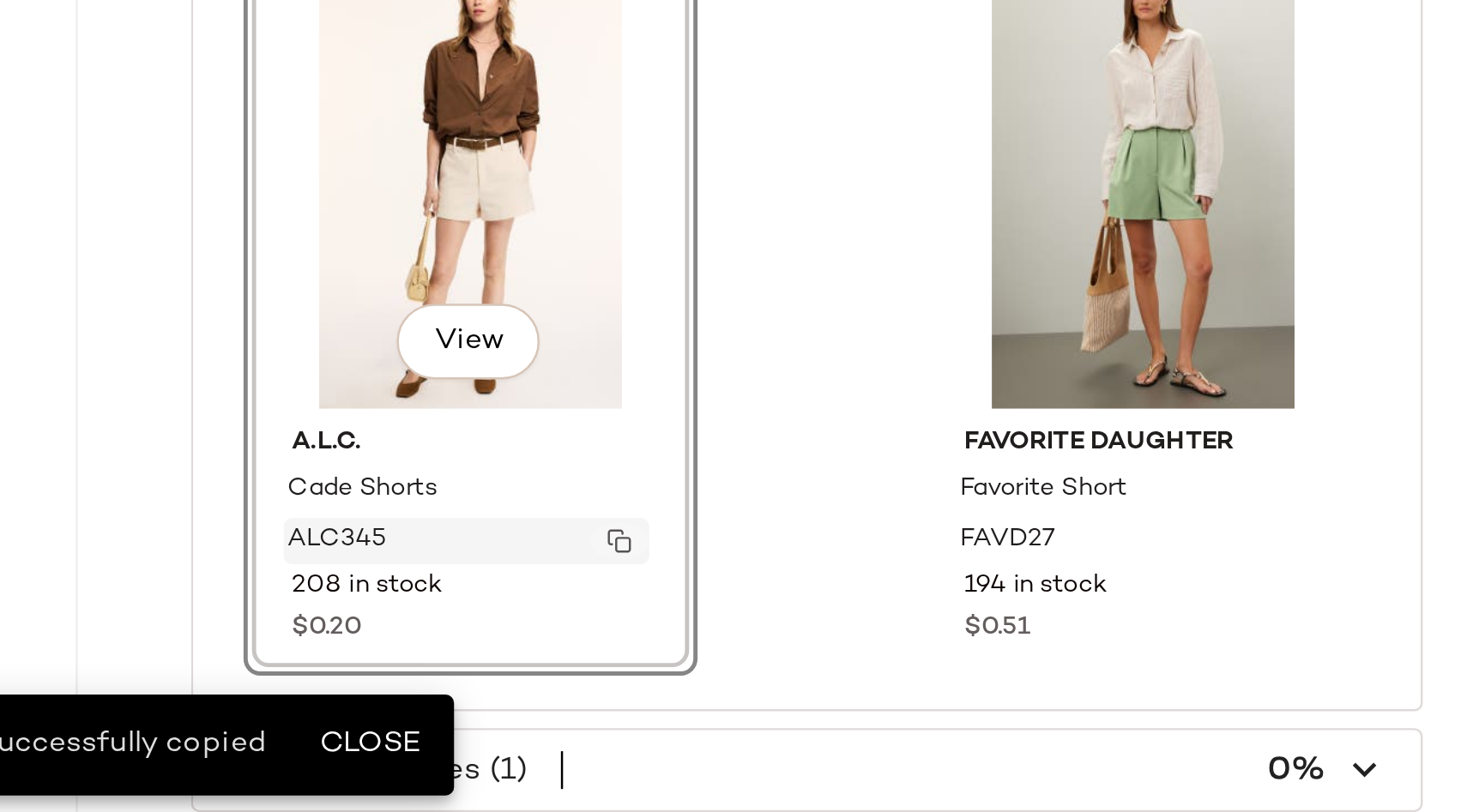scroll, scrollTop: 85674, scrollLeft: 0, axis: vertical 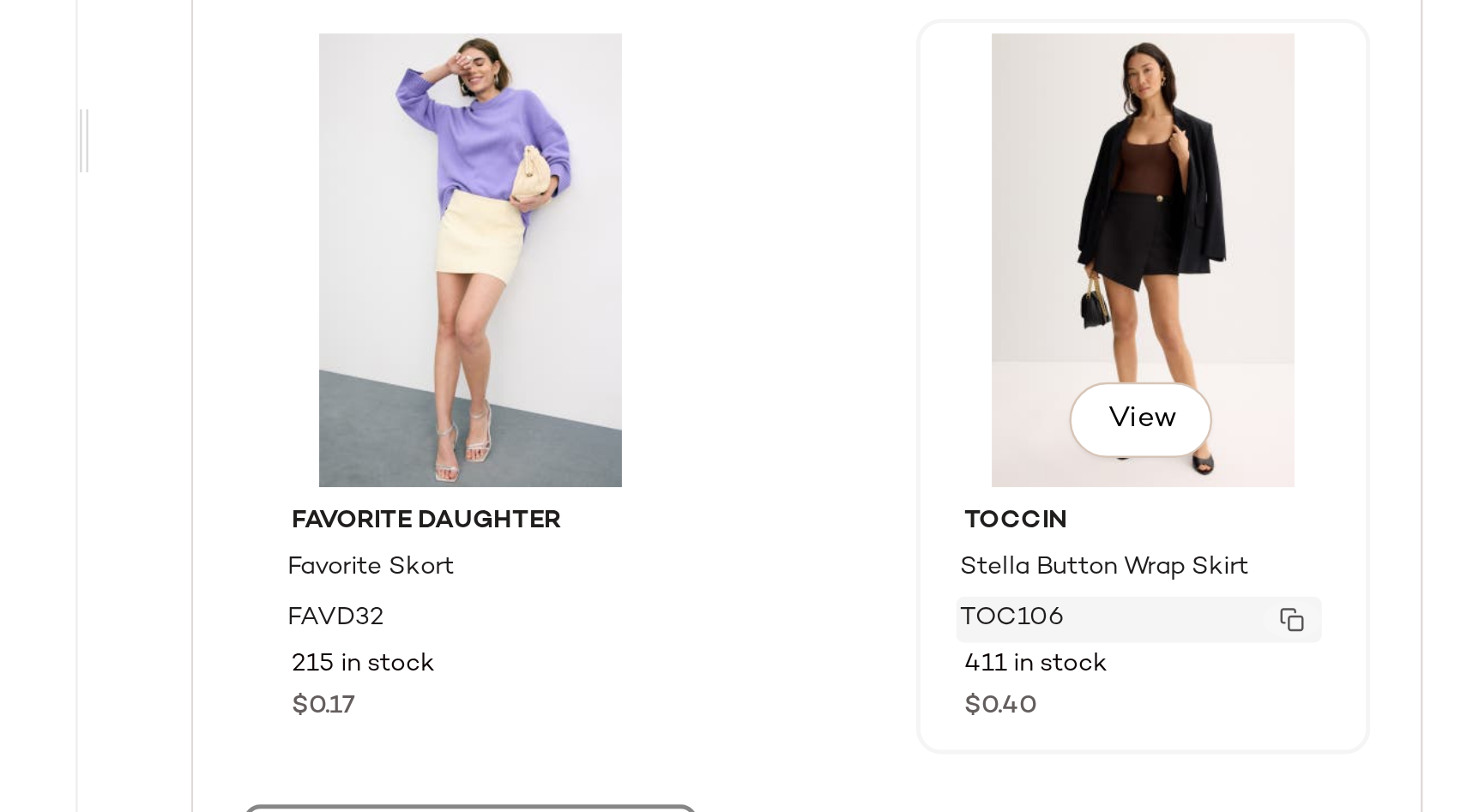 click 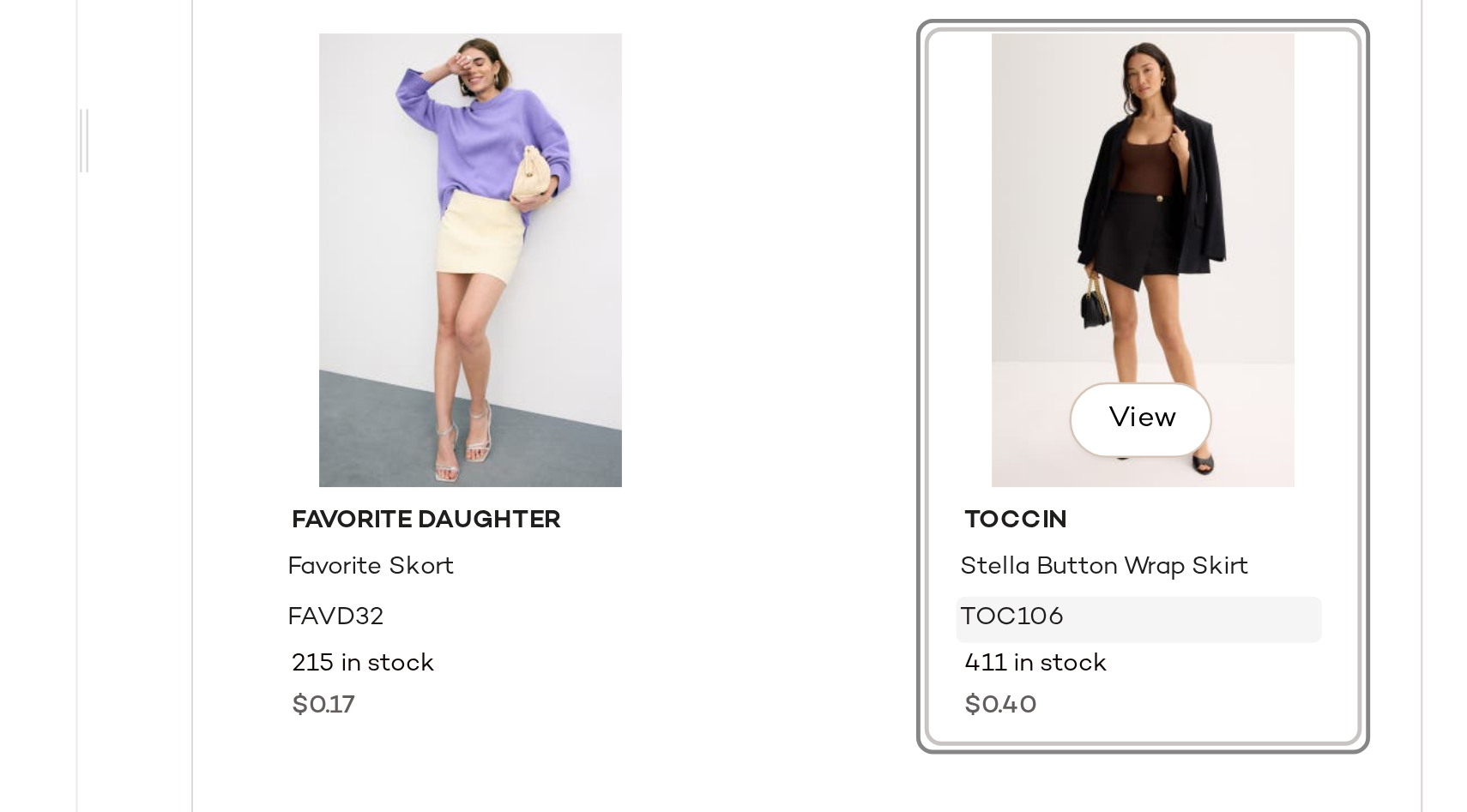 click on "View" 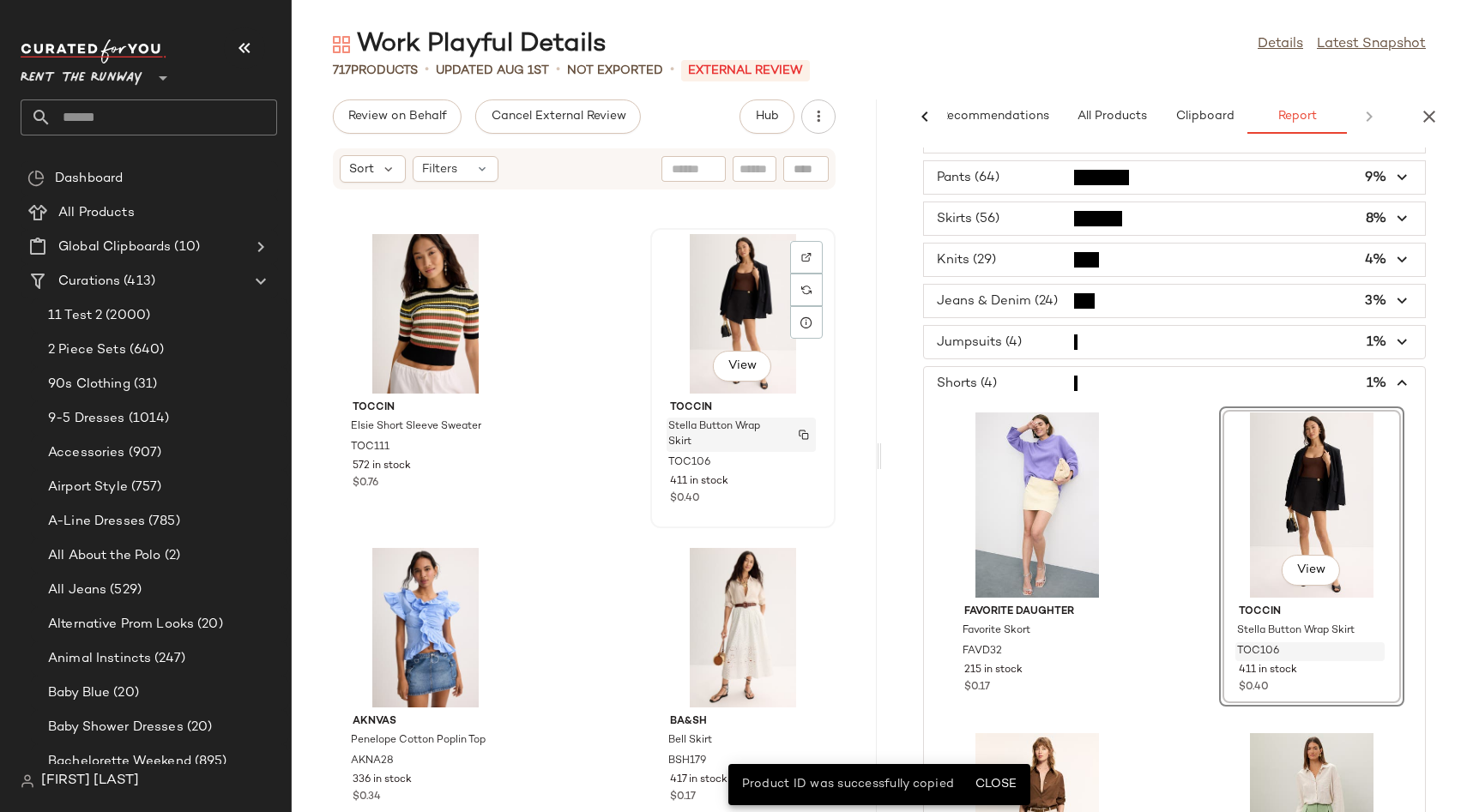 click on "Stella Button Wrap Skirt" at bounding box center [725, 435] 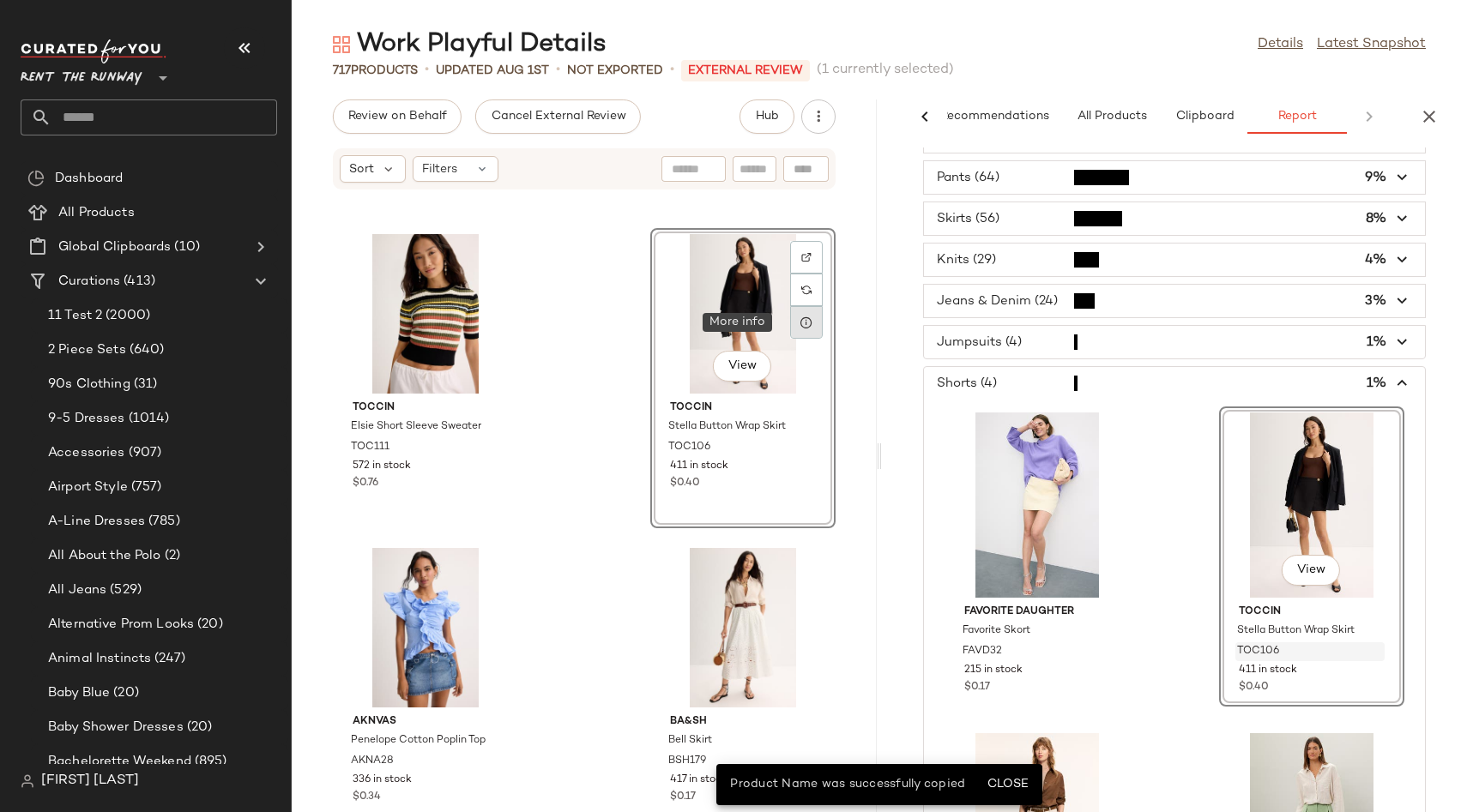 click 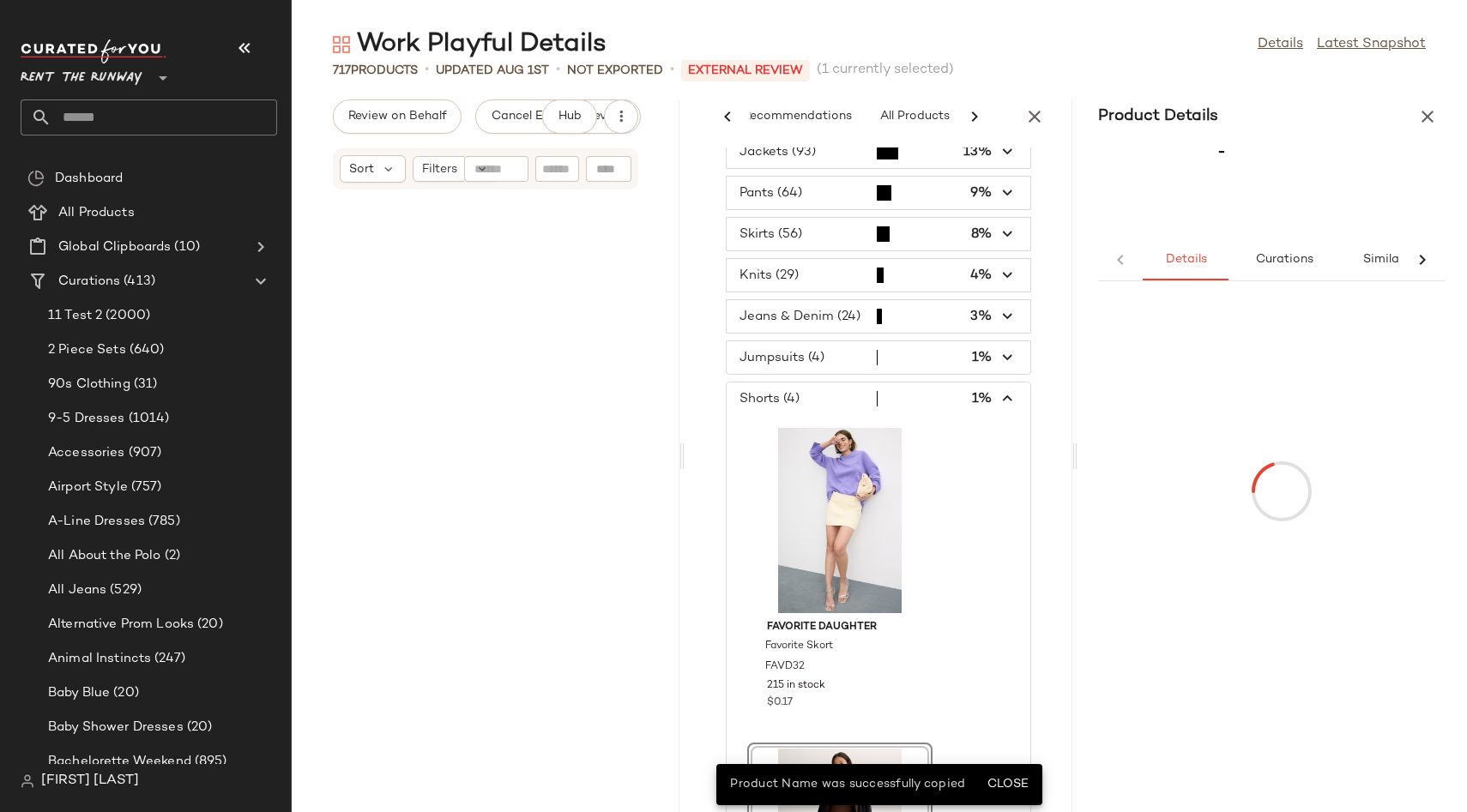 scroll, scrollTop: 179, scrollLeft: 0, axis: vertical 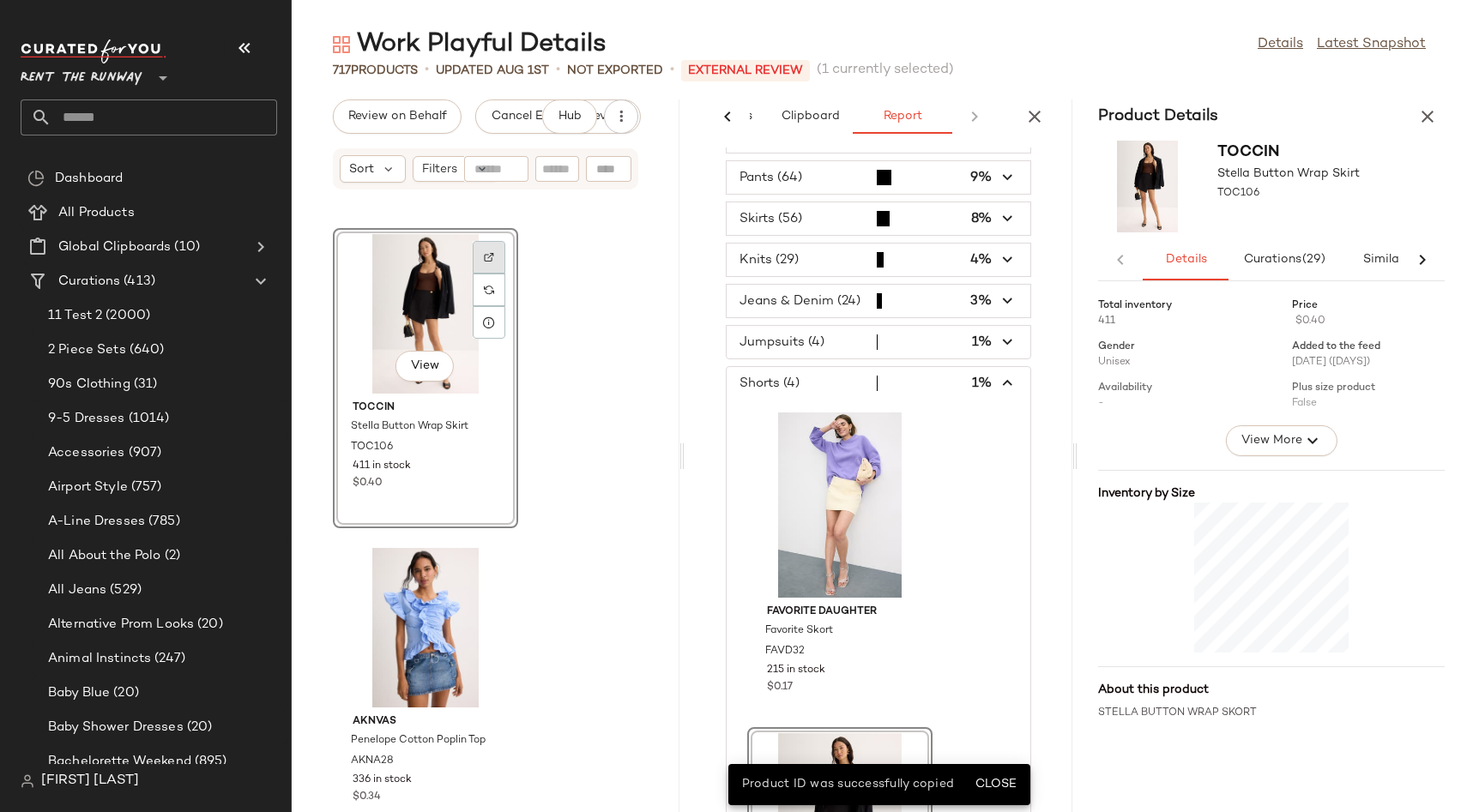 click 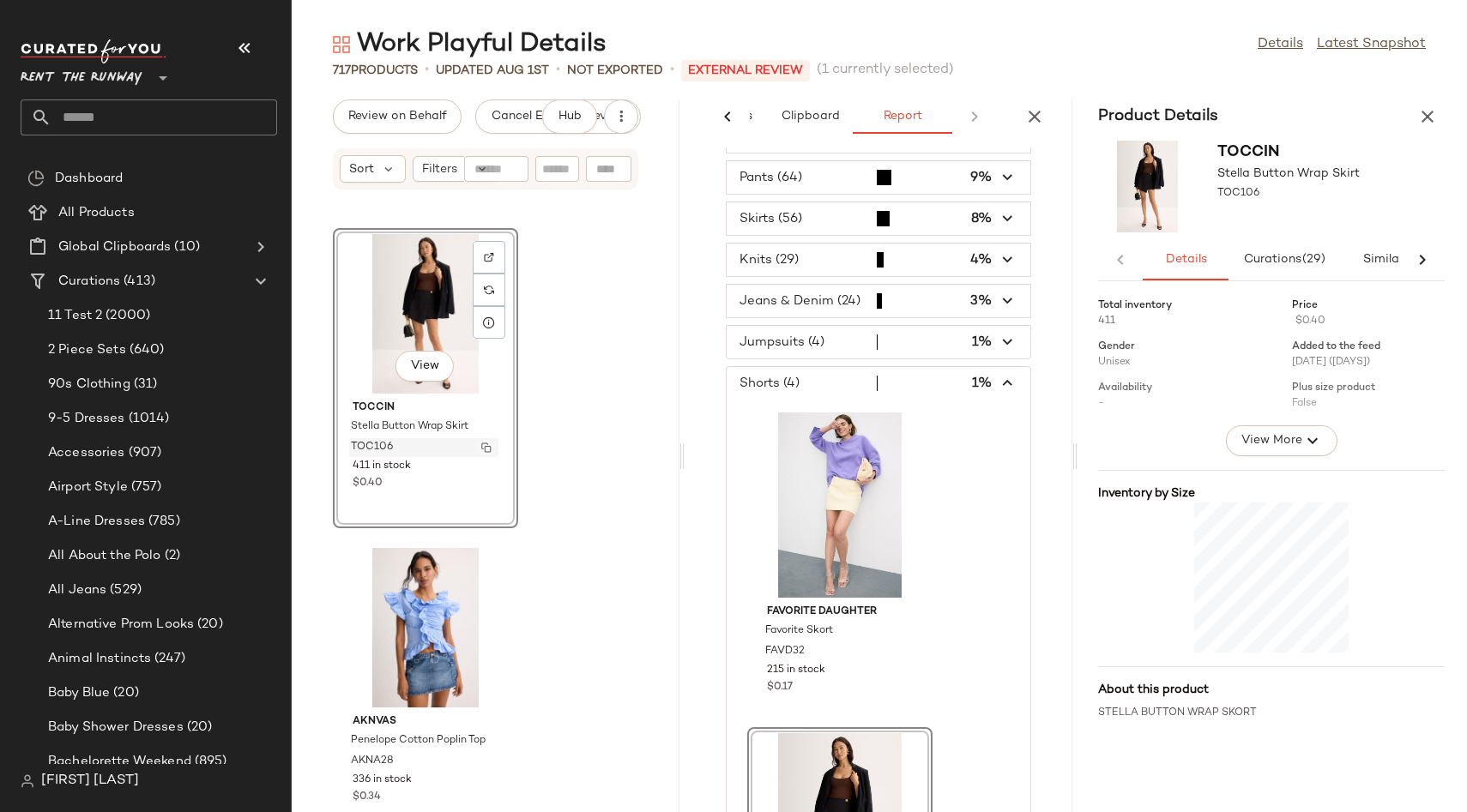 click 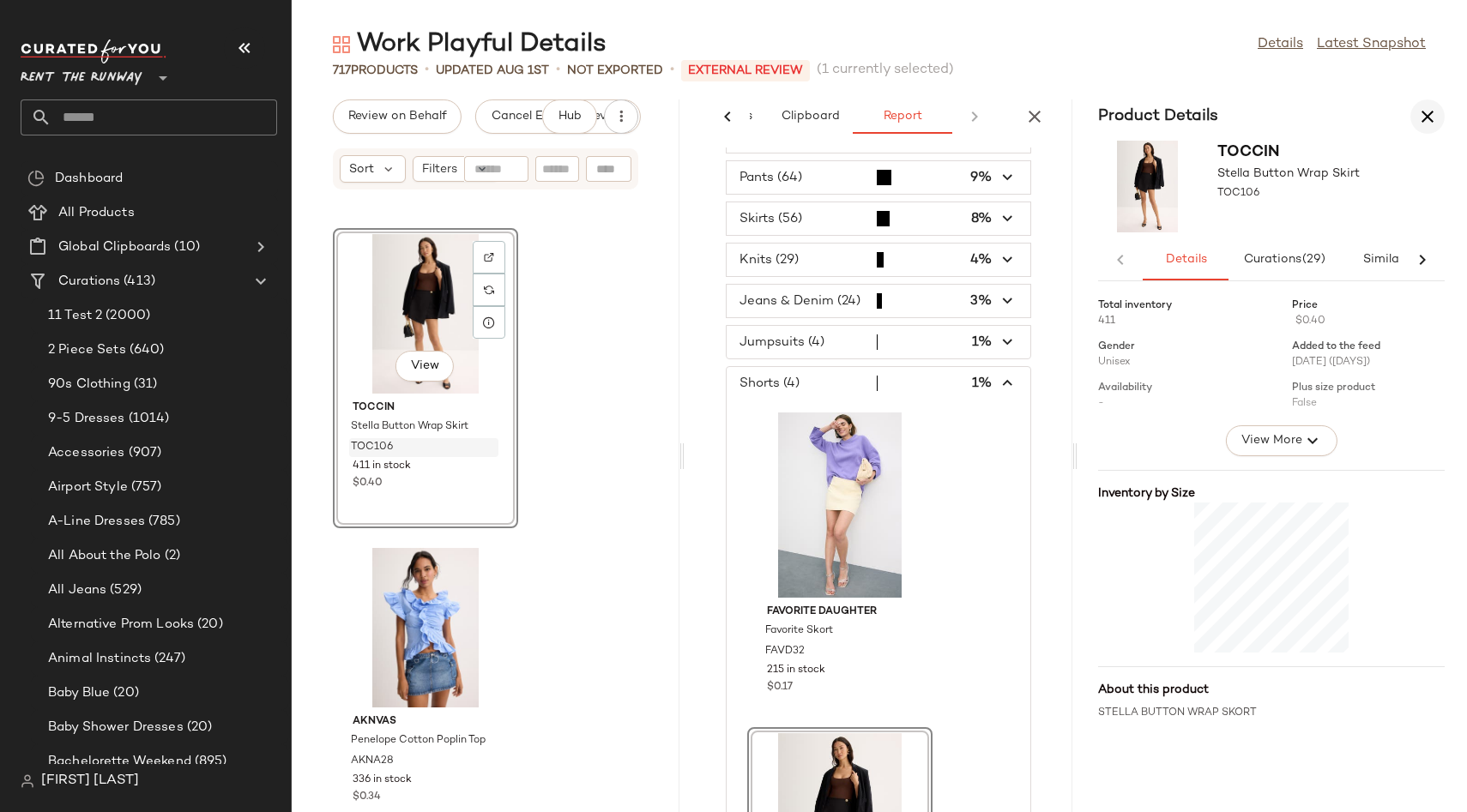 click at bounding box center [1428, 117] 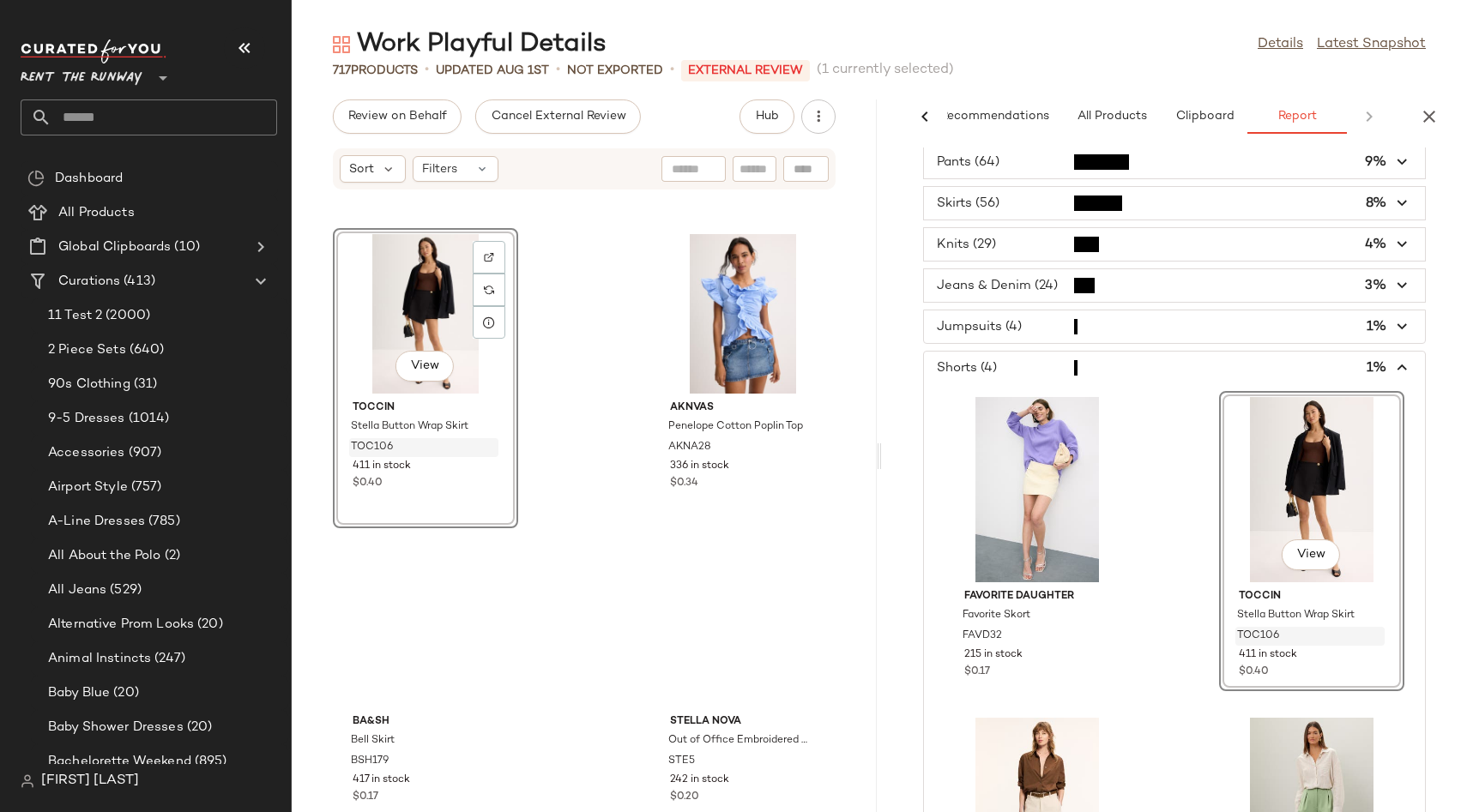 scroll, scrollTop: 0, scrollLeft: 64, axis: horizontal 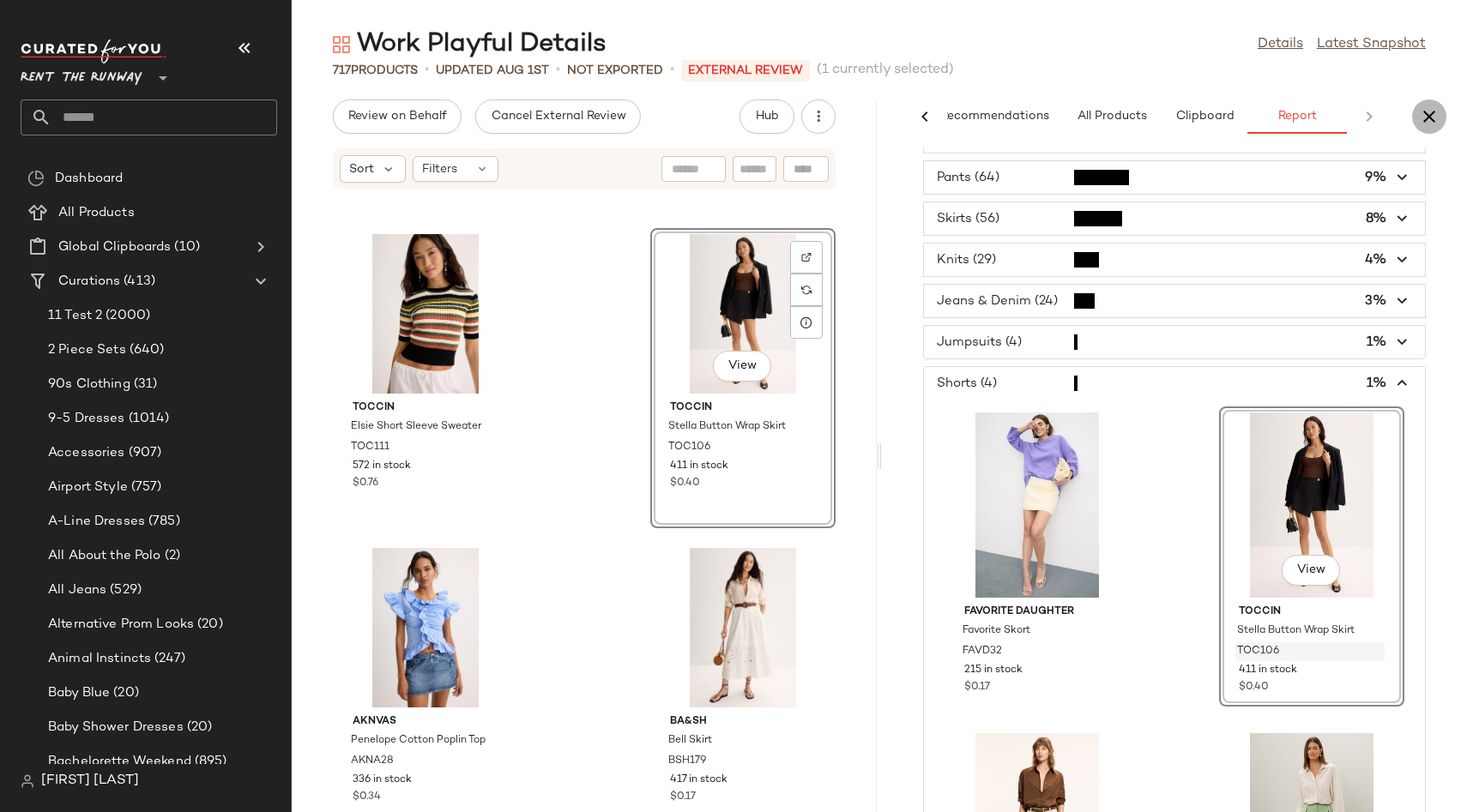 click at bounding box center [1429, 117] 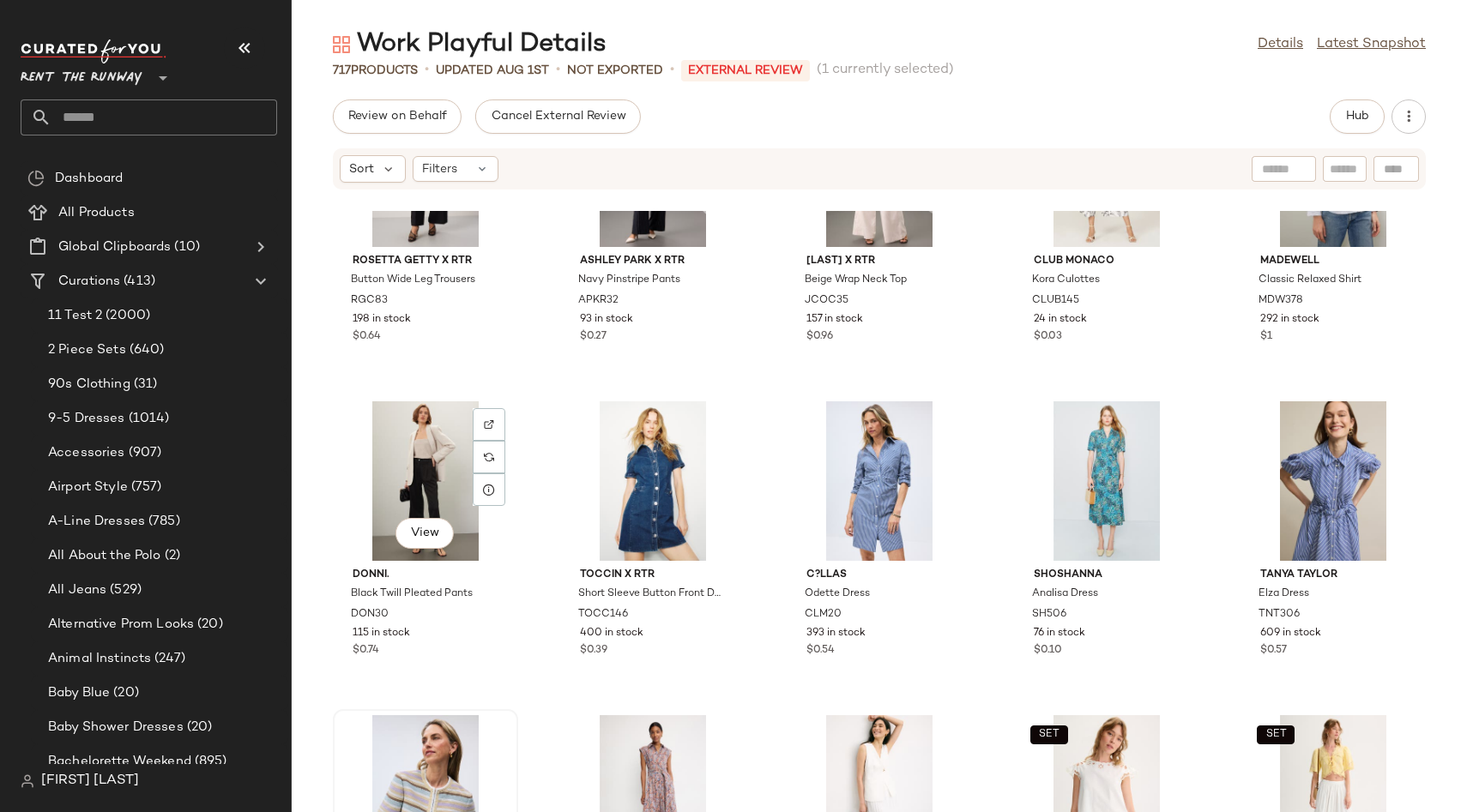 scroll, scrollTop: 23359, scrollLeft: 0, axis: vertical 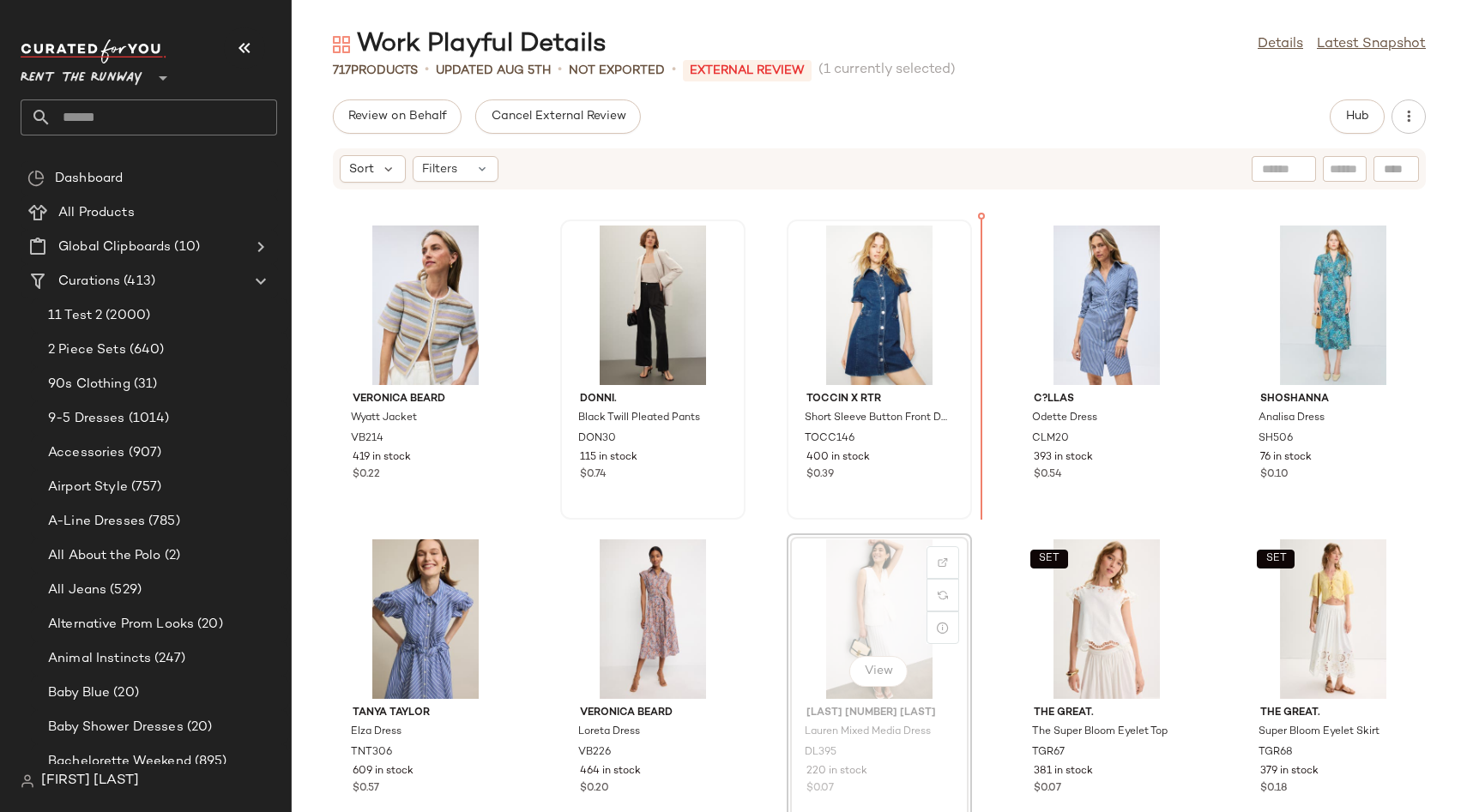 drag, startPoint x: 867, startPoint y: 611, endPoint x: 922, endPoint y: 379, distance: 238.43028 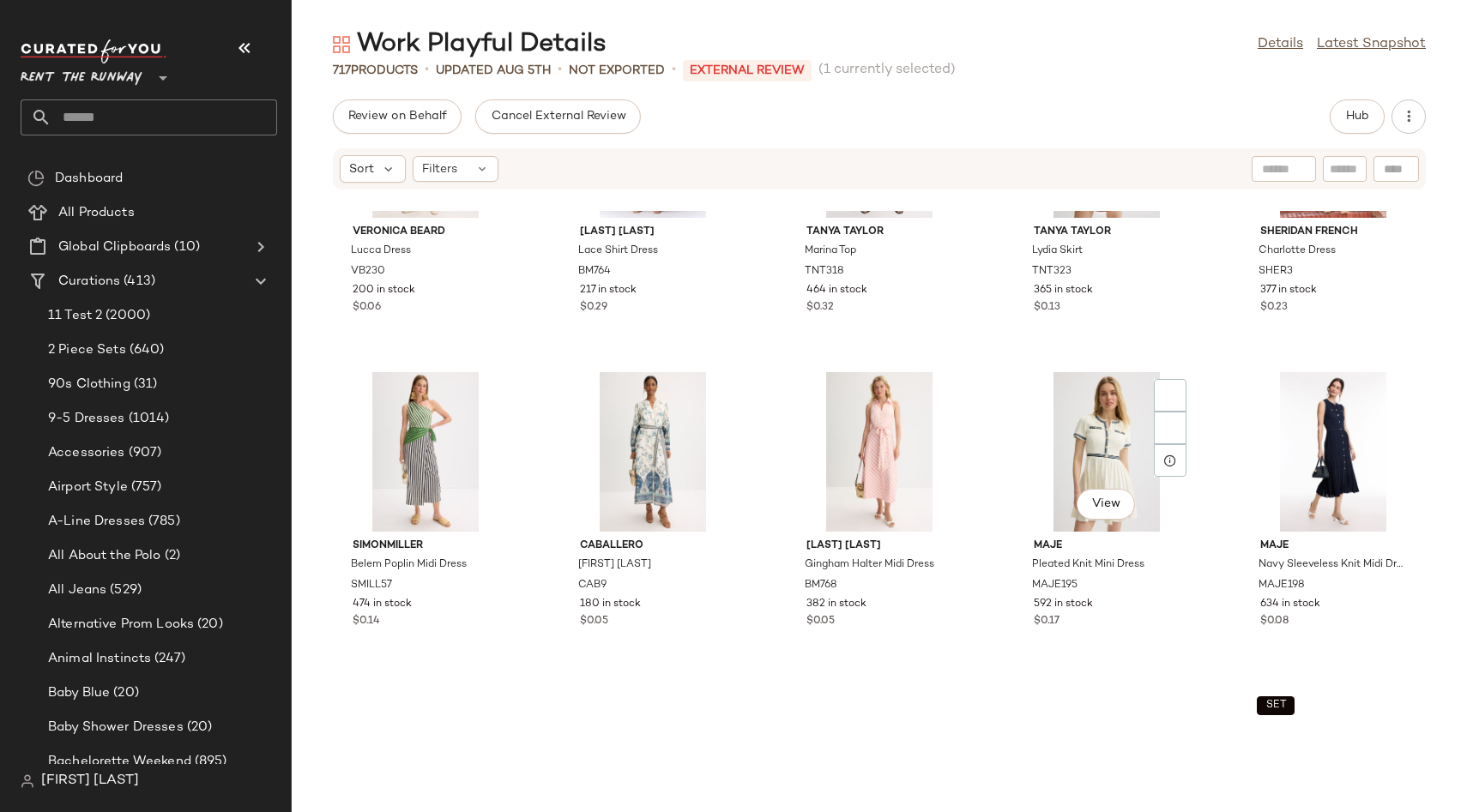 scroll, scrollTop: 25324, scrollLeft: 0, axis: vertical 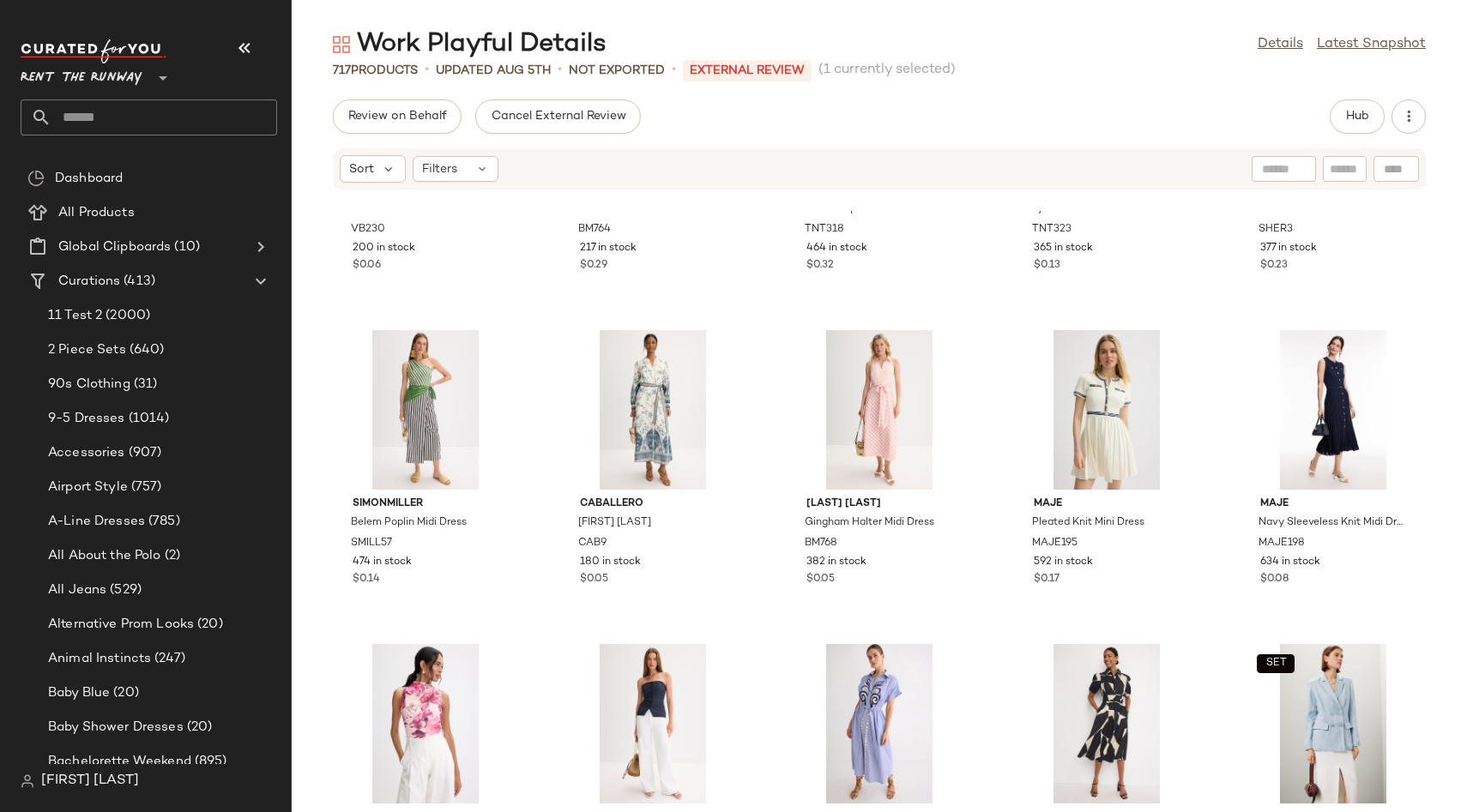 drag, startPoint x: 618, startPoint y: 612, endPoint x: 1162, endPoint y: 5, distance: 815.09815 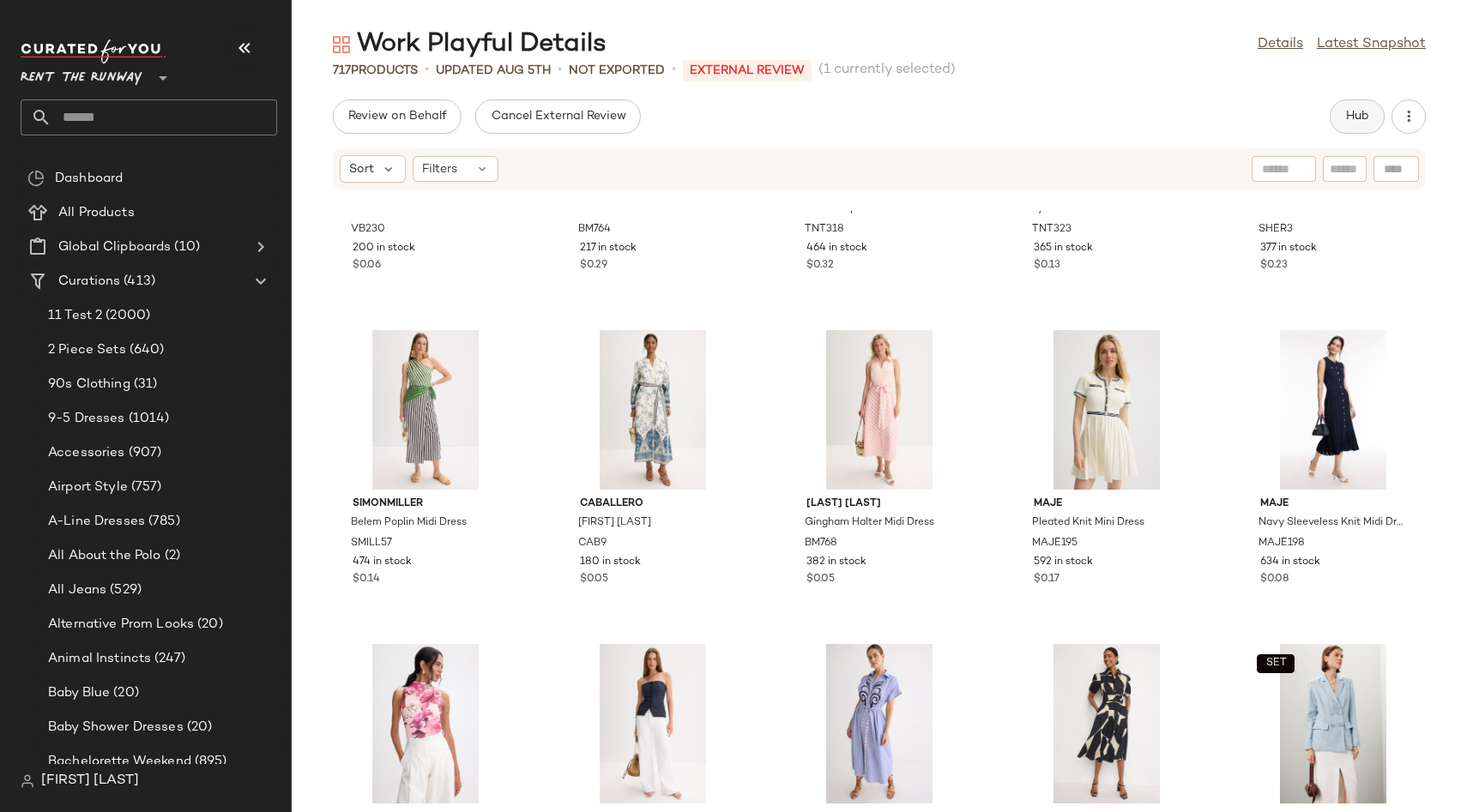 click on "Hub" at bounding box center [1357, 117] 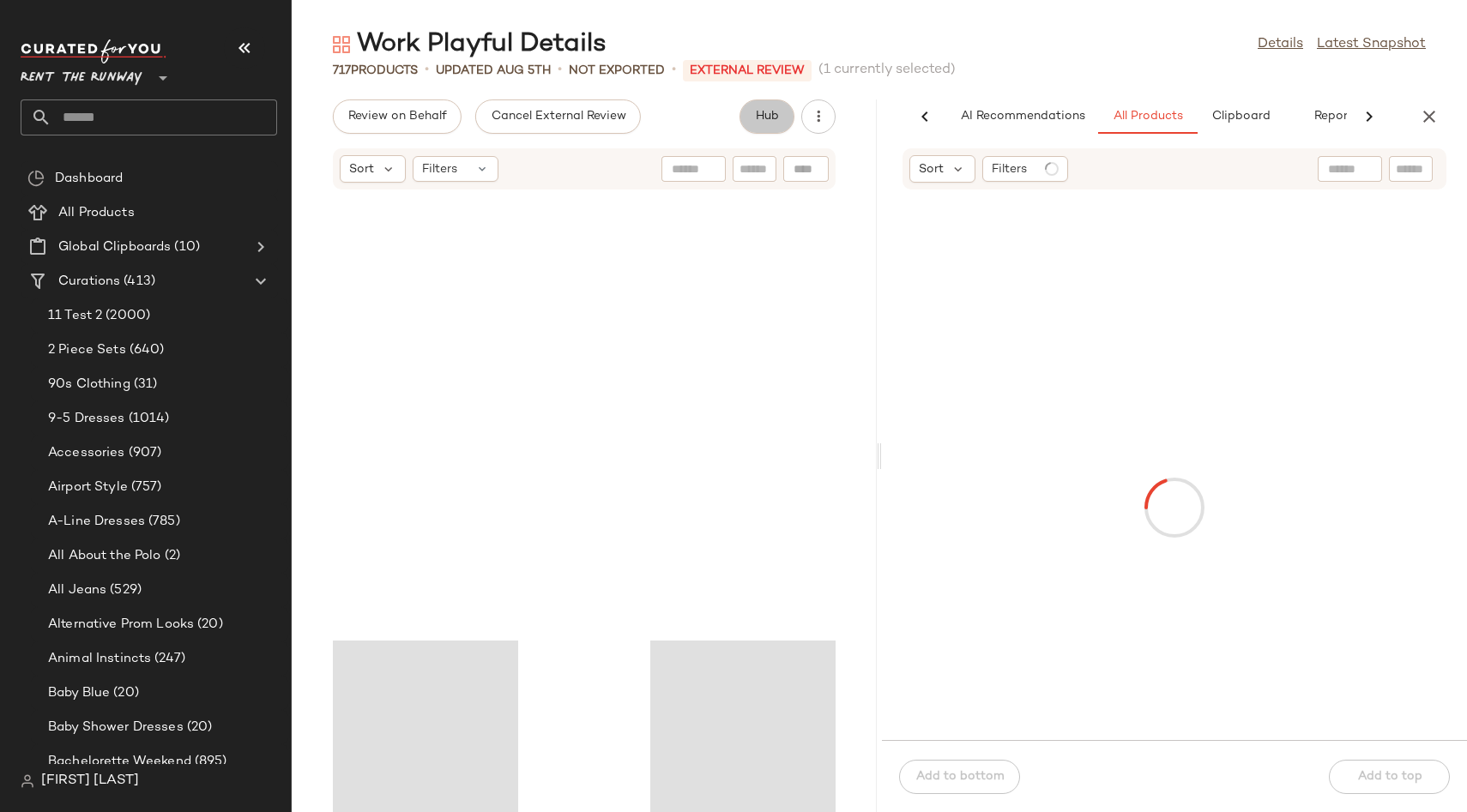 scroll, scrollTop: 25951, scrollLeft: 0, axis: vertical 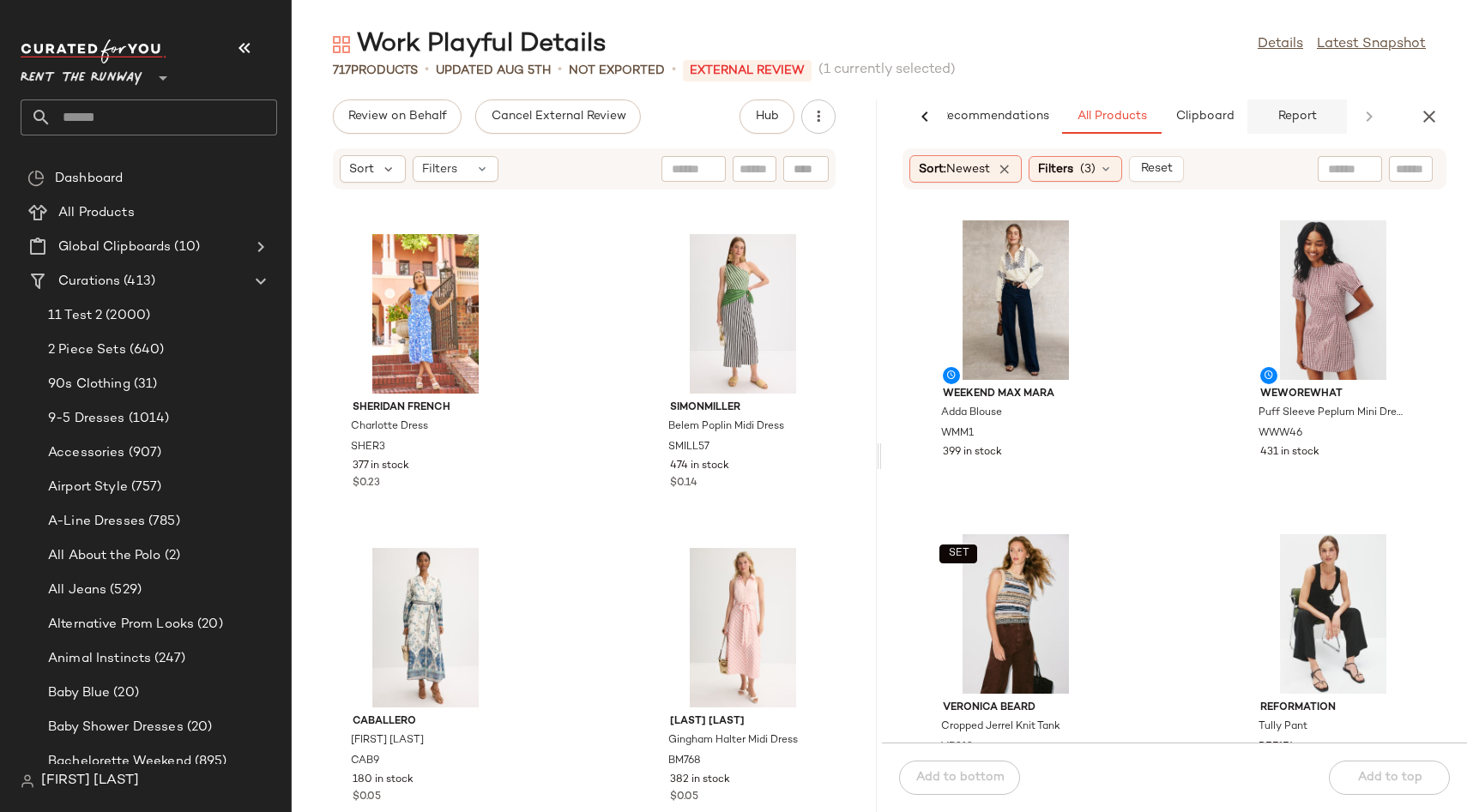 click on "Report" 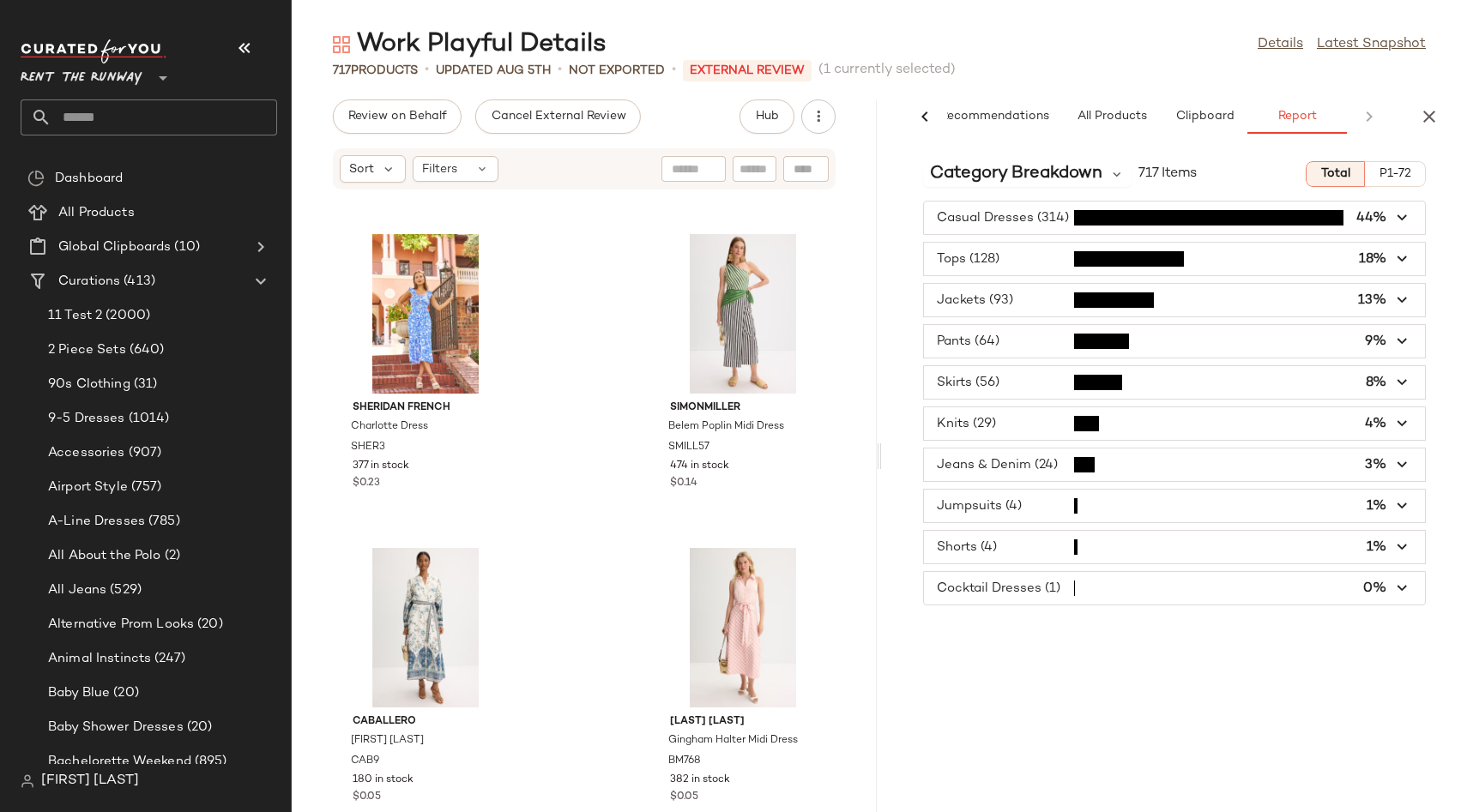 click at bounding box center [1174, 588] 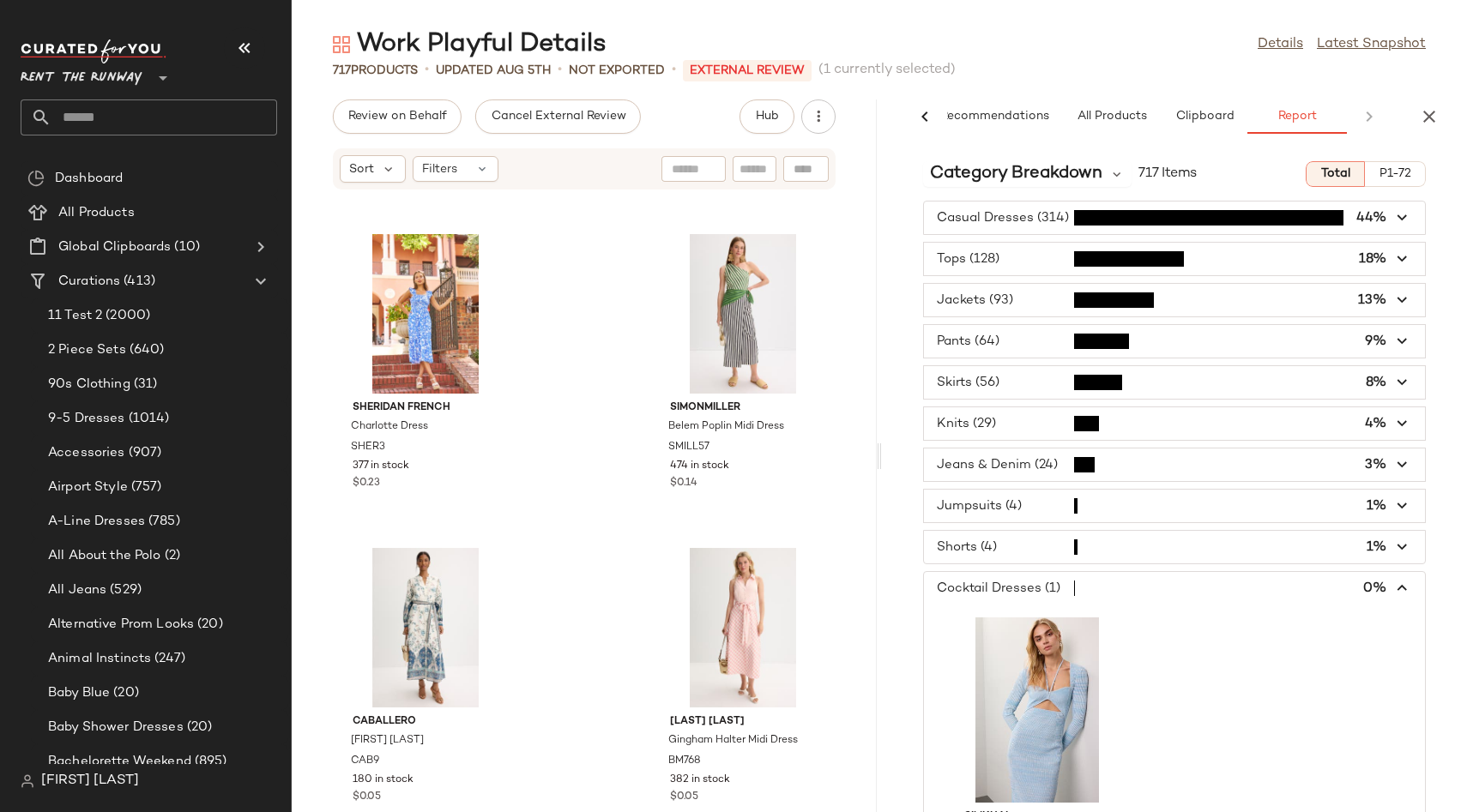 click at bounding box center (1174, 588) 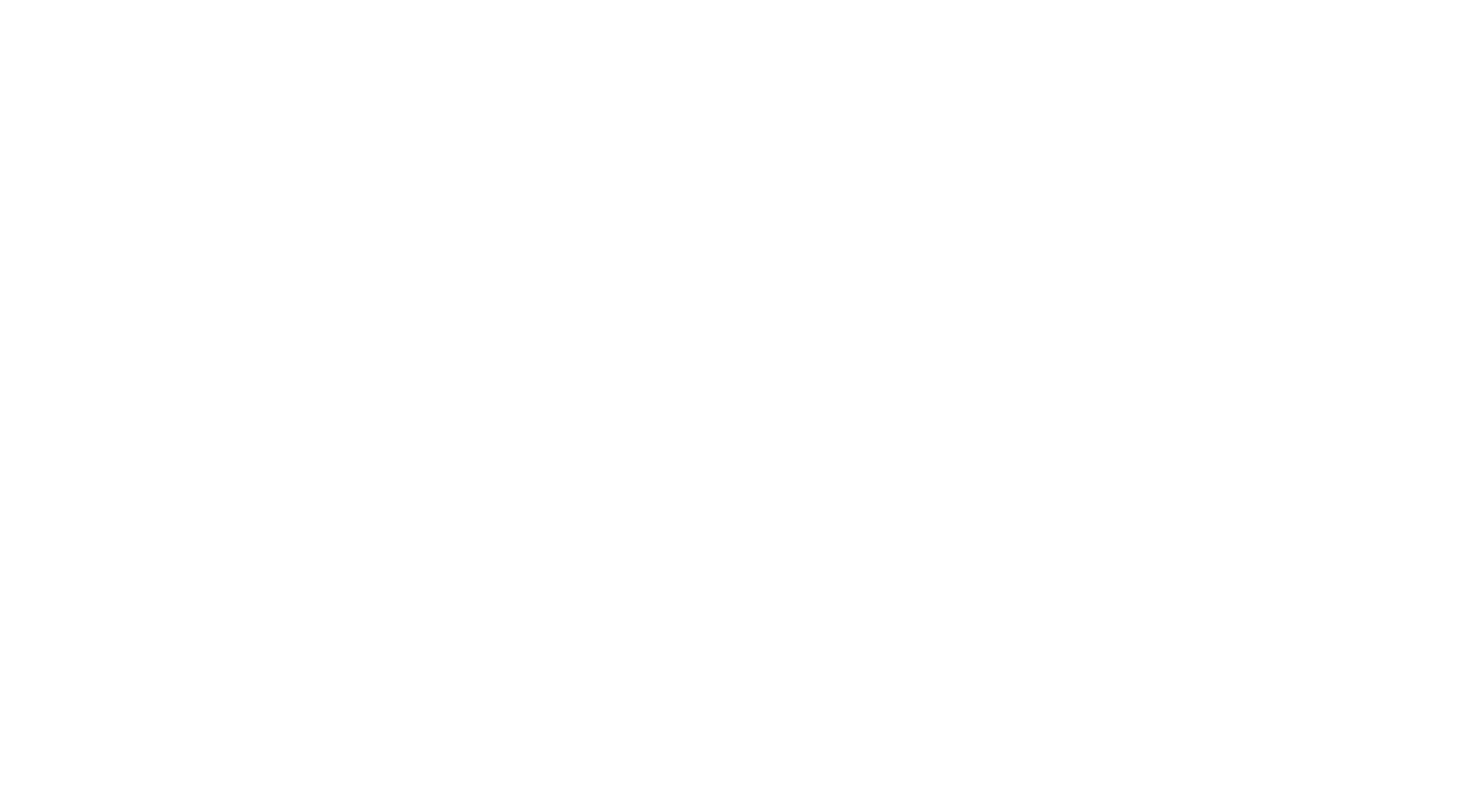 scroll, scrollTop: 0, scrollLeft: 0, axis: both 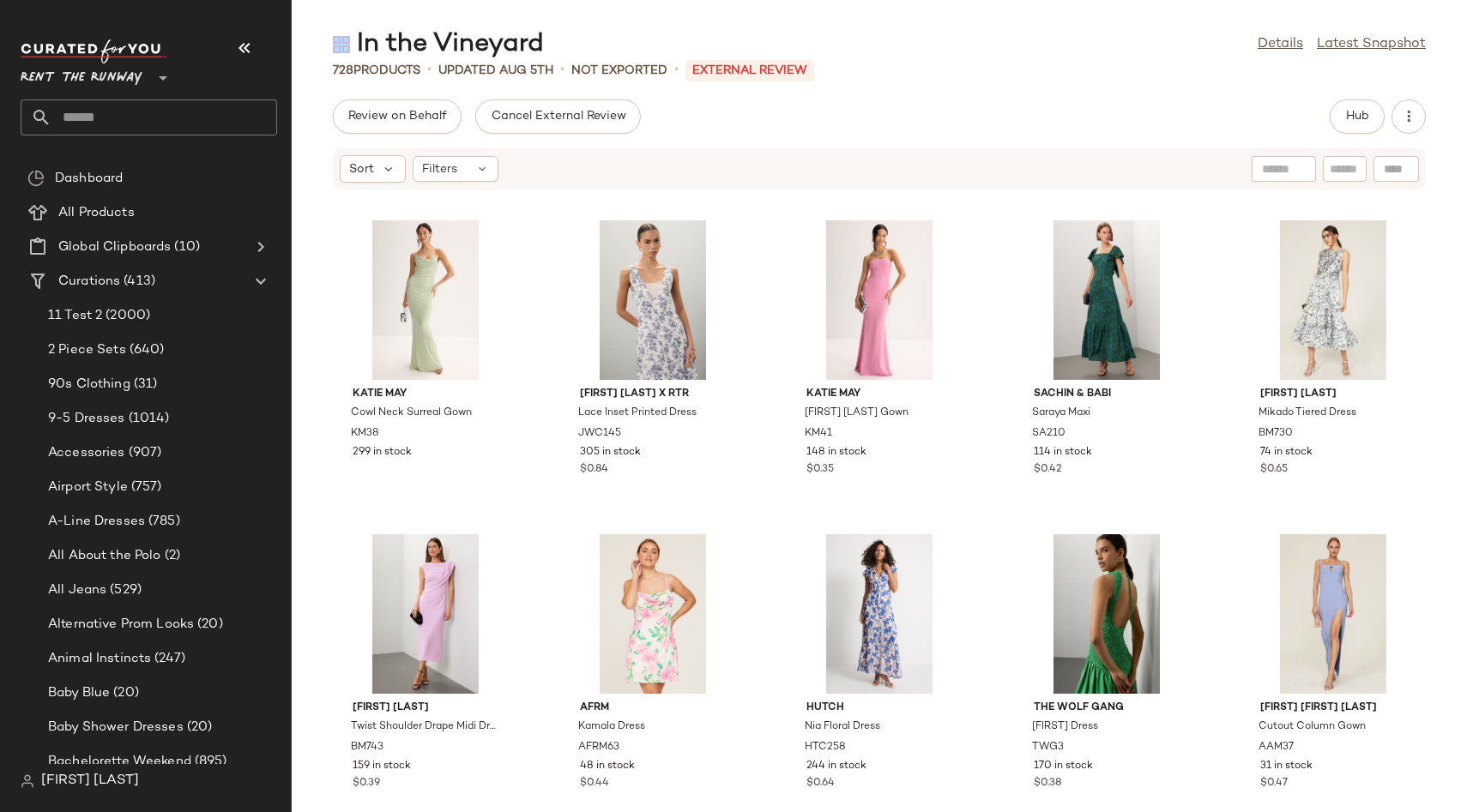 drag, startPoint x: 359, startPoint y: 39, endPoint x: 546, endPoint y: 33, distance: 187.09623 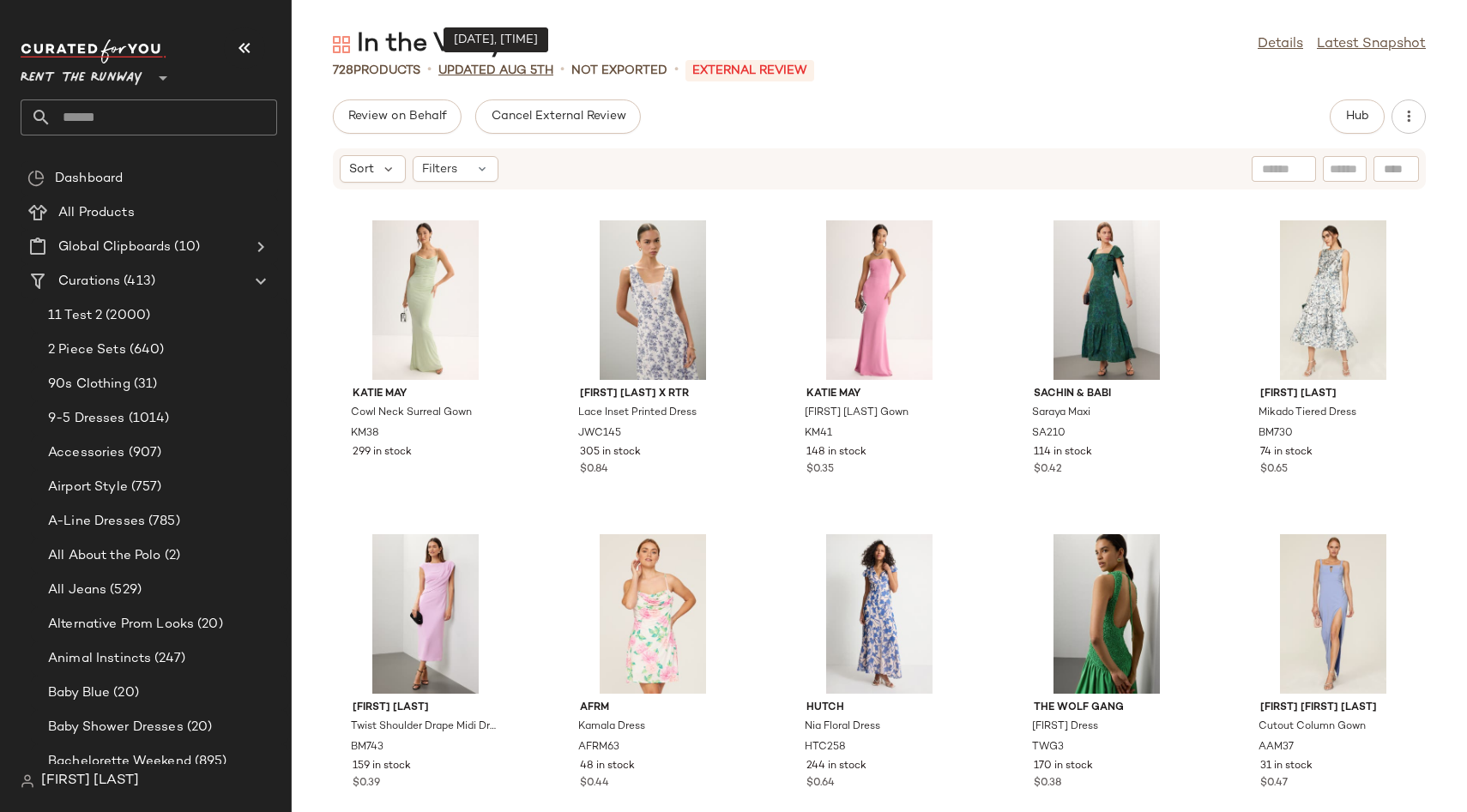 click on "updated Aug 5th" 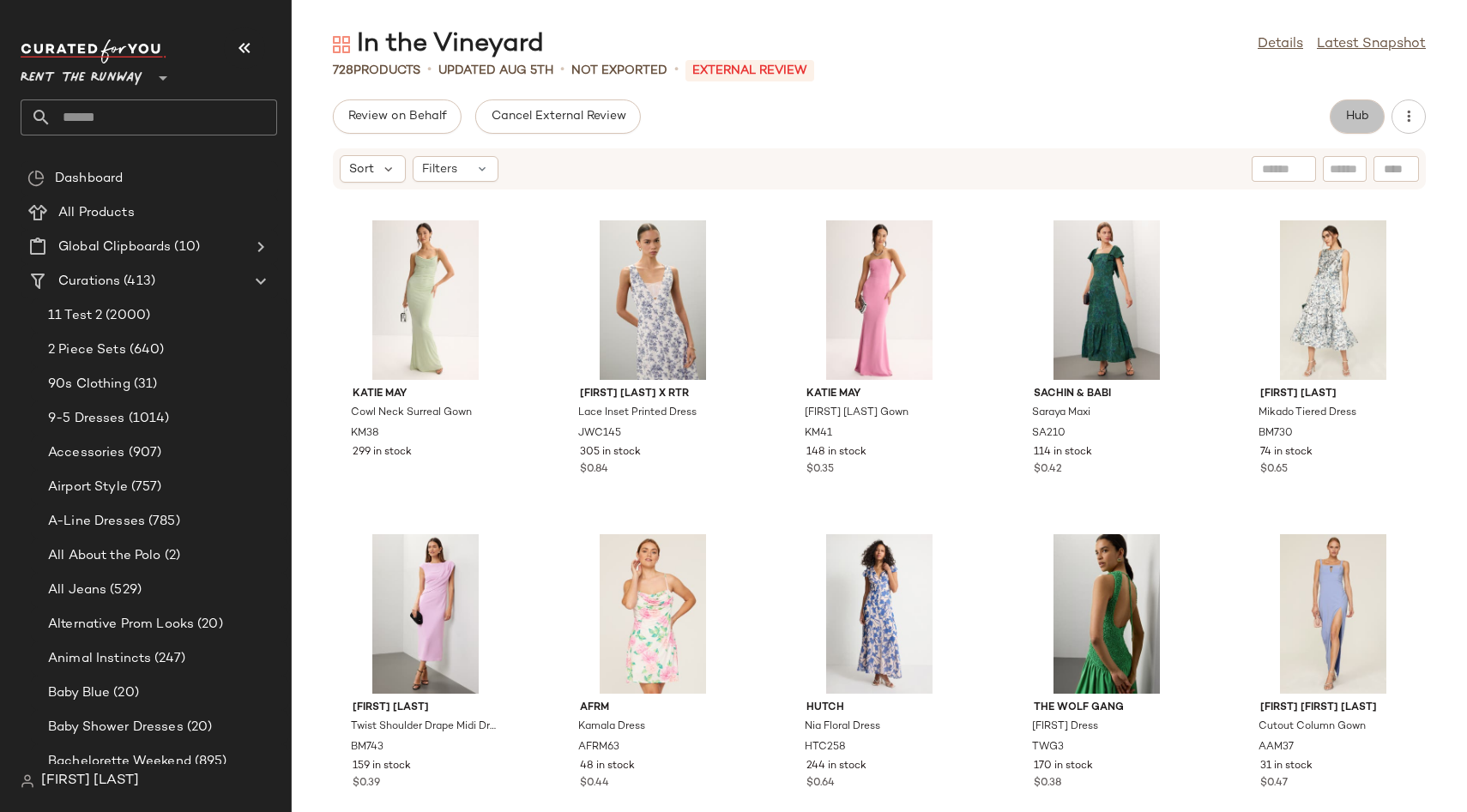 click on "Hub" 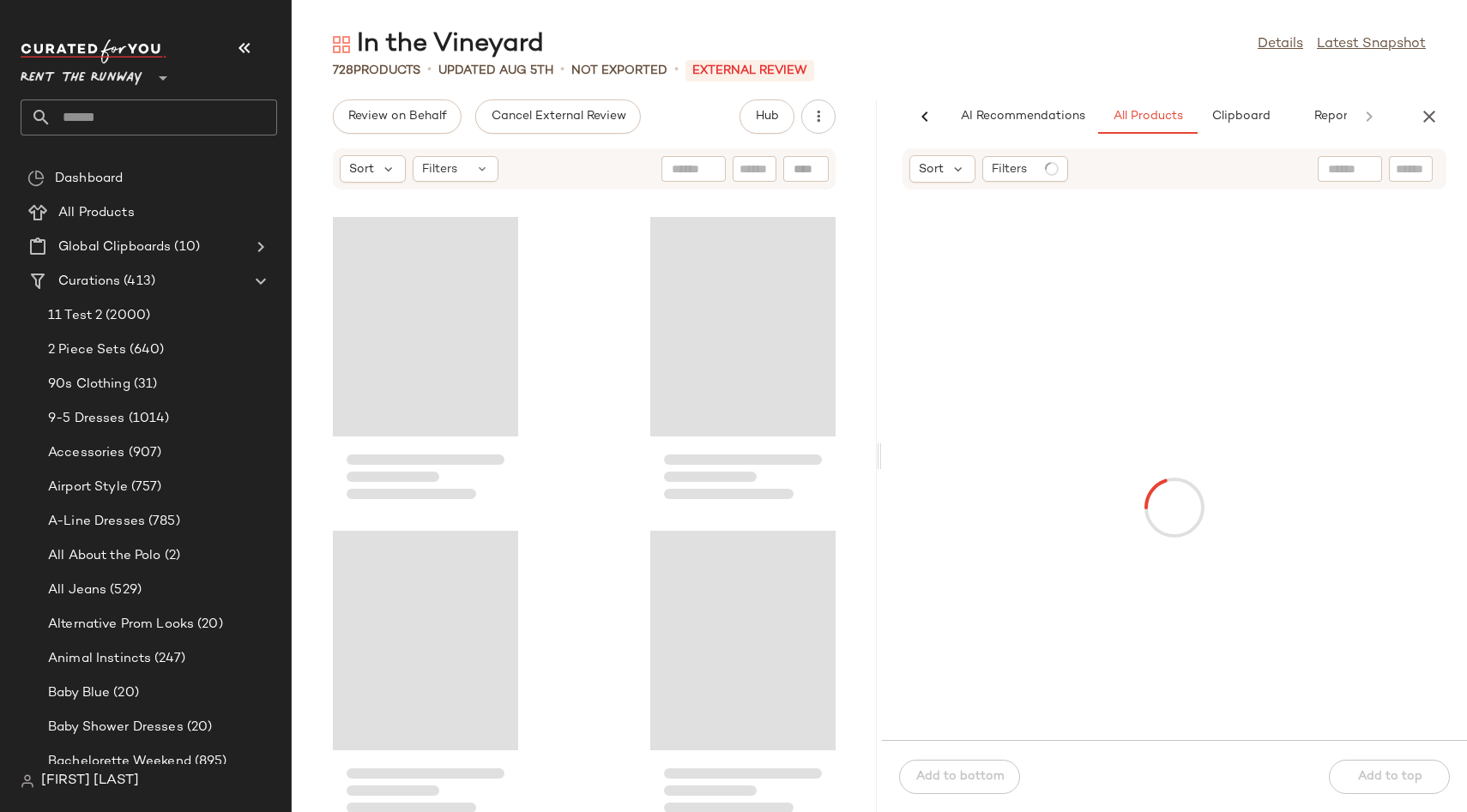 scroll, scrollTop: 0, scrollLeft: 36, axis: horizontal 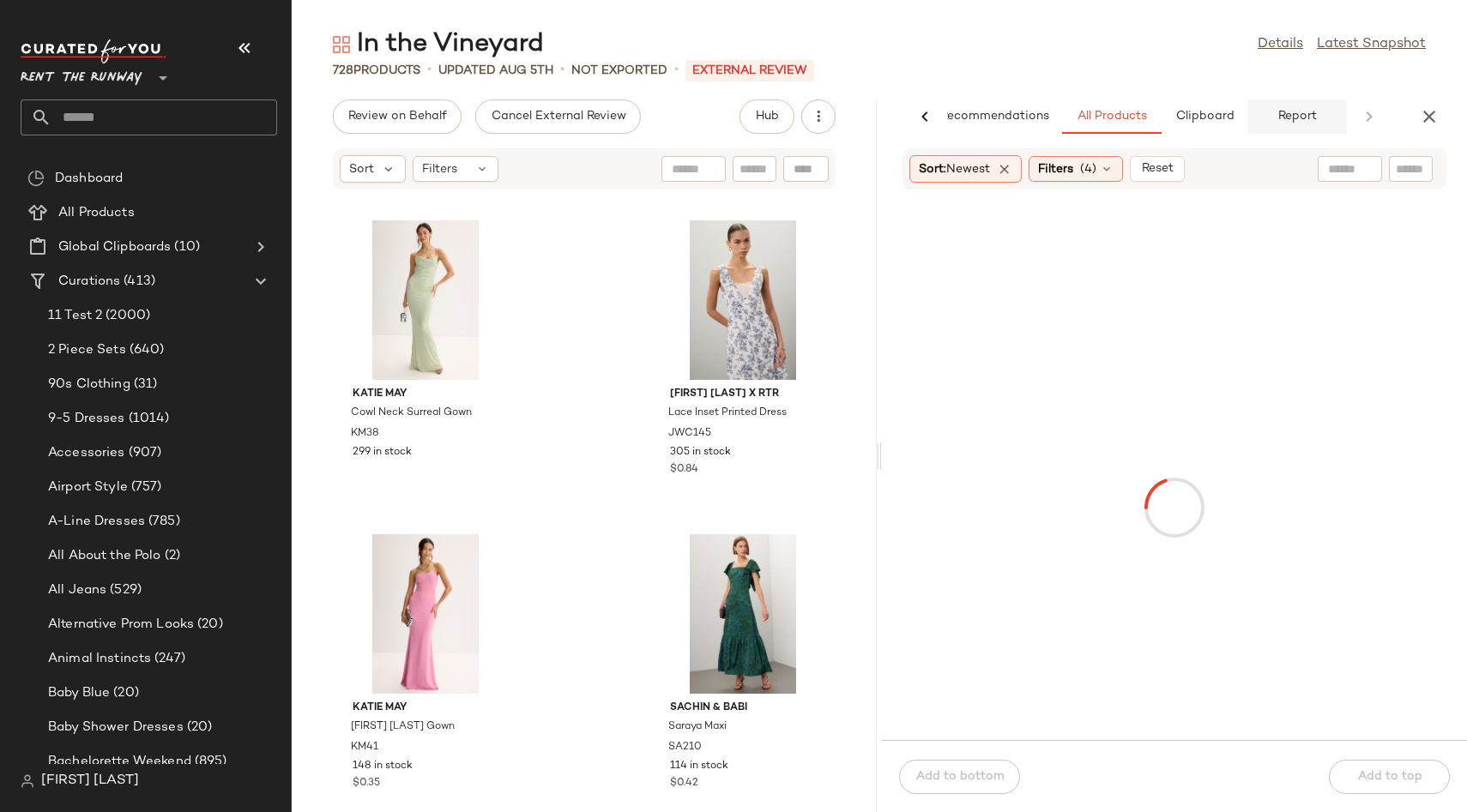 click on "Report" 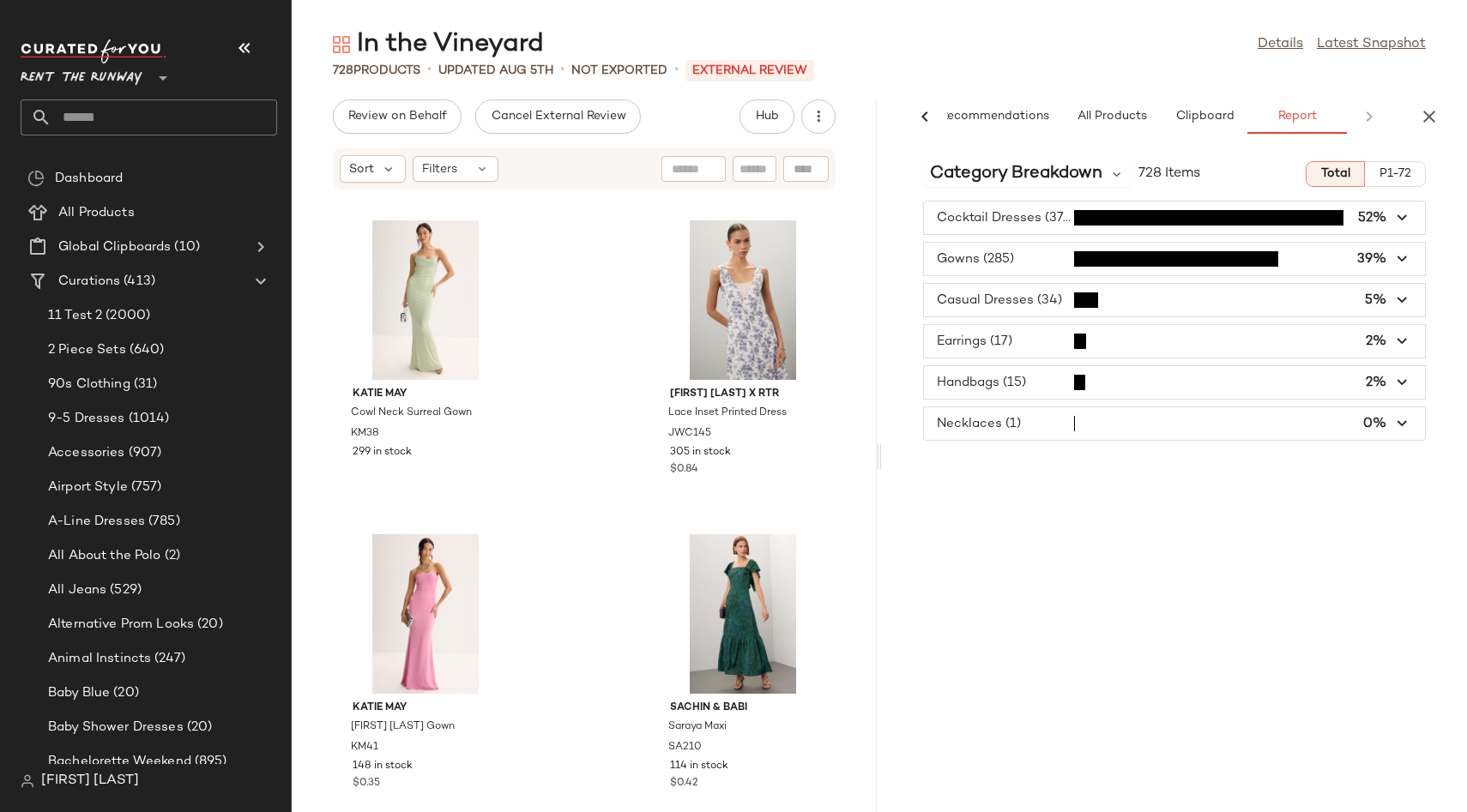 click at bounding box center (1174, 300) 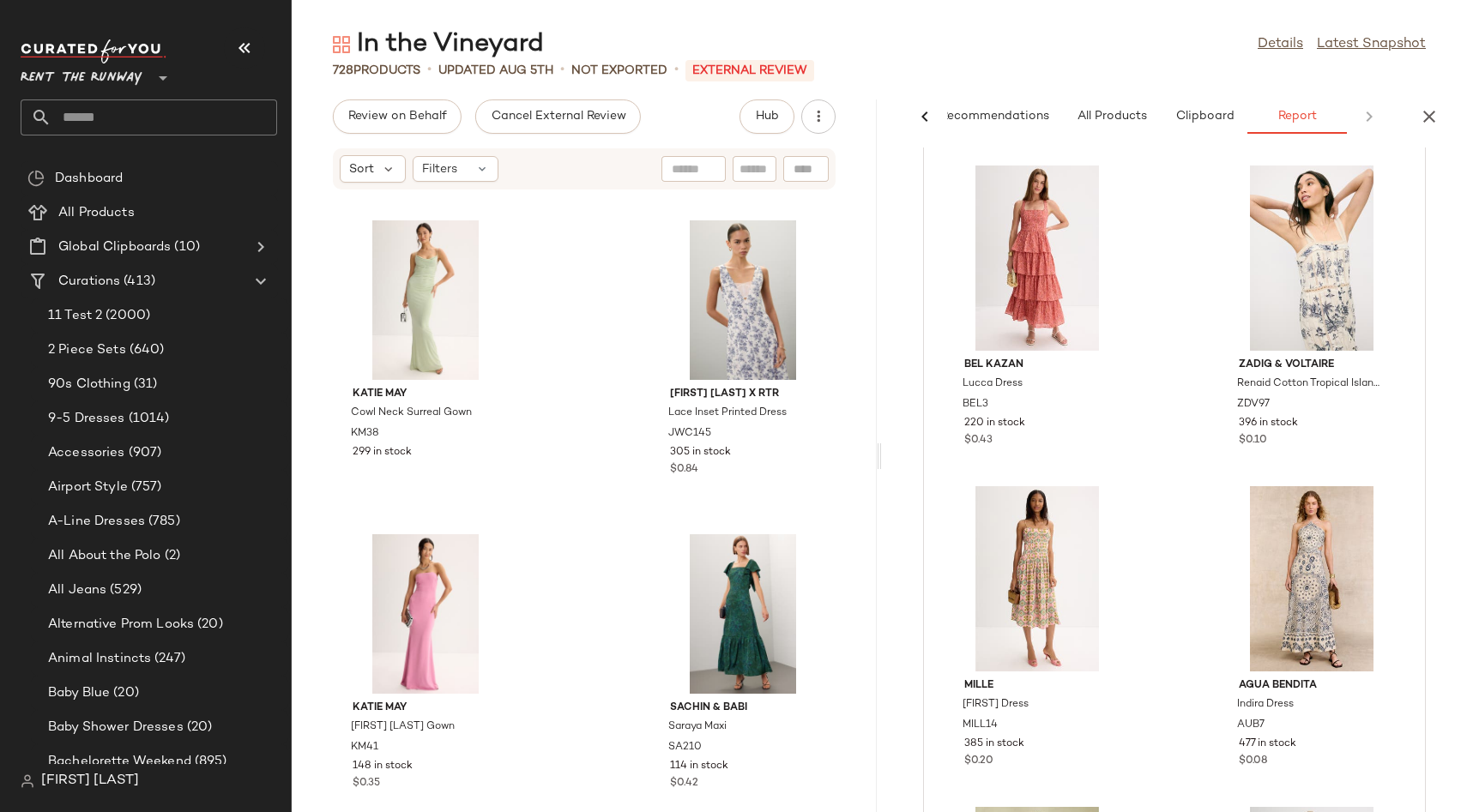 scroll, scrollTop: 0, scrollLeft: 0, axis: both 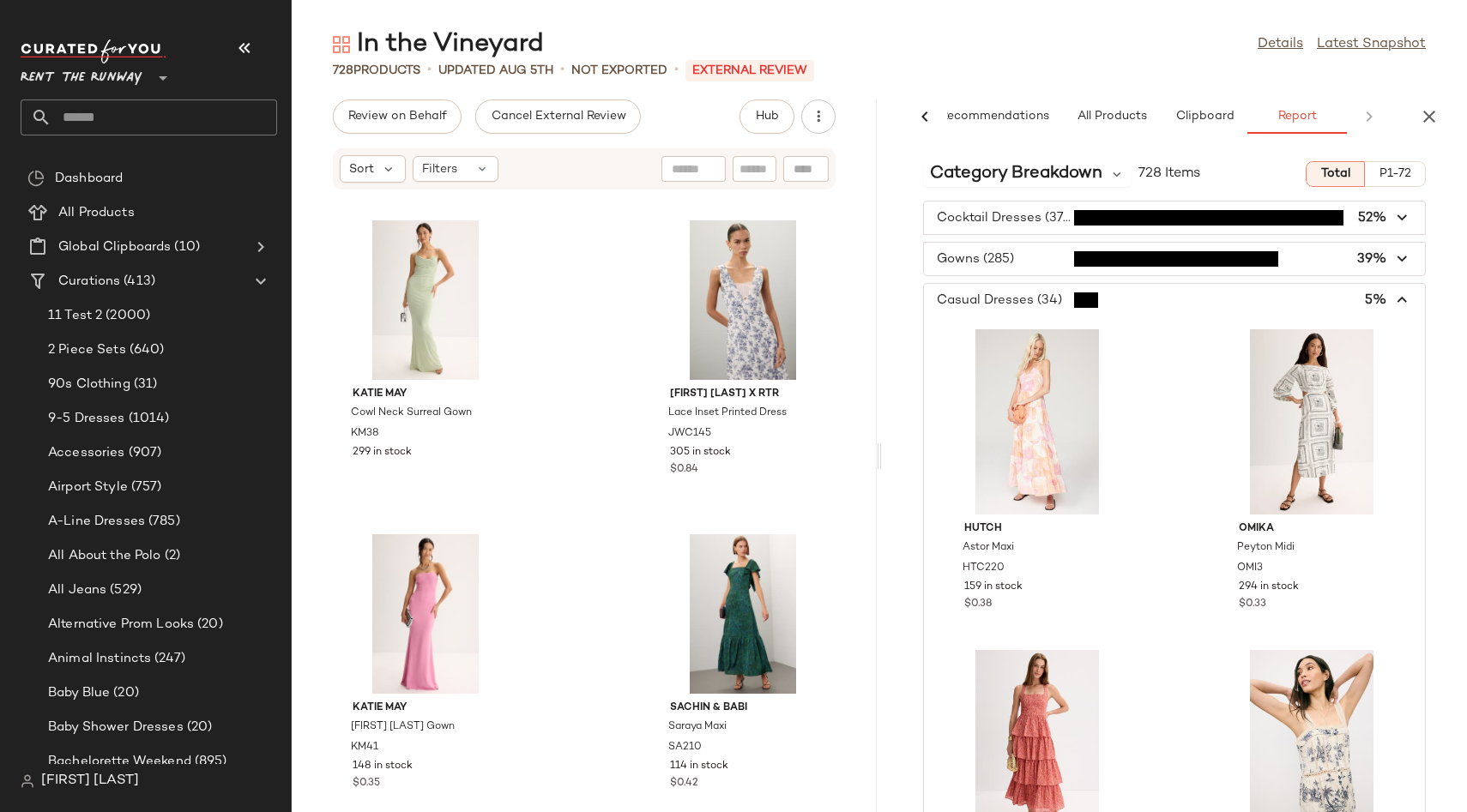 click at bounding box center [1174, 218] 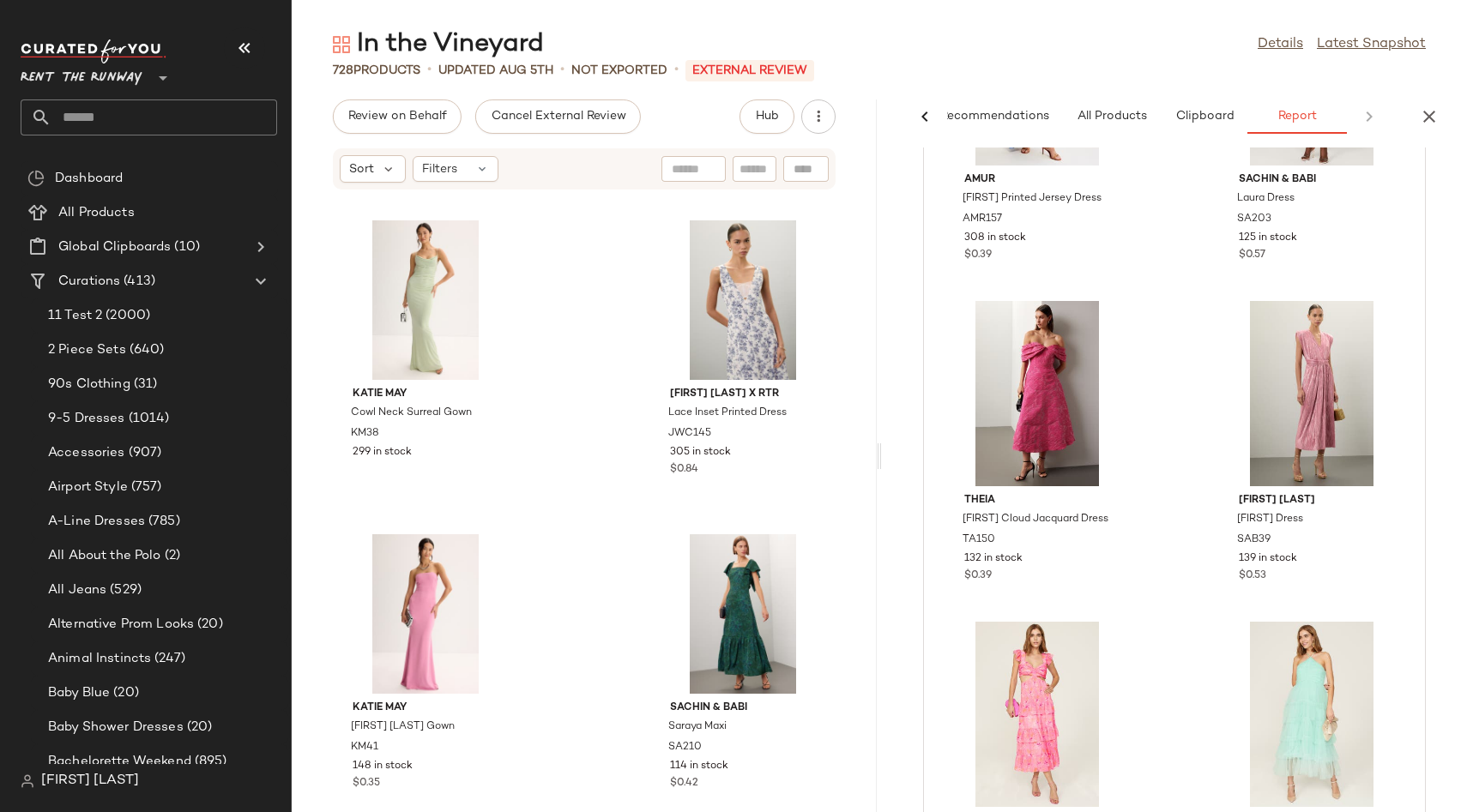 scroll, scrollTop: 3155, scrollLeft: 0, axis: vertical 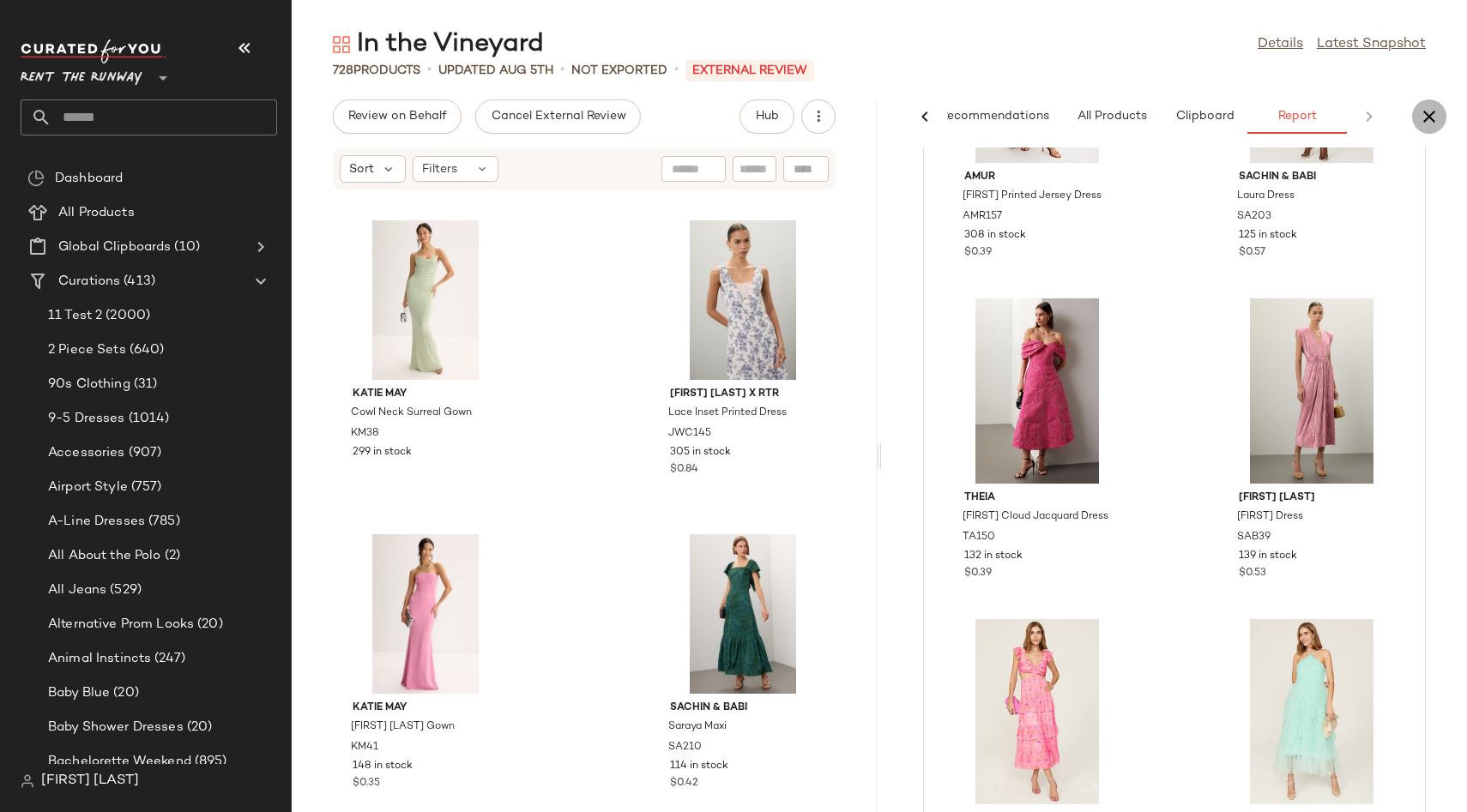 click at bounding box center [1429, 117] 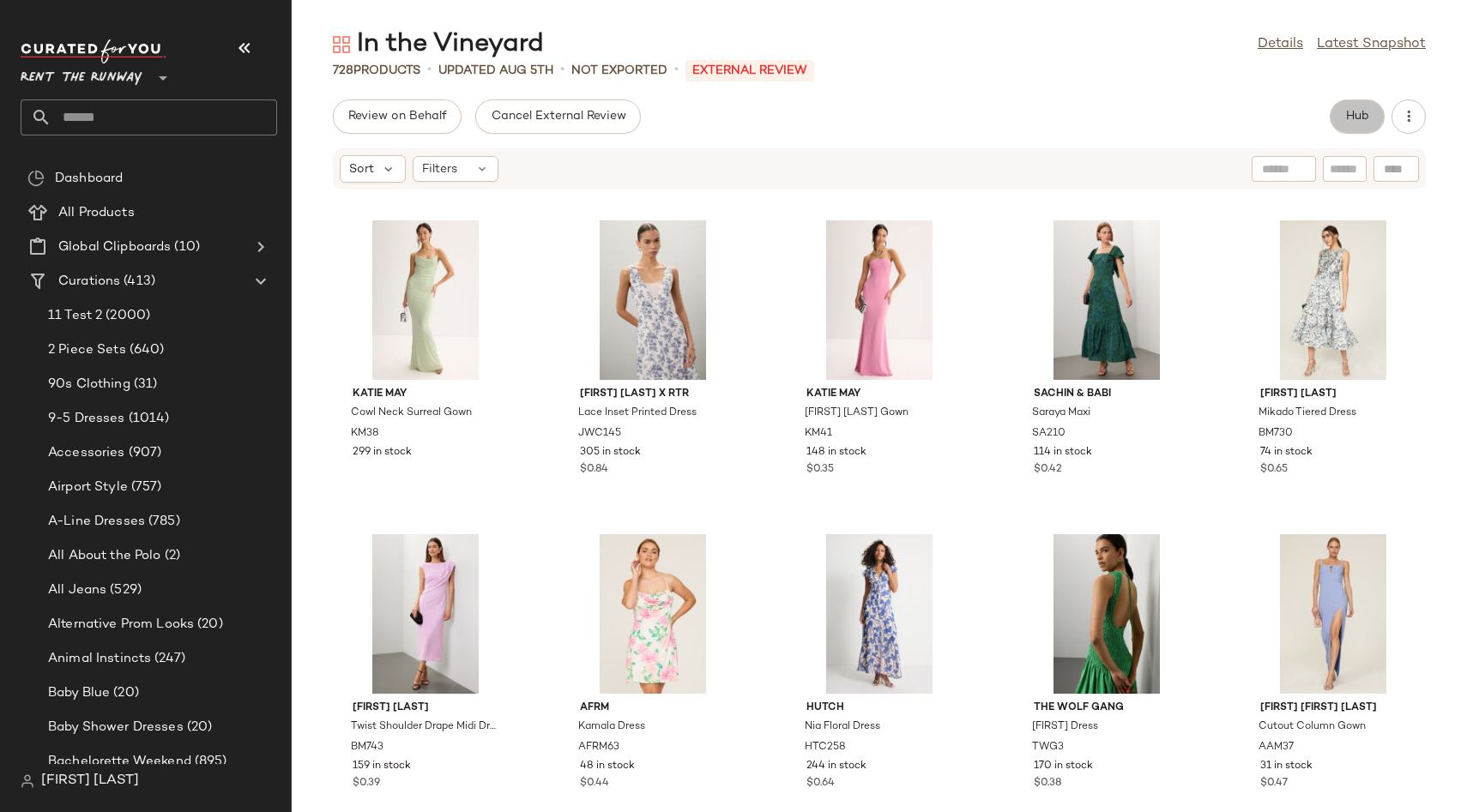 click on "Hub" 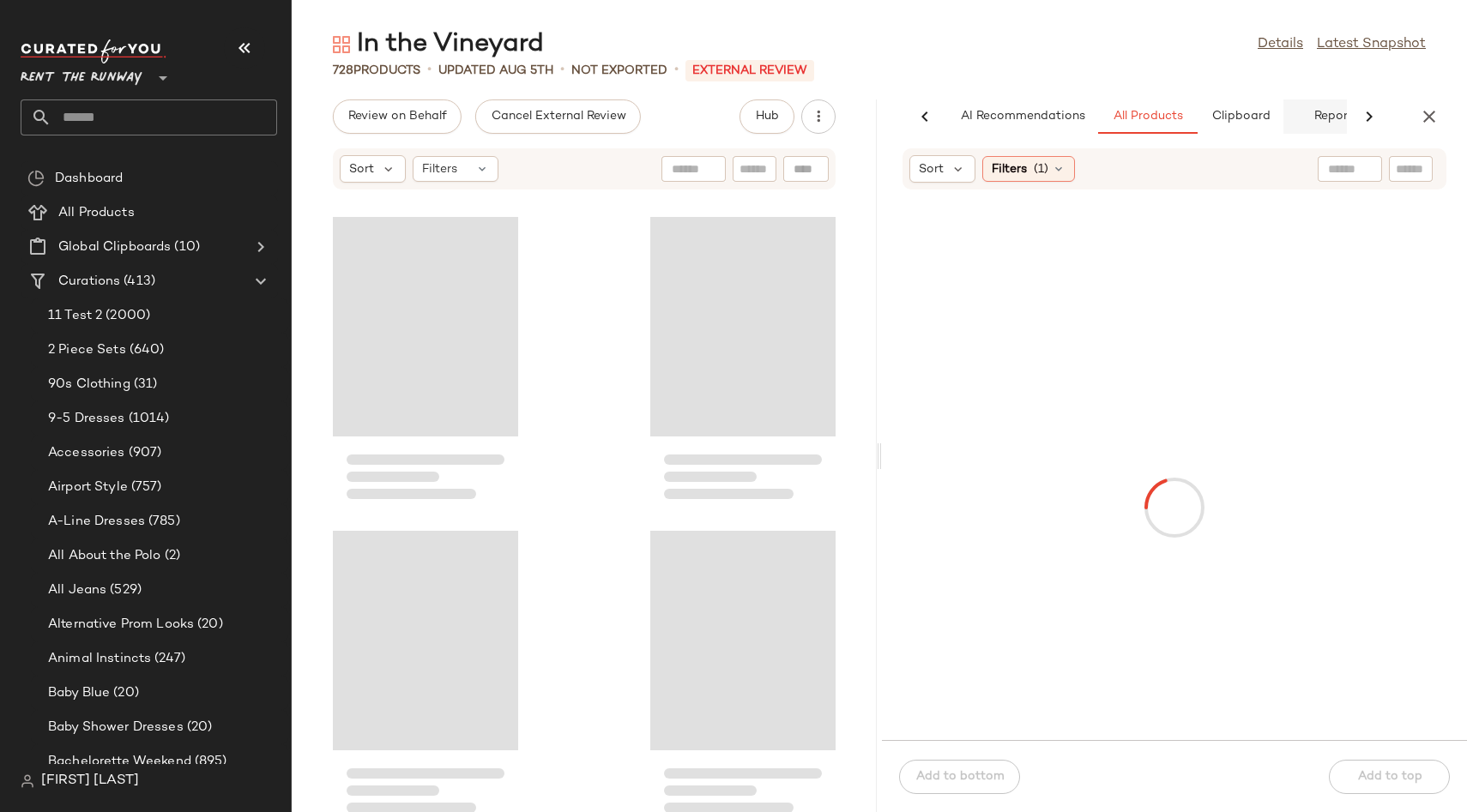 scroll, scrollTop: 0, scrollLeft: 36, axis: horizontal 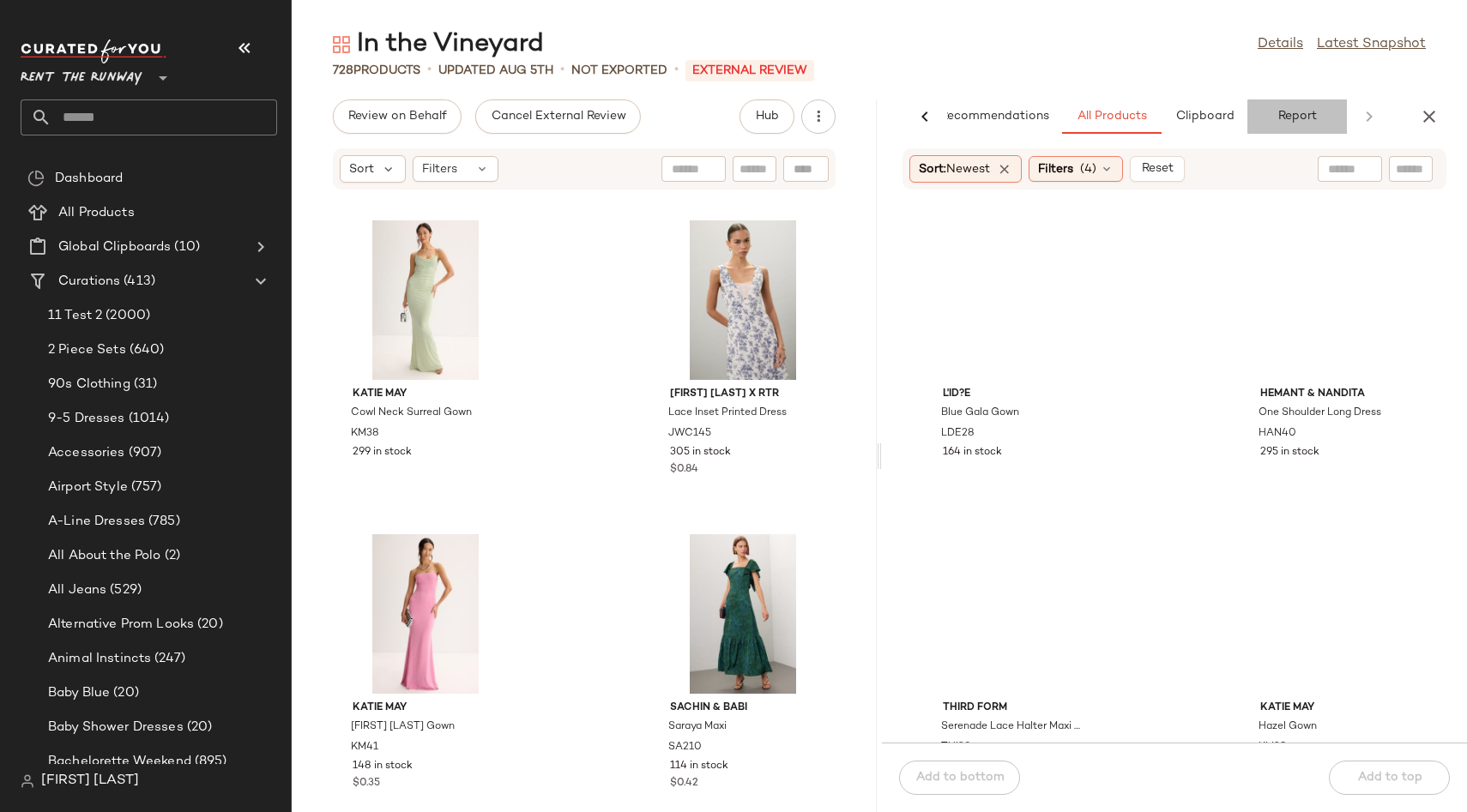 click on "Report" 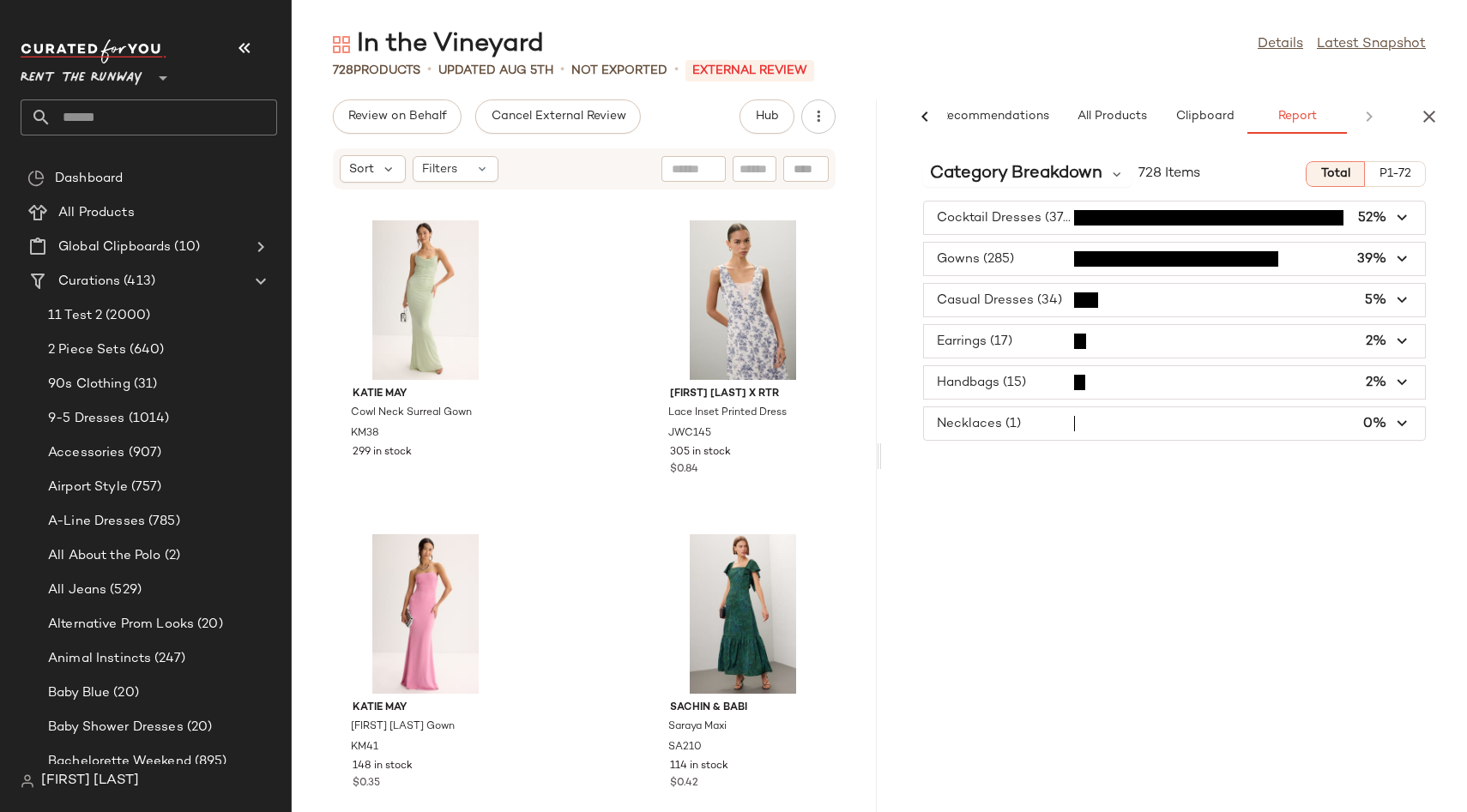 click at bounding box center (1174, 259) 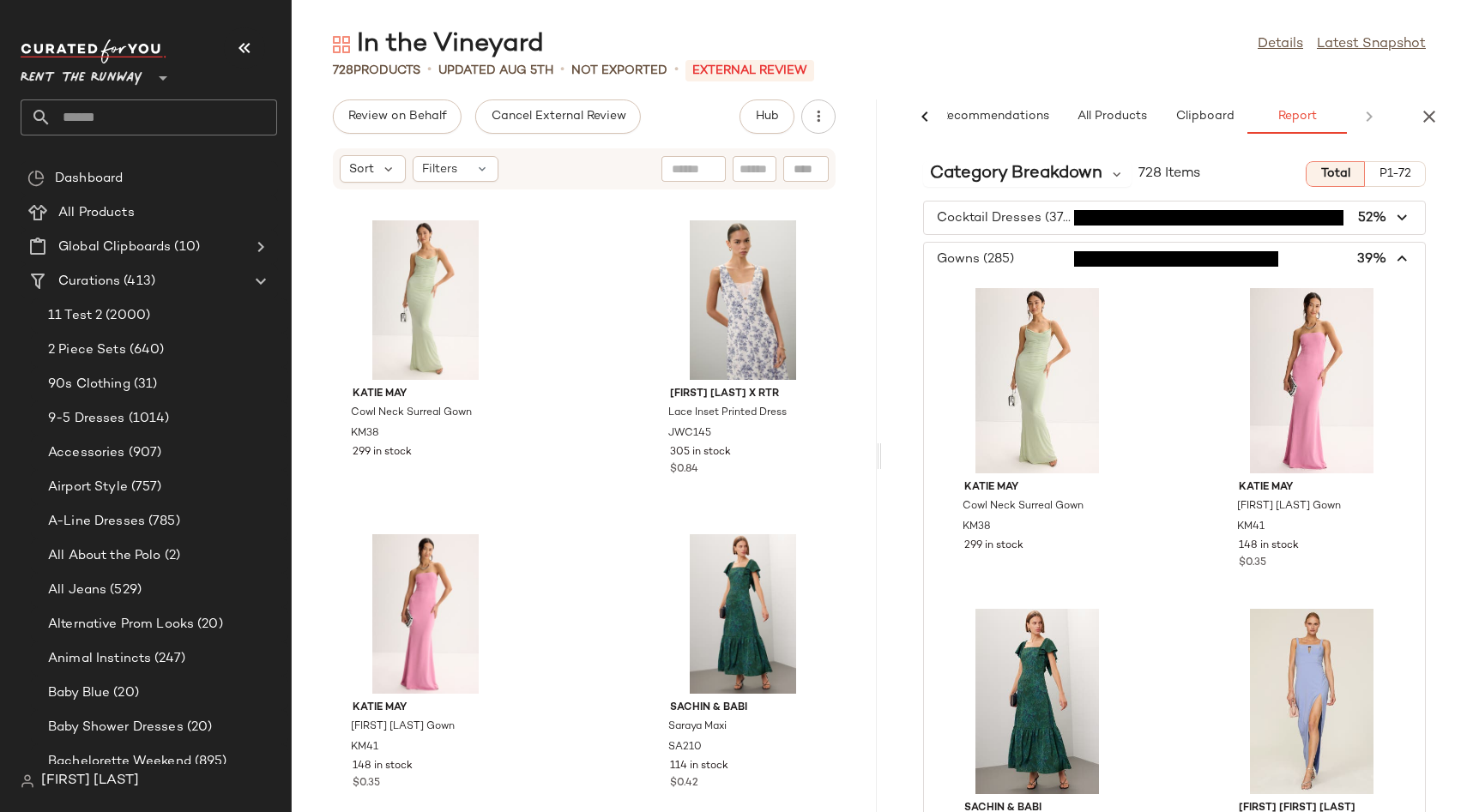 click at bounding box center [1174, 259] 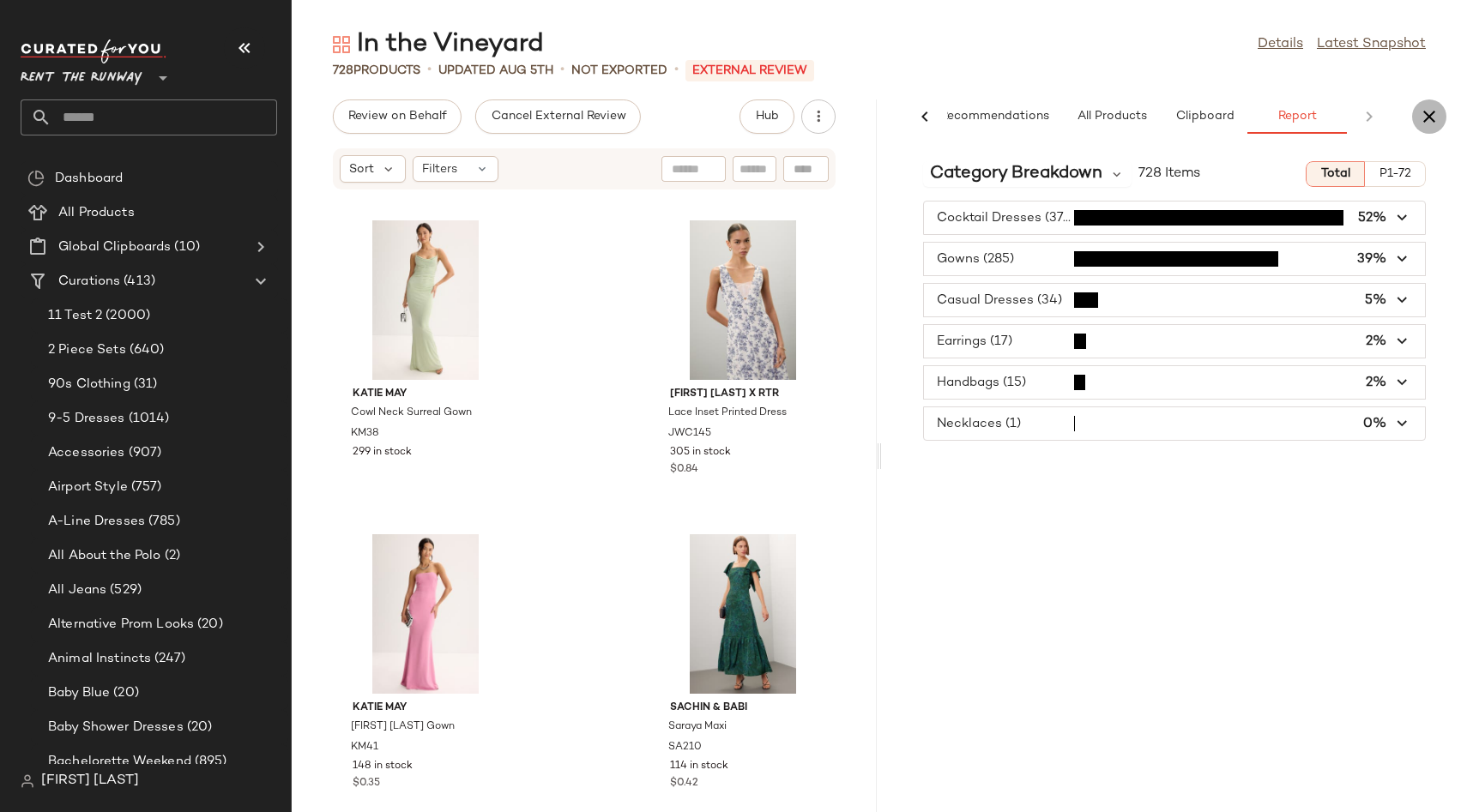 click at bounding box center (1429, 117) 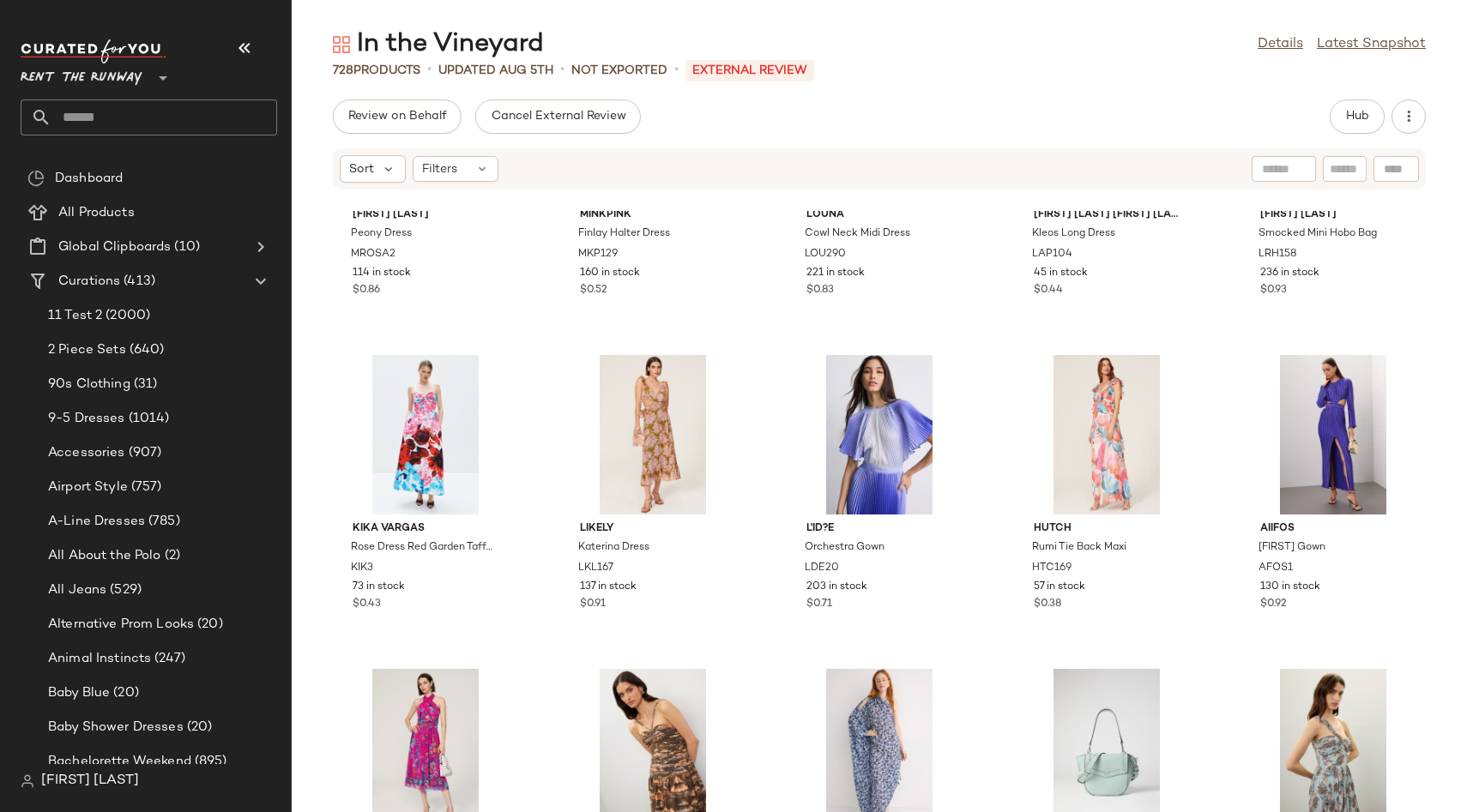 scroll, scrollTop: 8041, scrollLeft: 0, axis: vertical 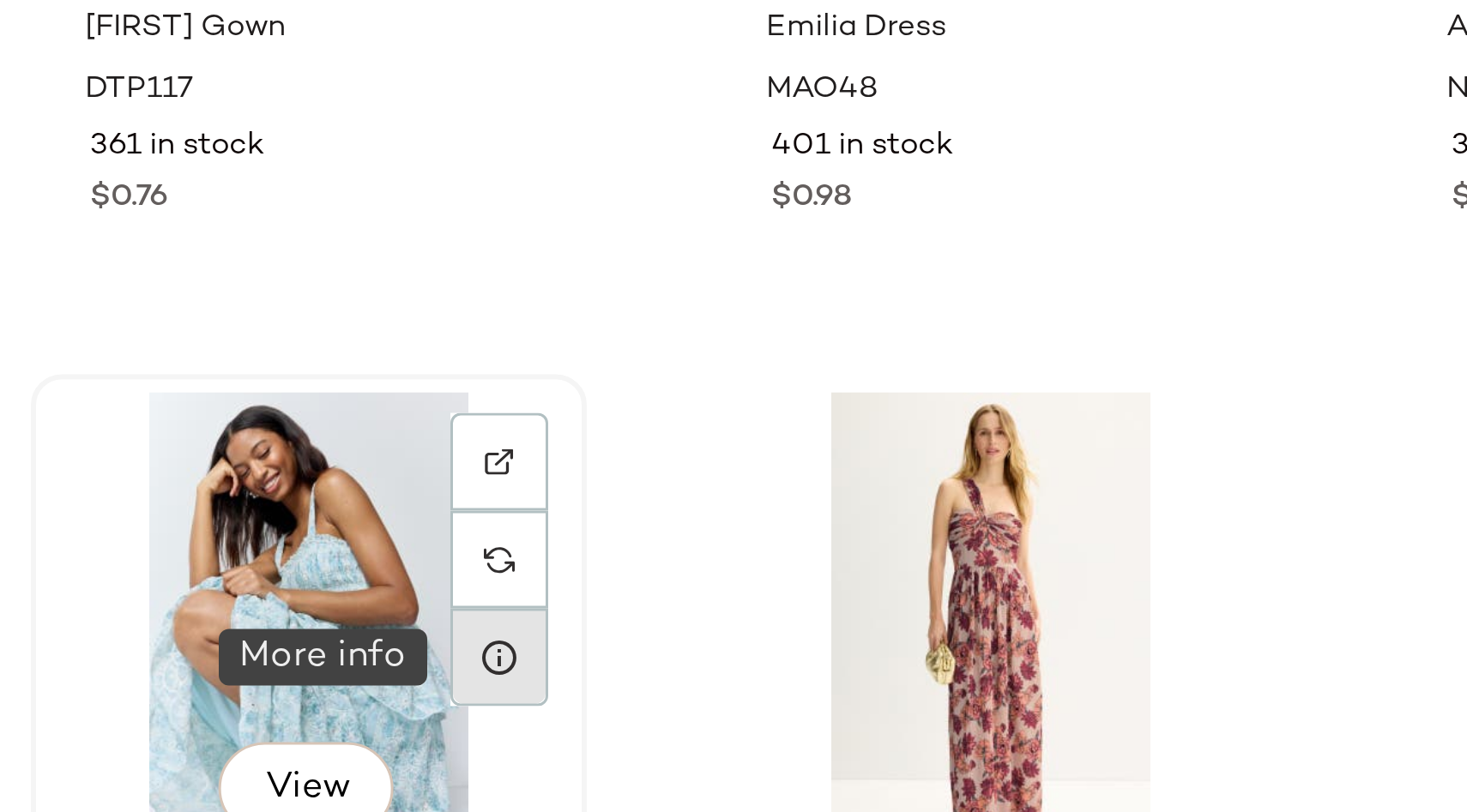 click 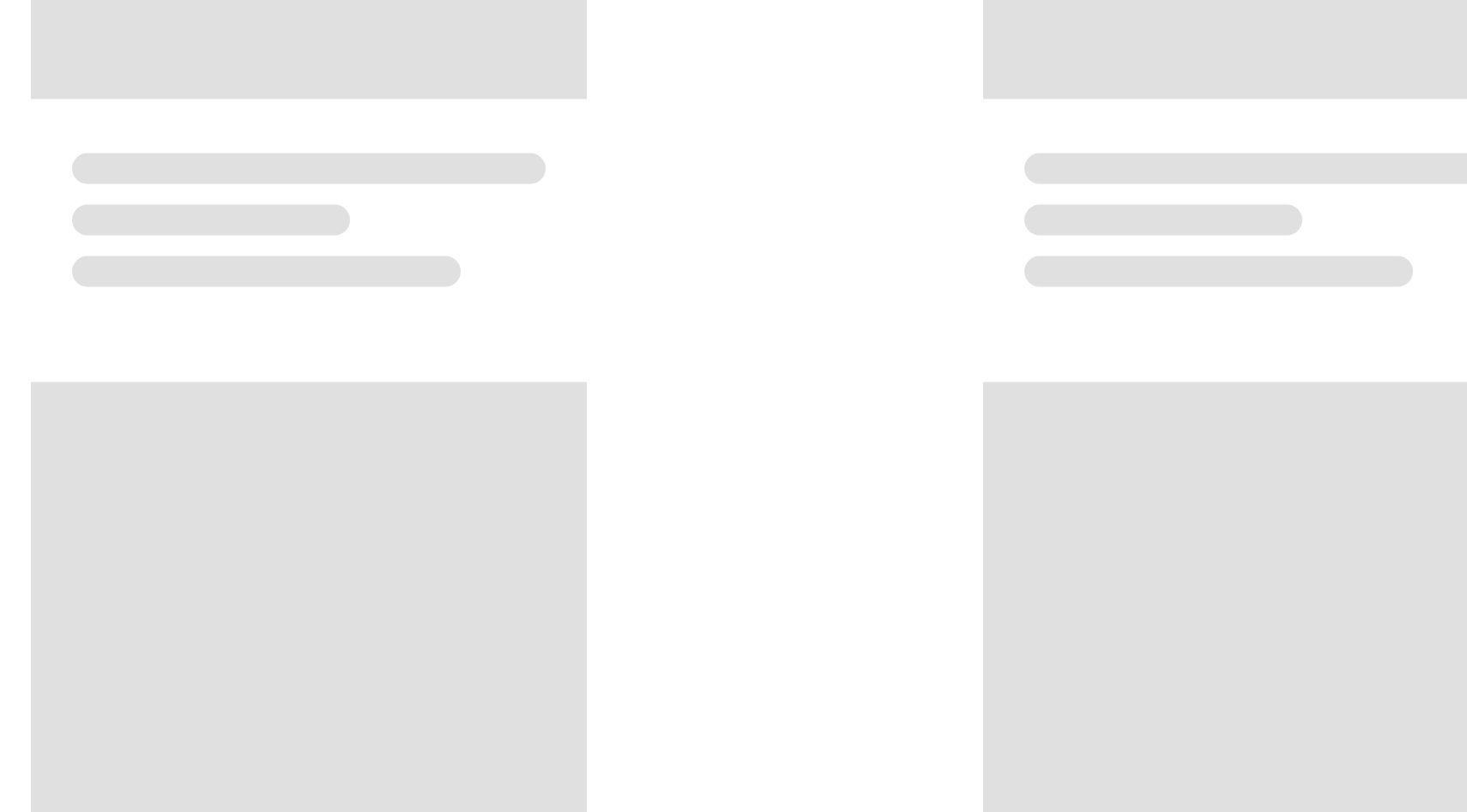 scroll, scrollTop: 641, scrollLeft: 0, axis: vertical 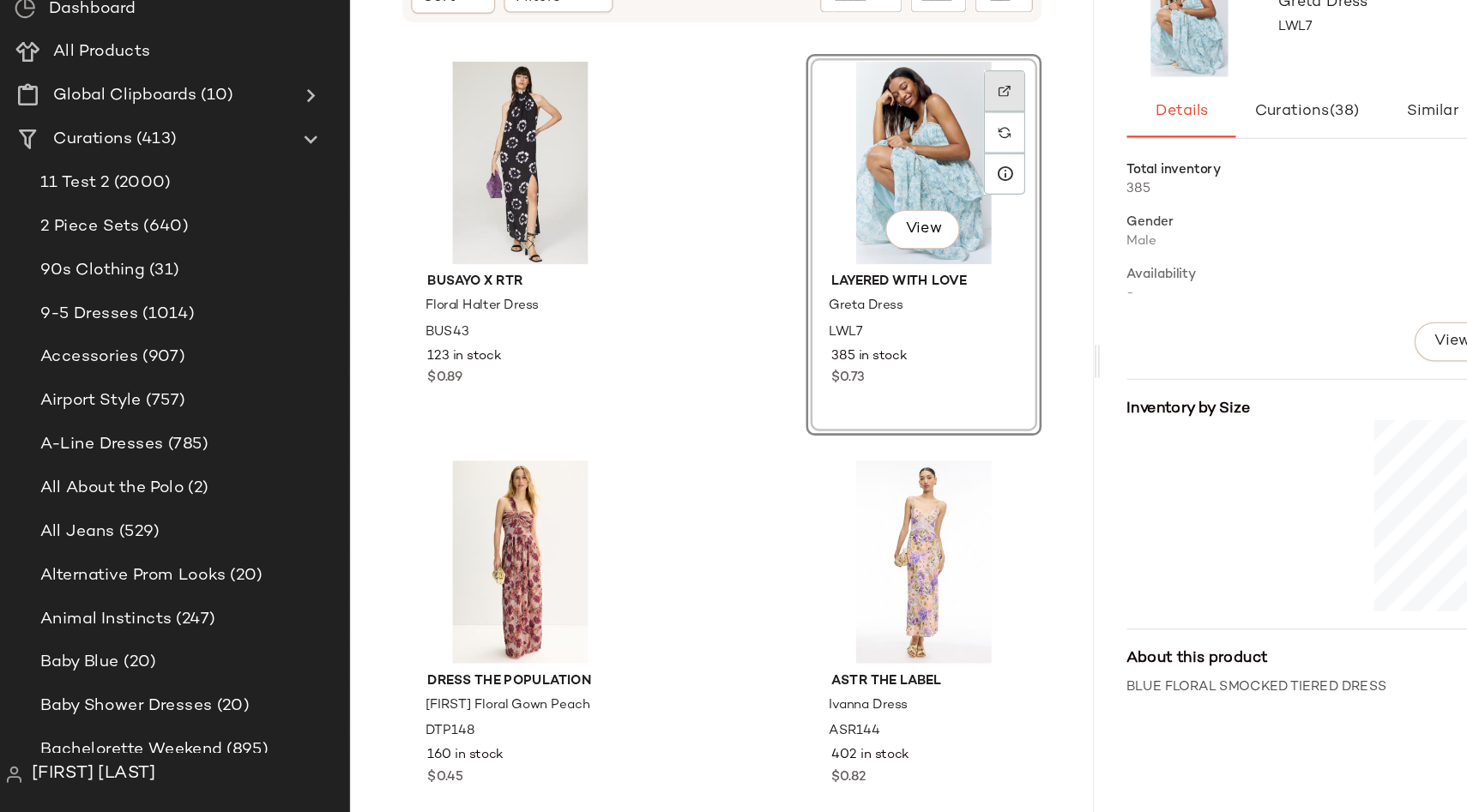 click 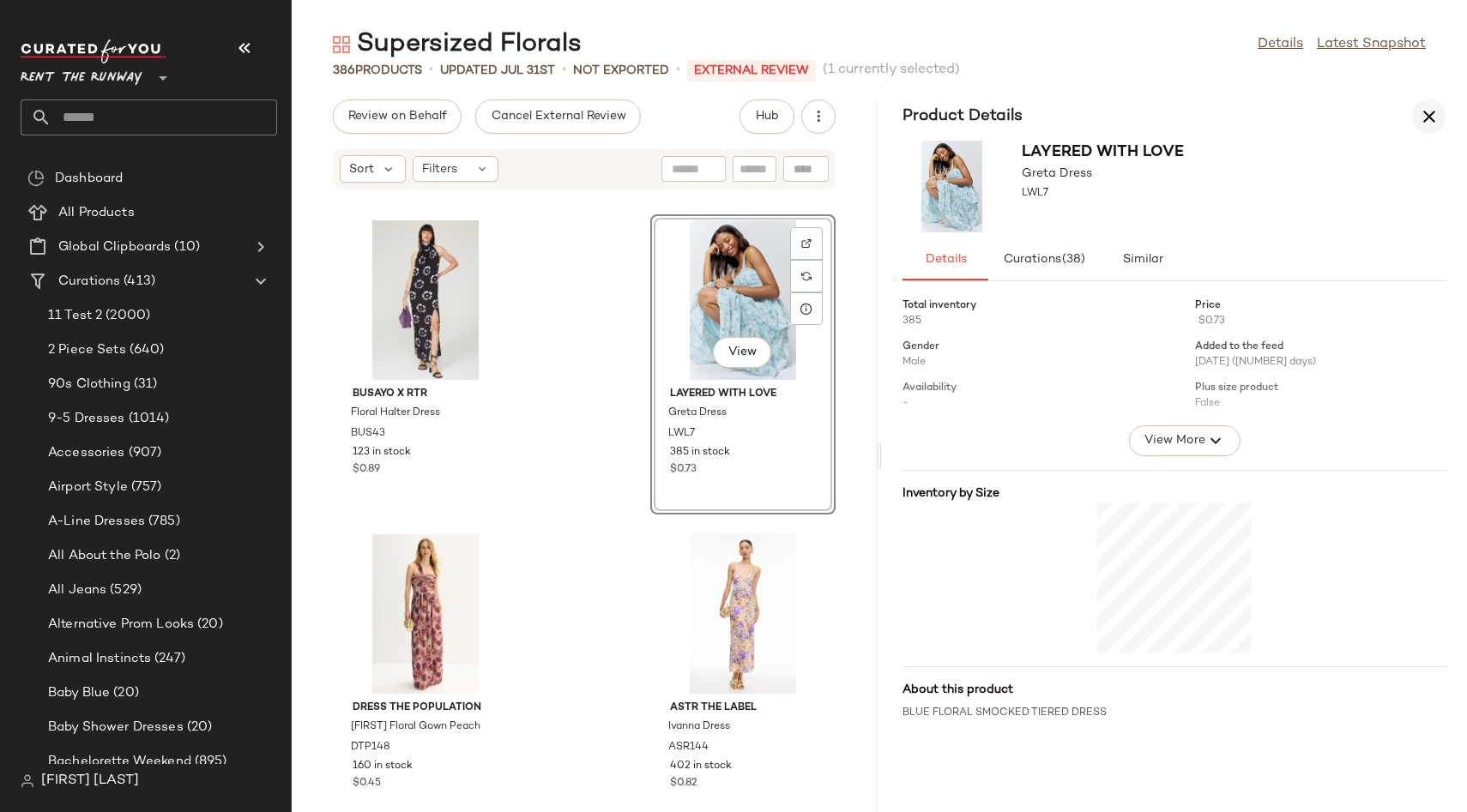 click at bounding box center (1429, 117) 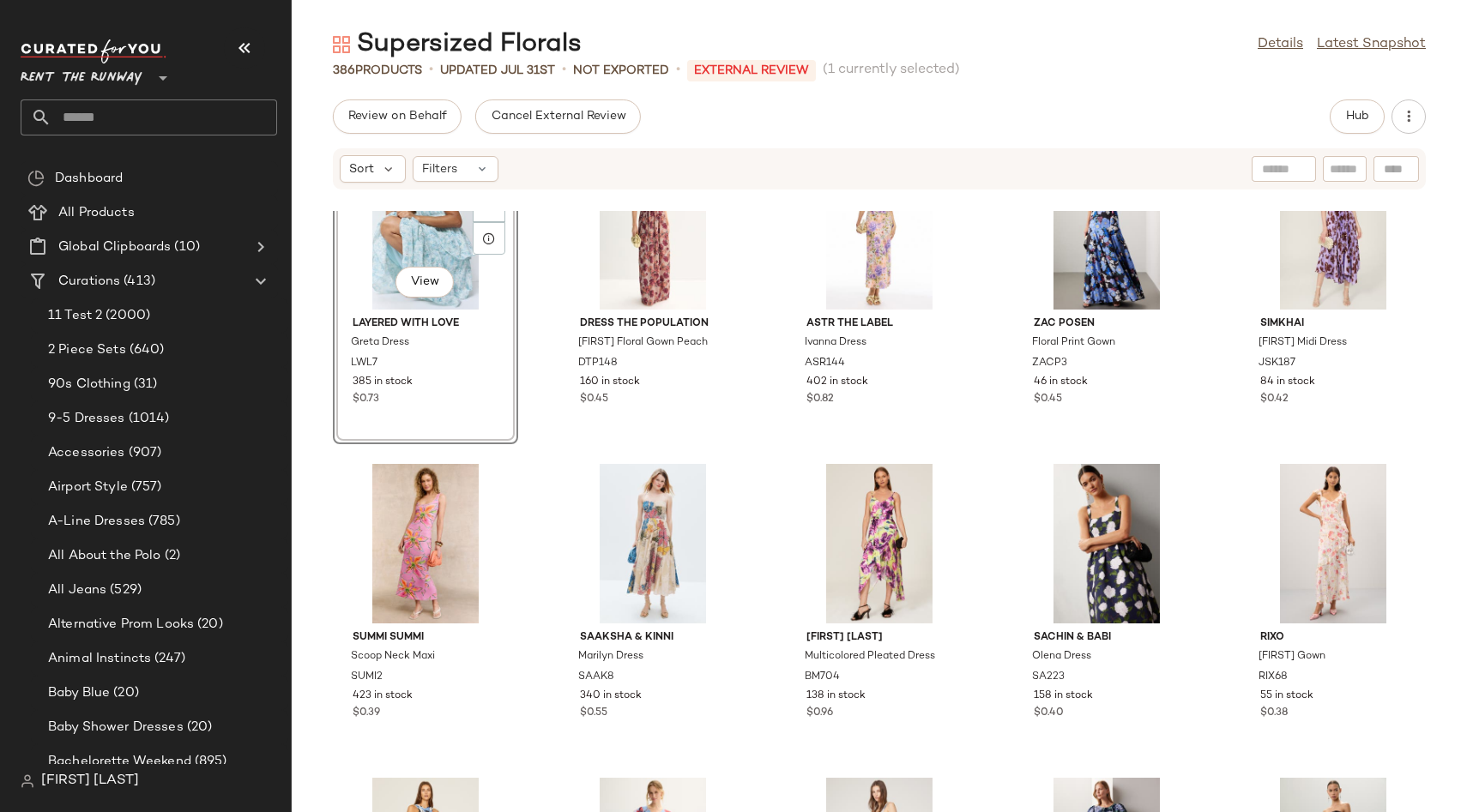 scroll, scrollTop: 341, scrollLeft: 0, axis: vertical 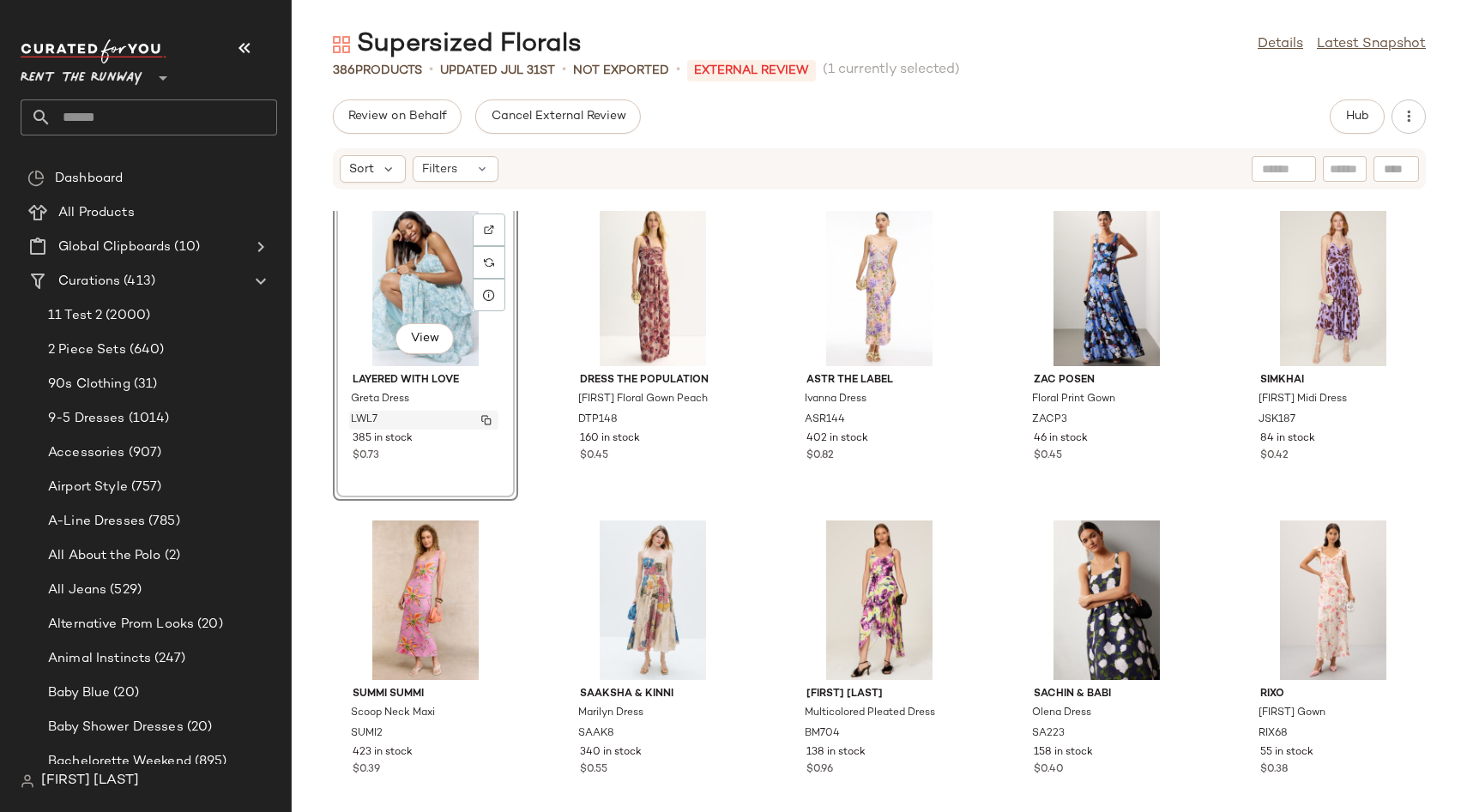 click 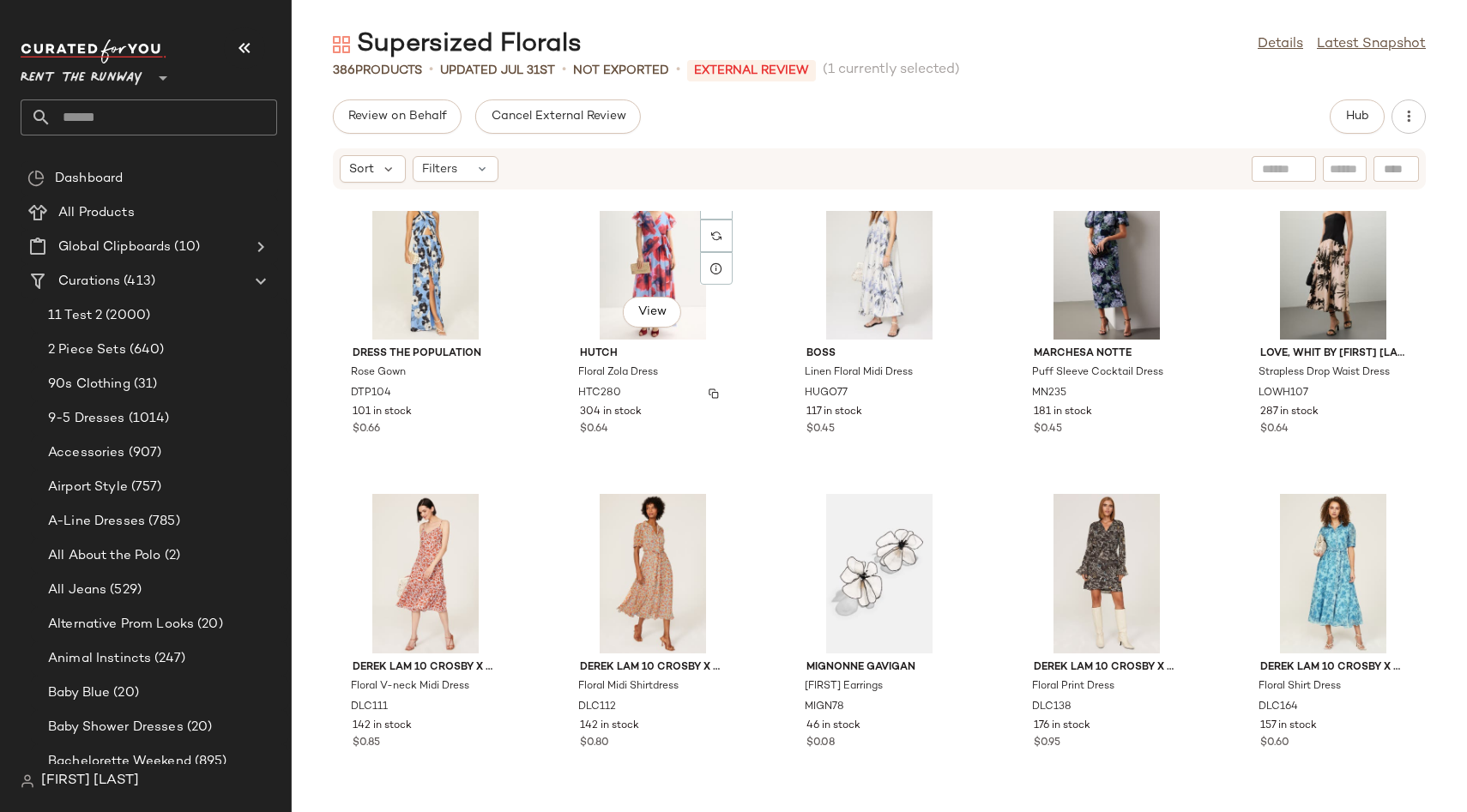 scroll, scrollTop: 1016, scrollLeft: 0, axis: vertical 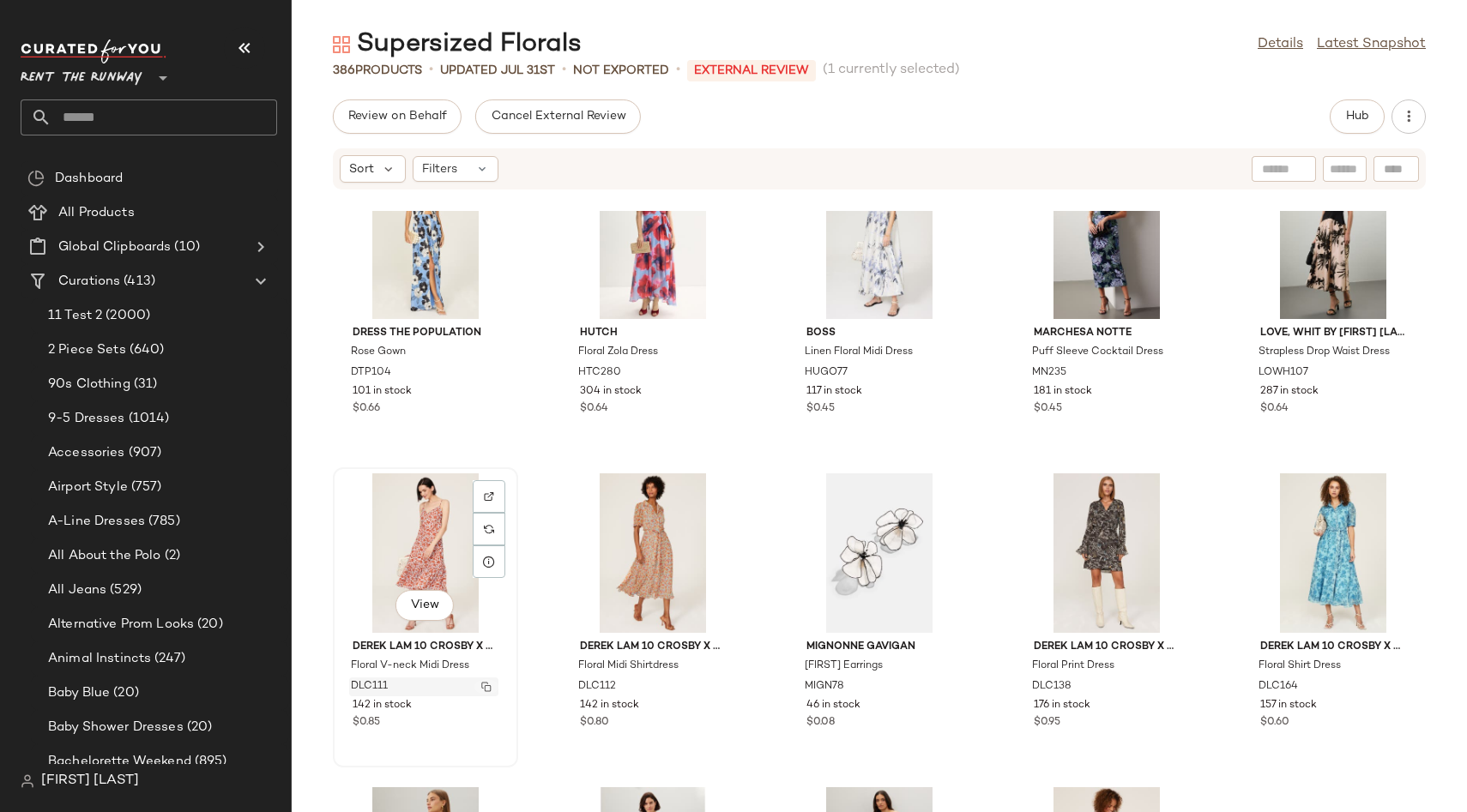 click at bounding box center [486, 687] 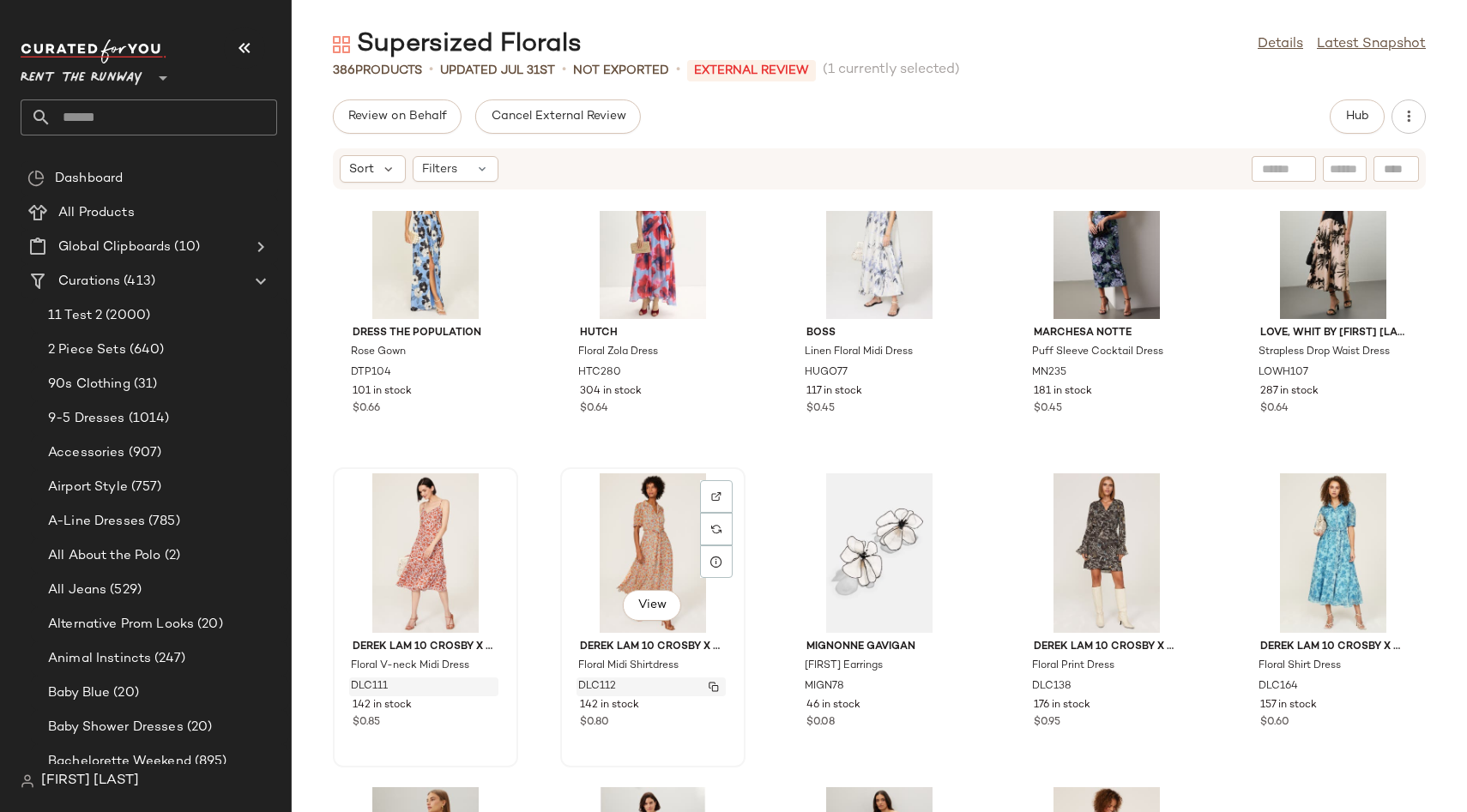 click 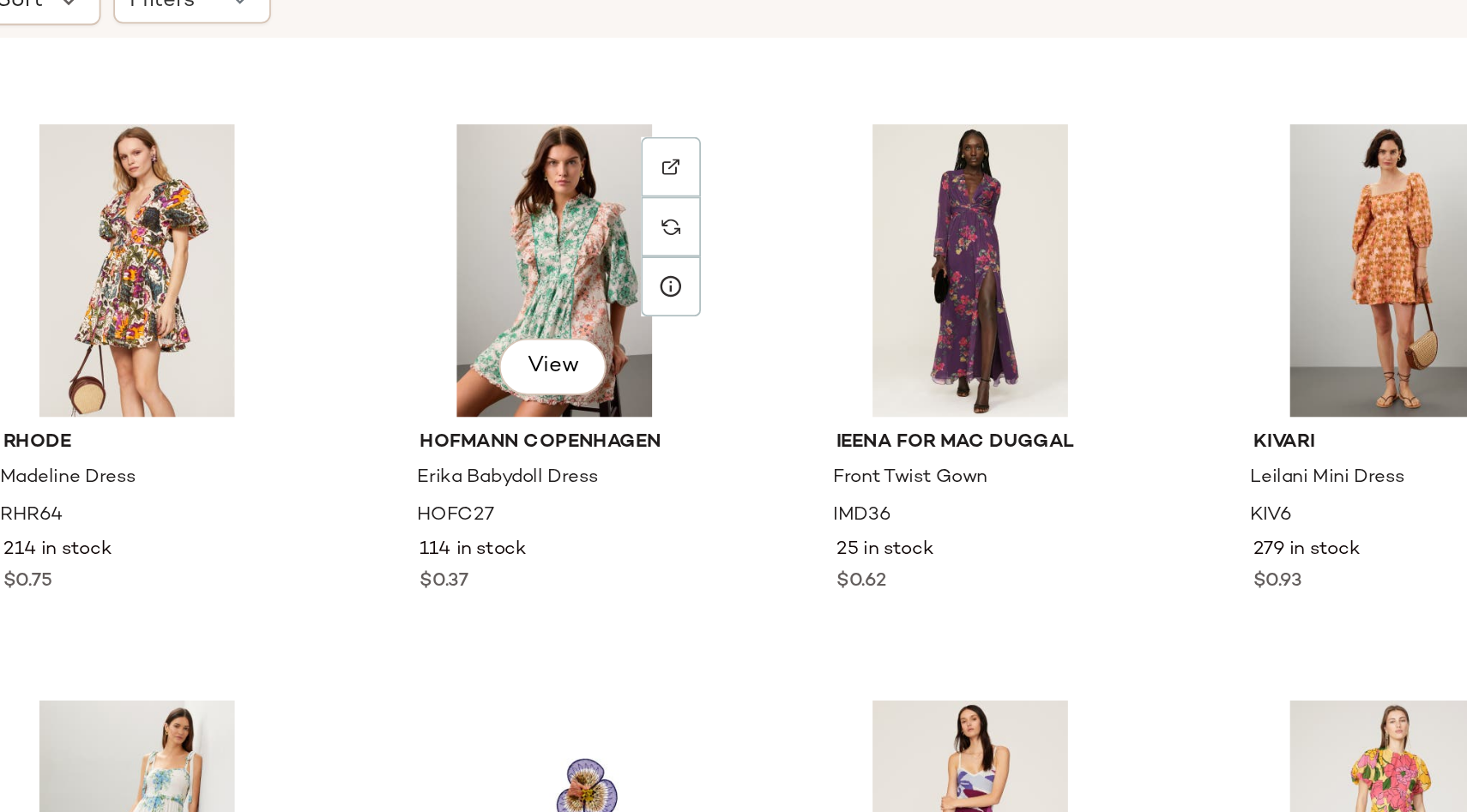 scroll, scrollTop: 3451, scrollLeft: 0, axis: vertical 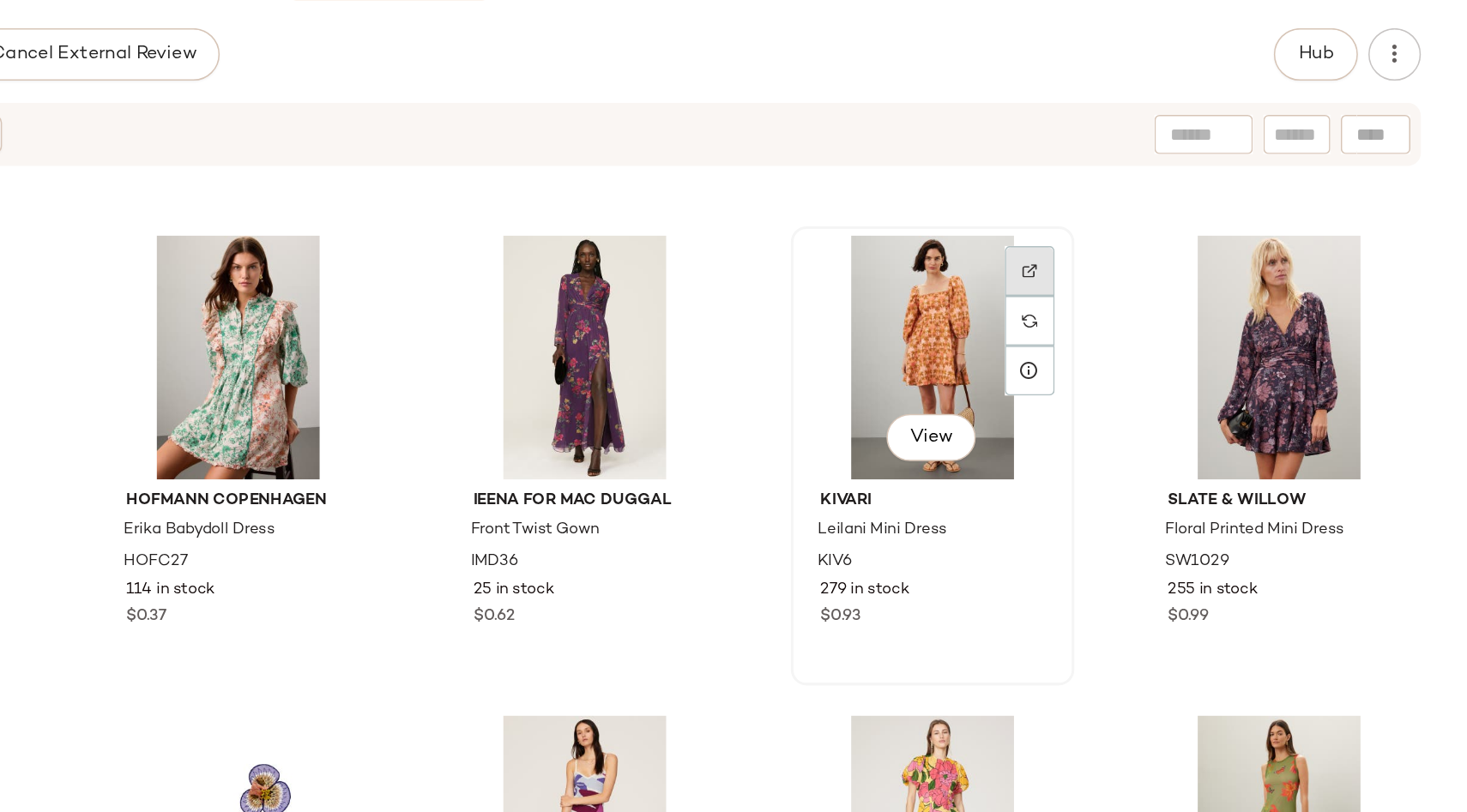 click 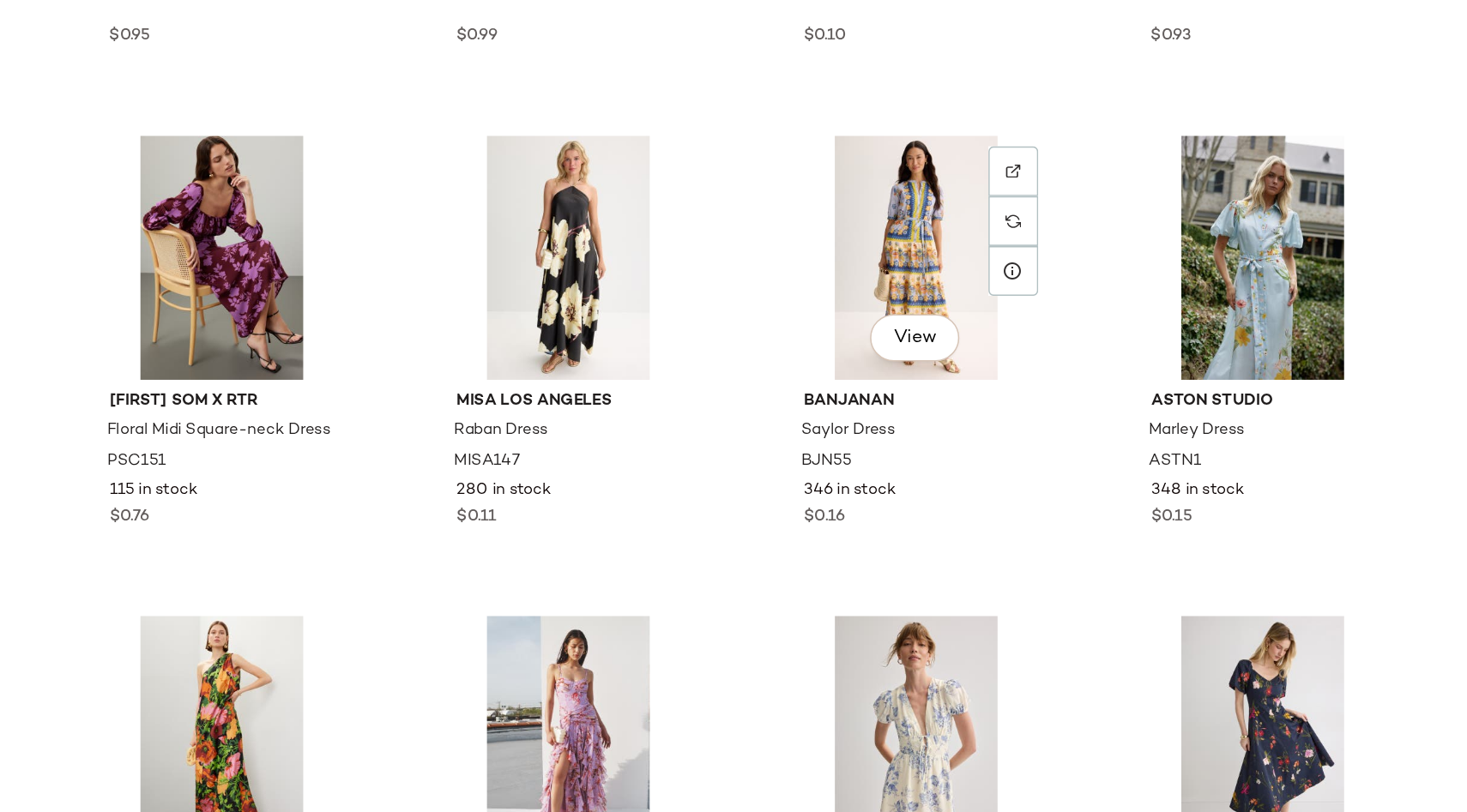 scroll, scrollTop: 7476, scrollLeft: 0, axis: vertical 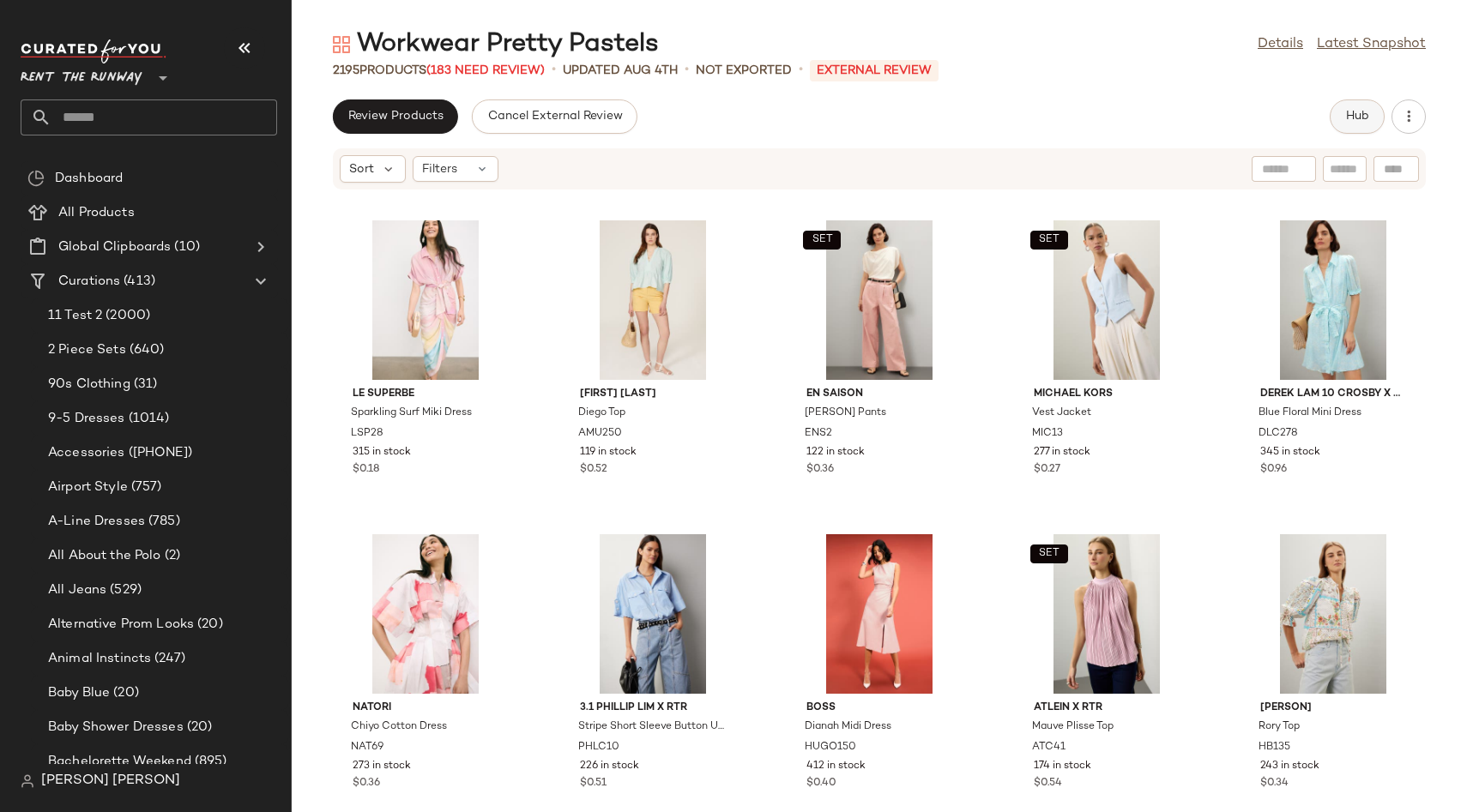 click on "Hub" 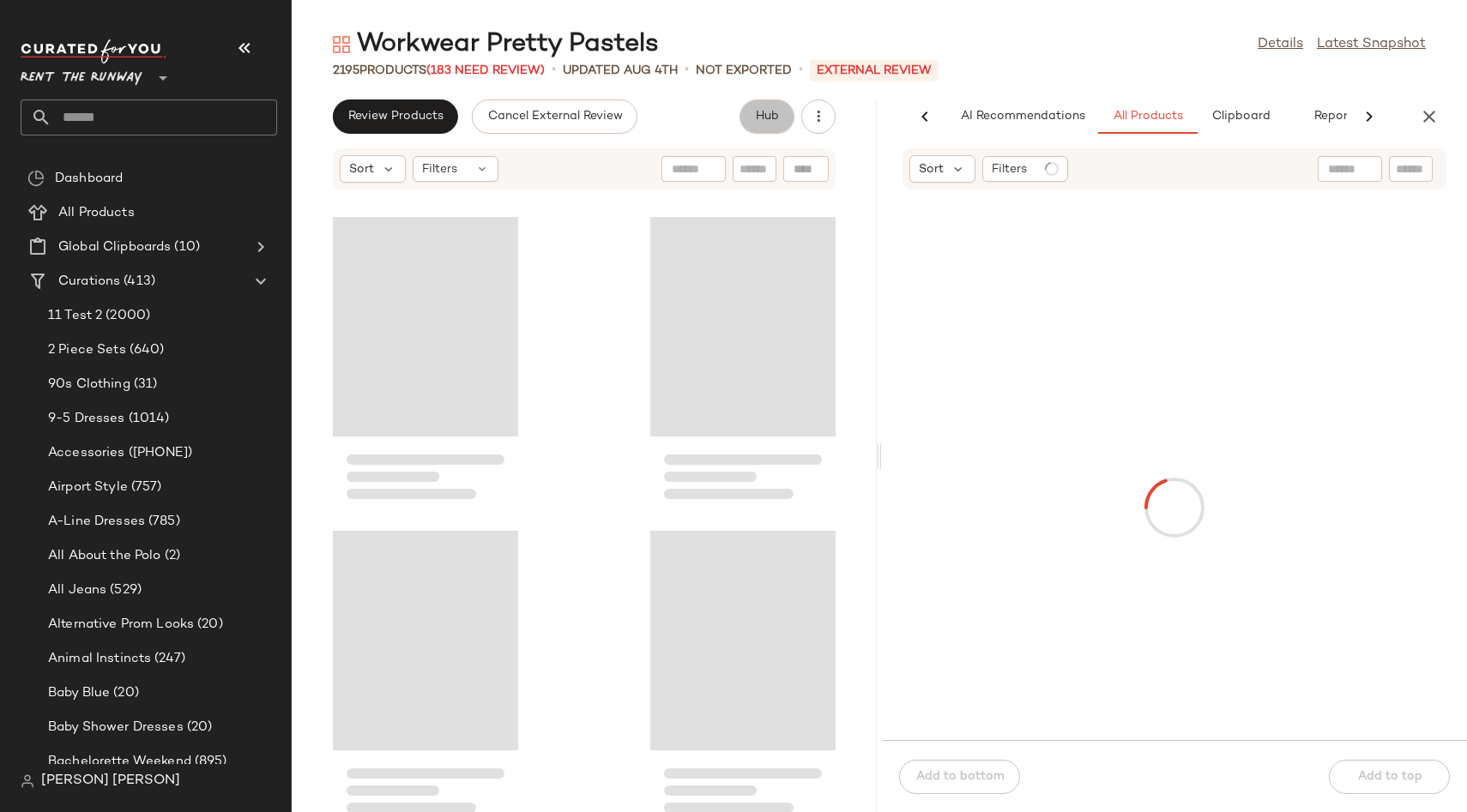 scroll, scrollTop: 0, scrollLeft: 36, axis: horizontal 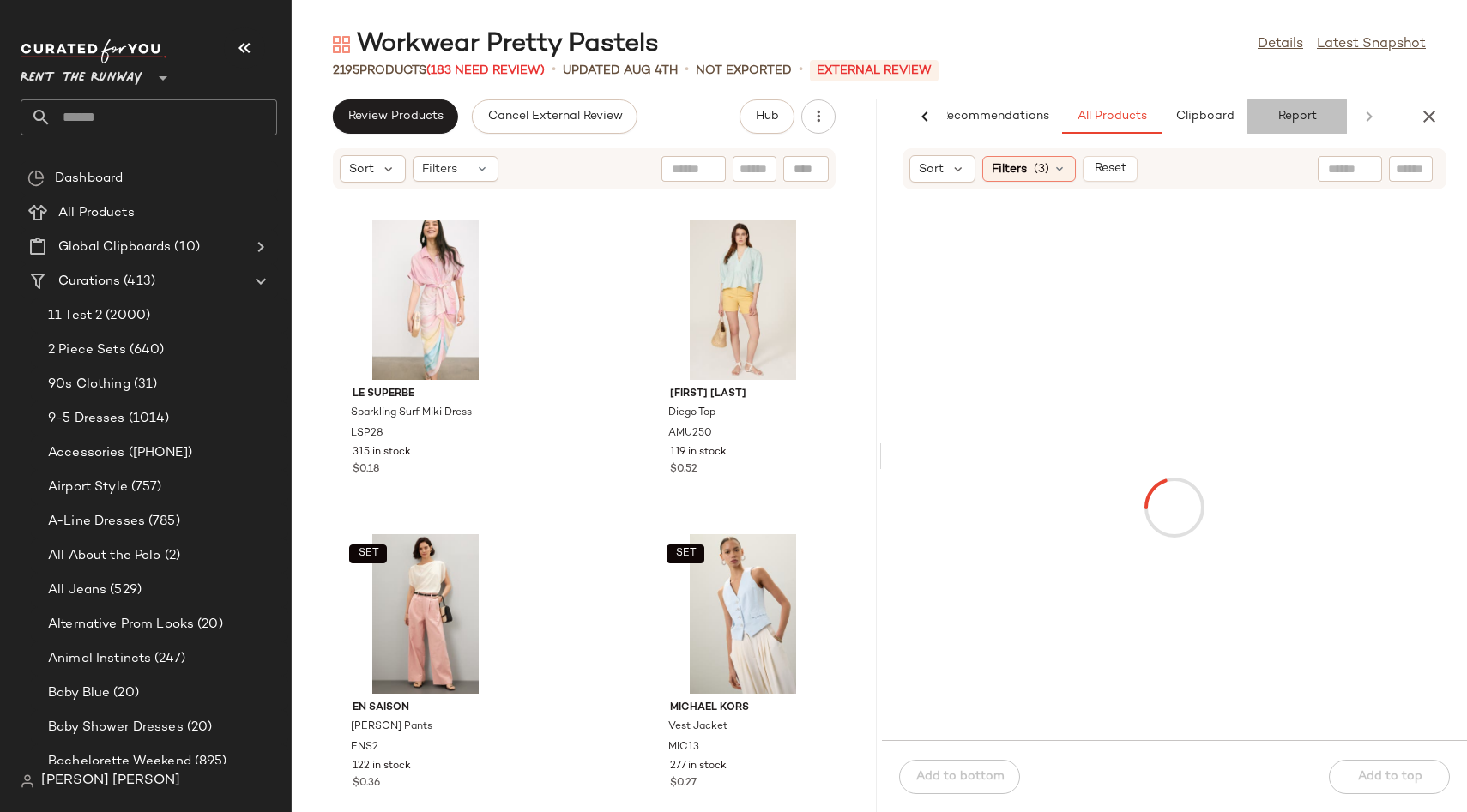click on "Report" 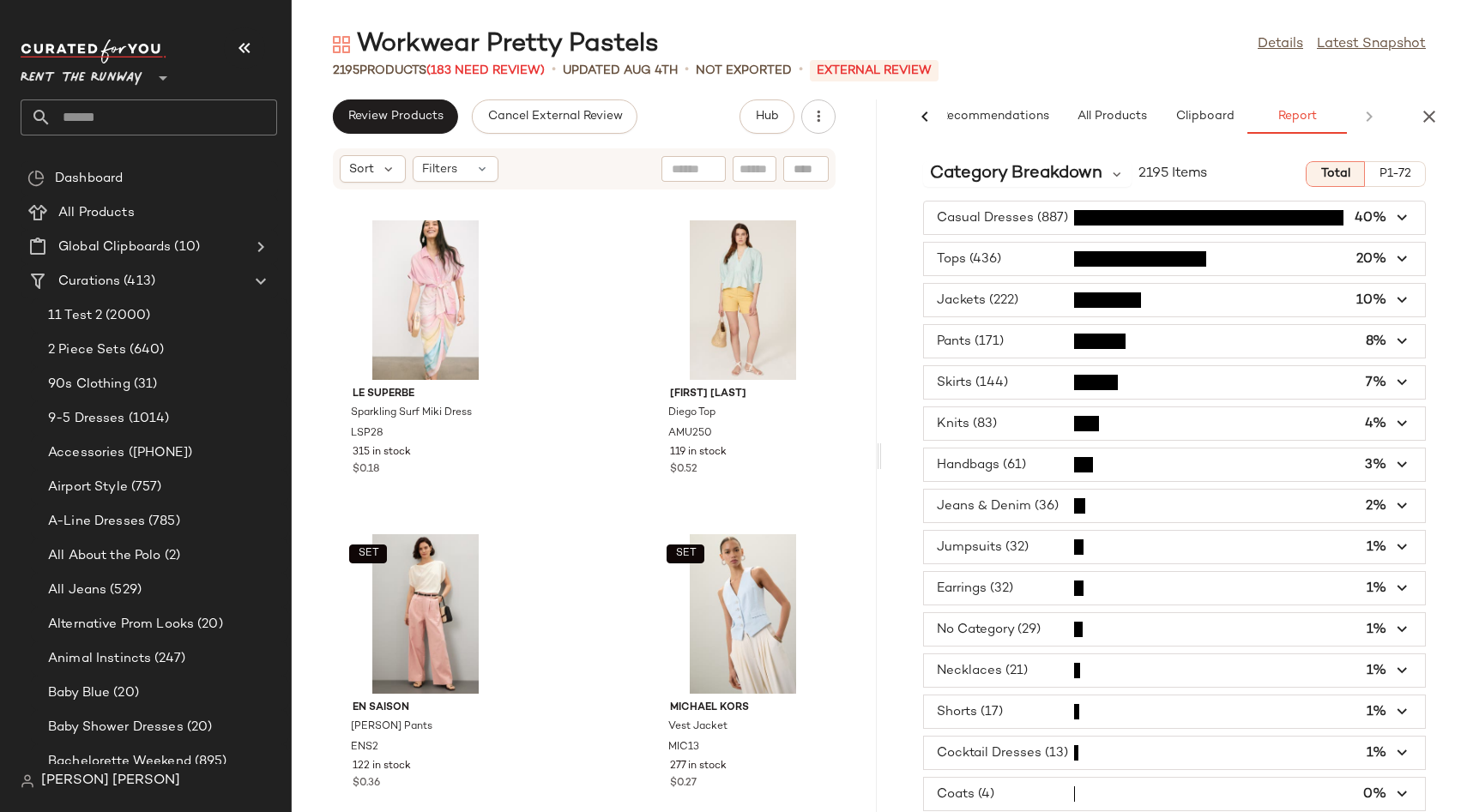 click at bounding box center [1174, 218] 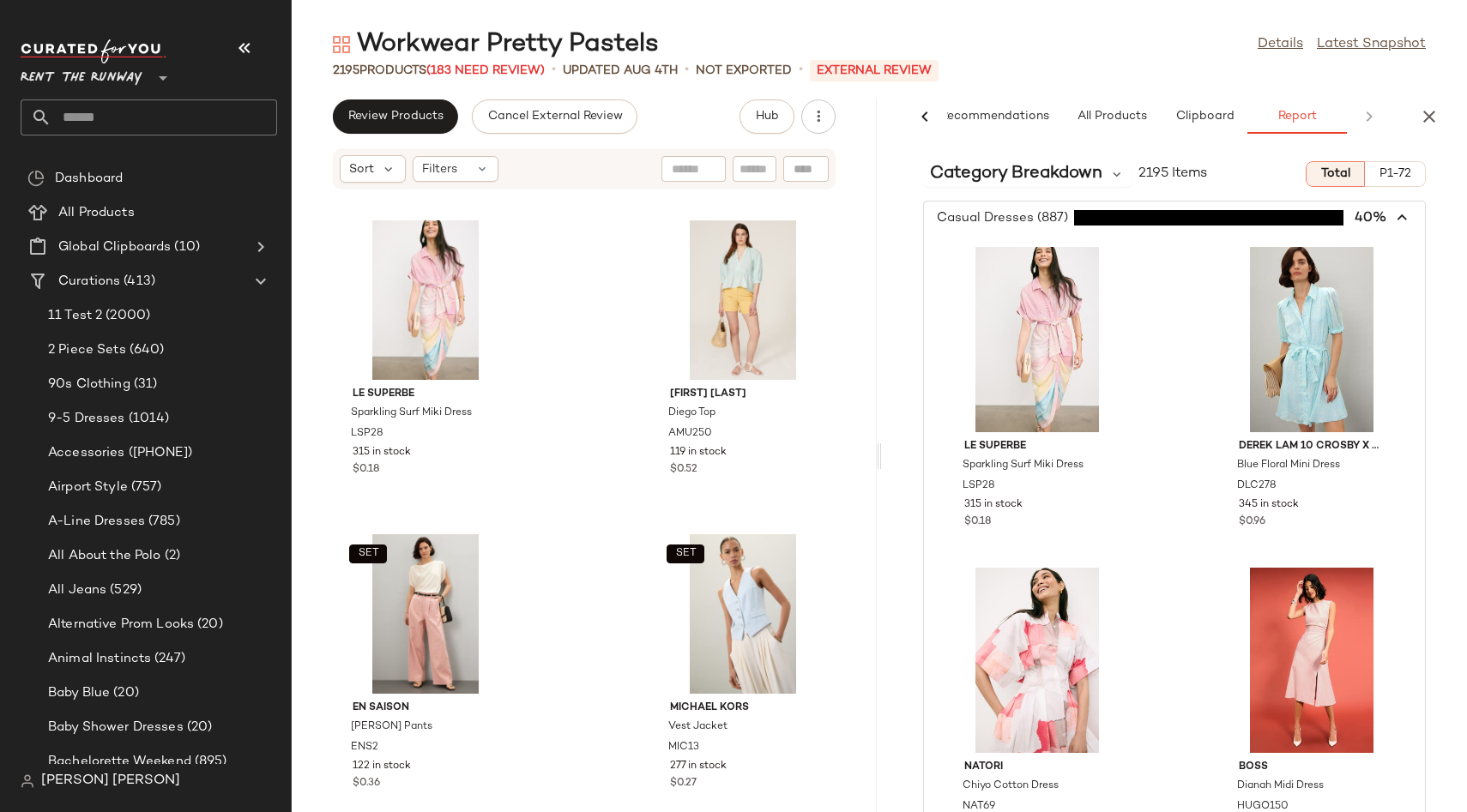 click at bounding box center (1174, 218) 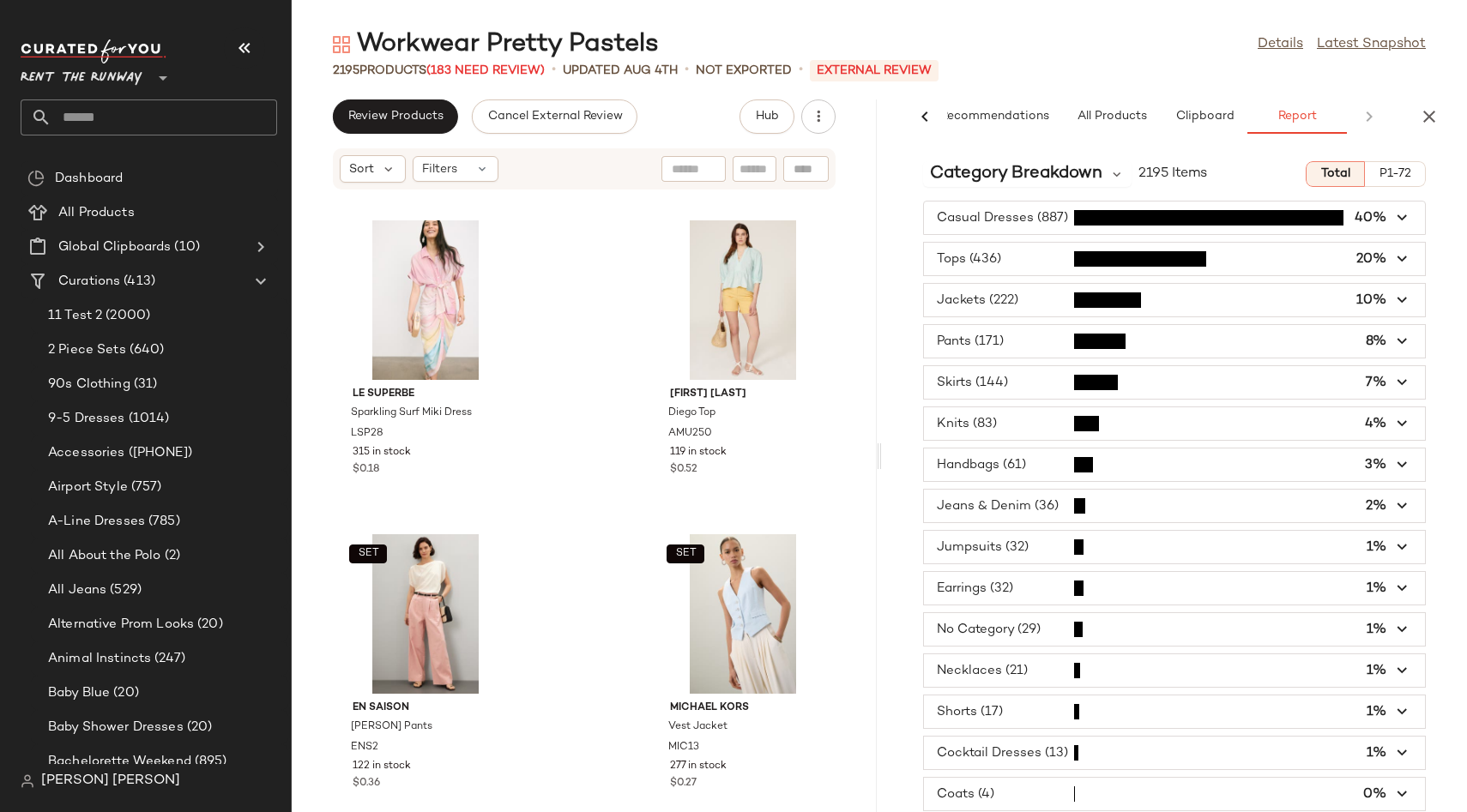 click at bounding box center (1174, 506) 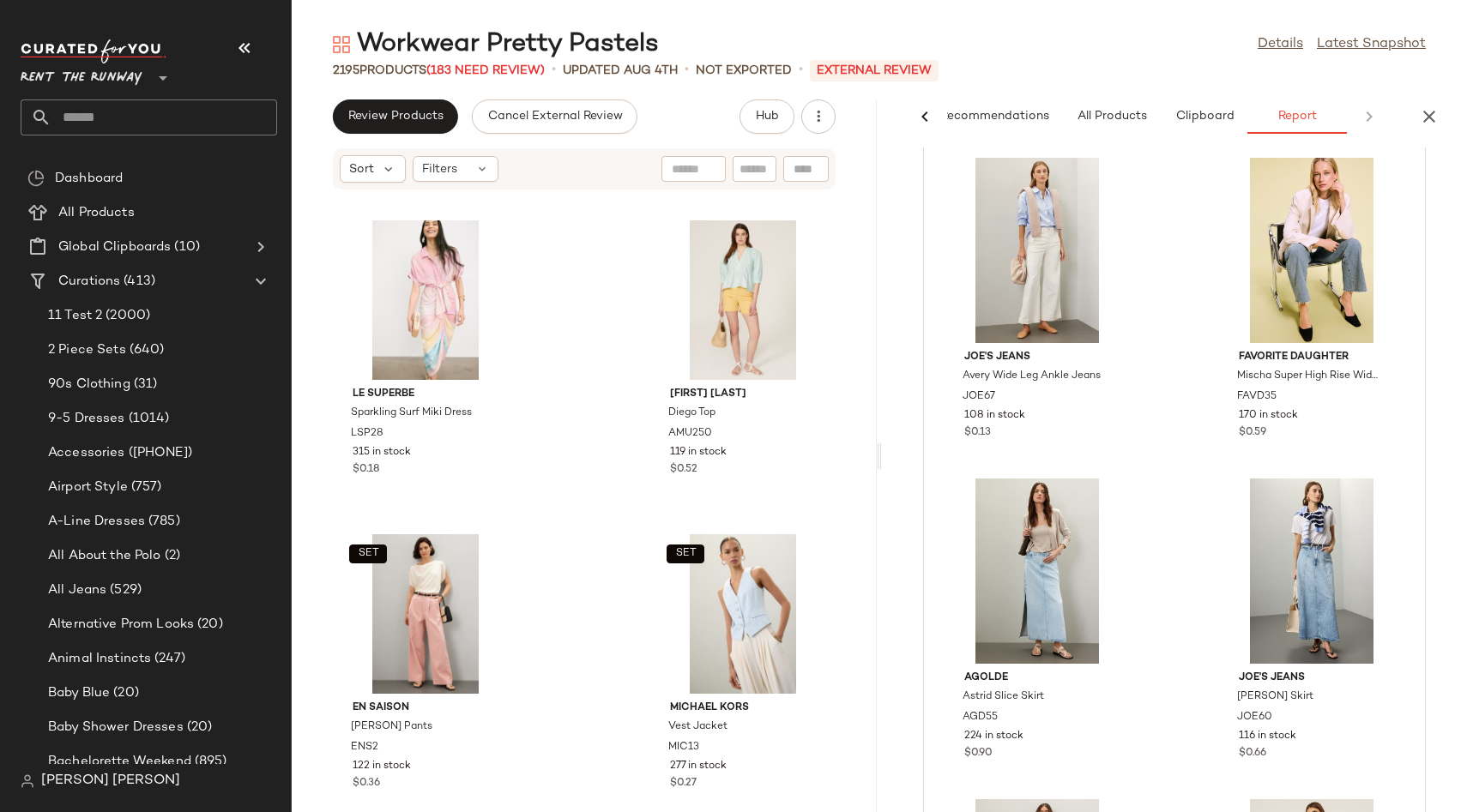 scroll, scrollTop: 0, scrollLeft: 0, axis: both 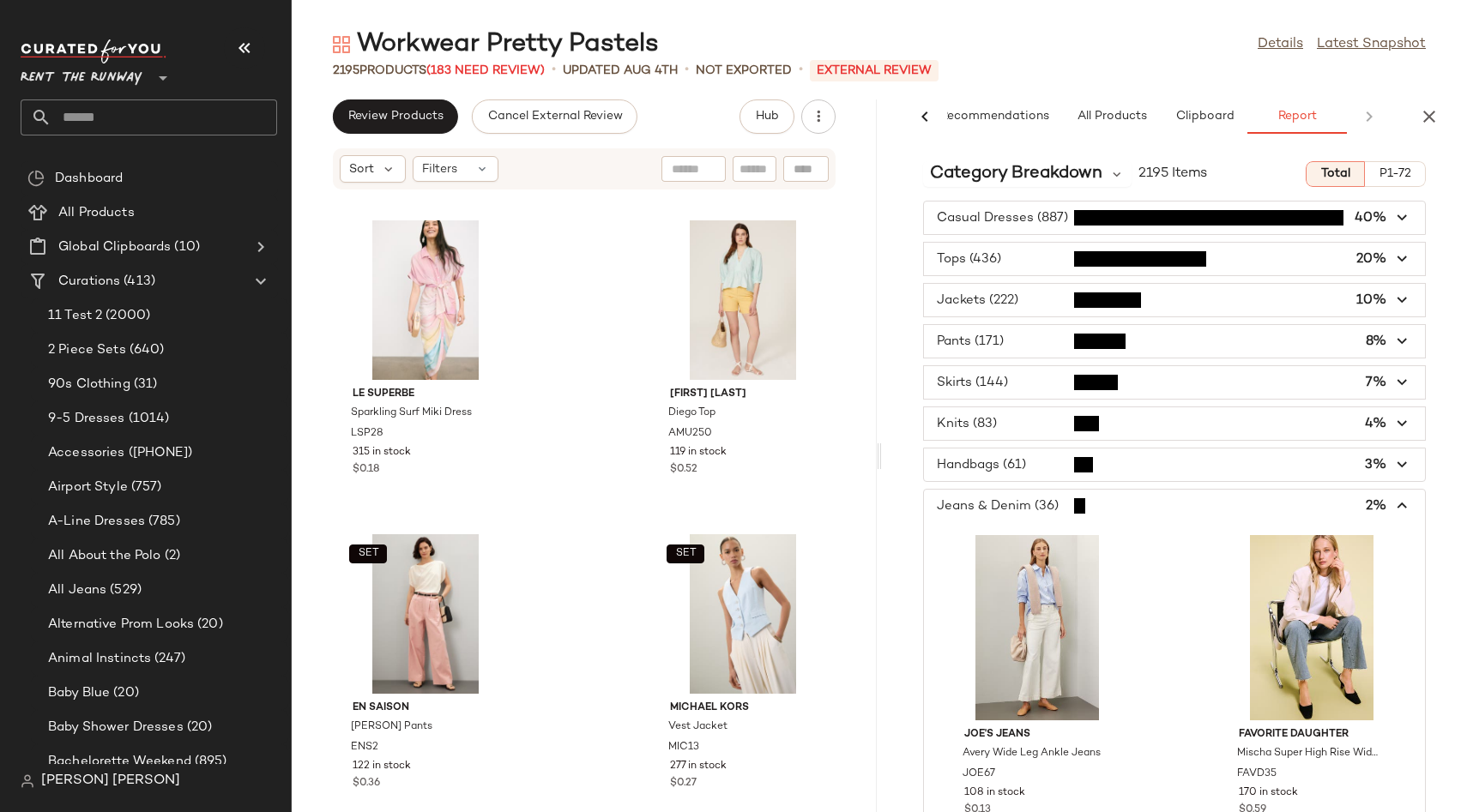 click at bounding box center (1174, 506) 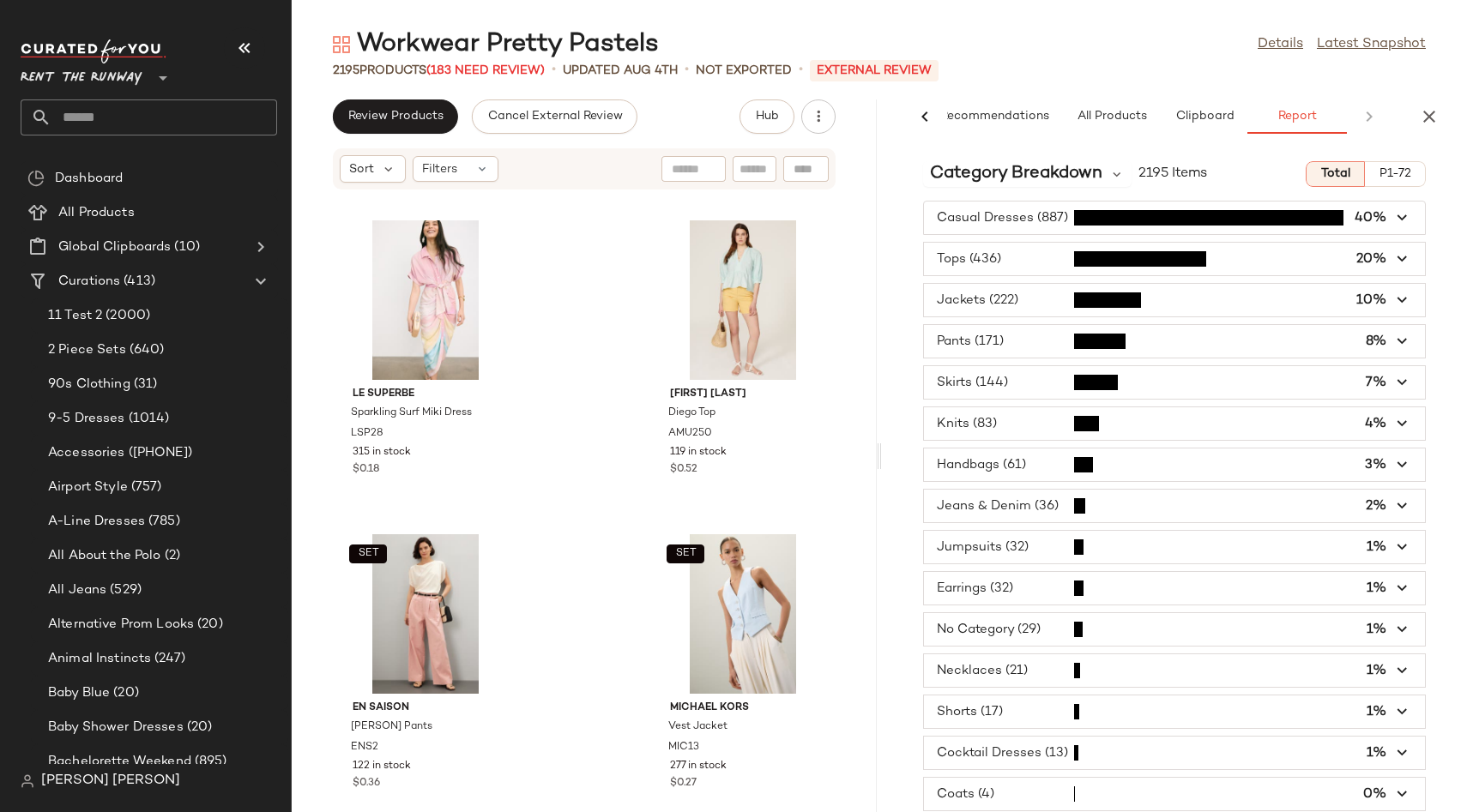 click at bounding box center (1174, 547) 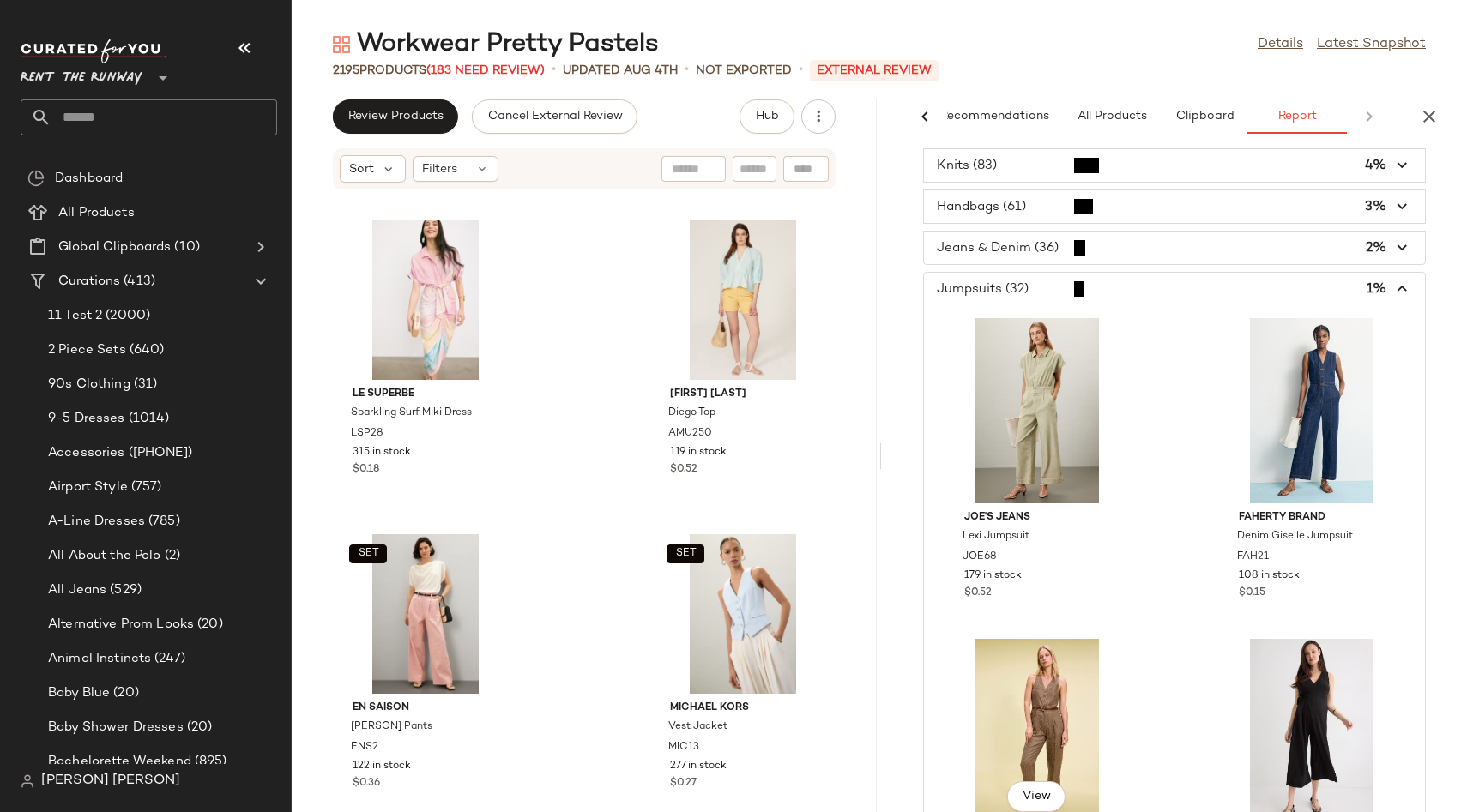 scroll, scrollTop: 221, scrollLeft: 0, axis: vertical 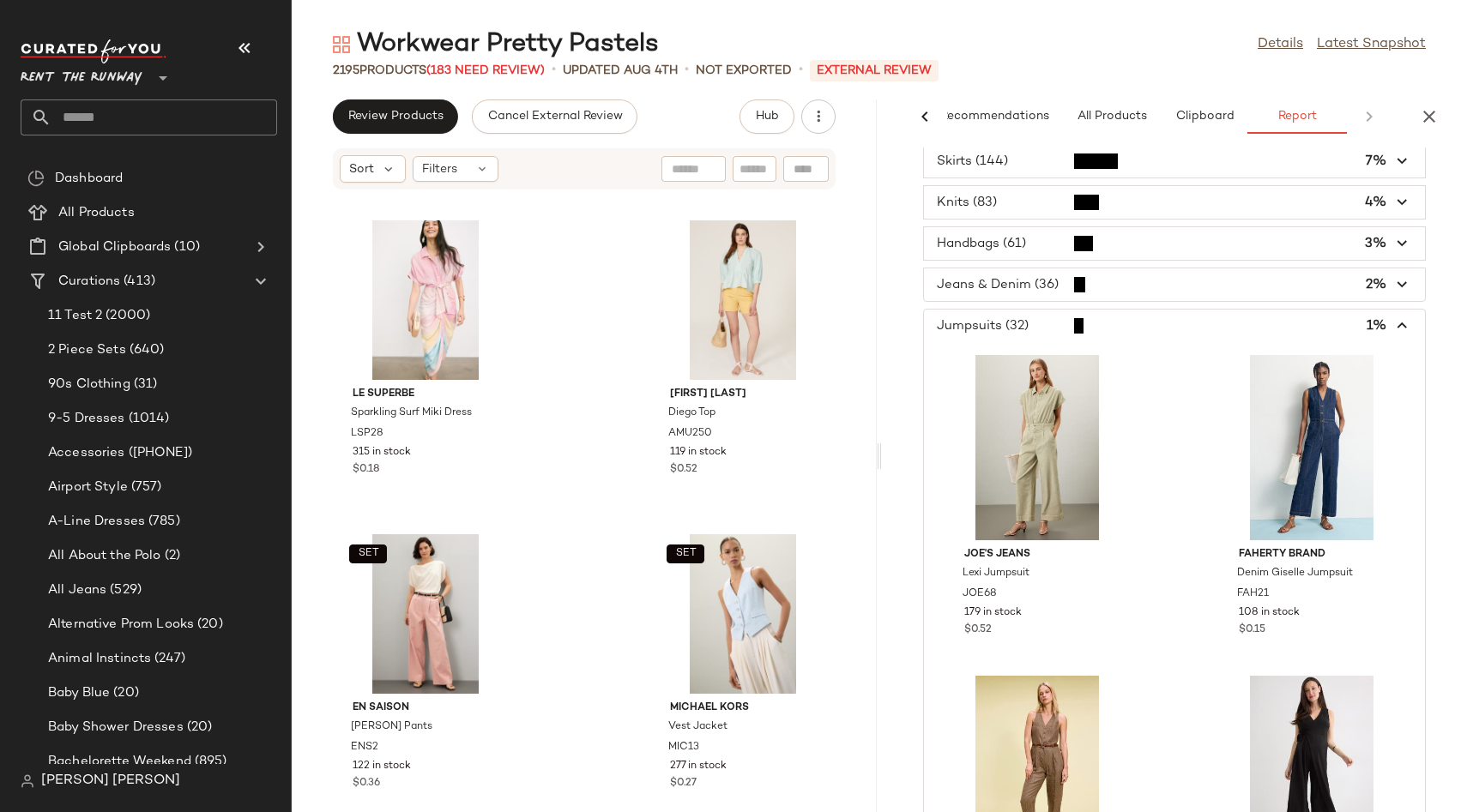 click at bounding box center [1174, 326] 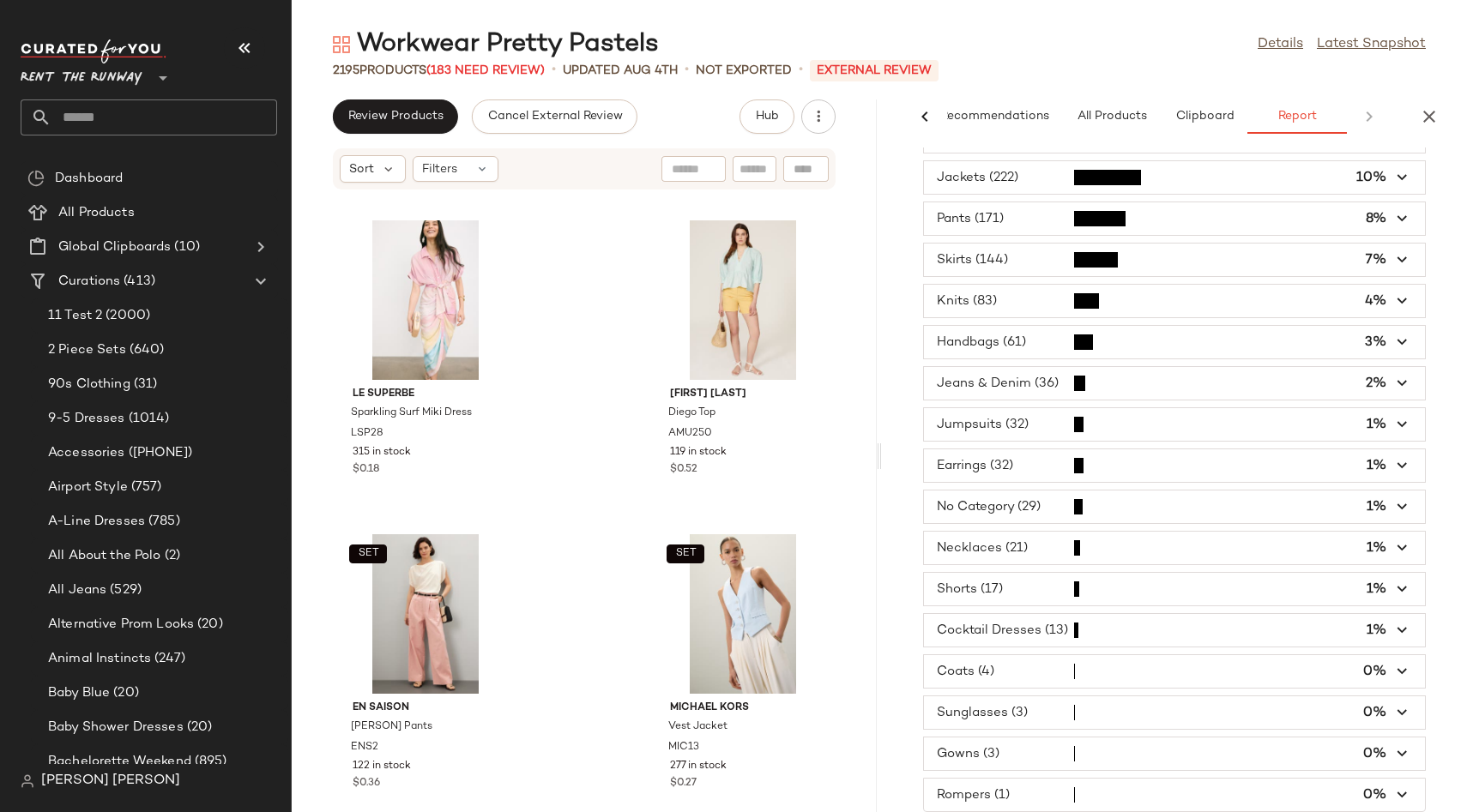 scroll, scrollTop: 123, scrollLeft: 0, axis: vertical 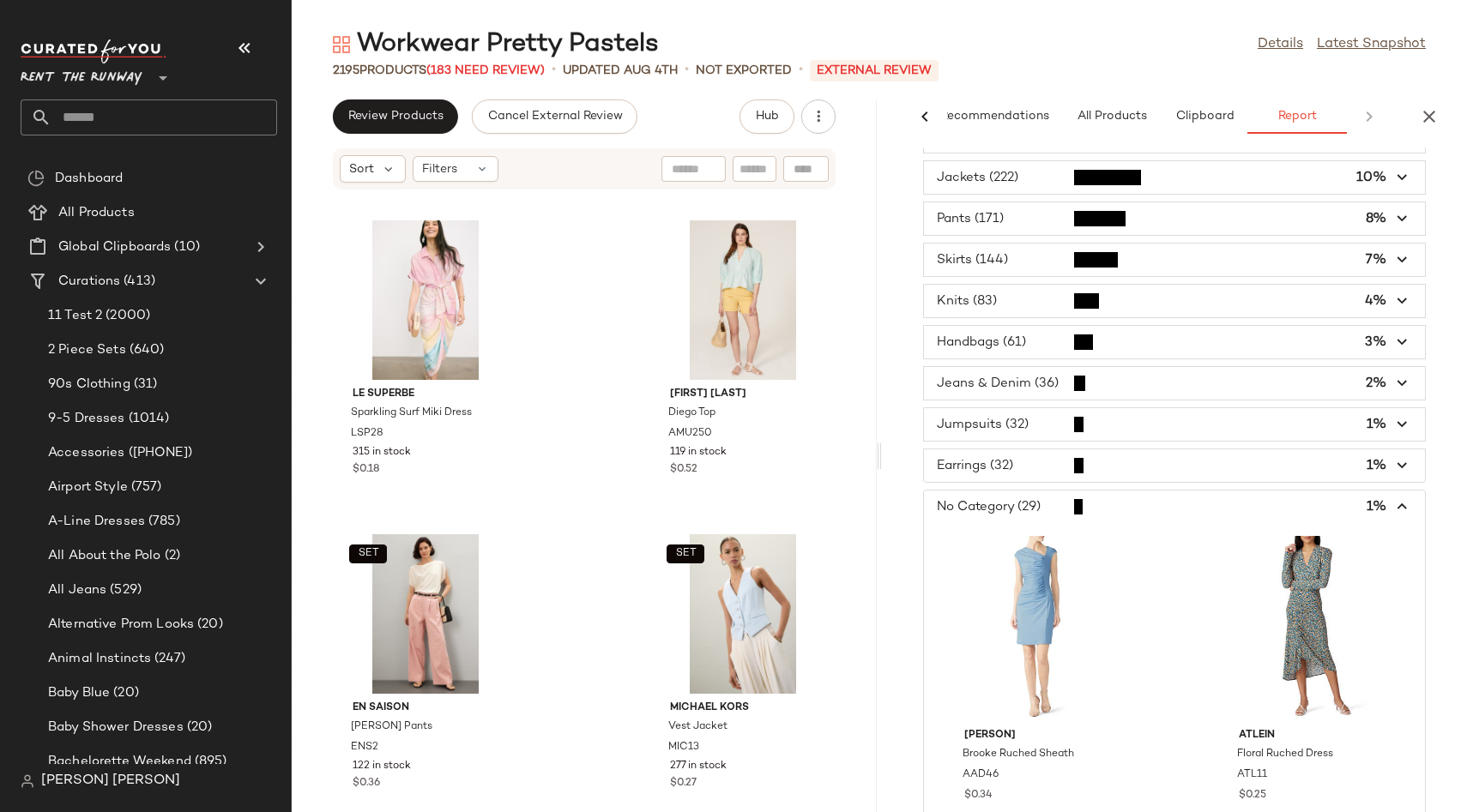 click at bounding box center [1174, 507] 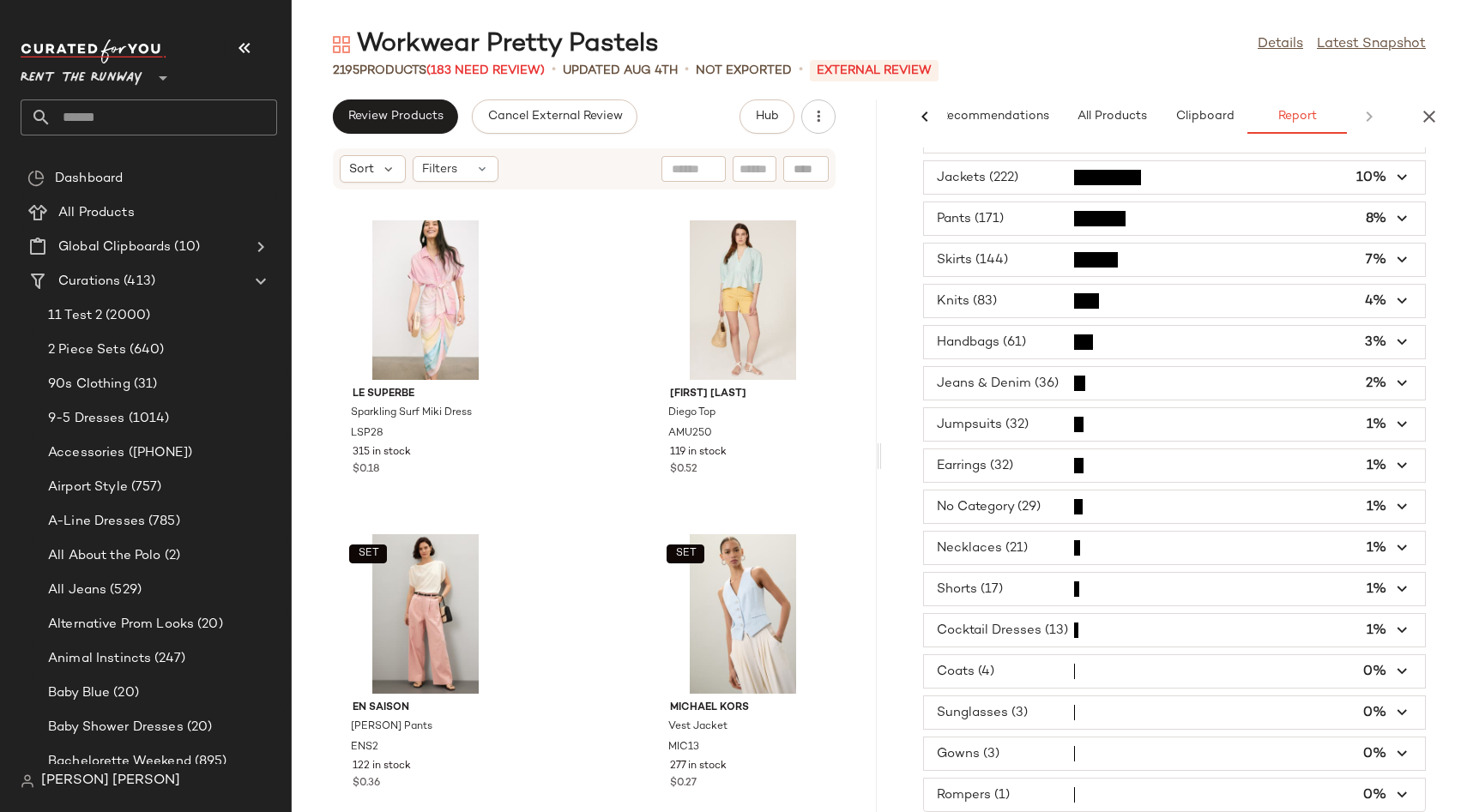 click at bounding box center (1174, 630) 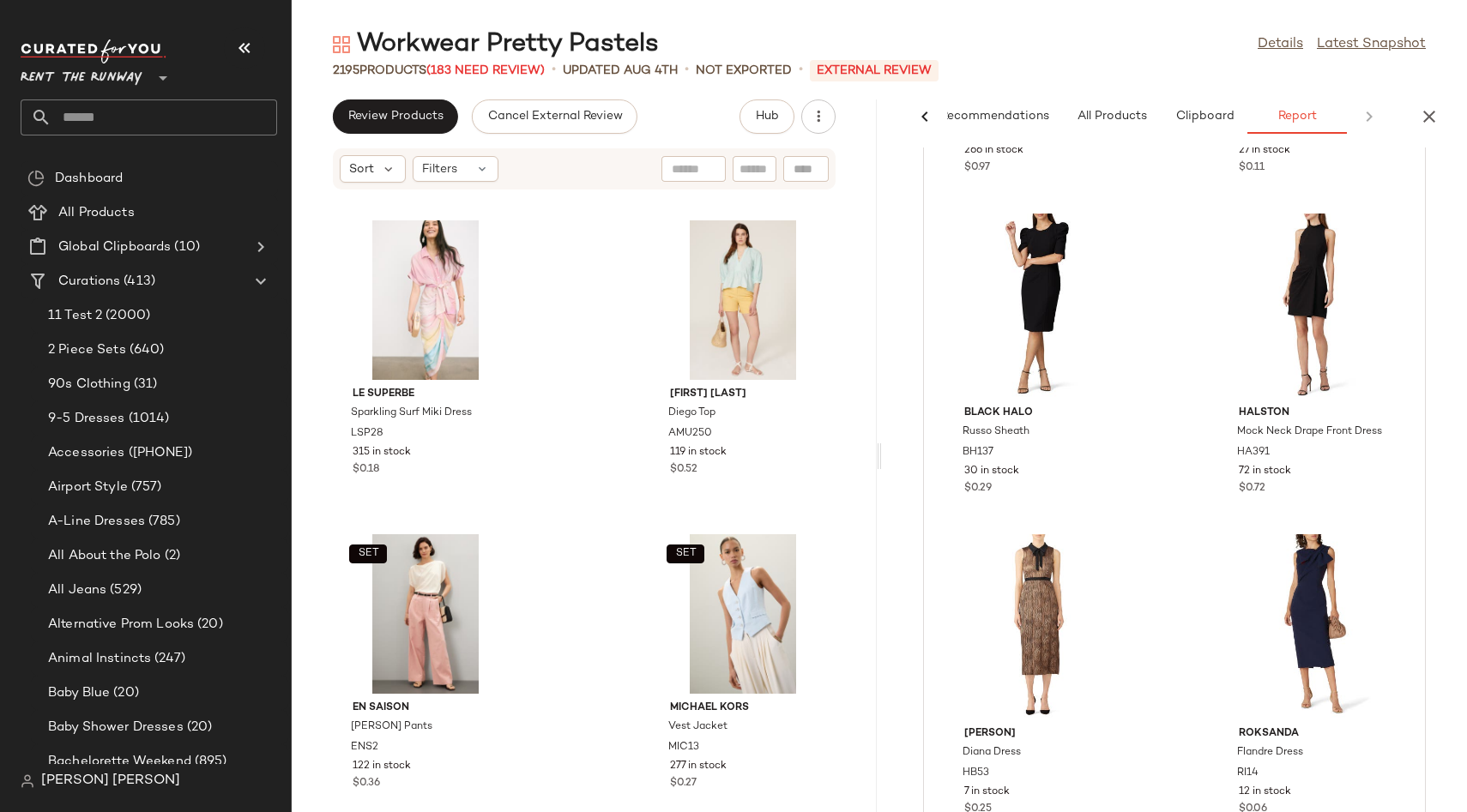 scroll, scrollTop: 1848, scrollLeft: 0, axis: vertical 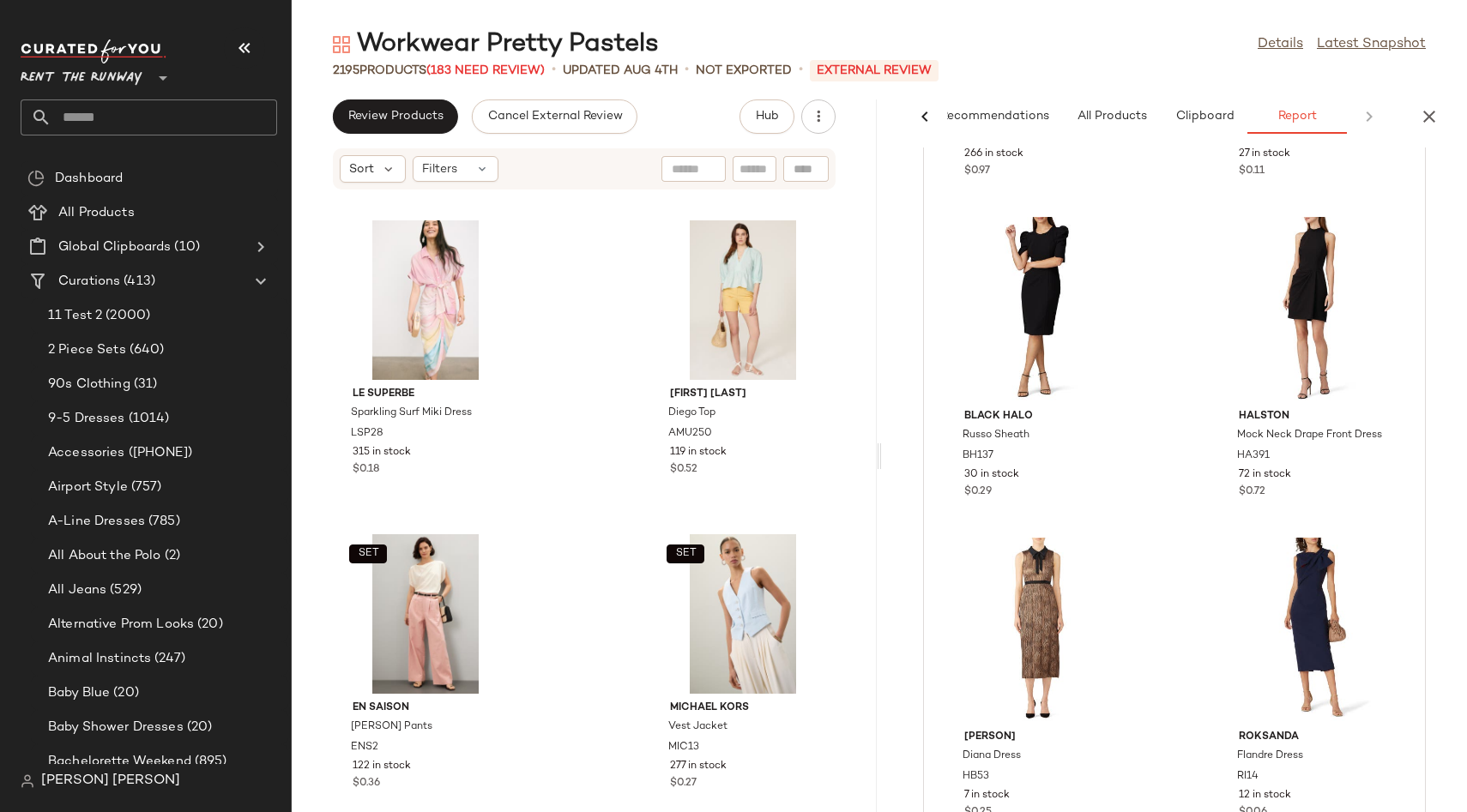 type 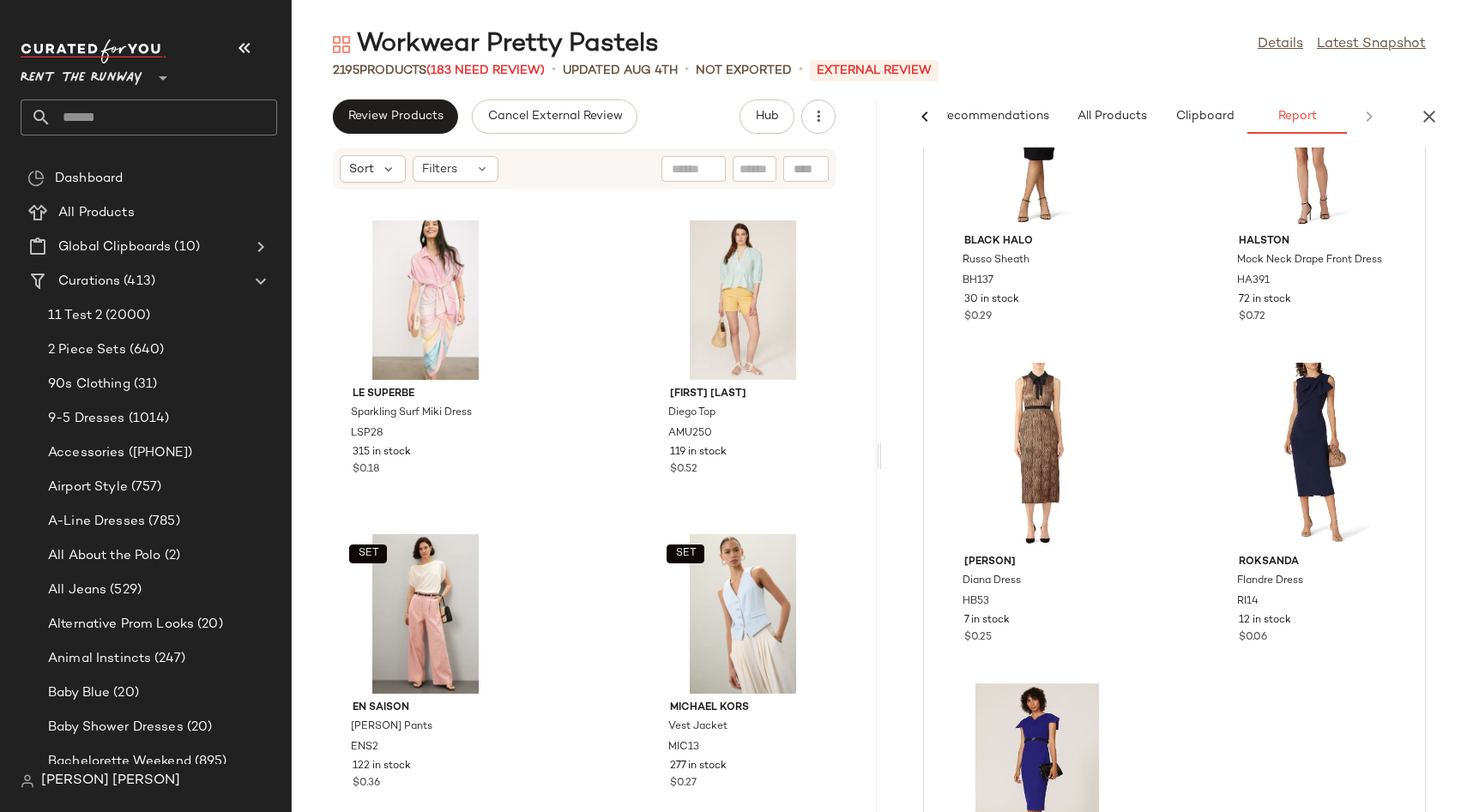 scroll, scrollTop: 2025, scrollLeft: 0, axis: vertical 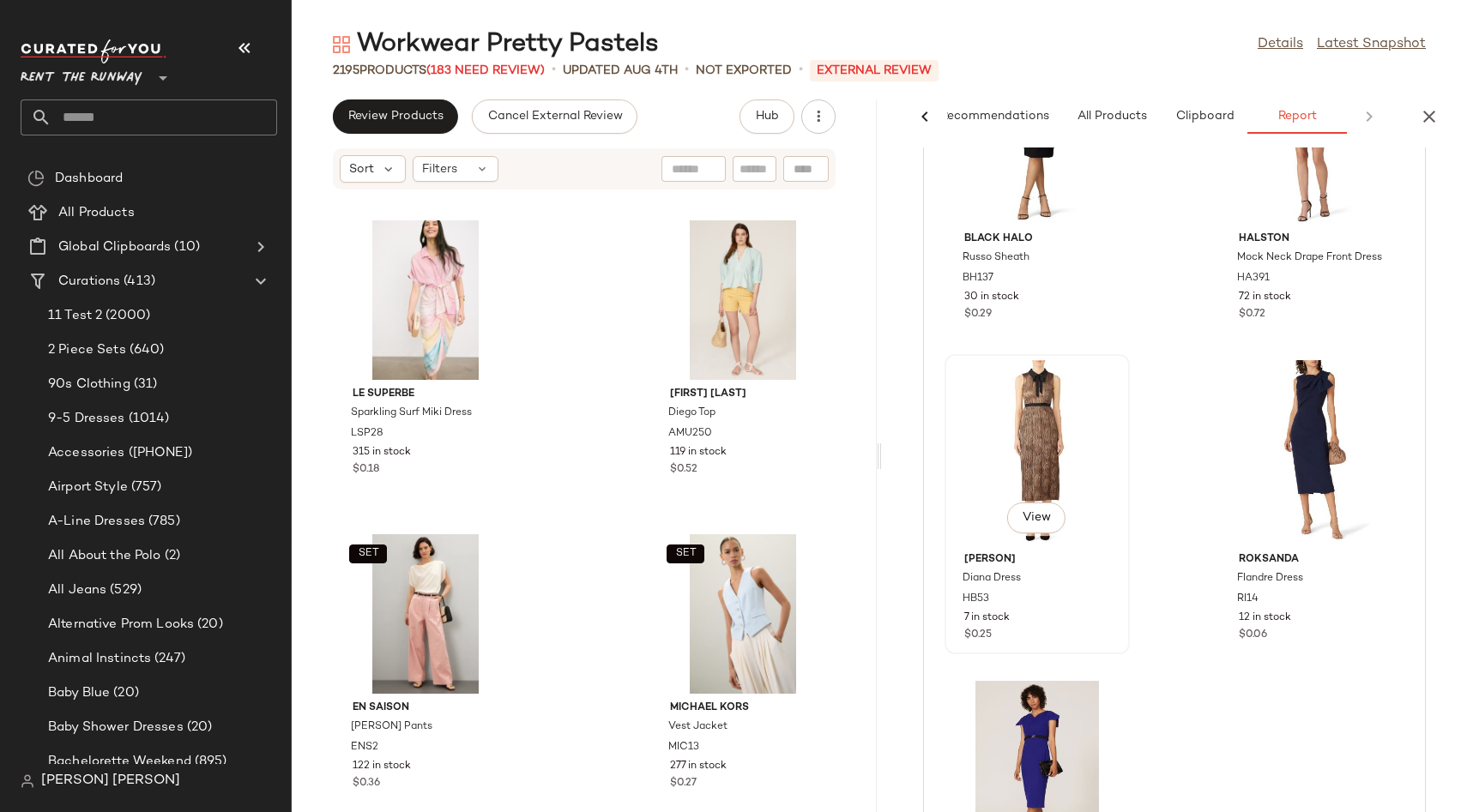 click on "View" 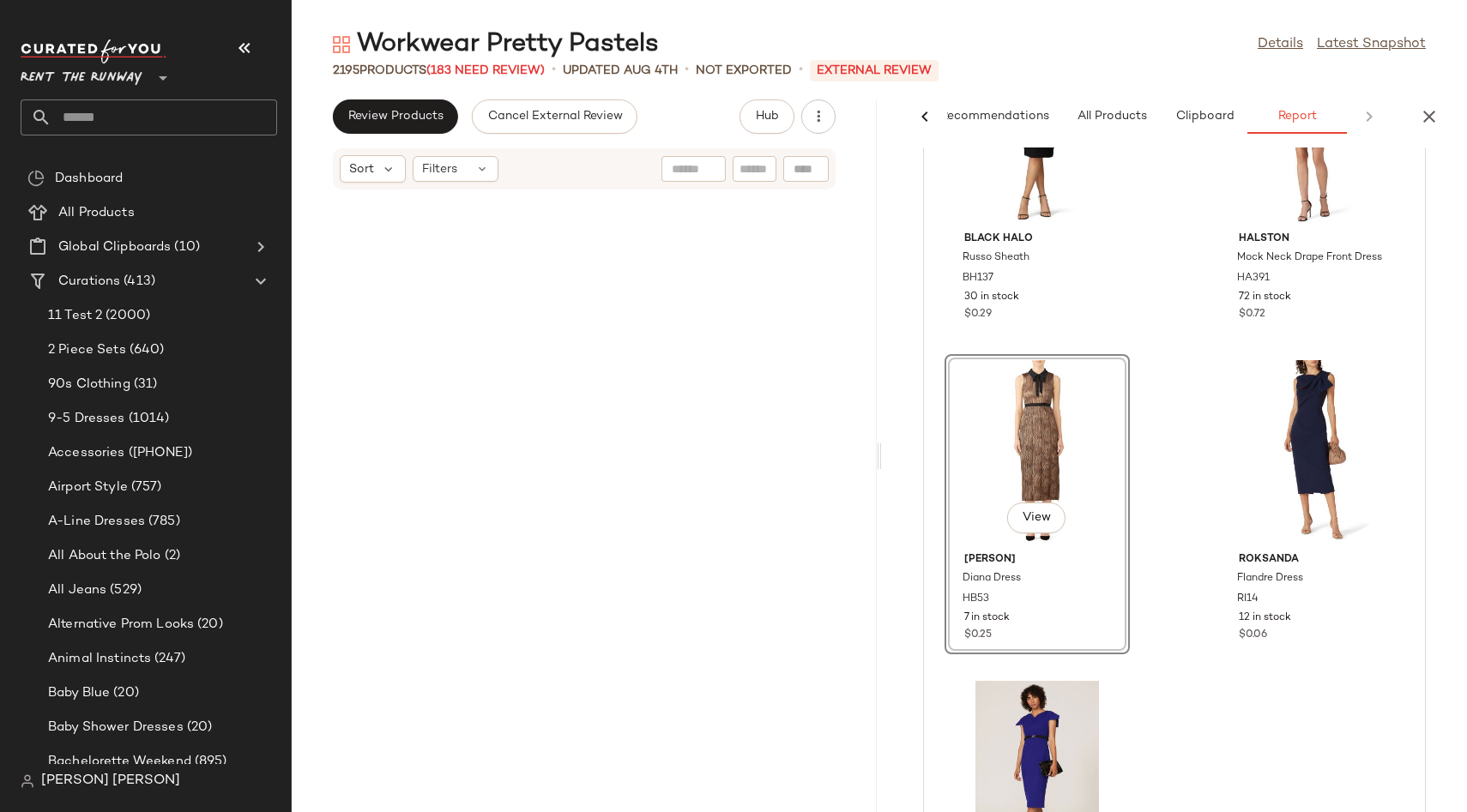 scroll, scrollTop: 222502, scrollLeft: 0, axis: vertical 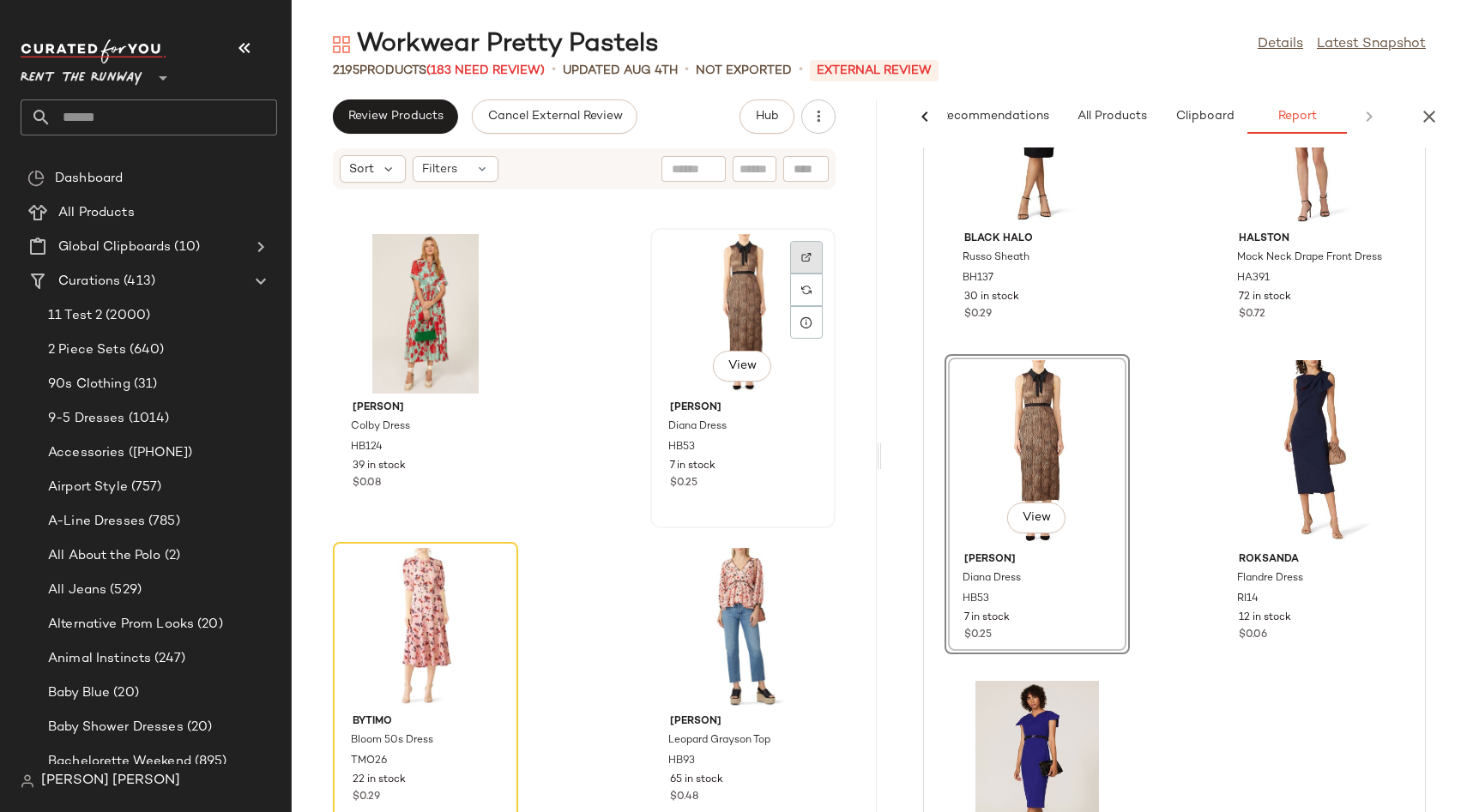 click 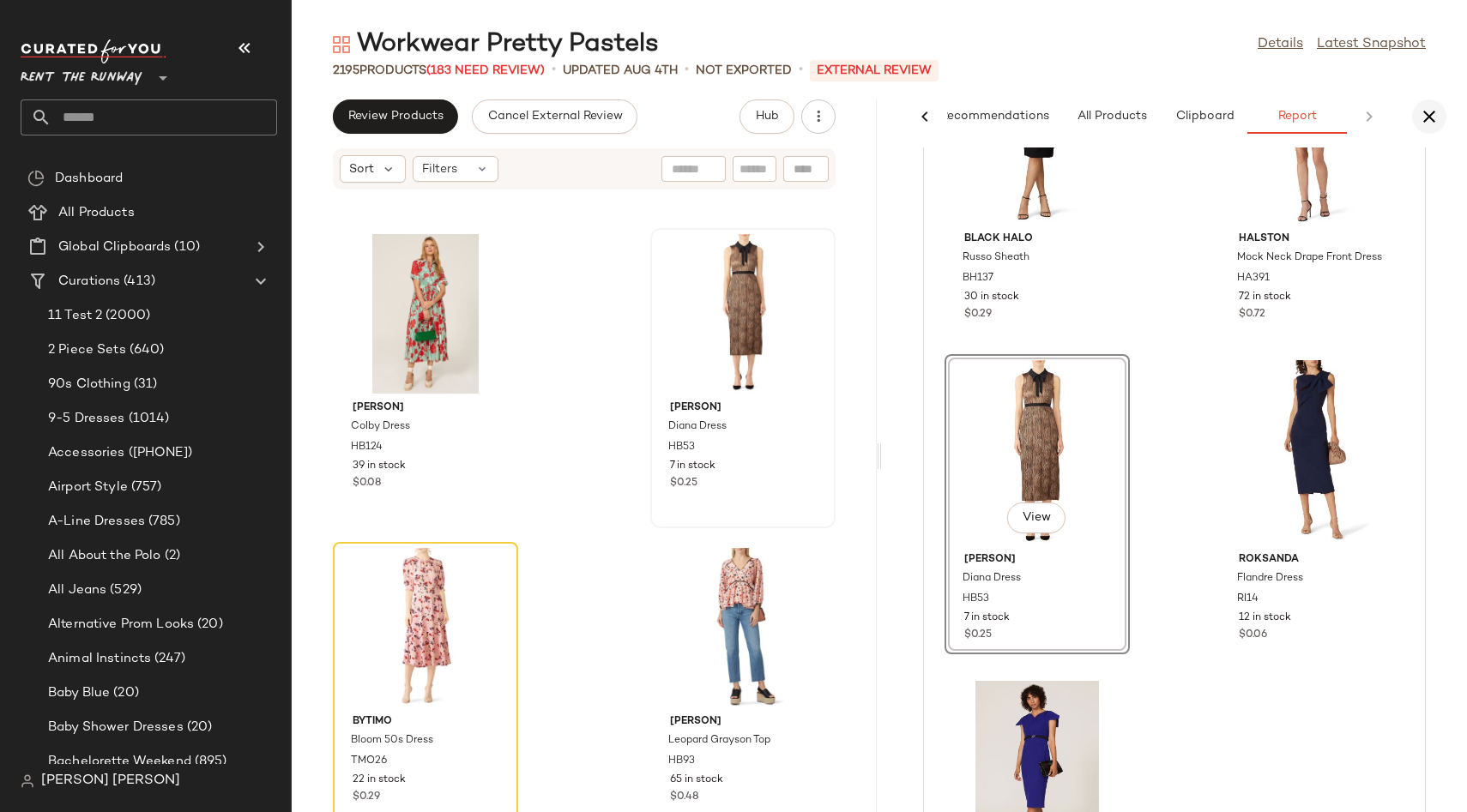 click at bounding box center (1429, 117) 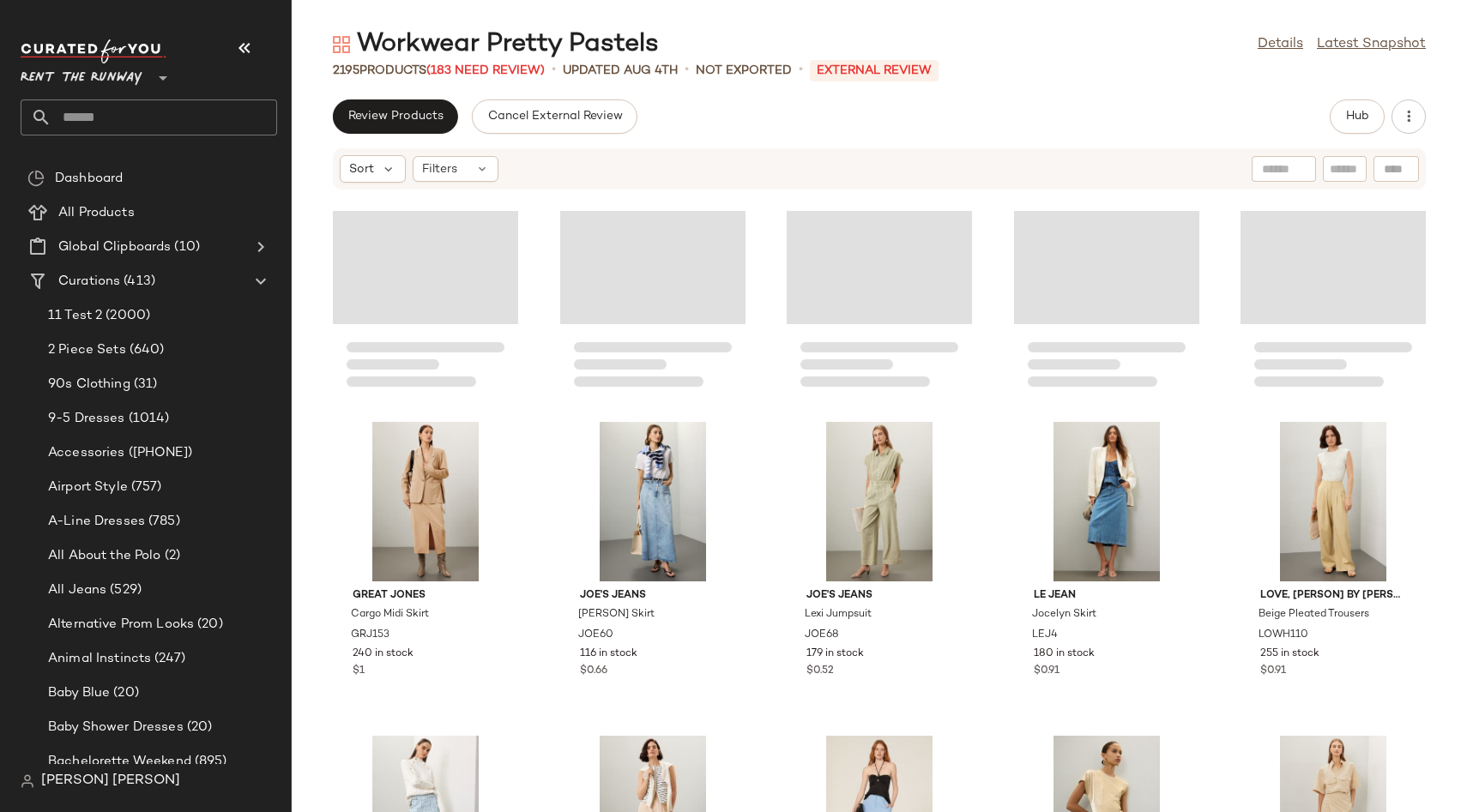 scroll, scrollTop: 10121, scrollLeft: 0, axis: vertical 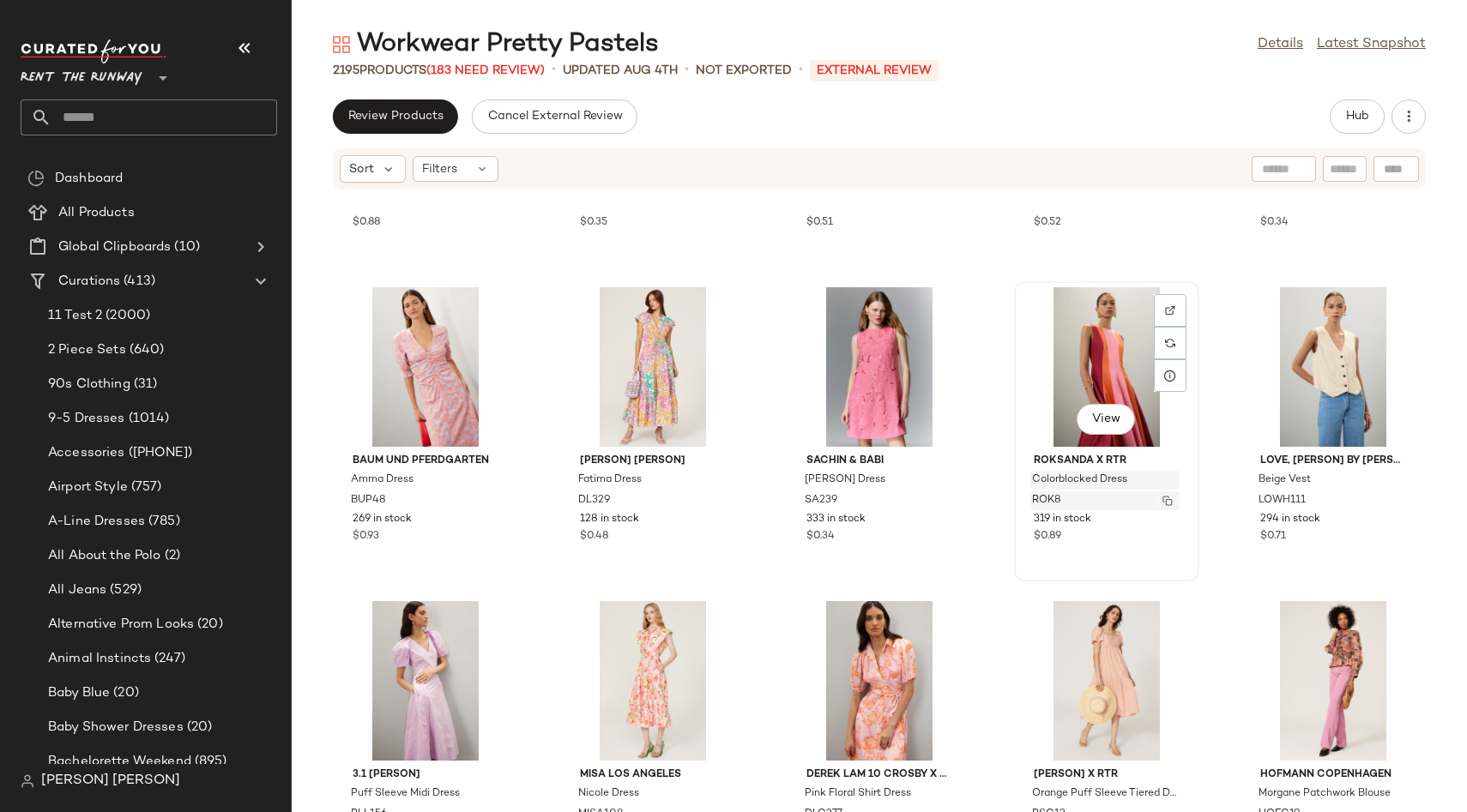 click 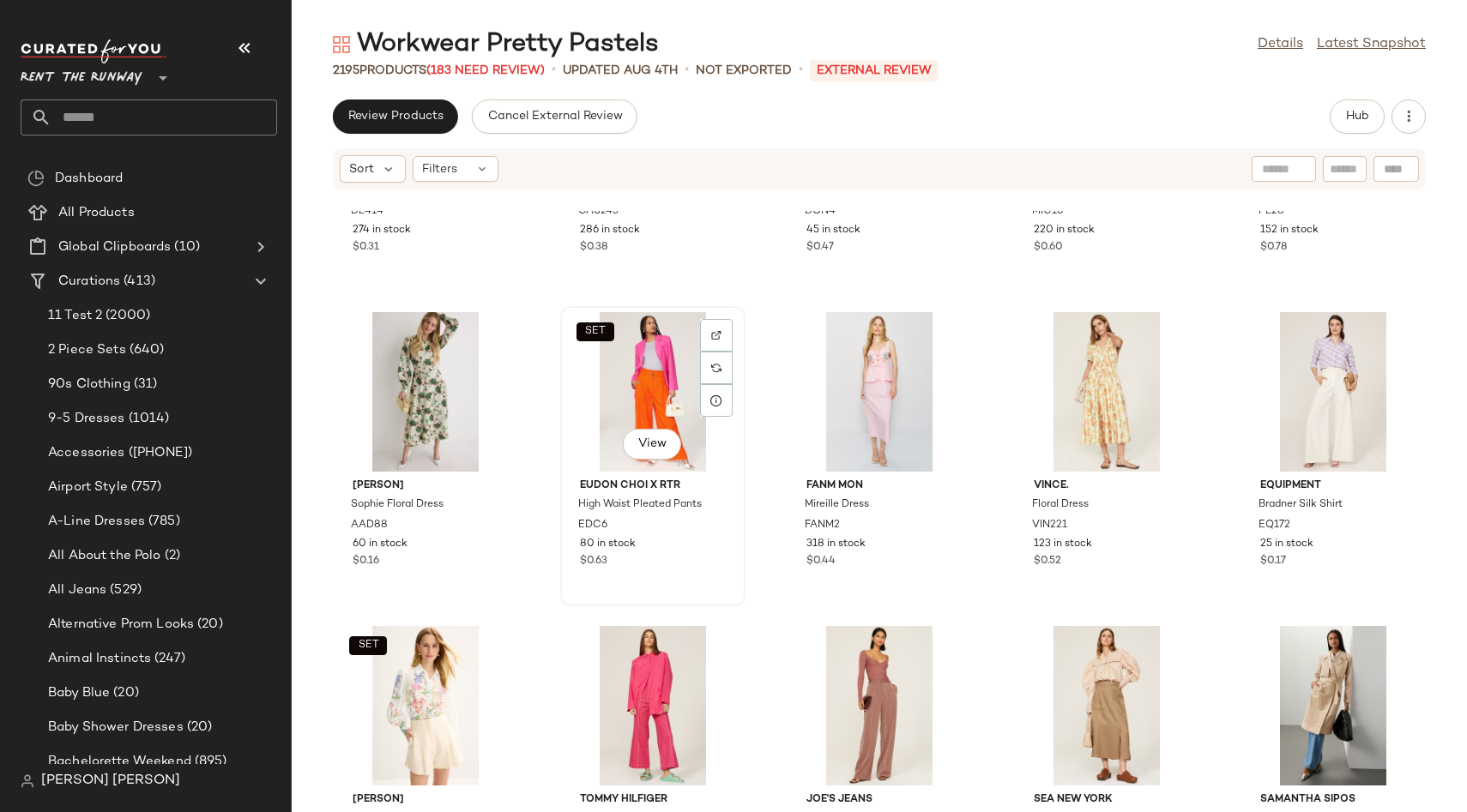 scroll, scrollTop: 14360, scrollLeft: 0, axis: vertical 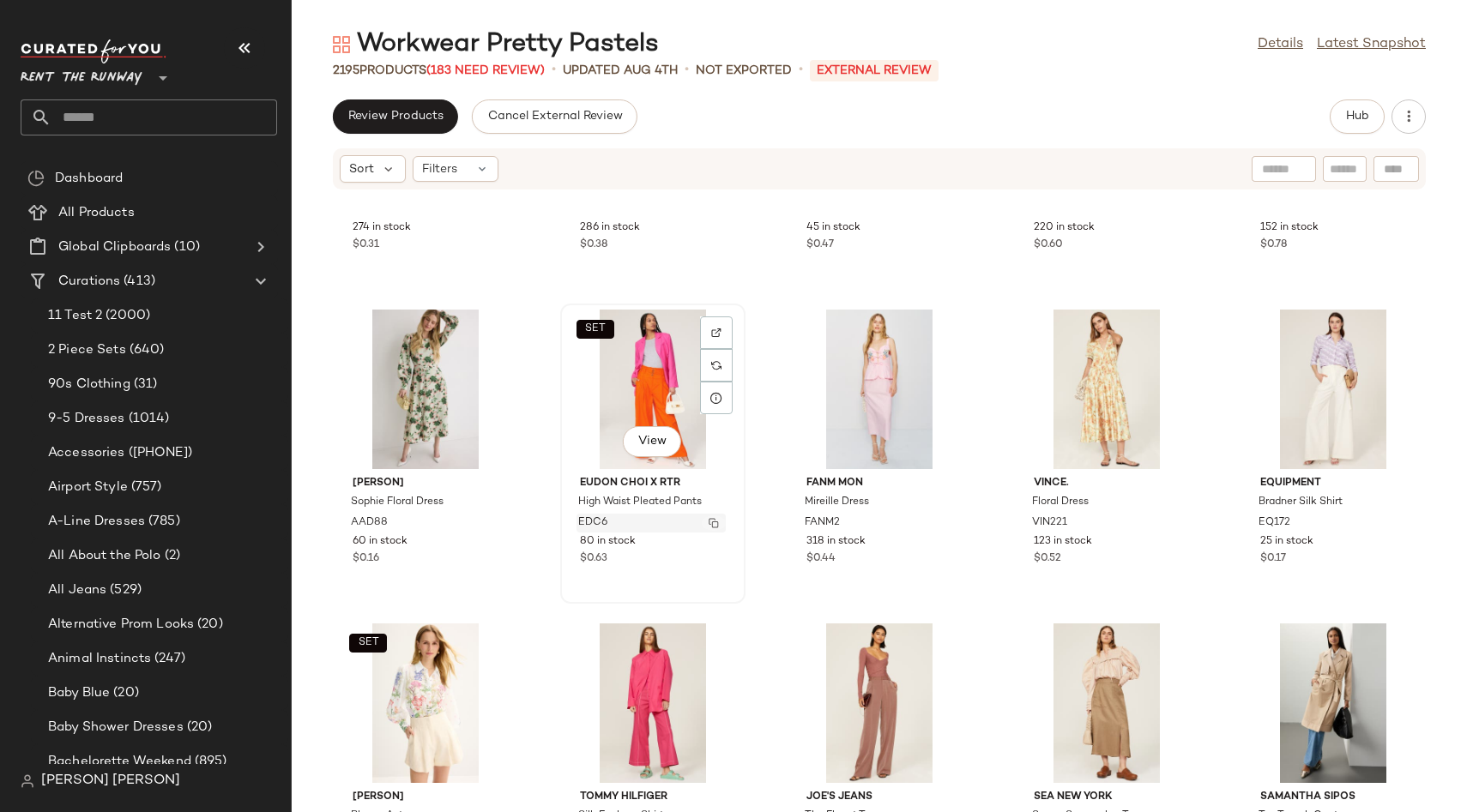 click 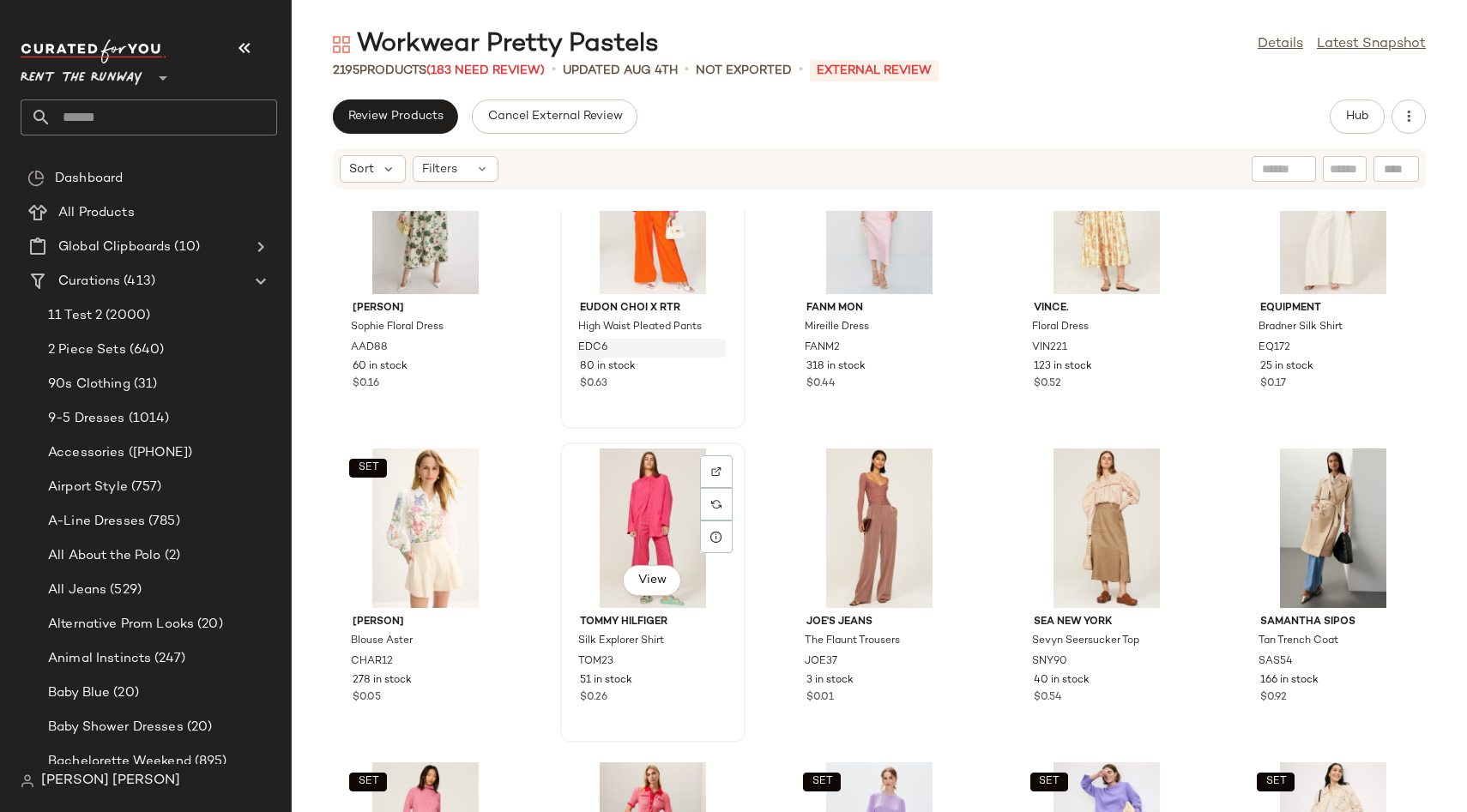 scroll, scrollTop: 14576, scrollLeft: 0, axis: vertical 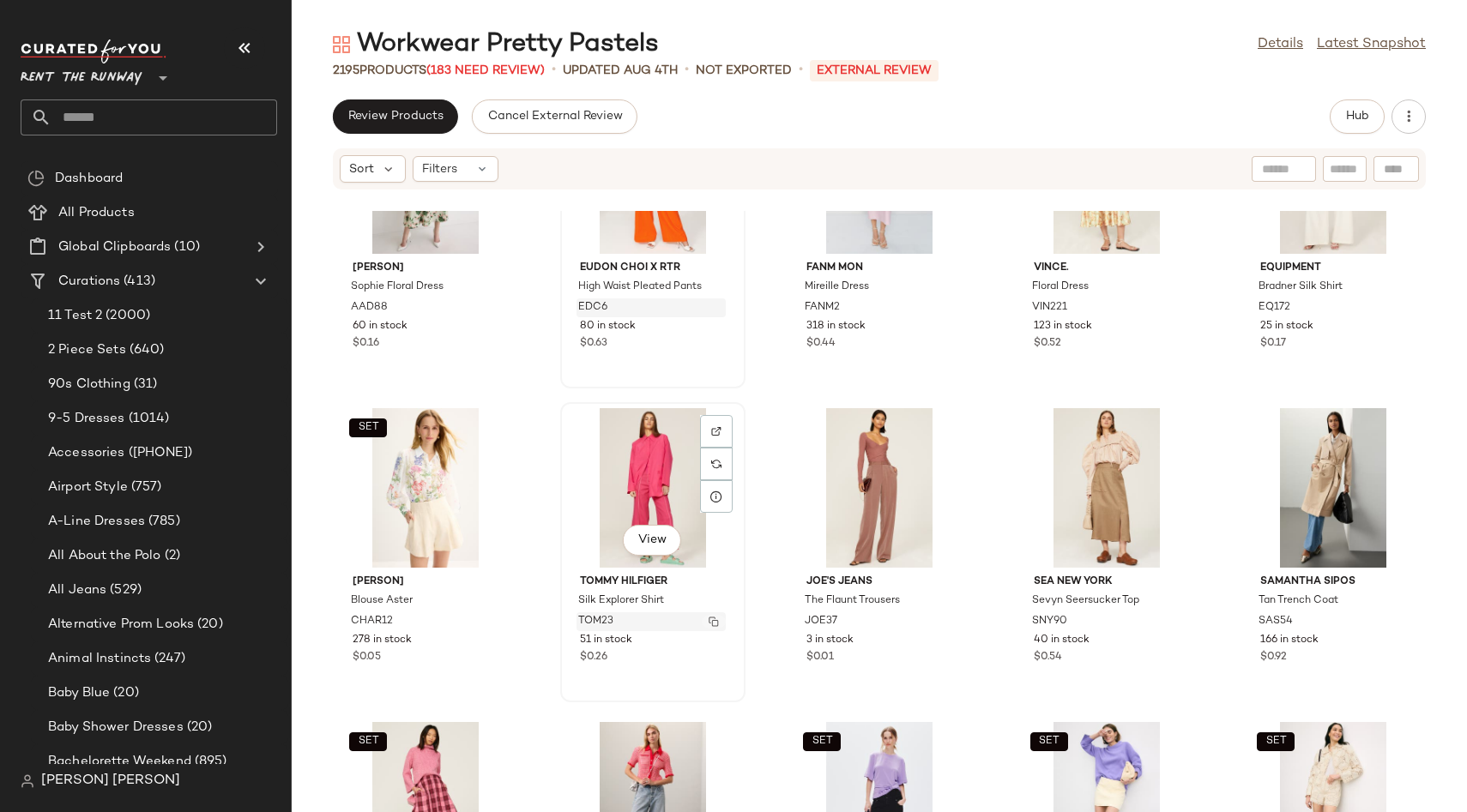click 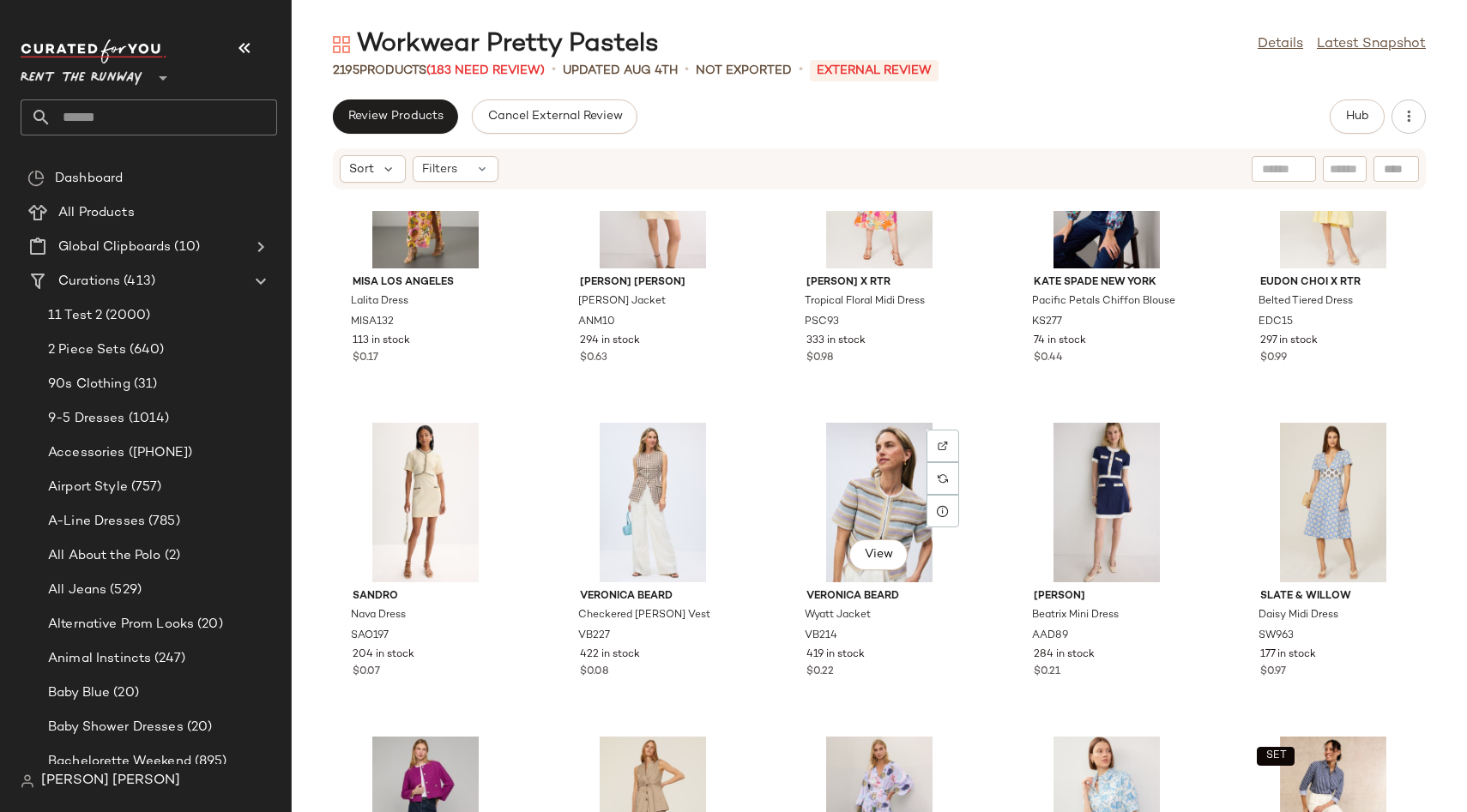scroll, scrollTop: 17097, scrollLeft: 0, axis: vertical 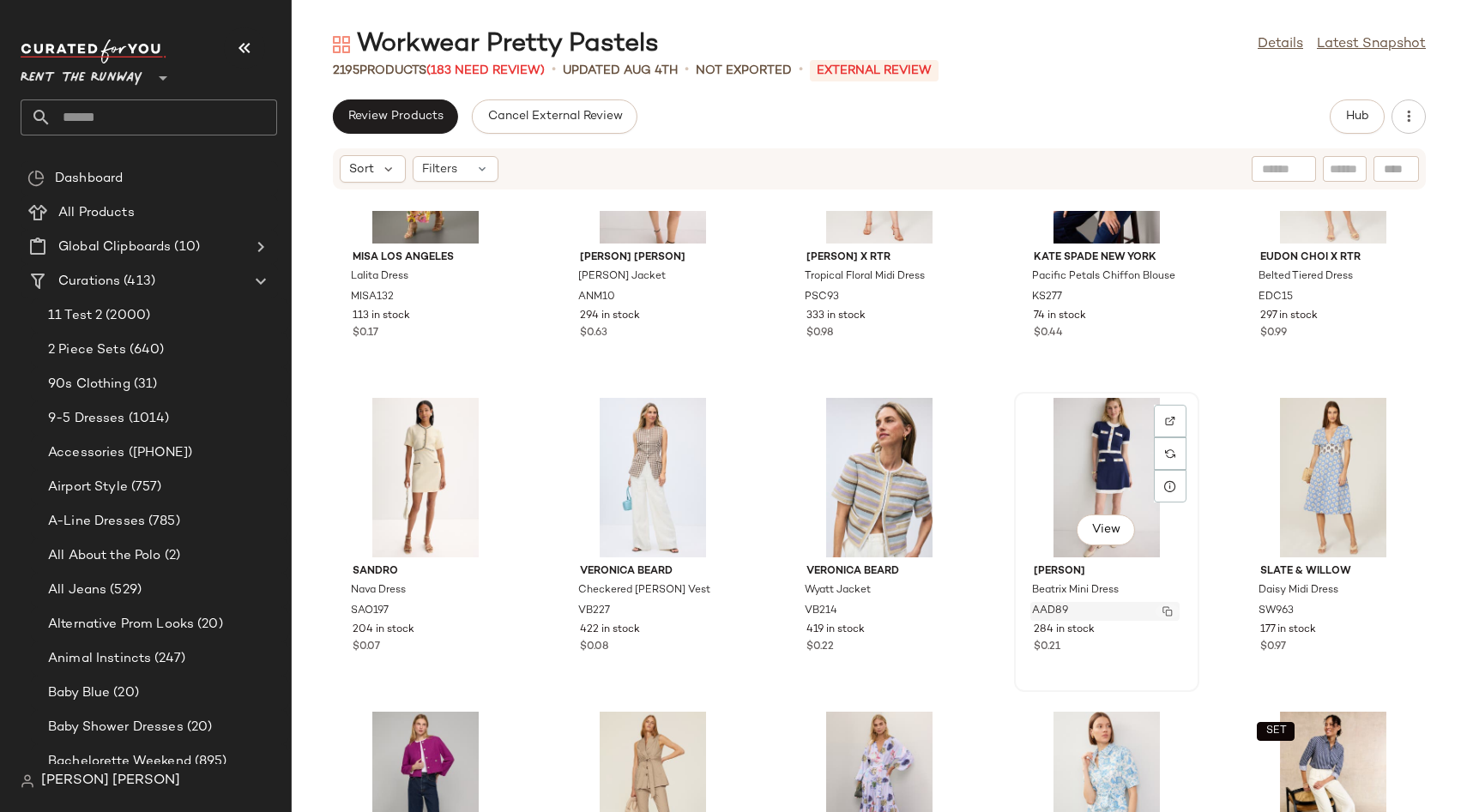 click 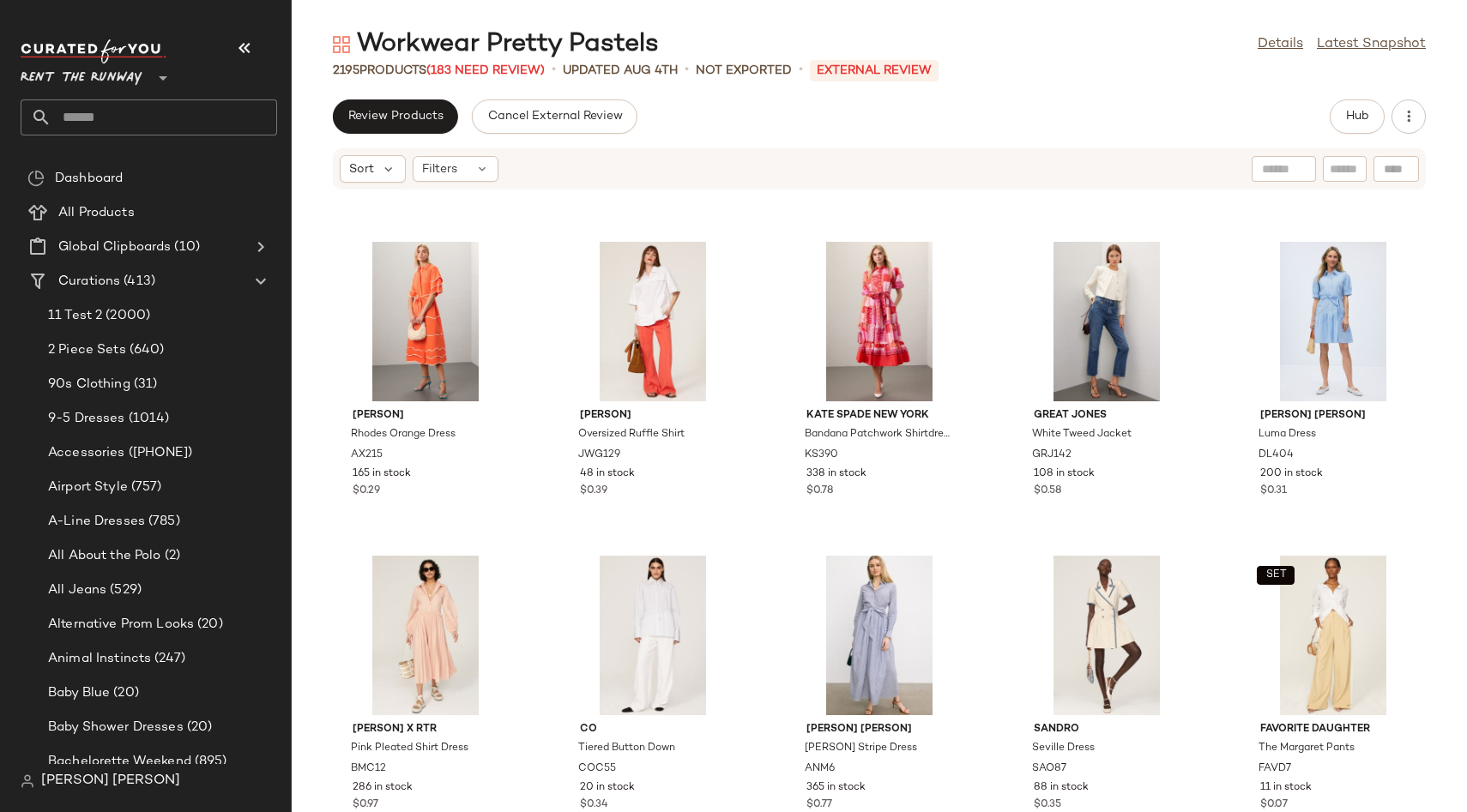 scroll, scrollTop: 18196, scrollLeft: 0, axis: vertical 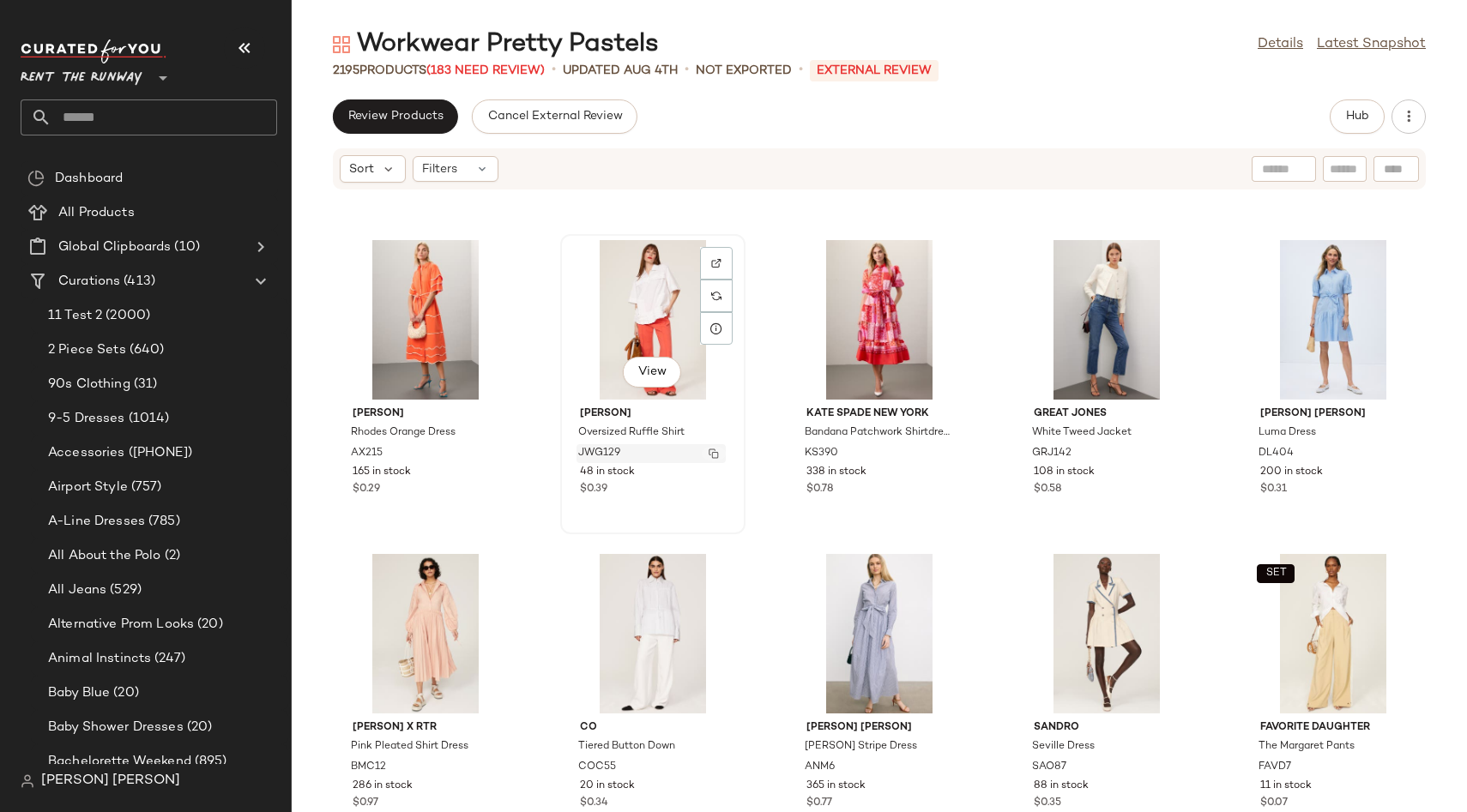 click 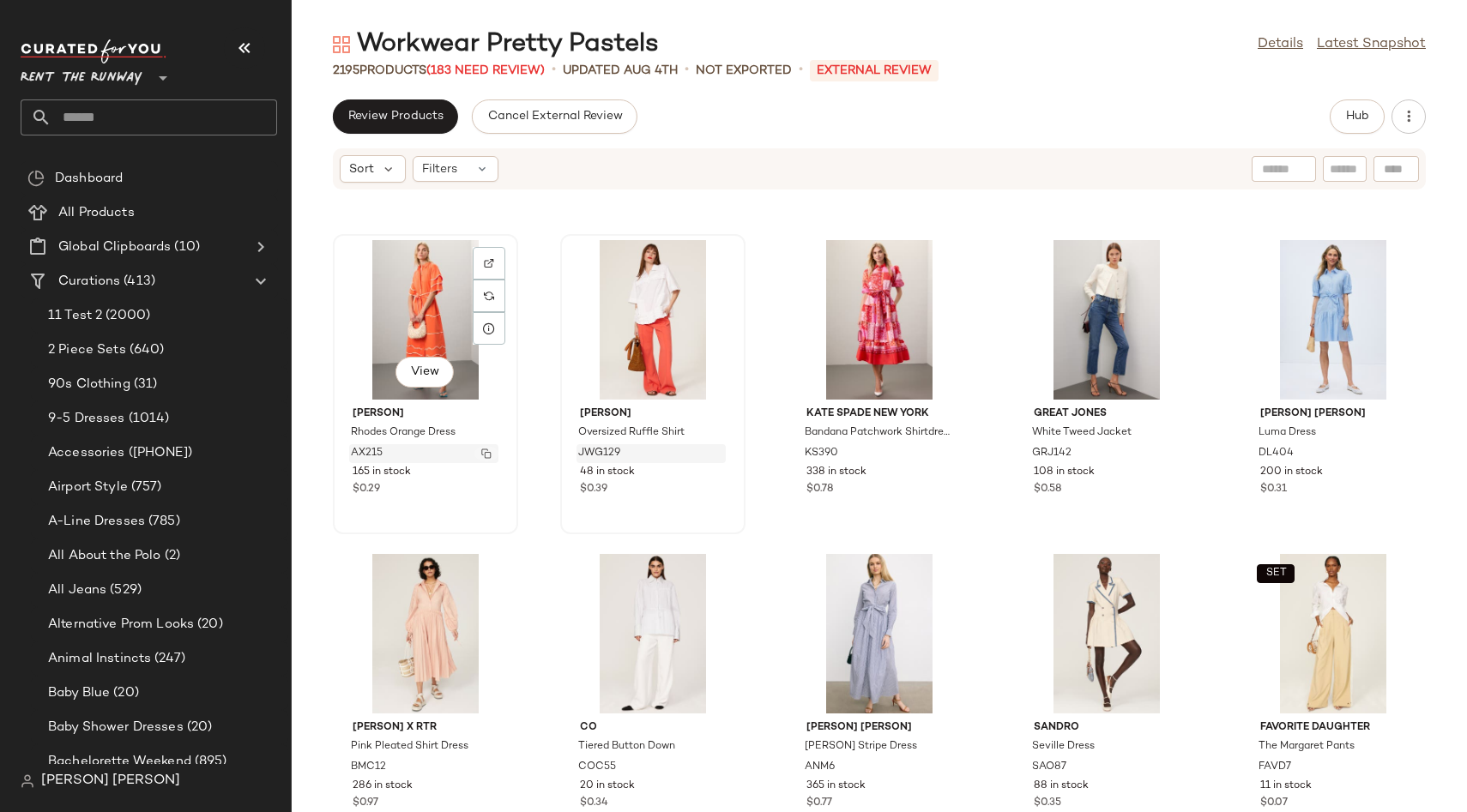 click 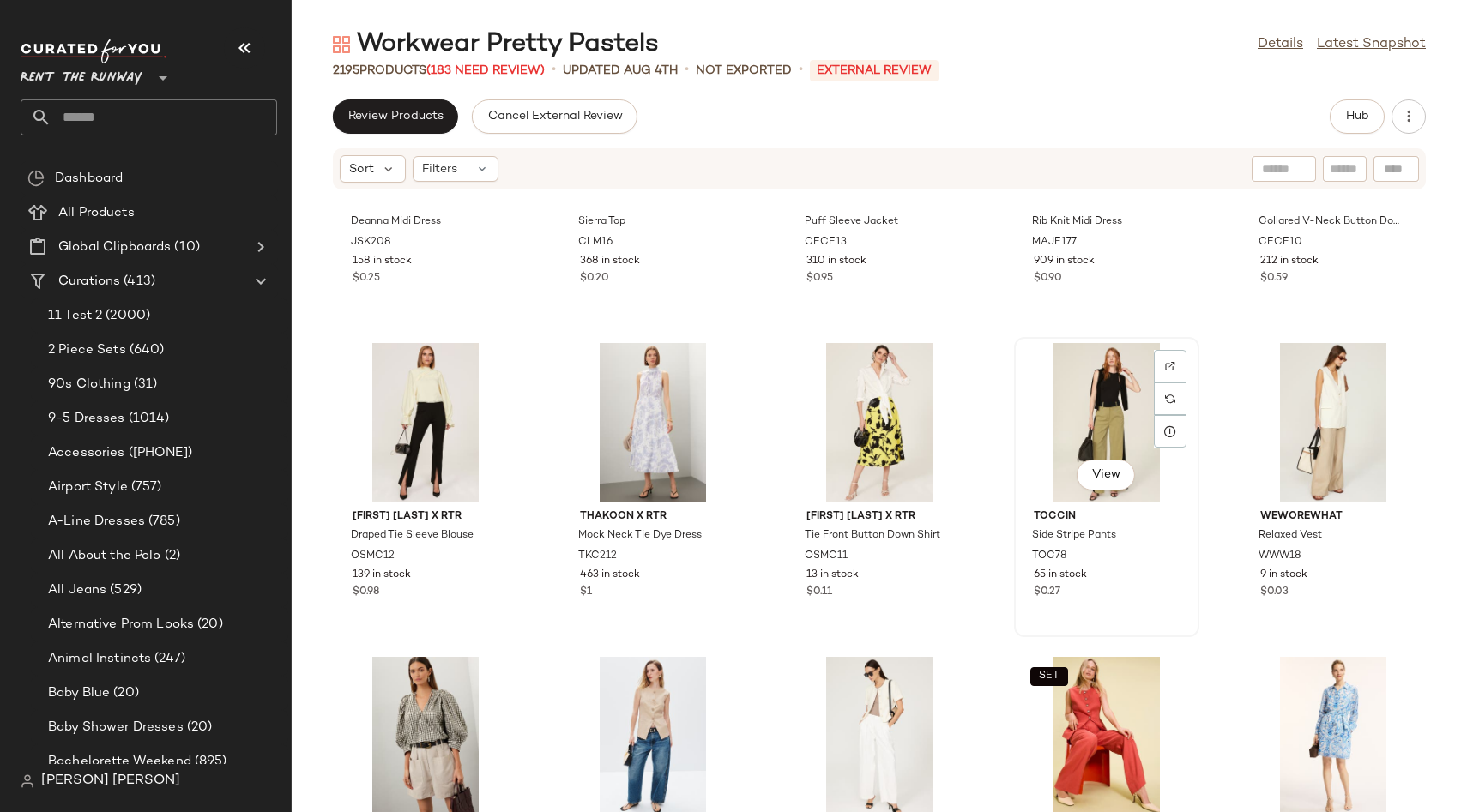 scroll, scrollTop: 19404, scrollLeft: 0, axis: vertical 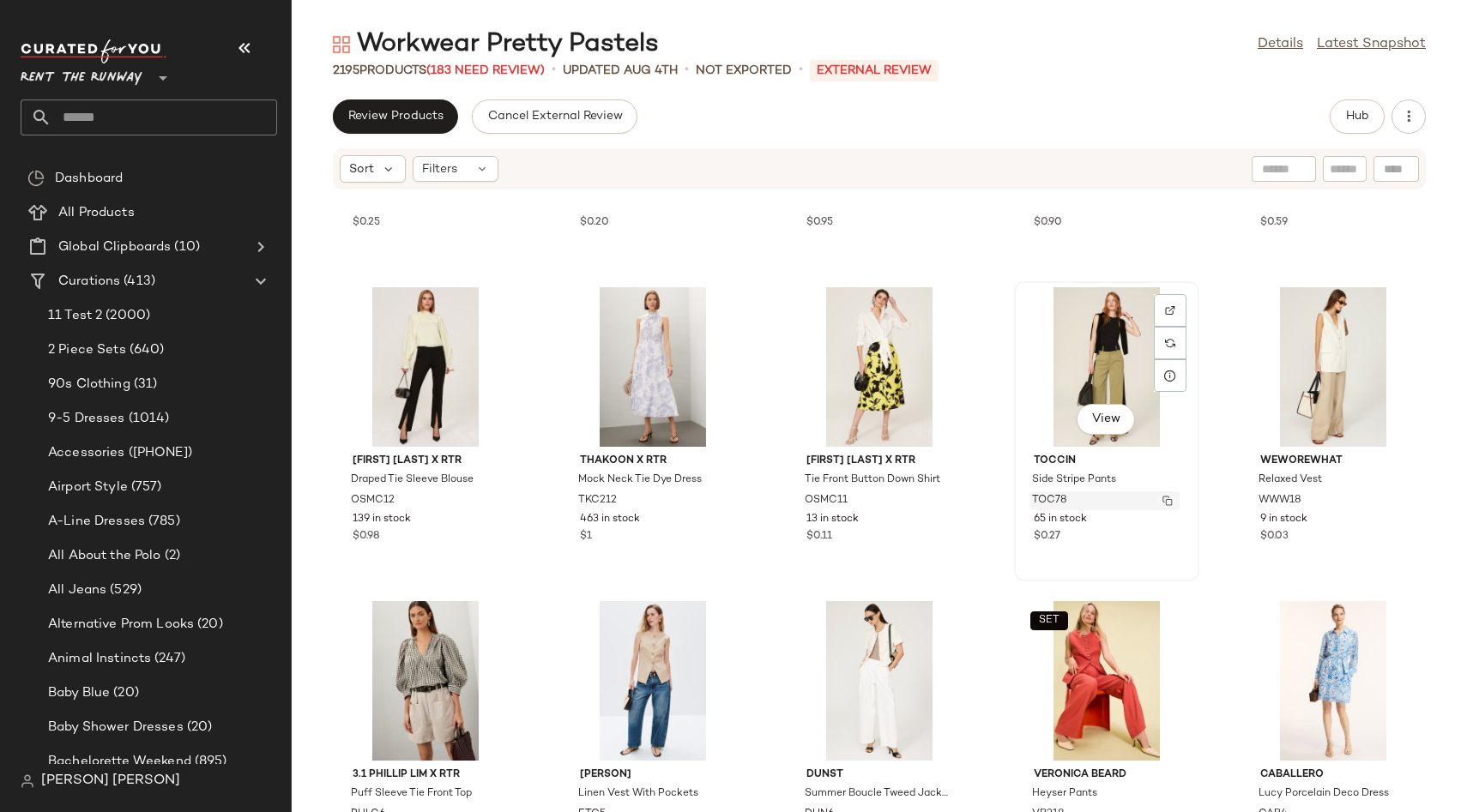 click 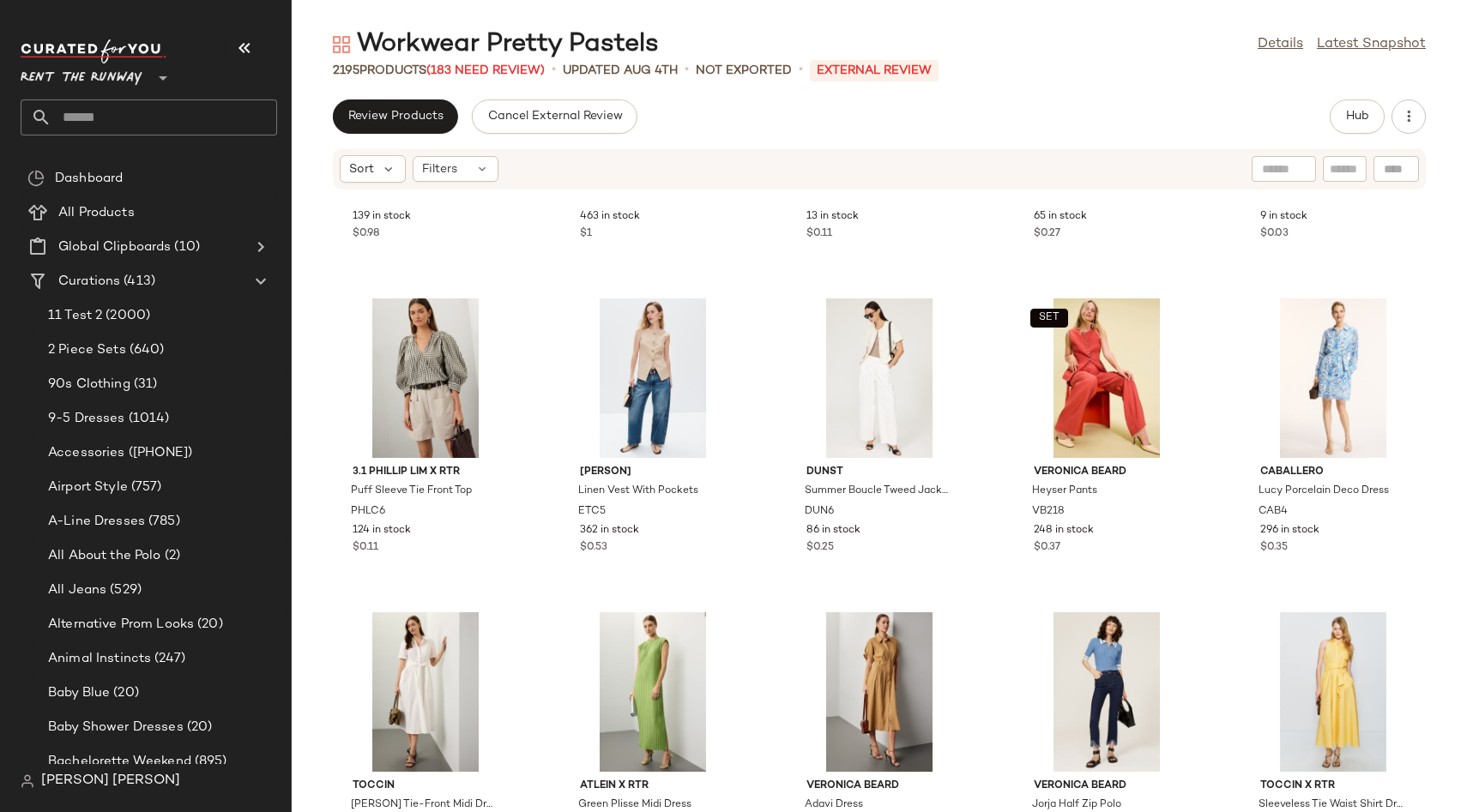 scroll, scrollTop: 19702, scrollLeft: 0, axis: vertical 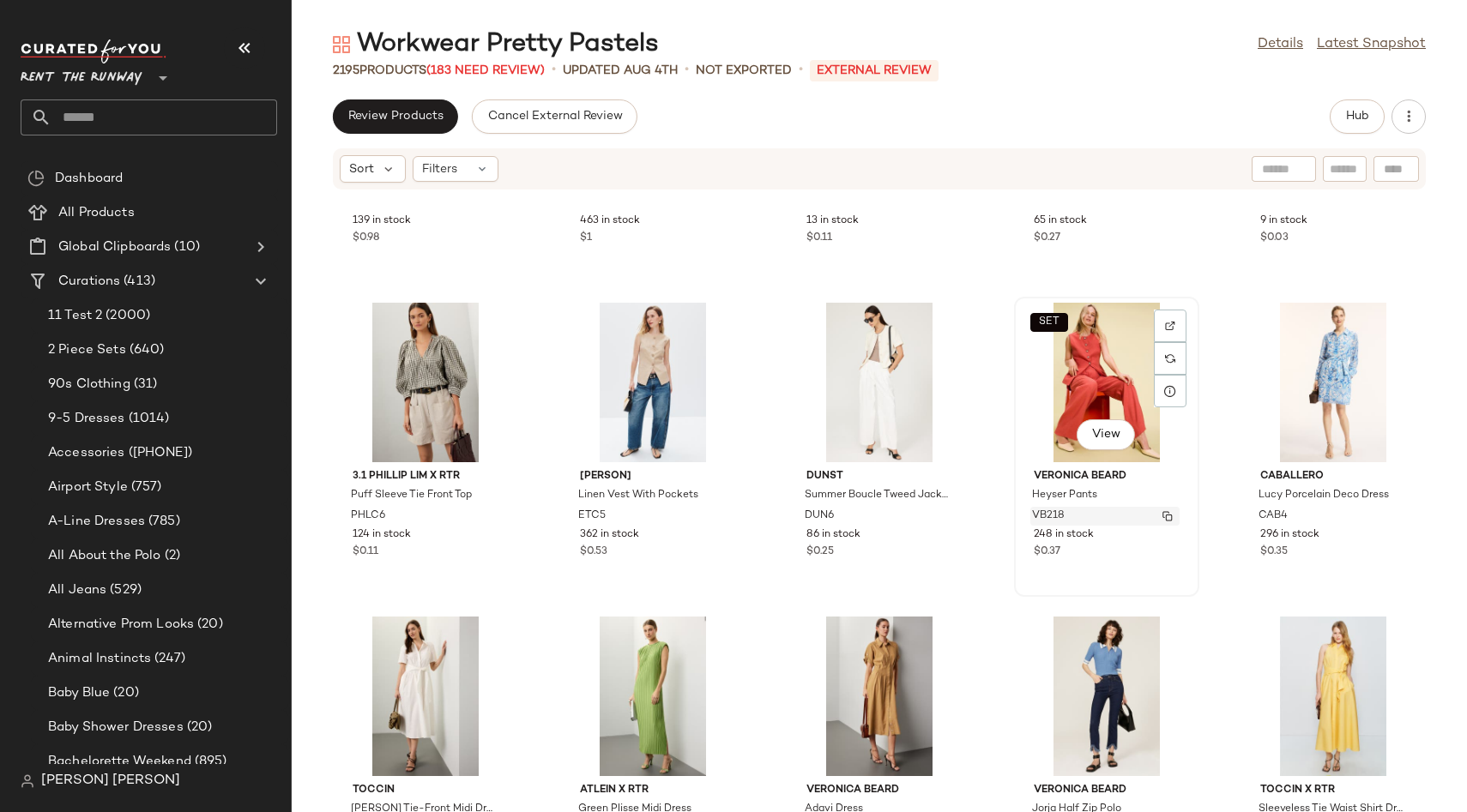 click 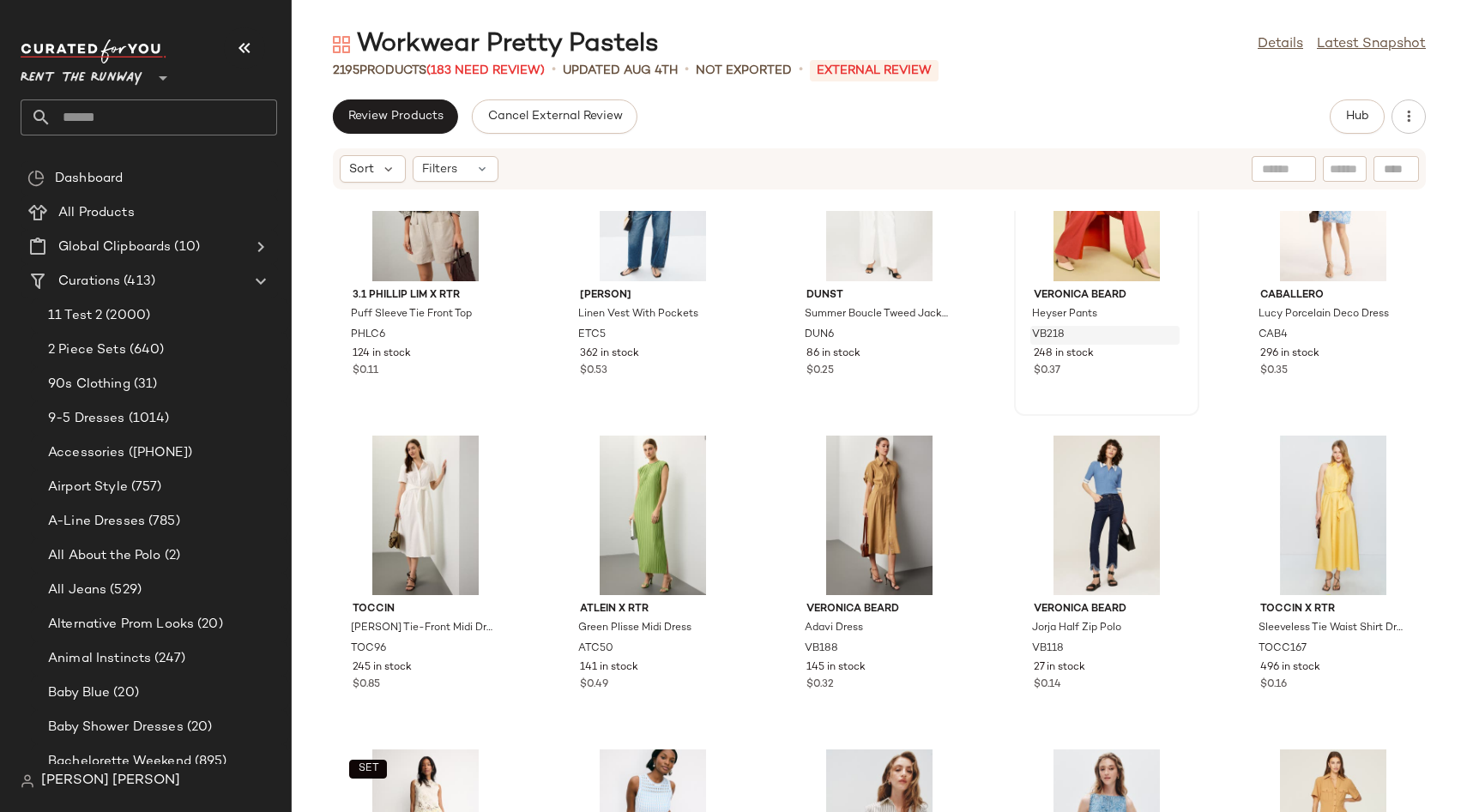 scroll, scrollTop: 19969, scrollLeft: 0, axis: vertical 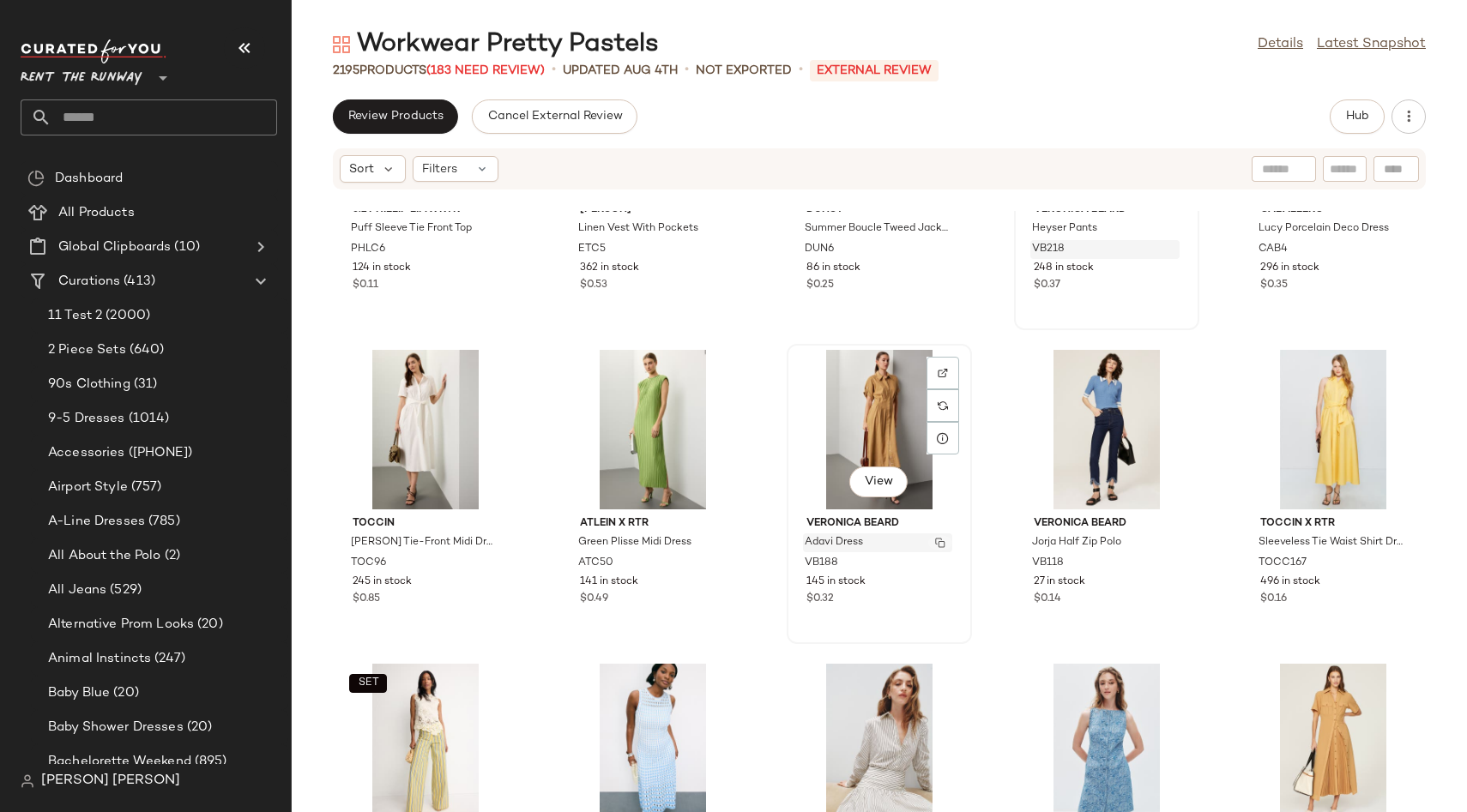 click 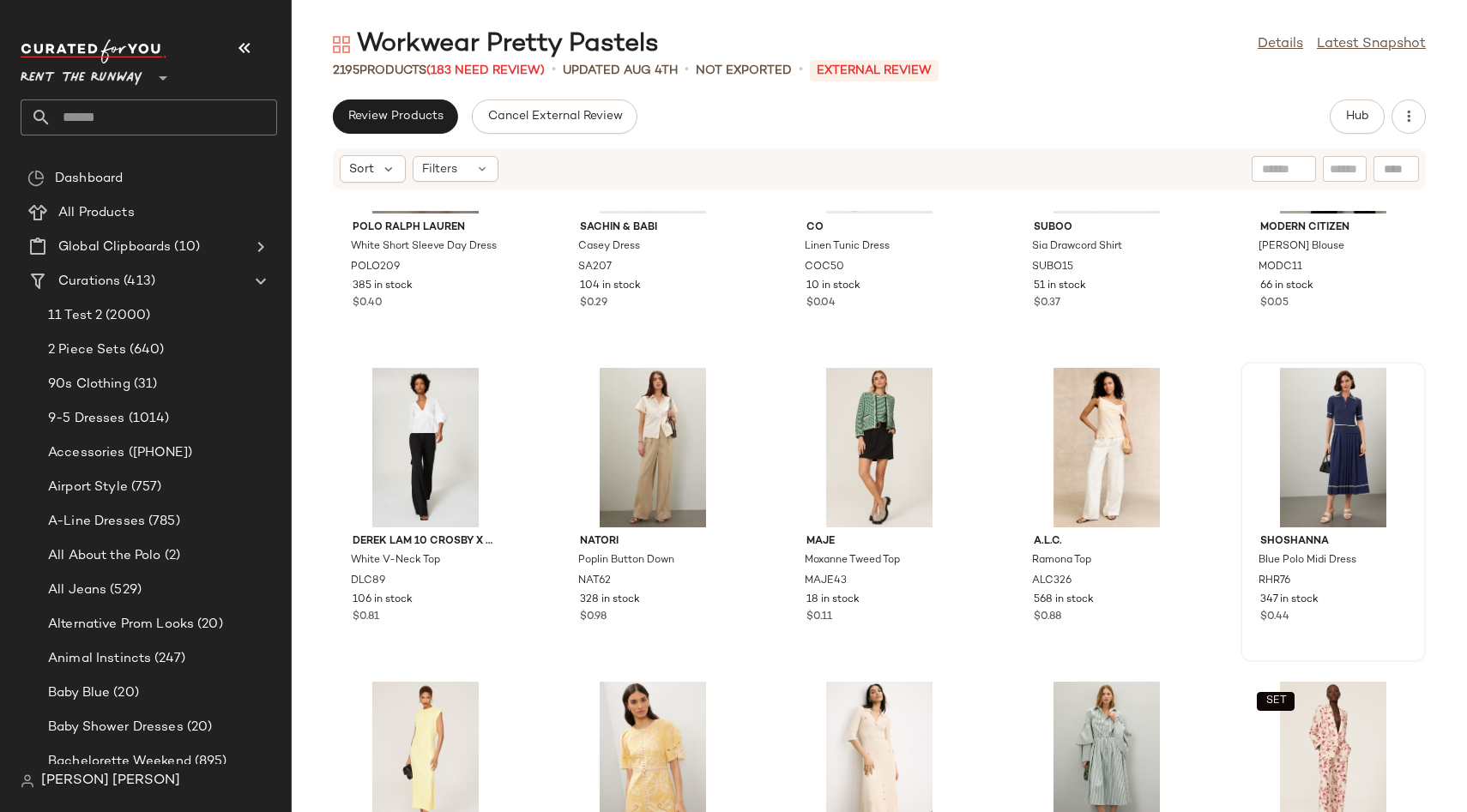 scroll, scrollTop: 20955, scrollLeft: 0, axis: vertical 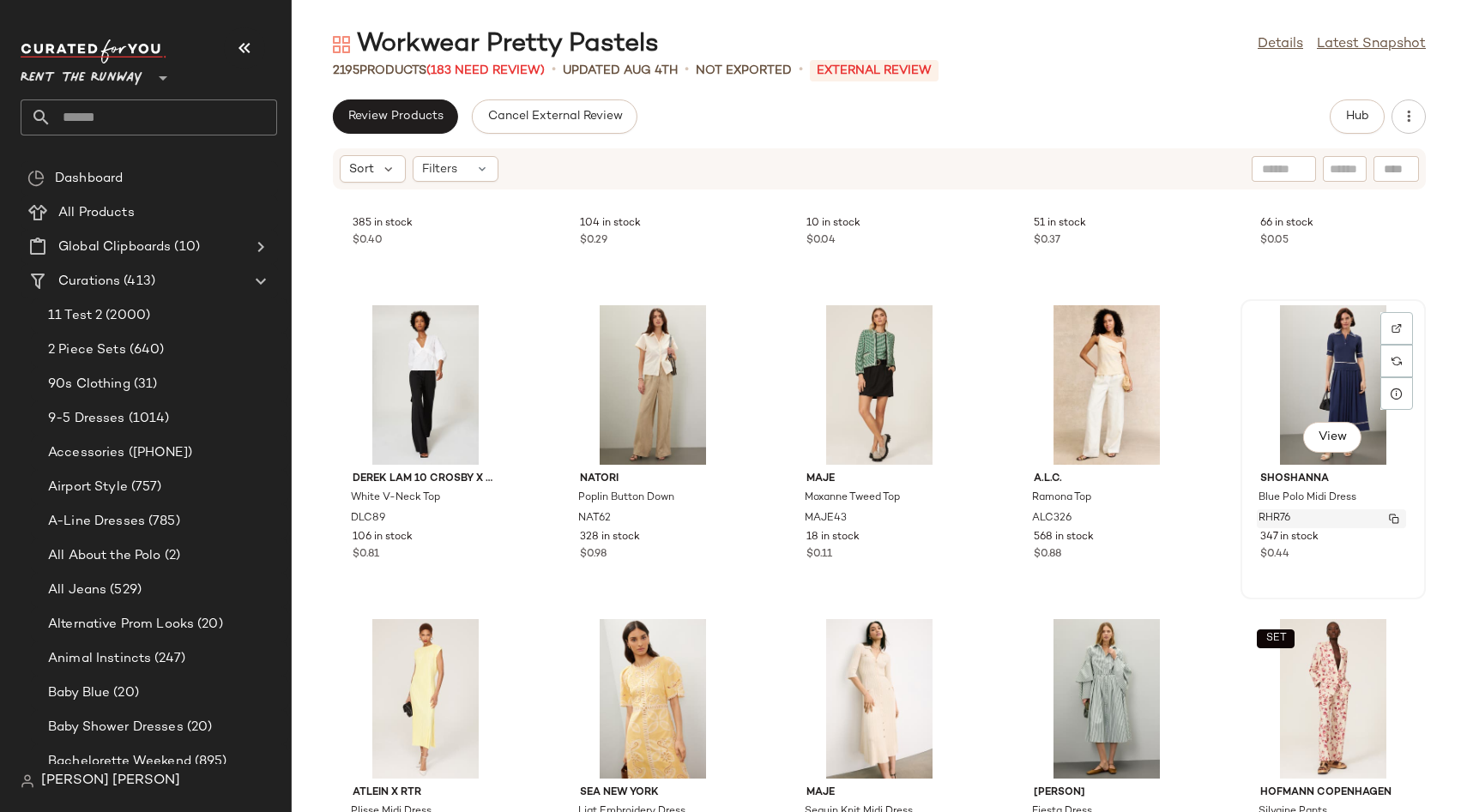 click at bounding box center [1394, 519] 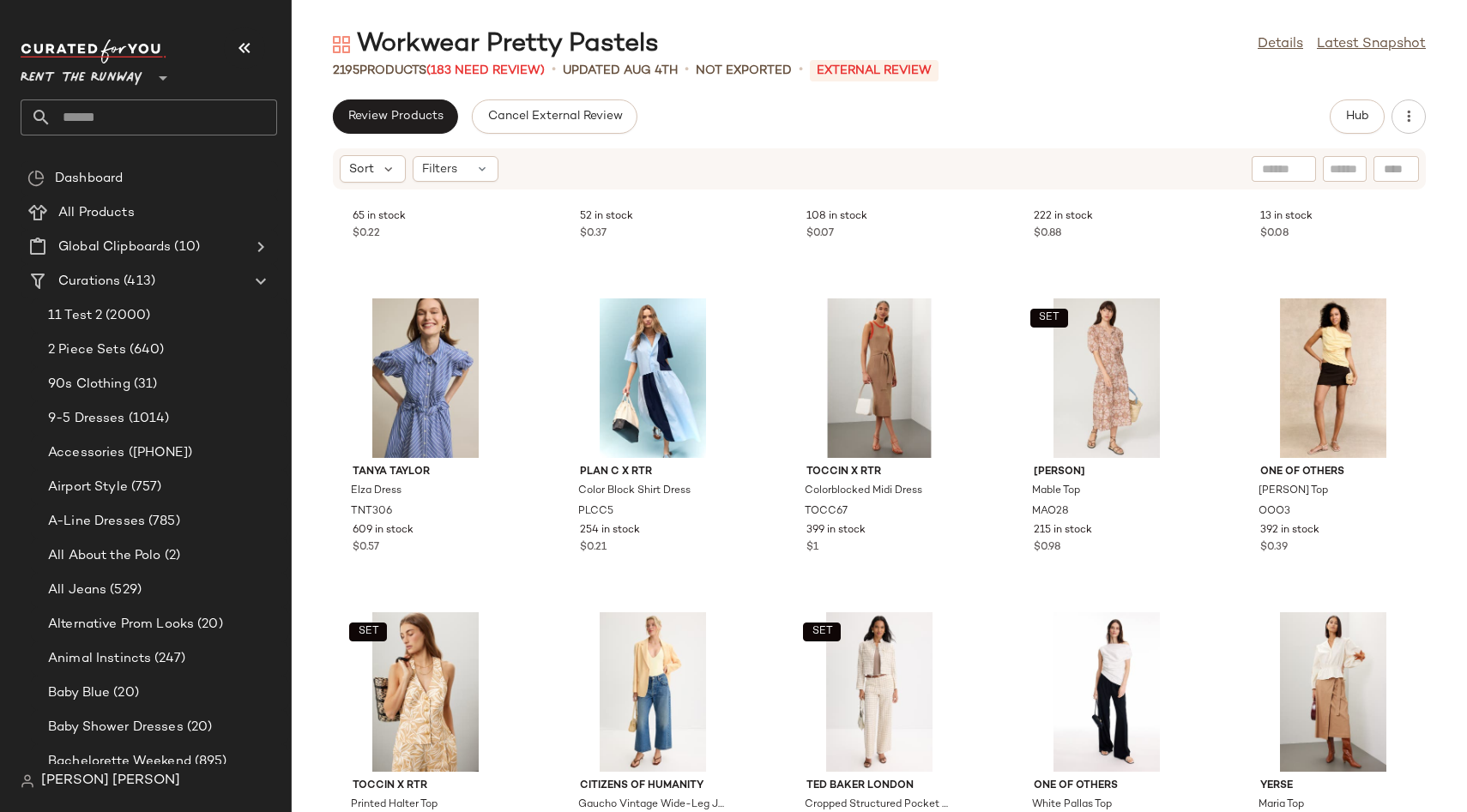scroll, scrollTop: 21902, scrollLeft: 0, axis: vertical 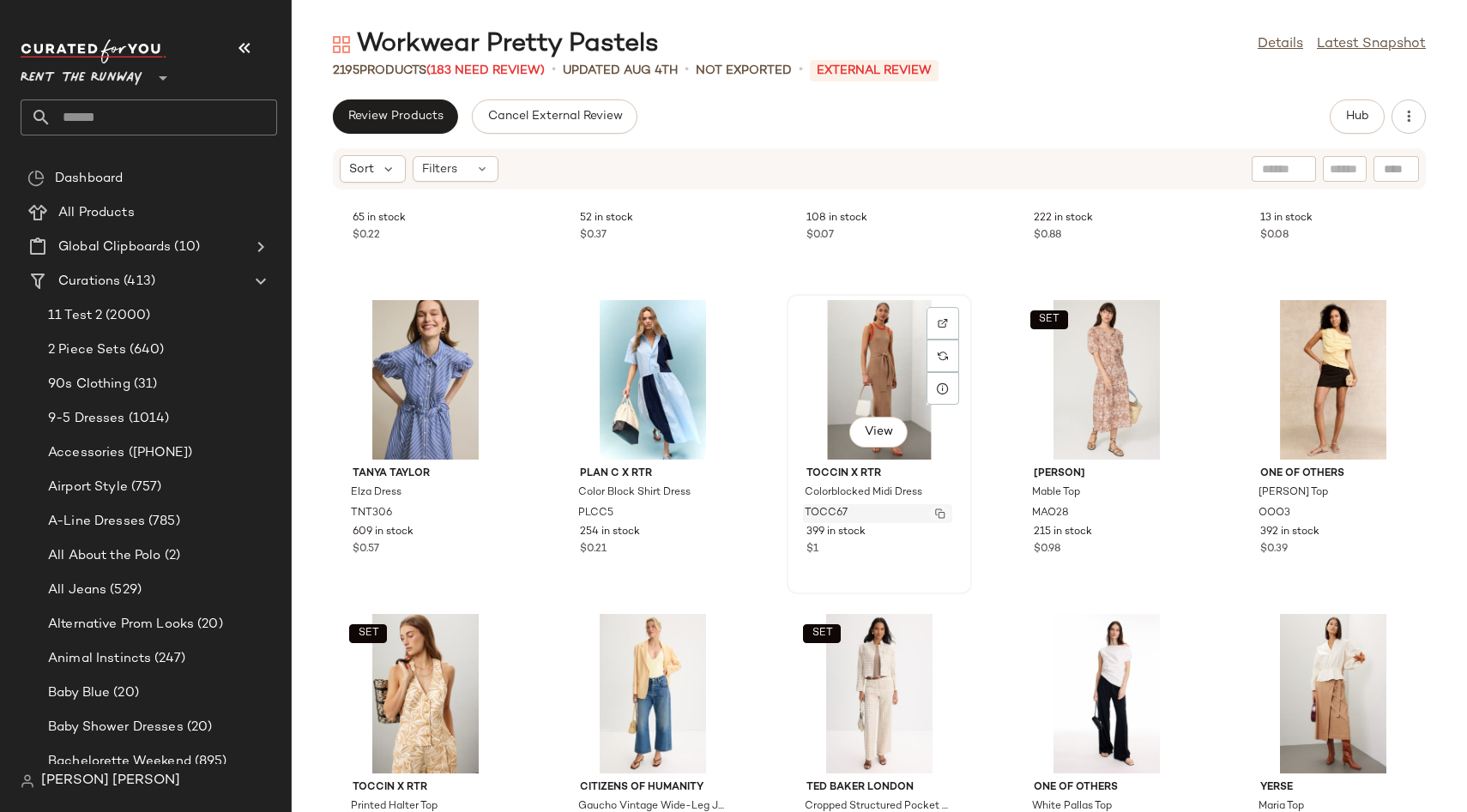 click 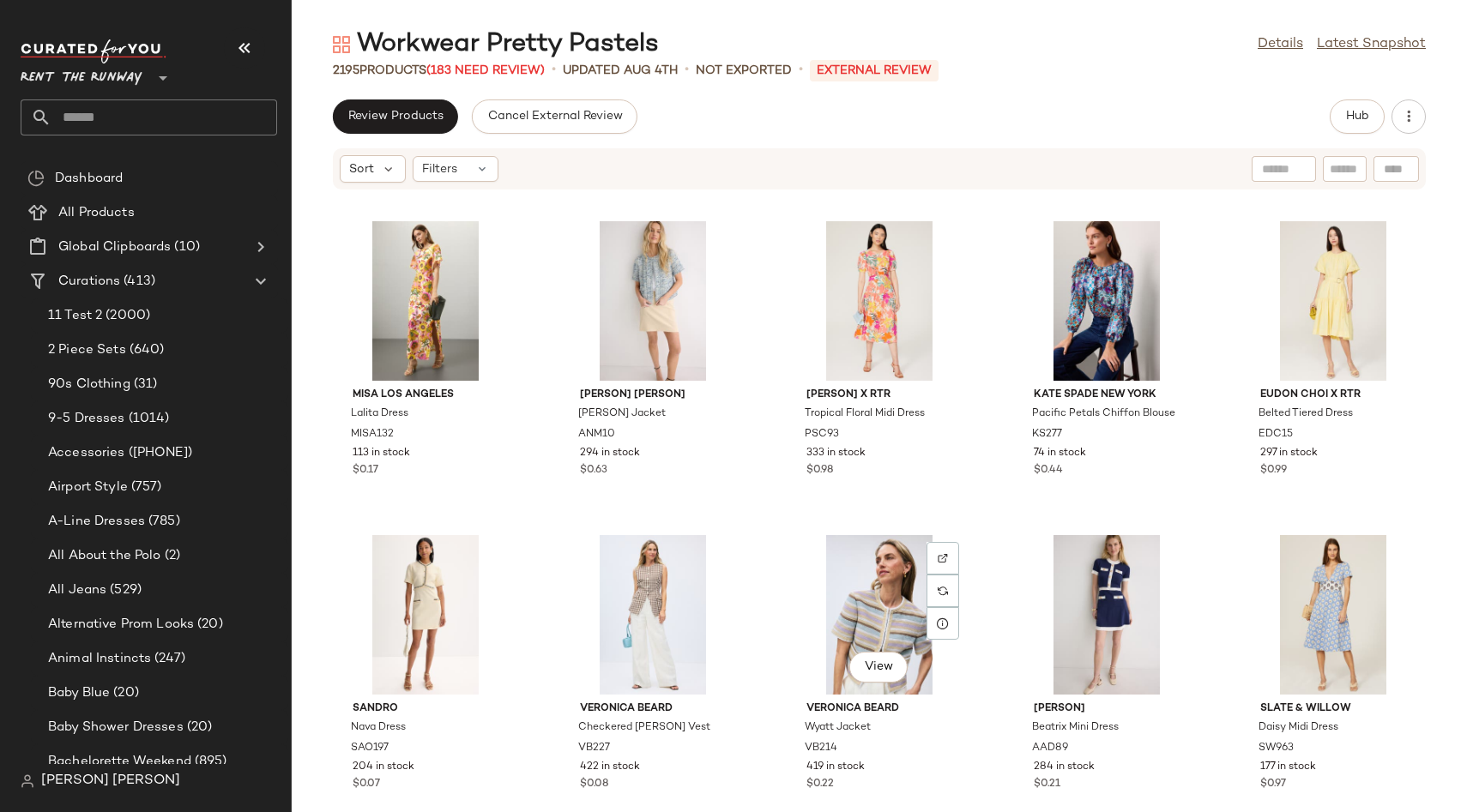 scroll, scrollTop: 16852, scrollLeft: 0, axis: vertical 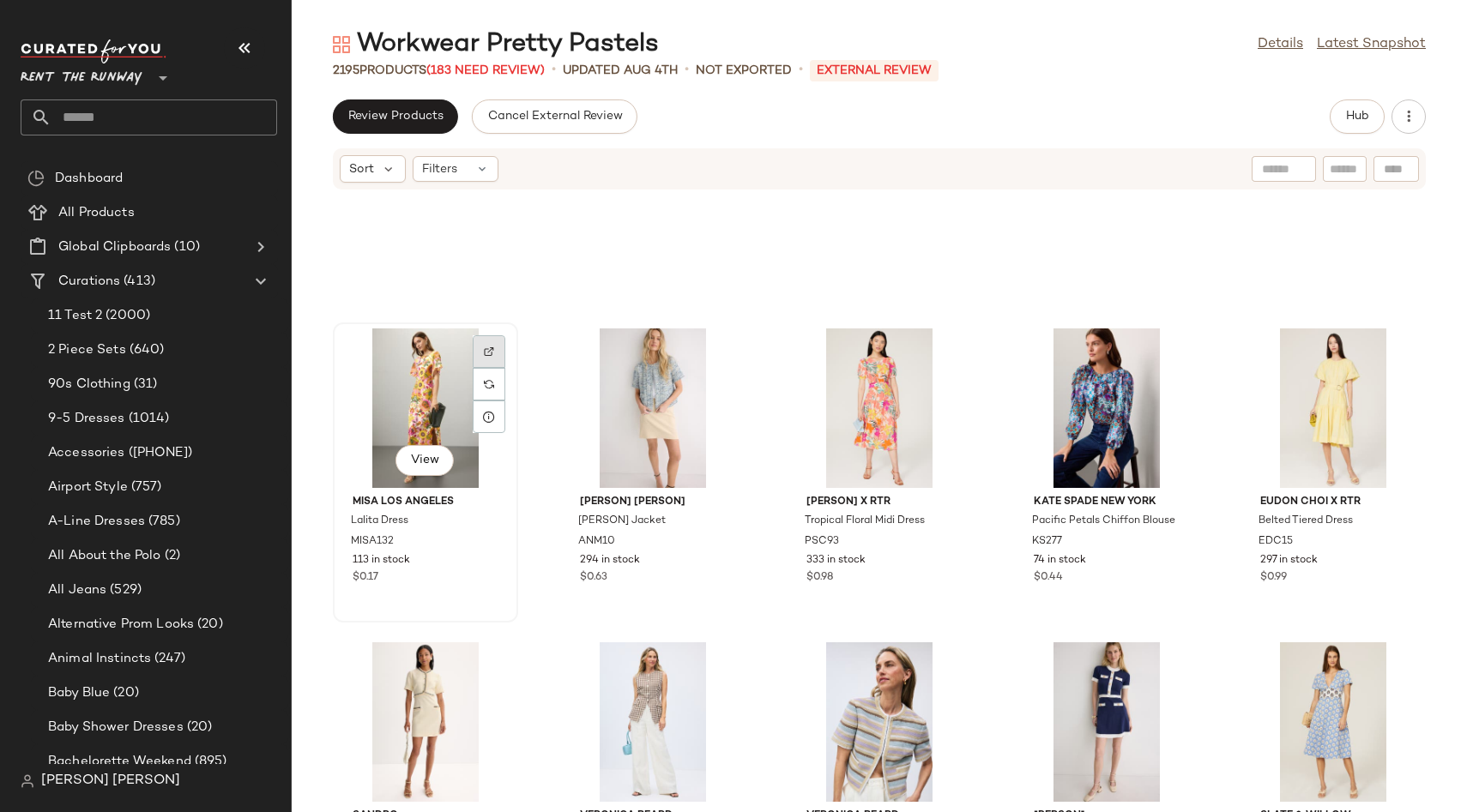 click 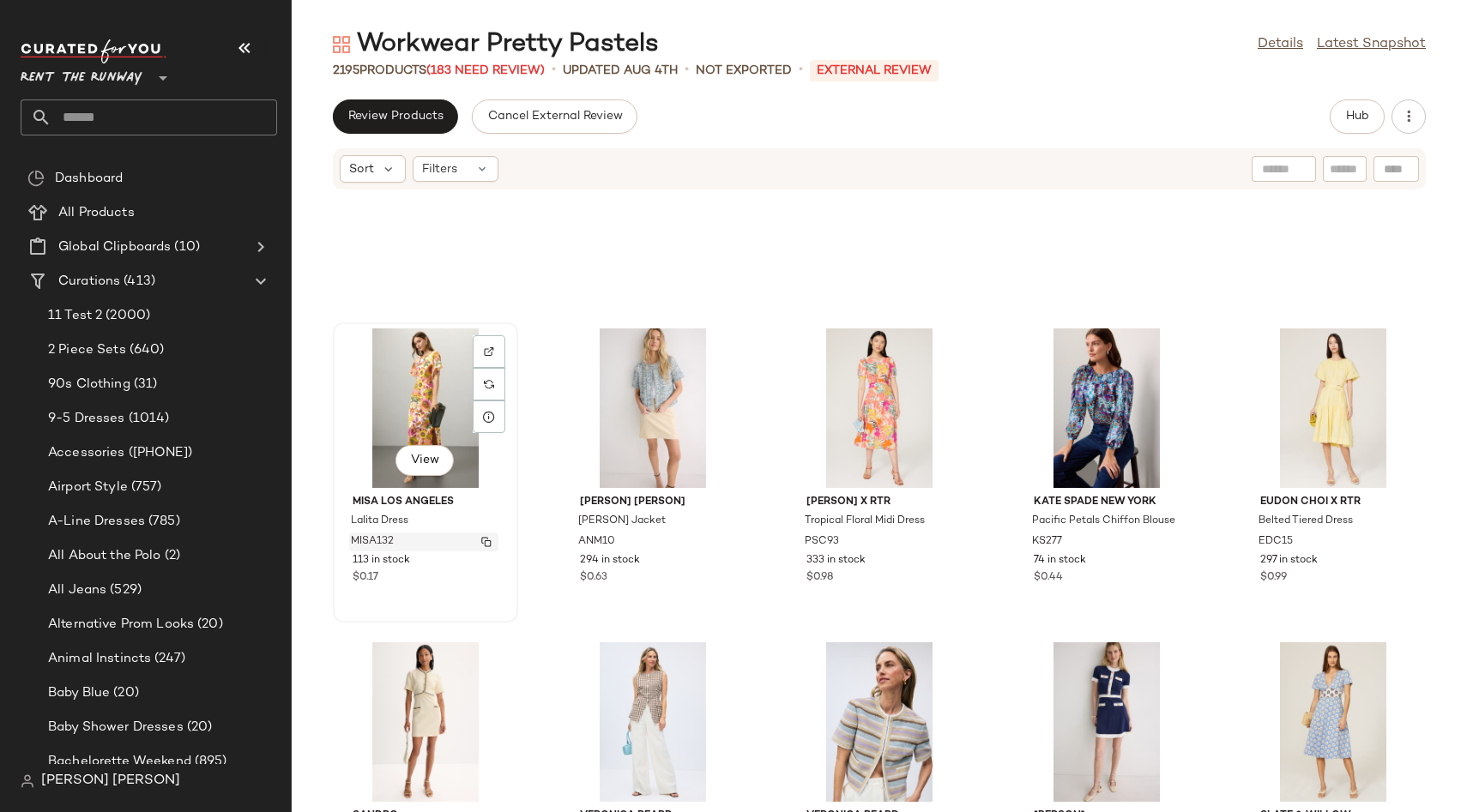 click 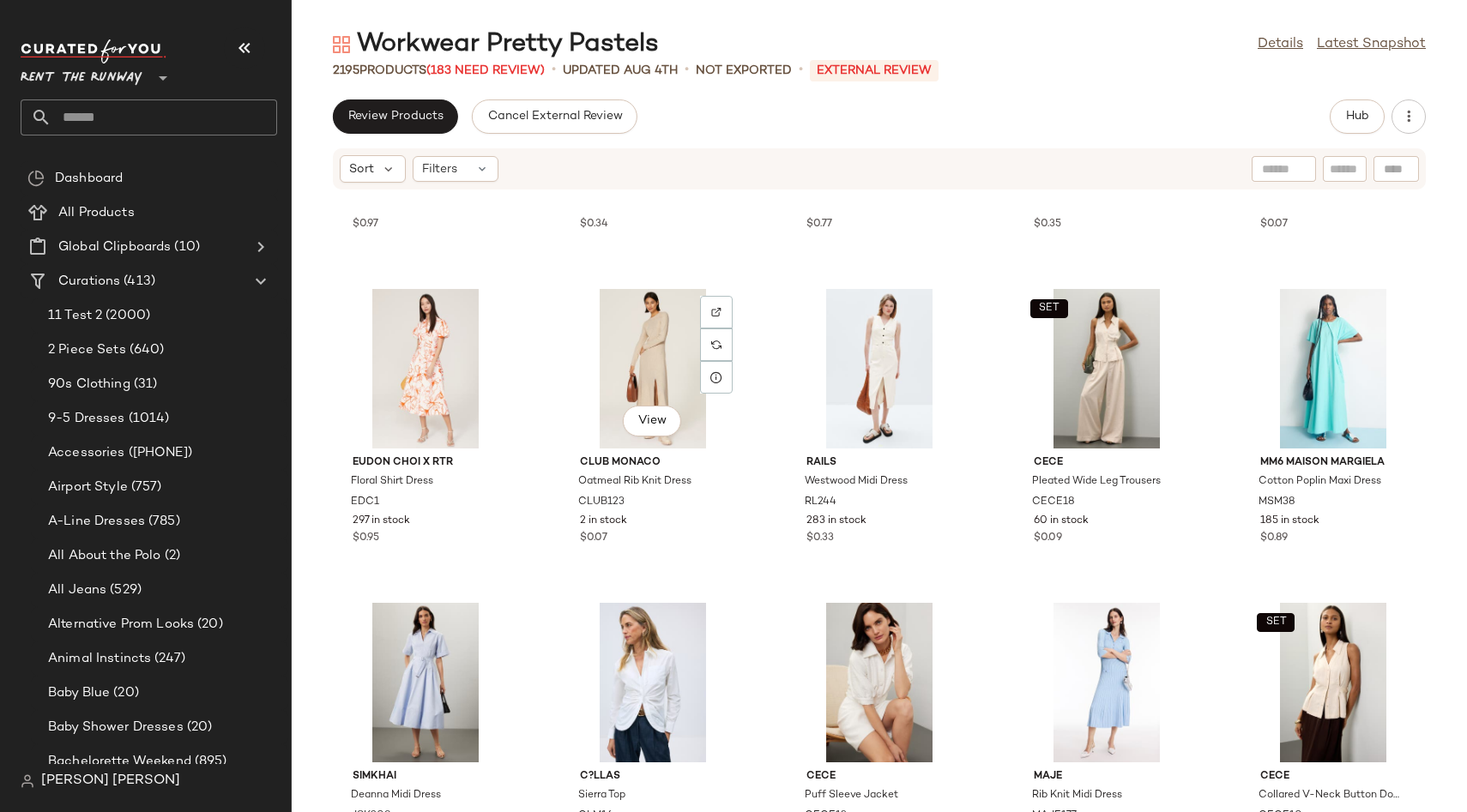 scroll, scrollTop: 18871, scrollLeft: 0, axis: vertical 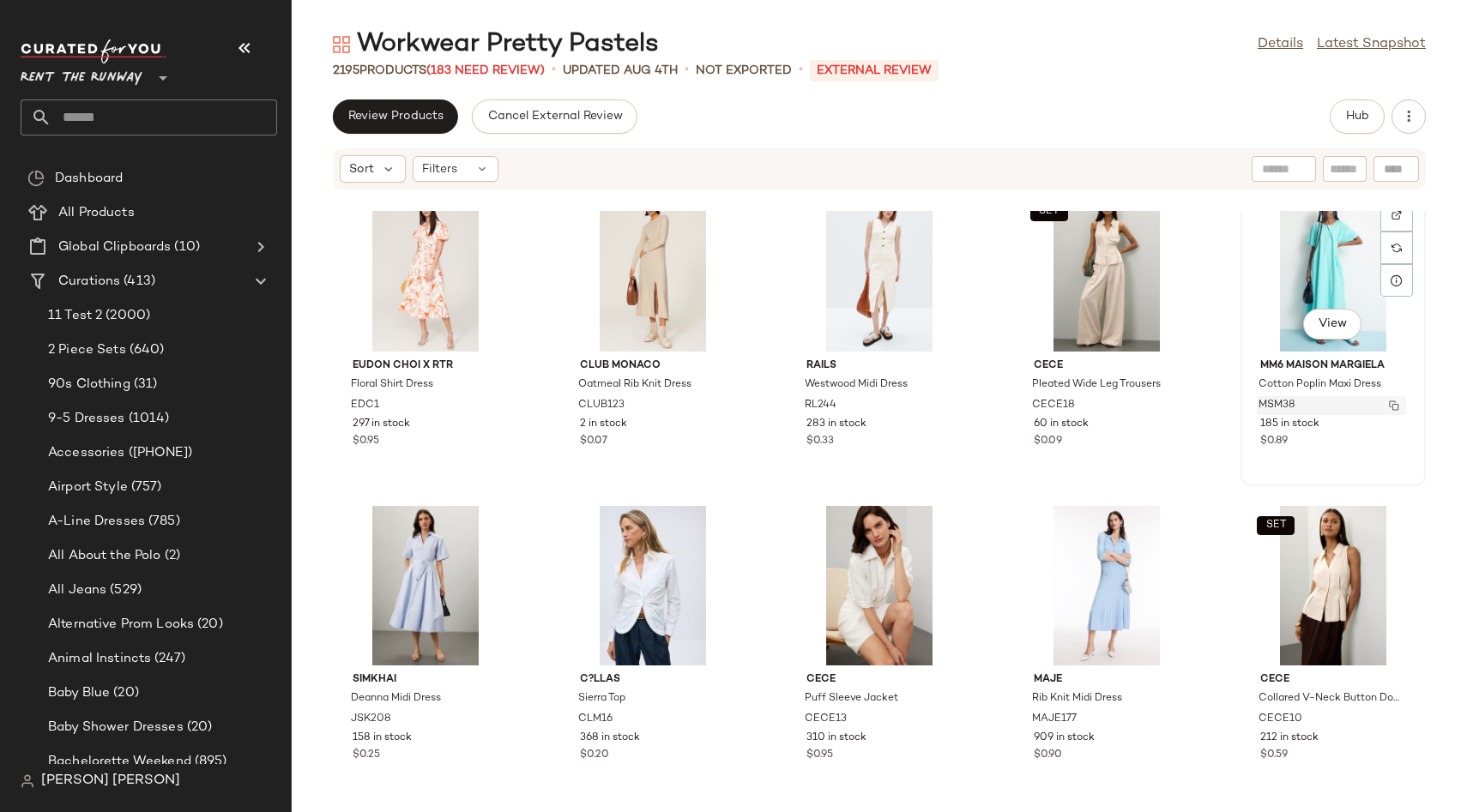 click 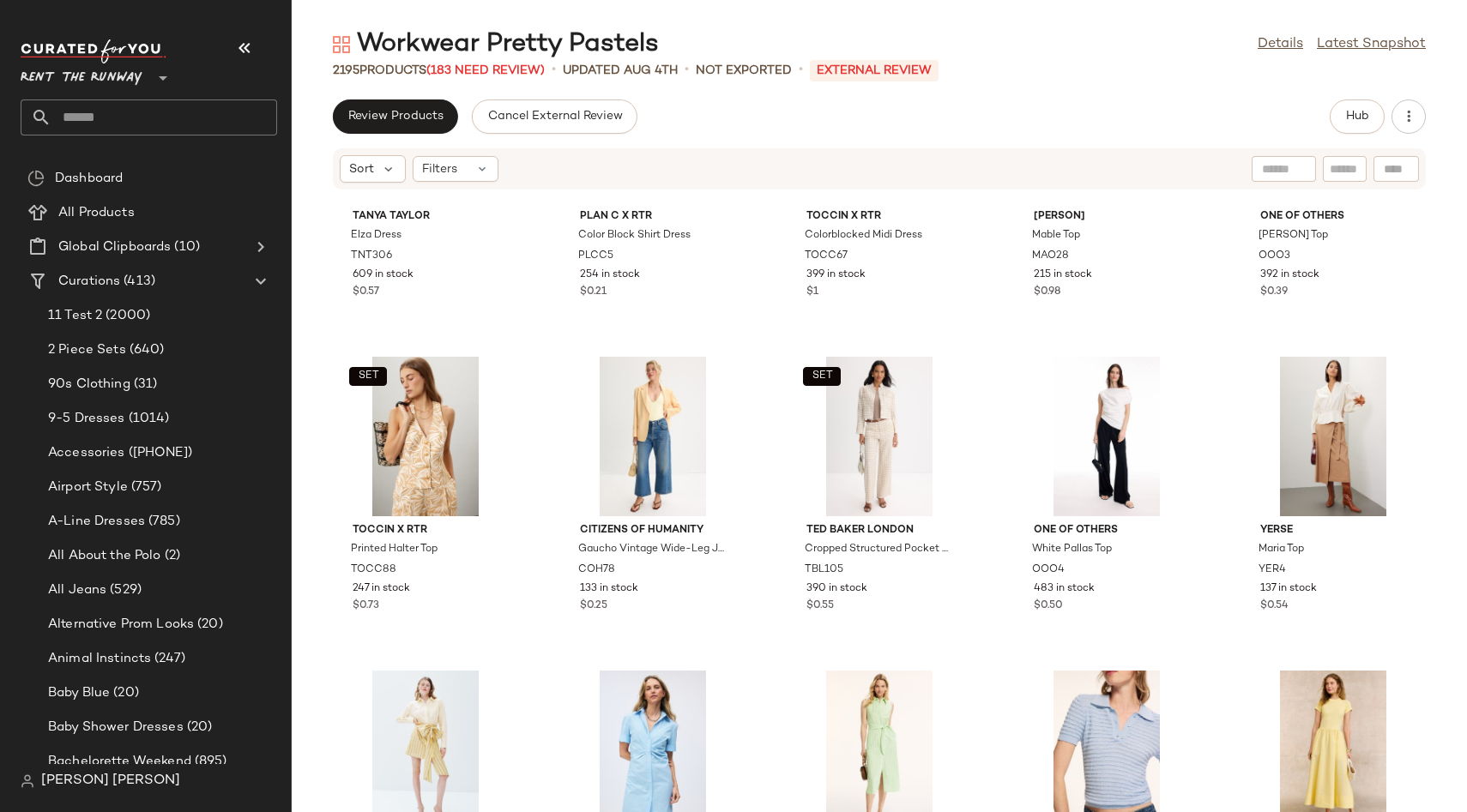 scroll, scrollTop: 21801, scrollLeft: 0, axis: vertical 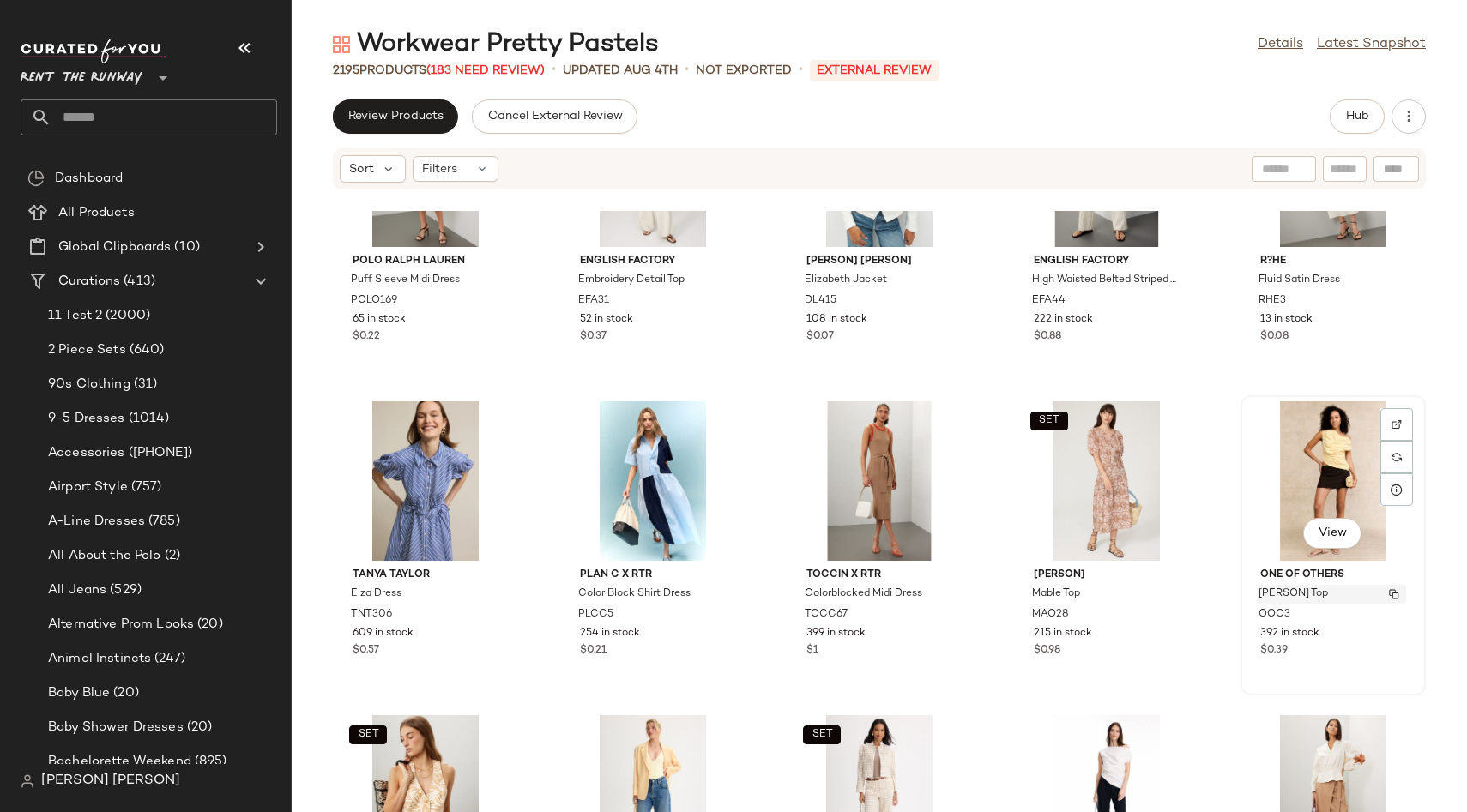 click 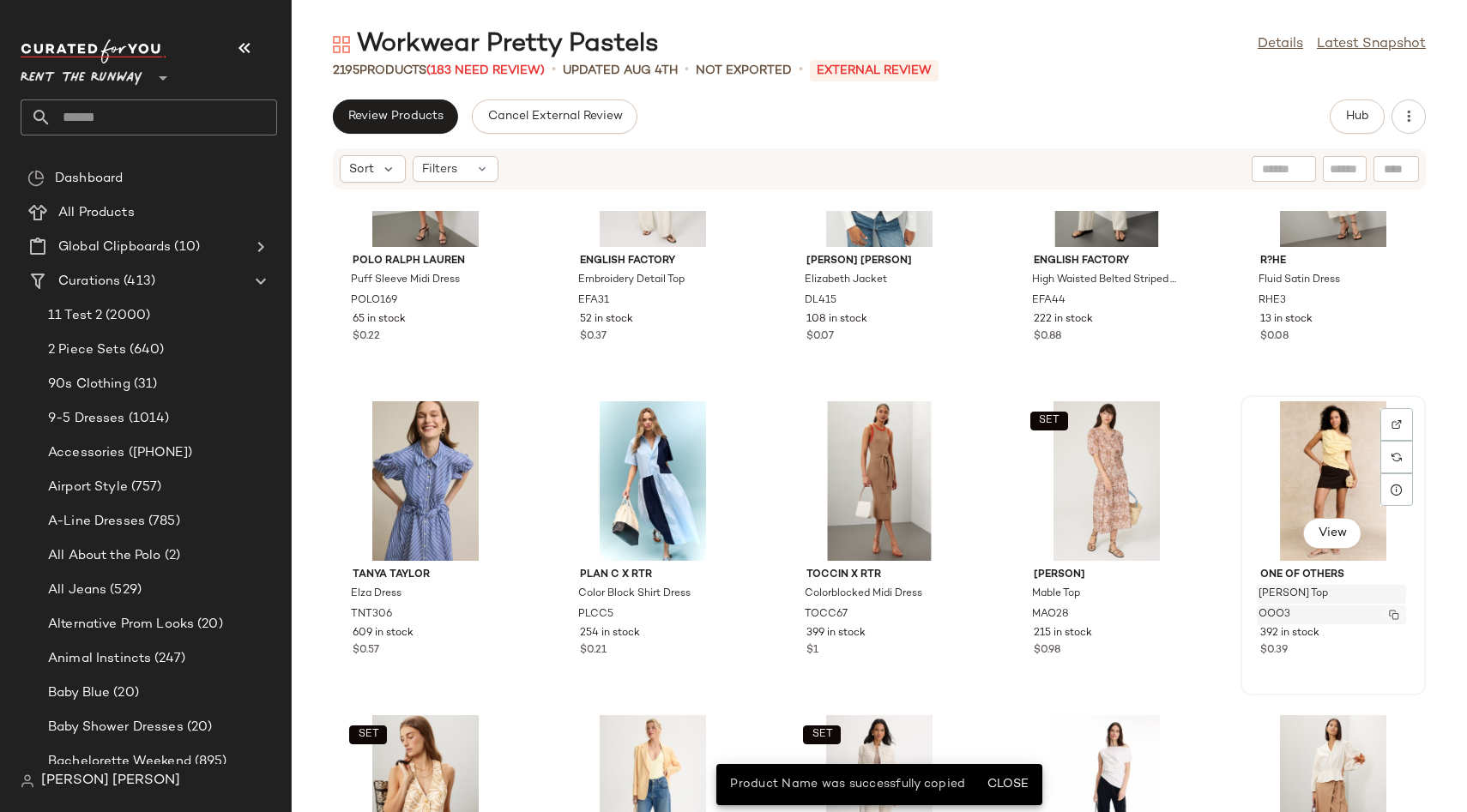 click 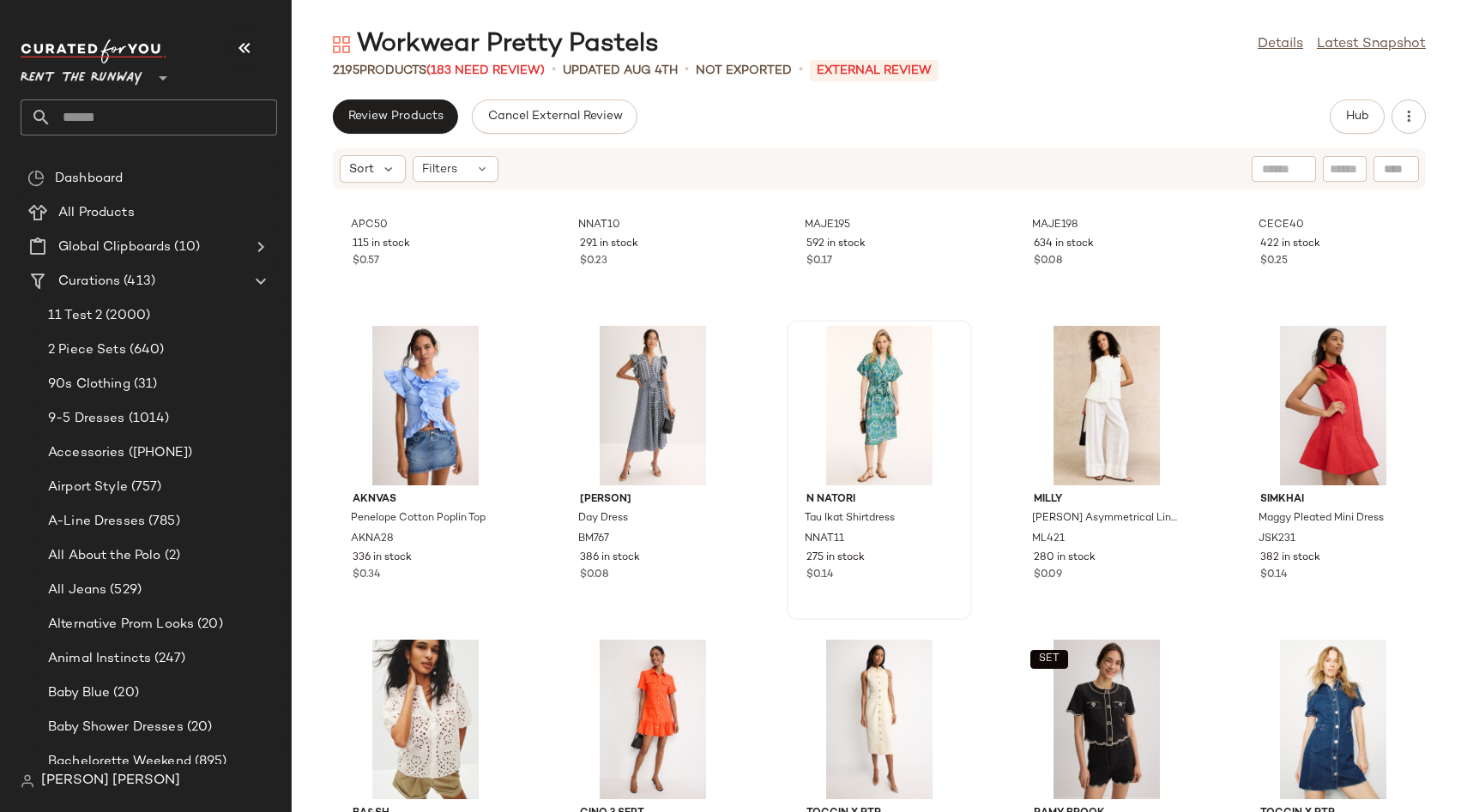 scroll, scrollTop: 31910, scrollLeft: 0, axis: vertical 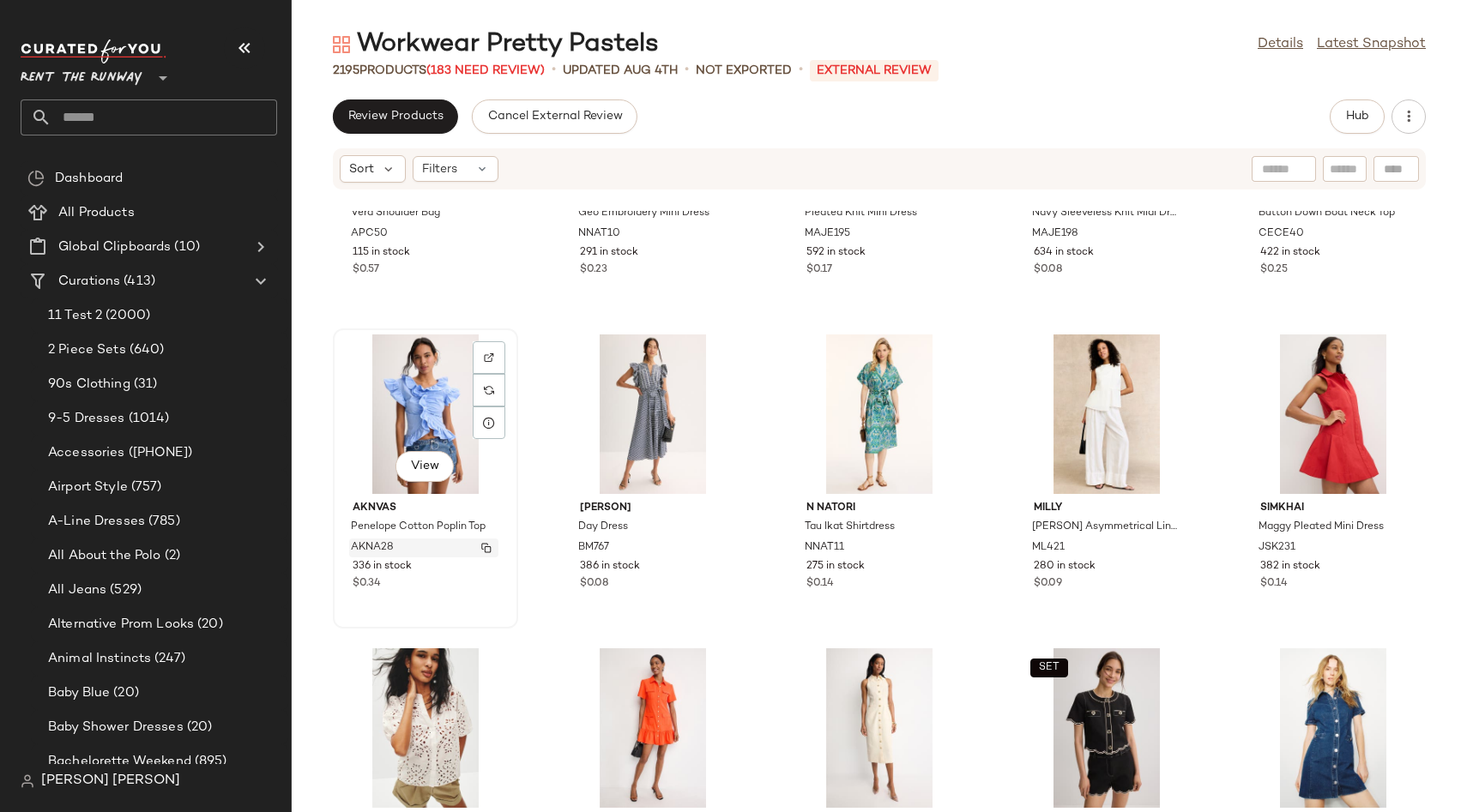 click at bounding box center [486, 548] 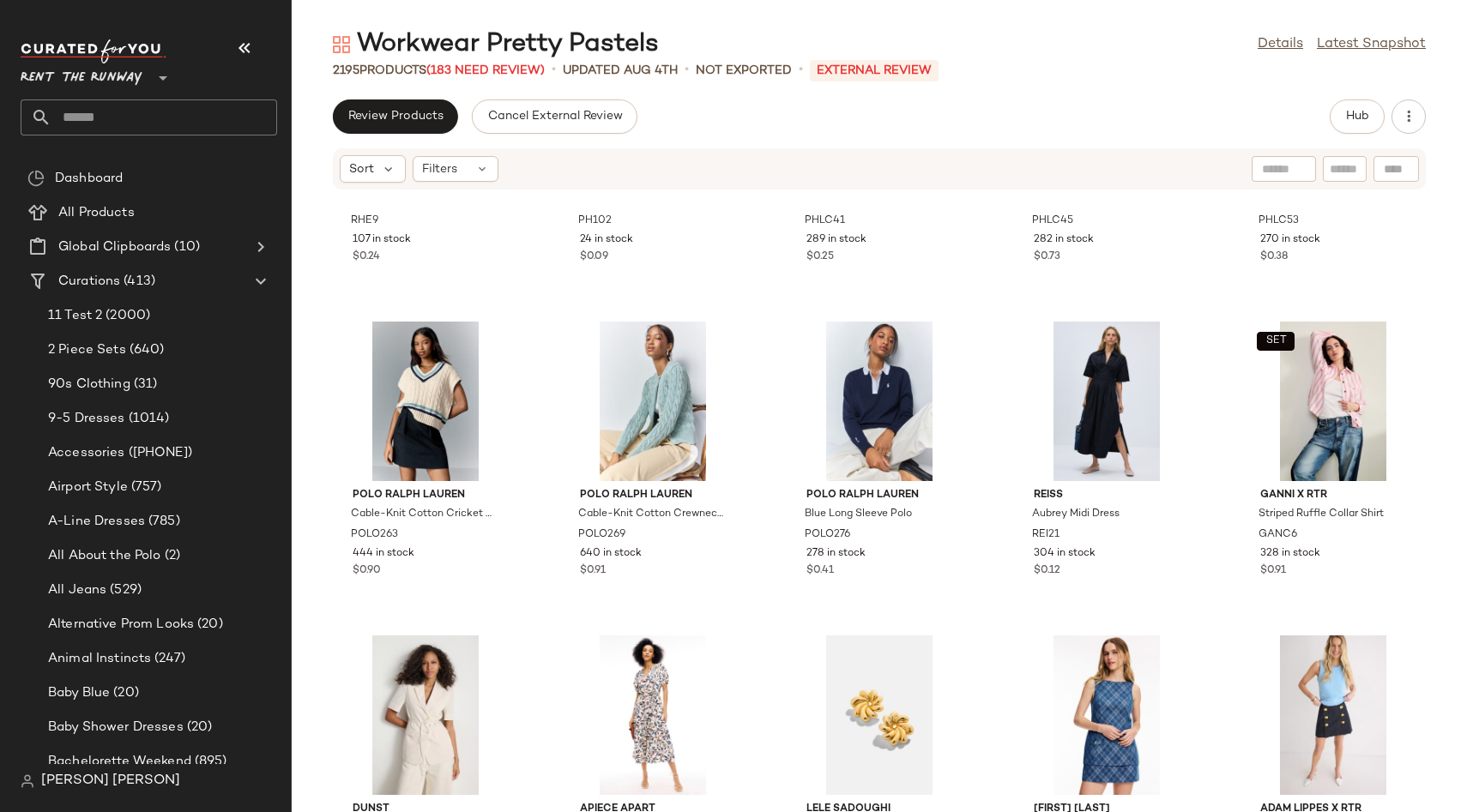 scroll, scrollTop: 37573, scrollLeft: 0, axis: vertical 